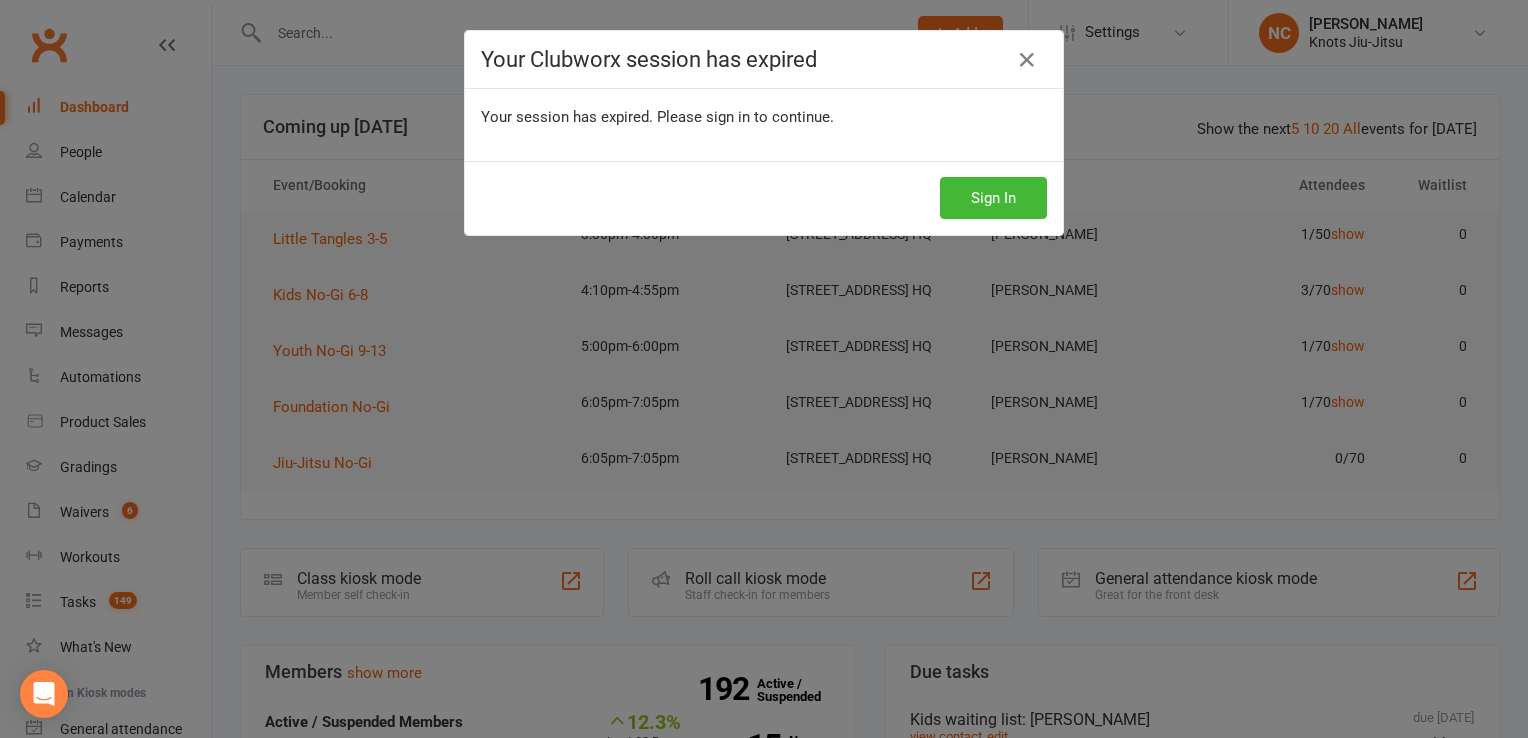scroll, scrollTop: 0, scrollLeft: 0, axis: both 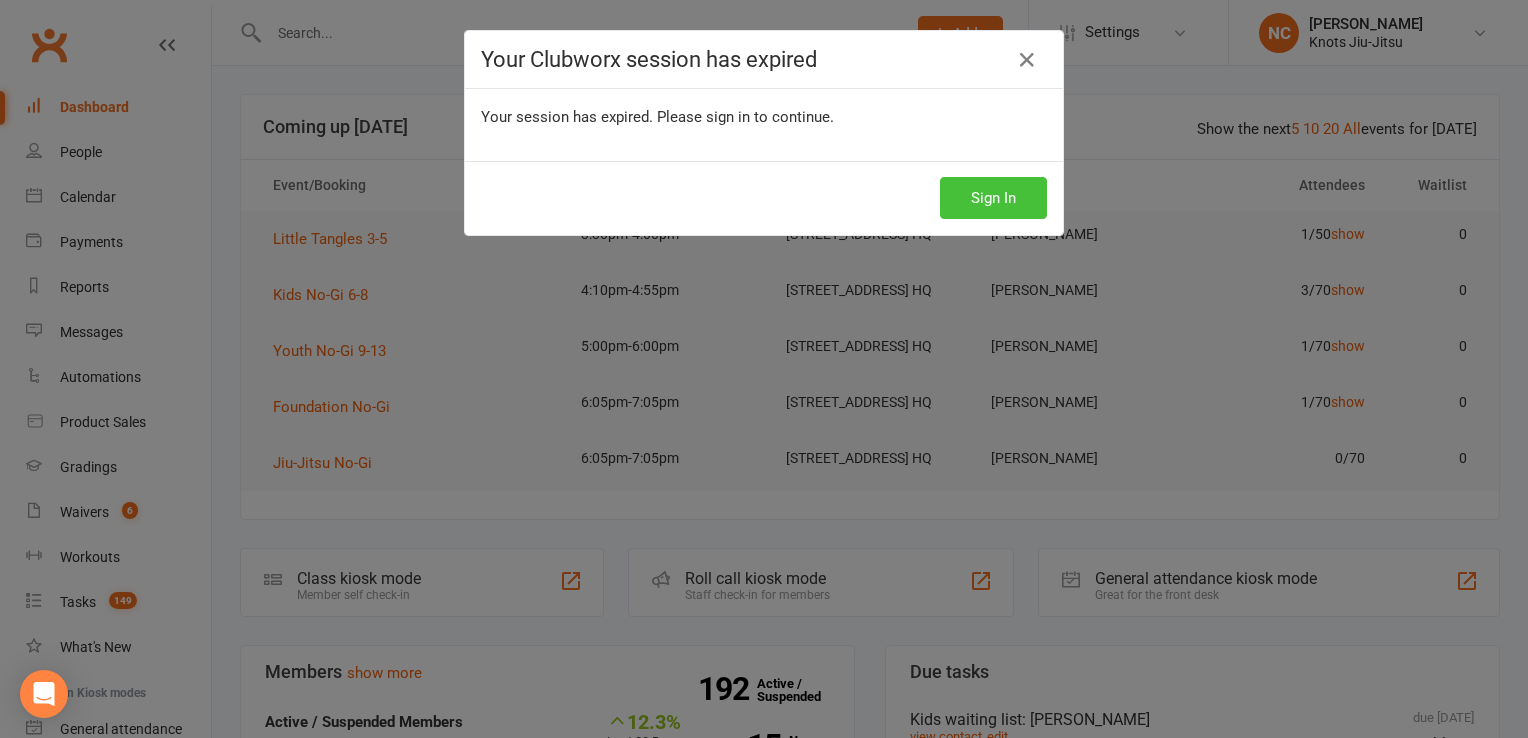 click on "Sign In" at bounding box center [993, 198] 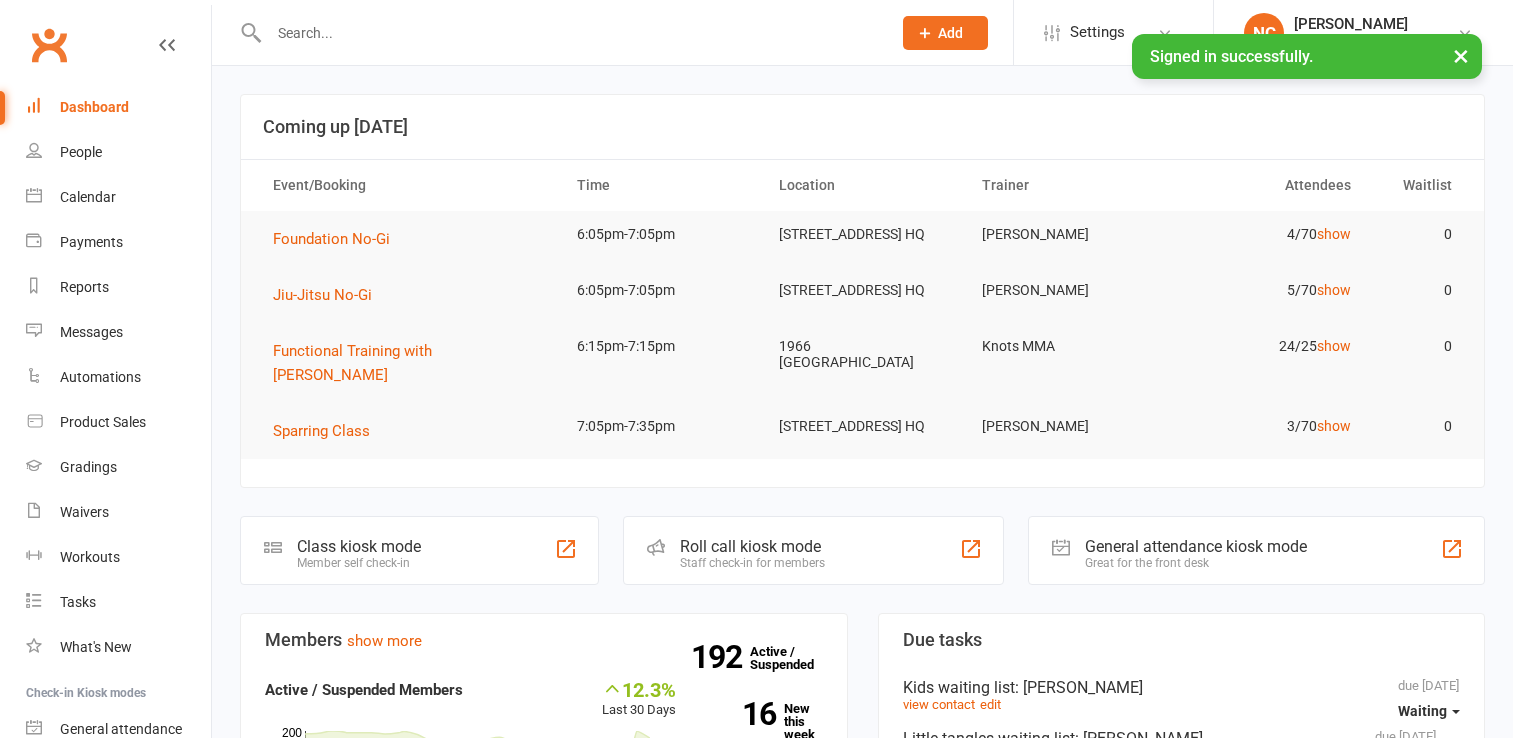 scroll, scrollTop: 0, scrollLeft: 0, axis: both 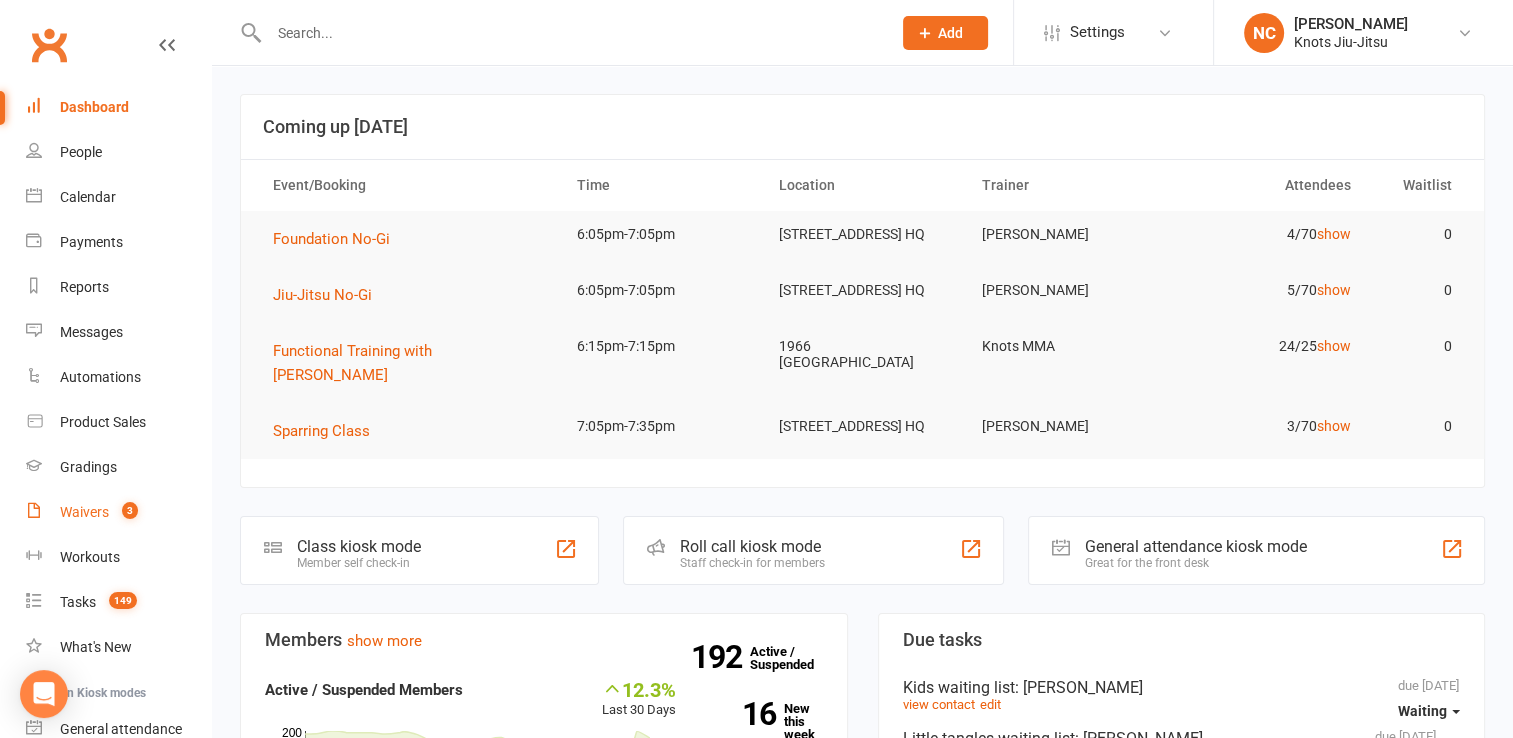 click on "Waivers" at bounding box center (84, 512) 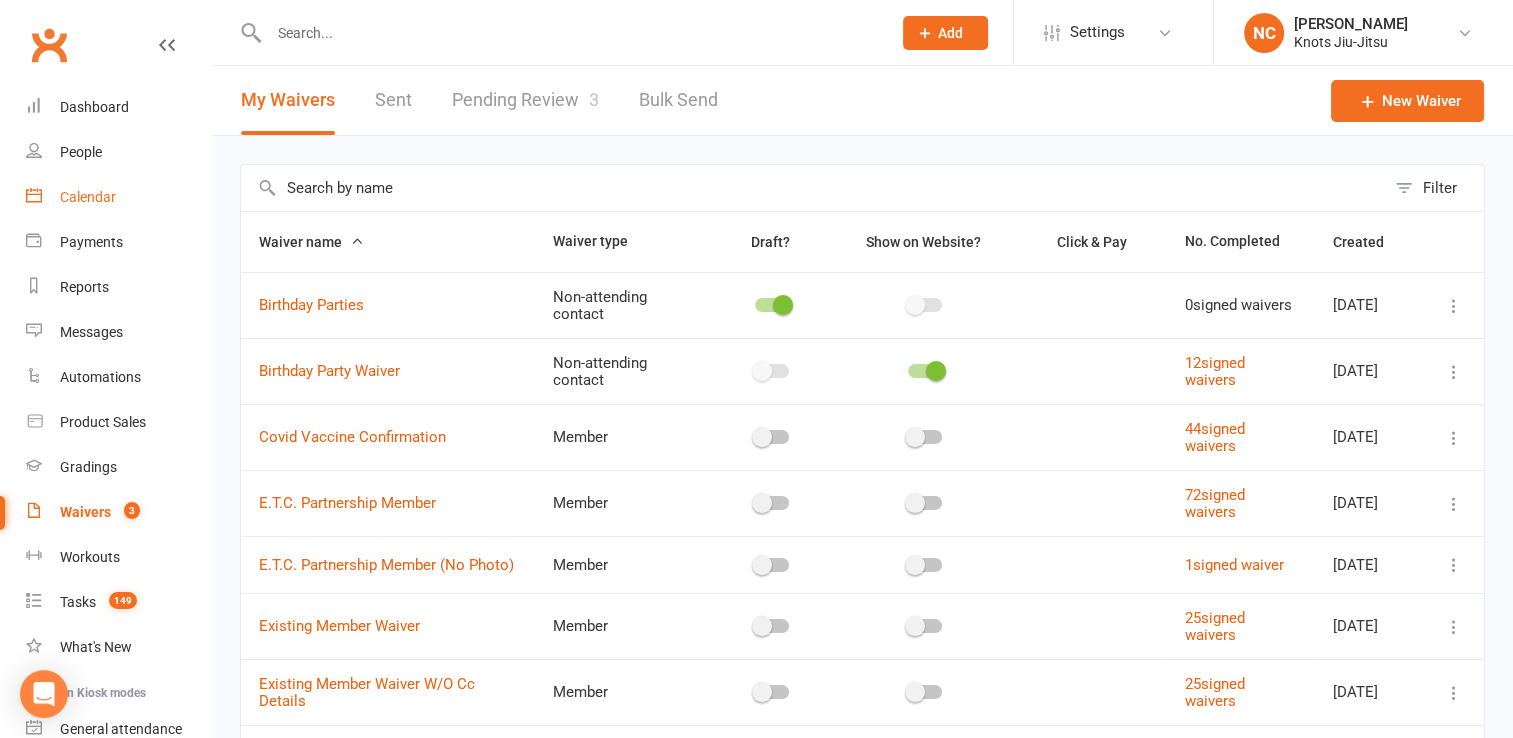 click on "Calendar" at bounding box center [88, 197] 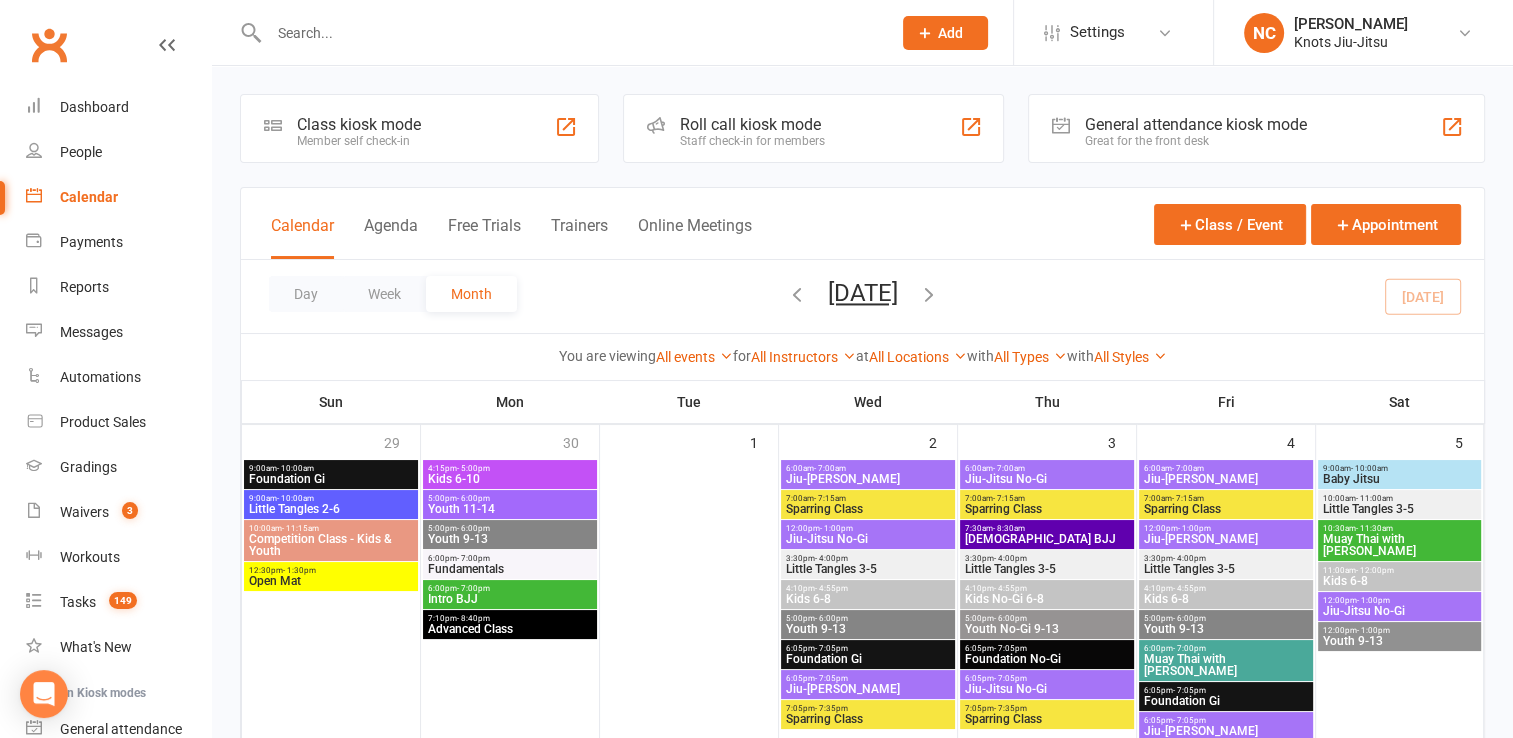 click at bounding box center [558, 32] 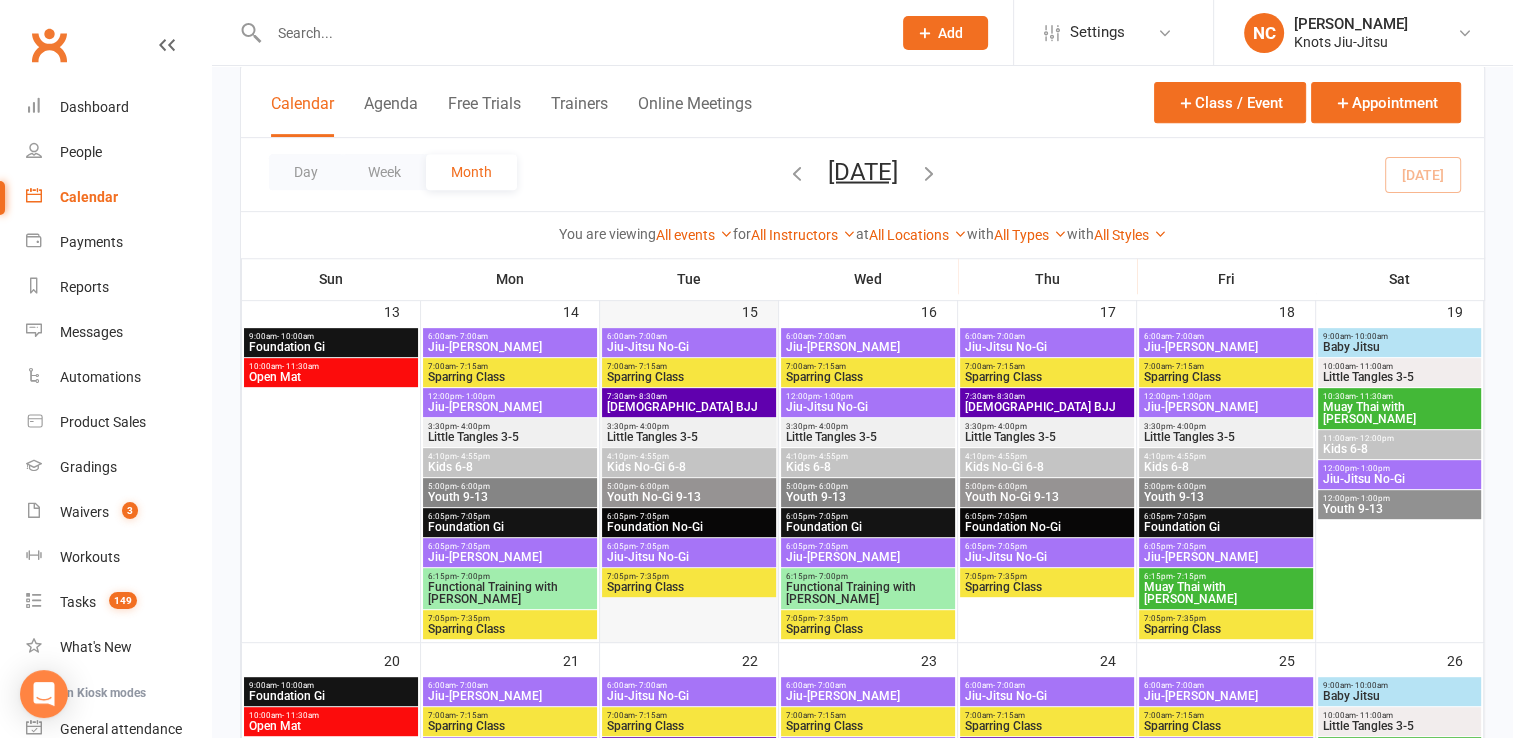 scroll, scrollTop: 944, scrollLeft: 0, axis: vertical 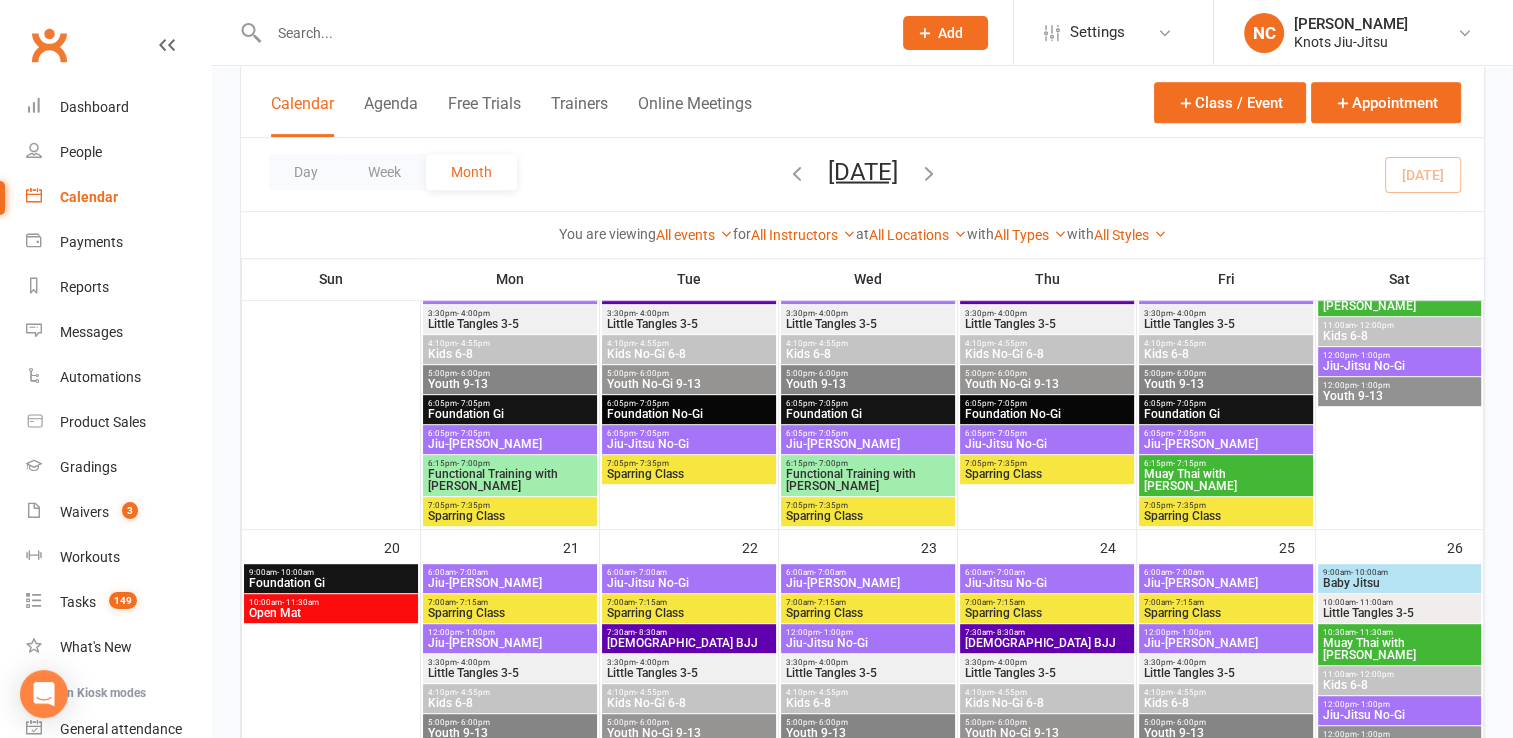 click at bounding box center [570, 33] 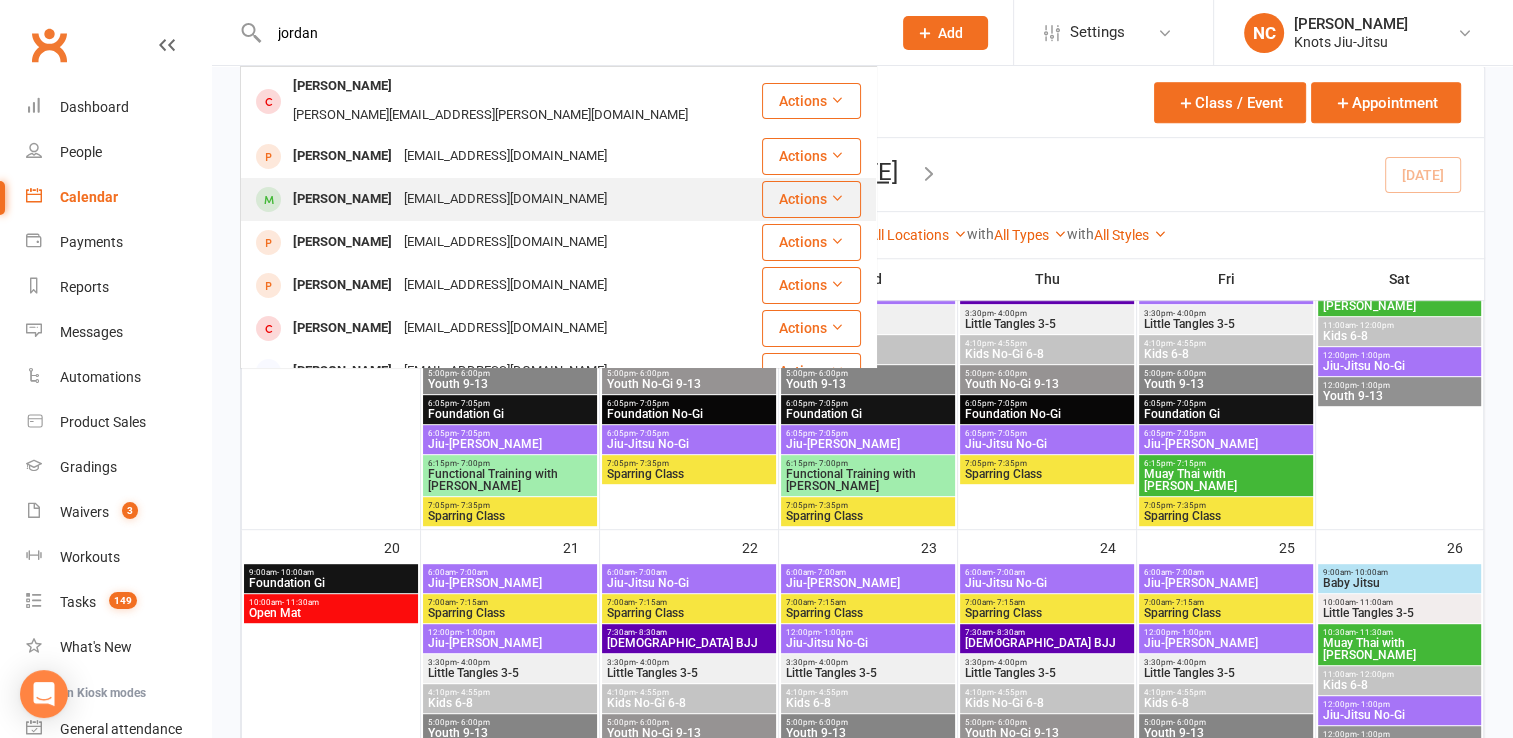 type on "jordan" 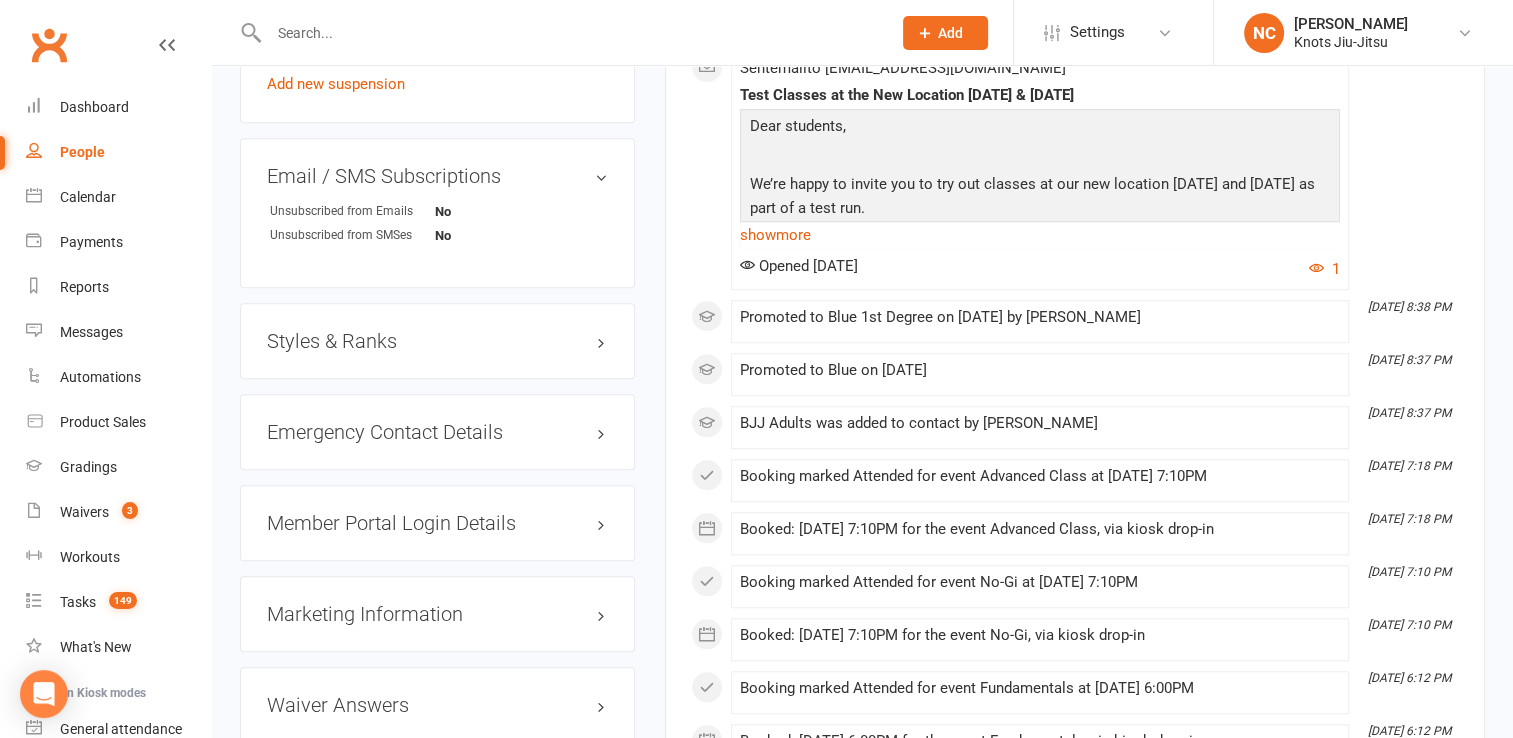 scroll, scrollTop: 2024, scrollLeft: 0, axis: vertical 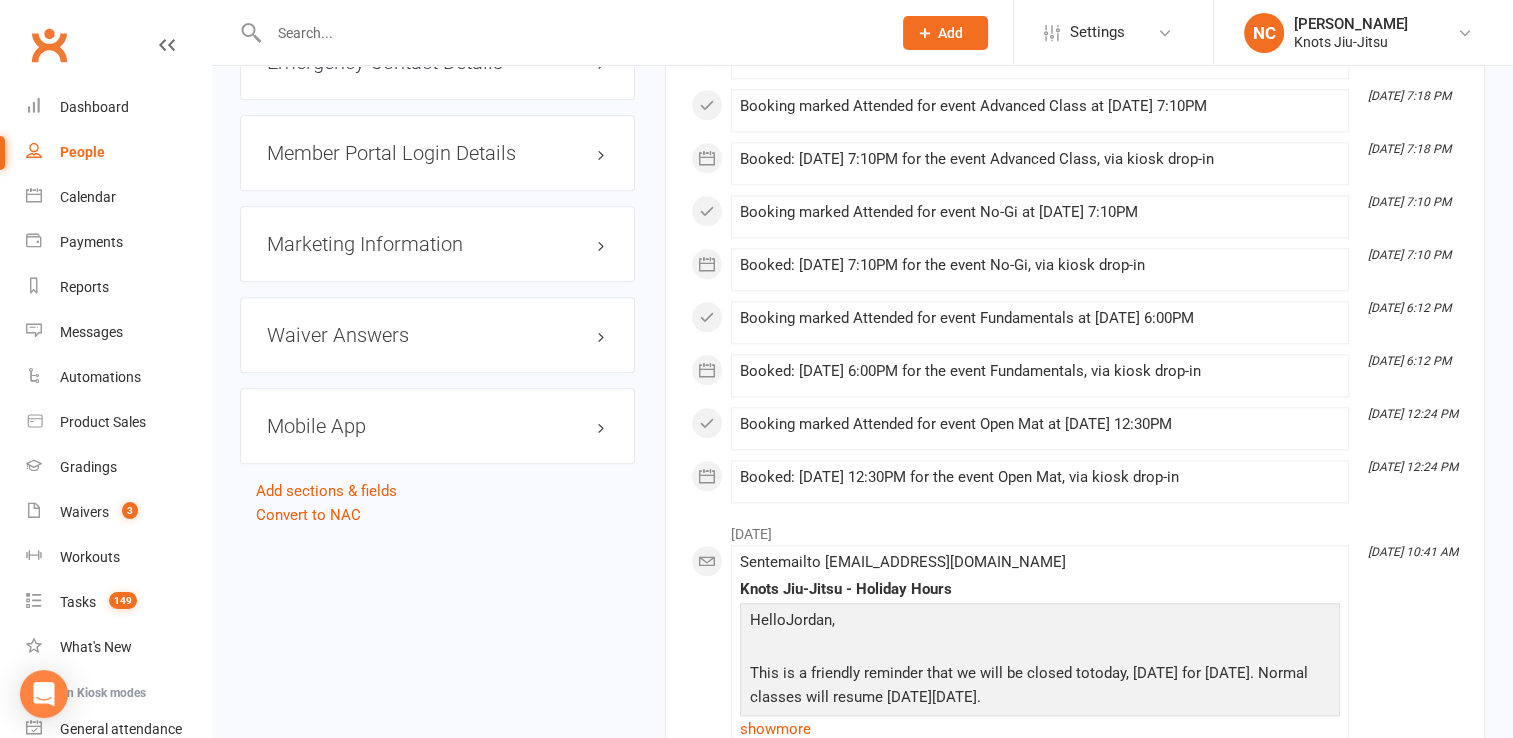 click on "Mobile App" at bounding box center [437, 426] 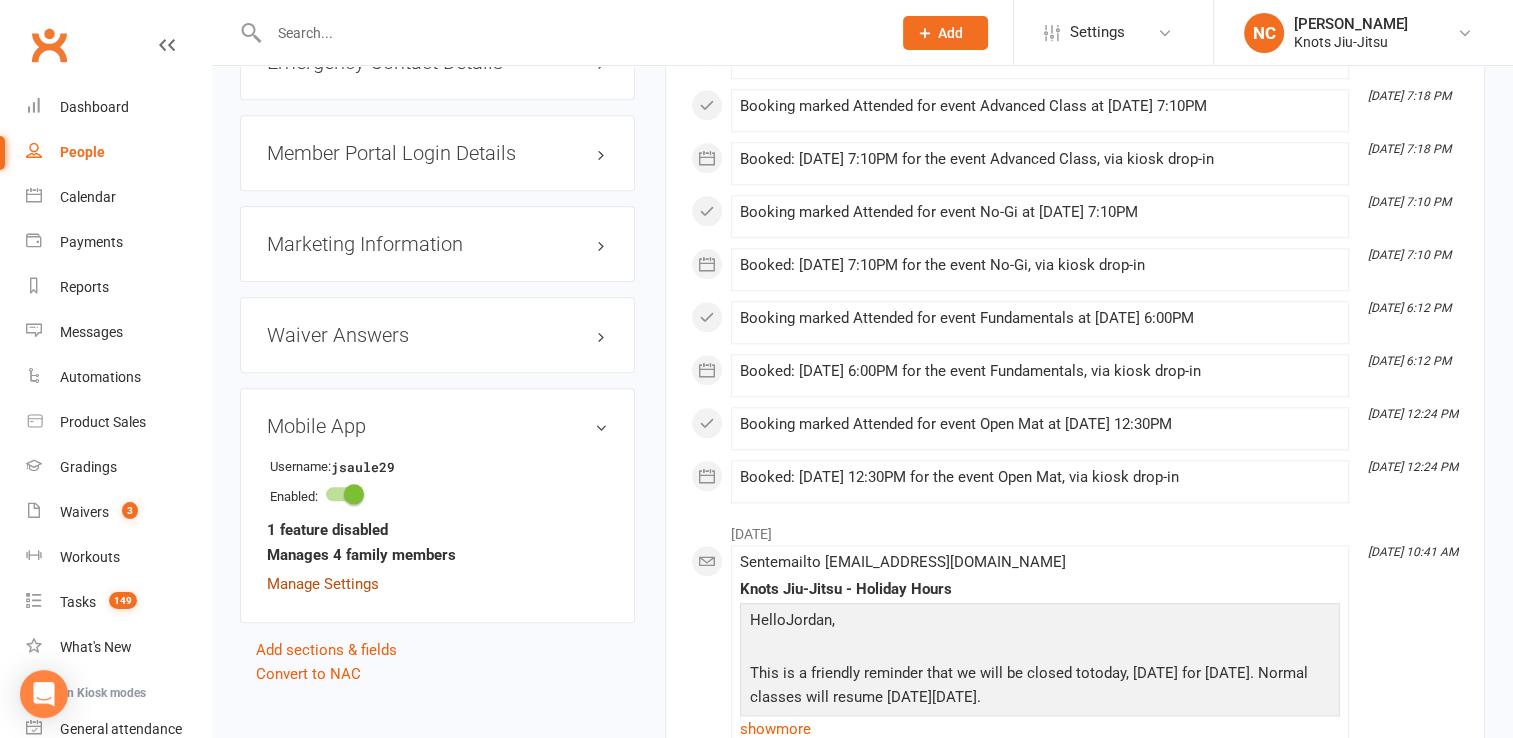 click on "Manage Settings" at bounding box center (323, 584) 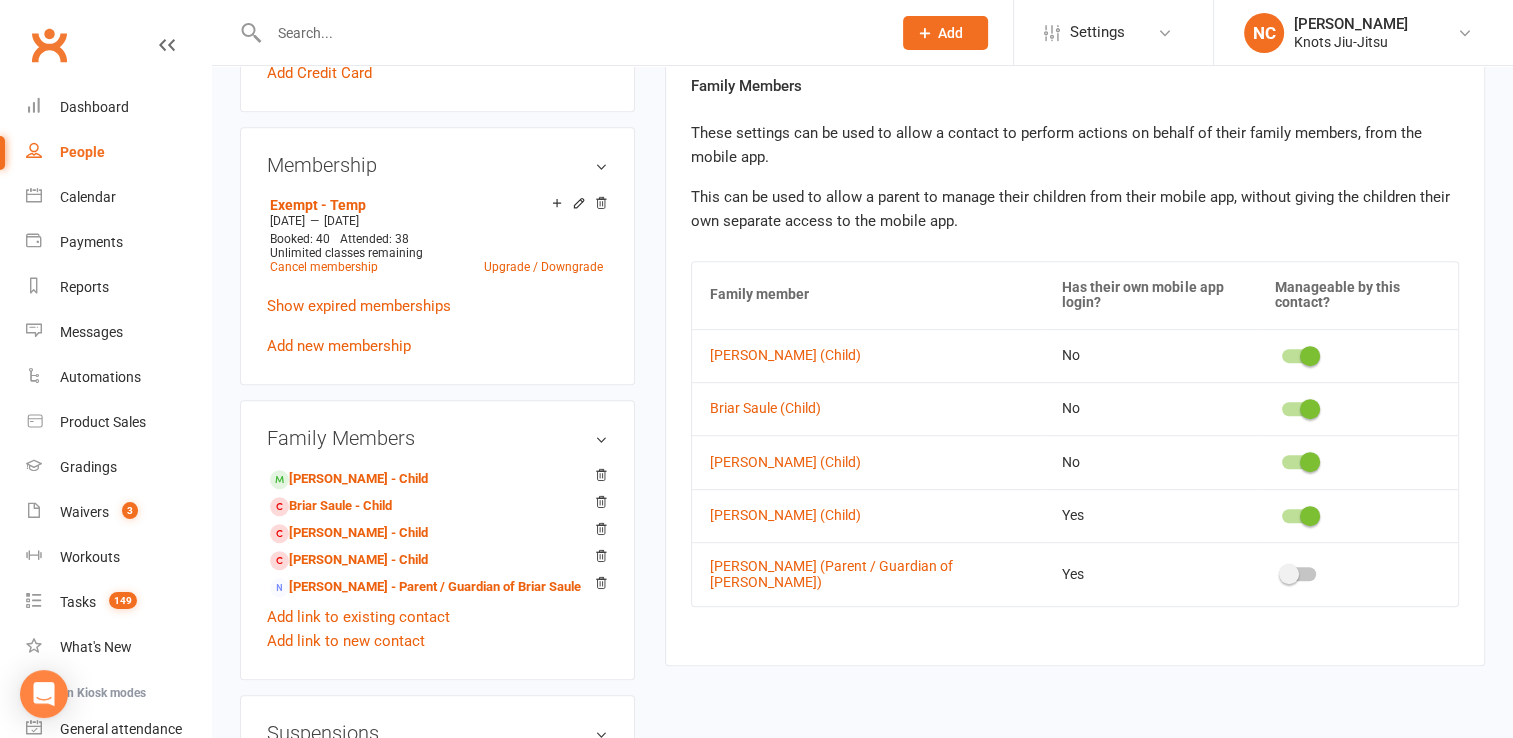 scroll, scrollTop: 938, scrollLeft: 0, axis: vertical 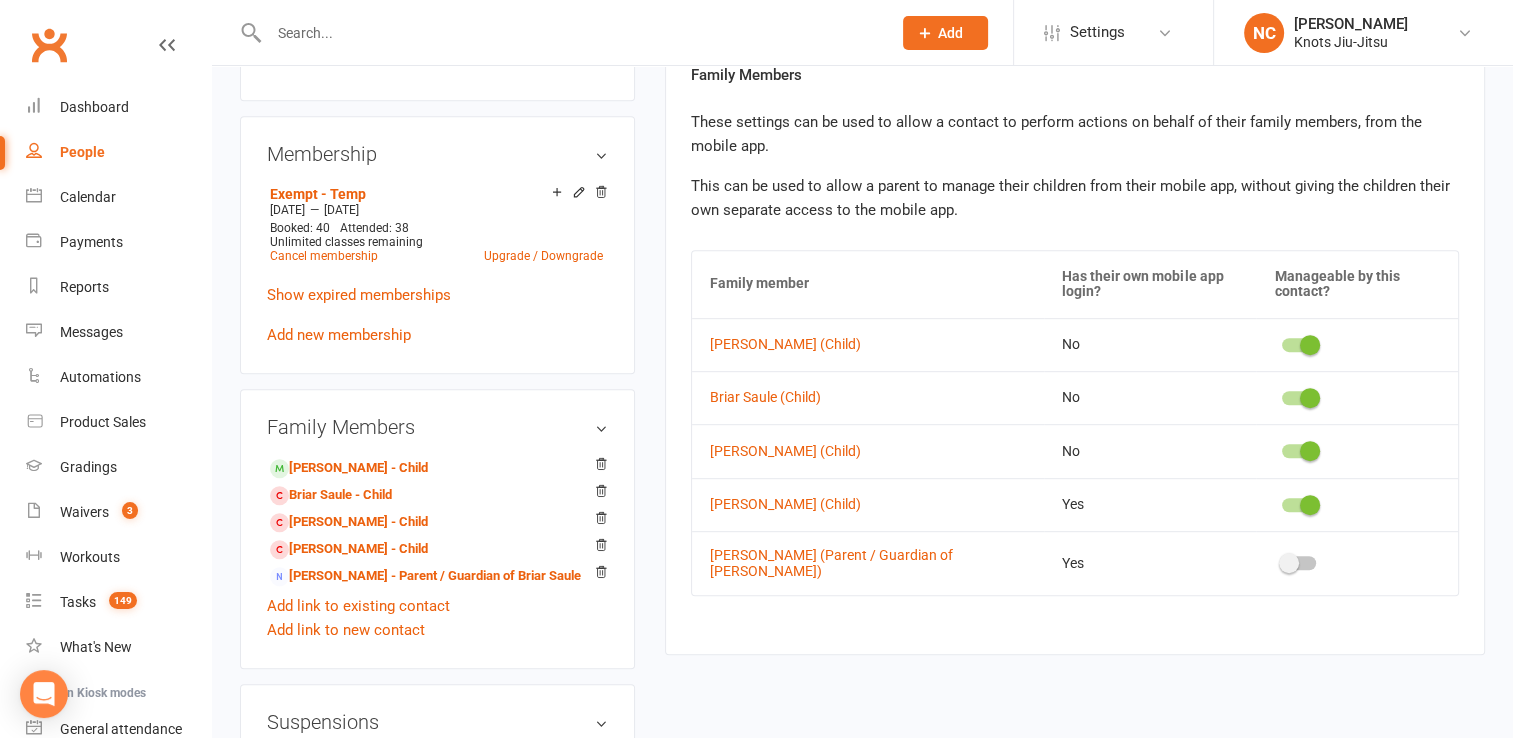 click at bounding box center [1310, 345] 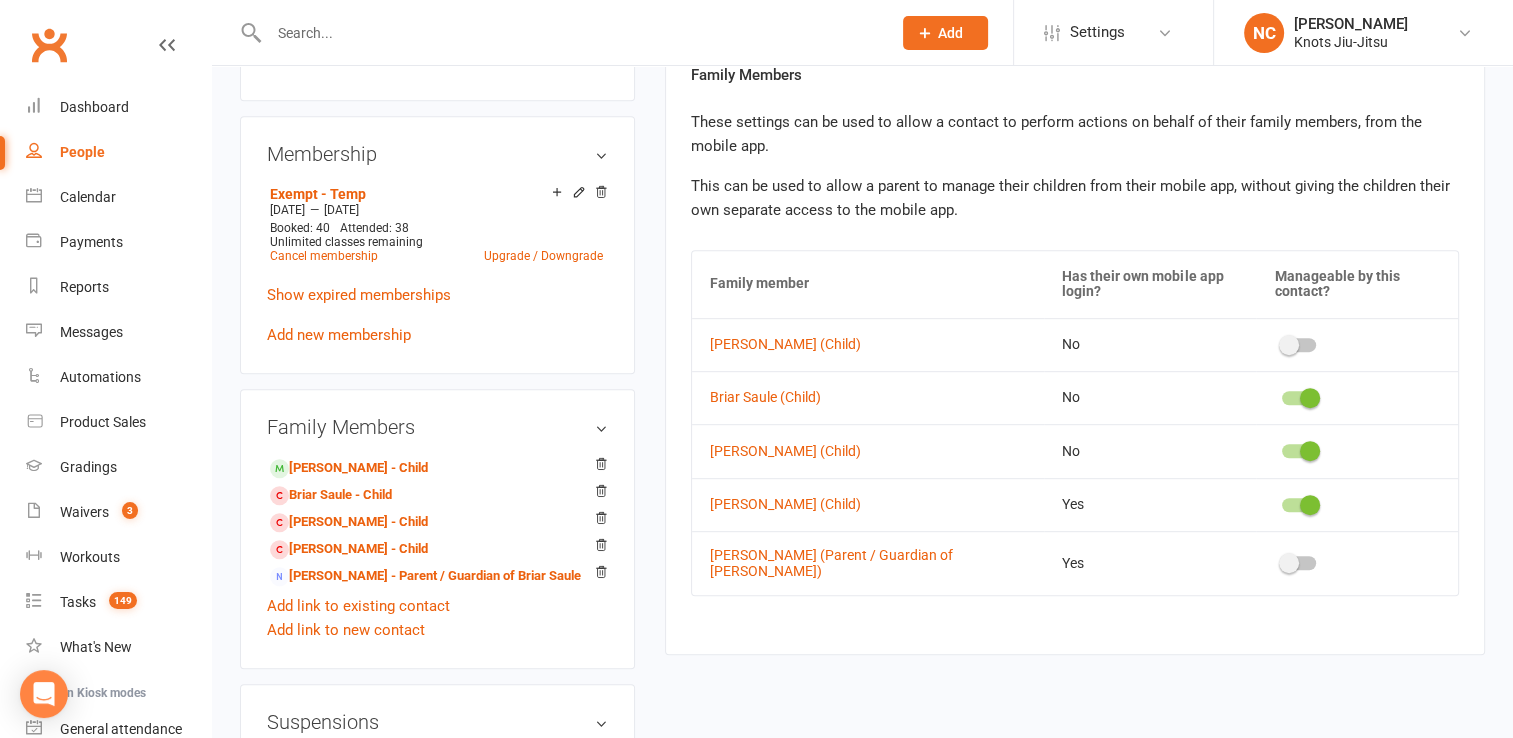 click at bounding box center (1310, 398) 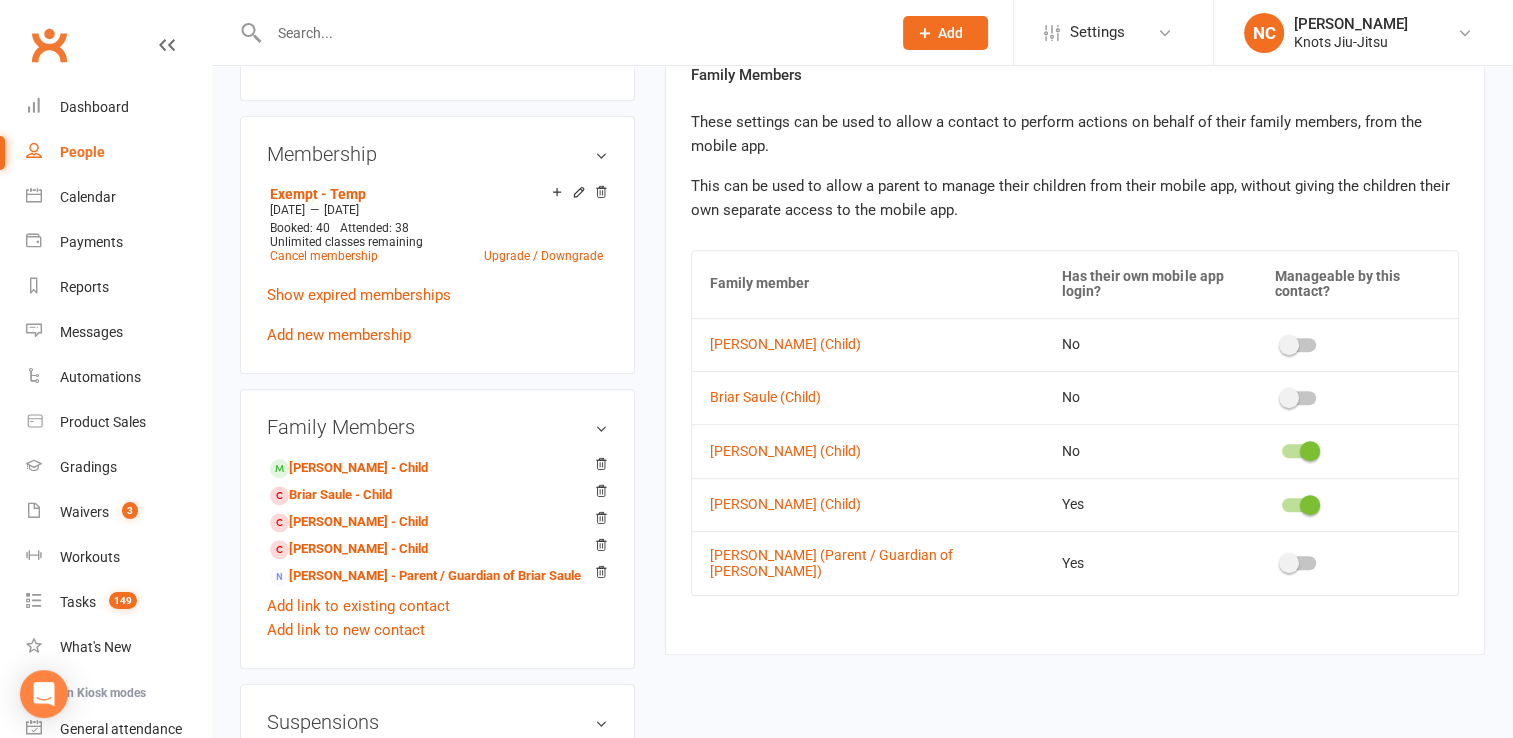 click at bounding box center [1310, 451] 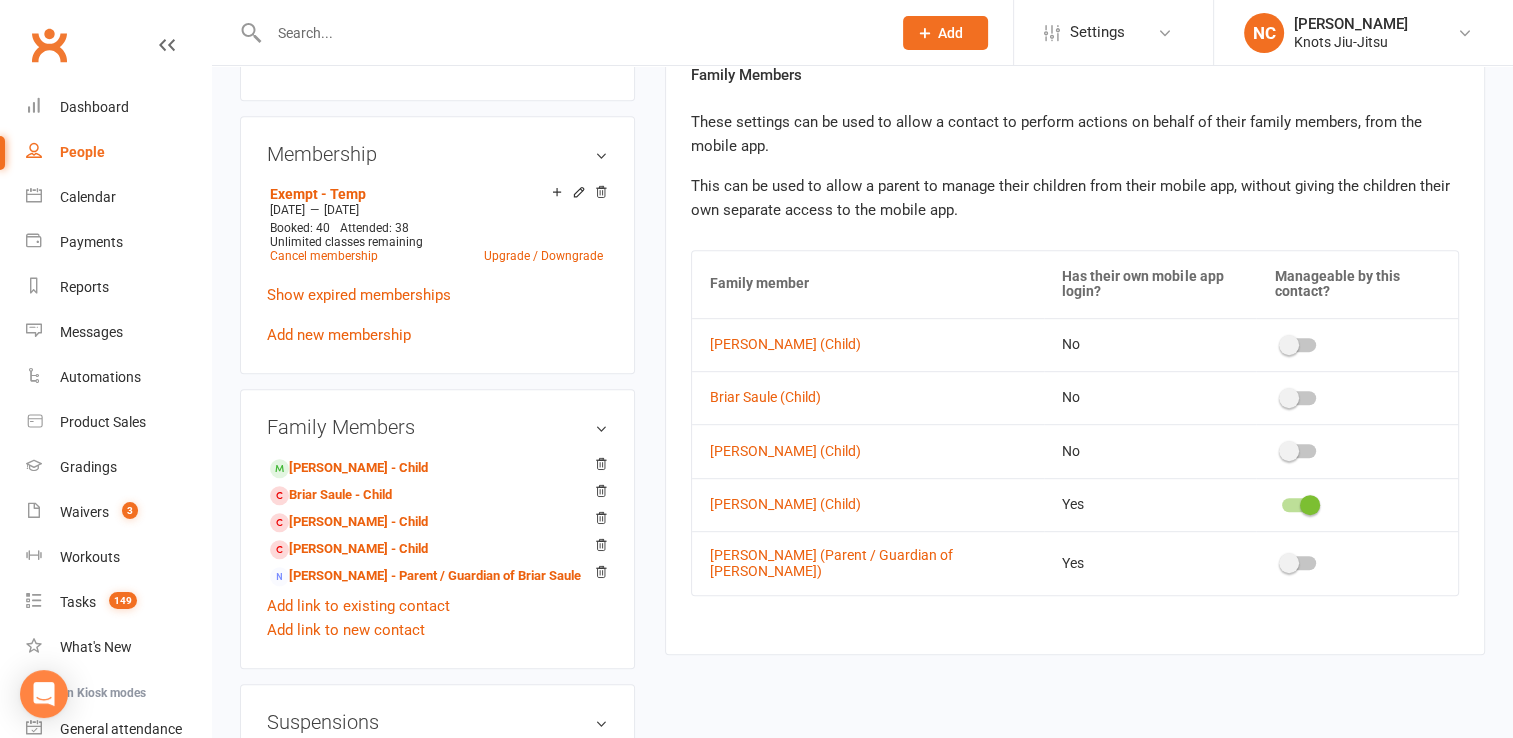 click at bounding box center [1299, 505] 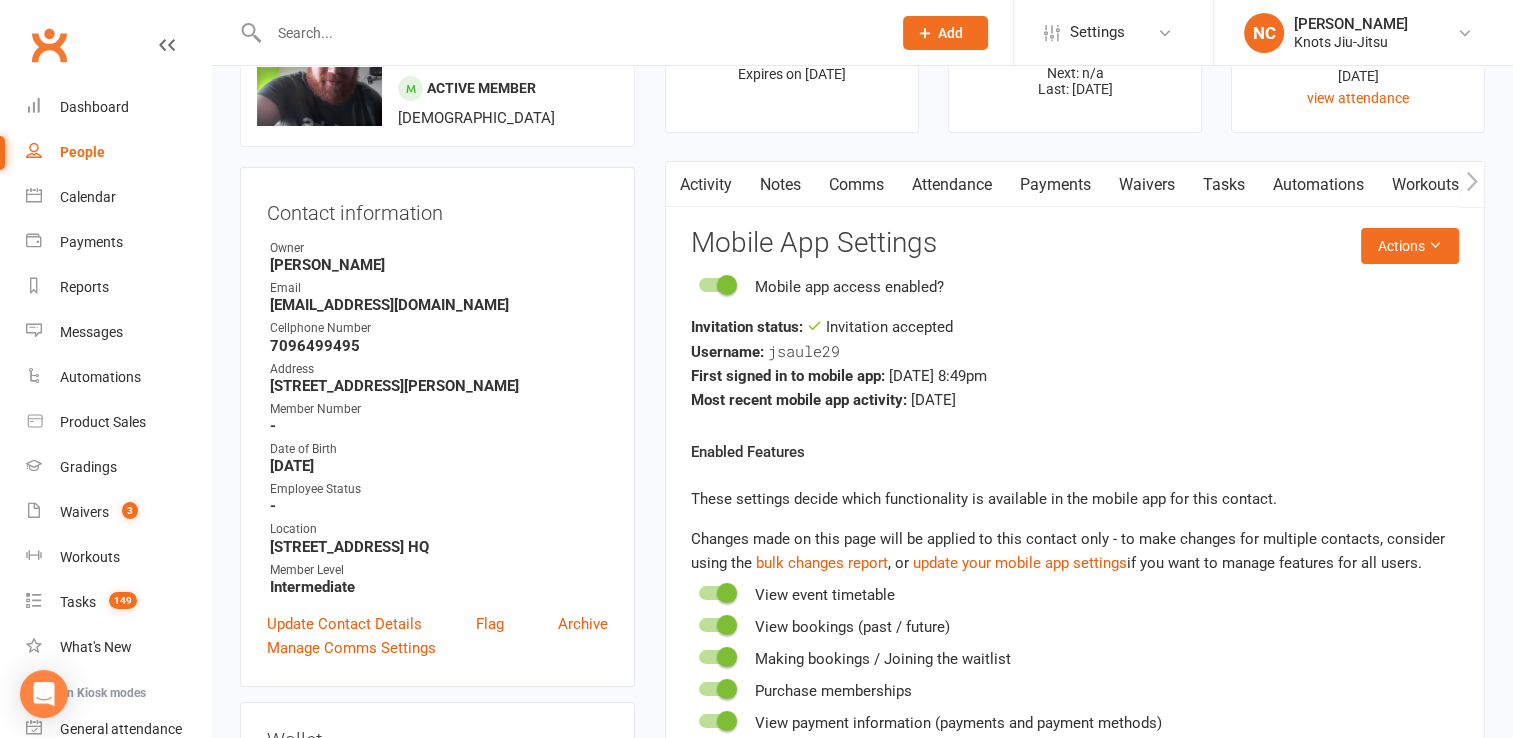 scroll, scrollTop: 0, scrollLeft: 0, axis: both 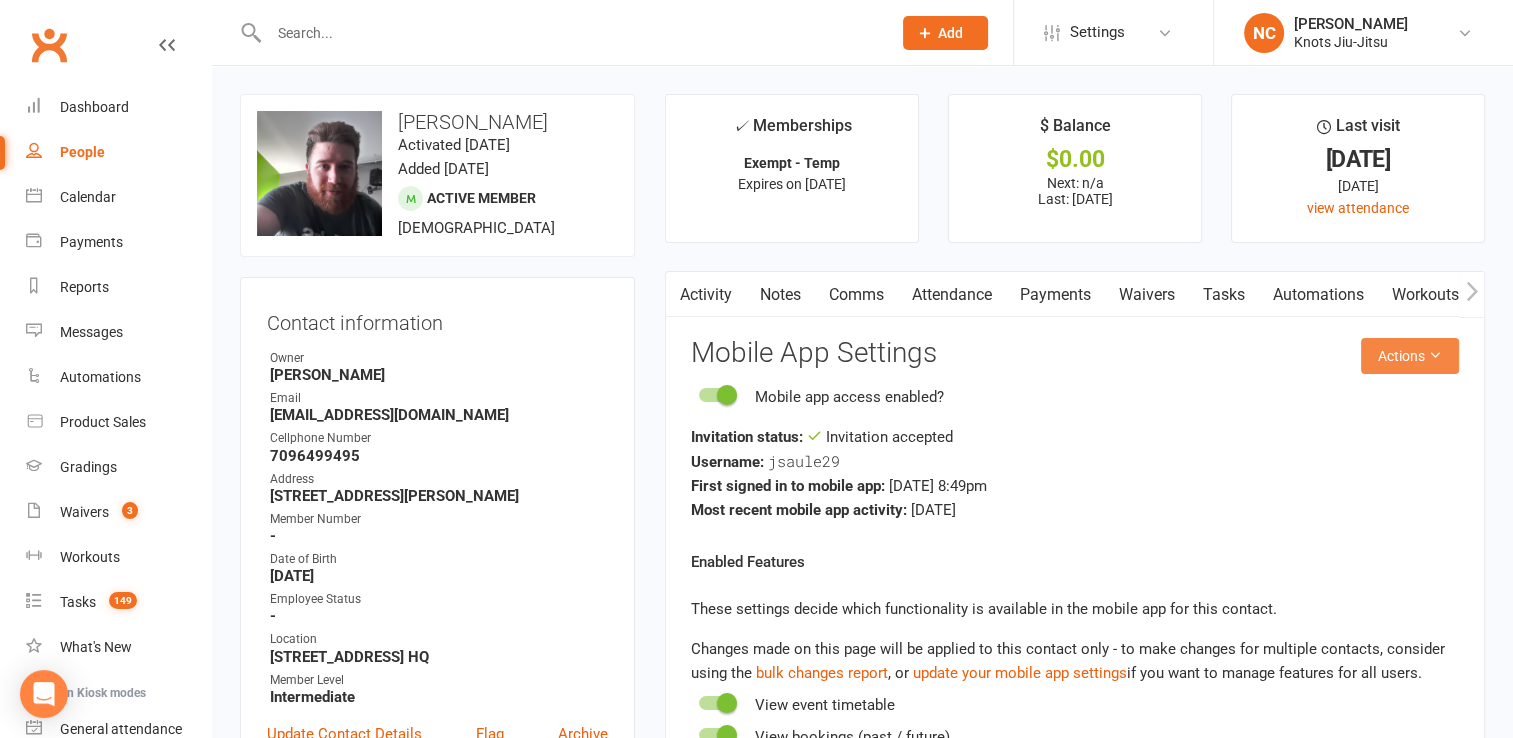 click on "Actions" at bounding box center [1410, 356] 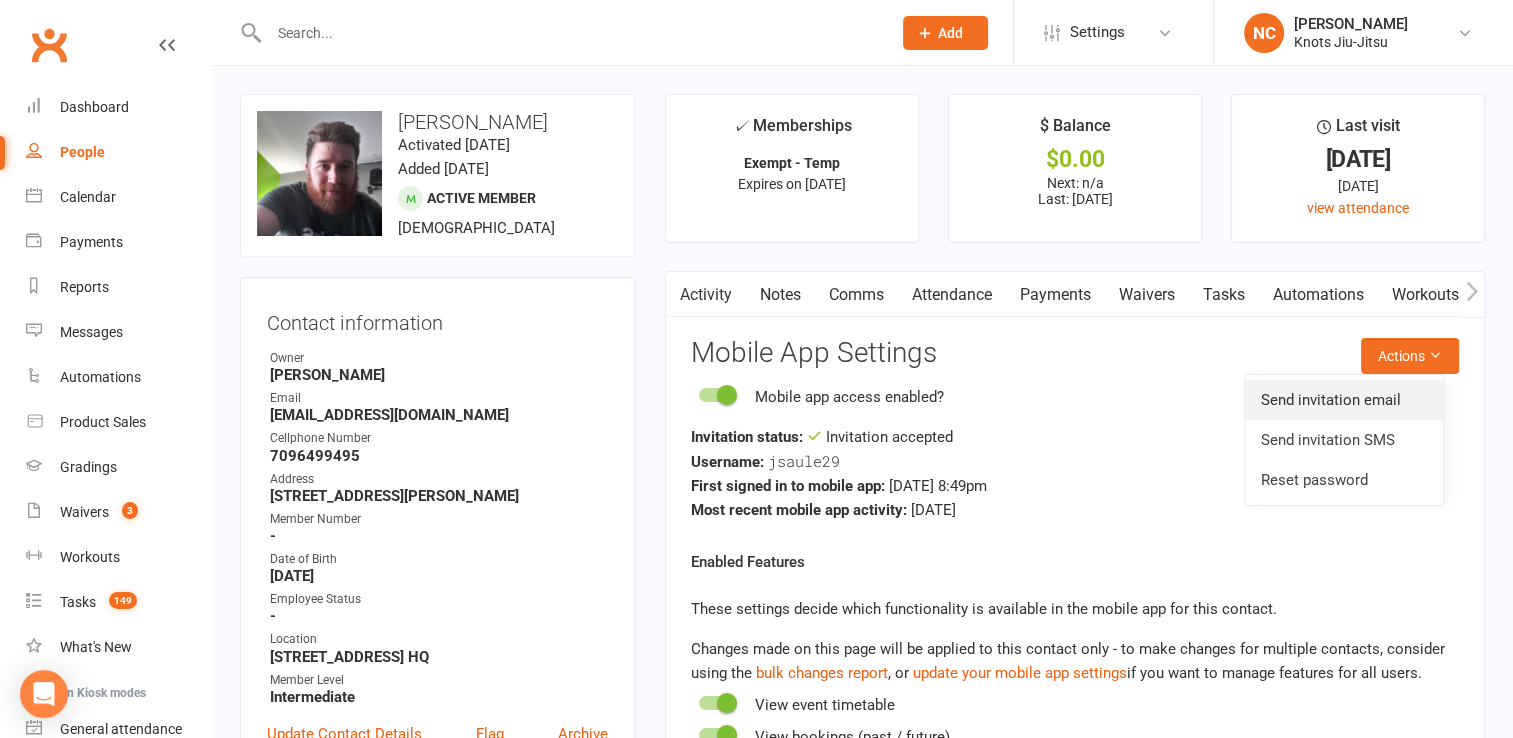 click on "Send invitation email" at bounding box center (1344, 400) 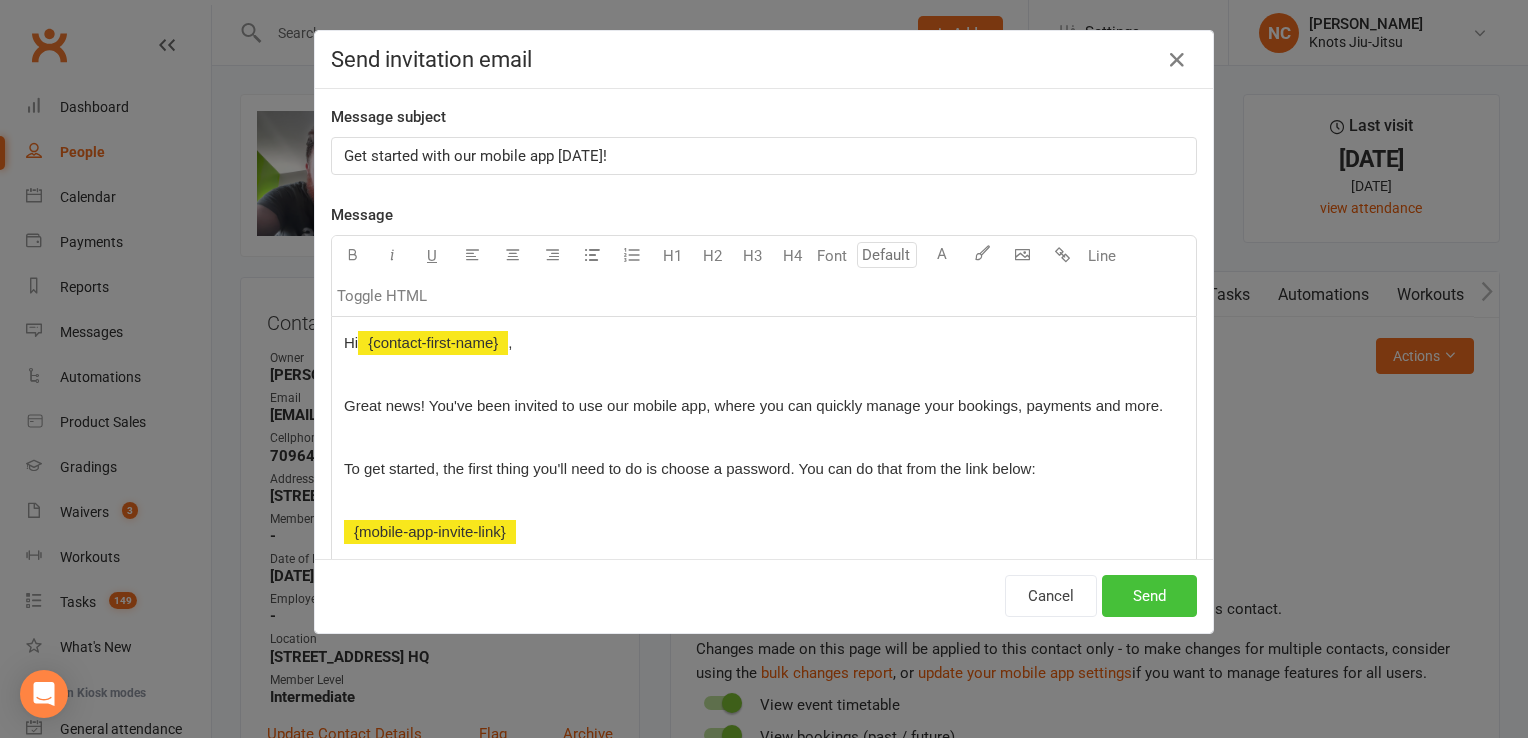 click on "Send" at bounding box center (1149, 596) 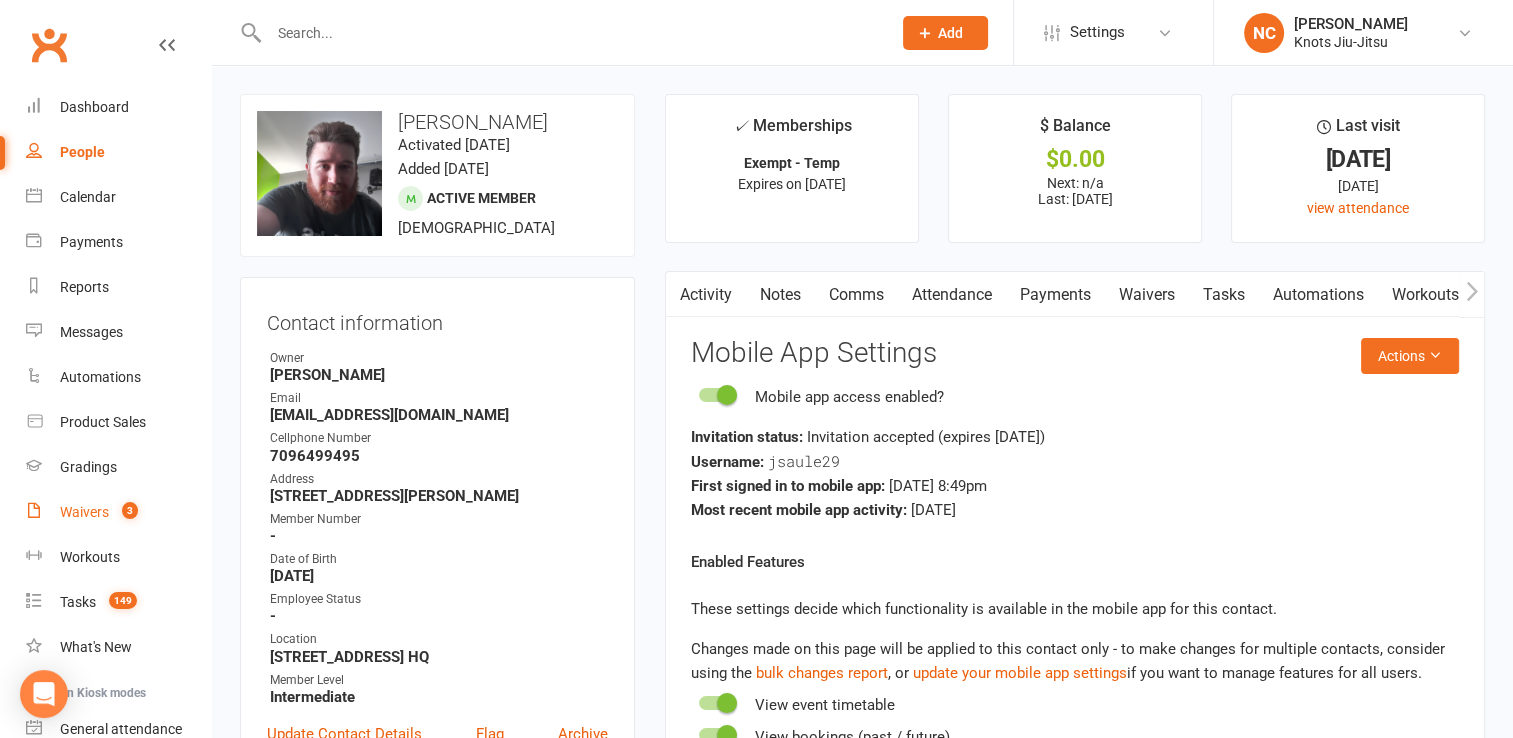 click on "Waivers   3" at bounding box center (118, 512) 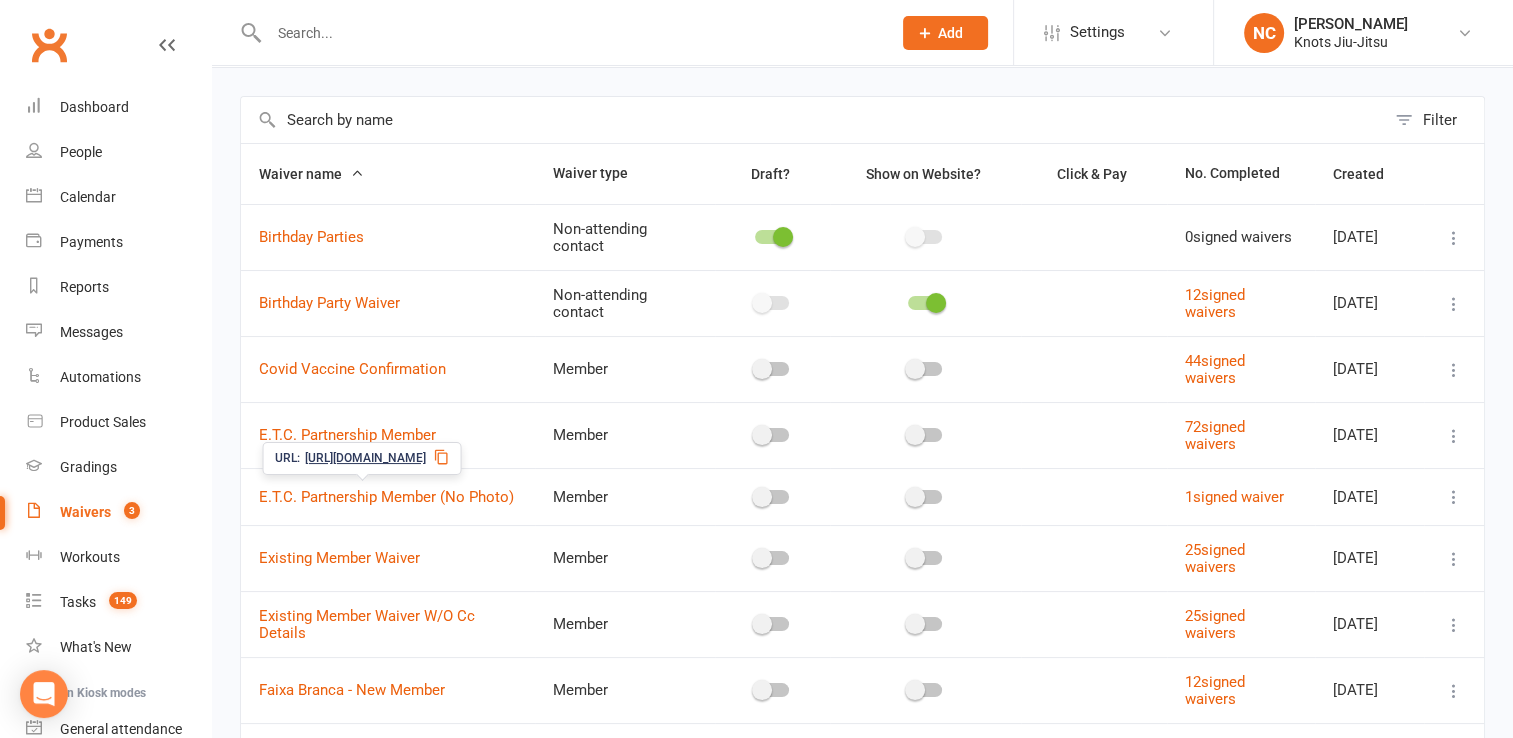 scroll, scrollTop: 0, scrollLeft: 0, axis: both 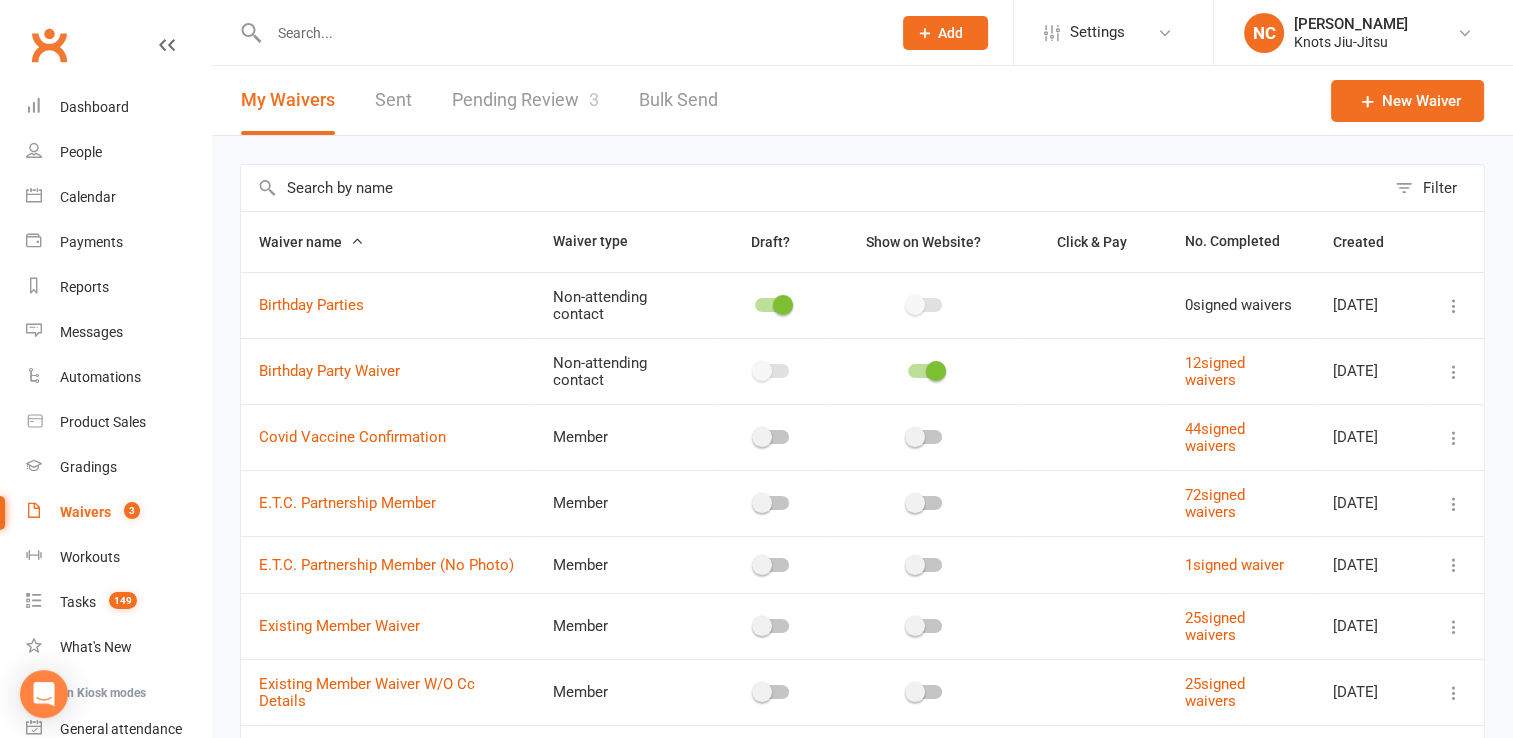click on "Pending Review 3" at bounding box center [525, 100] 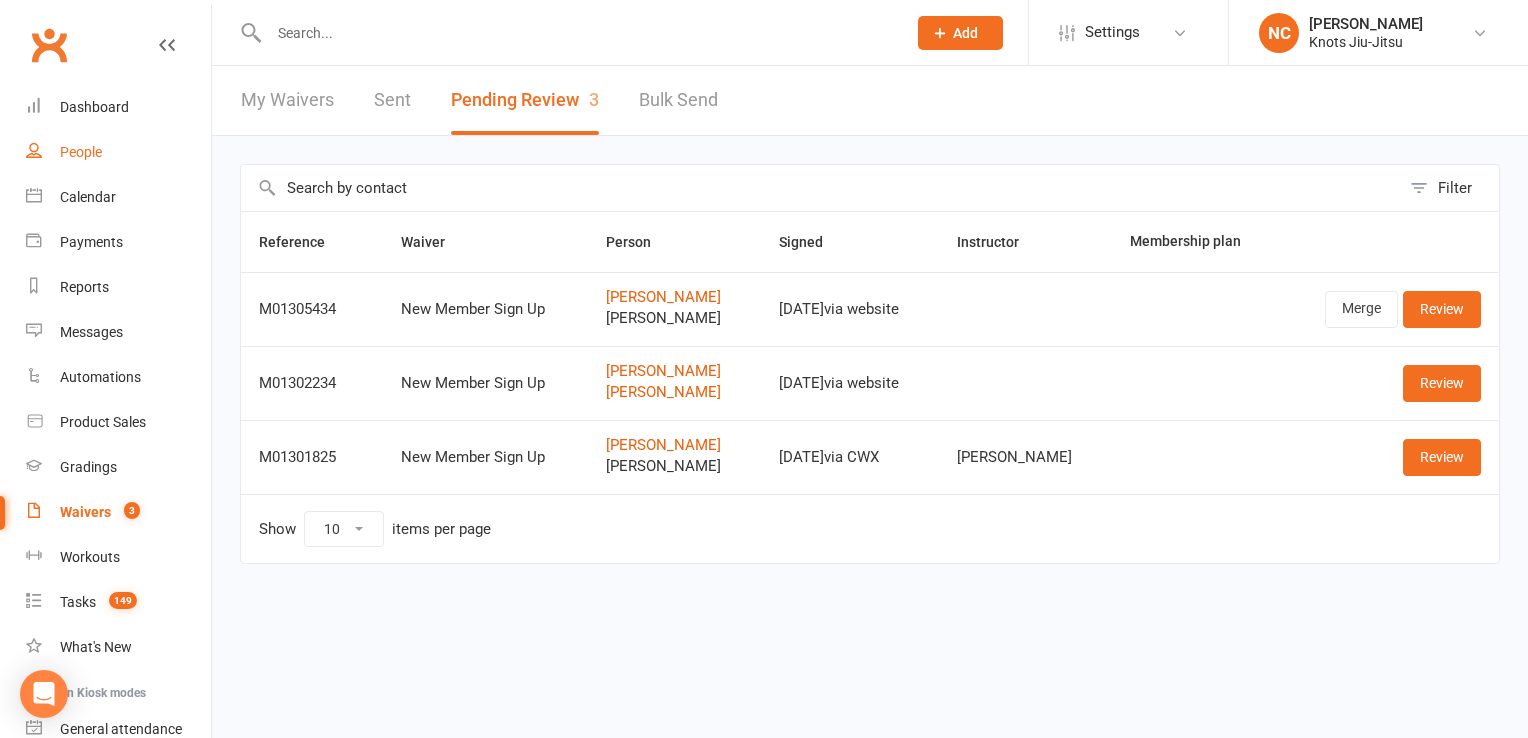 click on "People" at bounding box center [118, 152] 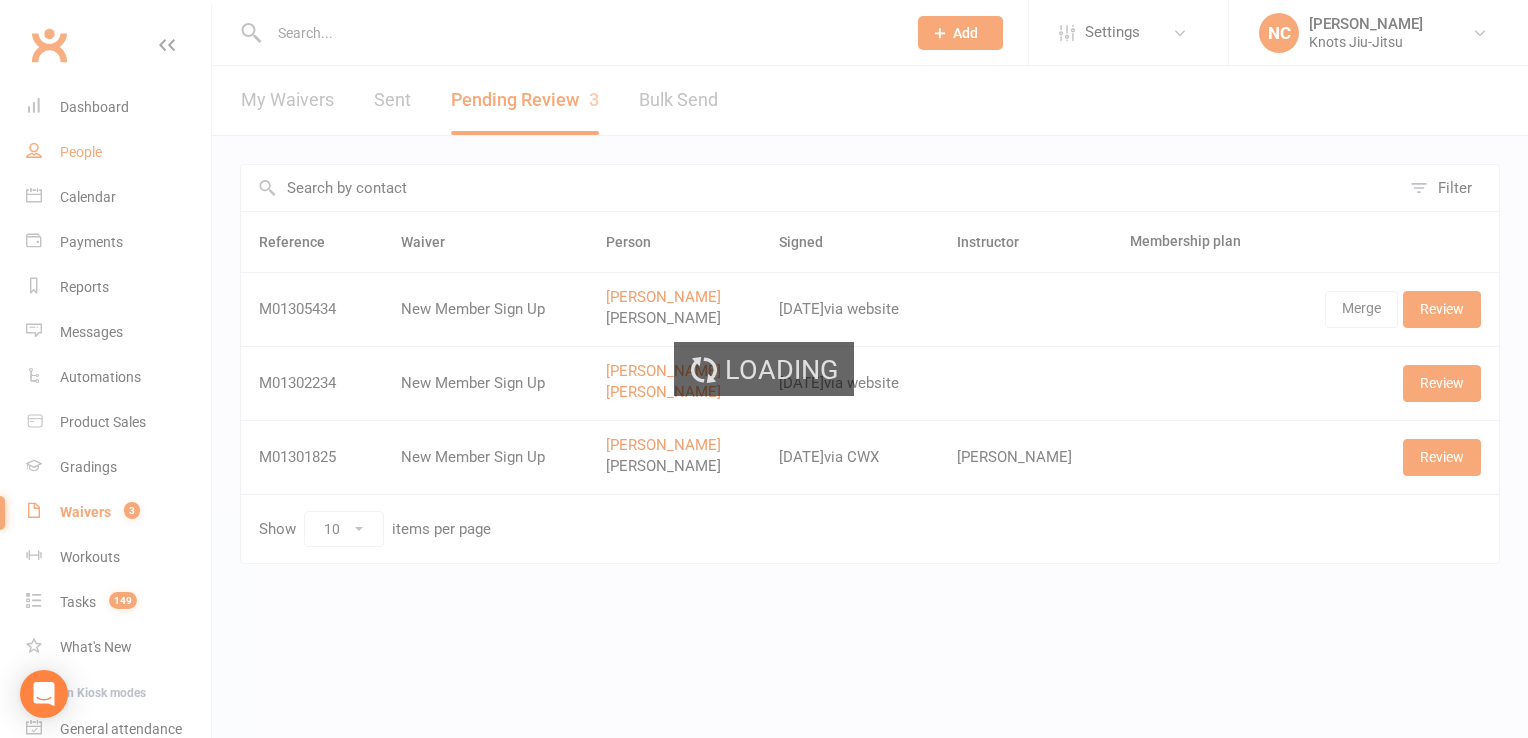 select on "100" 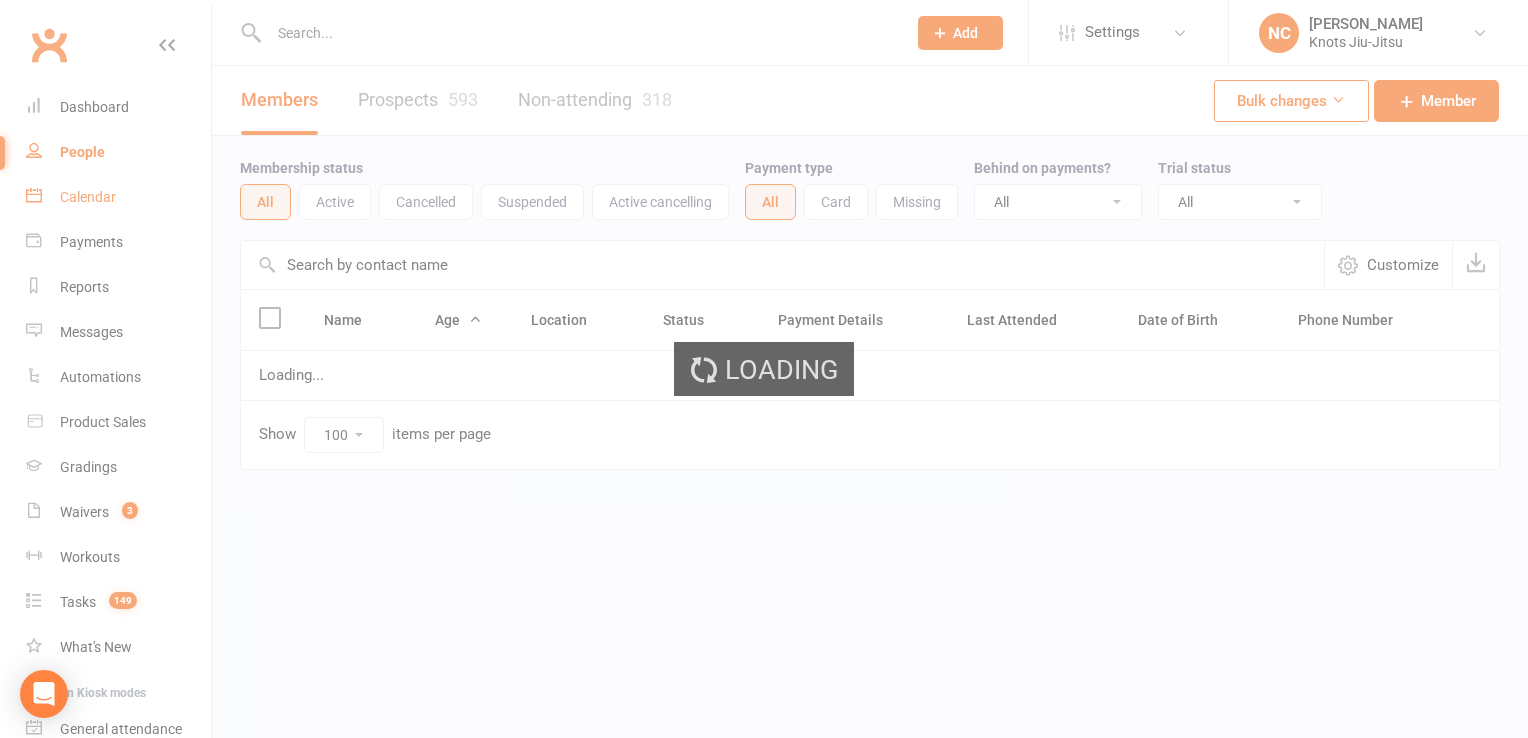 click on "Calendar" at bounding box center (118, 197) 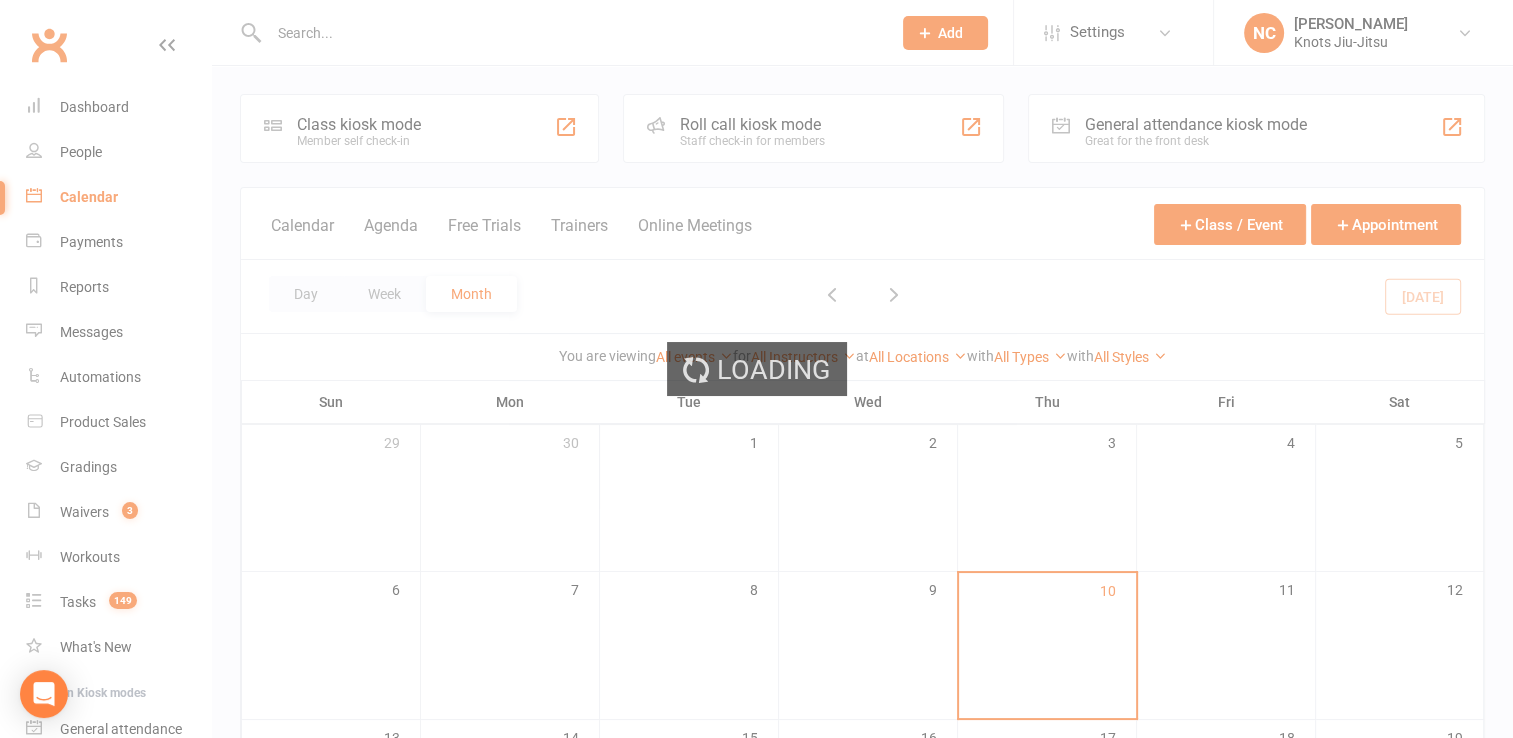 click on "Prospect
Member
Non-attending contact
Class / event
Appointment
Grading event
Task
Membership plan
Bulk message
Add
Settings Membership Plans Event Templates Appointment Types Mobile App  Website Customize Contacts Bulk Imports Users Account Profile Clubworx API NC [PERSON_NAME] Knots Jiu-Jitsu My profile Help Terms & conditions  Privacy policy  Sign out Clubworx Dashboard People Calendar Payments Reports Messages   Automations   Product Sales Gradings   Waivers   3 Workouts   Tasks   149 What's New Check-in Kiosk modes General attendance Roll call Class check-in Signed in successfully. × × Invitation email sent × × Class kiosk mode Member self check-in Roll call kiosk mode Staff check-in for members General attendance kiosk mode" at bounding box center [756, 672] 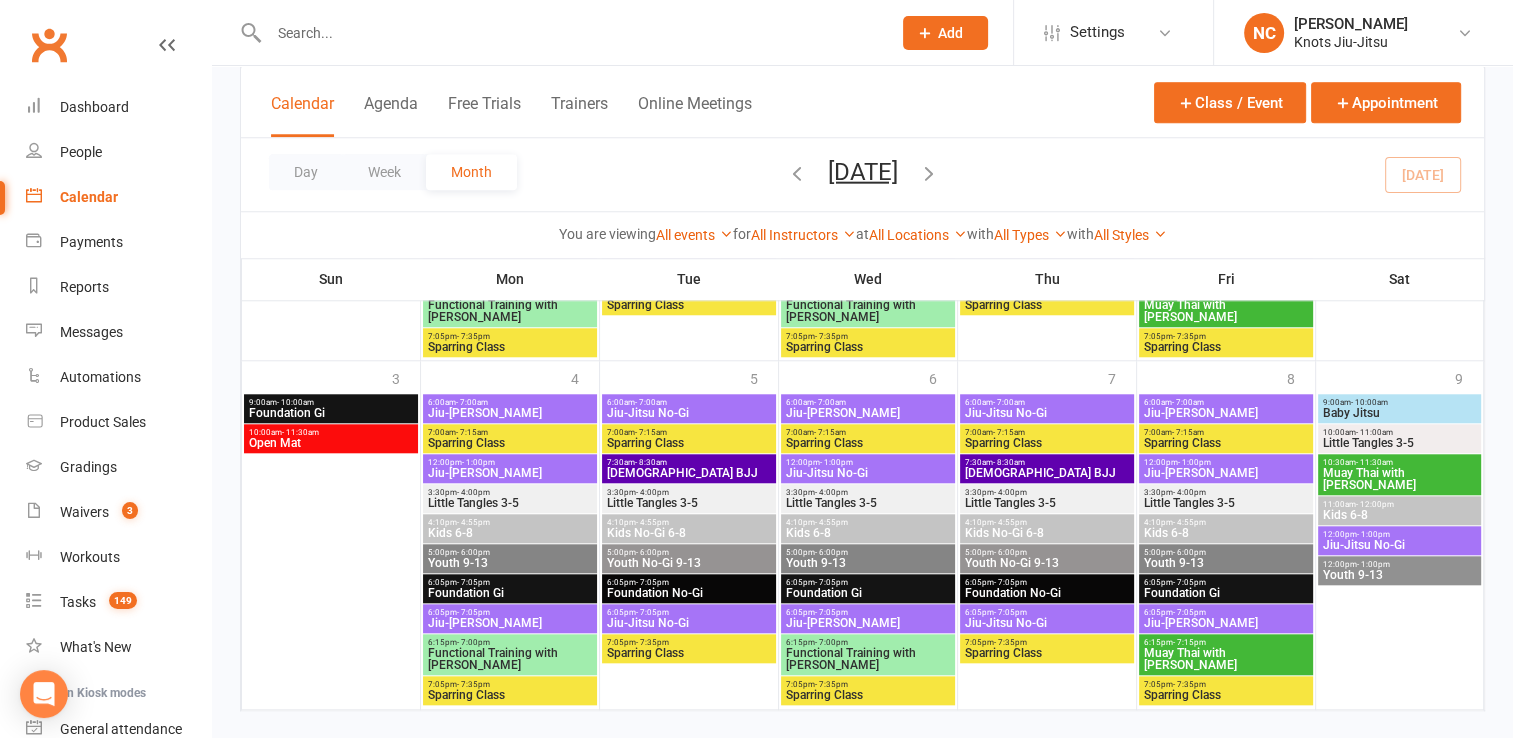 scroll, scrollTop: 1838, scrollLeft: 0, axis: vertical 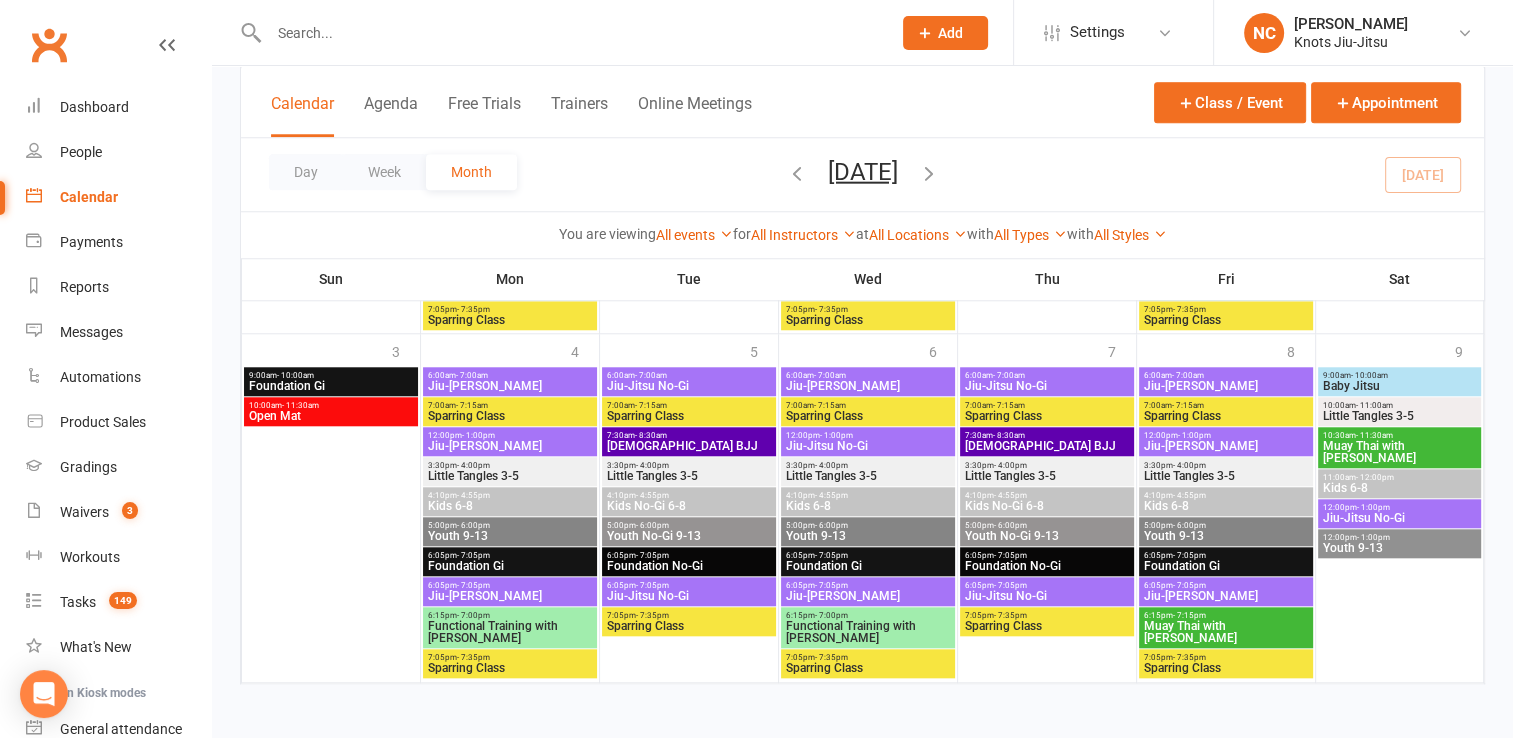 click at bounding box center [929, 172] 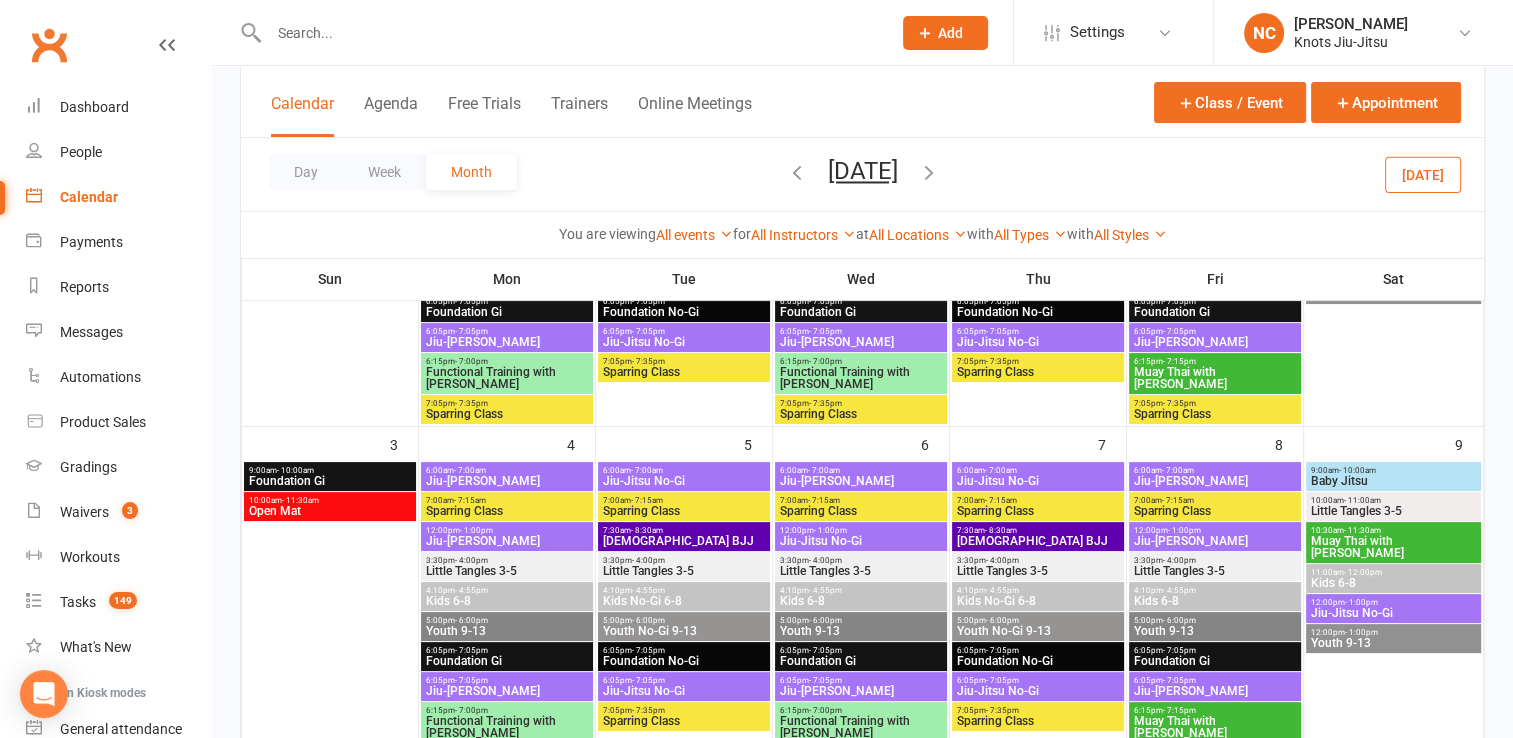 scroll, scrollTop: 346, scrollLeft: 0, axis: vertical 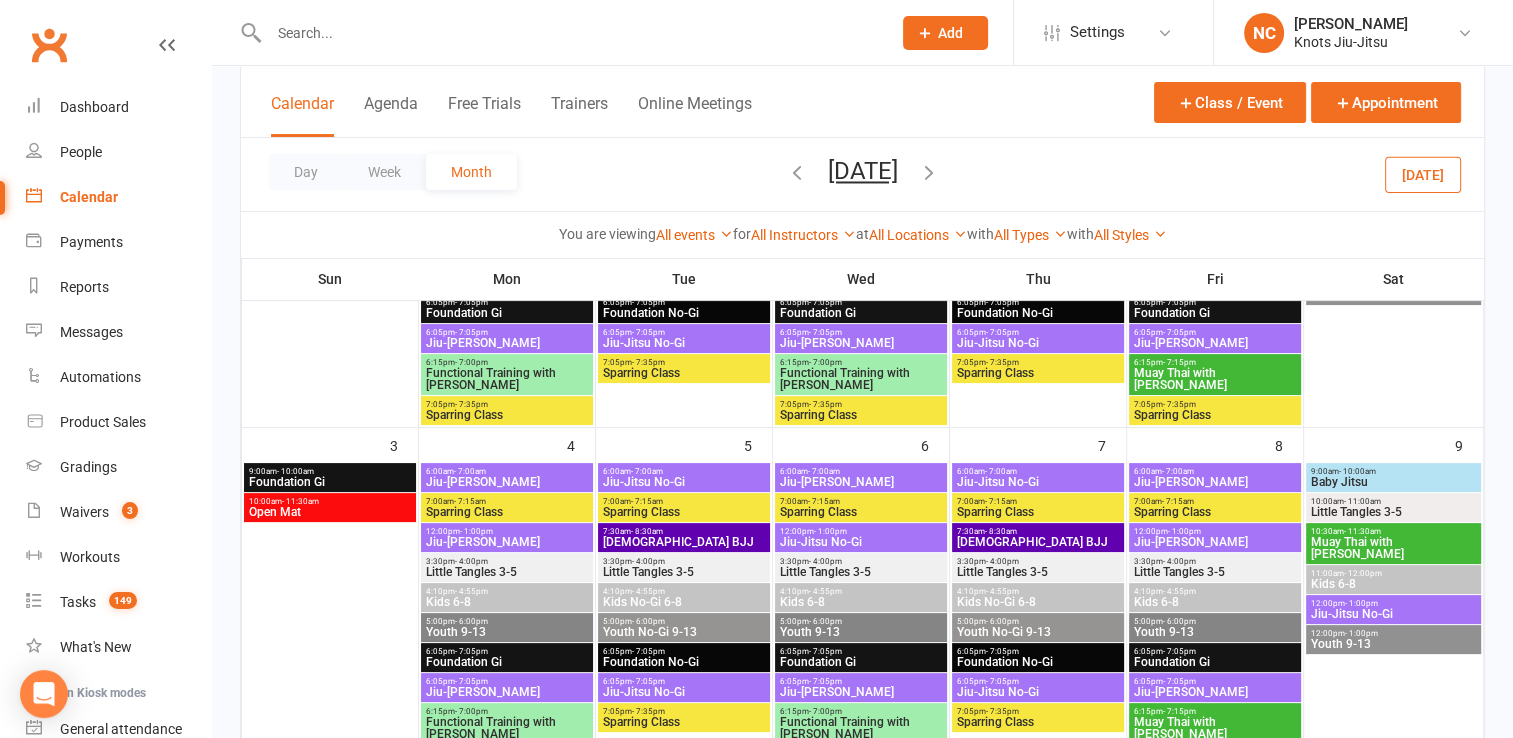 click at bounding box center [797, 172] 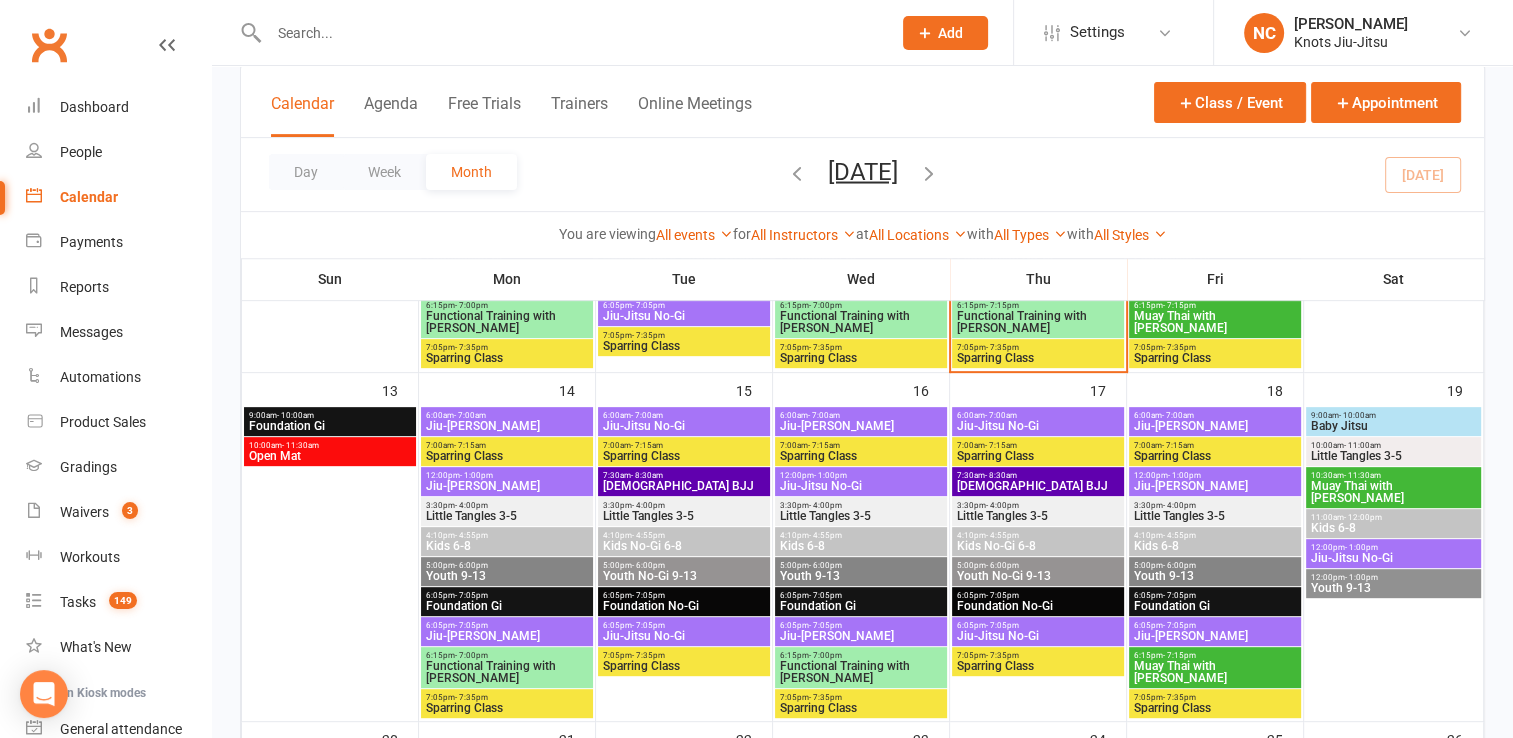scroll, scrollTop: 844, scrollLeft: 0, axis: vertical 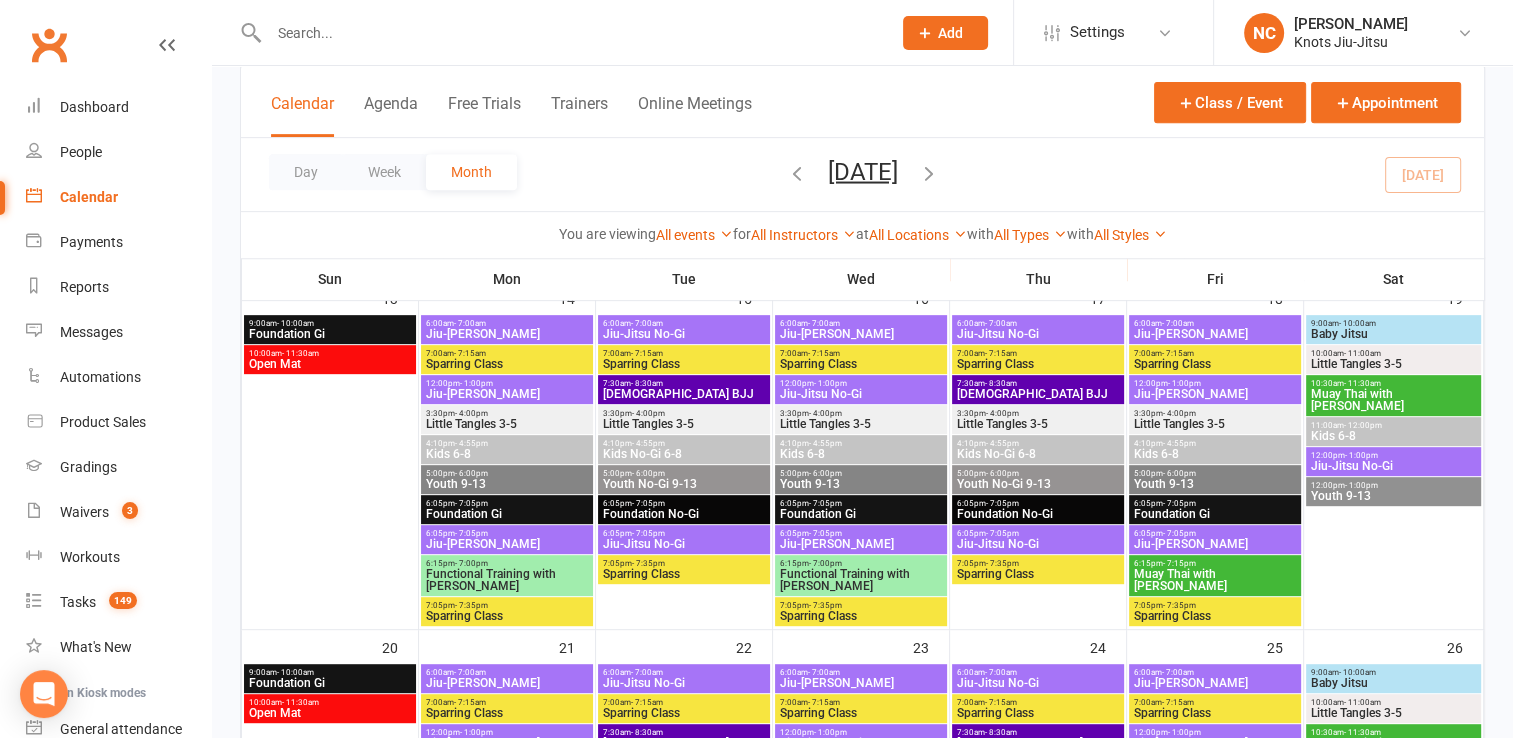 click on "Functional Training with [PERSON_NAME]" at bounding box center (507, 580) 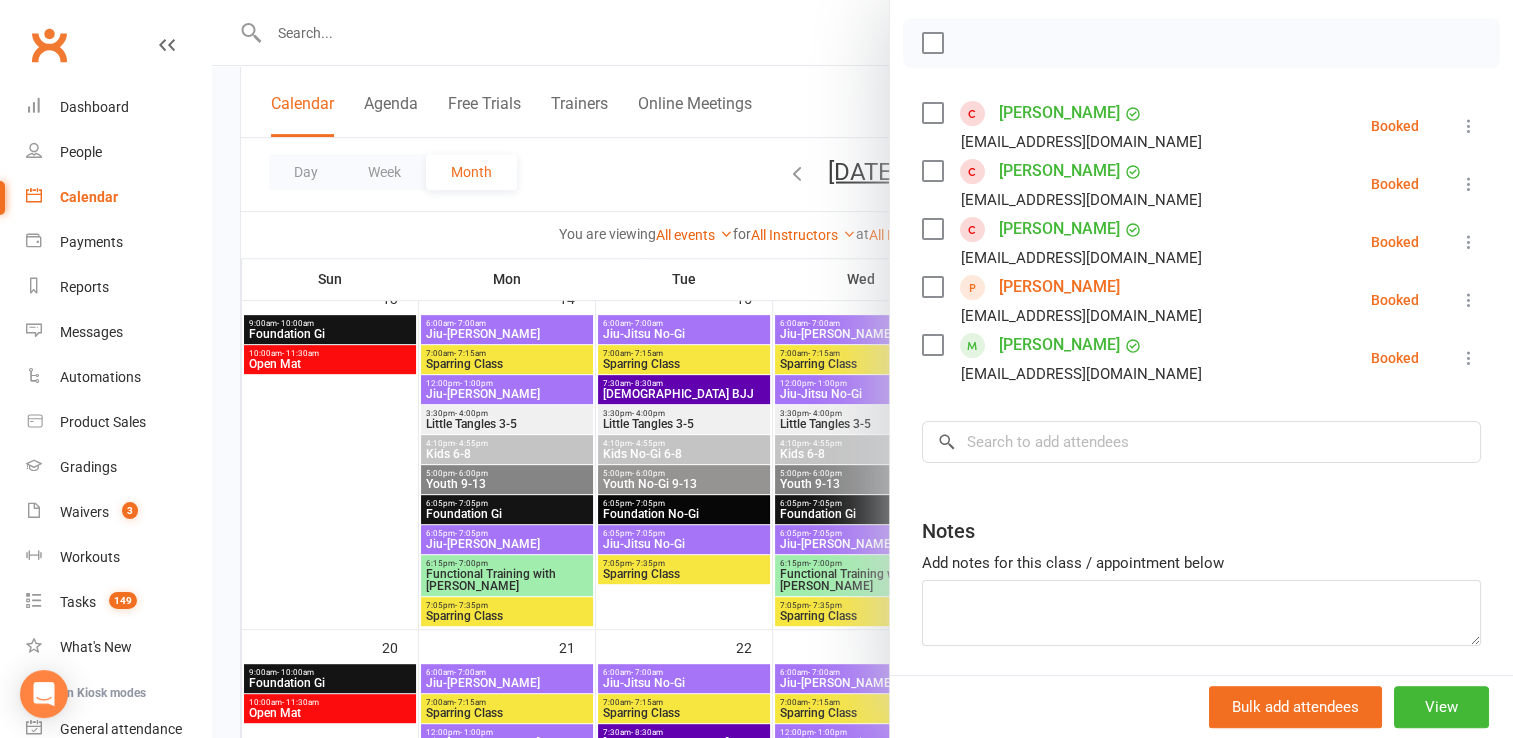 scroll, scrollTop: 280, scrollLeft: 0, axis: vertical 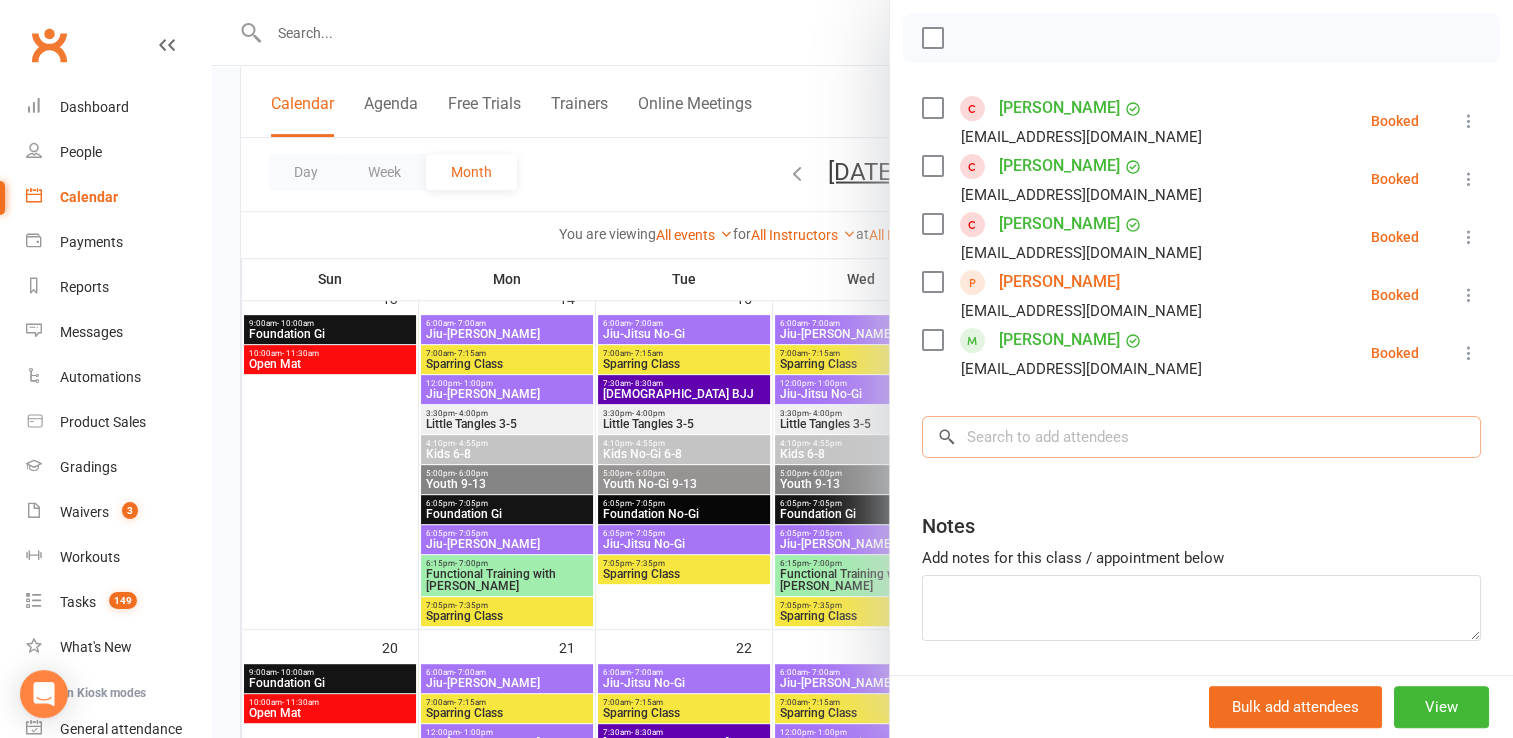 click at bounding box center (1201, 437) 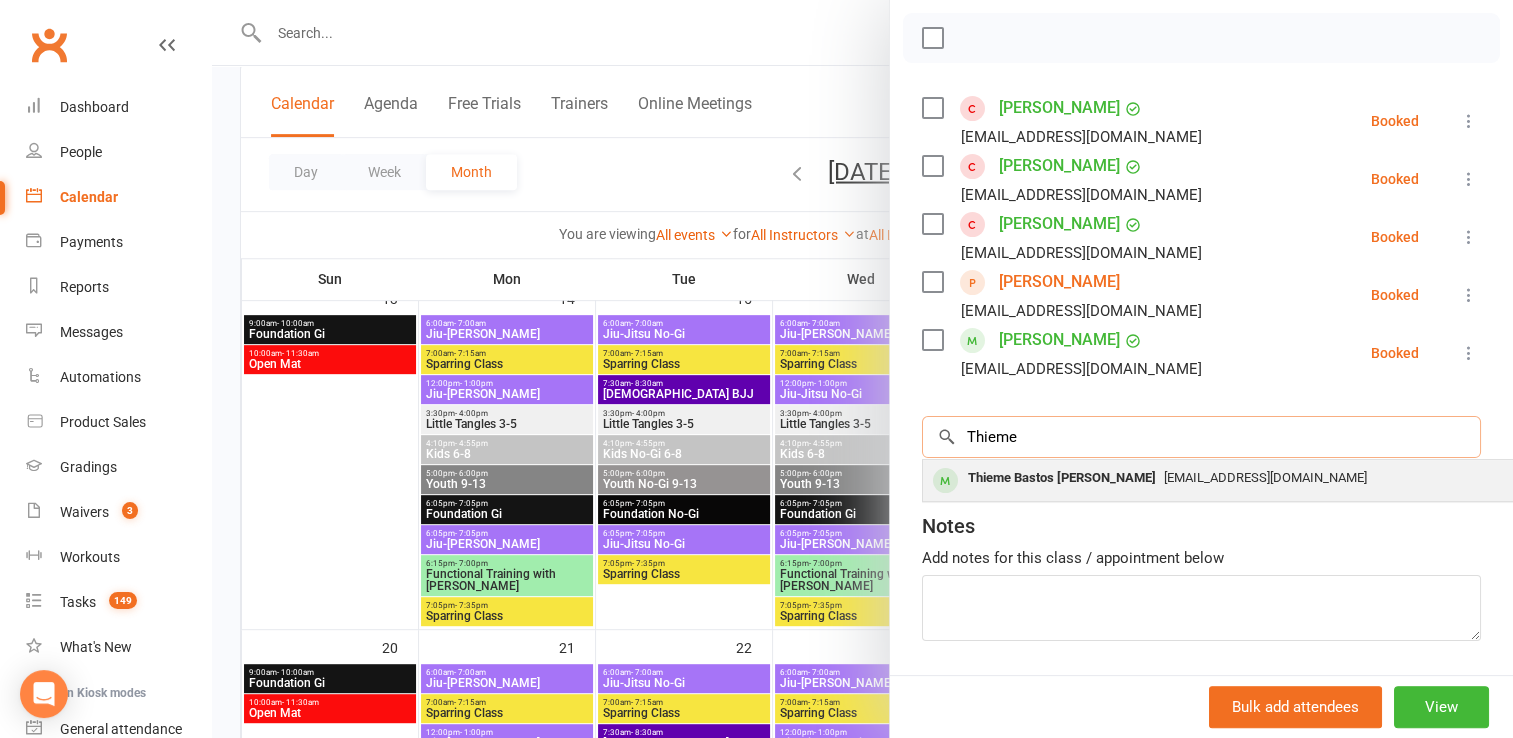 type on "Thieme" 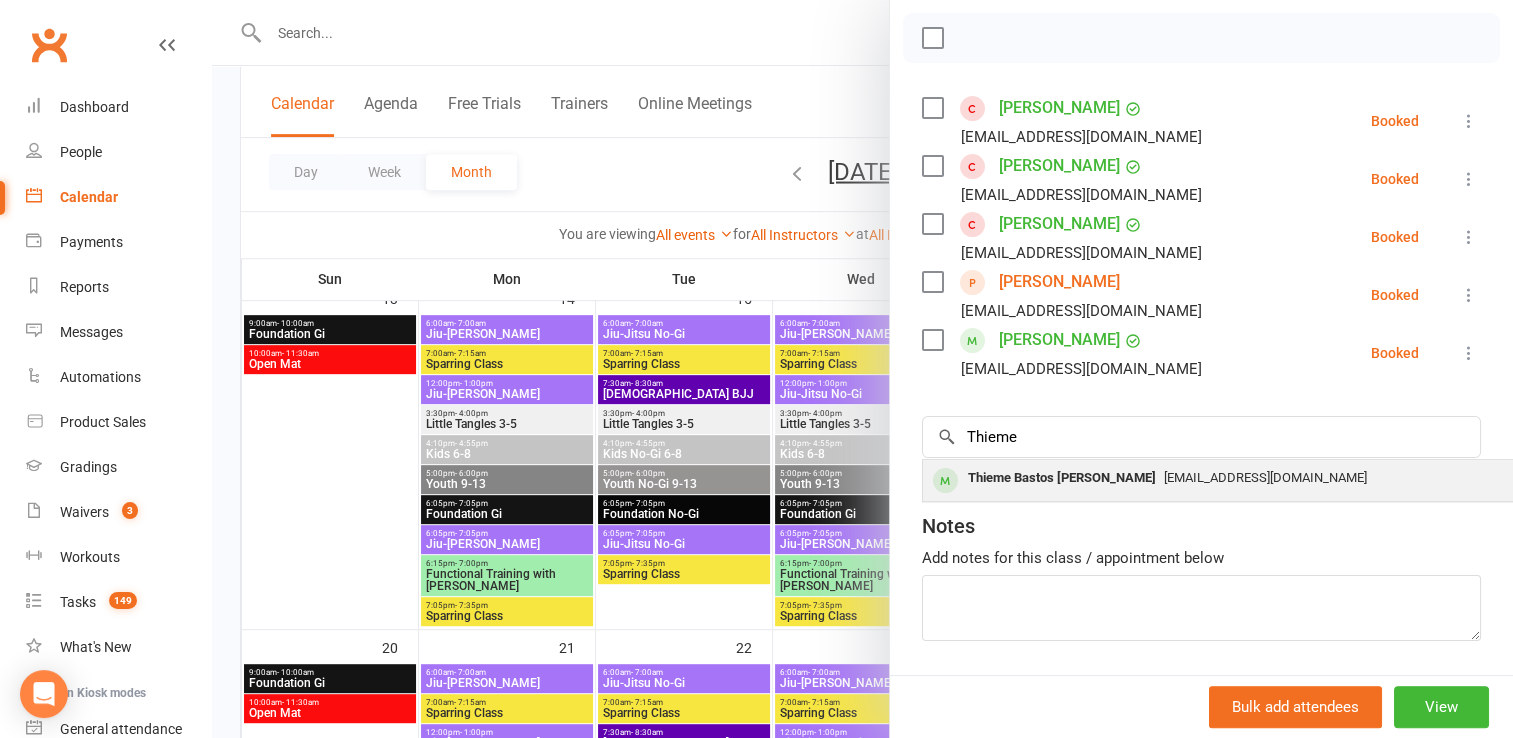 click on "Thieme Bastos [PERSON_NAME]" at bounding box center (1062, 478) 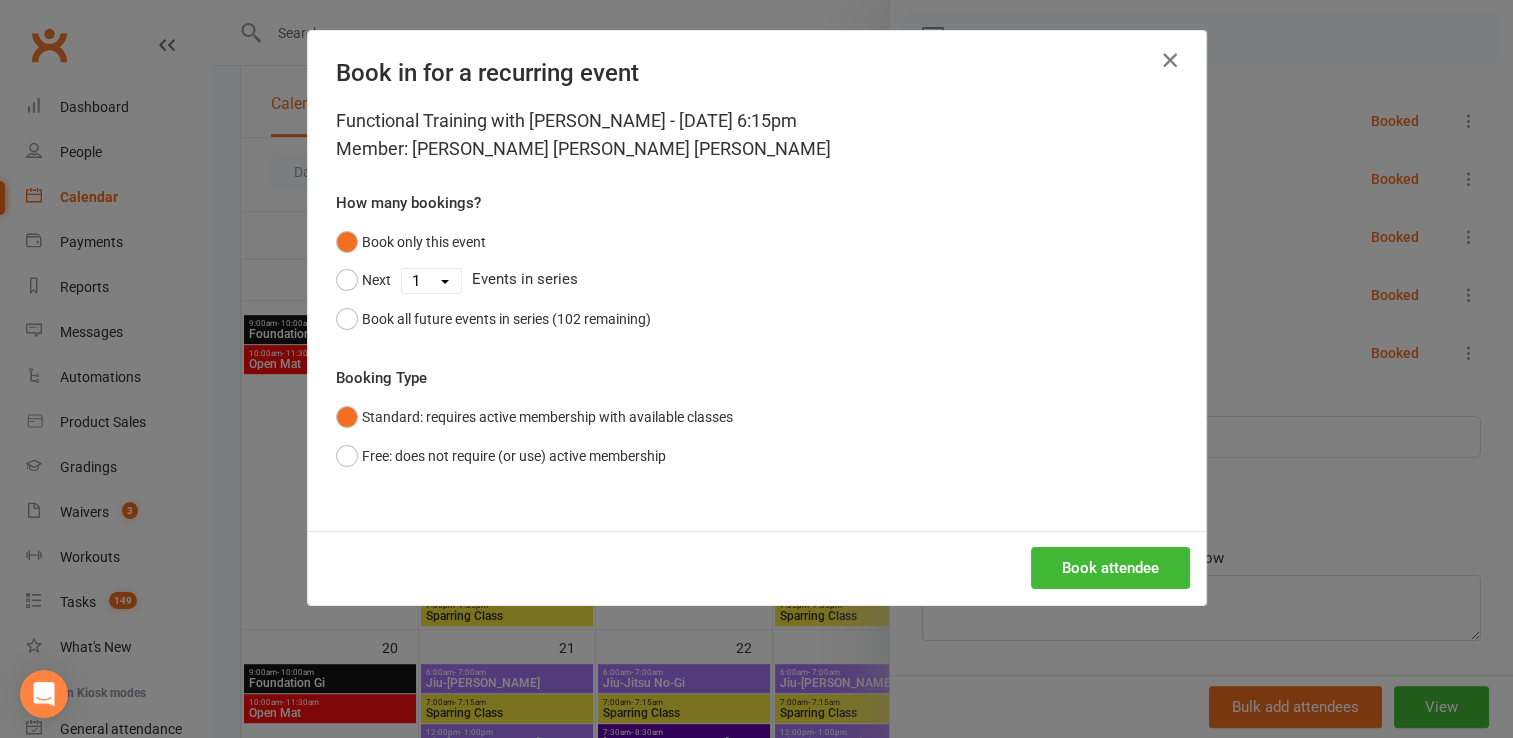 click at bounding box center [1170, 60] 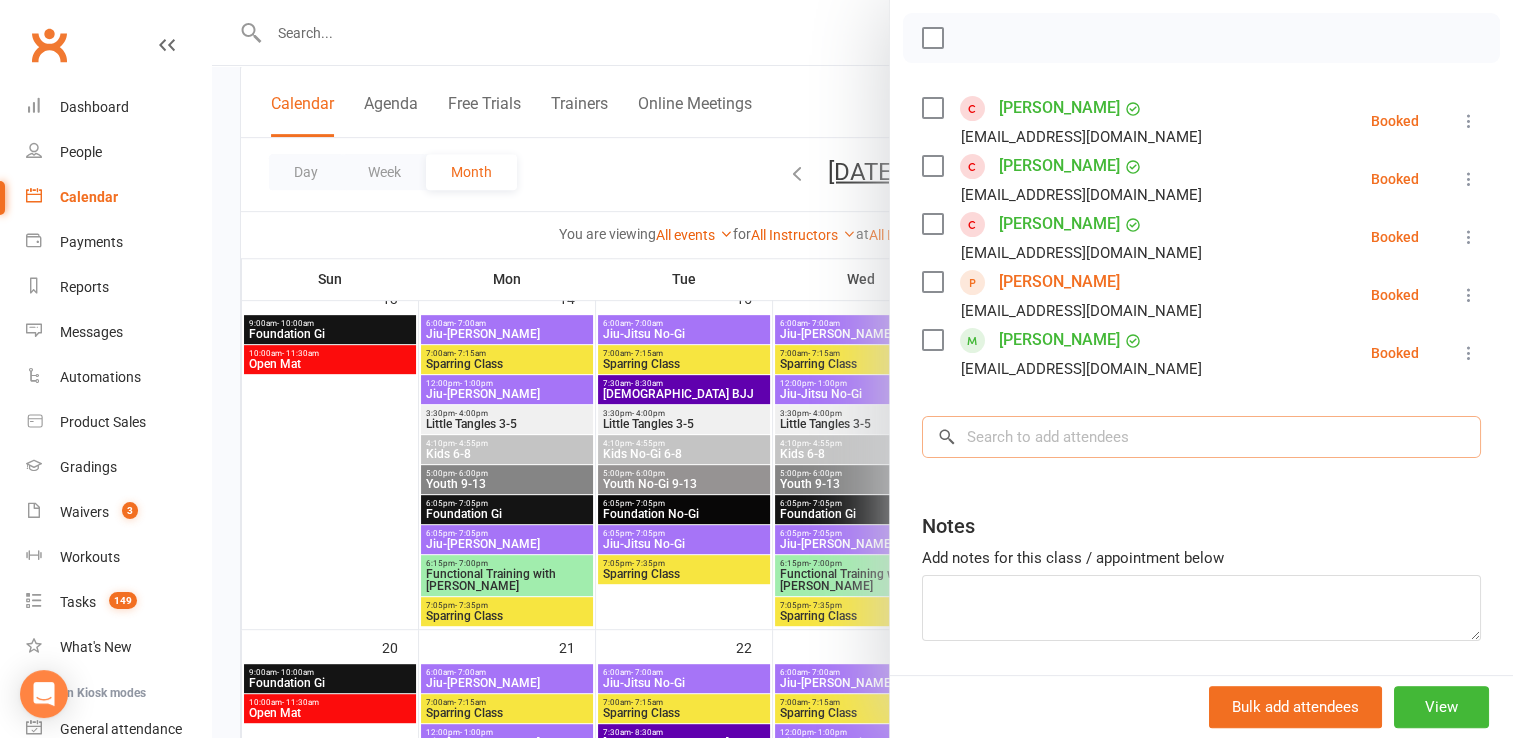 click at bounding box center (1201, 437) 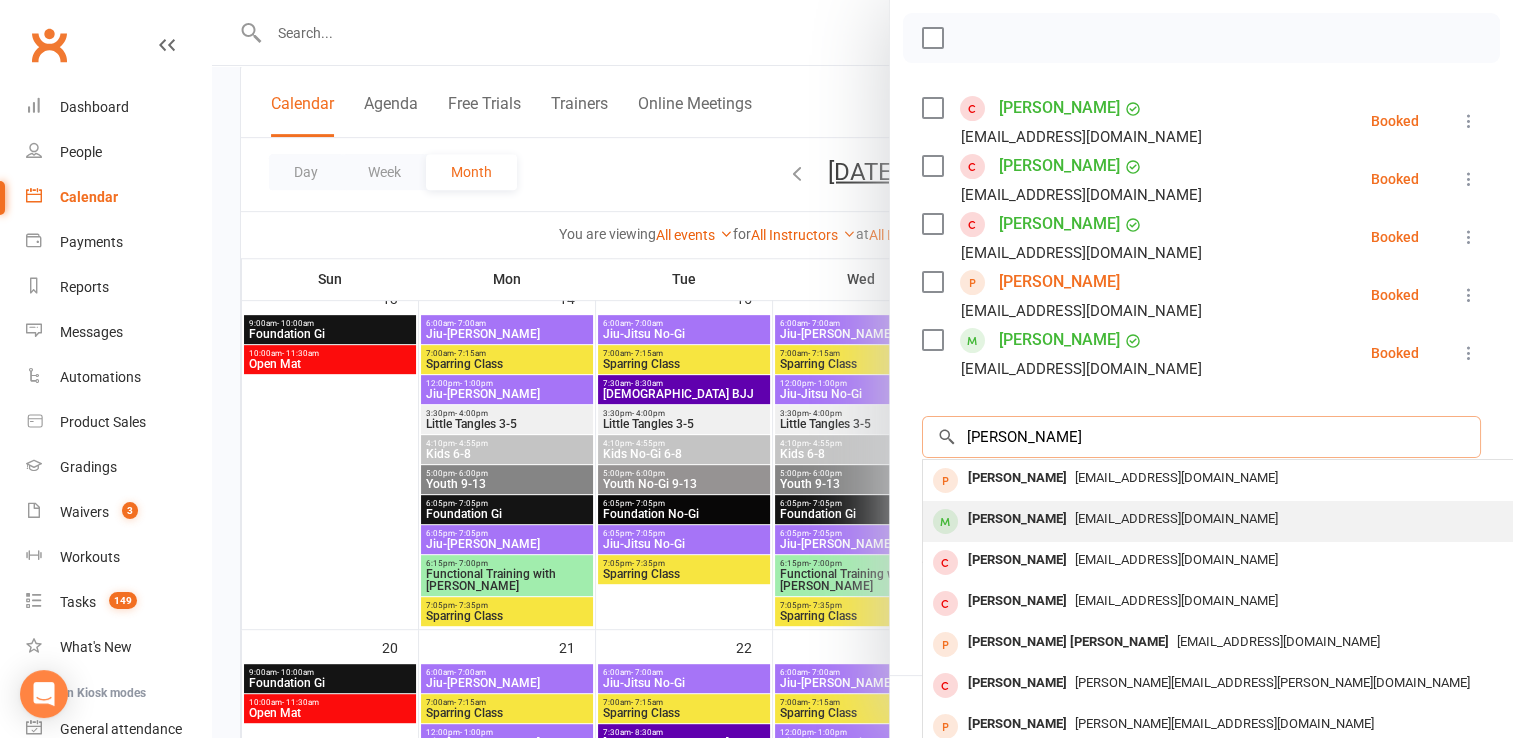 type on "[PERSON_NAME]" 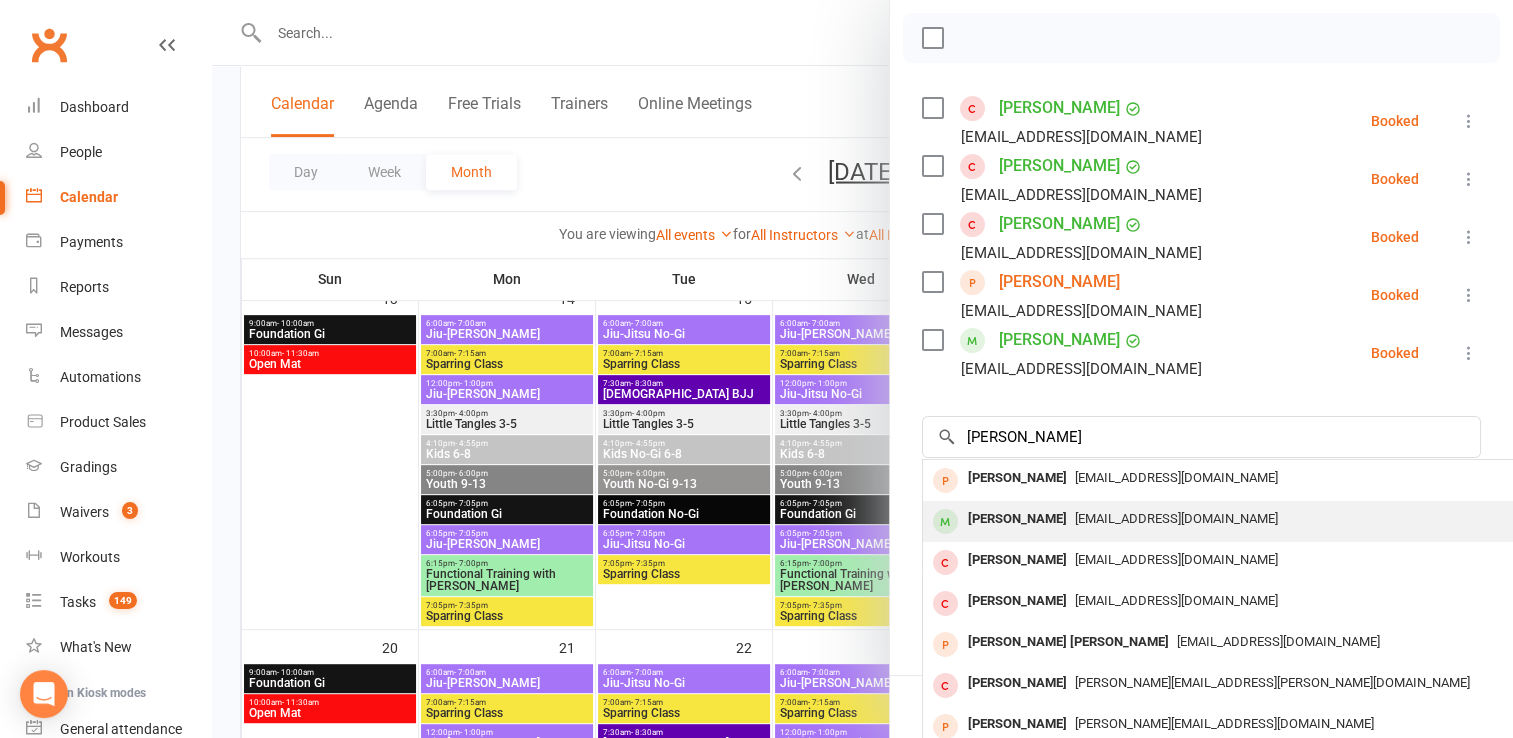 click on "[PERSON_NAME]" at bounding box center (1017, 519) 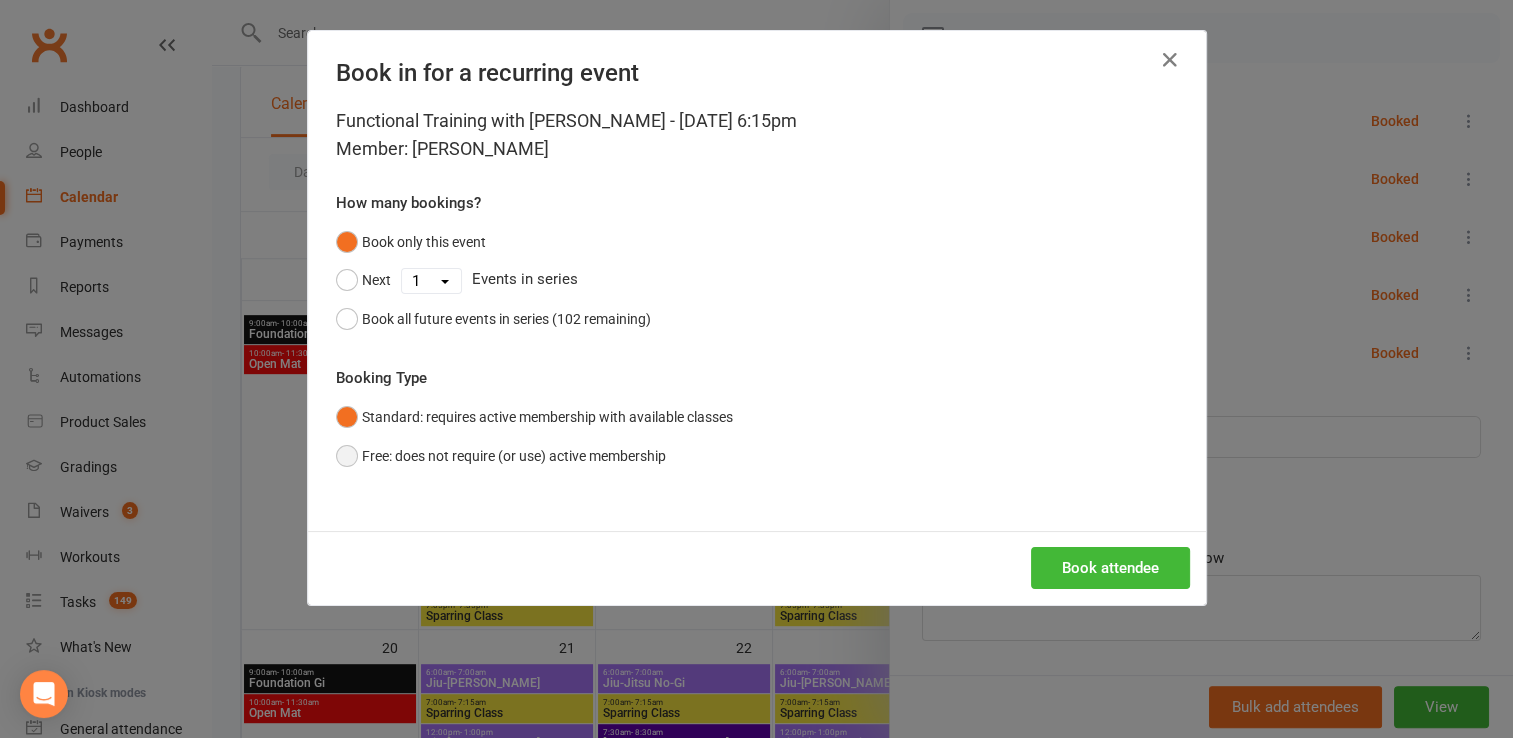 click on "Free: does not require (or use) active membership" at bounding box center [501, 456] 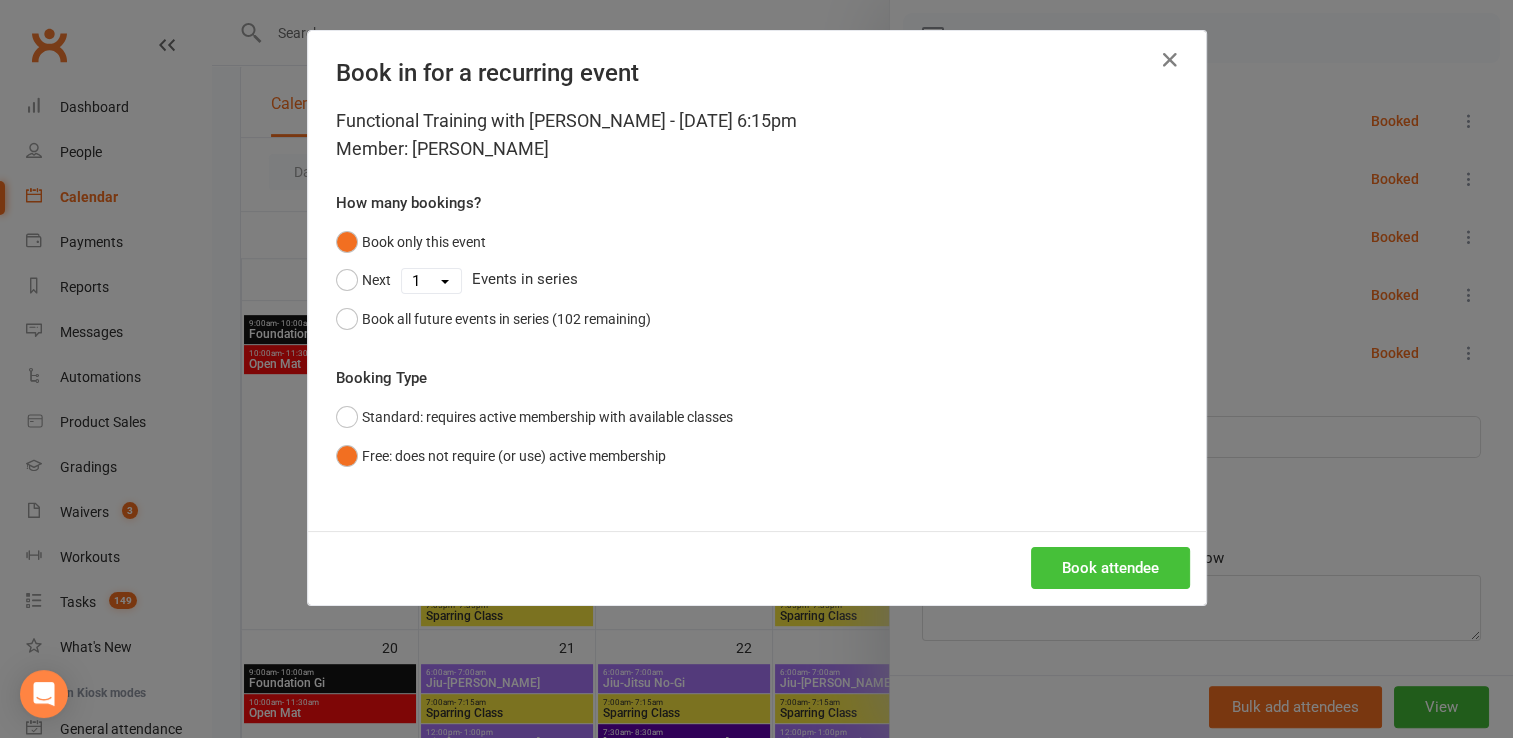 click on "Book attendee" at bounding box center (1110, 568) 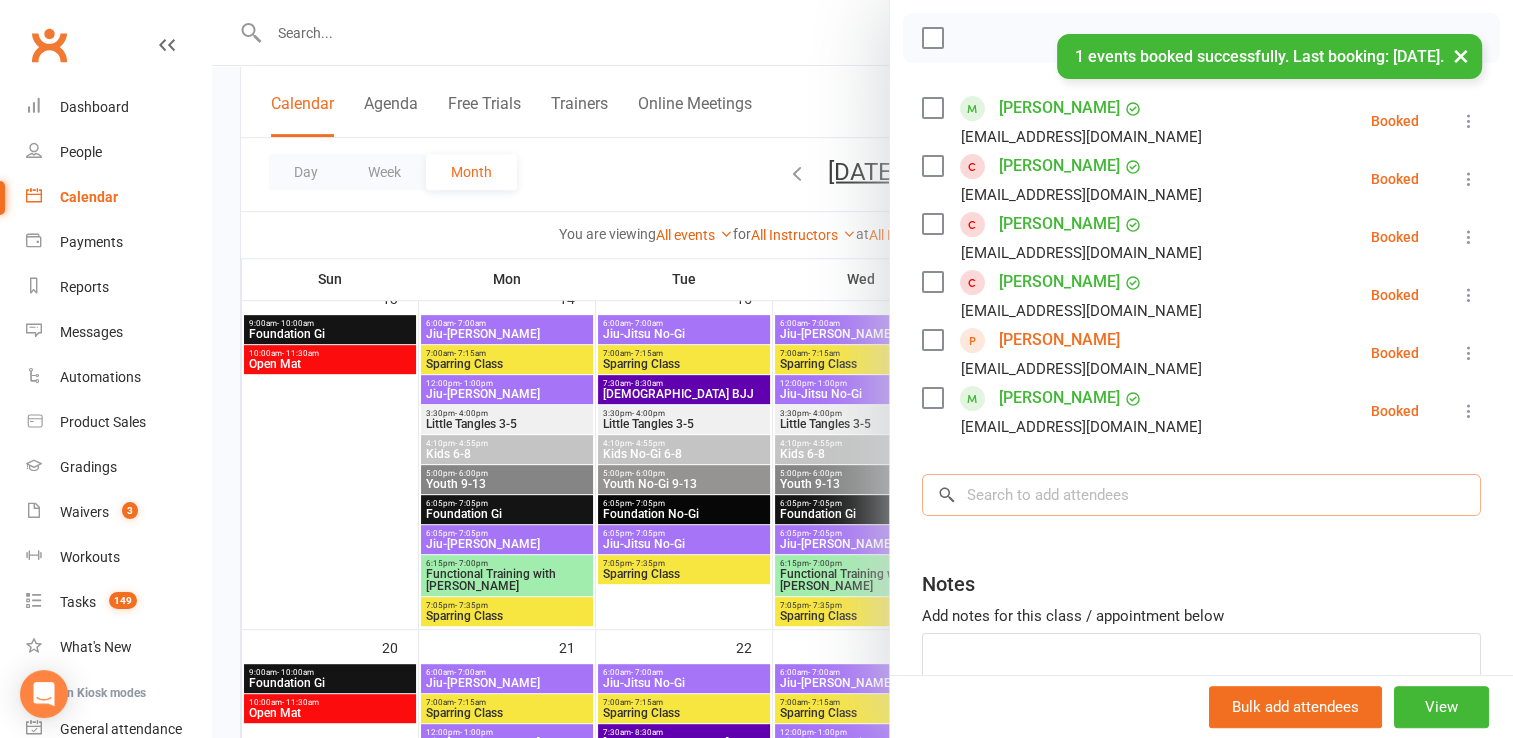click at bounding box center [1201, 495] 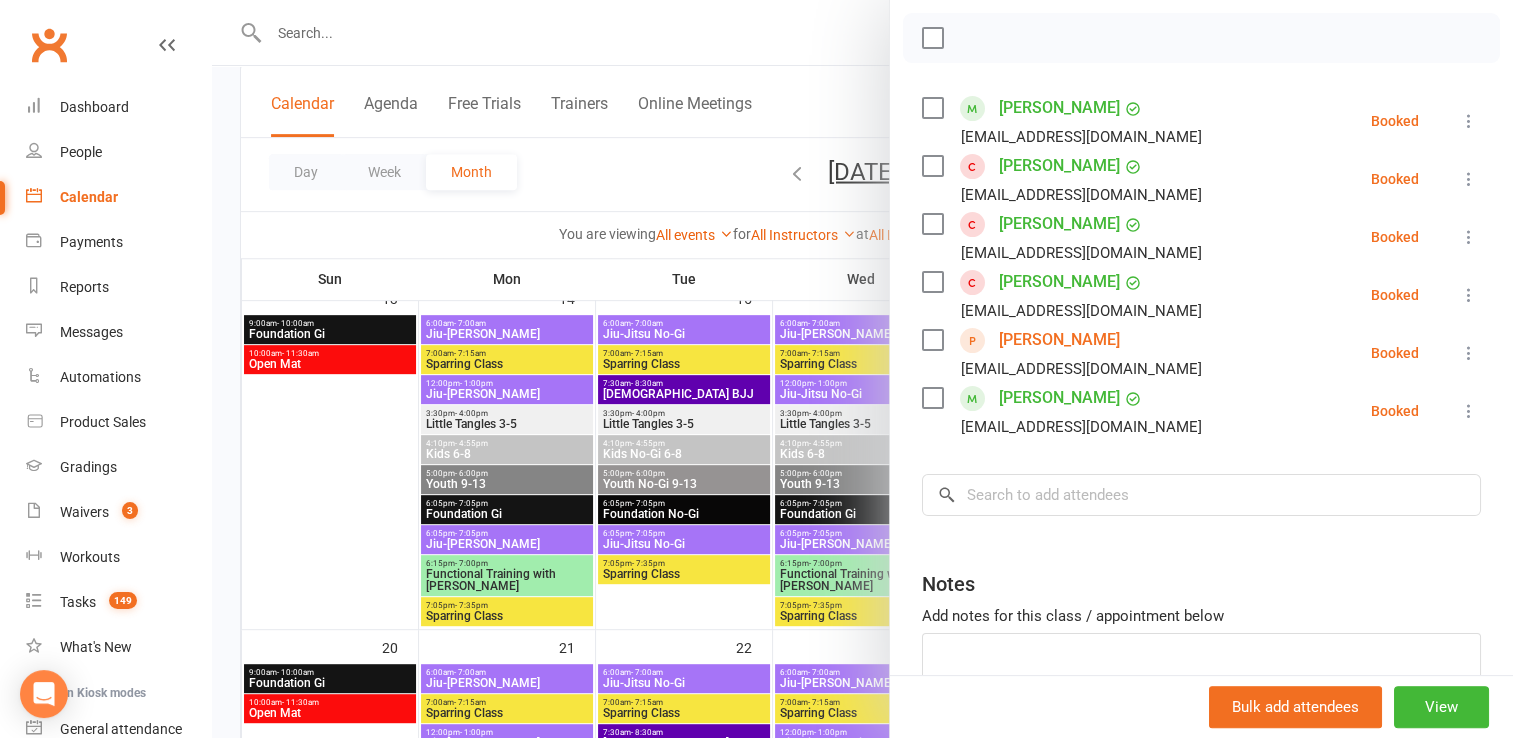 click at bounding box center [862, 369] 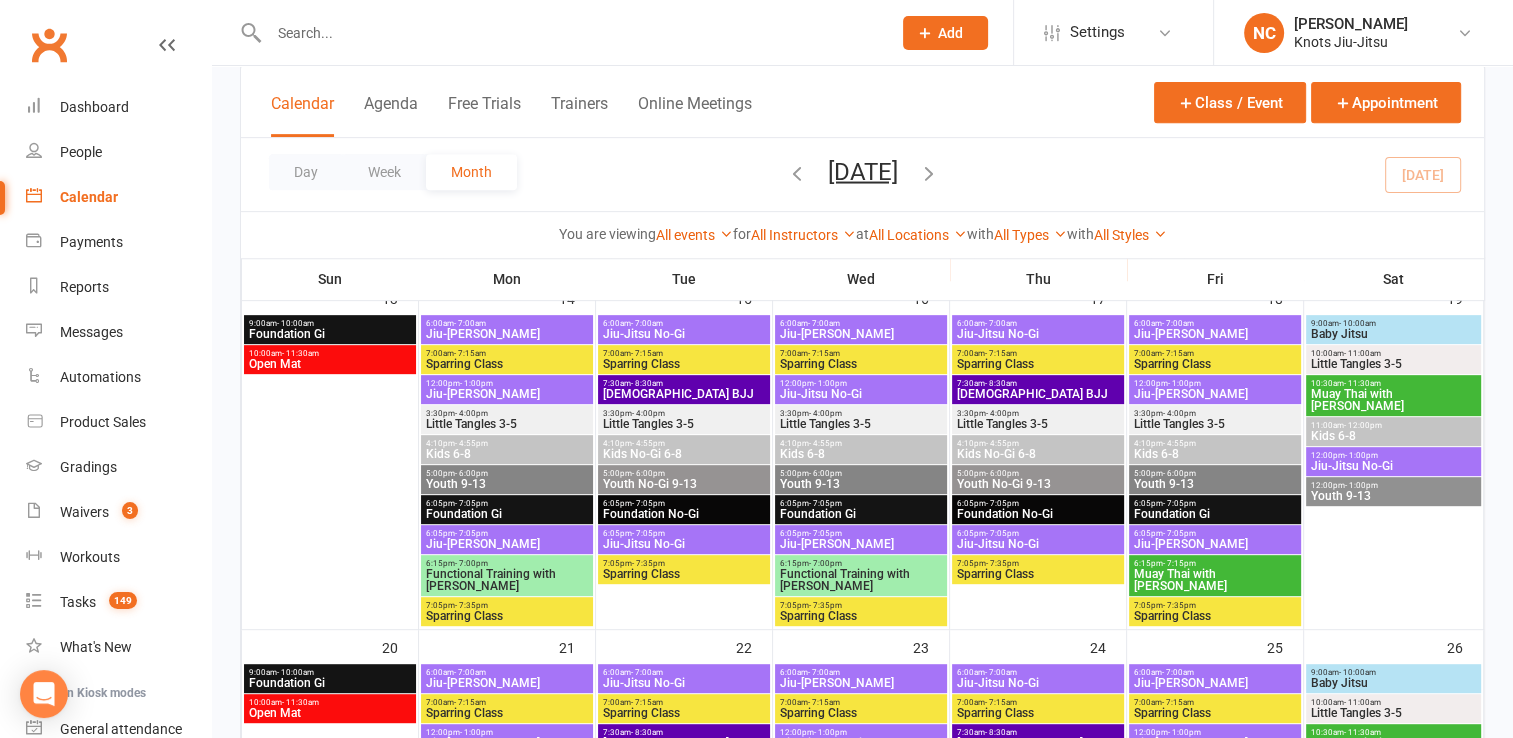 click at bounding box center [570, 33] 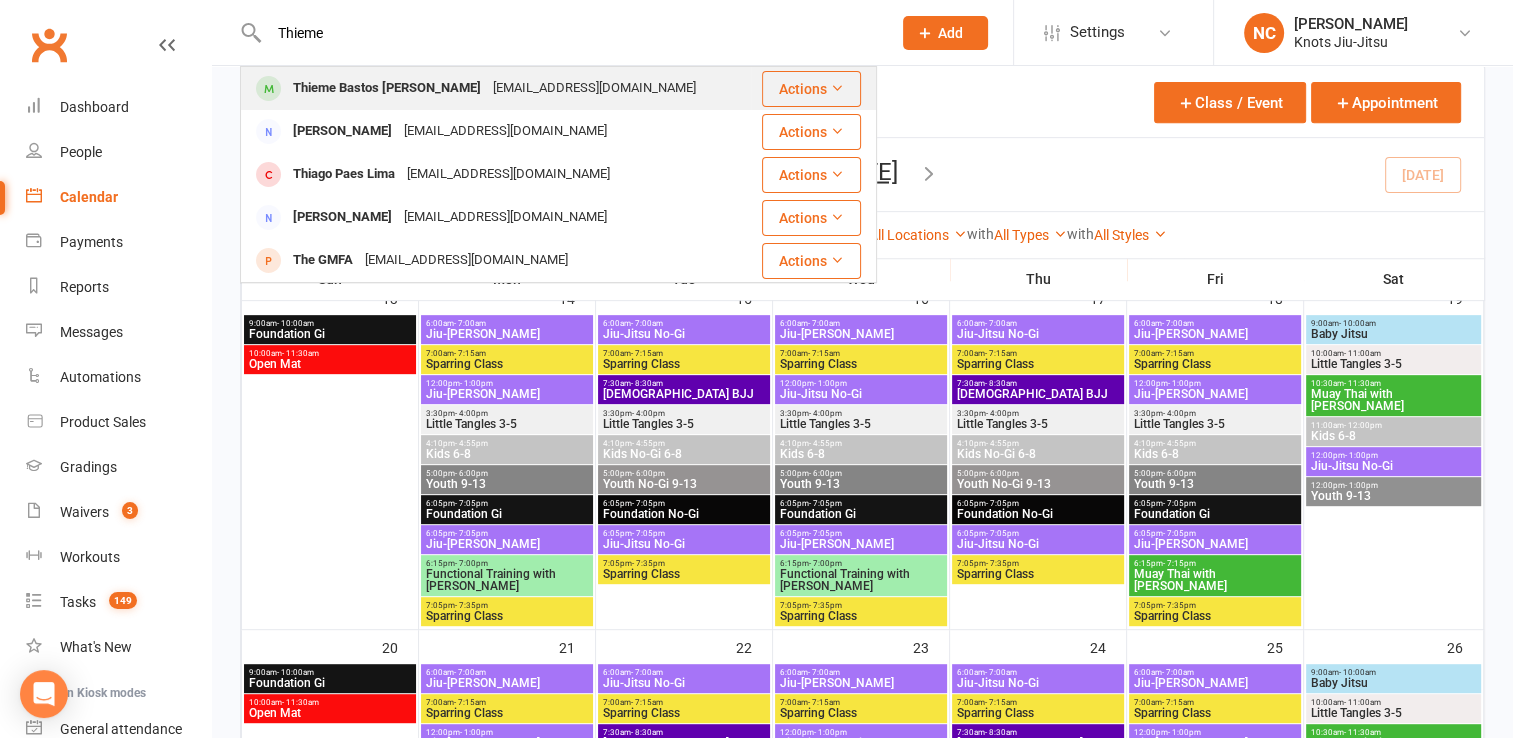 type on "Thieme" 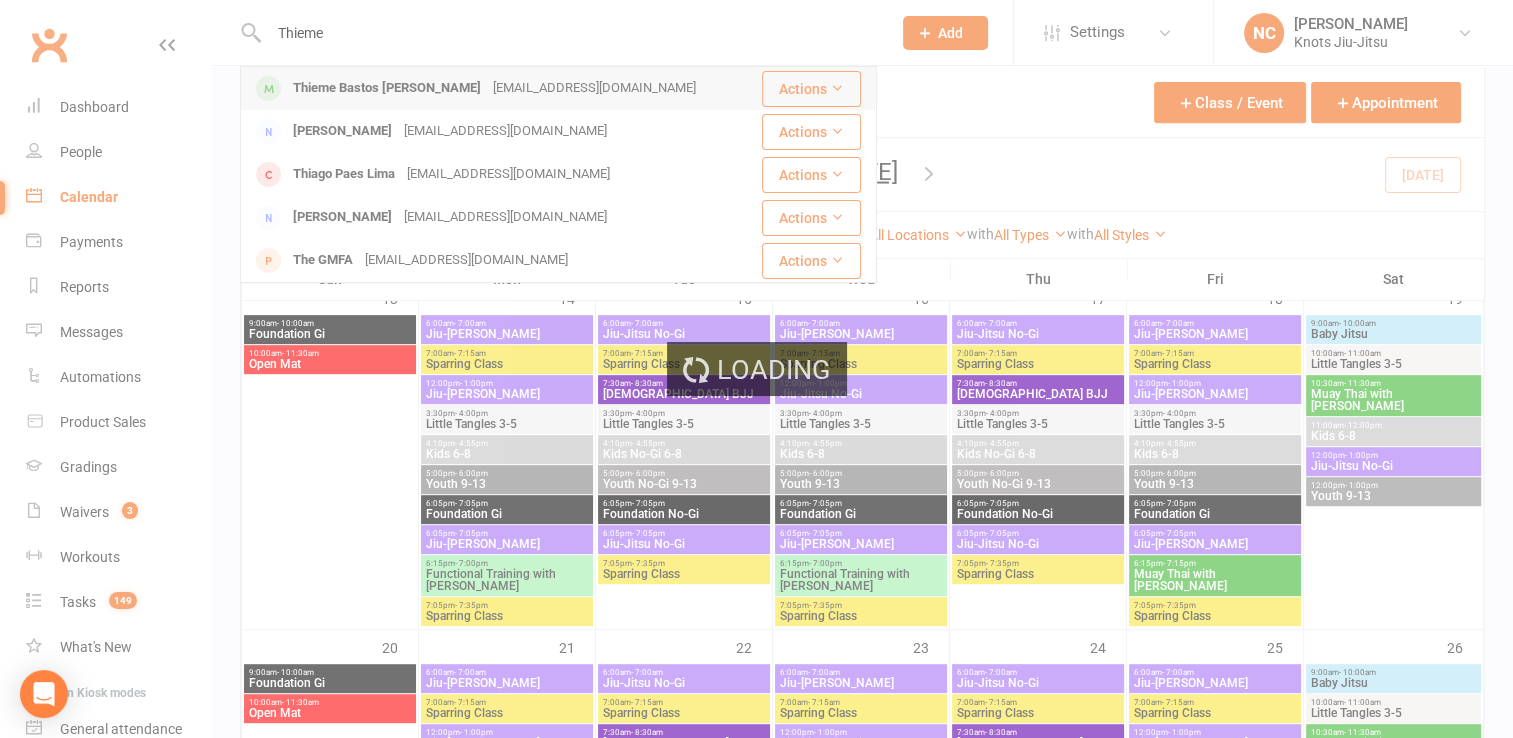 type 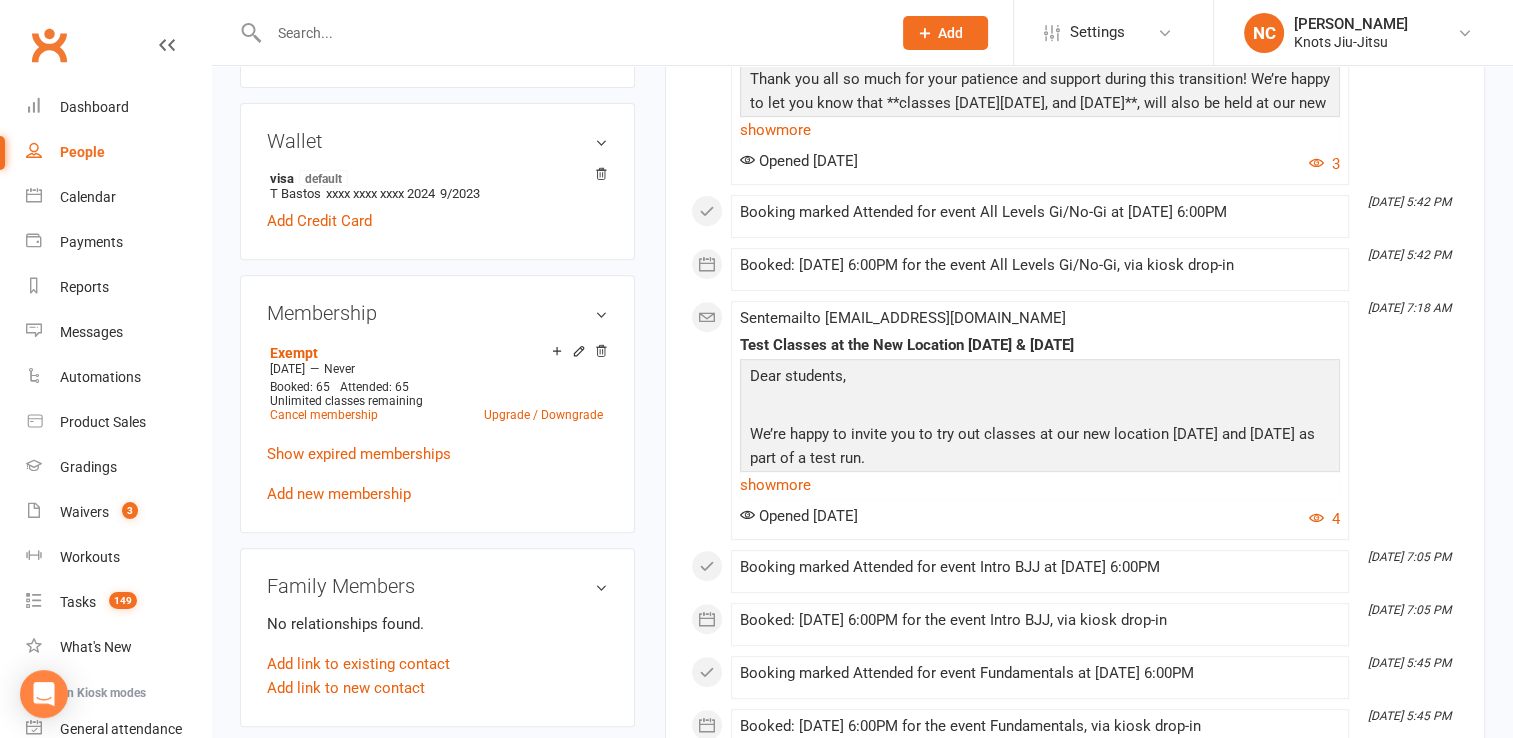 scroll, scrollTop: 736, scrollLeft: 0, axis: vertical 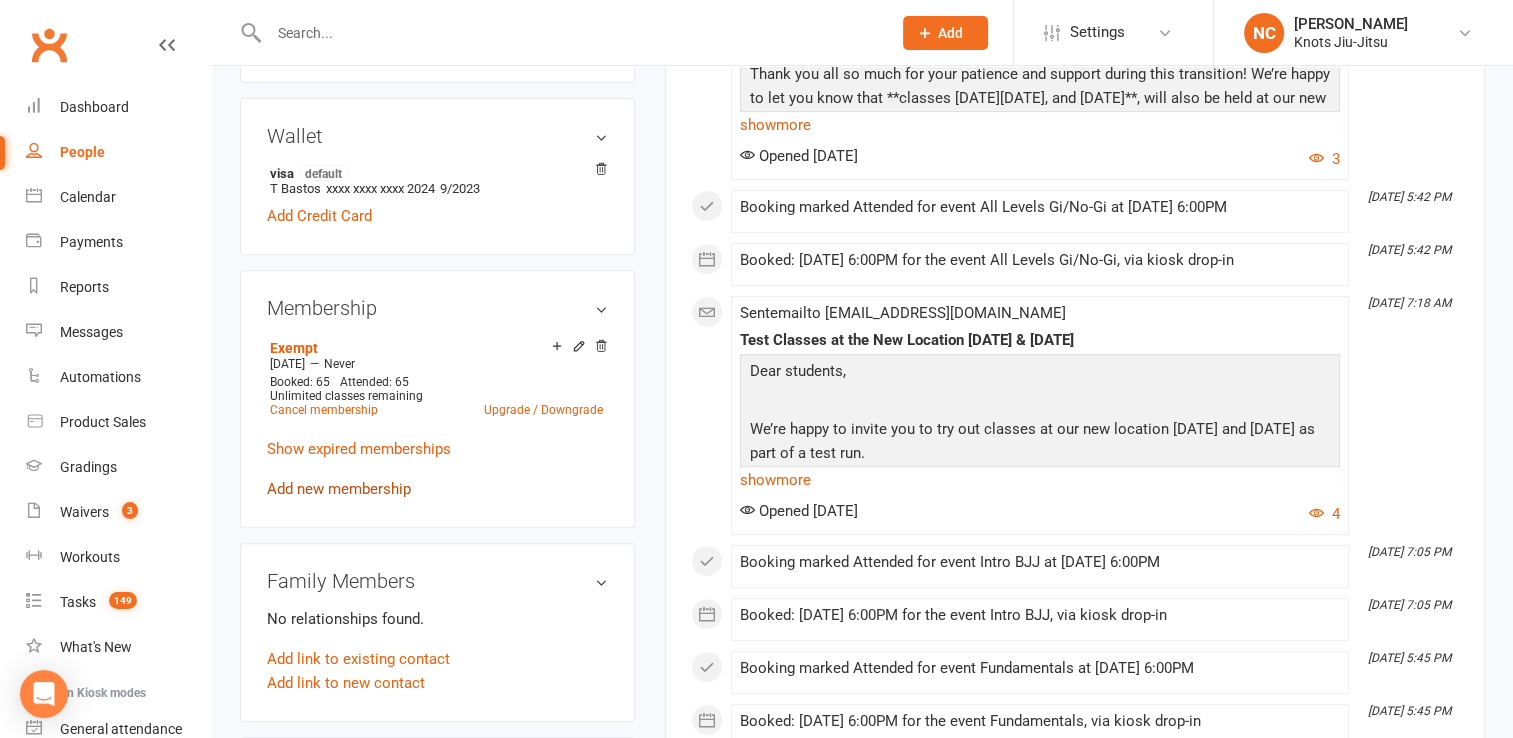 click on "Add new membership" at bounding box center [339, 489] 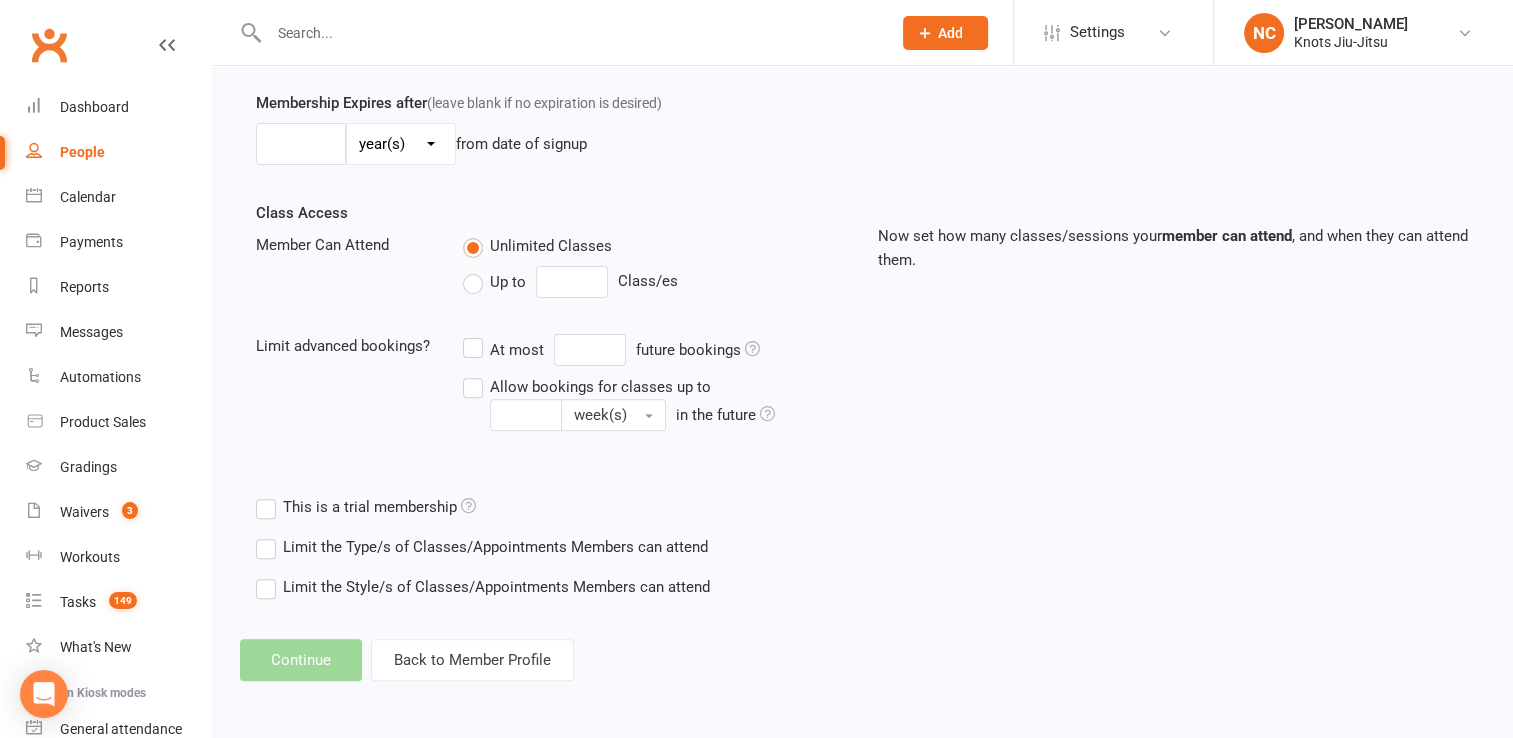 scroll, scrollTop: 0, scrollLeft: 0, axis: both 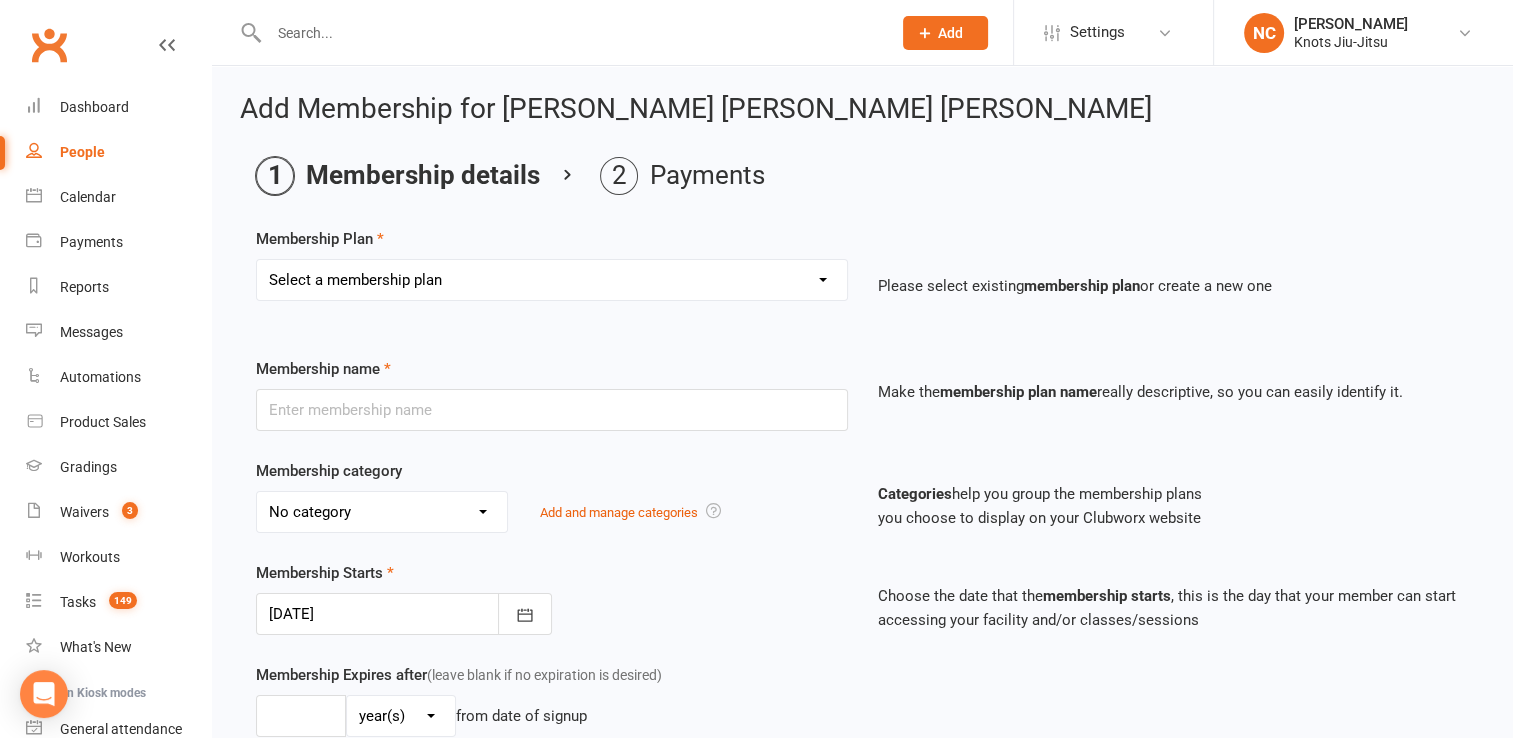 click on "Select a membership plan Create new Membership Plan 129 - Adults Membership Unlimited - Monthly Payment 107.36 Adults Membership 3x per week - Monthly Payment 96.61 Adults 10% off Membership 3x per week - Monthly Payment 97.50 Adults Membership 2x per week - Monthly Payment Pioneers Adults Membership 2x per week - Monthly Payment 107.36 Juvenile Membership 3x per week - Monthly Payment (HST is included in the price) 96.61 Juvenile 10% off Membership 3x per week - Monthly Payment 97.50 Juvenile Membership 2x per week - Monthly Payment (HST is included in the price) 87.75 Juvenile 10% off Membership 2x per week - Monthly Payment Free Trial Class Drop-in Fee (GST/HST included) Private - 8 Class Punch Pass (HST is included in the price) Exempt 116.10 Adults 10% off Membership Unlimited - Monthly Payment Sponsorship - Unlimited Pioneers Adults Membership Unlimited - Monthly Payment Exempt - Evolution Training Center Member Private Classes (GST/HST not included) *Expires 6 months from date of purchase" at bounding box center [552, 280] 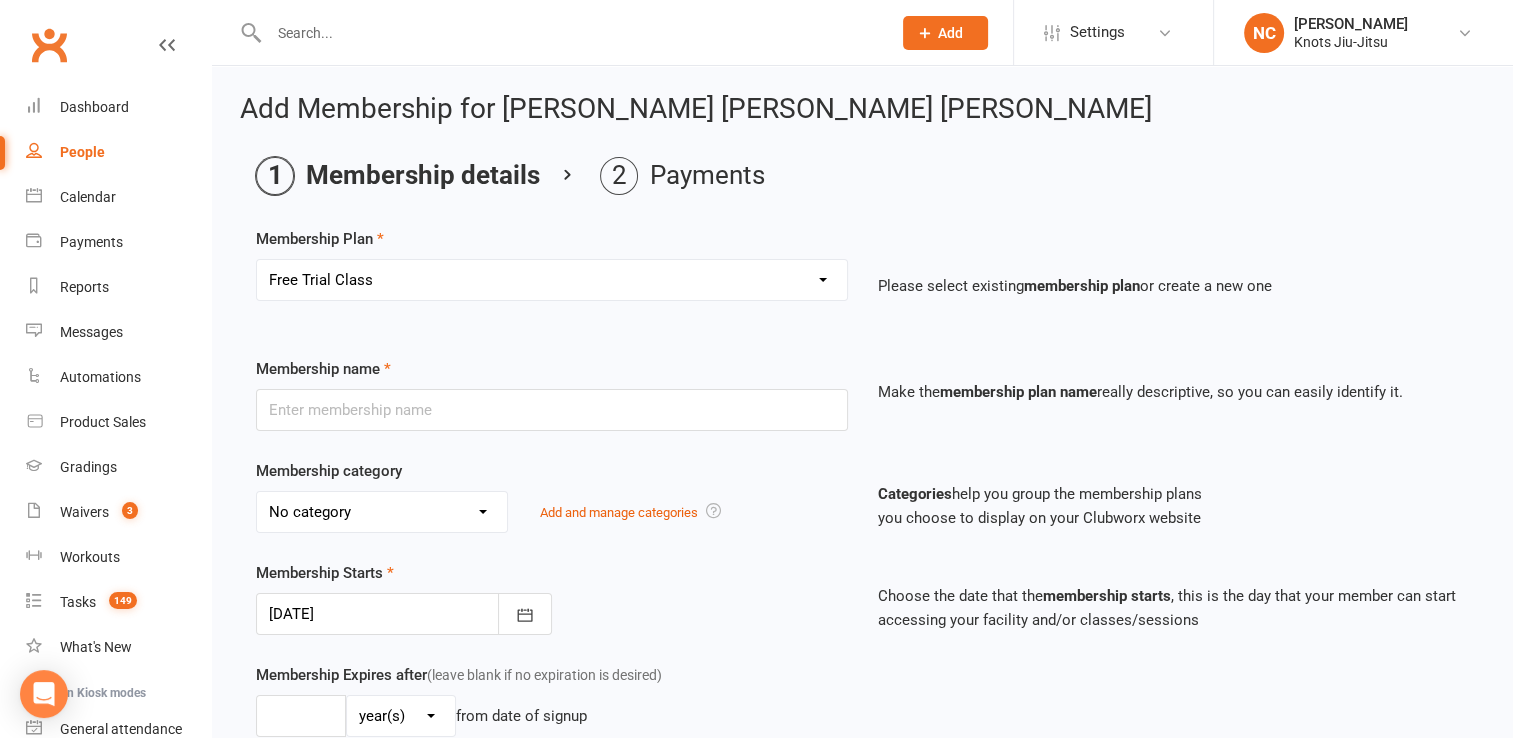 click on "Select a membership plan Create new Membership Plan 129 - Adults Membership Unlimited - Monthly Payment 107.36 Adults Membership 3x per week - Monthly Payment 96.61 Adults 10% off Membership 3x per week - Monthly Payment 97.50 Adults Membership 2x per week - Monthly Payment Pioneers Adults Membership 2x per week - Monthly Payment 107.36 Juvenile Membership 3x per week - Monthly Payment (HST is included in the price) 96.61 Juvenile 10% off Membership 3x per week - Monthly Payment 97.50 Juvenile Membership 2x per week - Monthly Payment (HST is included in the price) 87.75 Juvenile 10% off Membership 2x per week - Monthly Payment Free Trial Class Drop-in Fee (GST/HST included) Private - 8 Class Punch Pass (HST is included in the price) Exempt 116.10 Adults 10% off Membership Unlimited - Monthly Payment Sponsorship - Unlimited Pioneers Adults Membership Unlimited - Monthly Payment Exempt - Evolution Training Center Member Private Classes (GST/HST not included) *Expires 6 months from date of purchase" at bounding box center [552, 280] 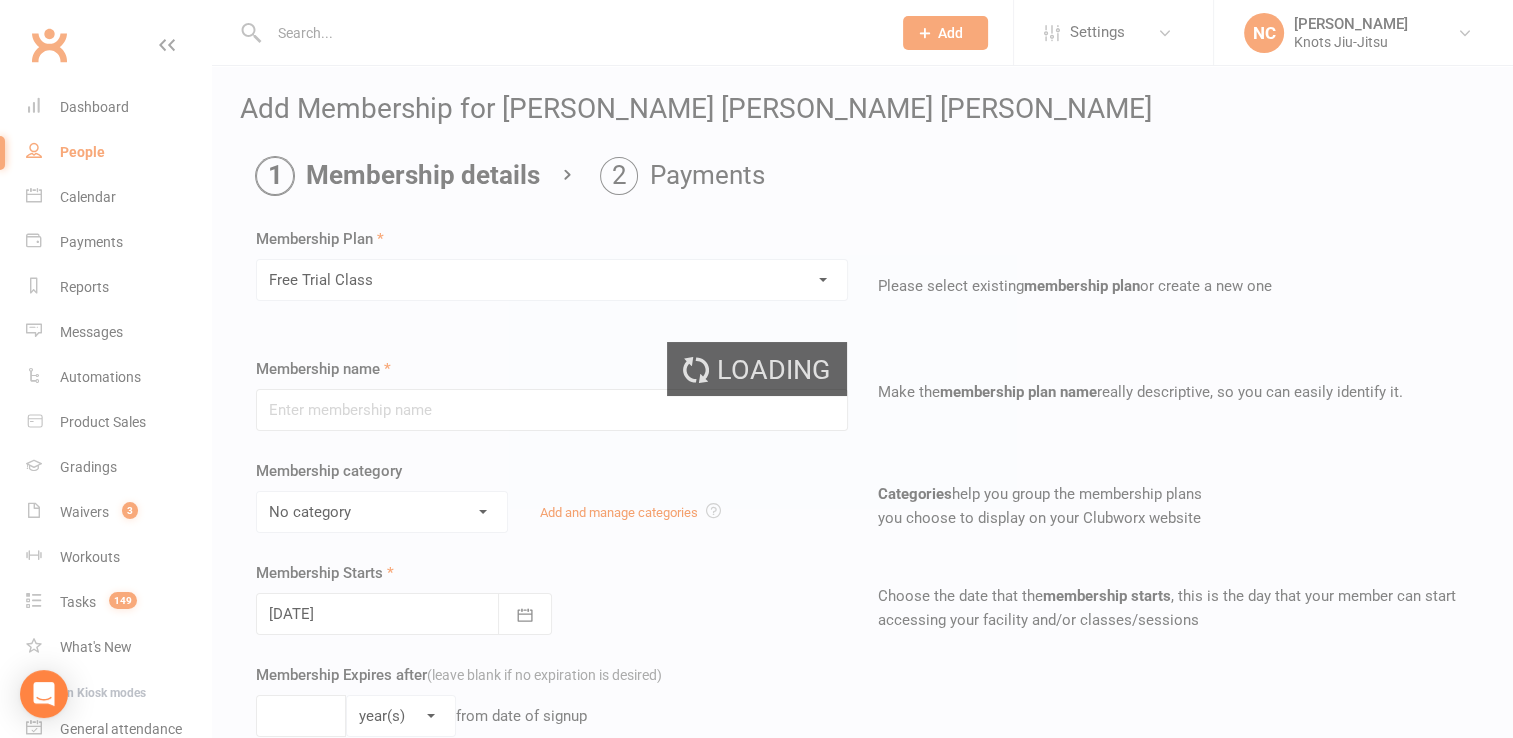 type on "Free Trial Class" 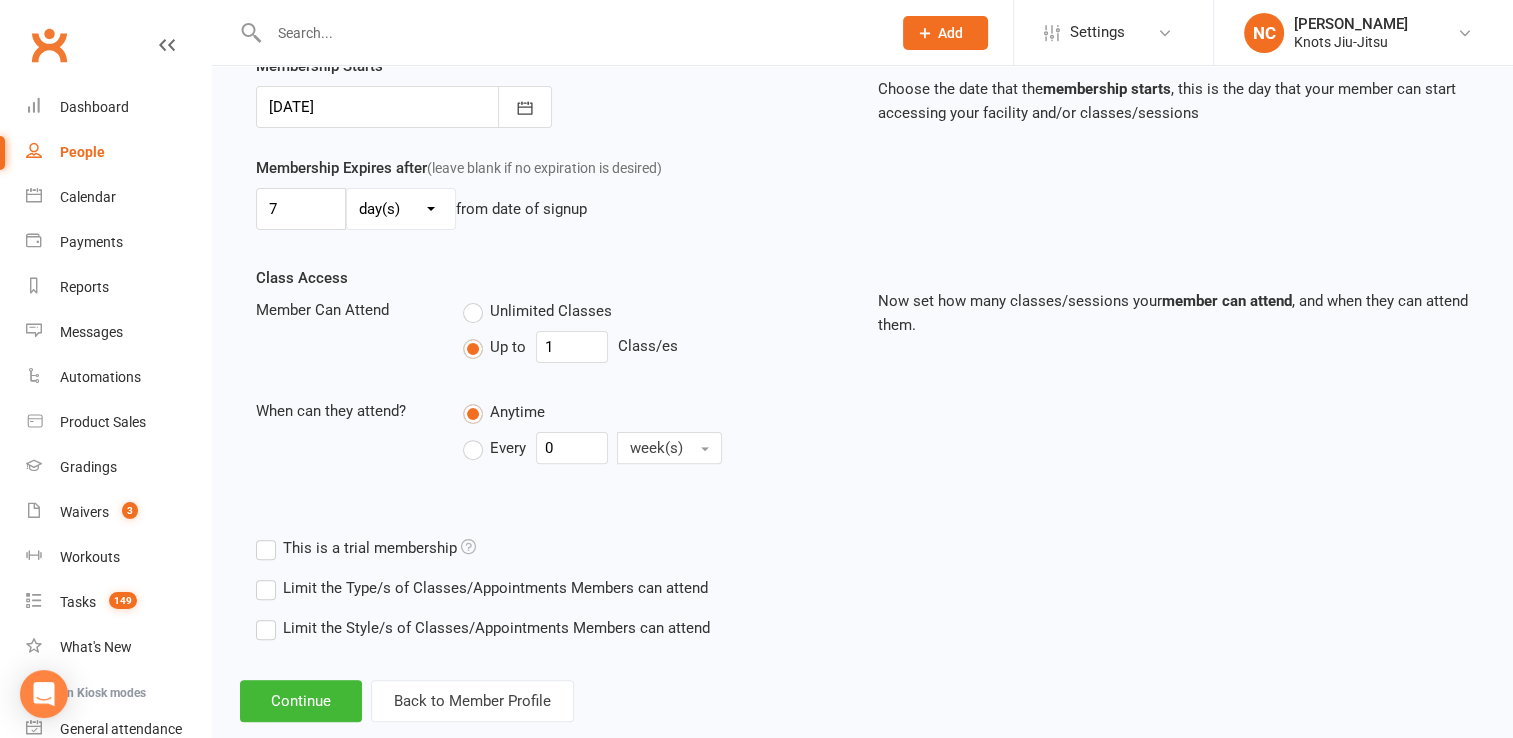 scroll, scrollTop: 508, scrollLeft: 0, axis: vertical 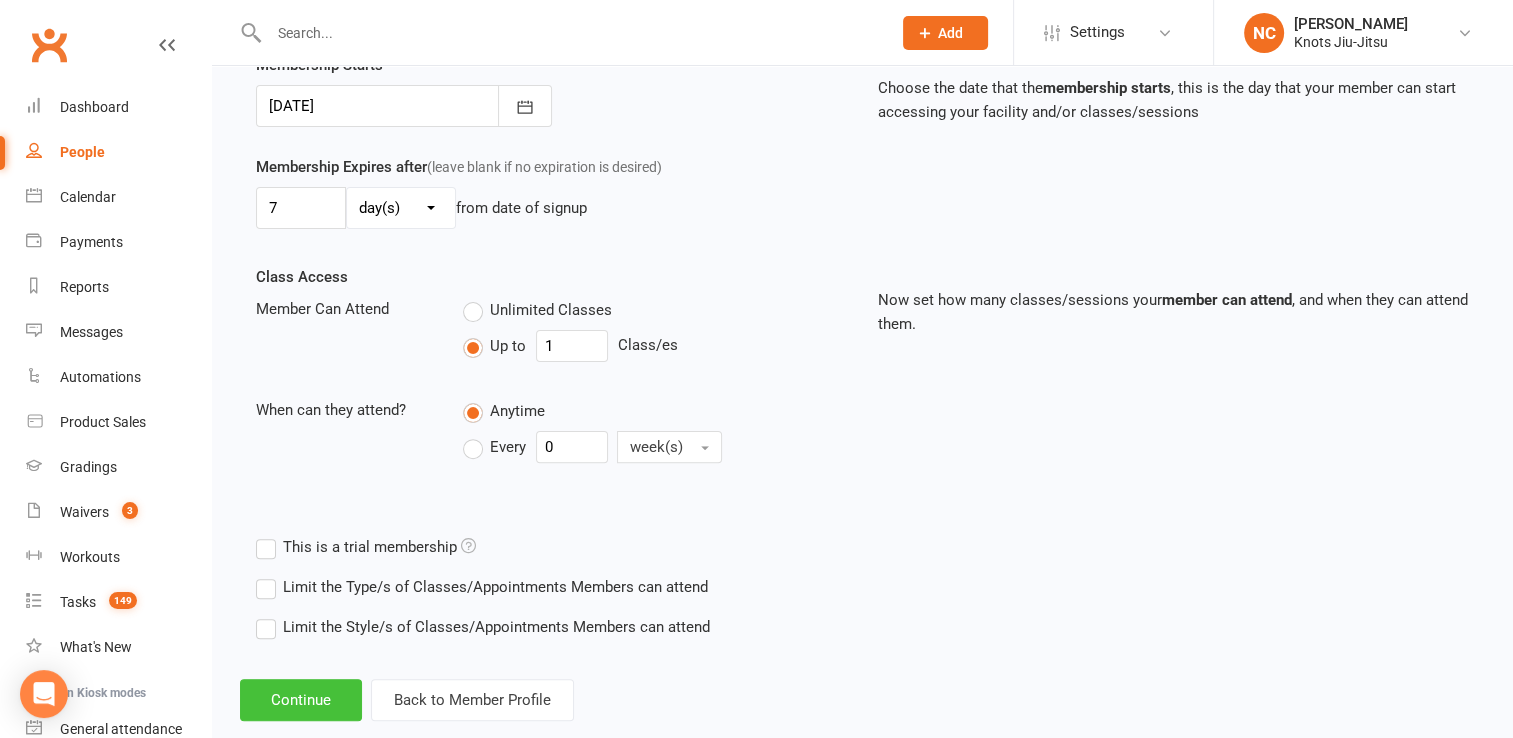 click on "Continue" at bounding box center (301, 700) 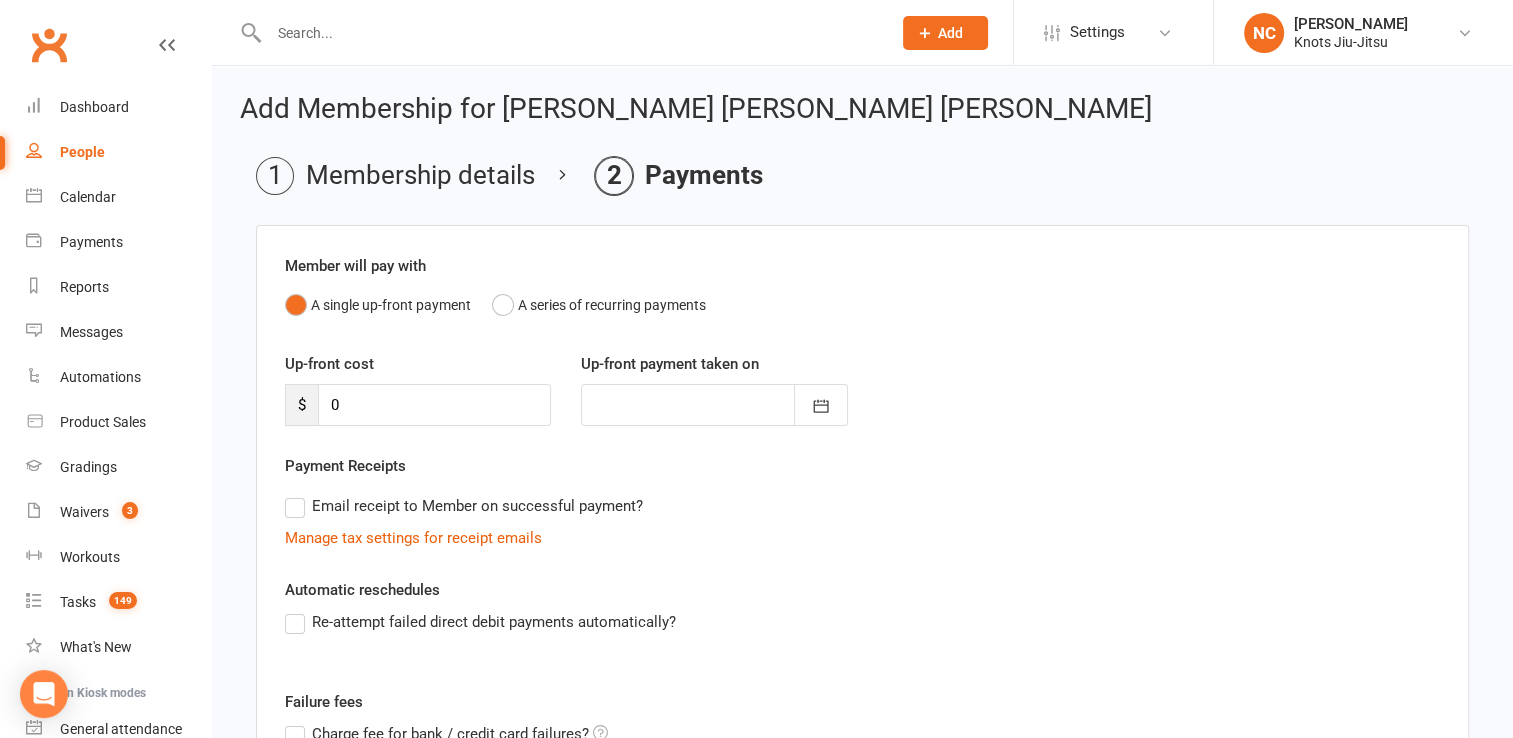 scroll, scrollTop: 269, scrollLeft: 0, axis: vertical 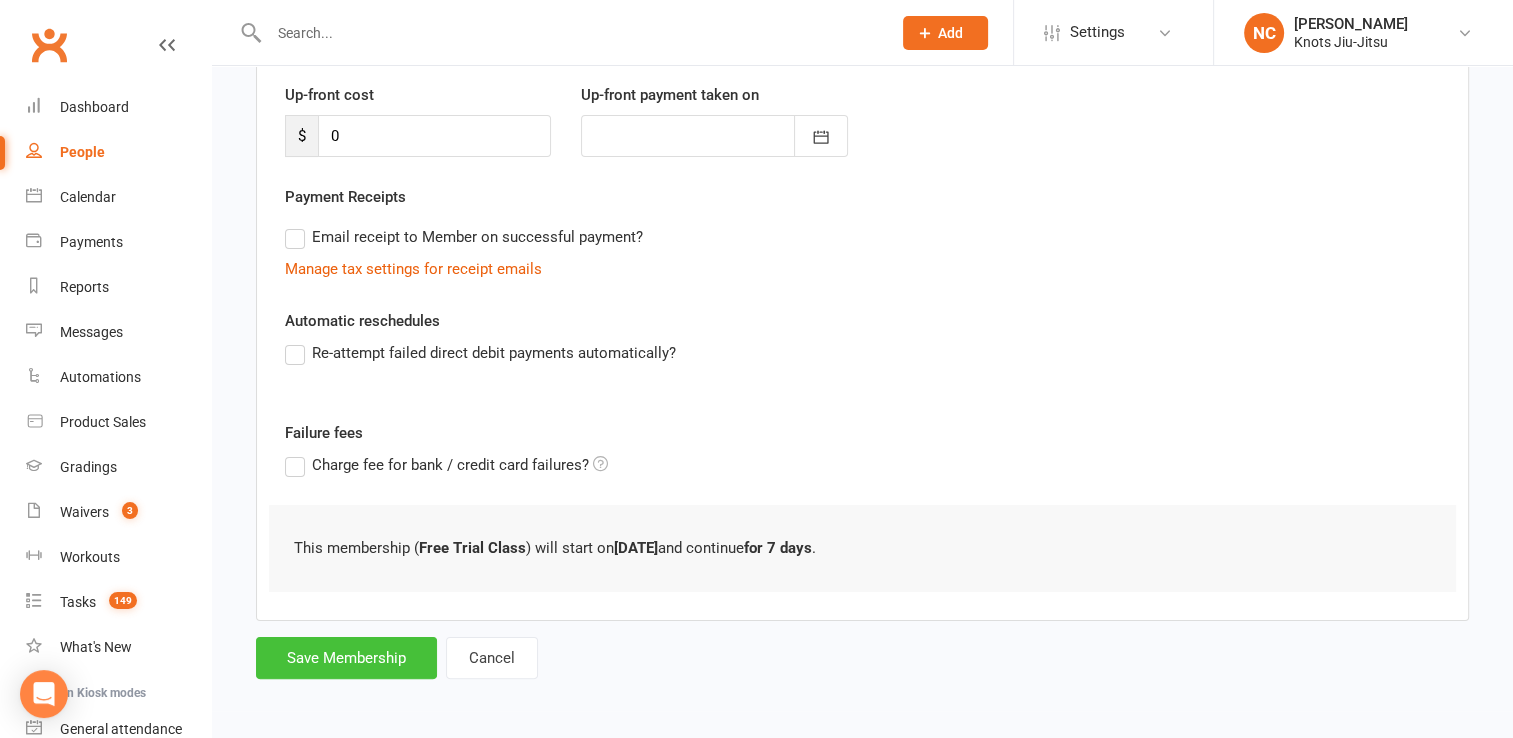click on "Save Membership" at bounding box center (346, 658) 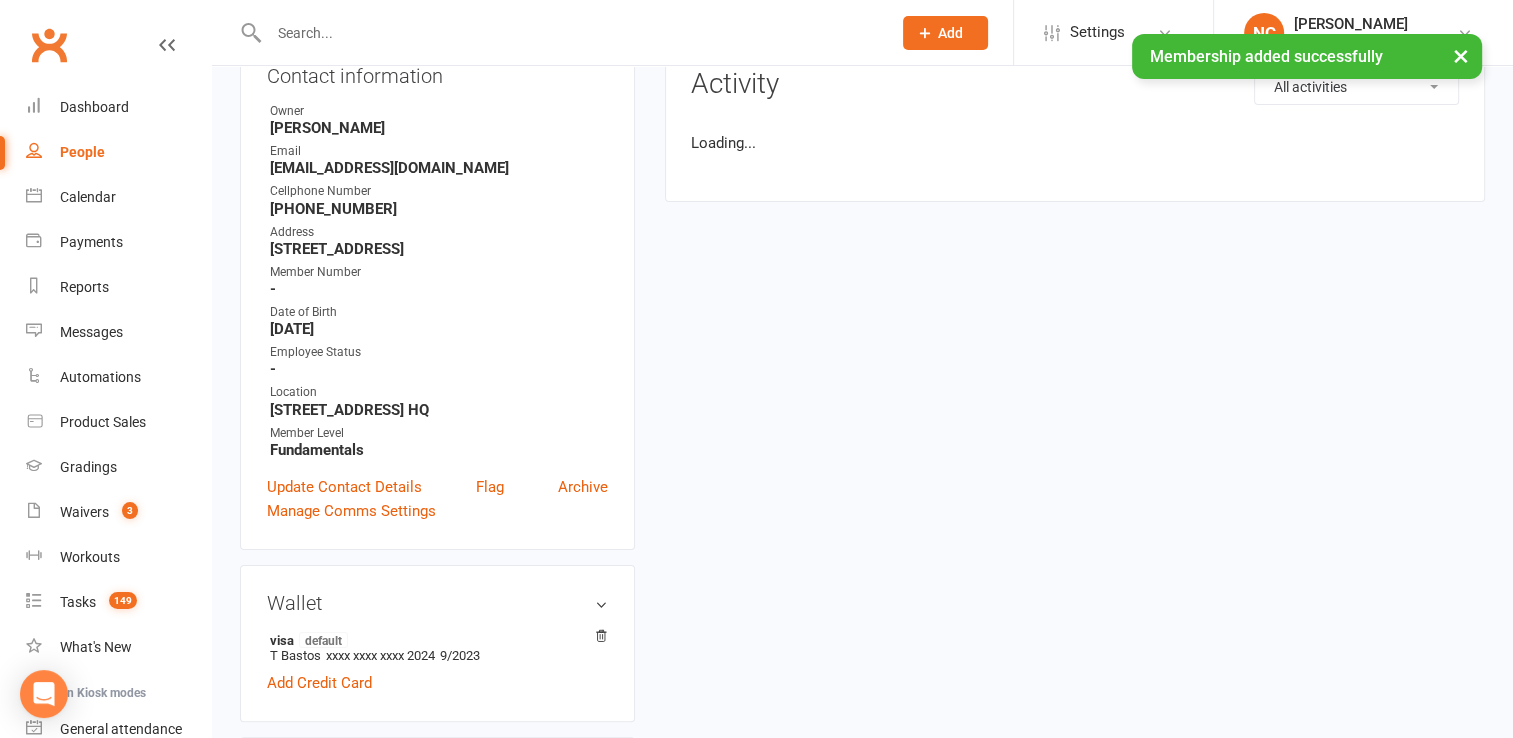 scroll, scrollTop: 0, scrollLeft: 0, axis: both 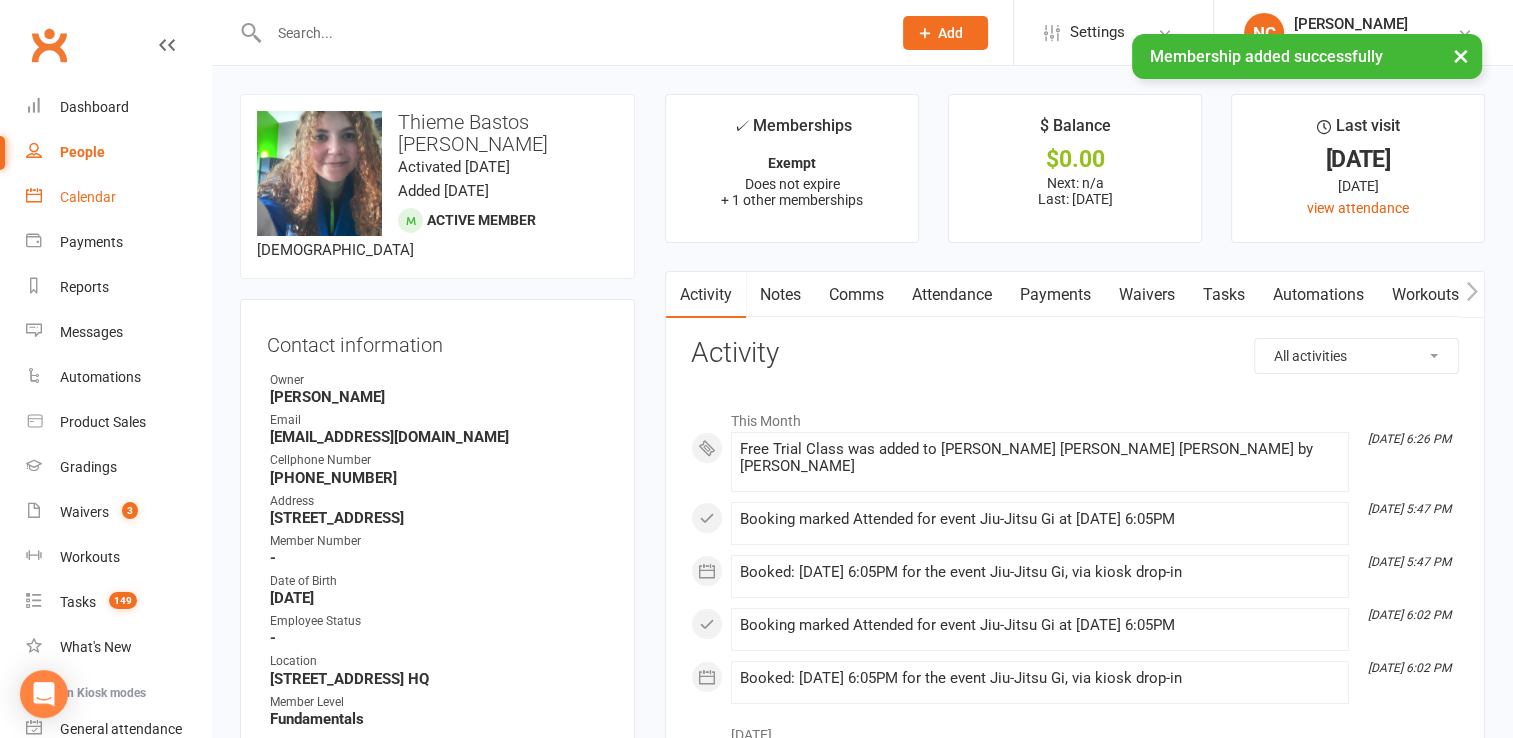click on "Calendar" at bounding box center [88, 197] 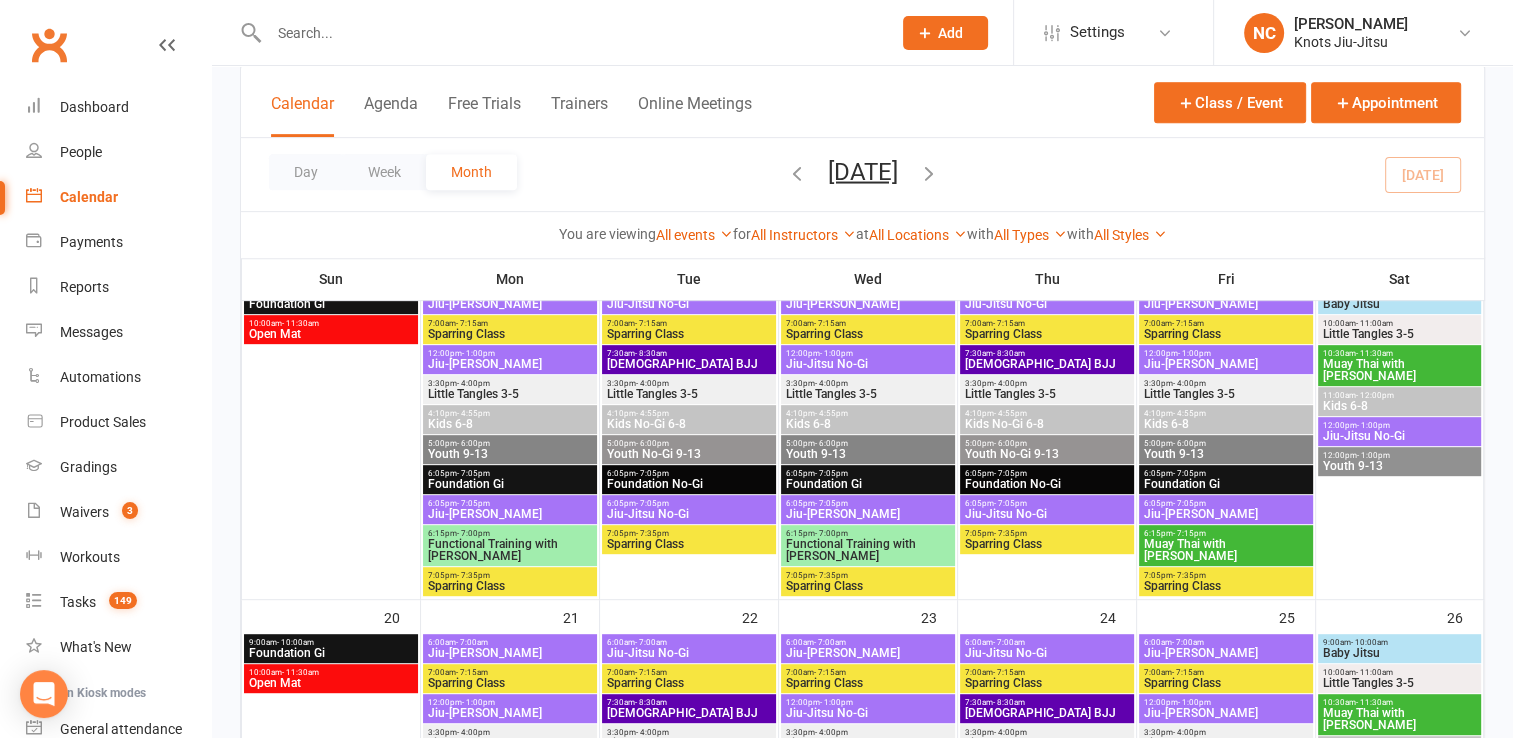 scroll, scrollTop: 887, scrollLeft: 0, axis: vertical 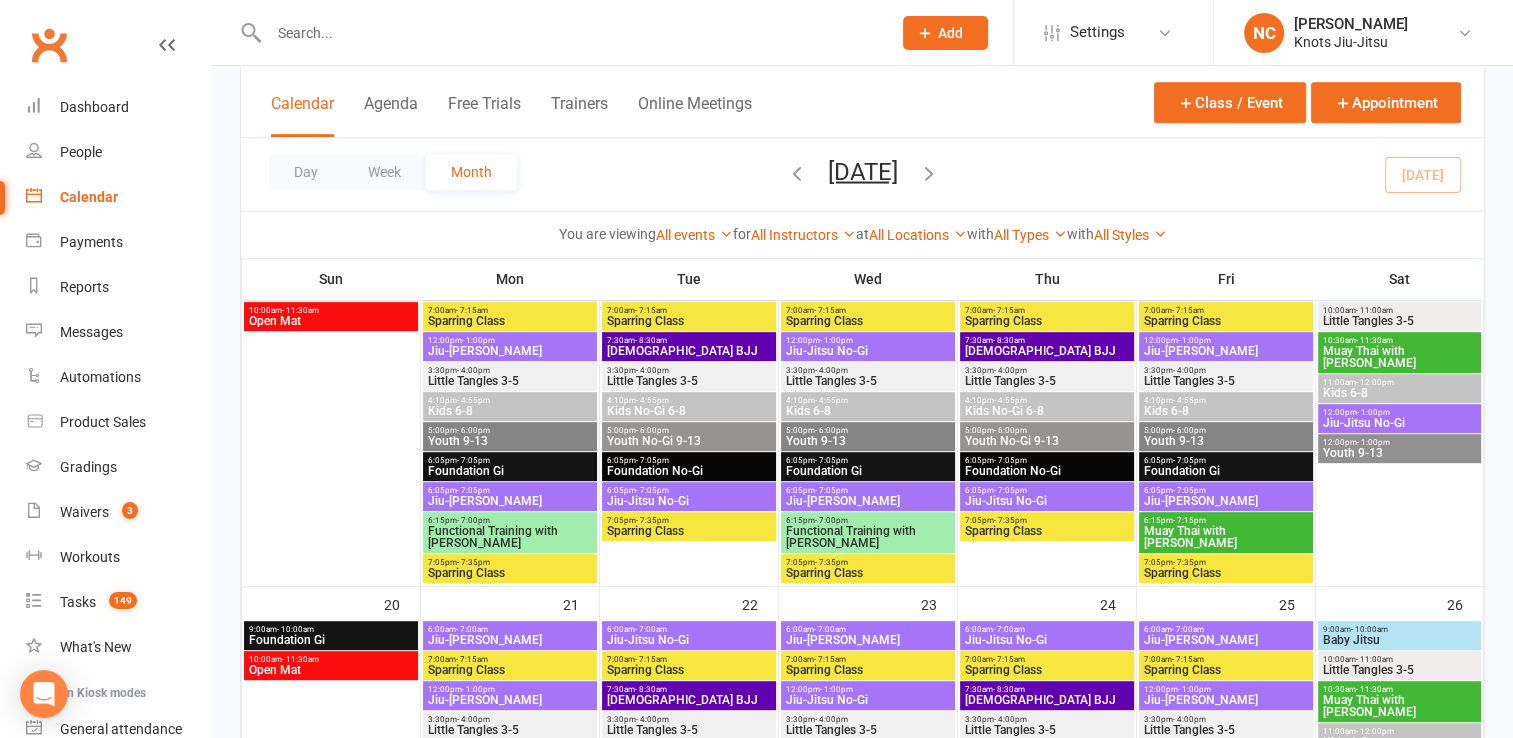 click on "Functional Training with [PERSON_NAME]" at bounding box center (510, 537) 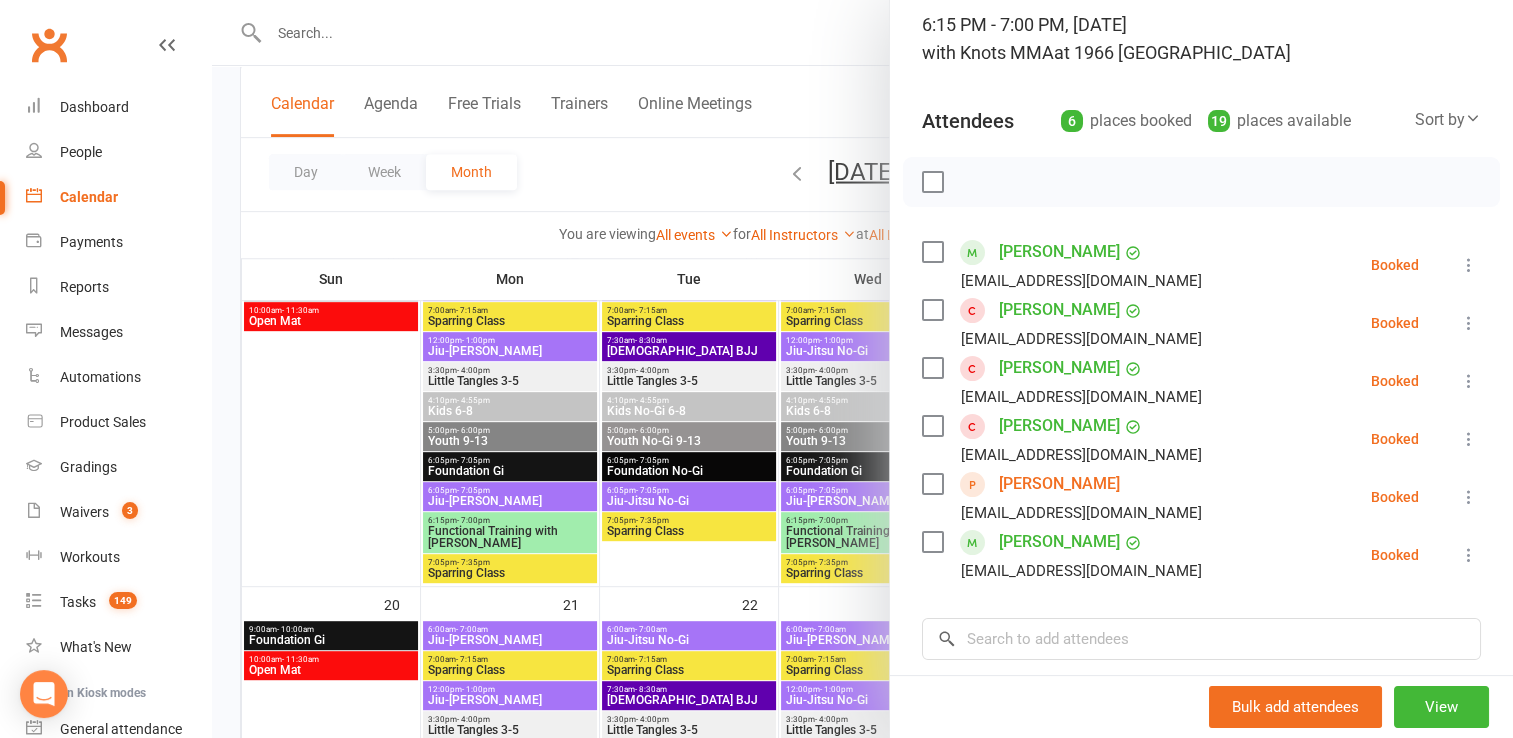 scroll, scrollTop: 140, scrollLeft: 0, axis: vertical 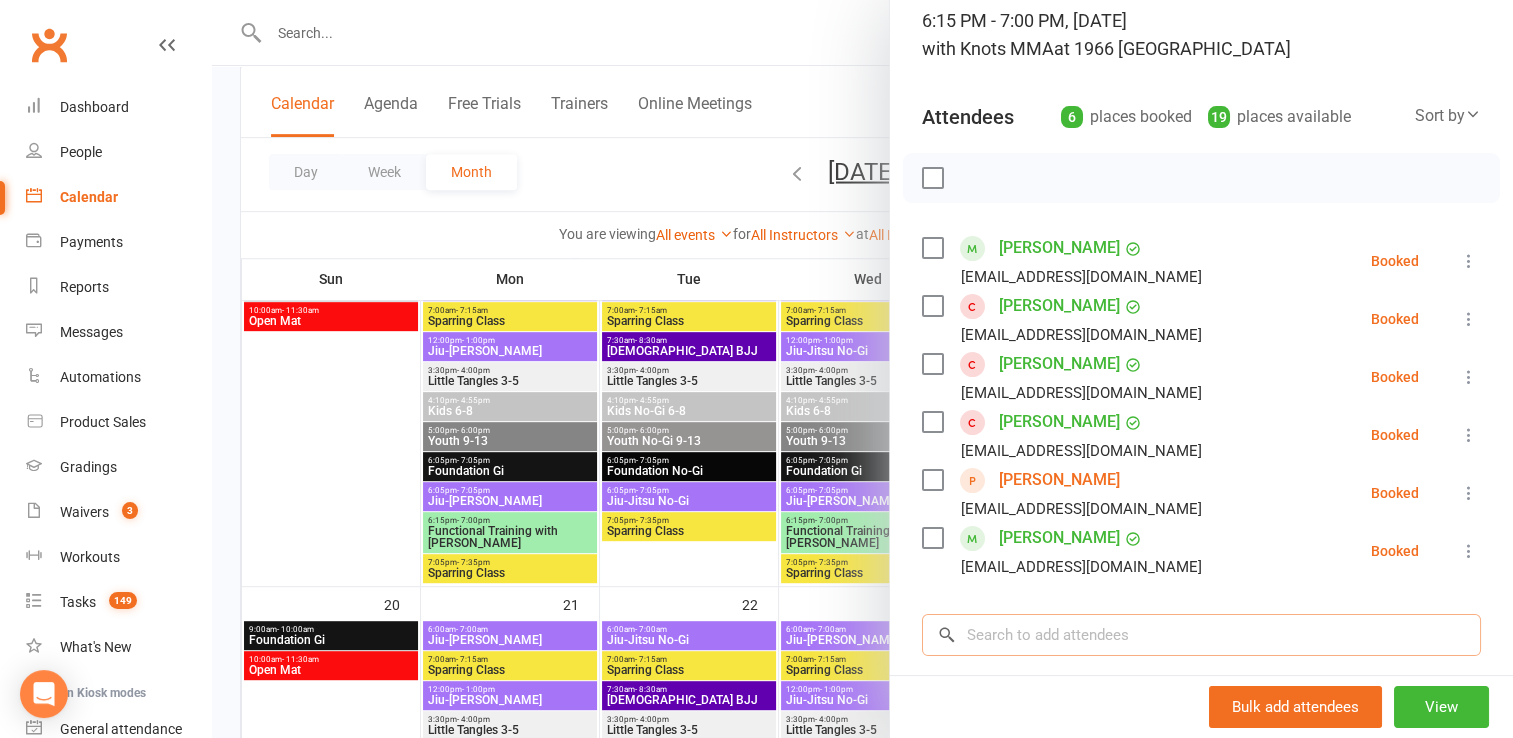click at bounding box center (1201, 635) 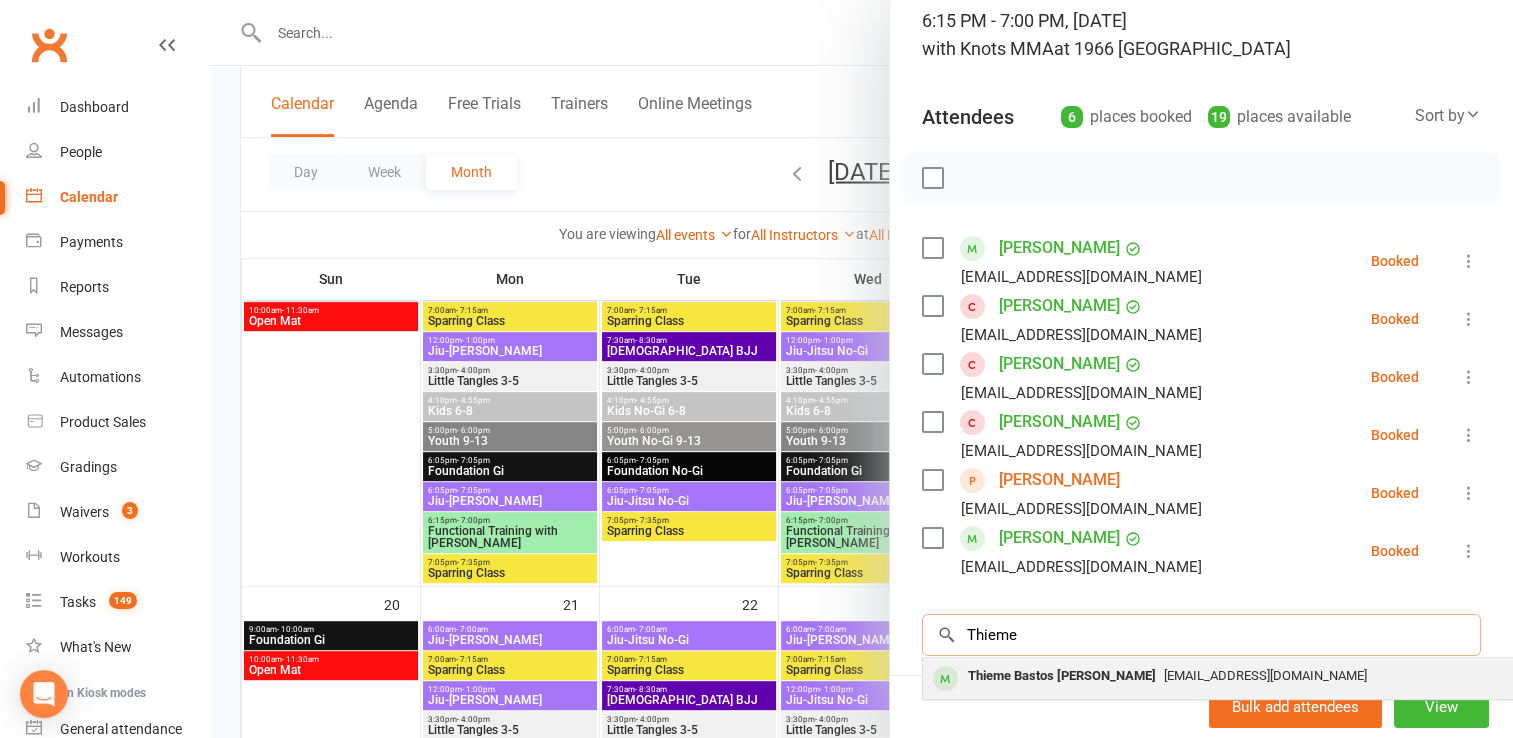 type on "Thieme" 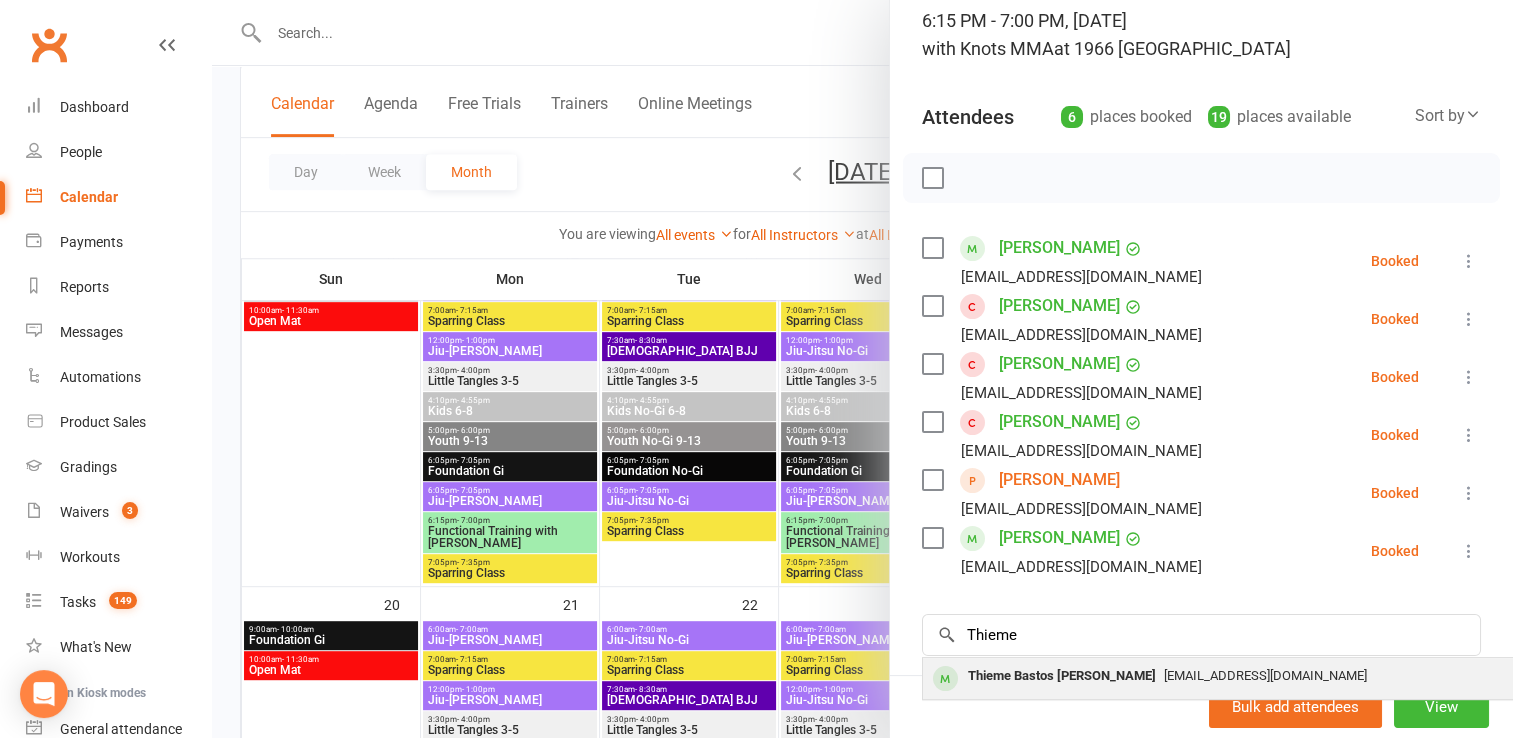 click on "Thieme Bastos [PERSON_NAME]" at bounding box center [1062, 676] 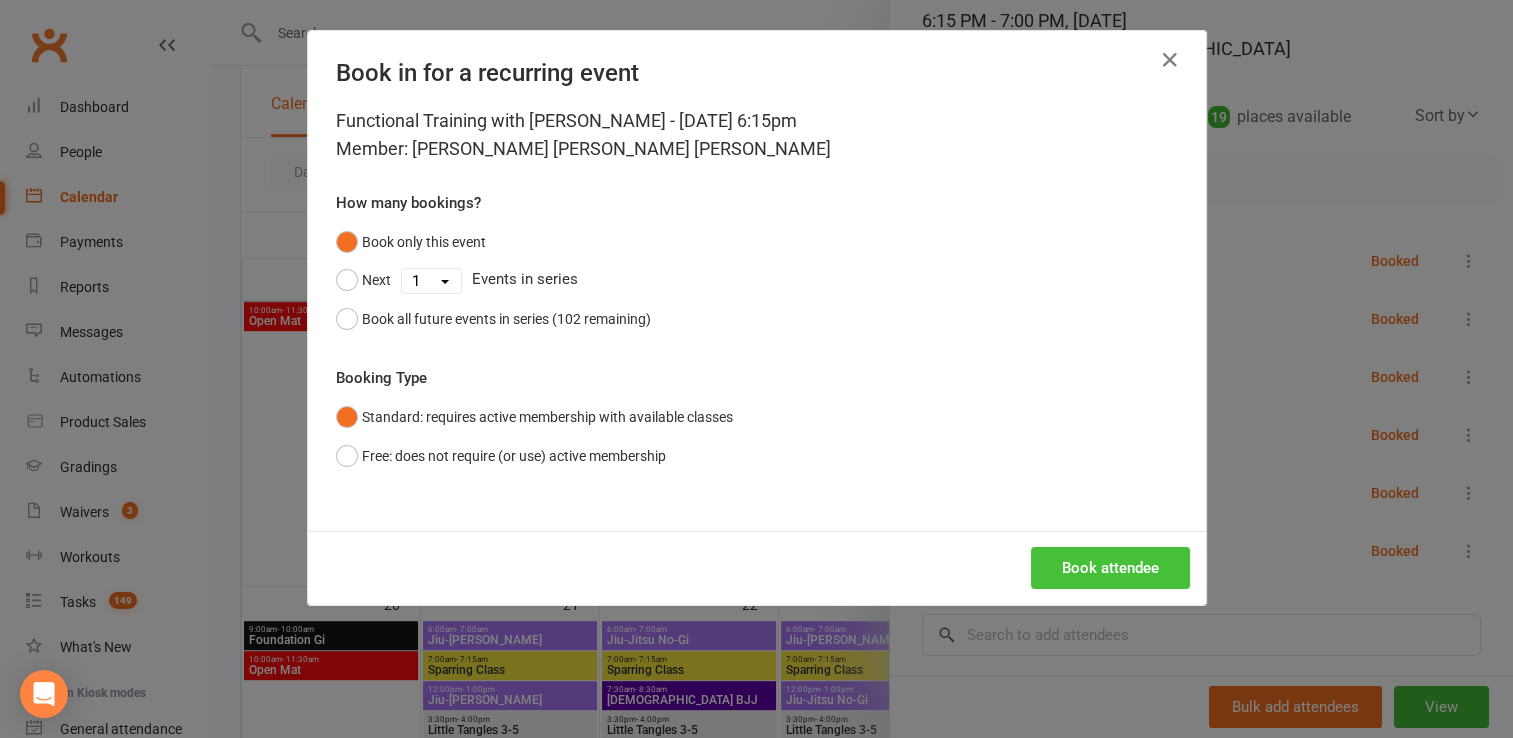 drag, startPoint x: 1089, startPoint y: 562, endPoint x: 1068, endPoint y: 564, distance: 21.095022 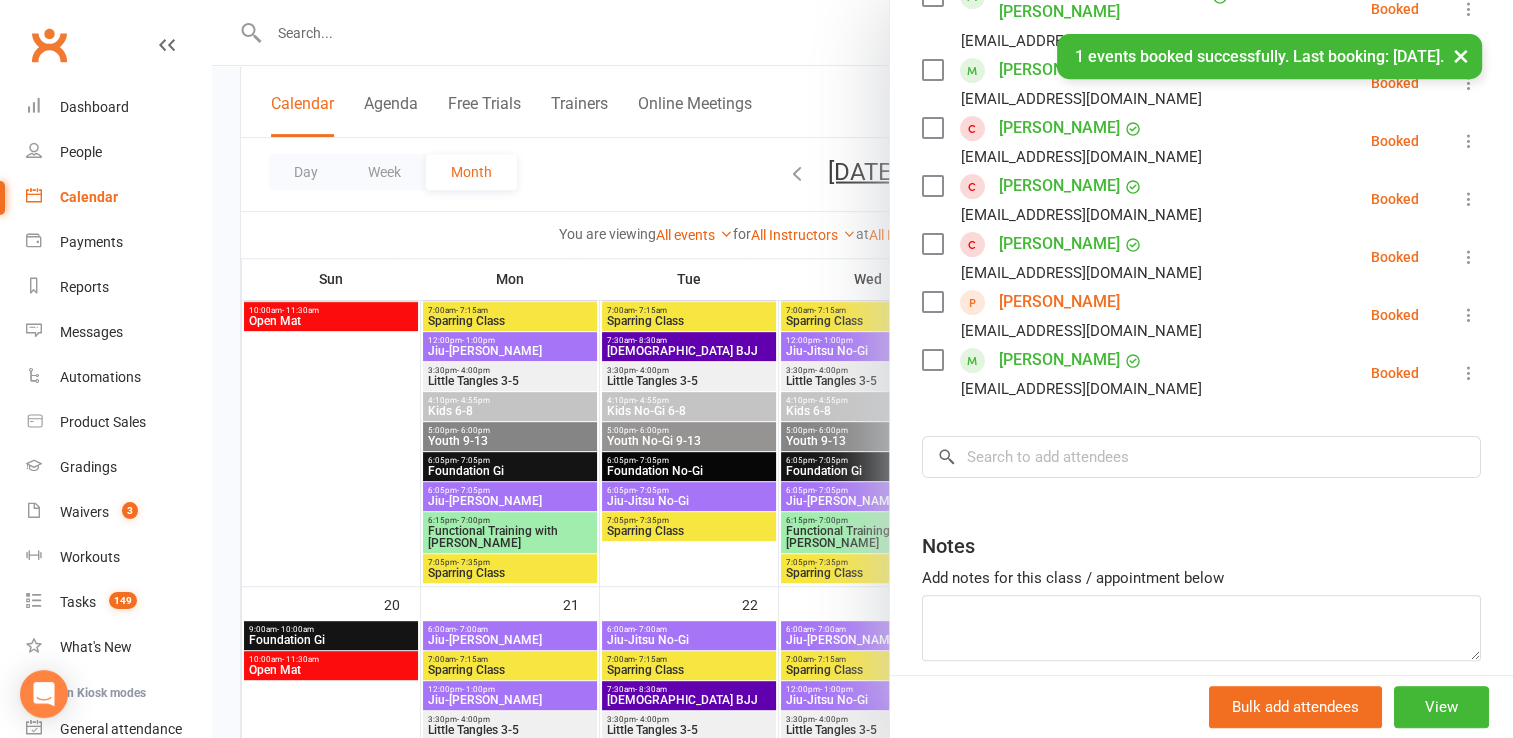 scroll, scrollTop: 408, scrollLeft: 0, axis: vertical 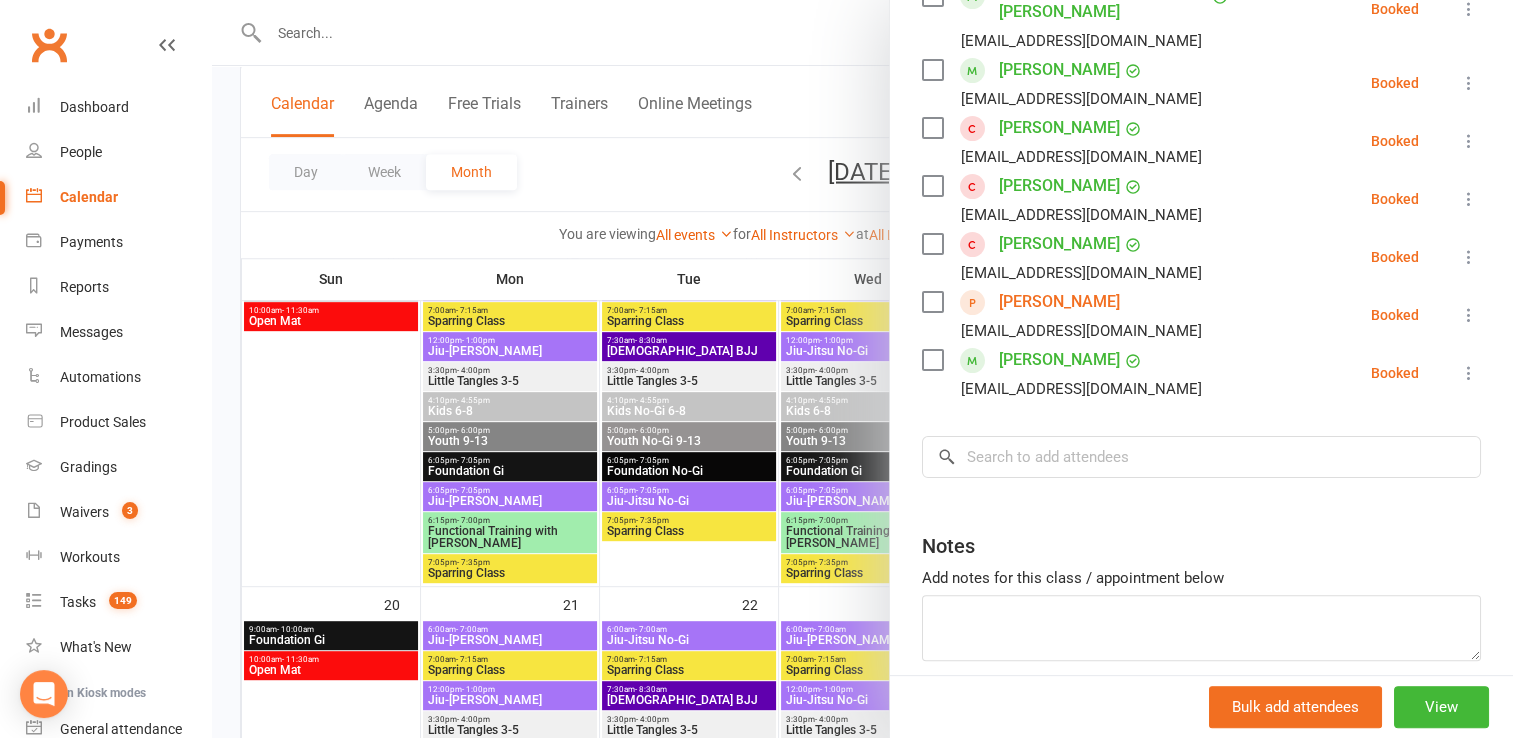 click at bounding box center (862, 369) 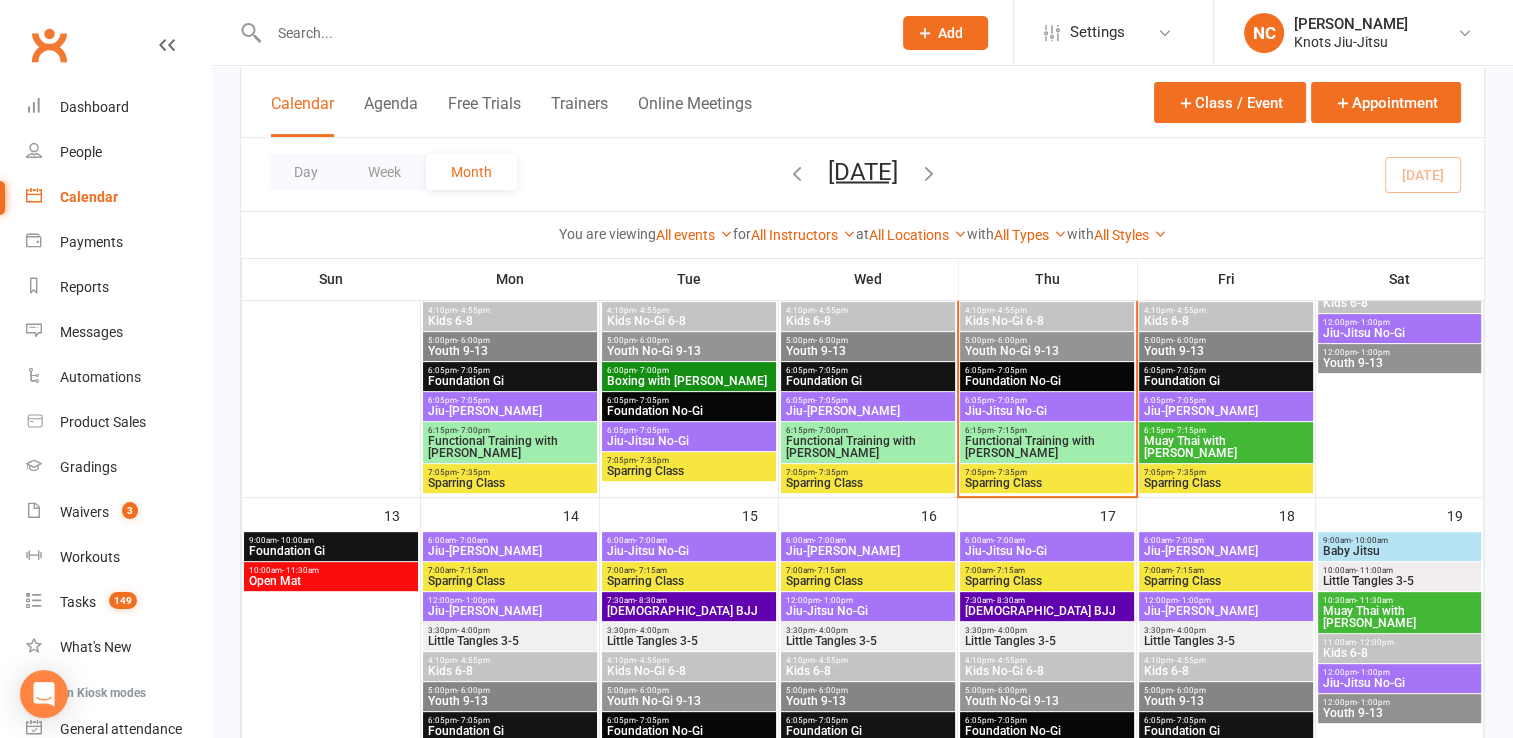 scroll, scrollTop: 626, scrollLeft: 0, axis: vertical 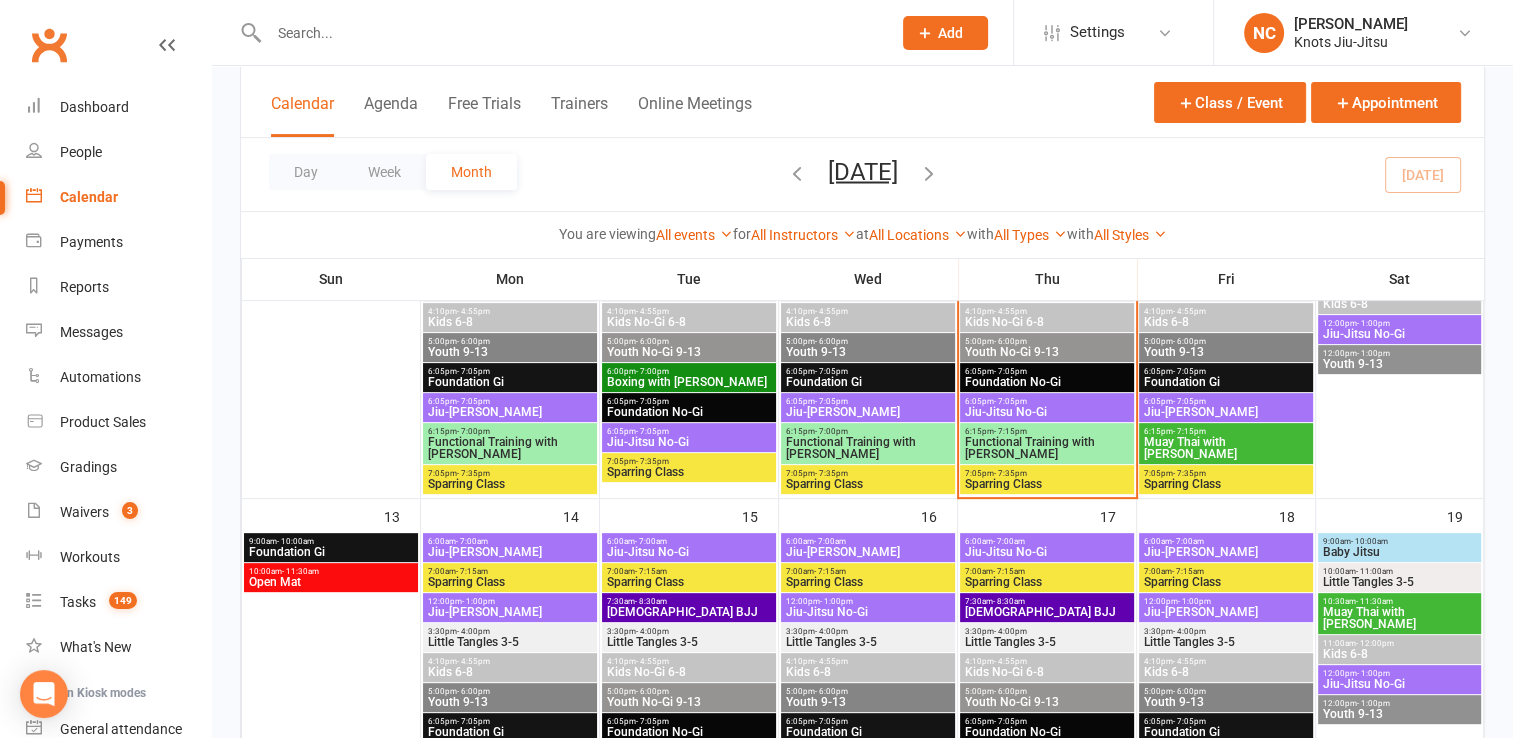 click on "Functional Training with [PERSON_NAME]" at bounding box center [868, 448] 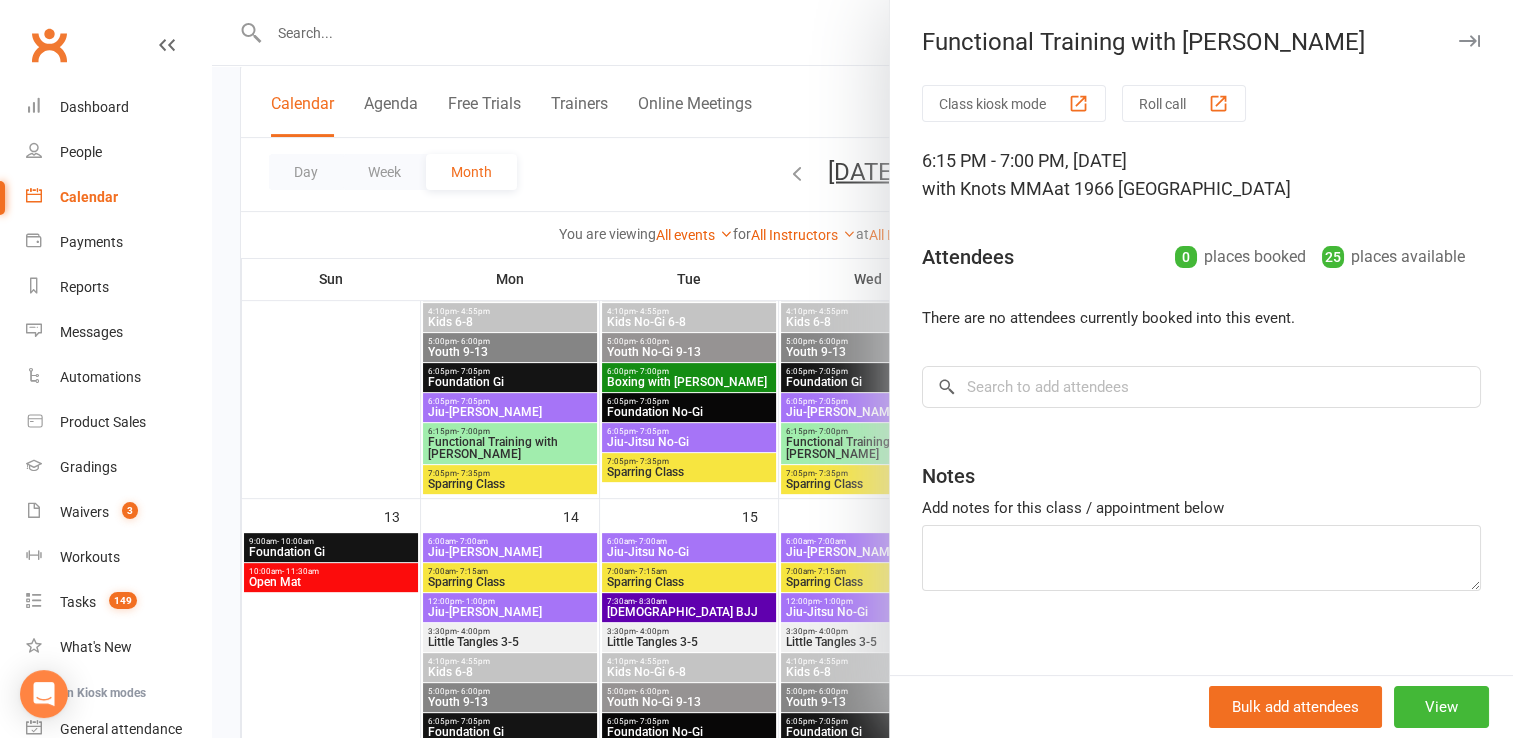 click at bounding box center [862, 369] 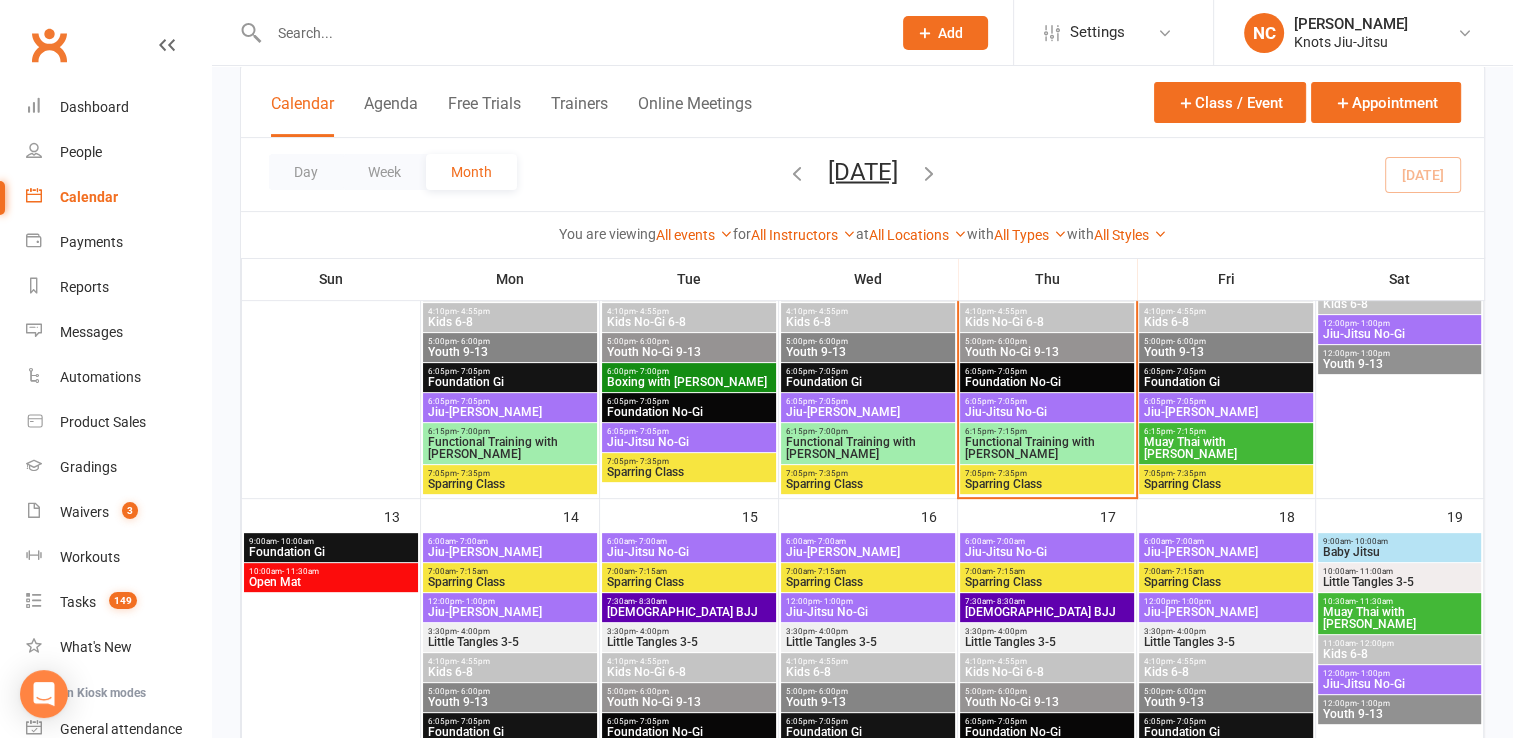 click on "Functional Training with [PERSON_NAME]" at bounding box center (1047, 448) 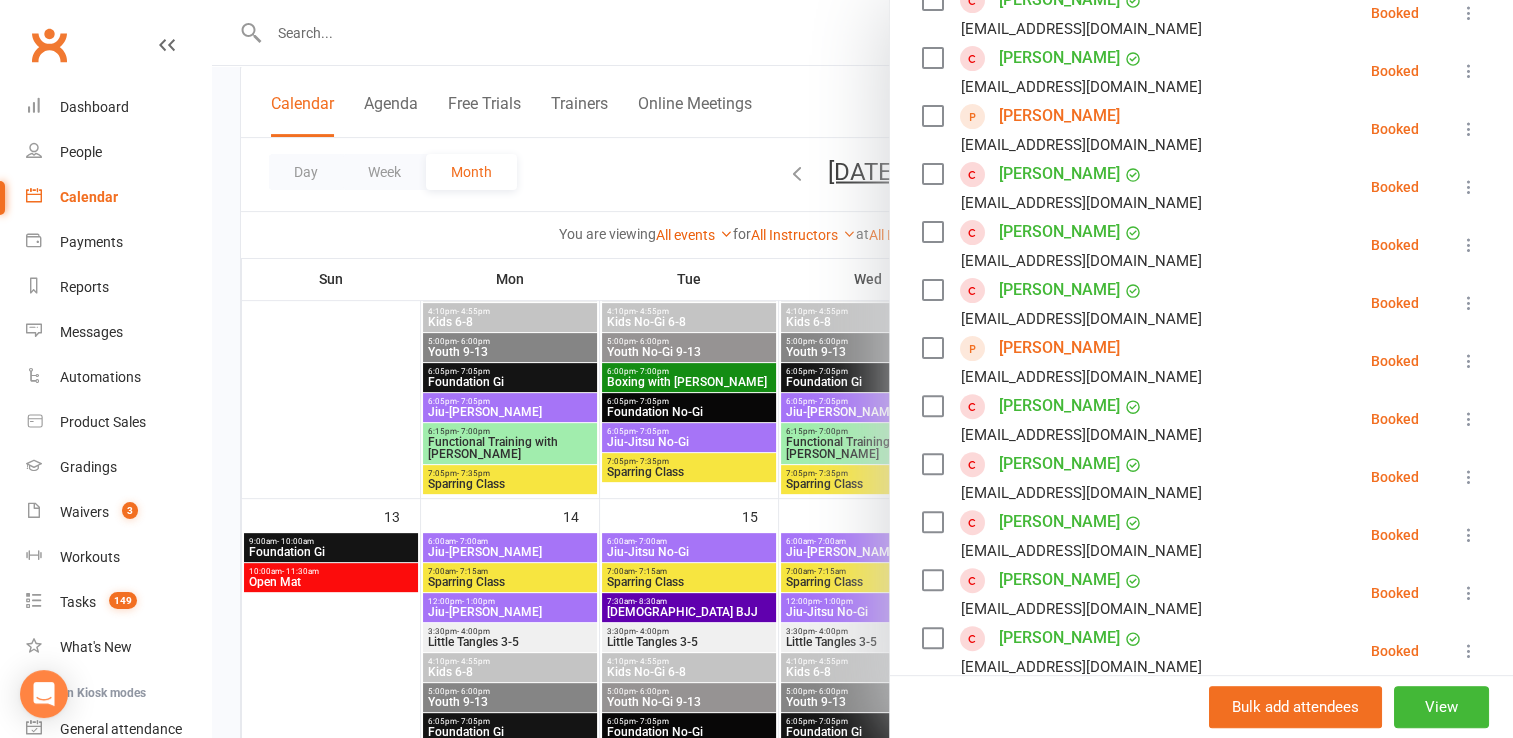 scroll, scrollTop: 324, scrollLeft: 0, axis: vertical 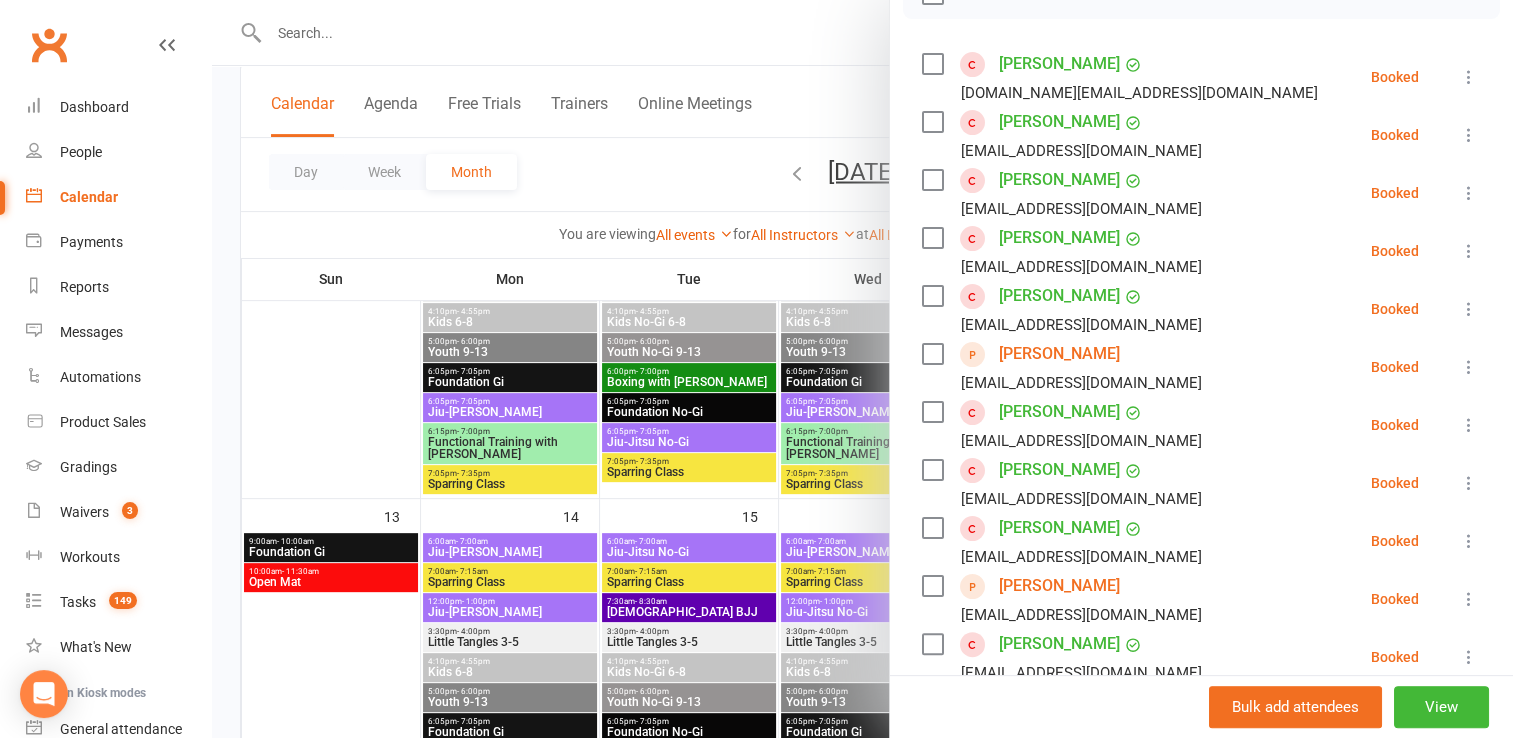 click at bounding box center [1469, 77] 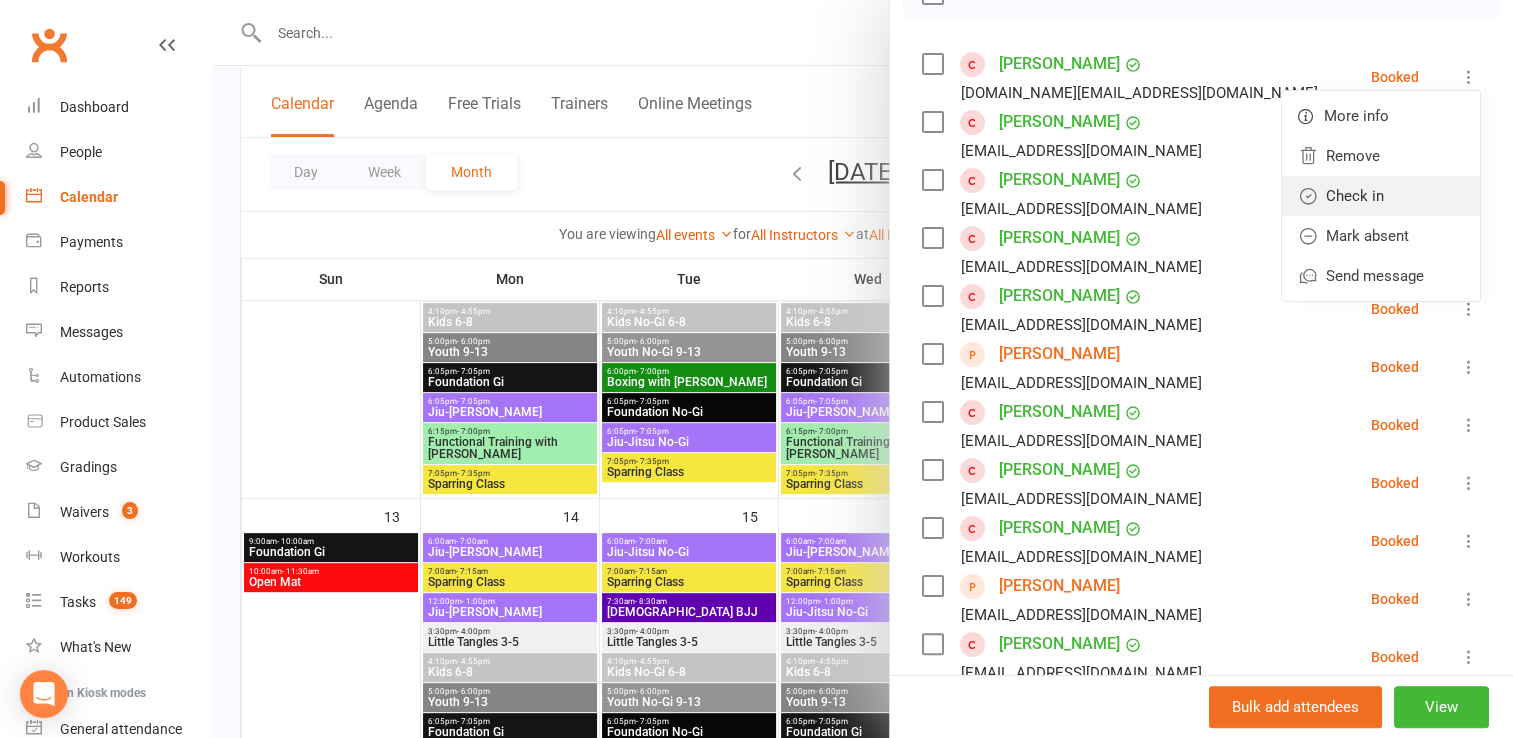 click on "Check in" at bounding box center [1381, 196] 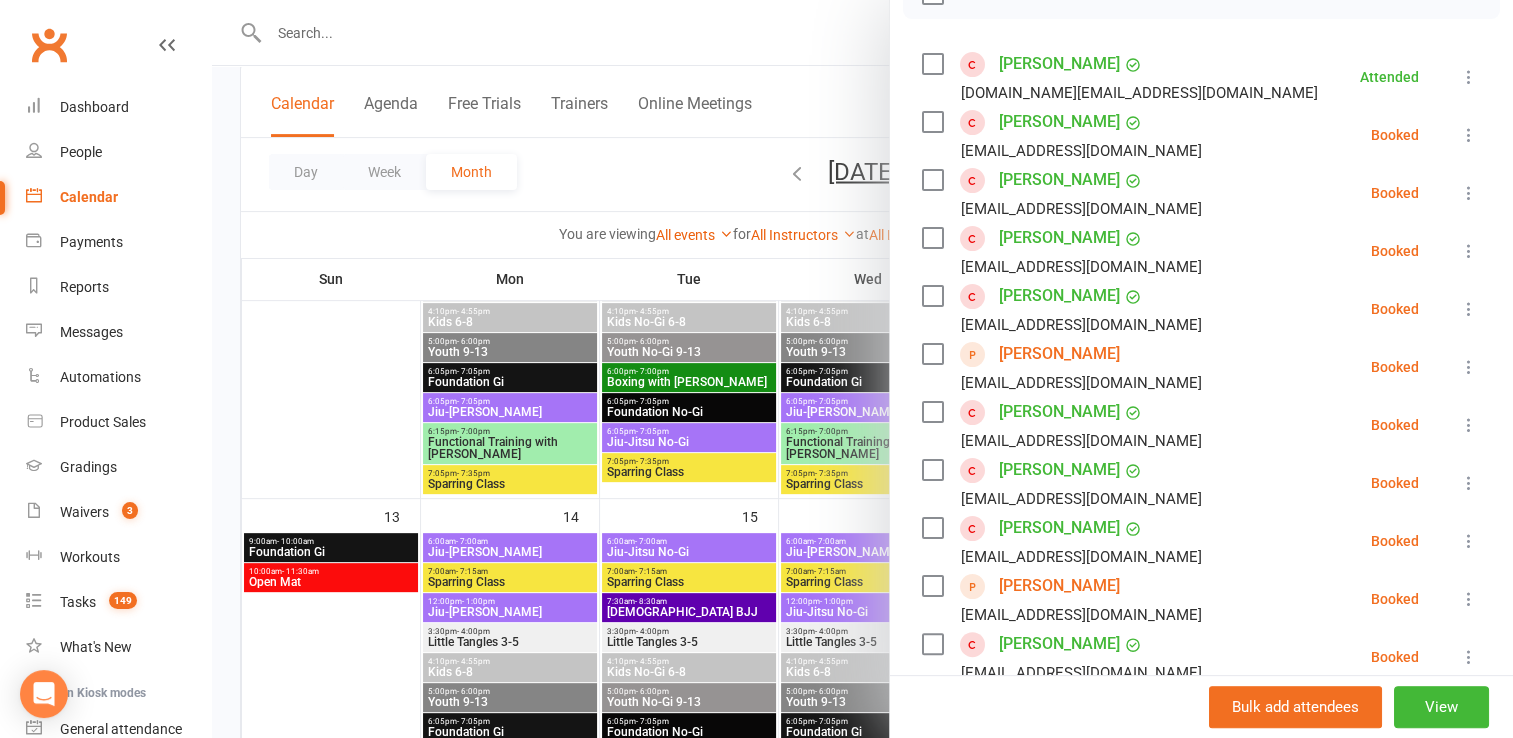 click at bounding box center [1469, 135] 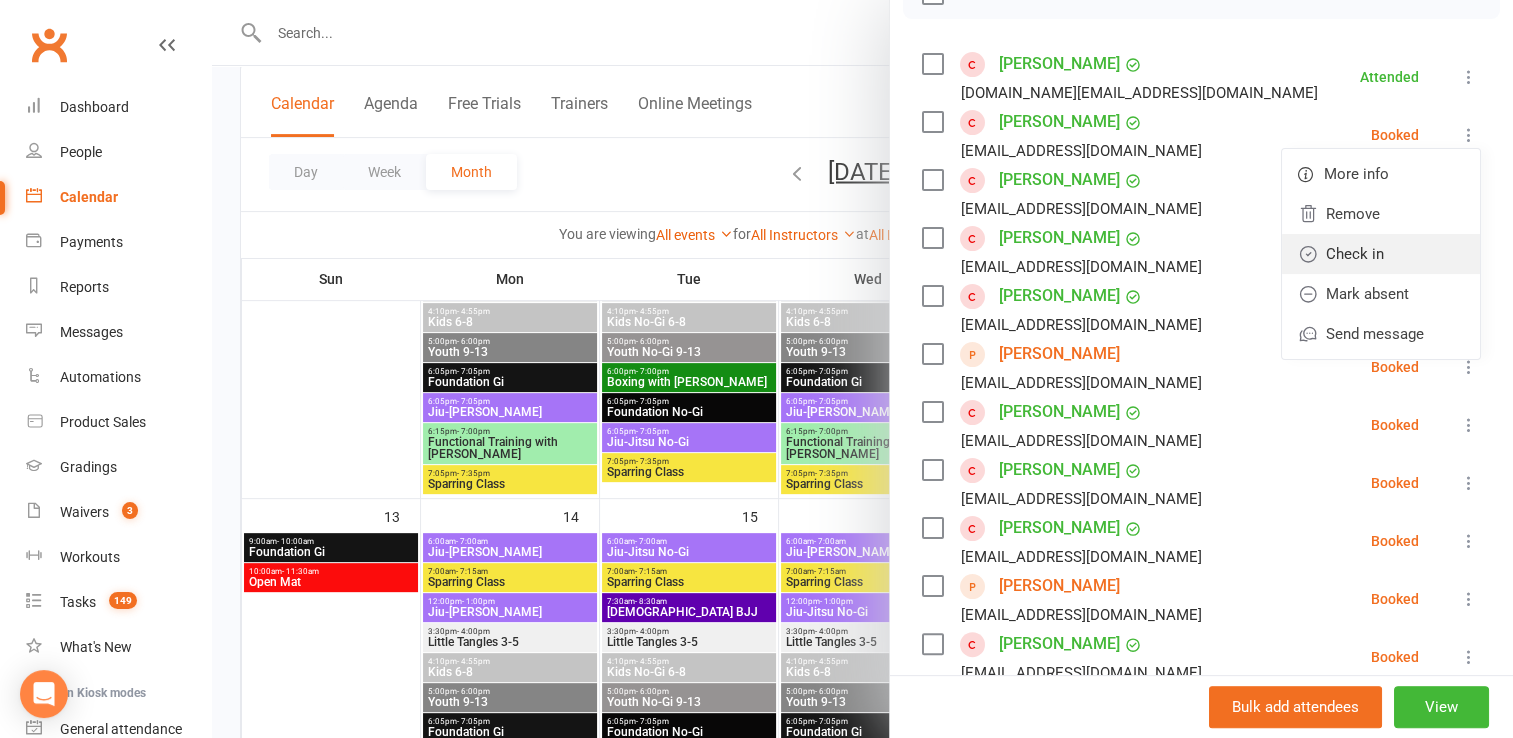 click on "Check in" at bounding box center (1381, 254) 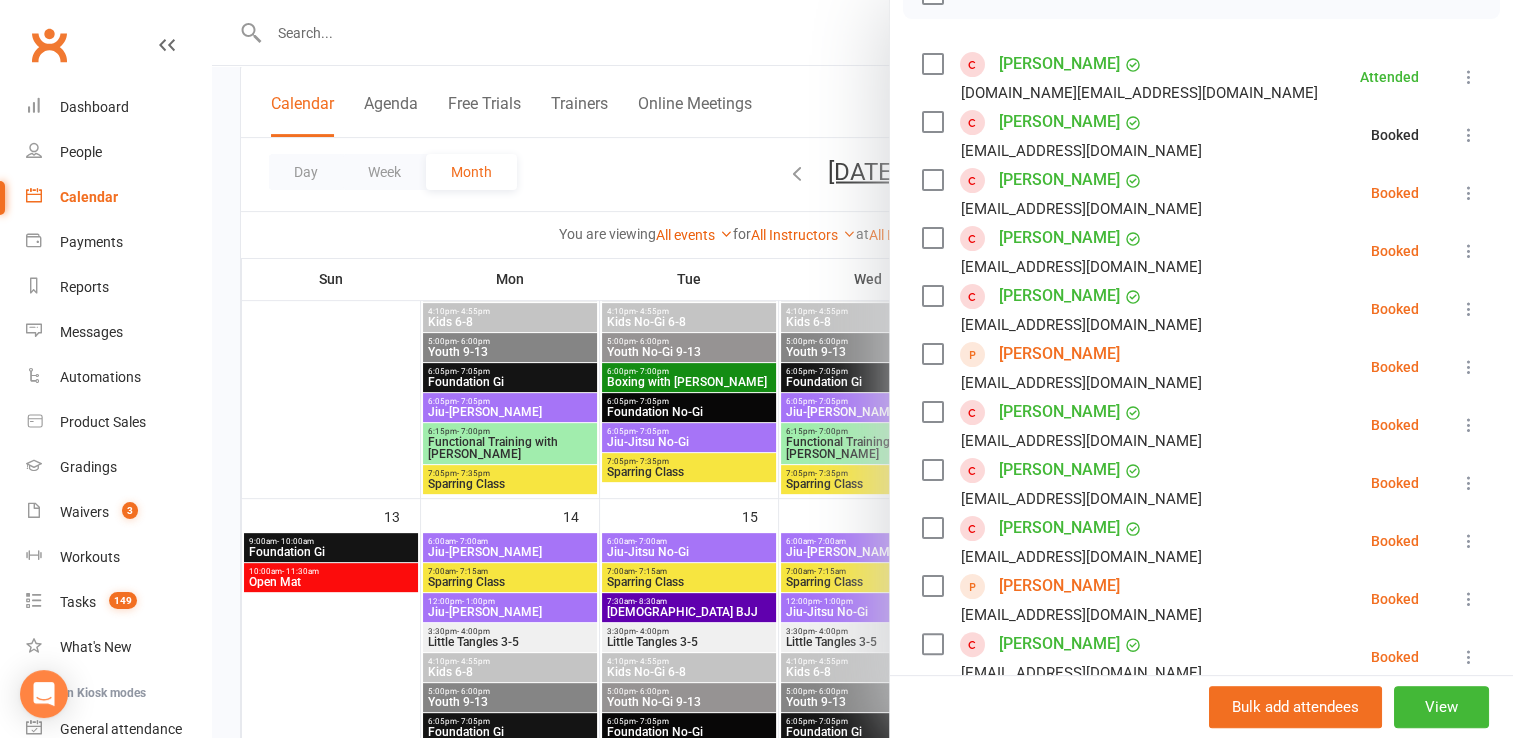 click at bounding box center [1469, 193] 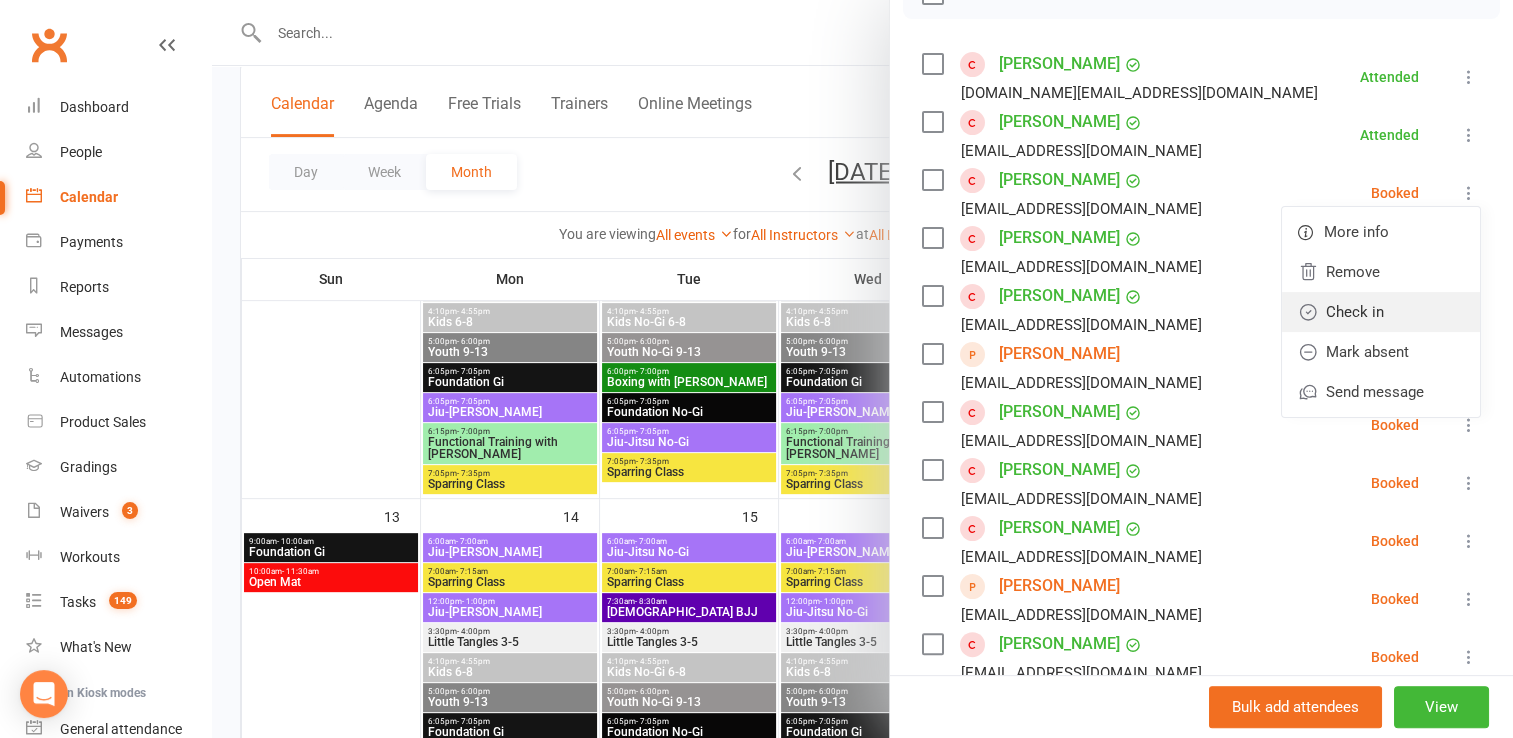 click on "Check in" at bounding box center [1381, 312] 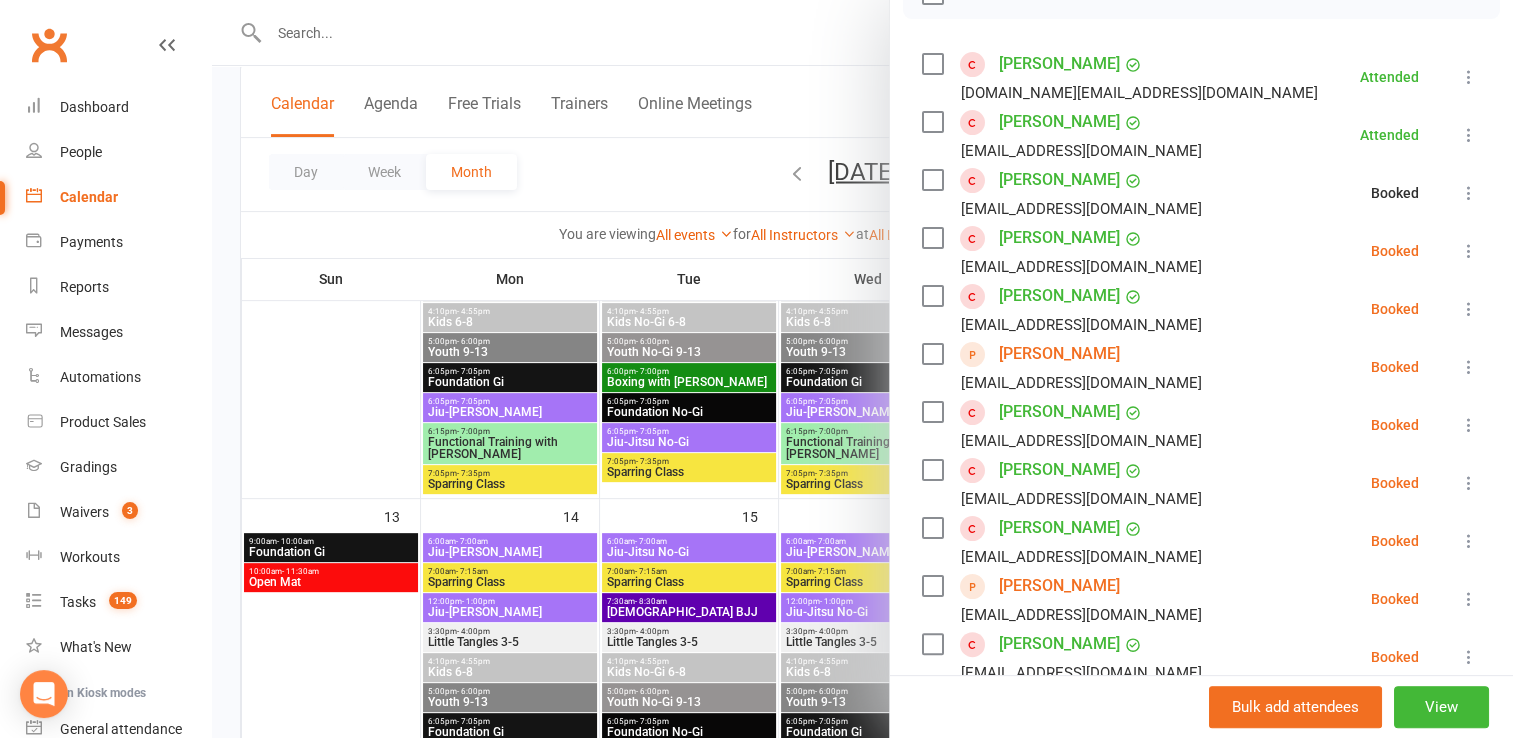 click at bounding box center [1469, 251] 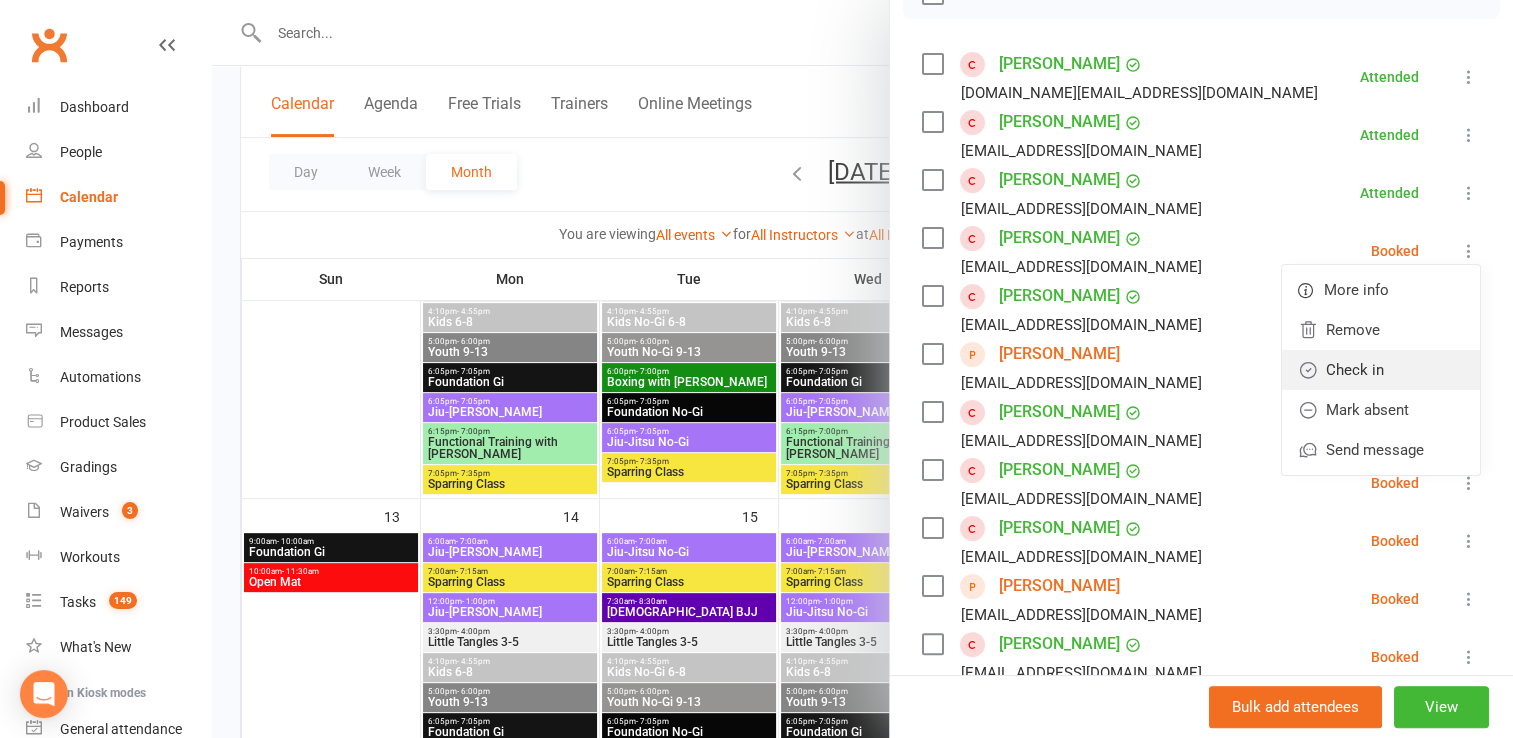click on "Check in" at bounding box center (1381, 370) 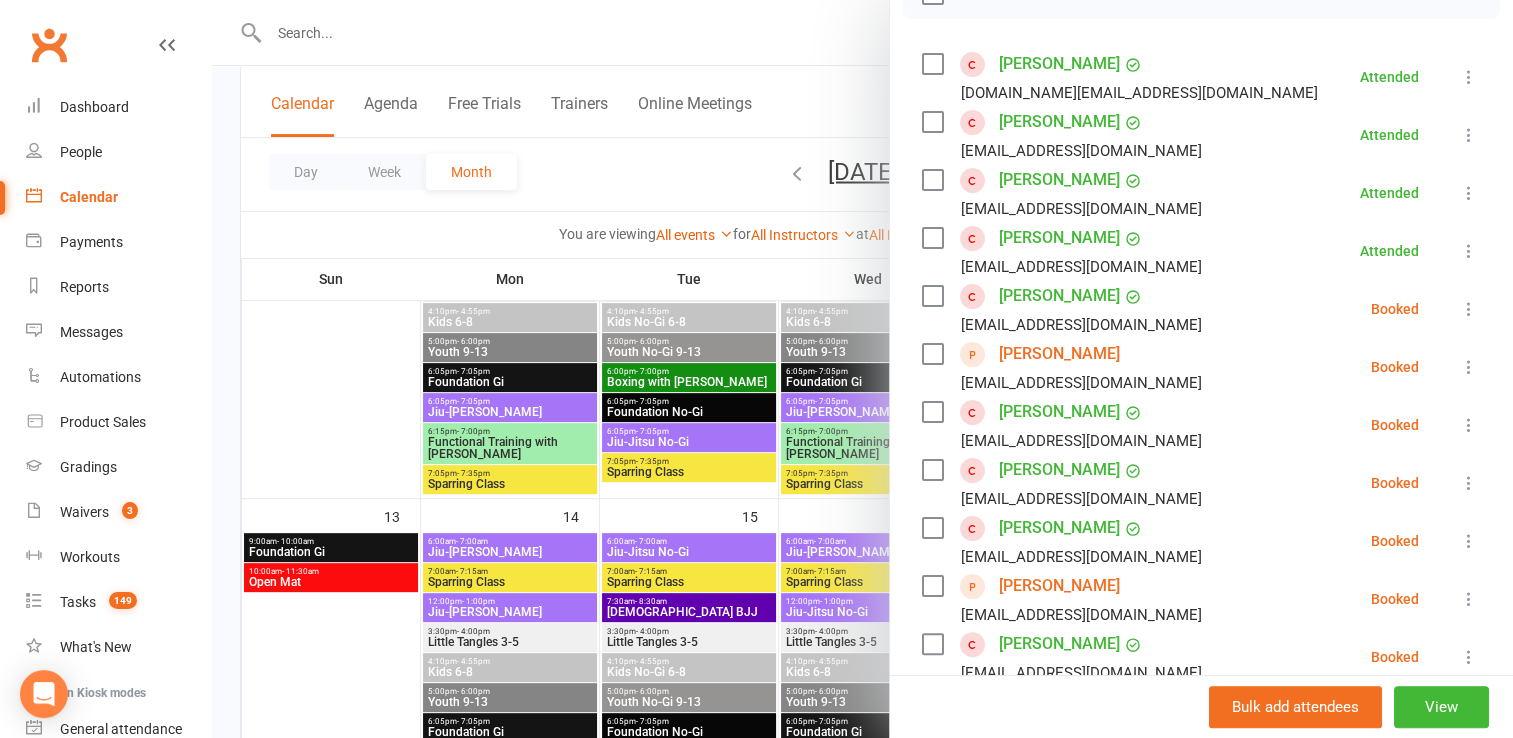 click at bounding box center [1469, 309] 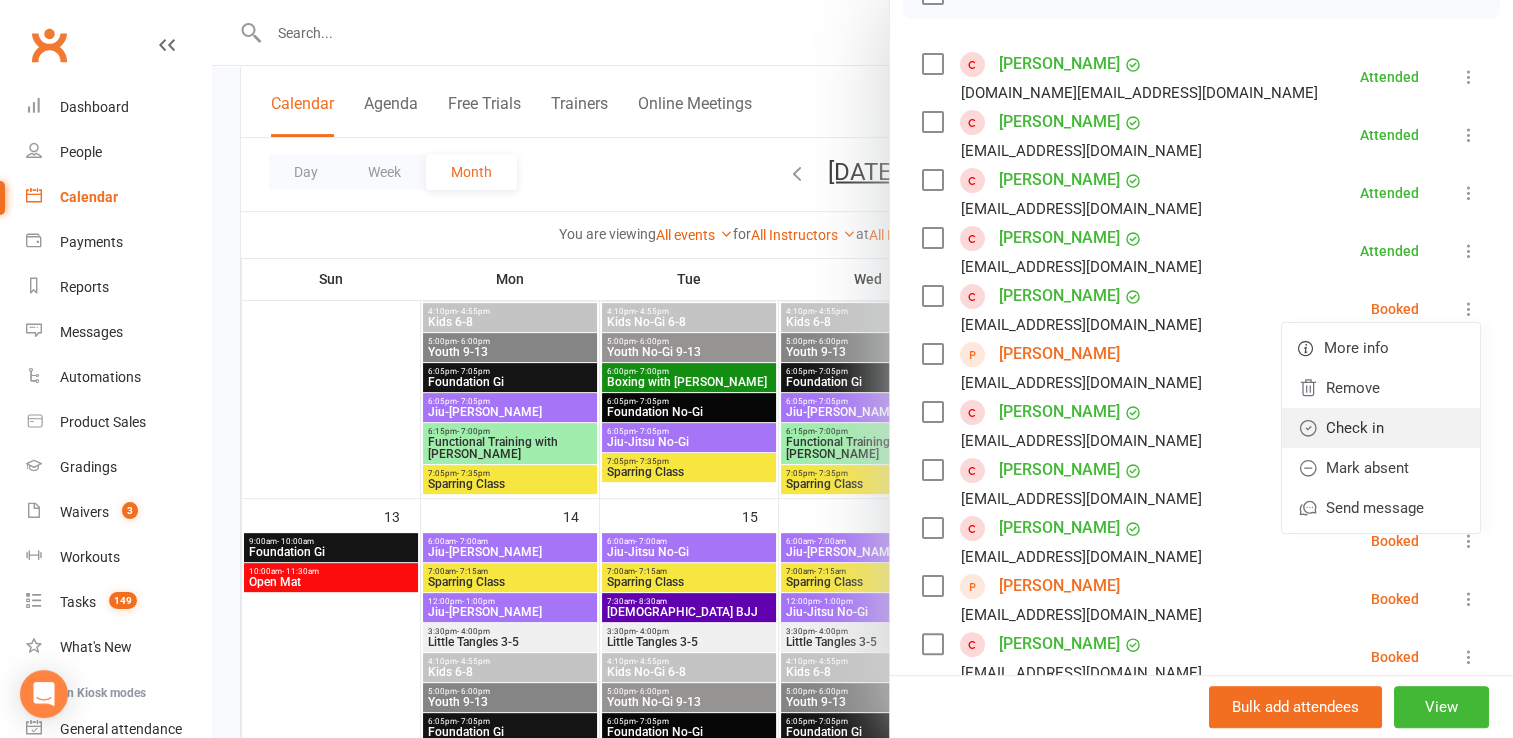 click on "Check in" at bounding box center (1381, 428) 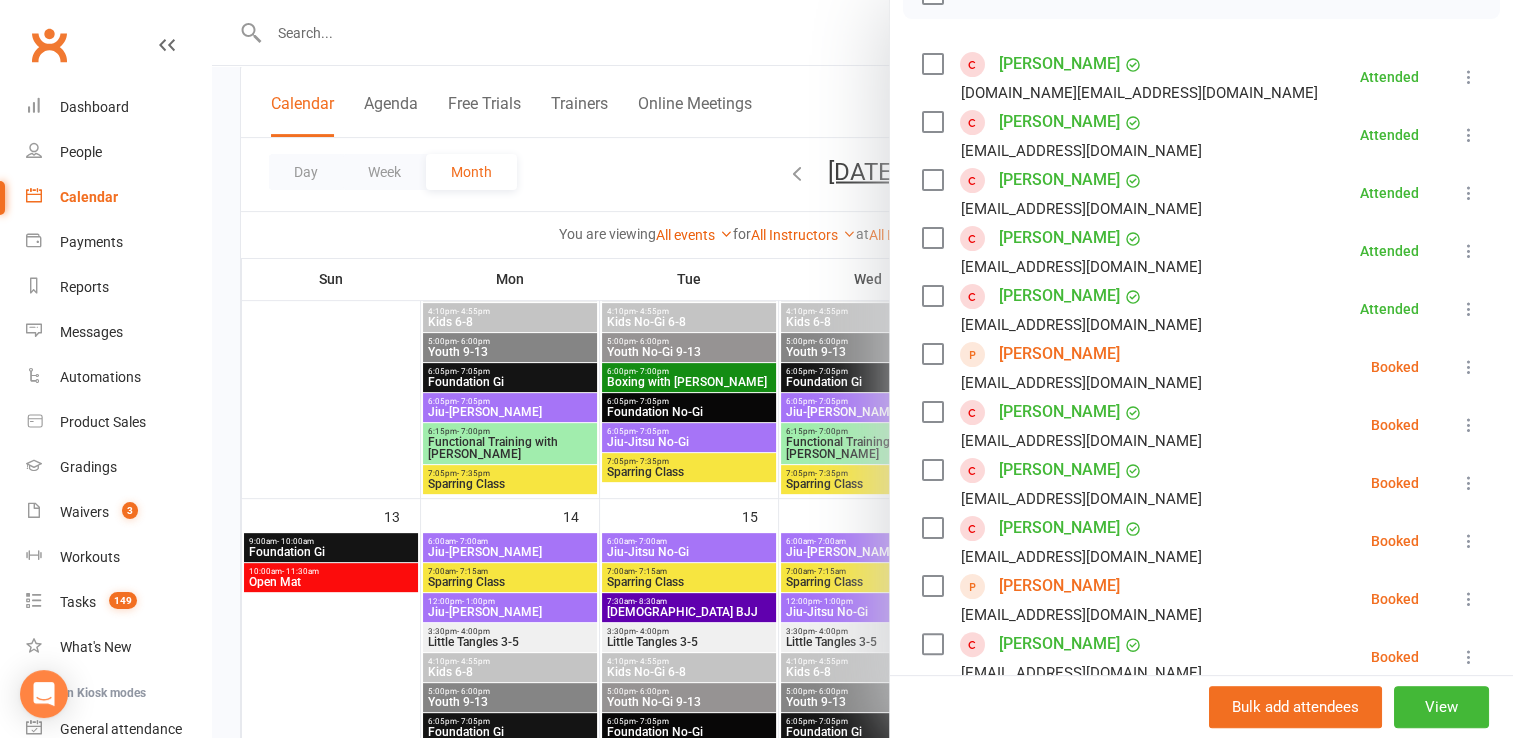click at bounding box center [1469, 367] 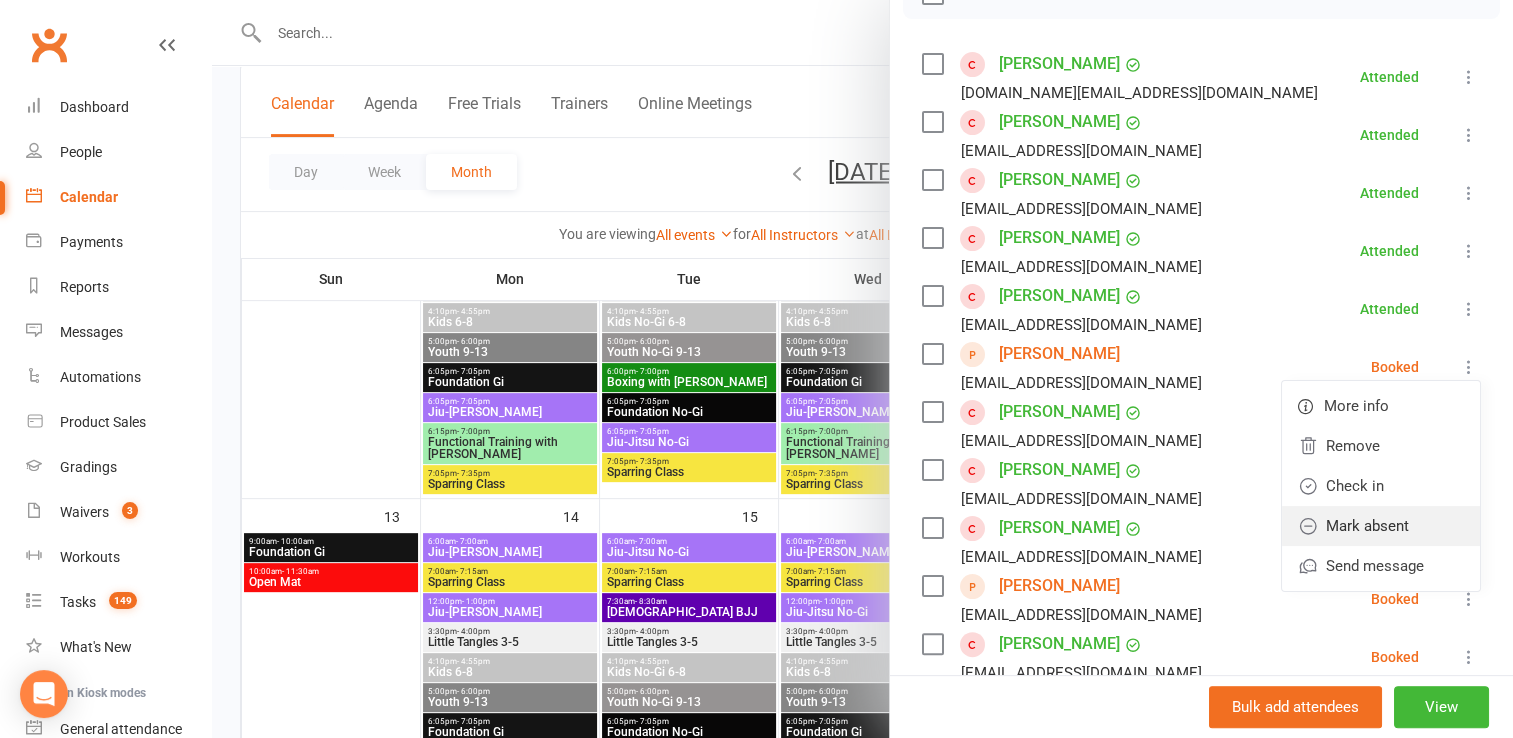 click on "Mark absent" at bounding box center (1381, 526) 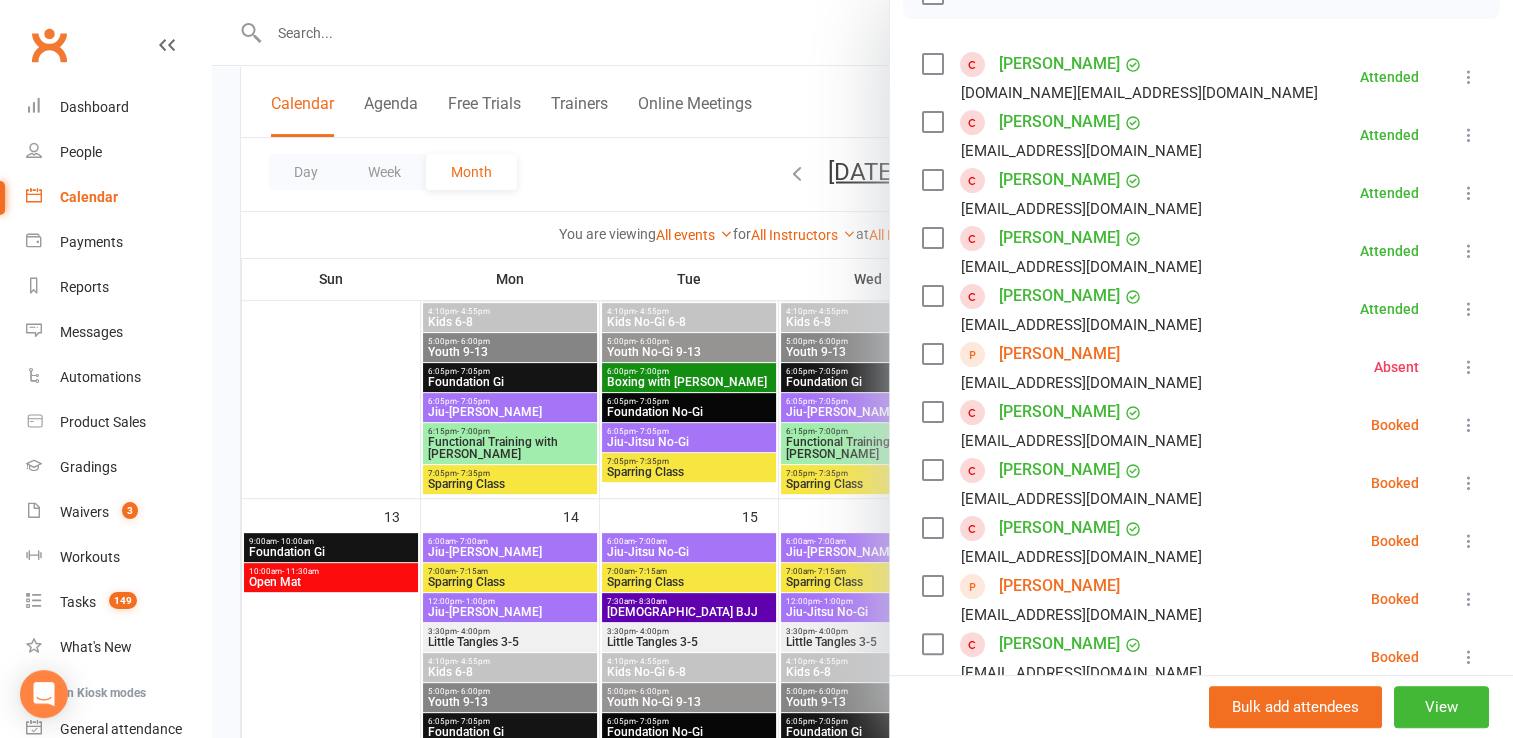 click at bounding box center [1469, 425] 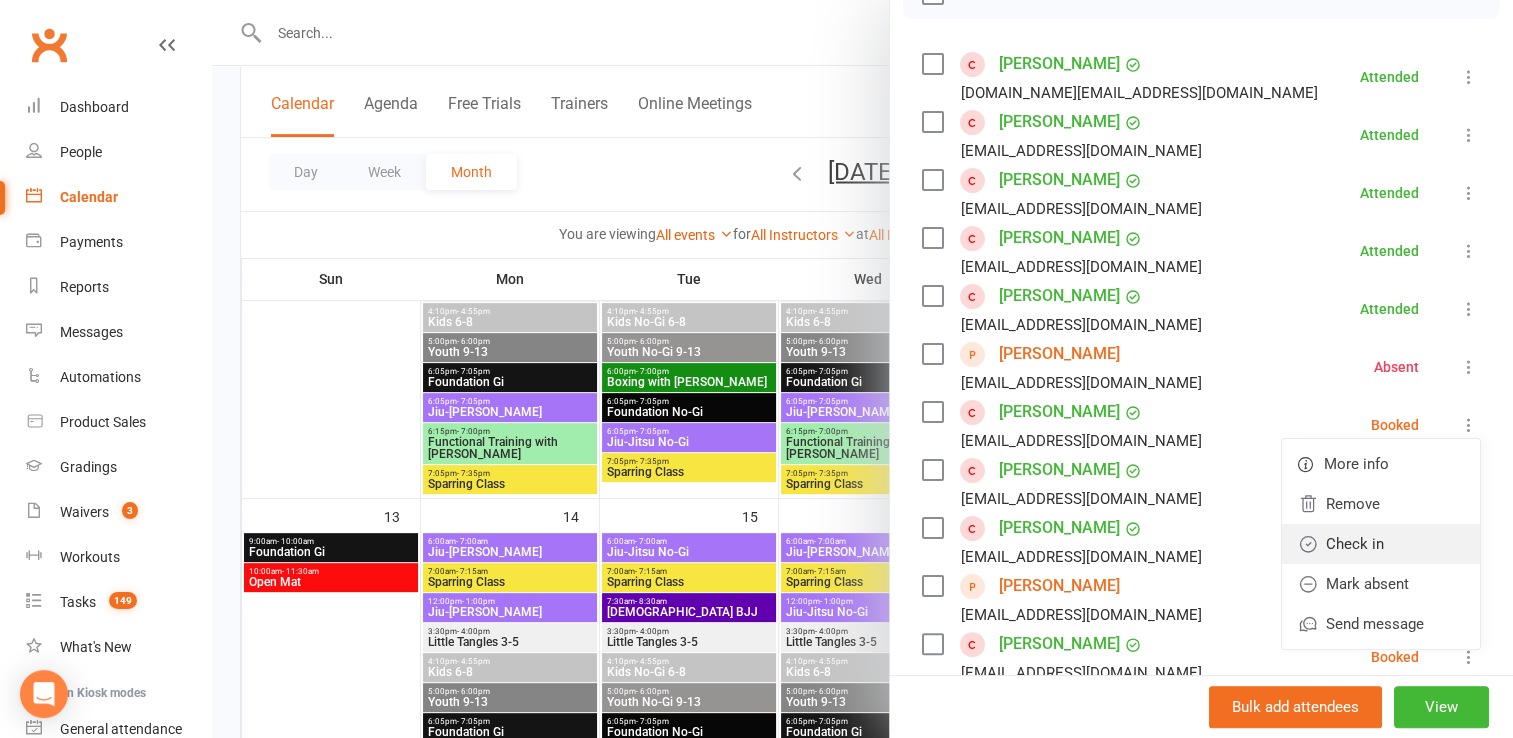 click on "Check in" at bounding box center (1381, 544) 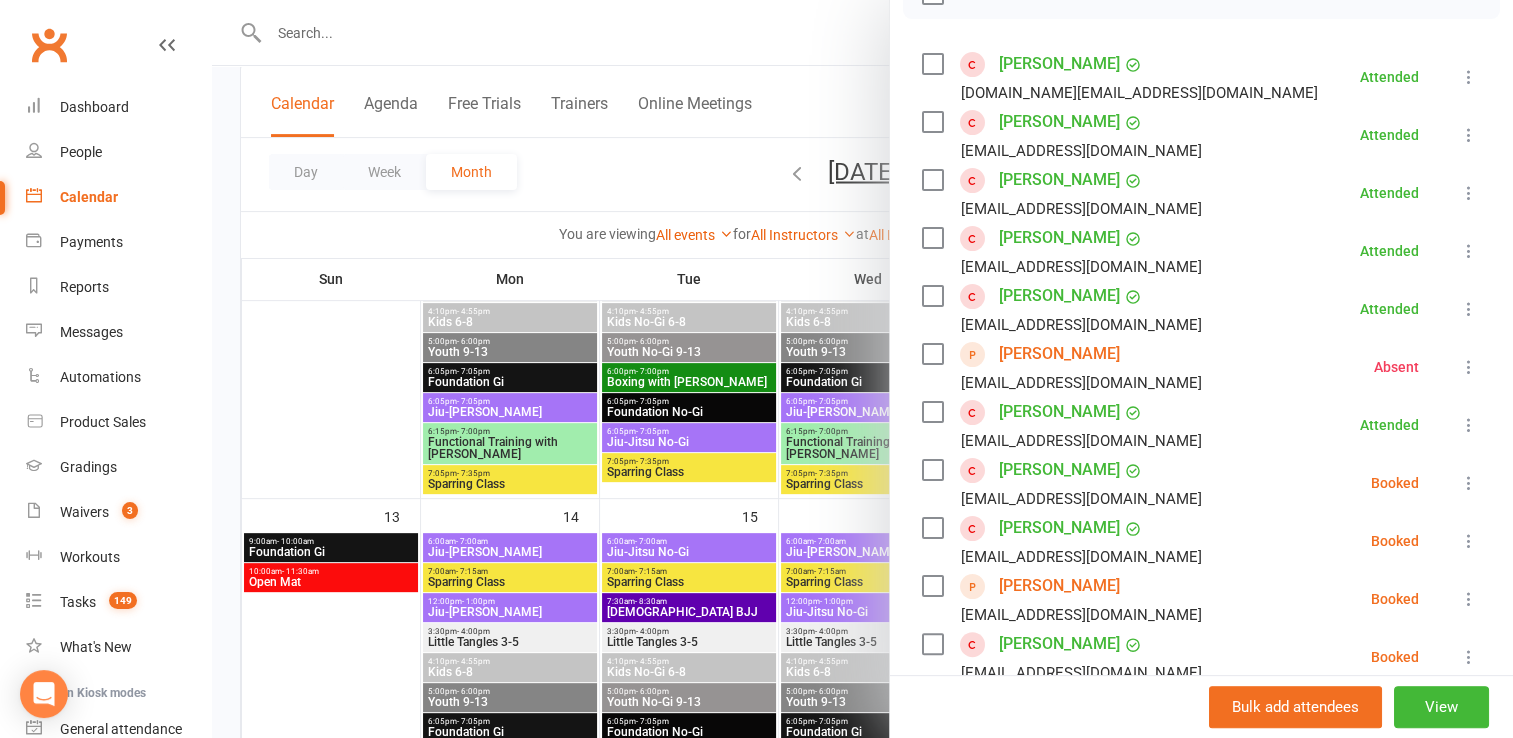 click at bounding box center [1469, 425] 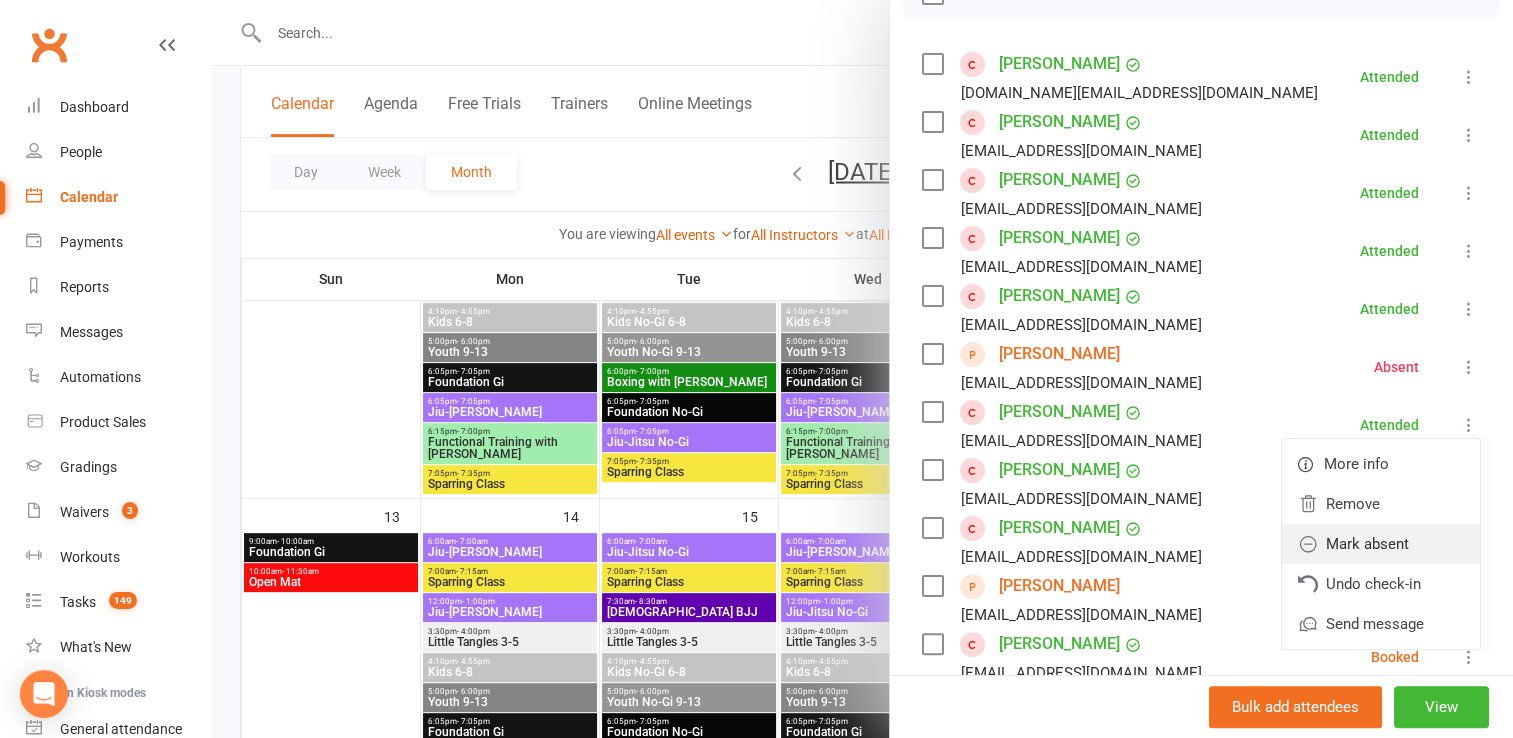 click on "Mark absent" at bounding box center (1381, 544) 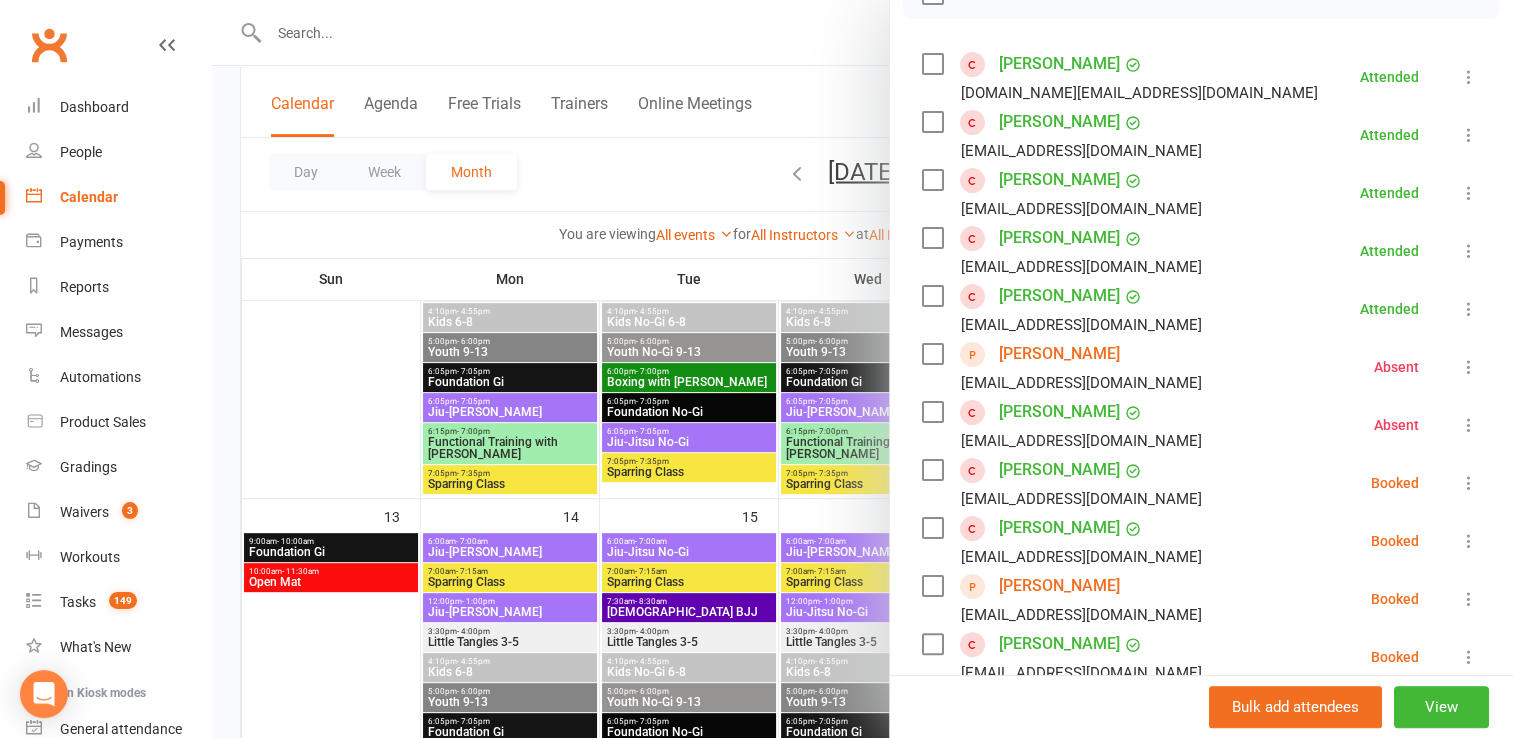 click at bounding box center (1469, 483) 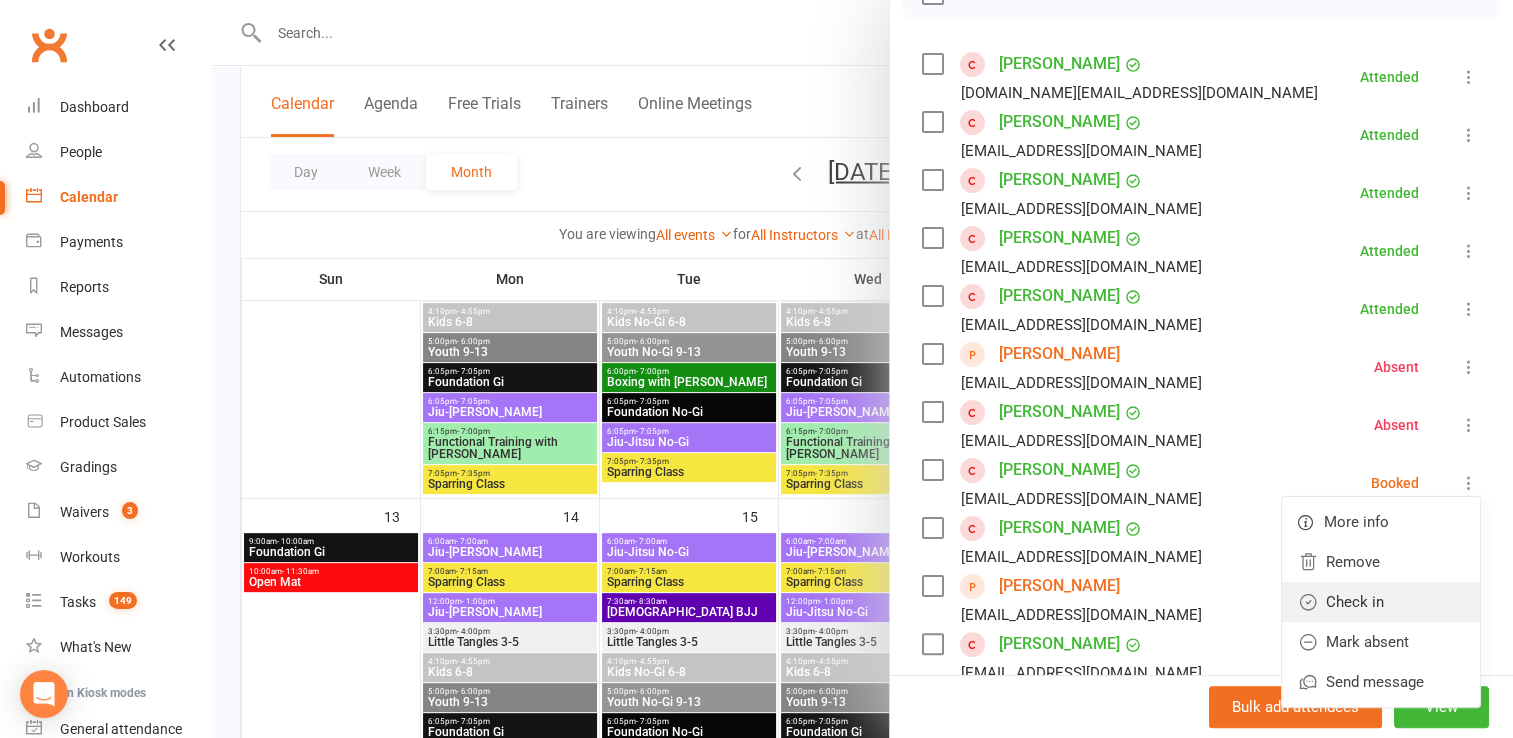 click on "Check in" at bounding box center [1381, 602] 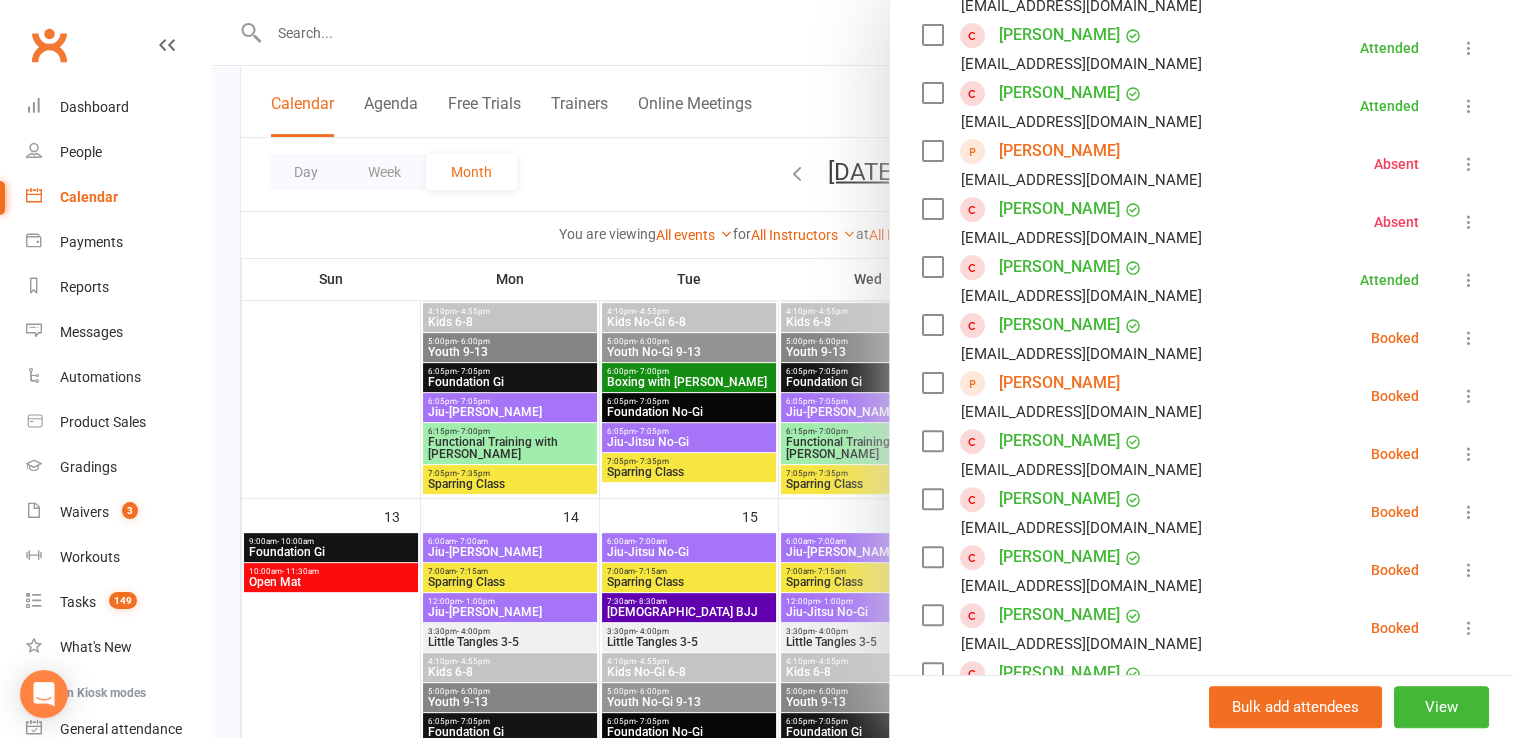 scroll, scrollTop: 530, scrollLeft: 0, axis: vertical 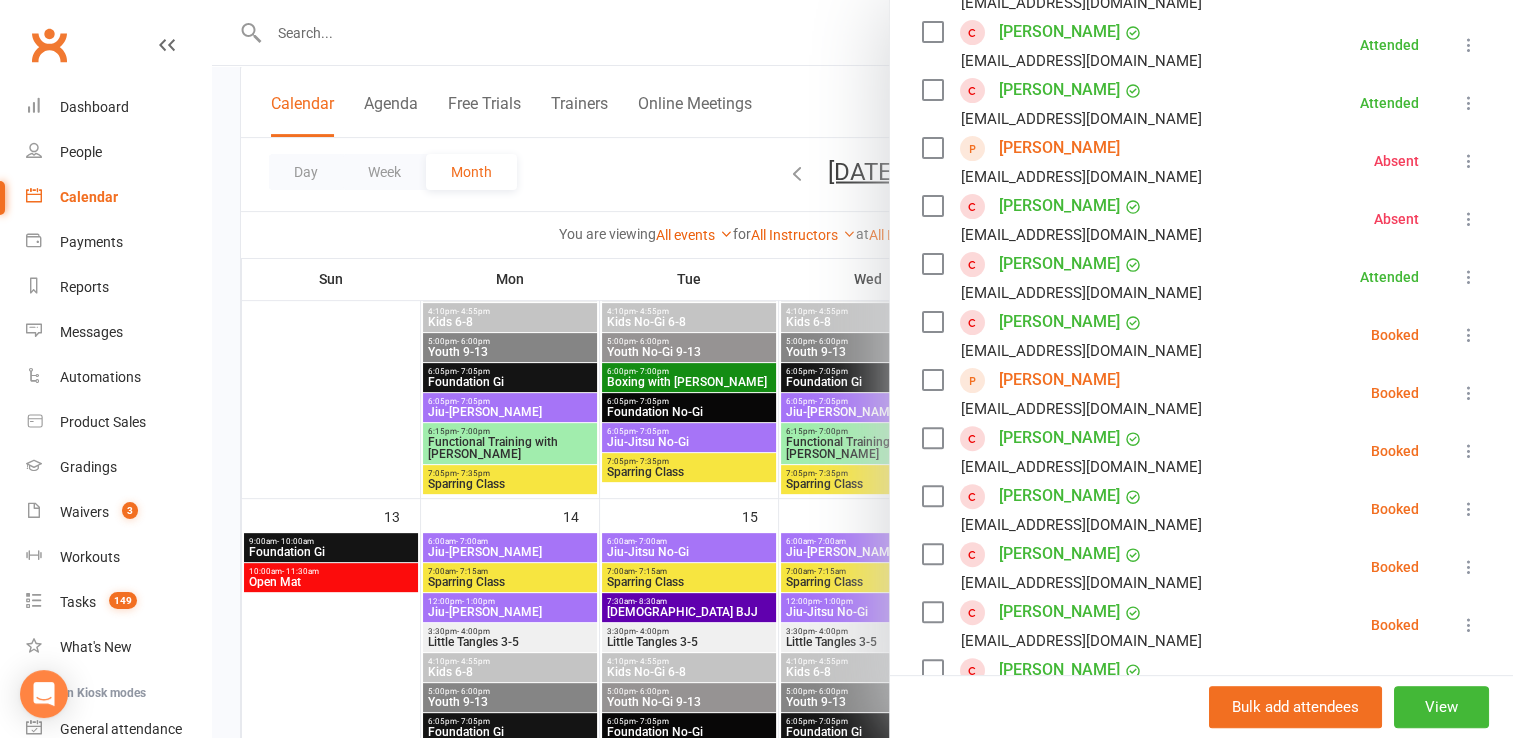 click at bounding box center (1469, 335) 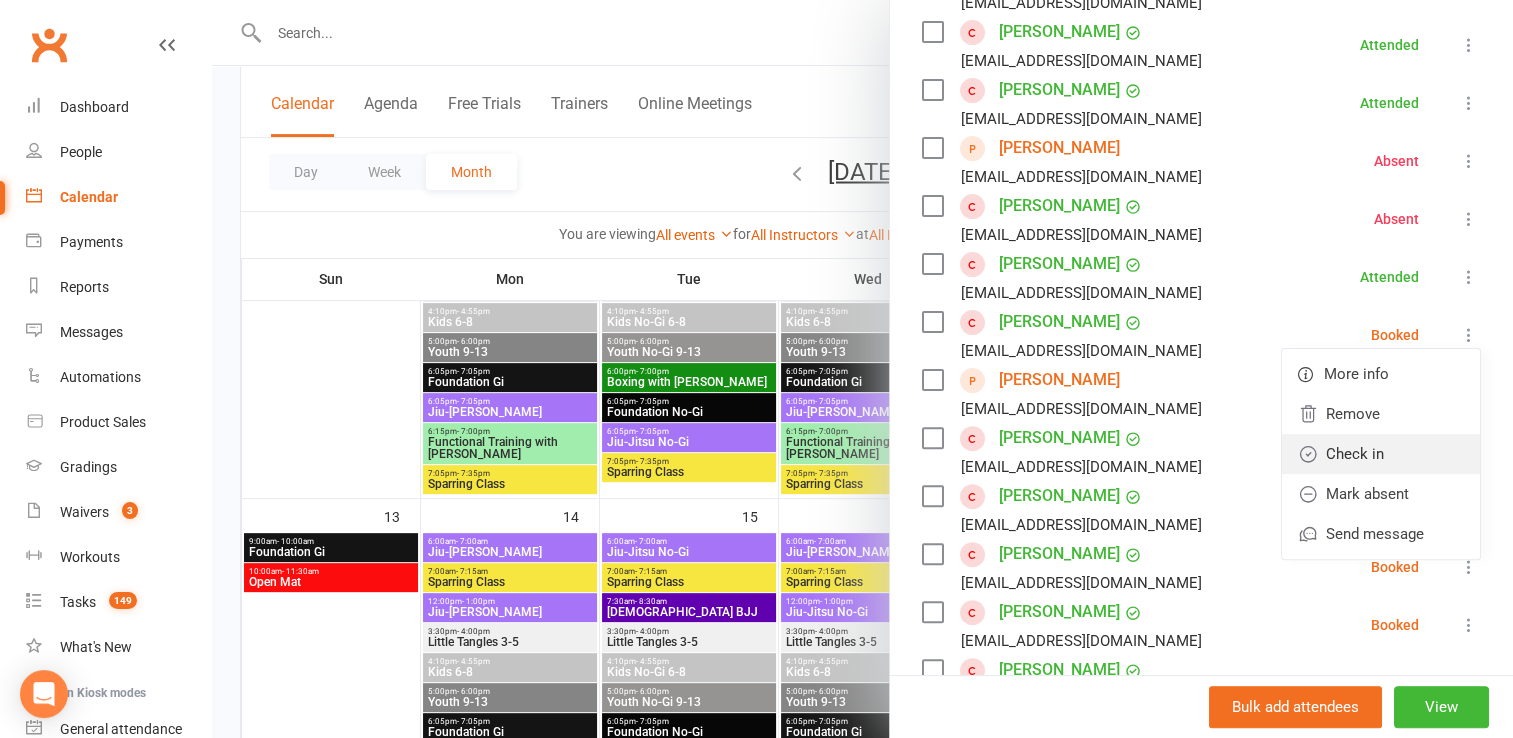 click on "Check in" at bounding box center [1381, 454] 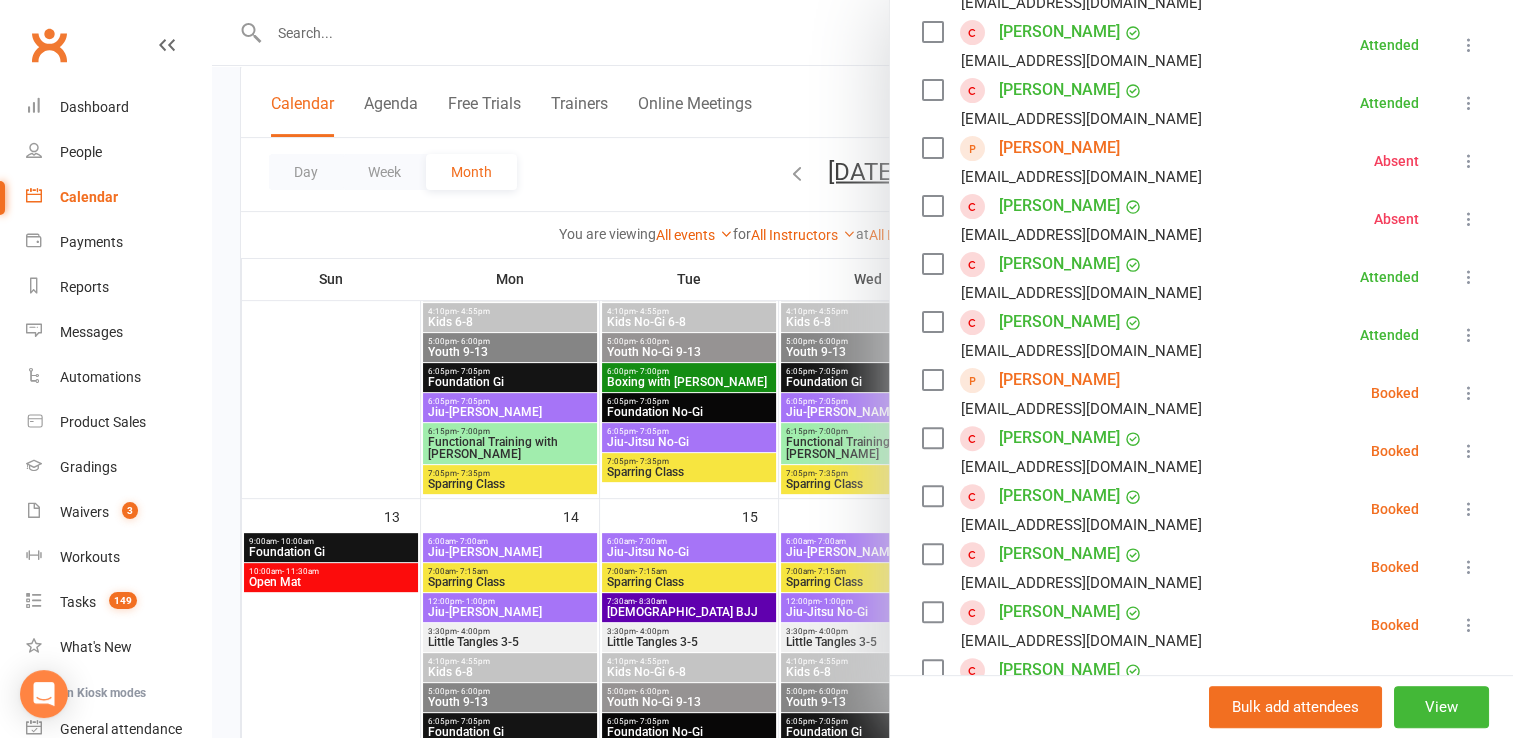 click at bounding box center [1469, 393] 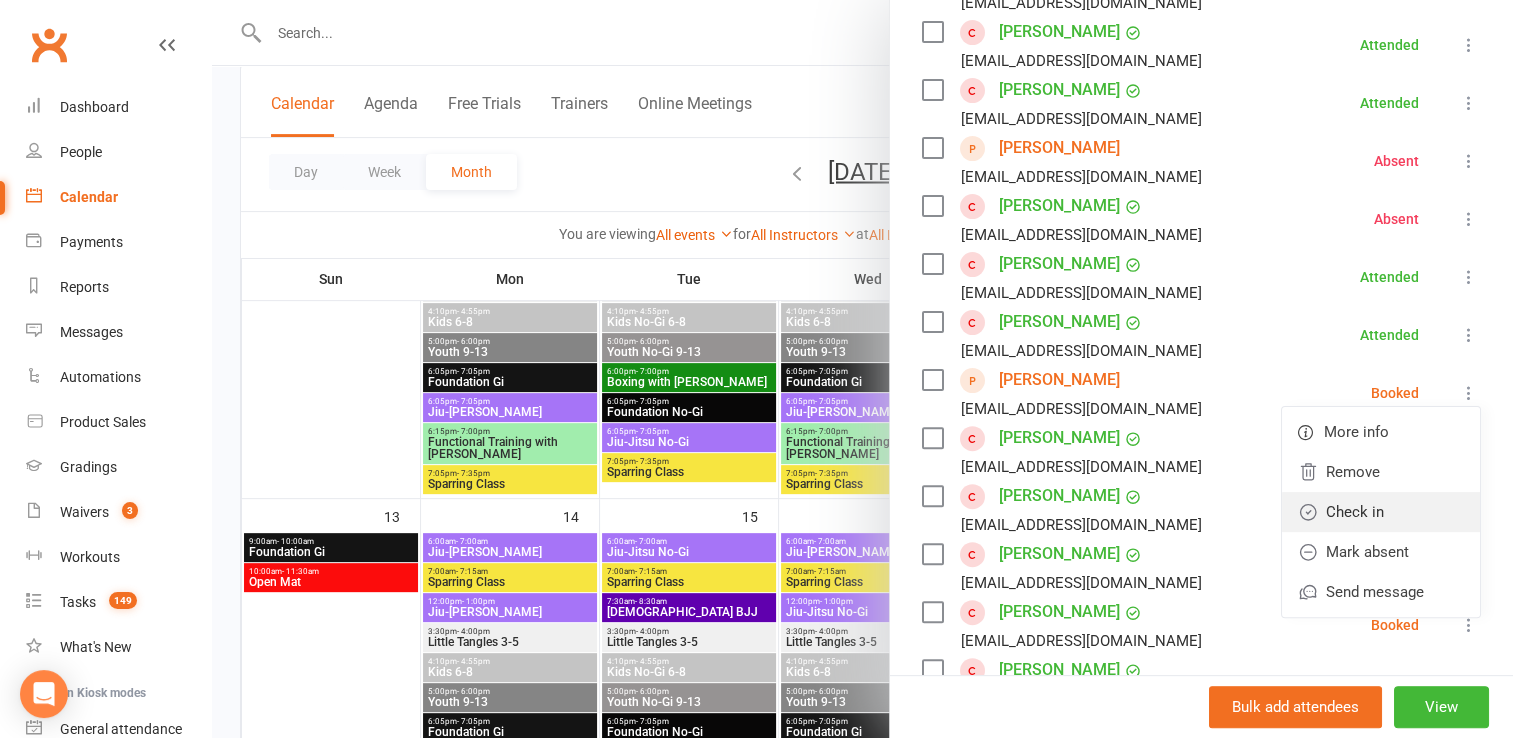 click on "Check in" at bounding box center (1381, 512) 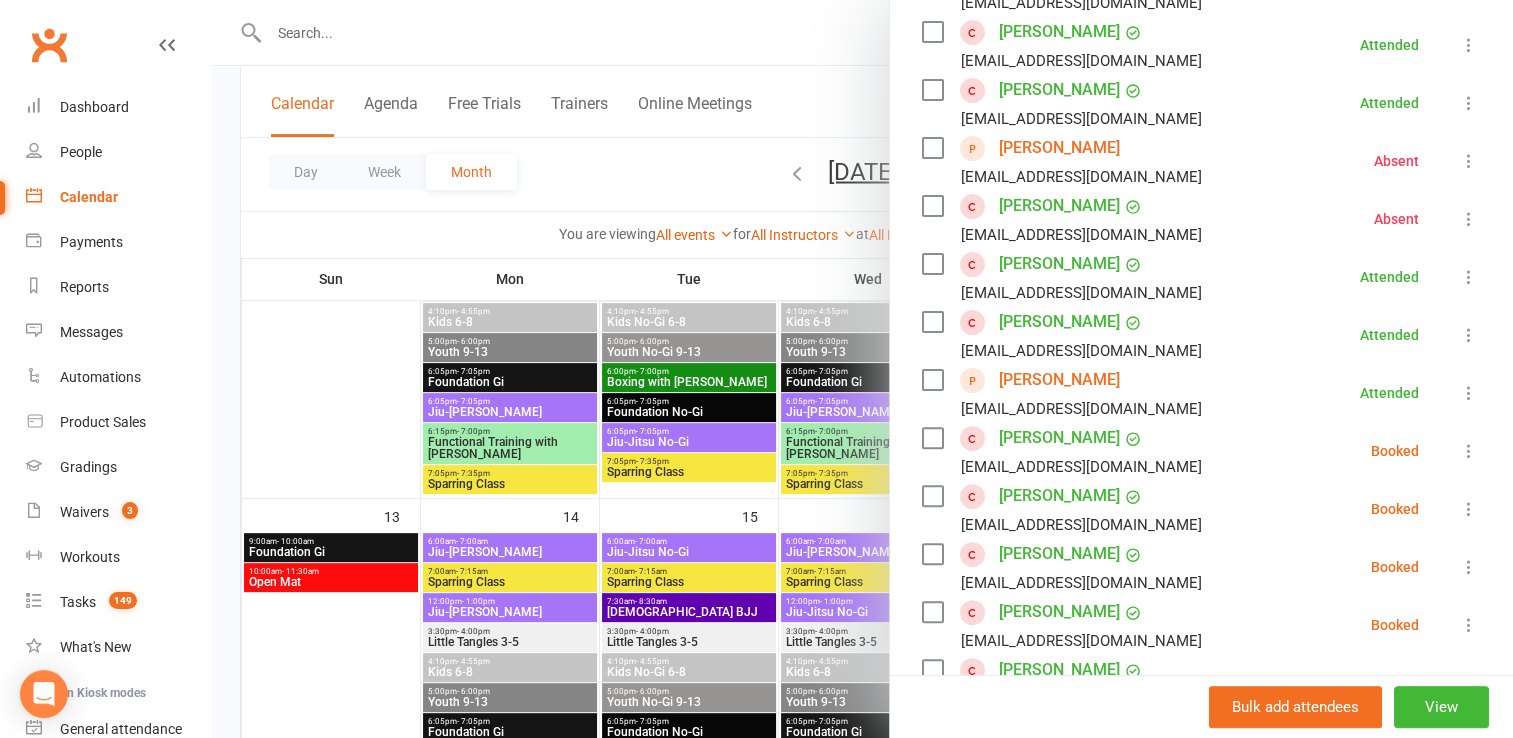 click at bounding box center (1469, 451) 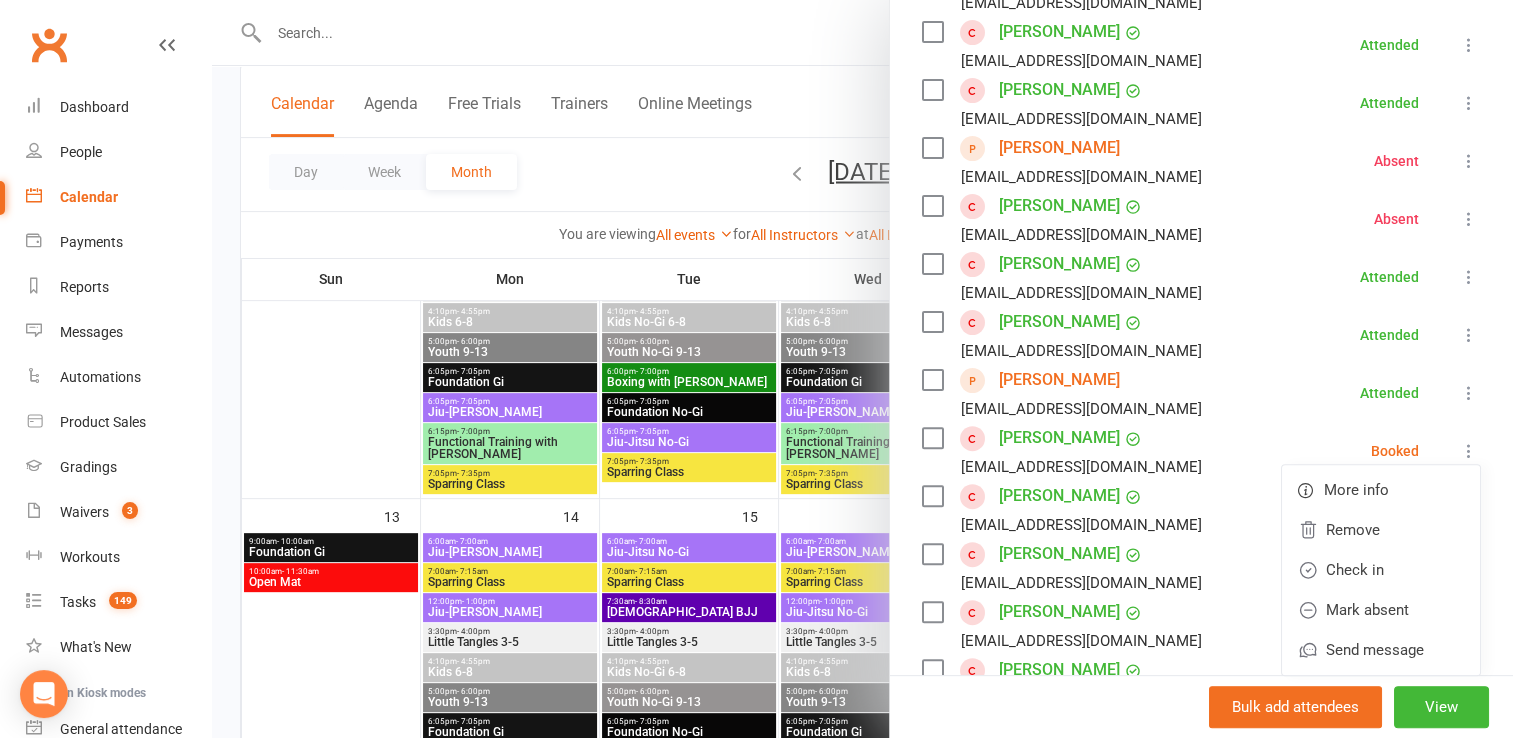 click at bounding box center [1469, 393] 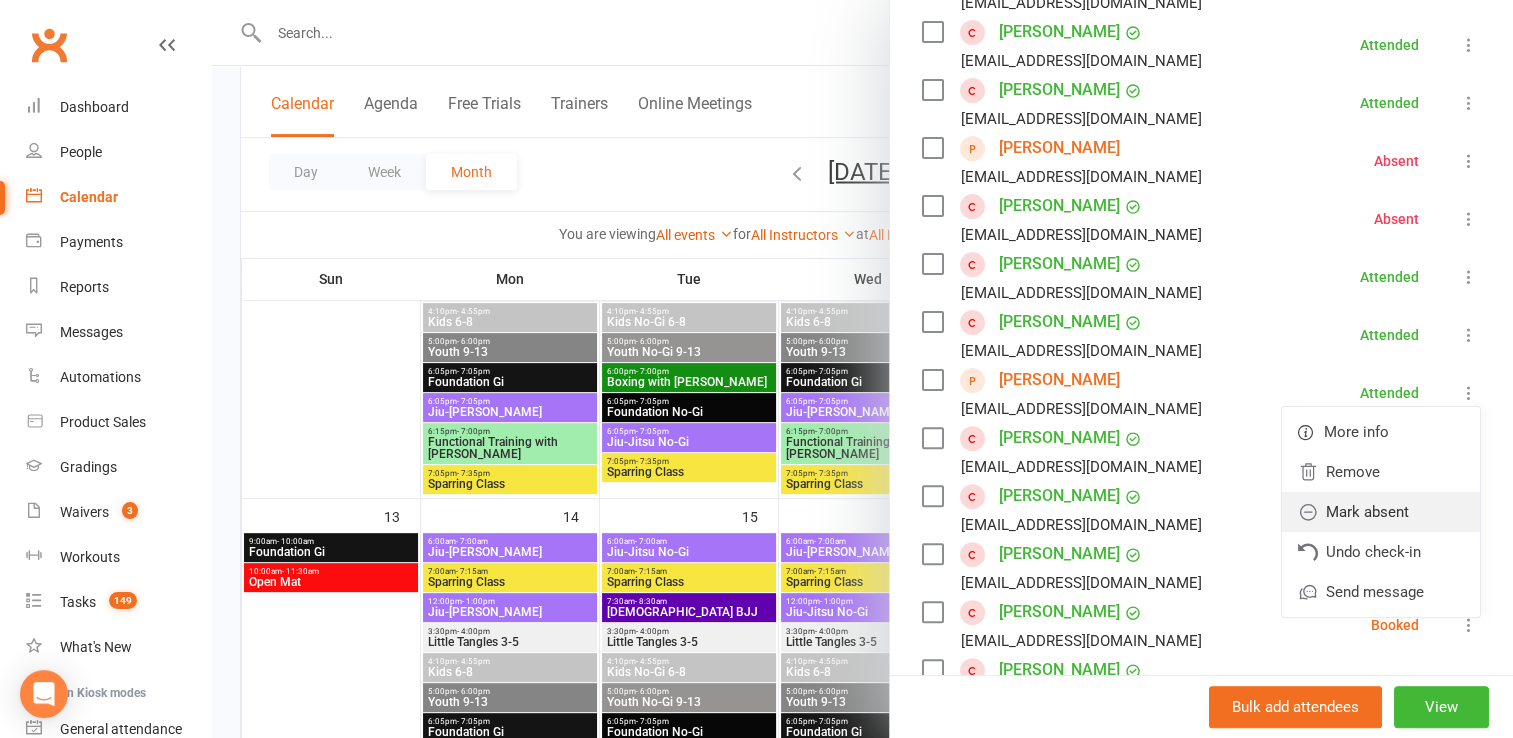 click on "Mark absent" at bounding box center (1381, 512) 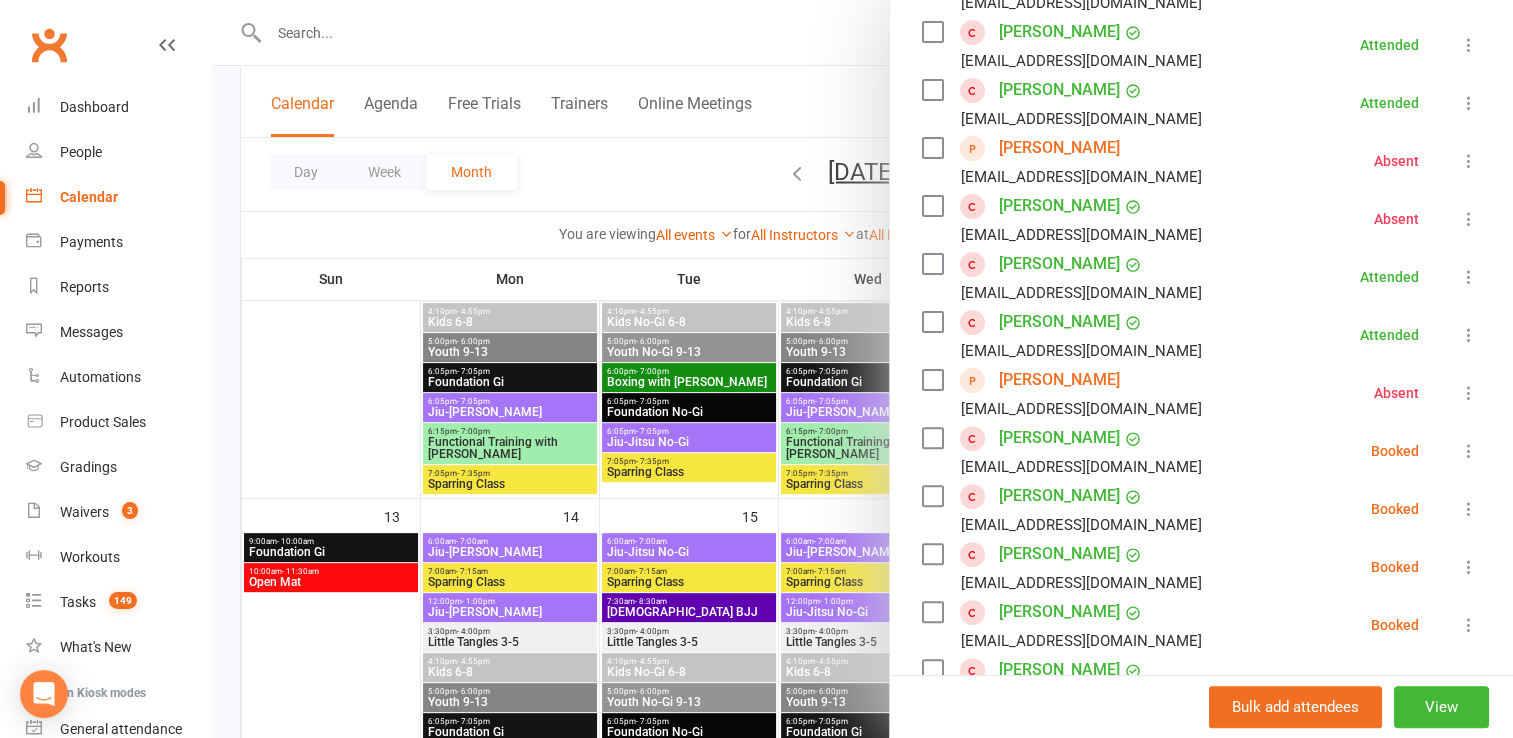 click on "[PERSON_NAME]  [PERSON_NAME][EMAIL_ADDRESS][DOMAIN_NAME] Booked More info  Remove  Check in  Mark absent  Send message" at bounding box center (1201, 451) 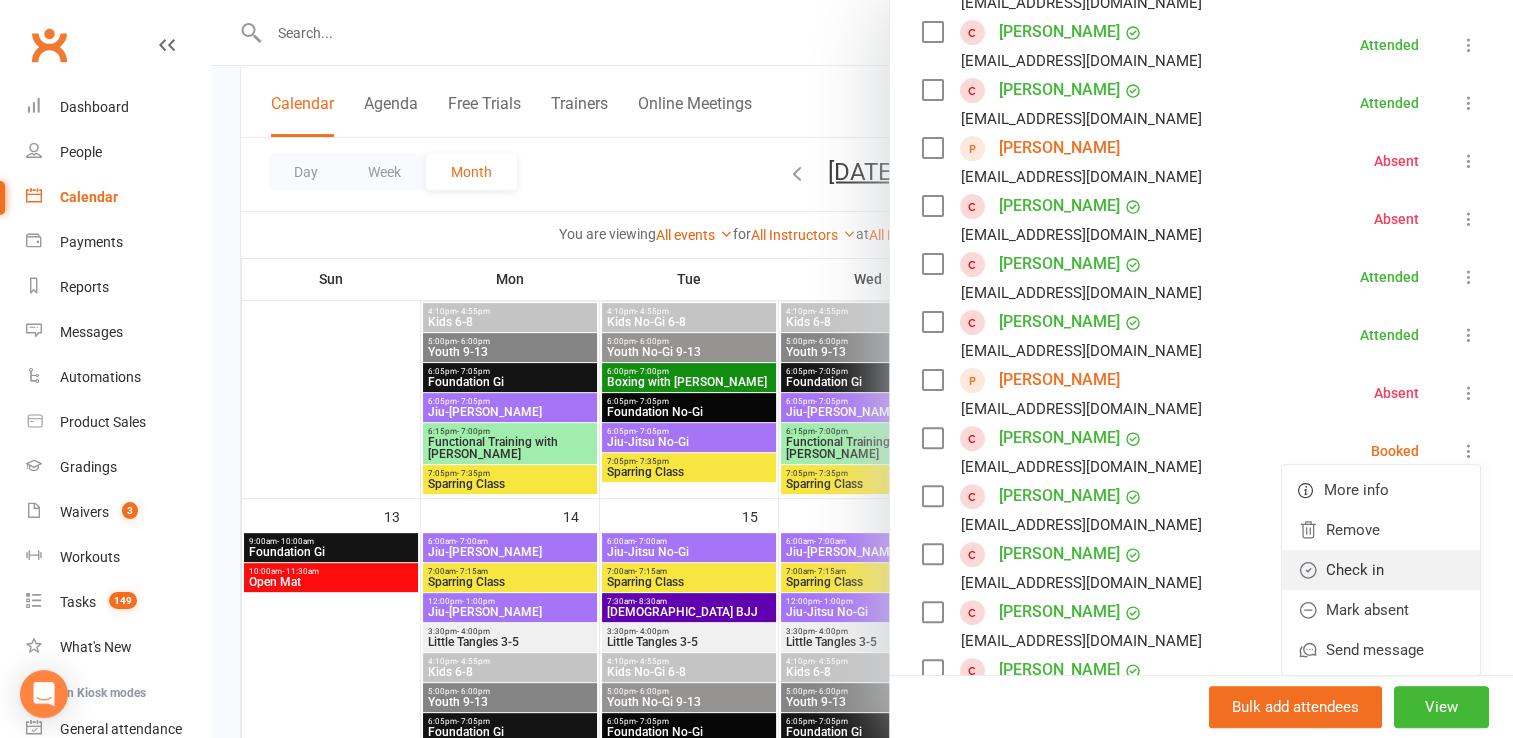 click on "Check in" at bounding box center (1381, 570) 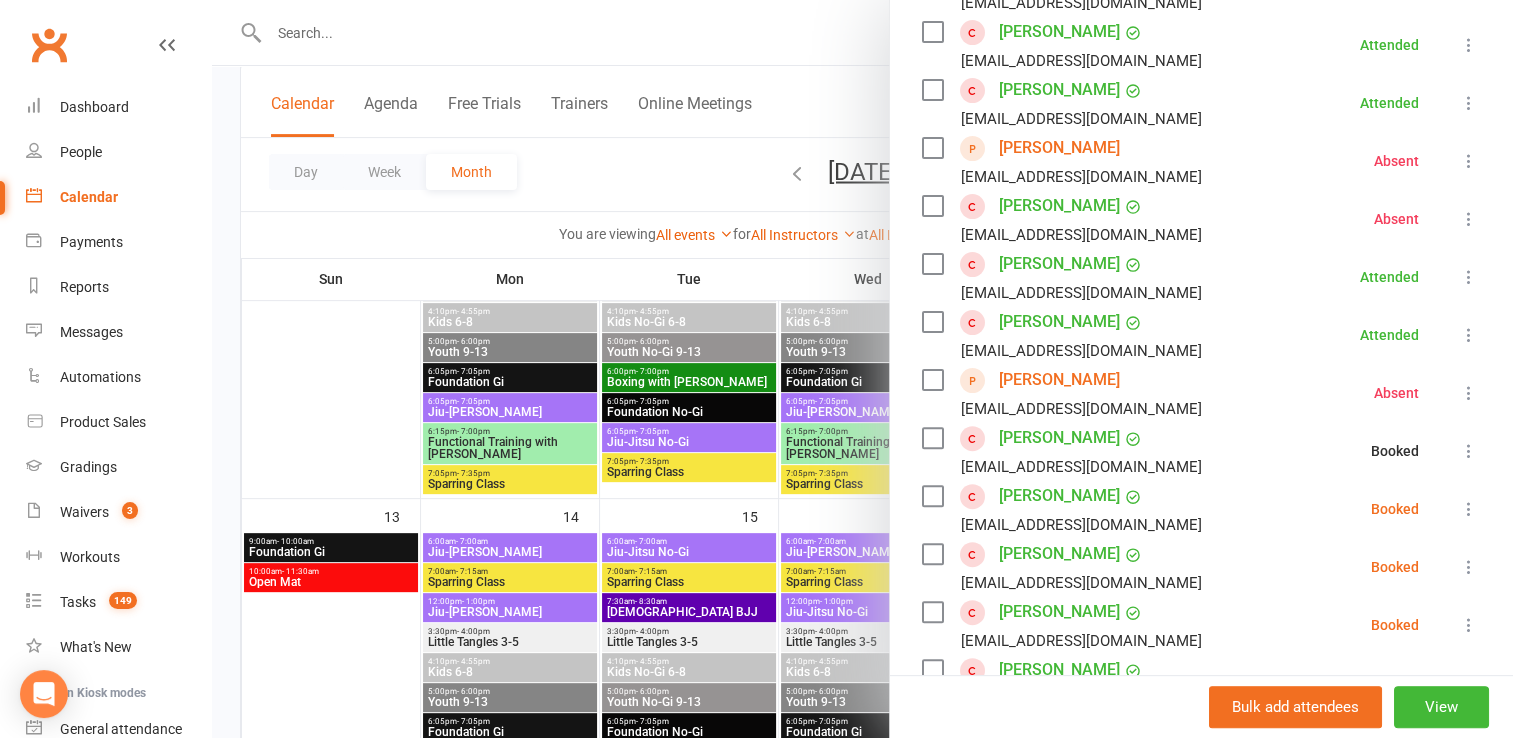click at bounding box center [1469, 509] 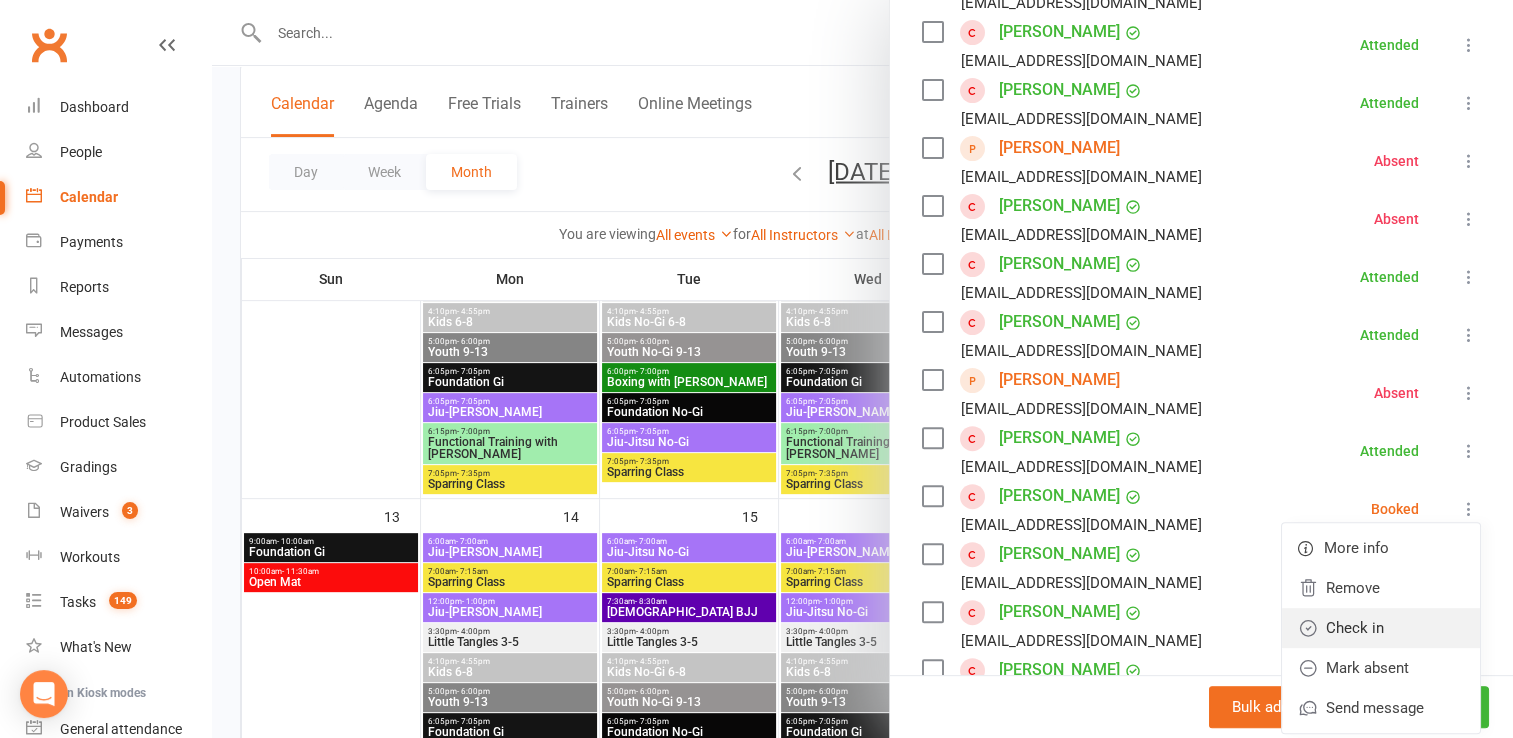 click on "Check in" at bounding box center (1381, 628) 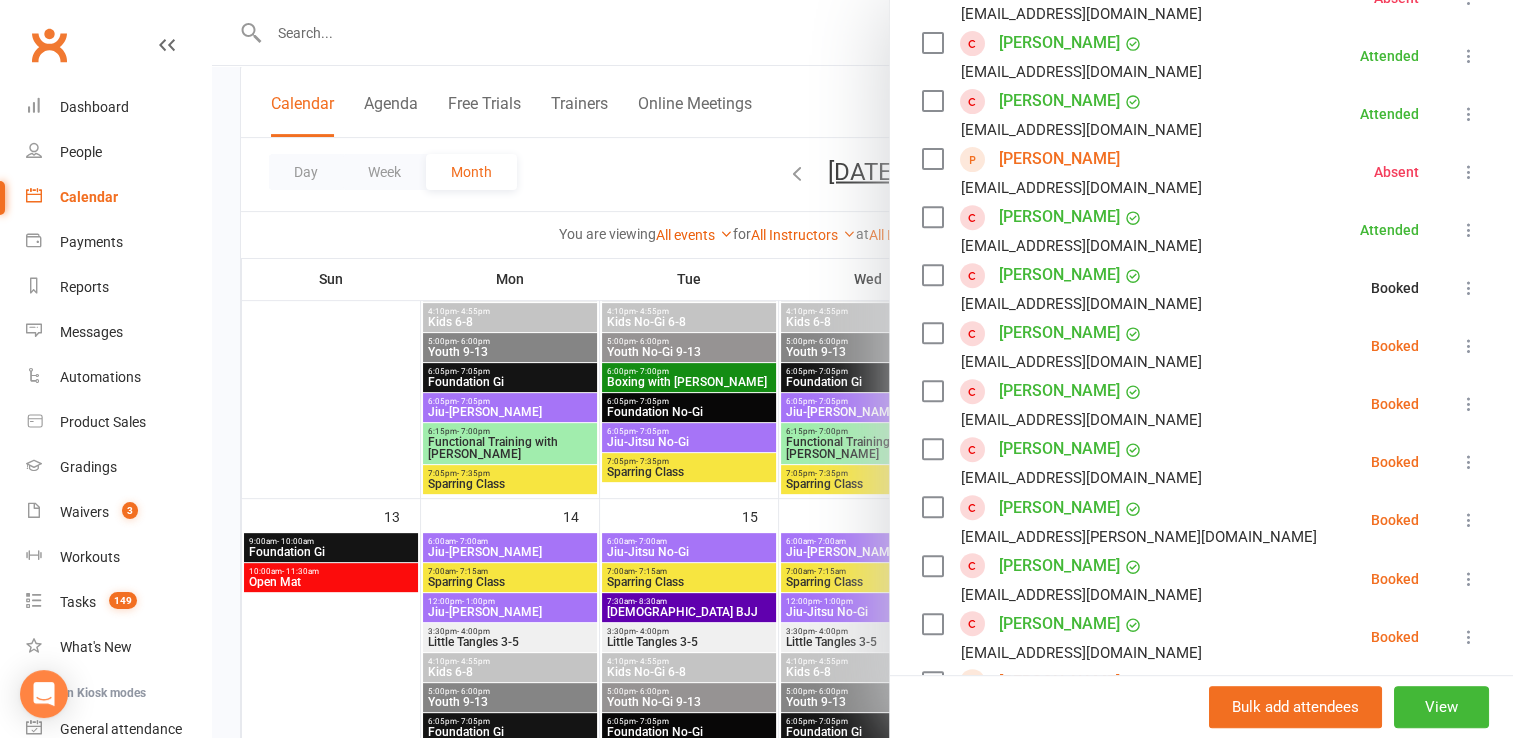 scroll, scrollTop: 754, scrollLeft: 0, axis: vertical 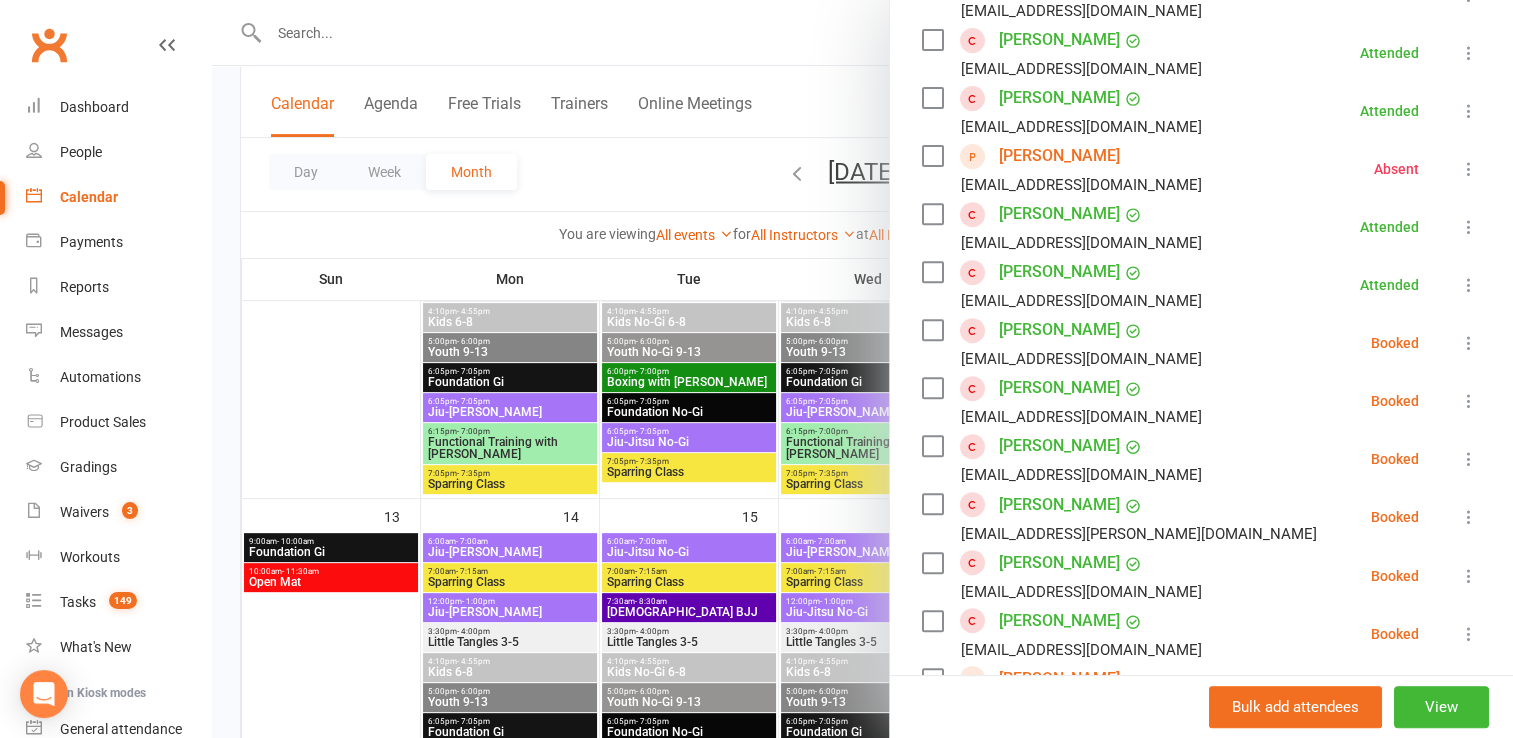 click at bounding box center [1469, 343] 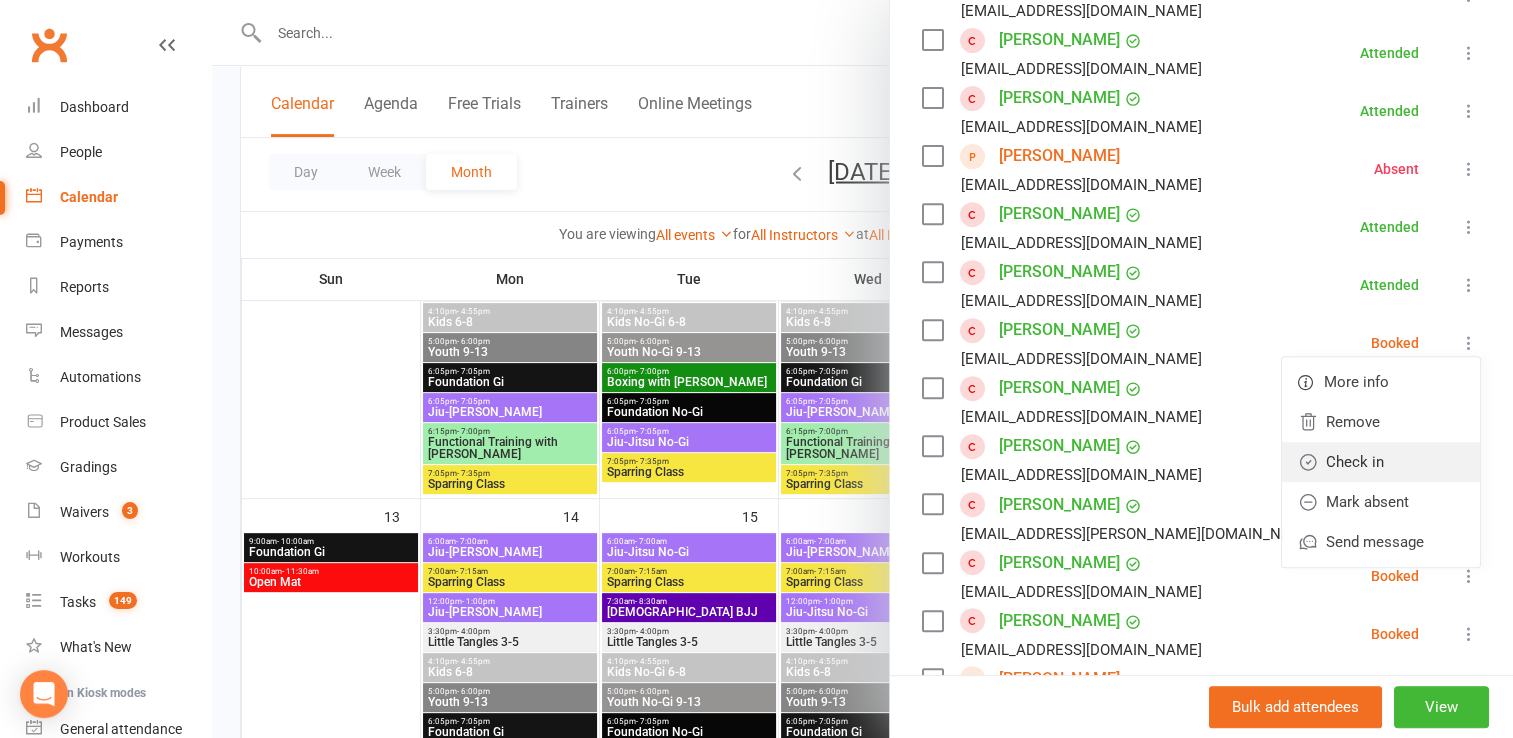 click on "Check in" at bounding box center [1381, 462] 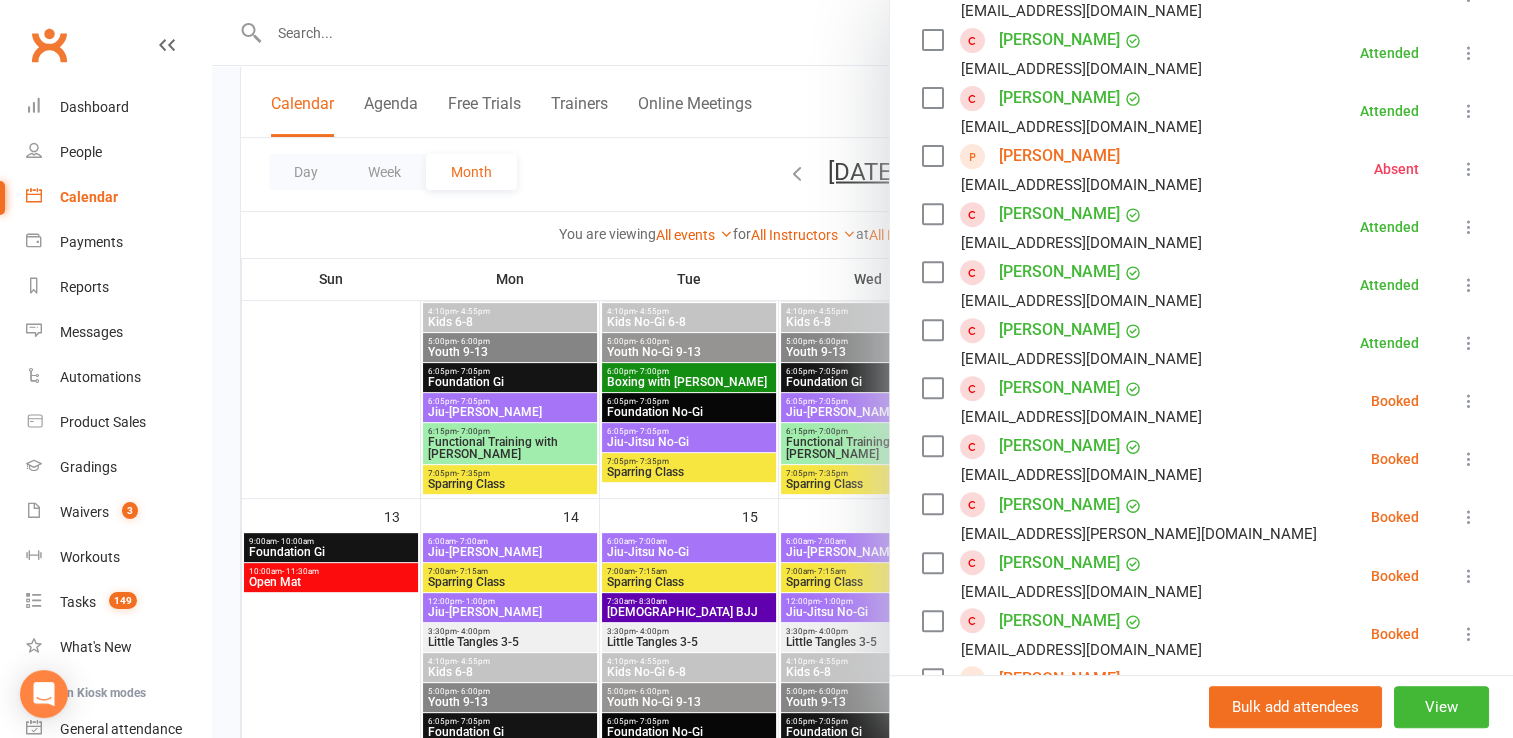 click on "Vitória Maia  [EMAIL_ADDRESS][DOMAIN_NAME] Booked More info  Remove  Check in  Mark absent  Send message" at bounding box center (1201, 401) 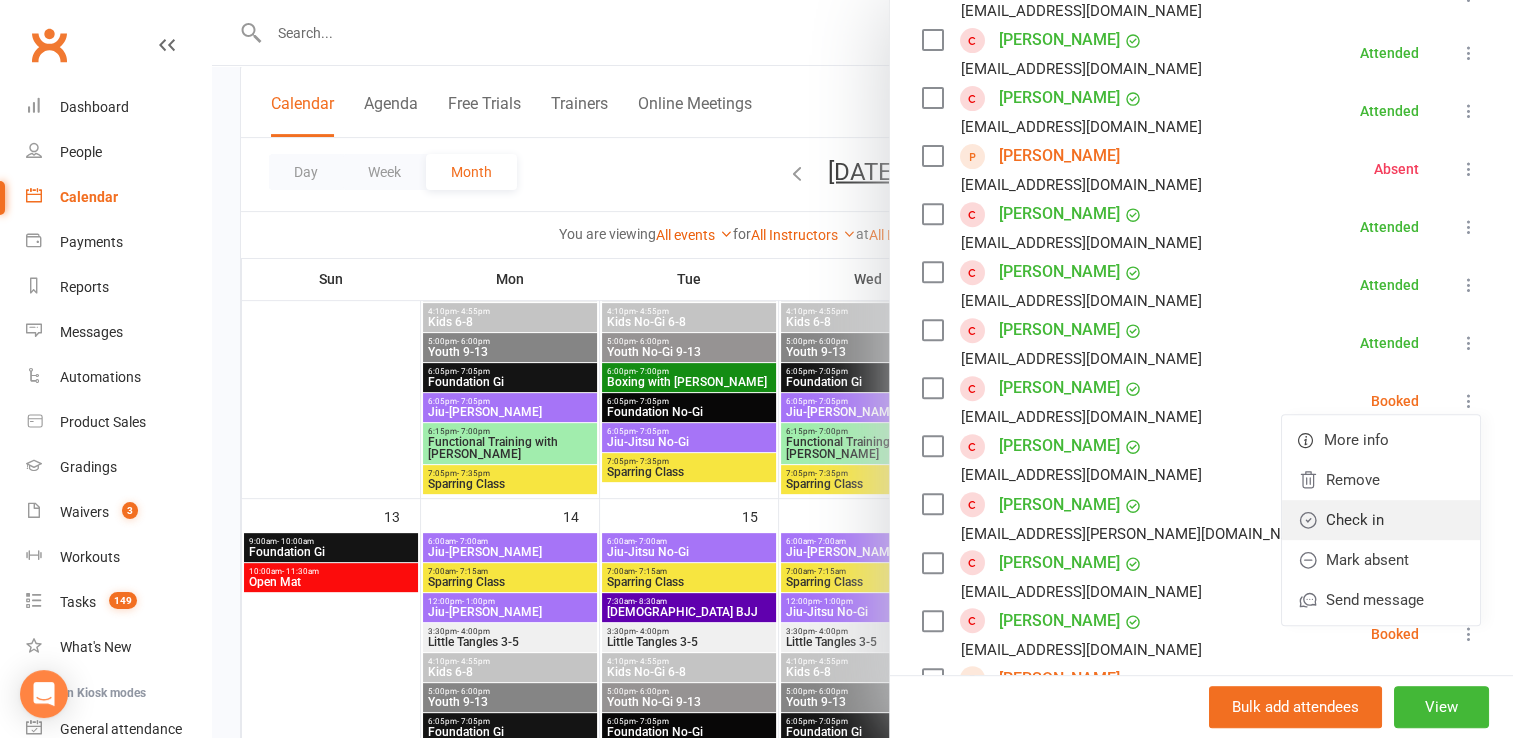 click on "Check in" at bounding box center [1381, 520] 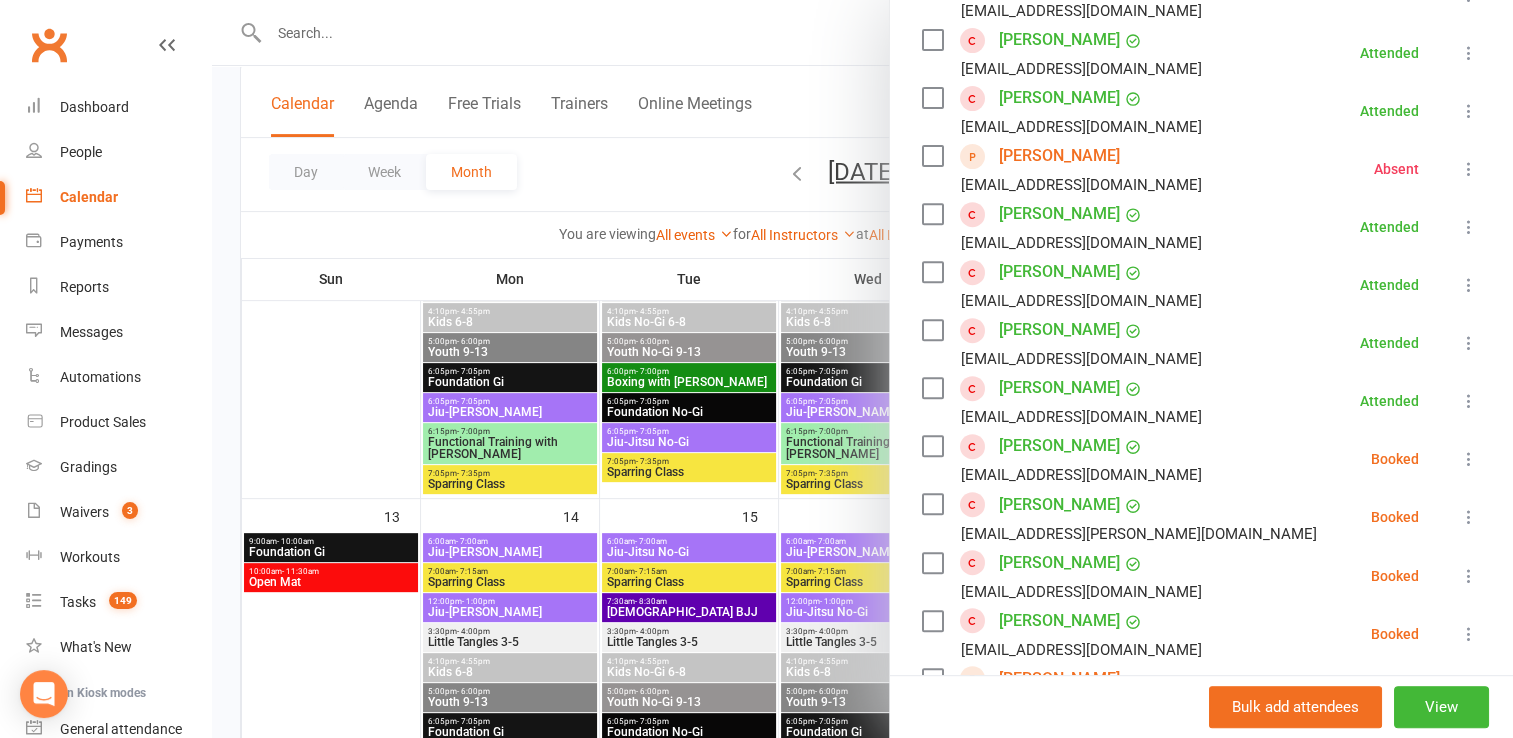 click at bounding box center [932, 446] 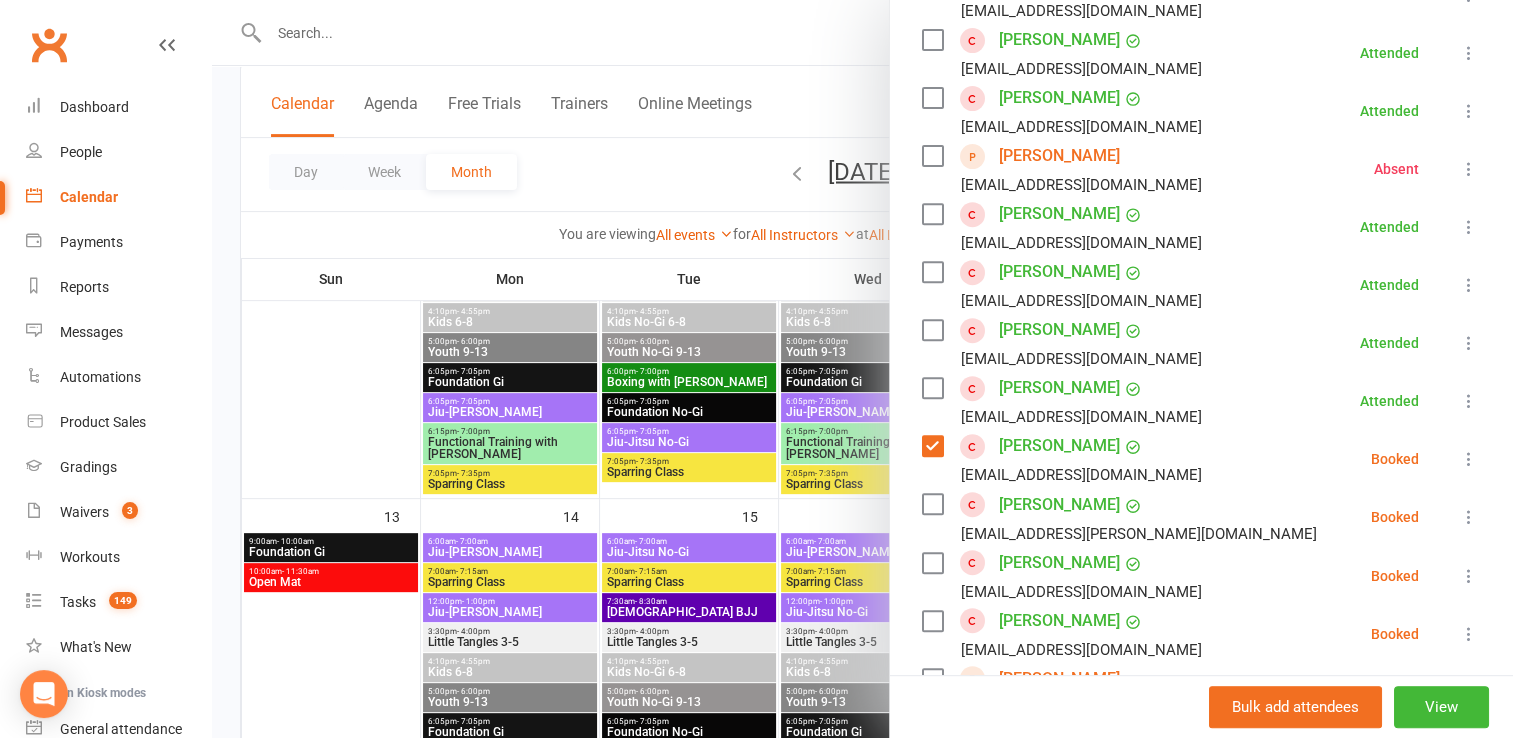 click at bounding box center (932, 504) 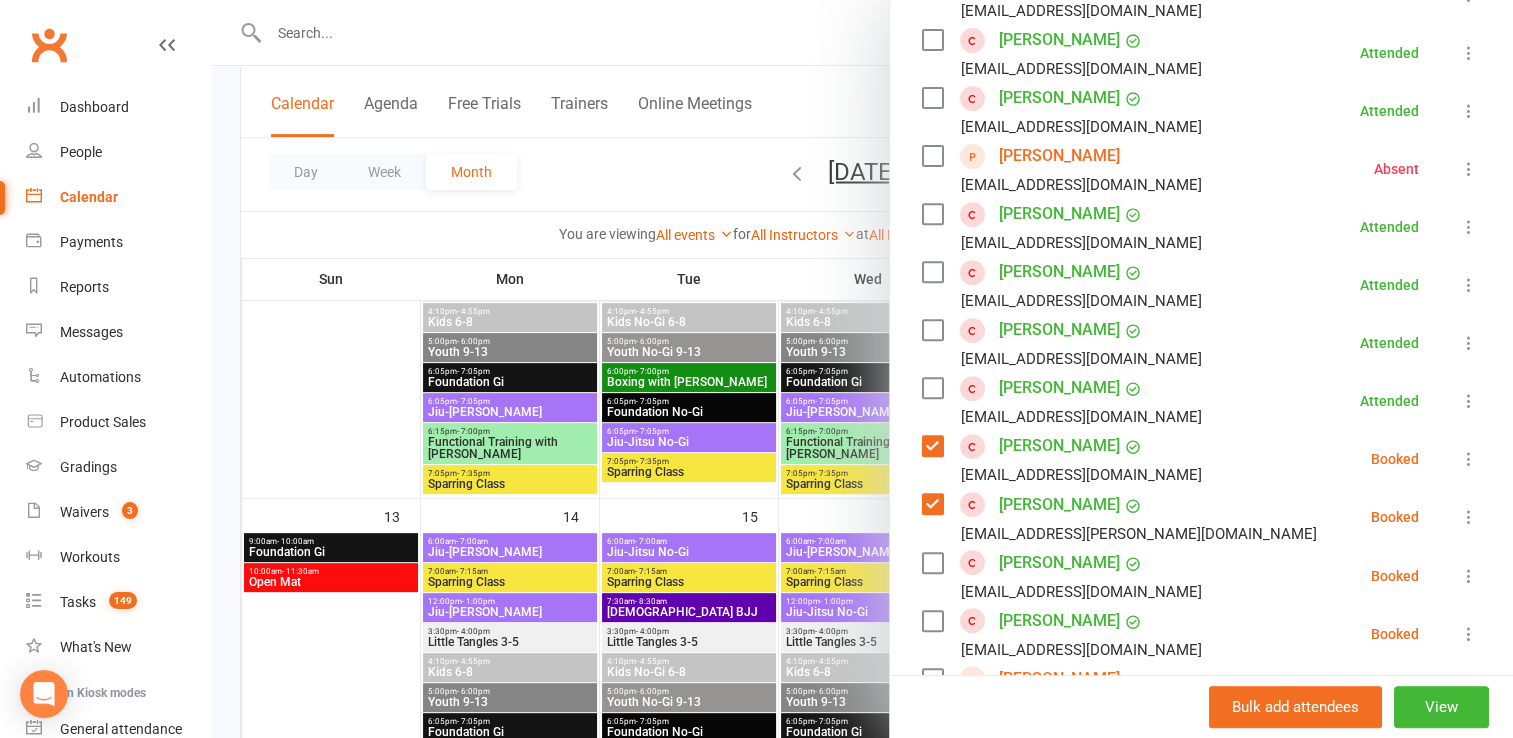 click at bounding box center [932, 563] 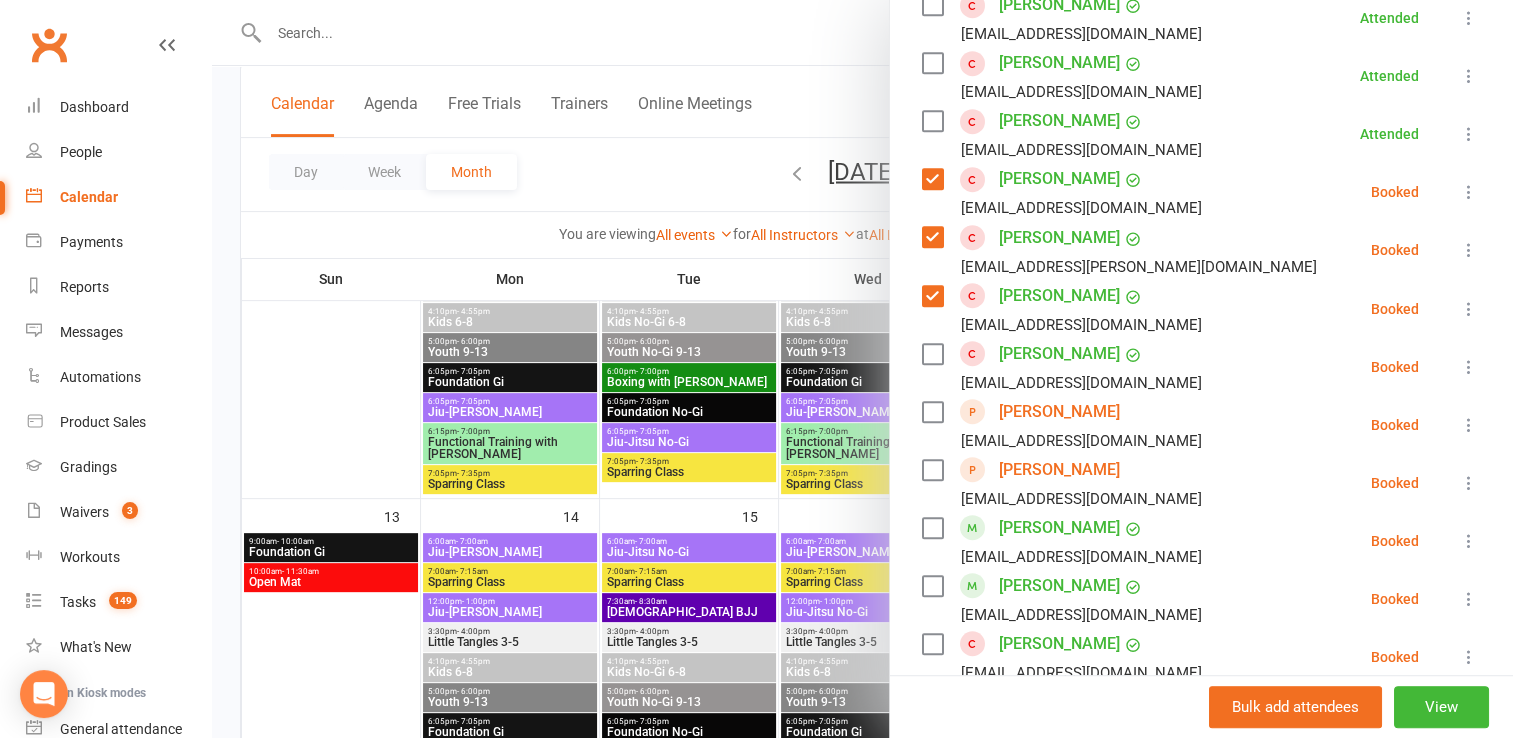 scroll, scrollTop: 1041, scrollLeft: 0, axis: vertical 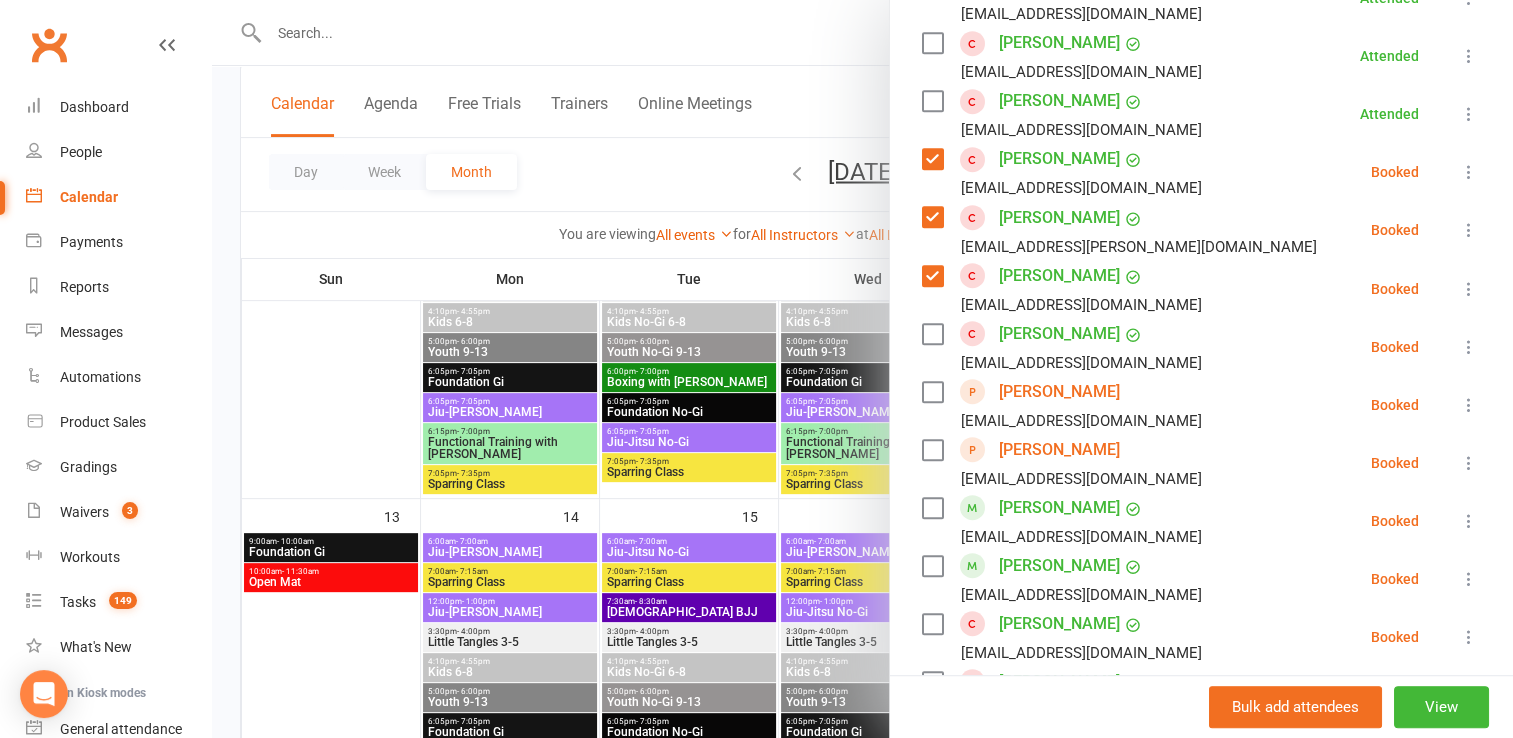 click at bounding box center [932, 334] 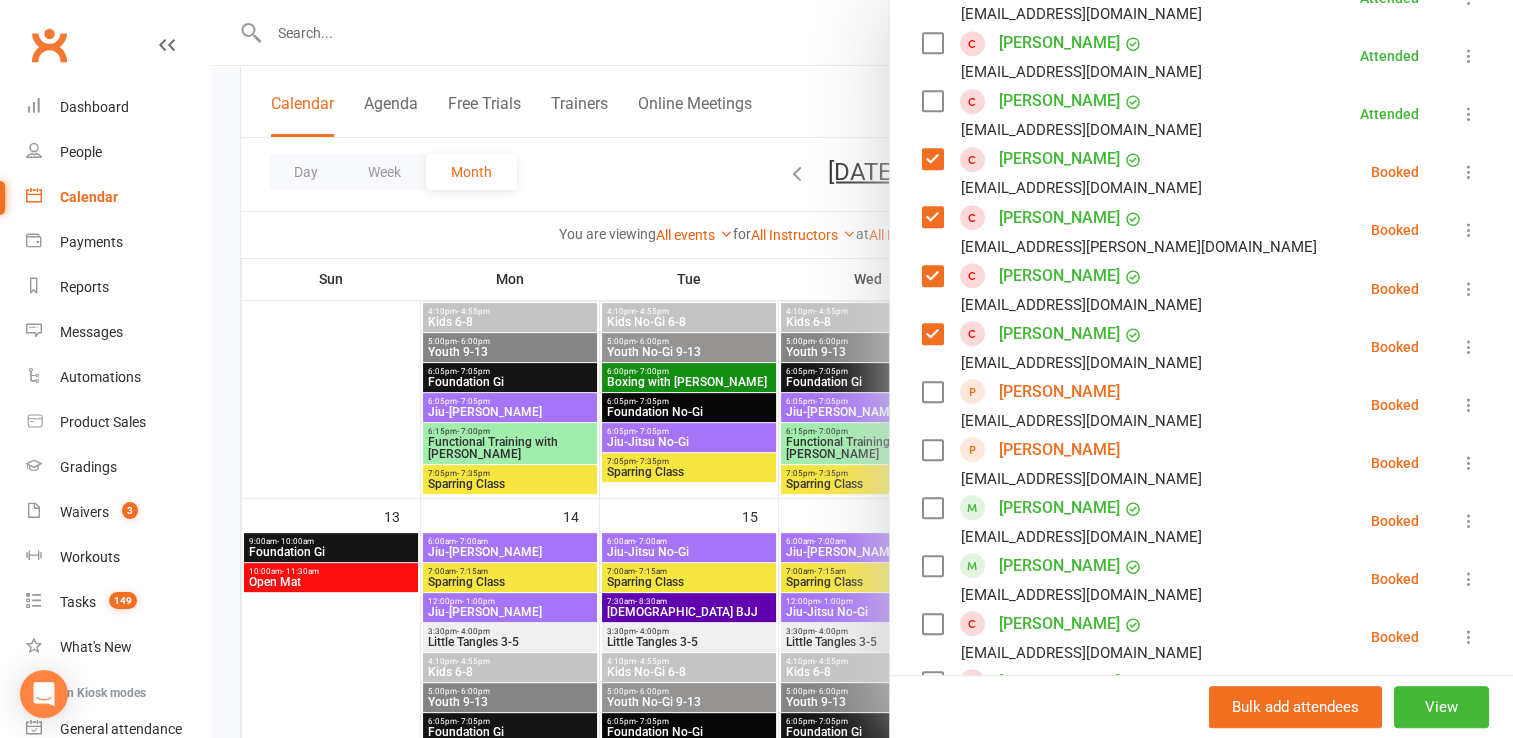 click at bounding box center (932, 392) 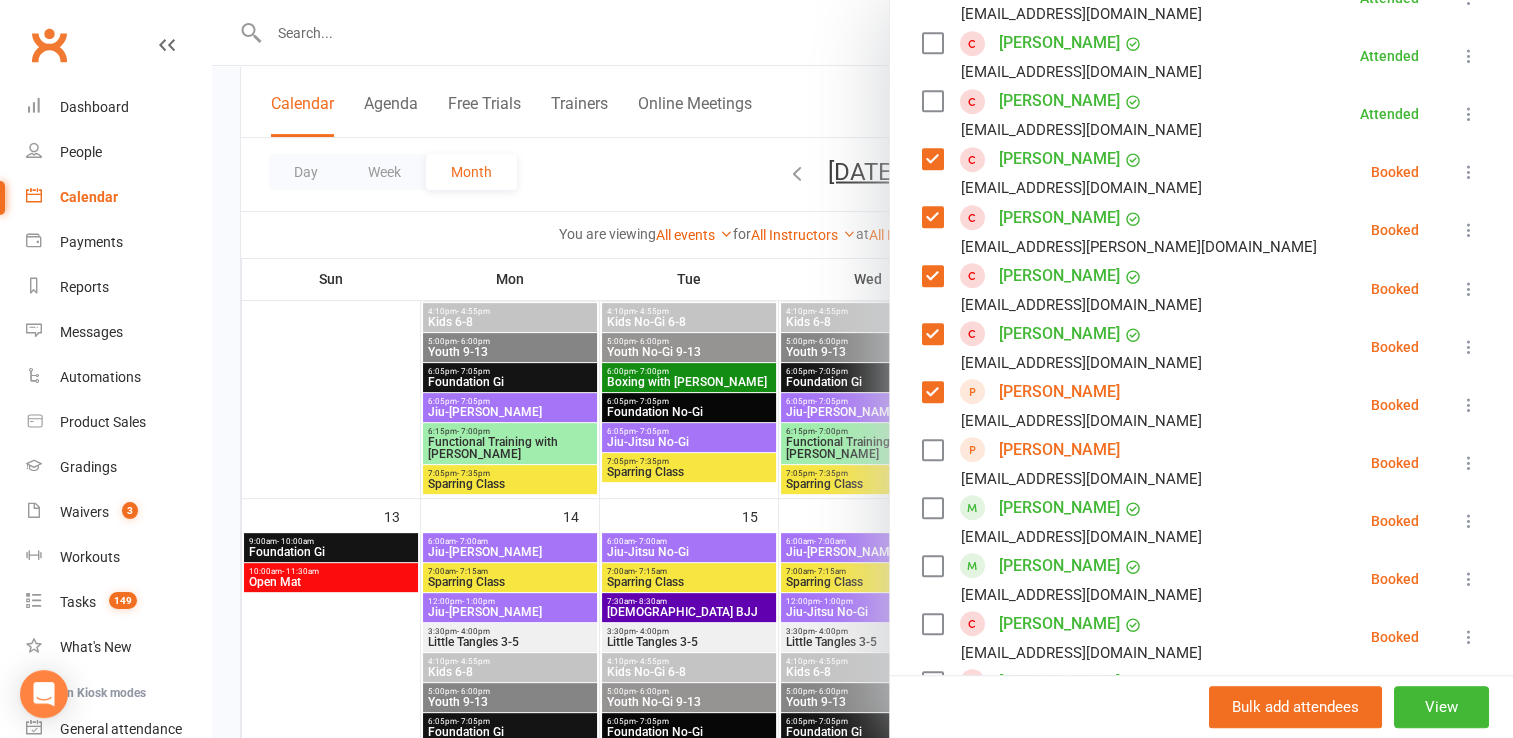 click at bounding box center [932, 508] 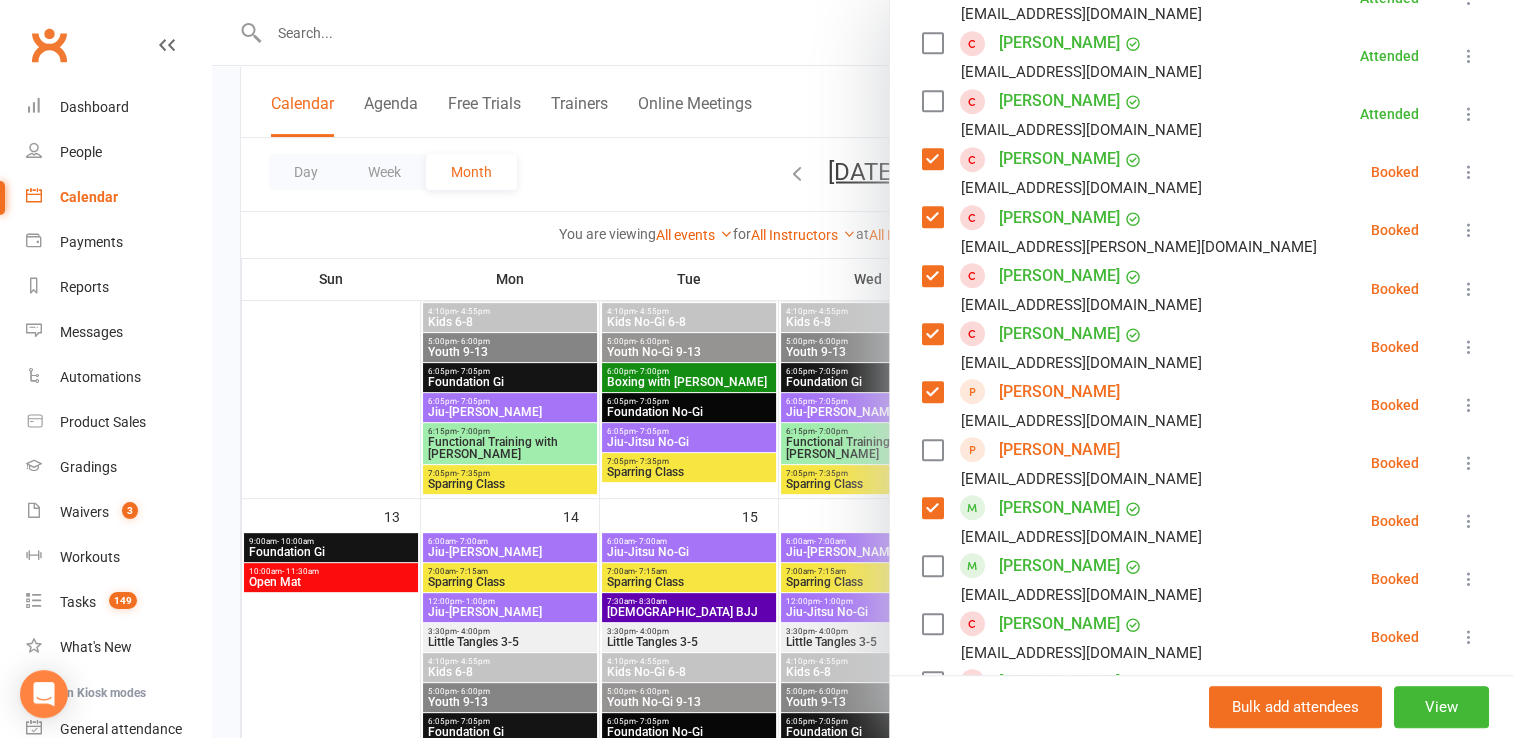 click at bounding box center [932, 566] 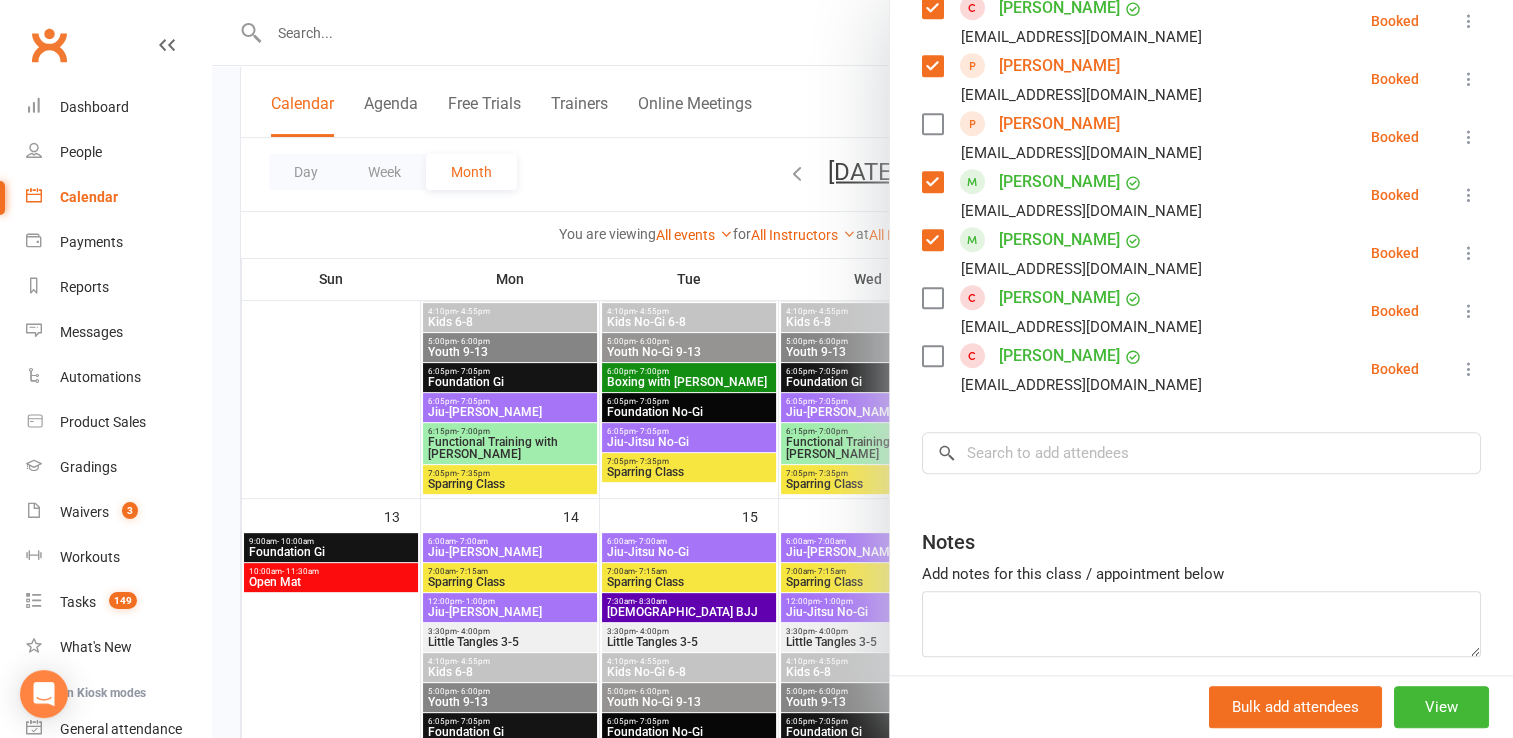 scroll, scrollTop: 1368, scrollLeft: 0, axis: vertical 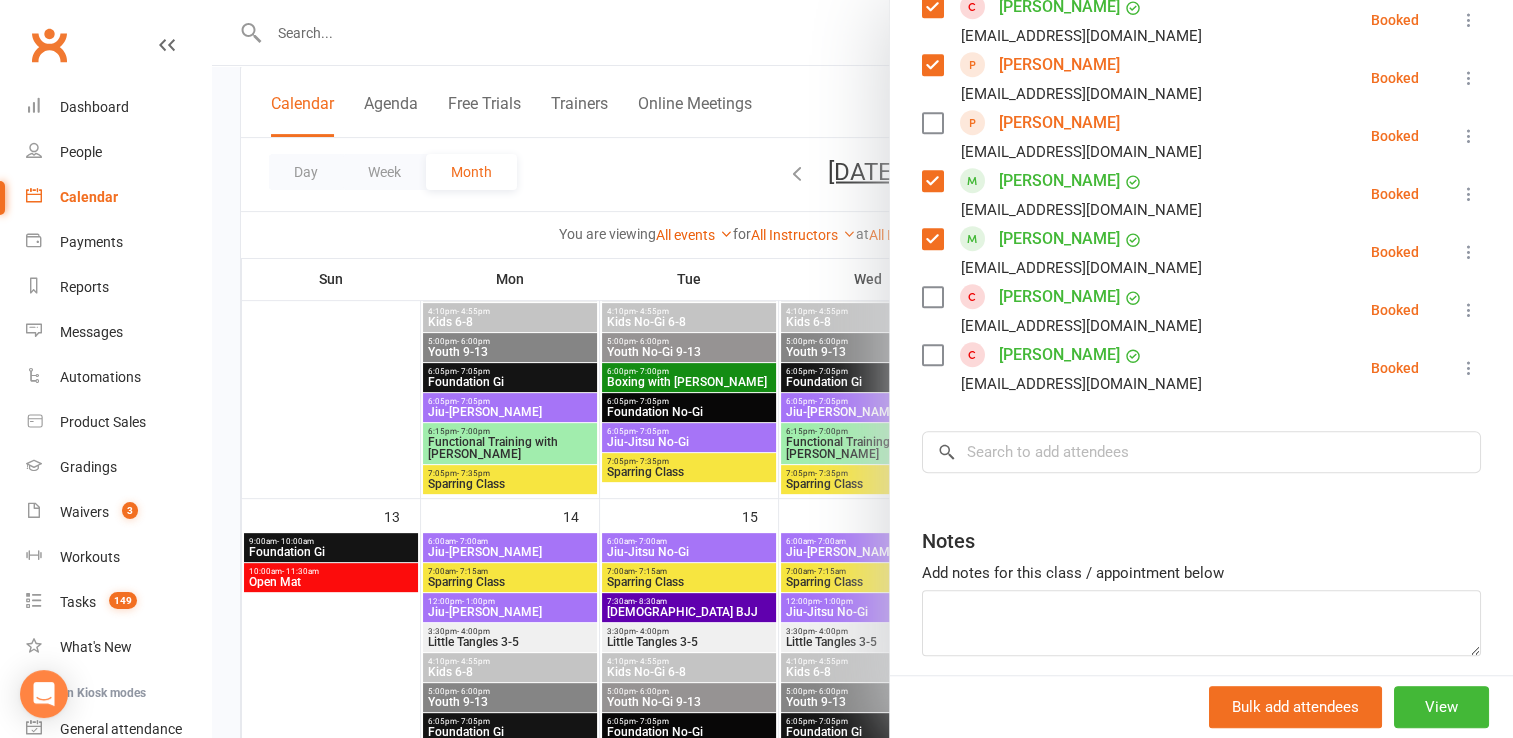 click at bounding box center [932, 239] 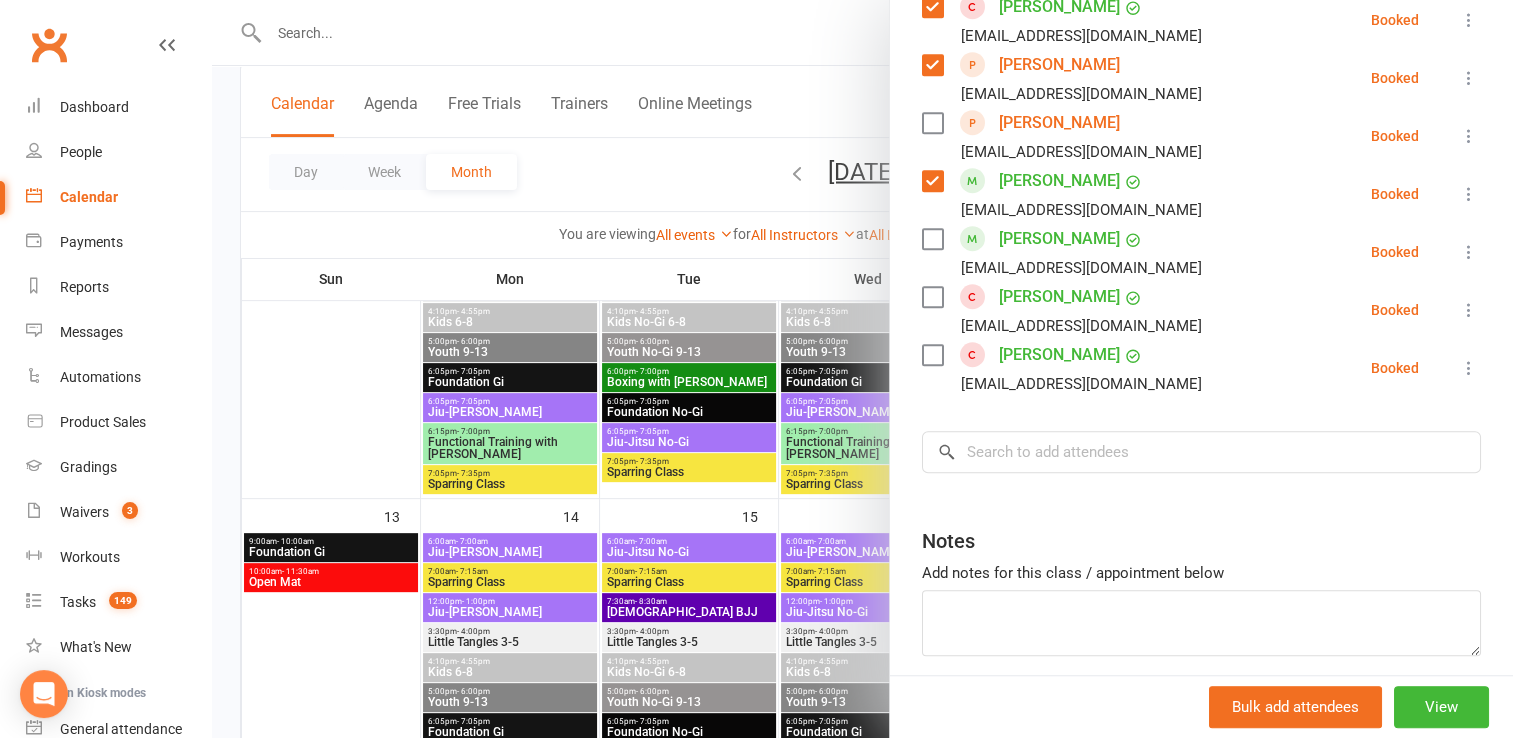 click at bounding box center (932, 297) 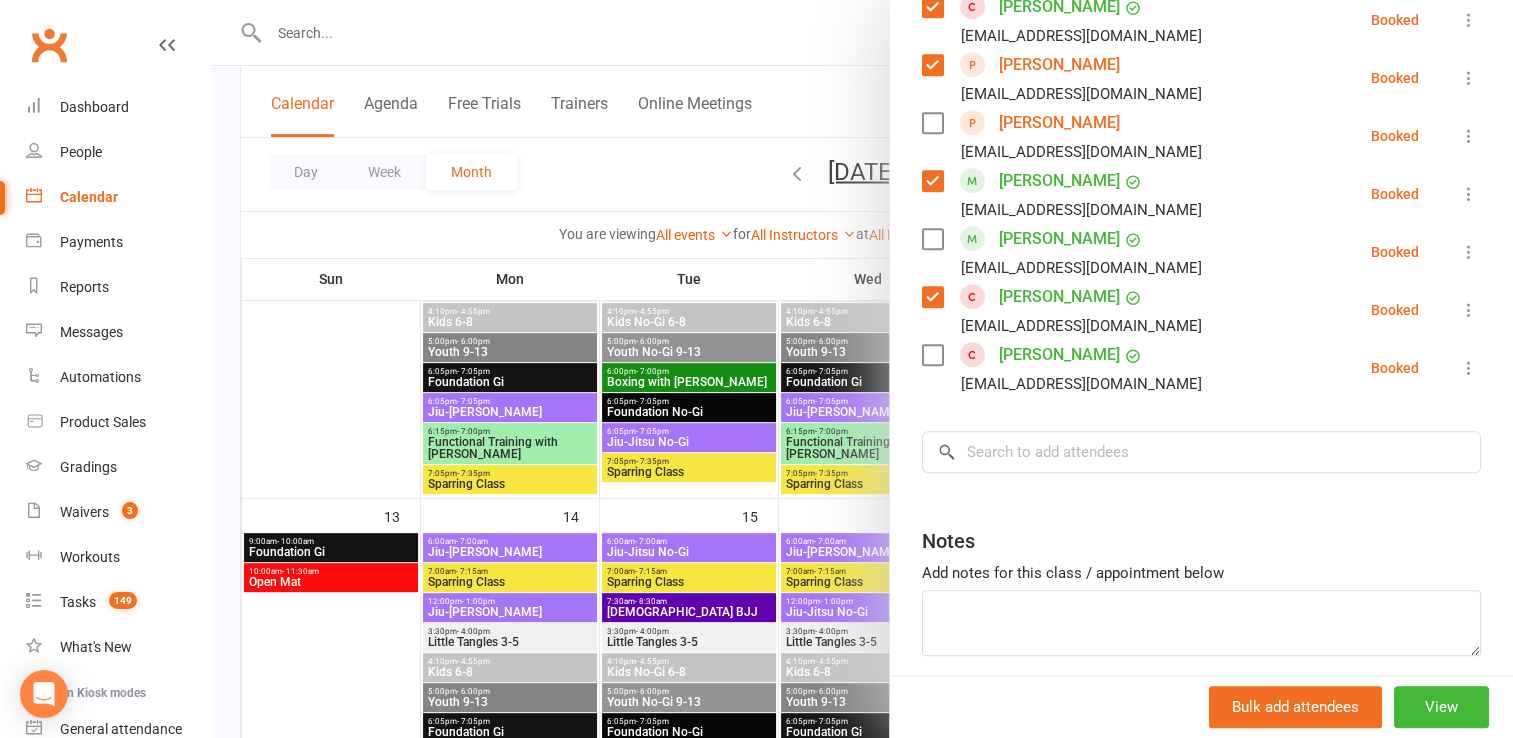 click at bounding box center [932, 355] 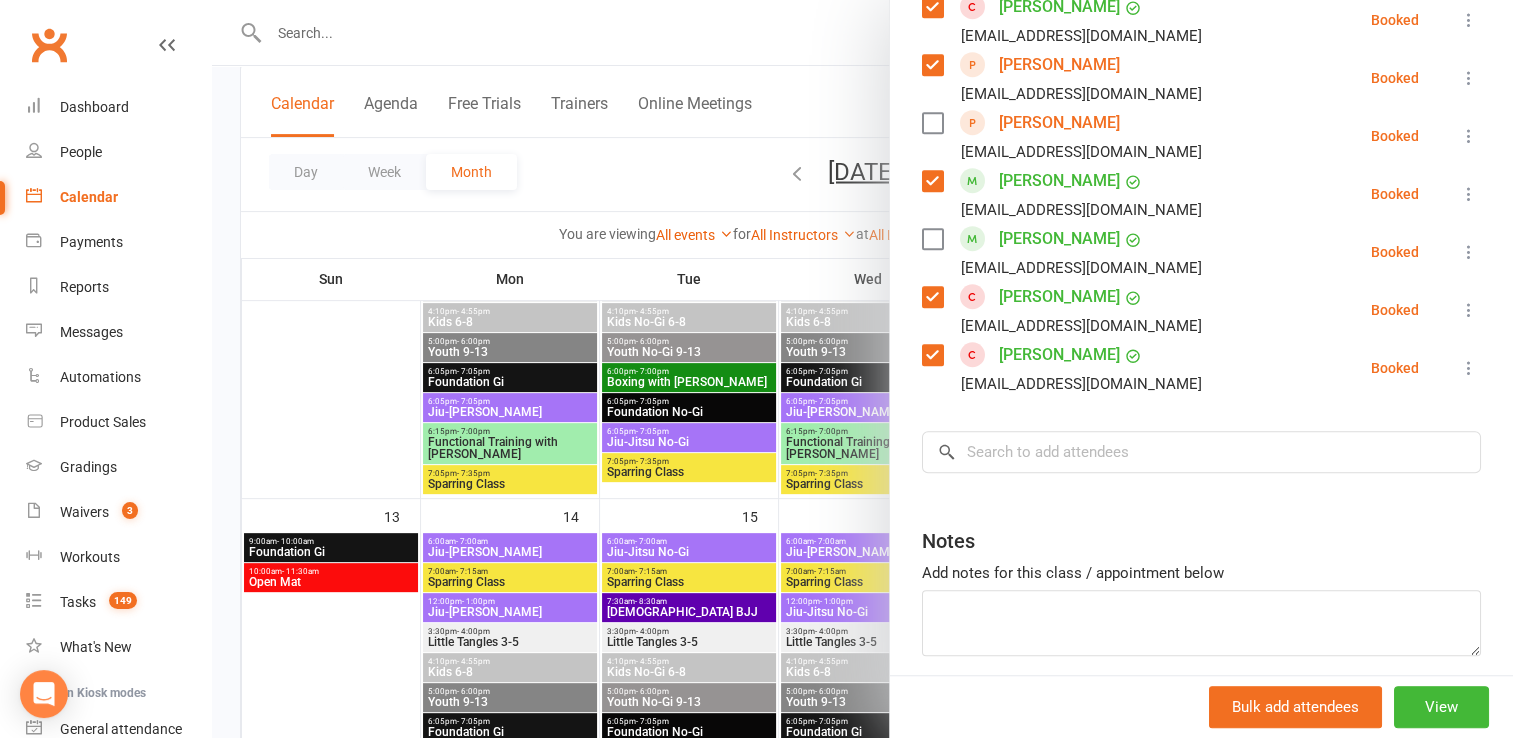 click at bounding box center (932, 297) 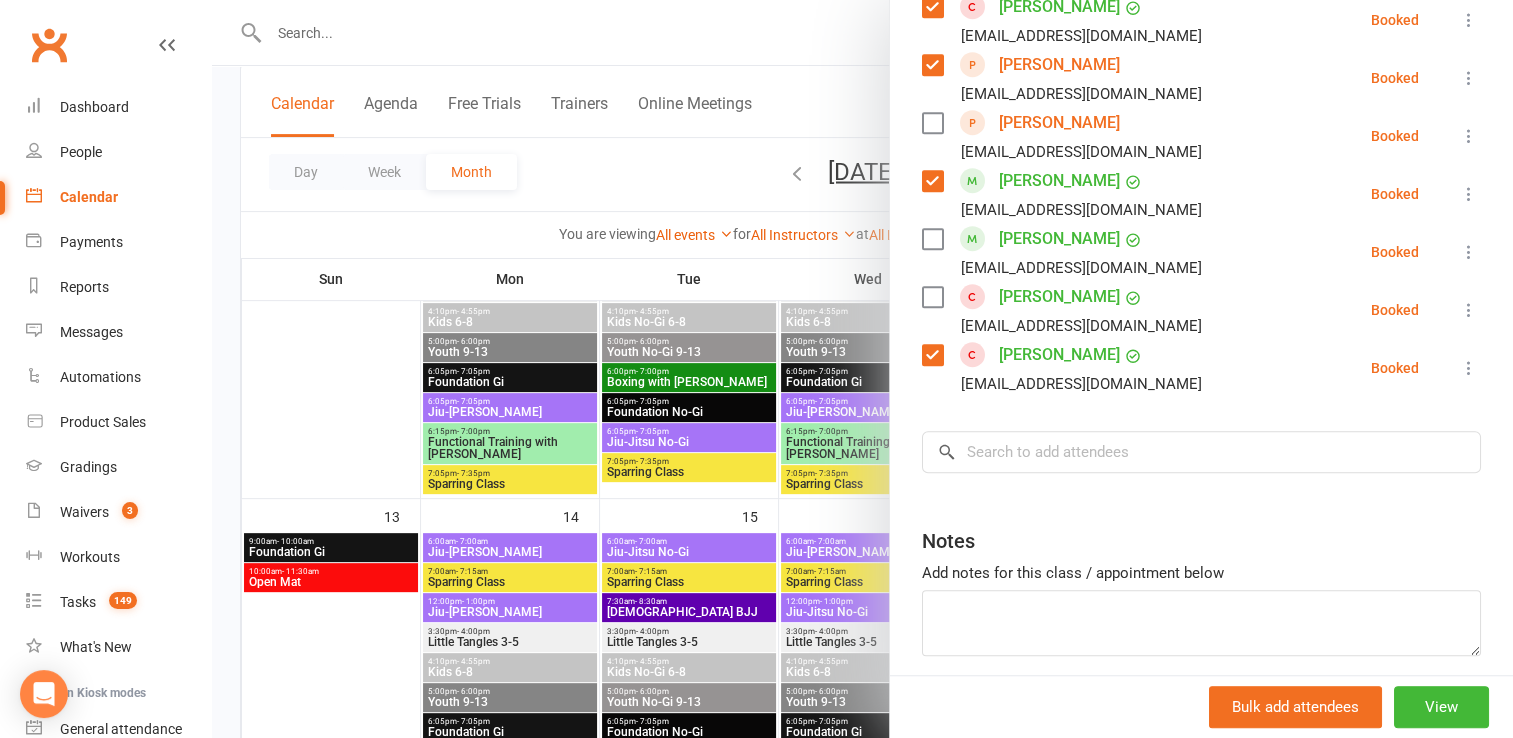 scroll, scrollTop: 1446, scrollLeft: 0, axis: vertical 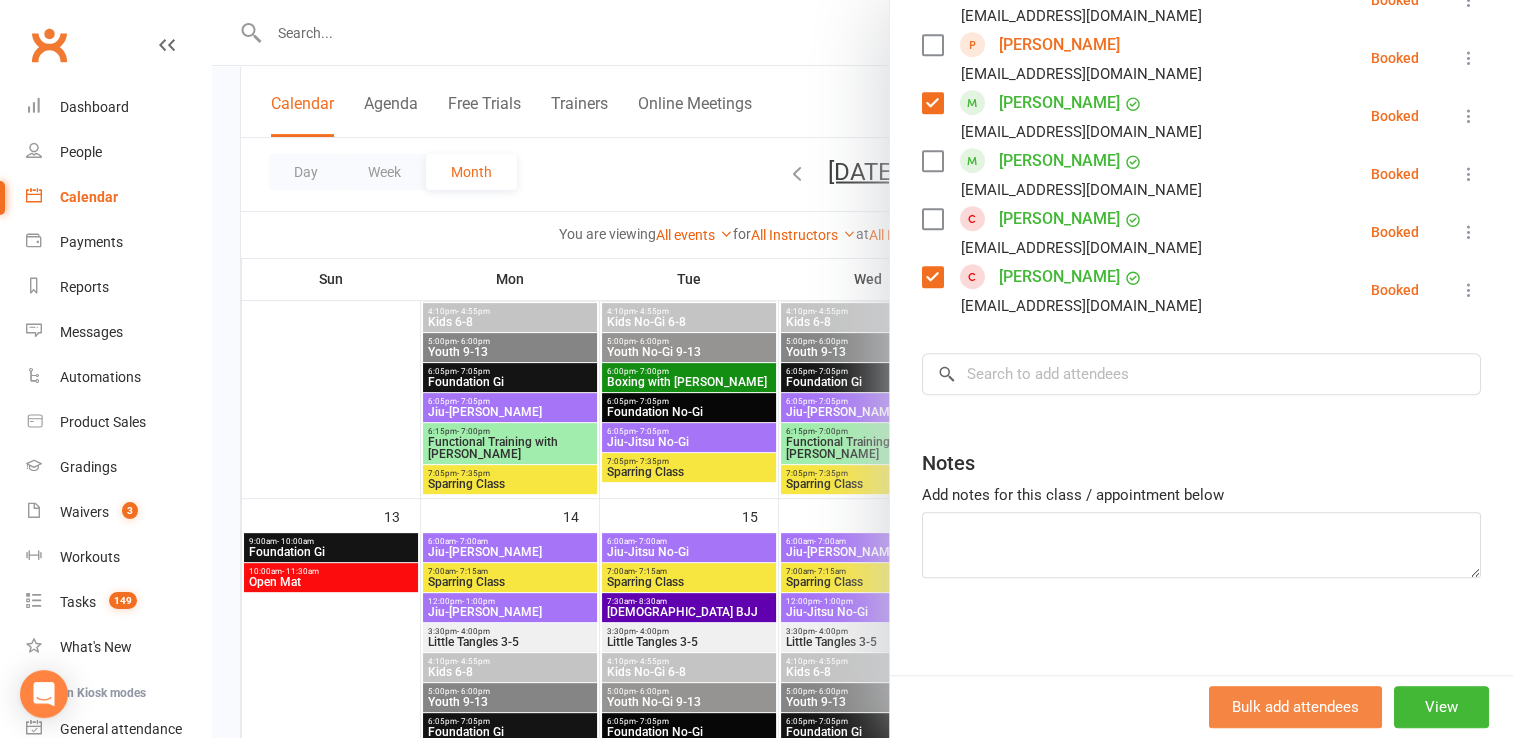 click on "Bulk add attendees" at bounding box center (1295, 707) 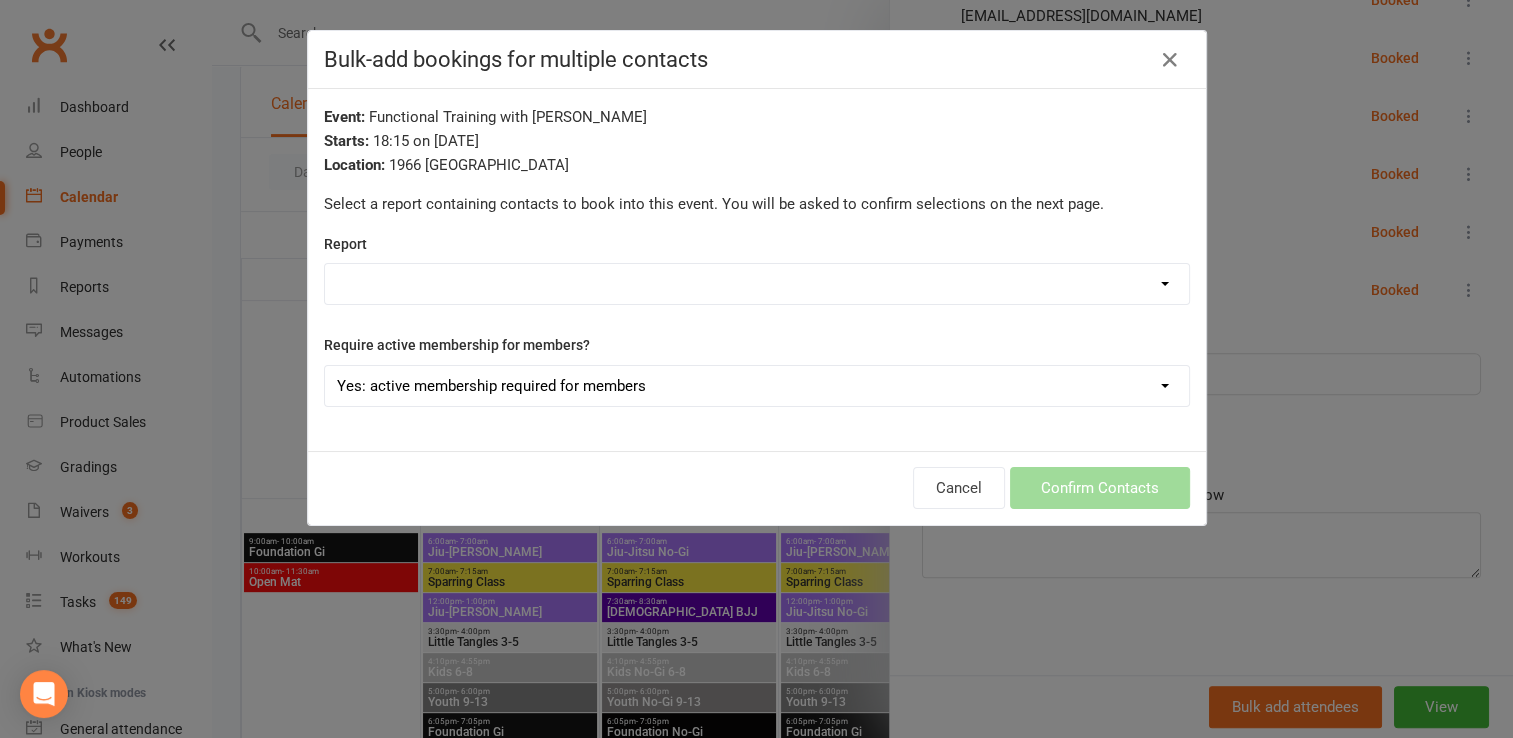 click on "Member Level - Youth 30 / Kids 50 / Little Tangles 25 15 days Absent Absent for 15 days Active Active App Active Email Active Members 2024 Active Members [DATE] Active members no level Active Trials Age group Review for Member level Competition Ages credit Expired Expired*316. Faixa Branca free grading Icon Comp Kids Juvenile Waiting List Prospects Kids Kids 2023 kidsport [DEMOGRAPHIC_DATA] Level Little Tangles lt Marketing Members - Absentee Report (last 30 Days) Members - Active Members - Attendance Report (last 7 Days) Members - Birthday Report Members - Cancelled Membership expiration Members - Membership / Payments Report Members - Source Report Members who haven't attended [DATE] Moncton Moncton Report nac No grading Prospect Prospect Comments Prospects - Call Needed Prospects - Marketing Report punchpass Punchpass - Active refund Sequence - Mobile app Sequence - Prospect Comments (kids) Sequence - Prospect Comments (Little Tangles) Sequence - Prospect Comments (Youth) [PERSON_NAME] Trial class Waitlist clean up" at bounding box center [757, 284] 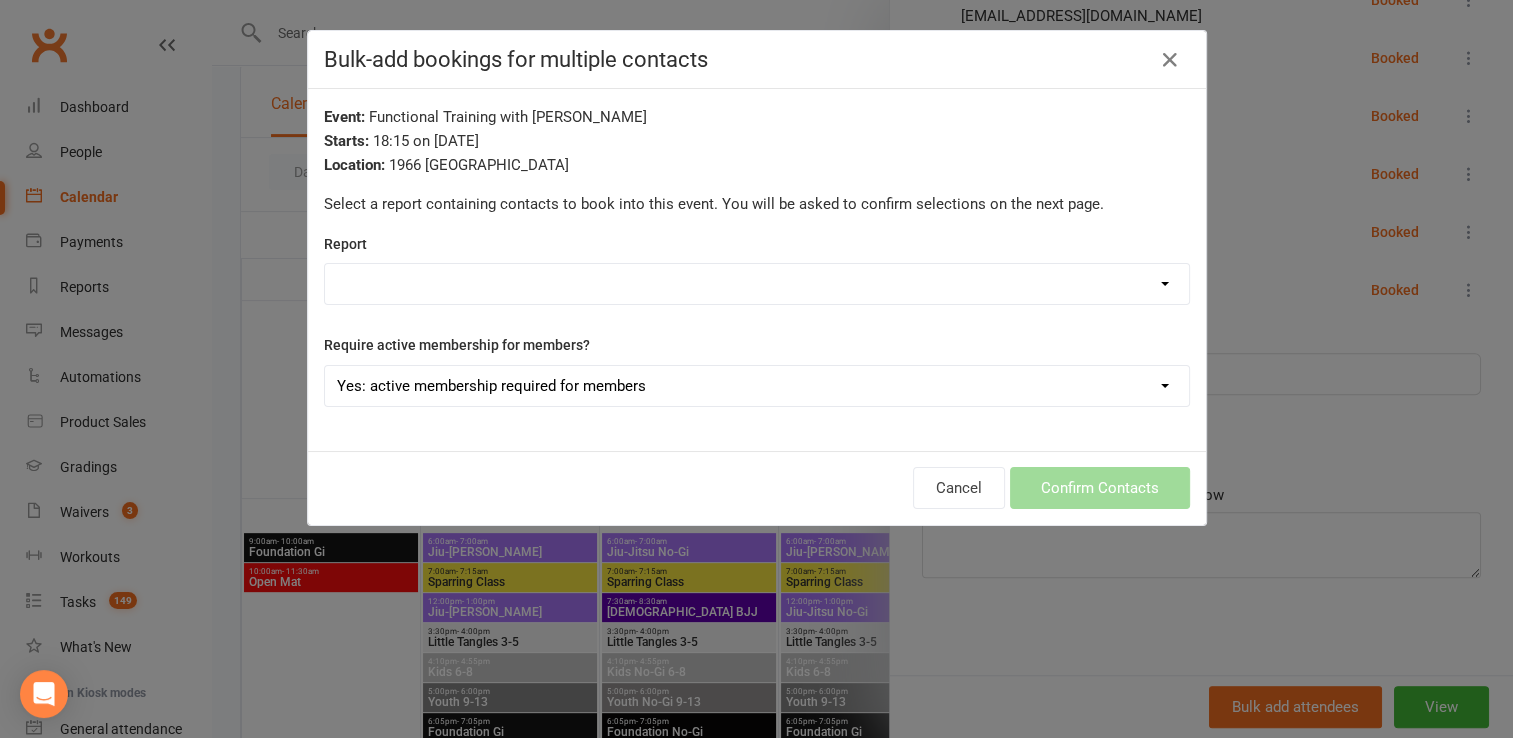 click on "Yes: active membership required for members No: all bookings will be free classes Add 'free class' bookings if no active membership available" at bounding box center [757, 386] 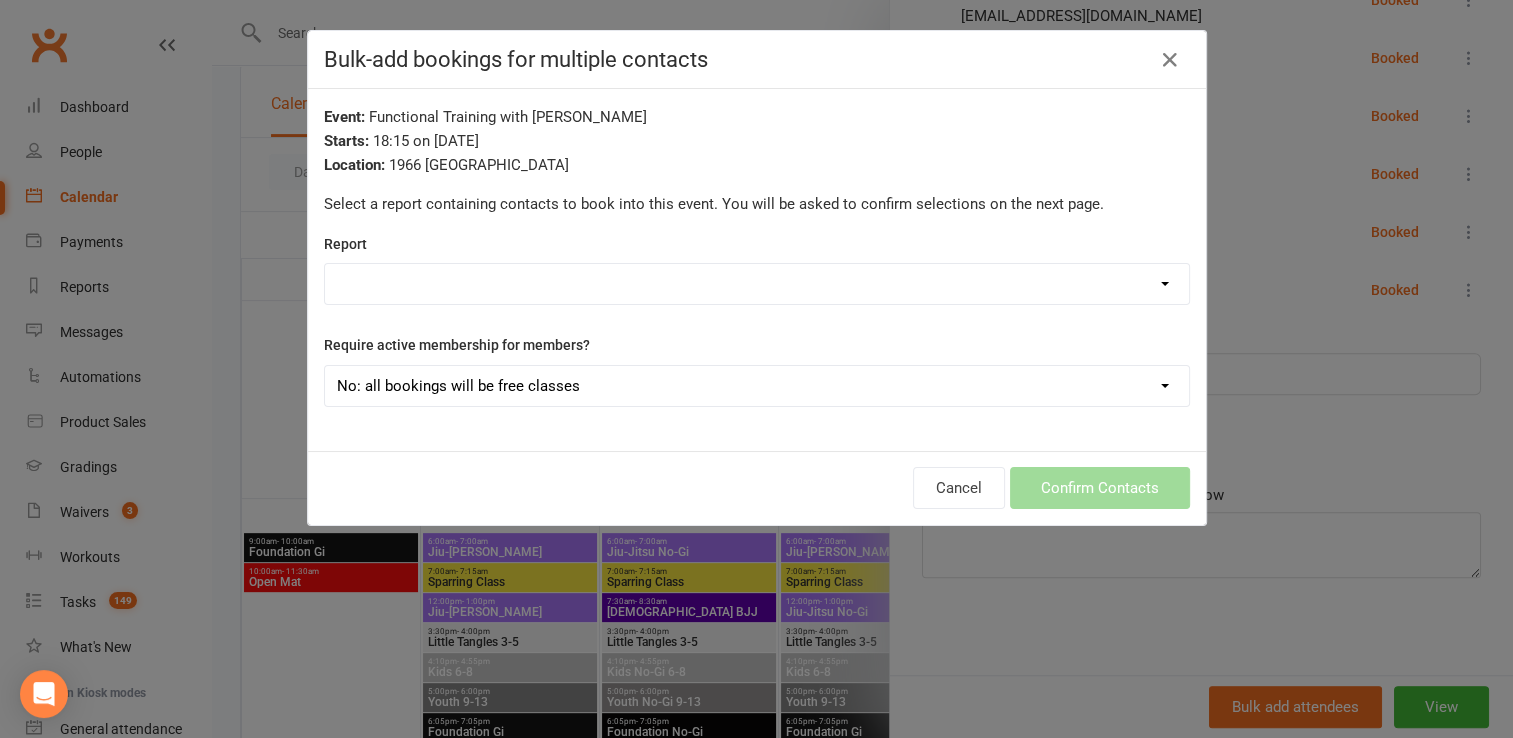 click on "Yes: active membership required for members No: all bookings will be free classes Add 'free class' bookings if no active membership available" at bounding box center (757, 386) 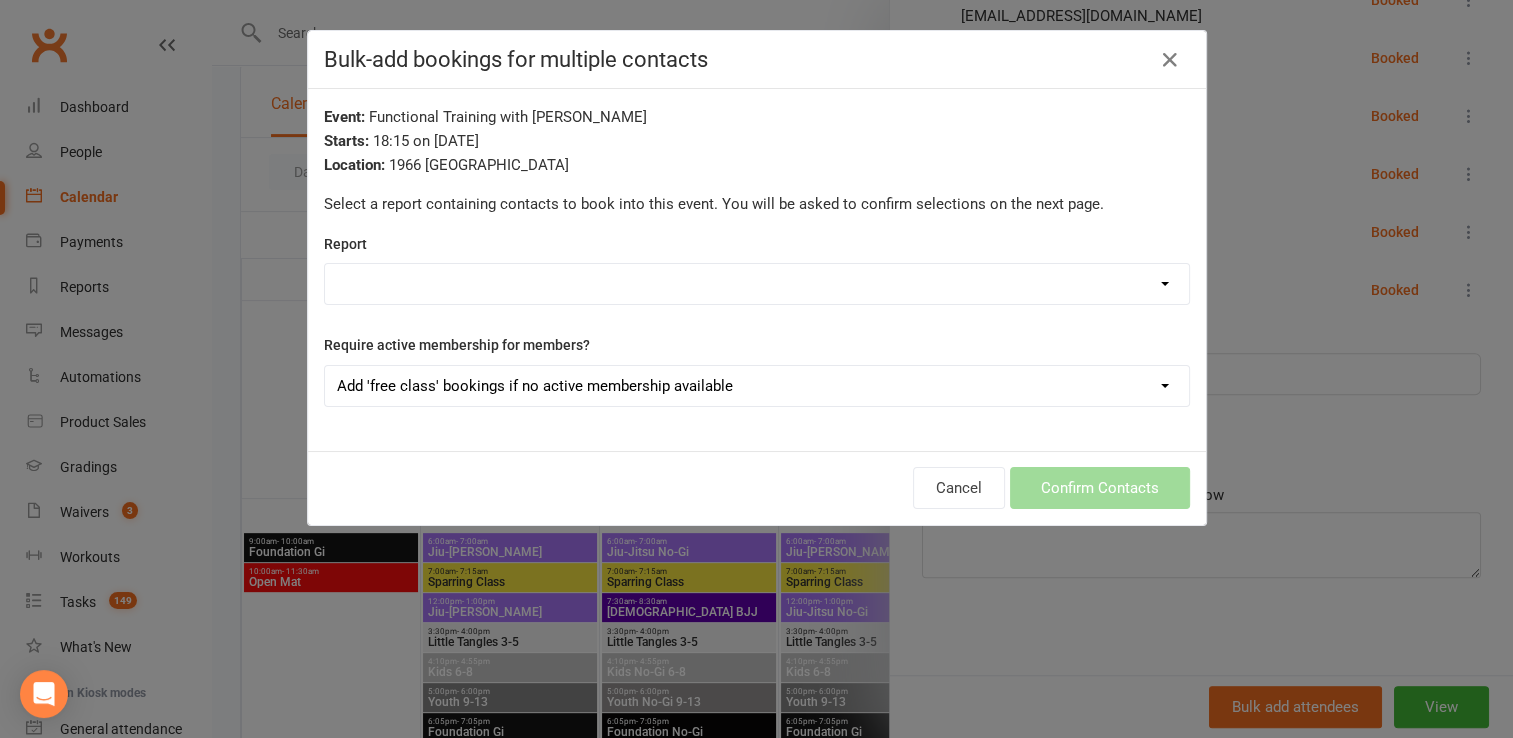 click on "Yes: active membership required for members No: all bookings will be free classes Add 'free class' bookings if no active membership available" at bounding box center (757, 386) 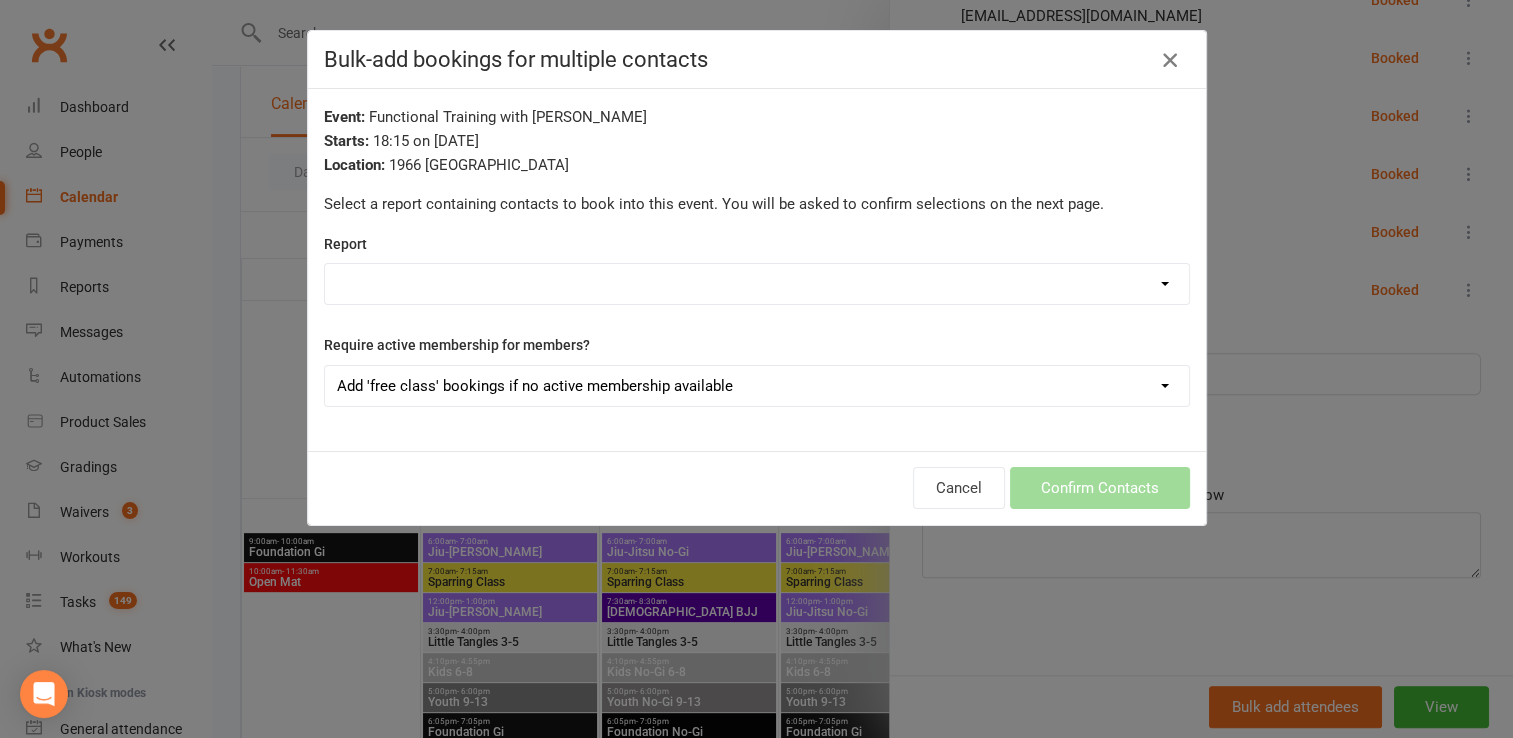 click at bounding box center (1170, 60) 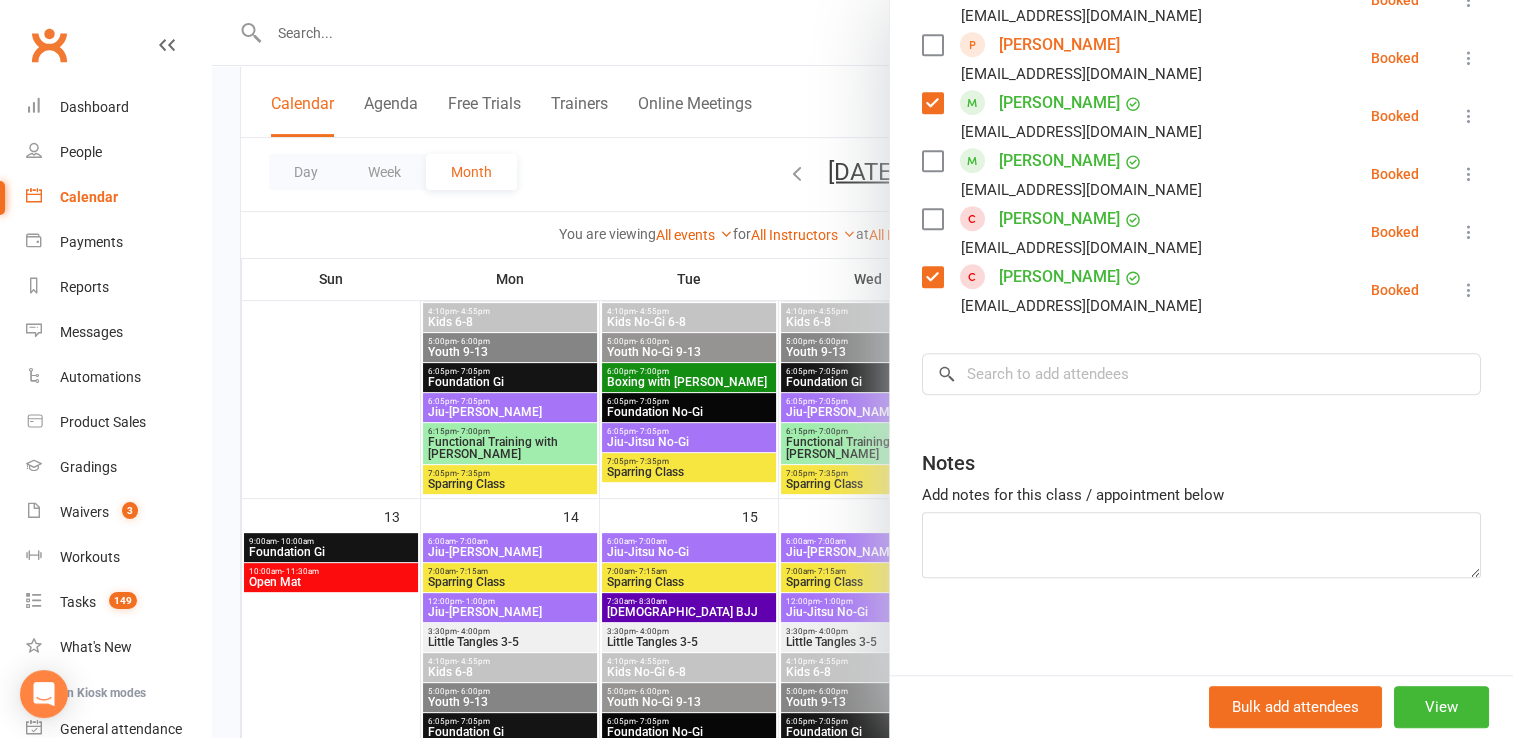 click at bounding box center (1469, 290) 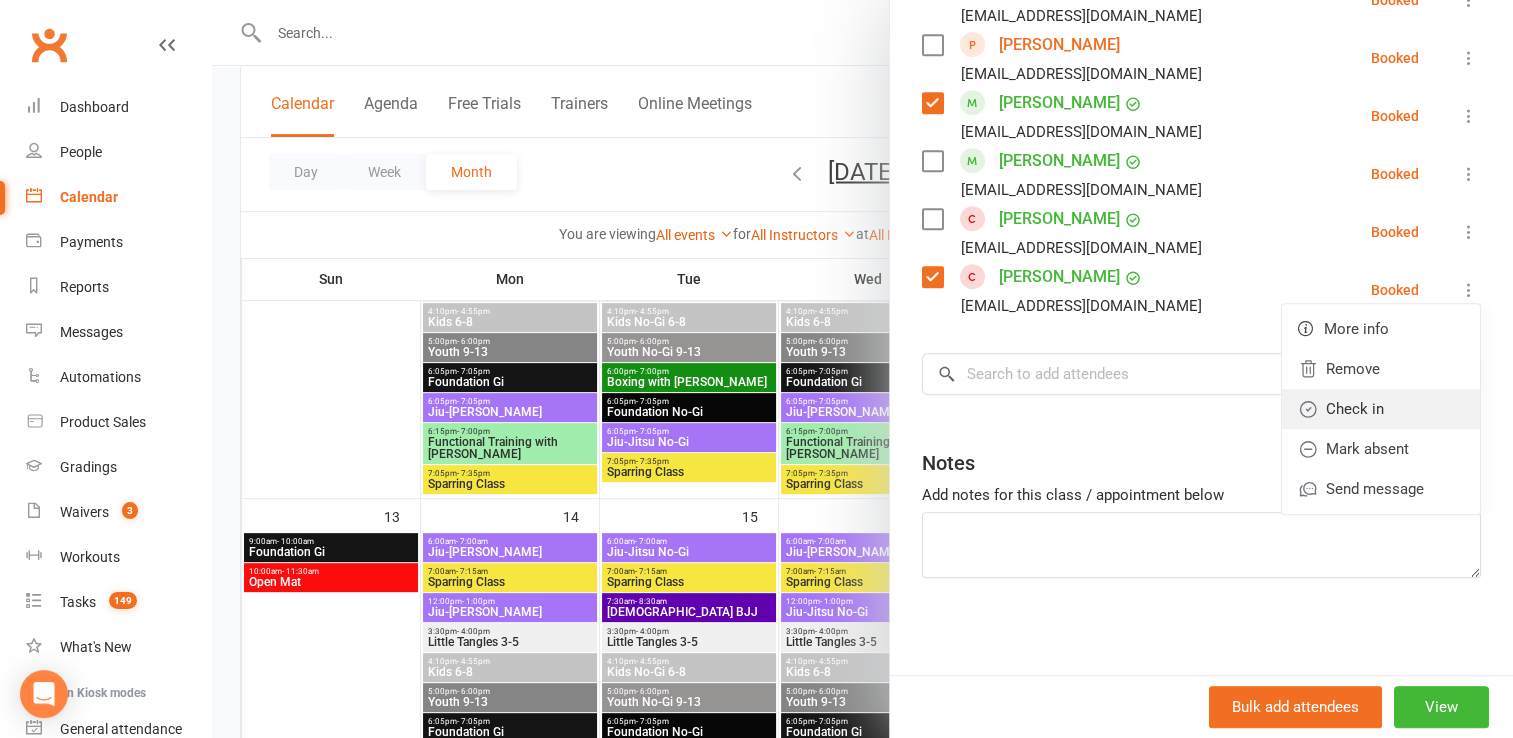 click on "Check in" at bounding box center [1381, 409] 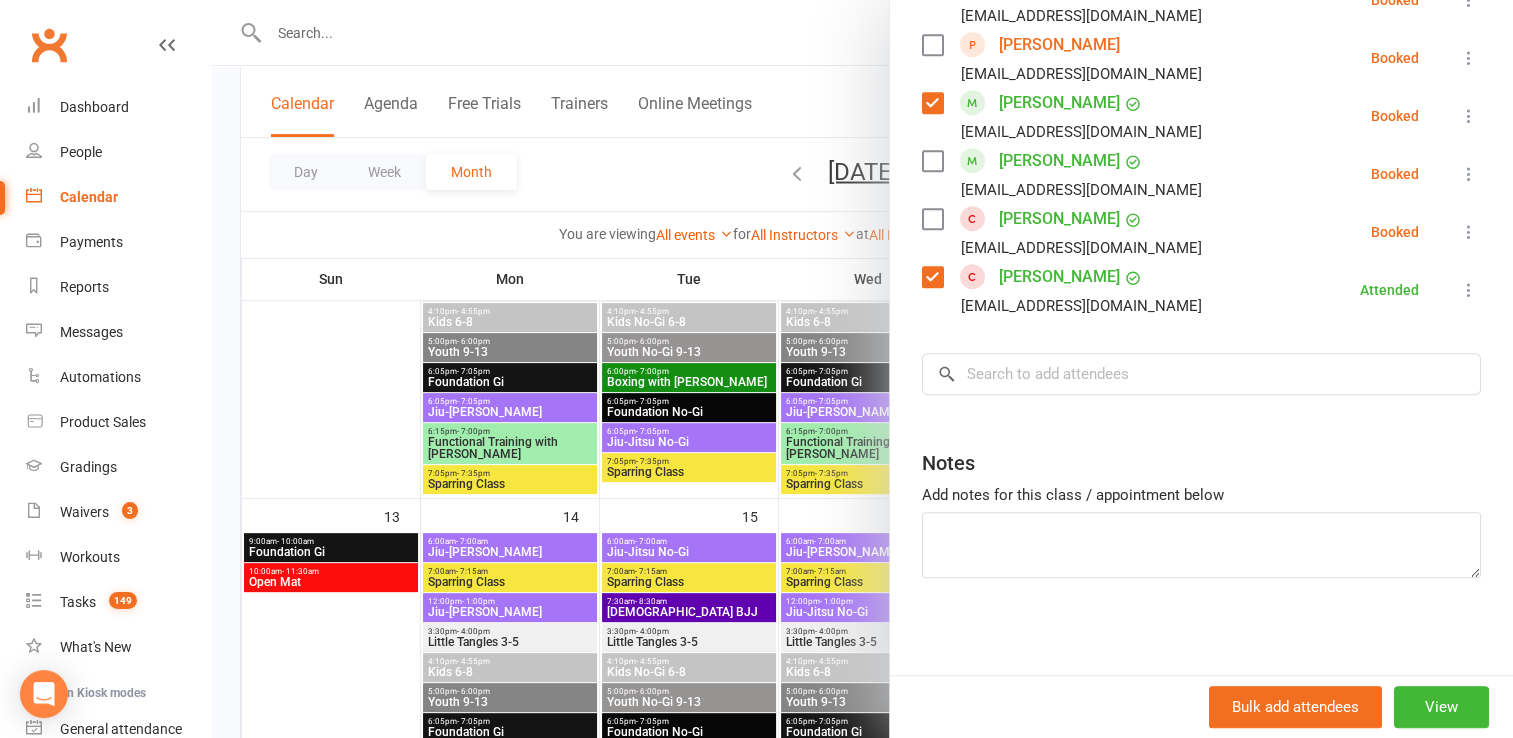 click at bounding box center [932, 277] 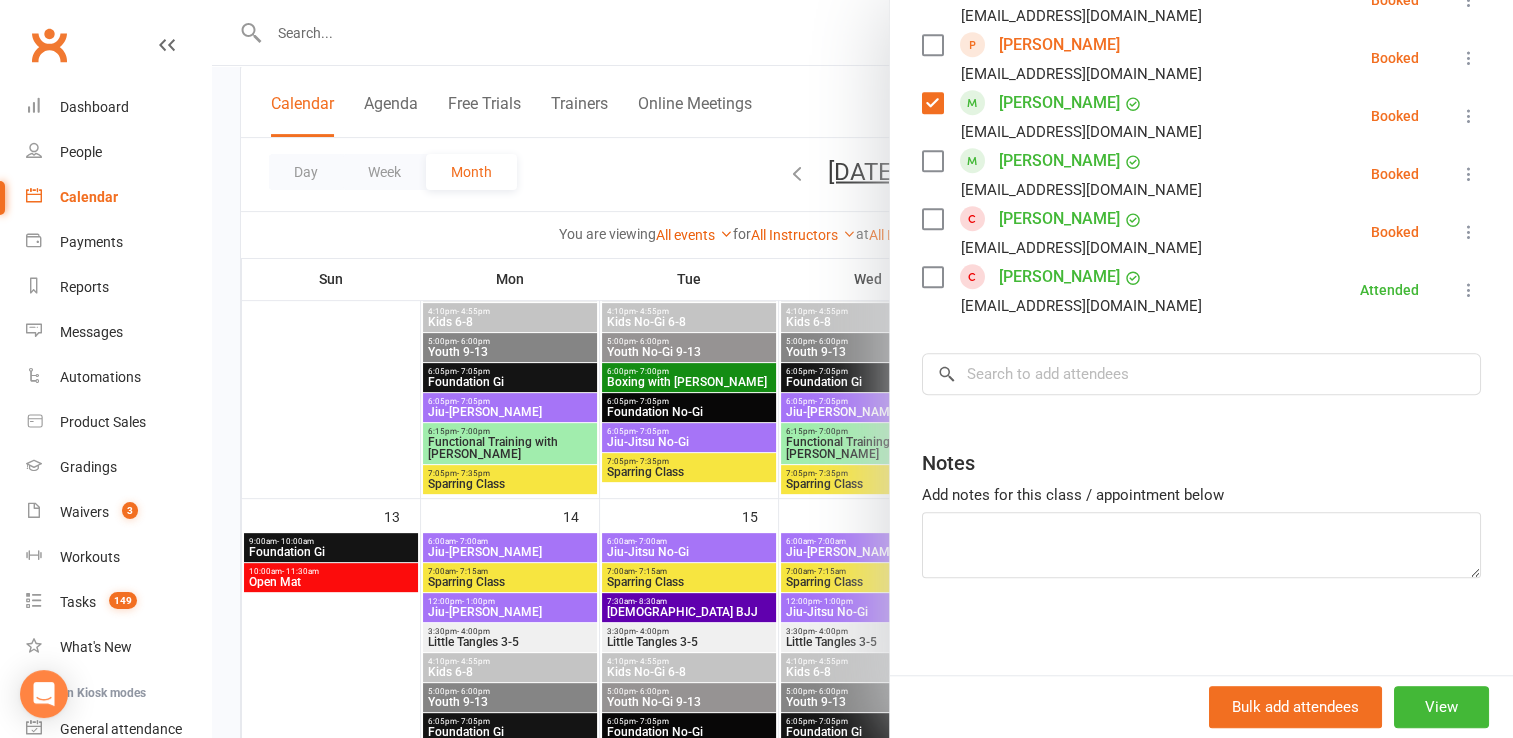 click at bounding box center [1469, 116] 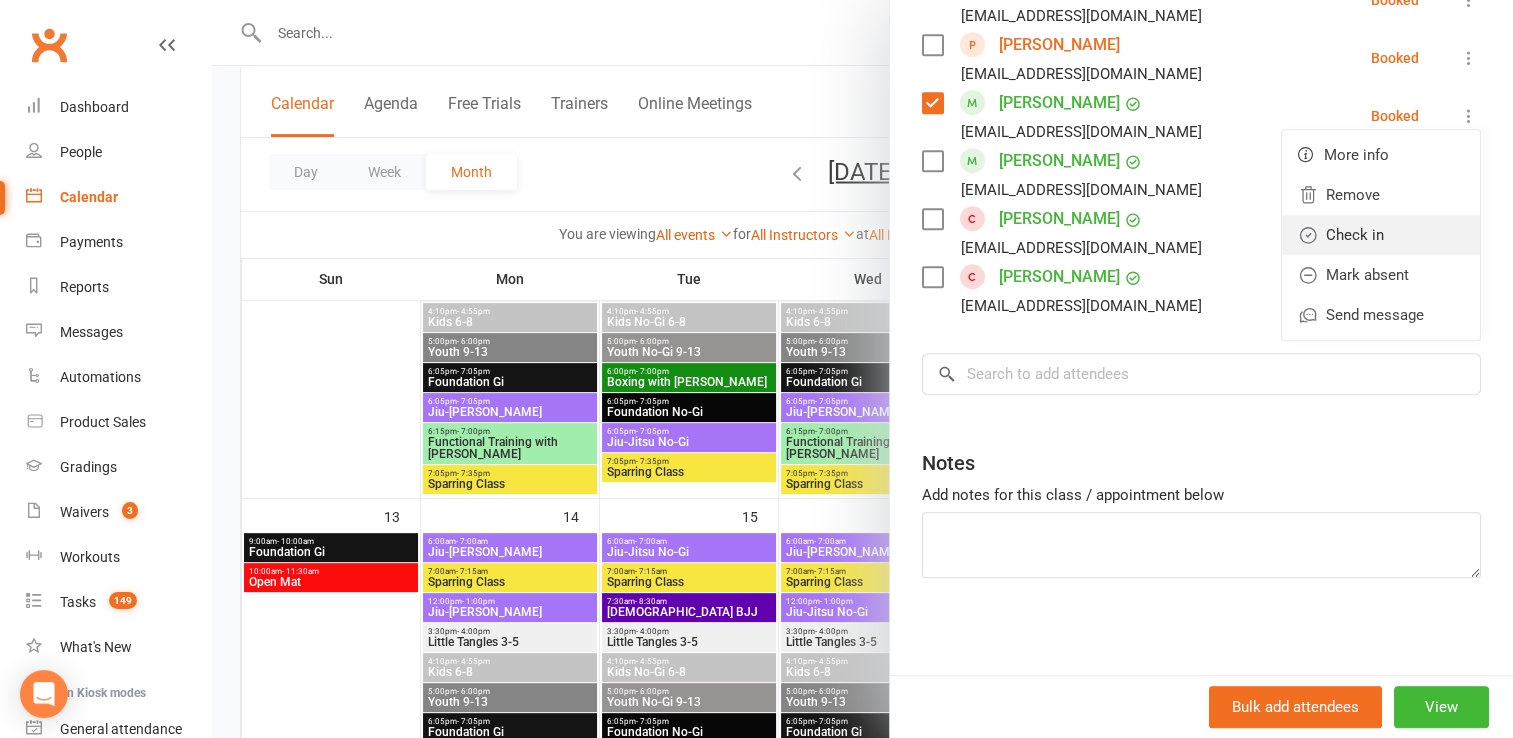 click on "Check in" at bounding box center [1381, 235] 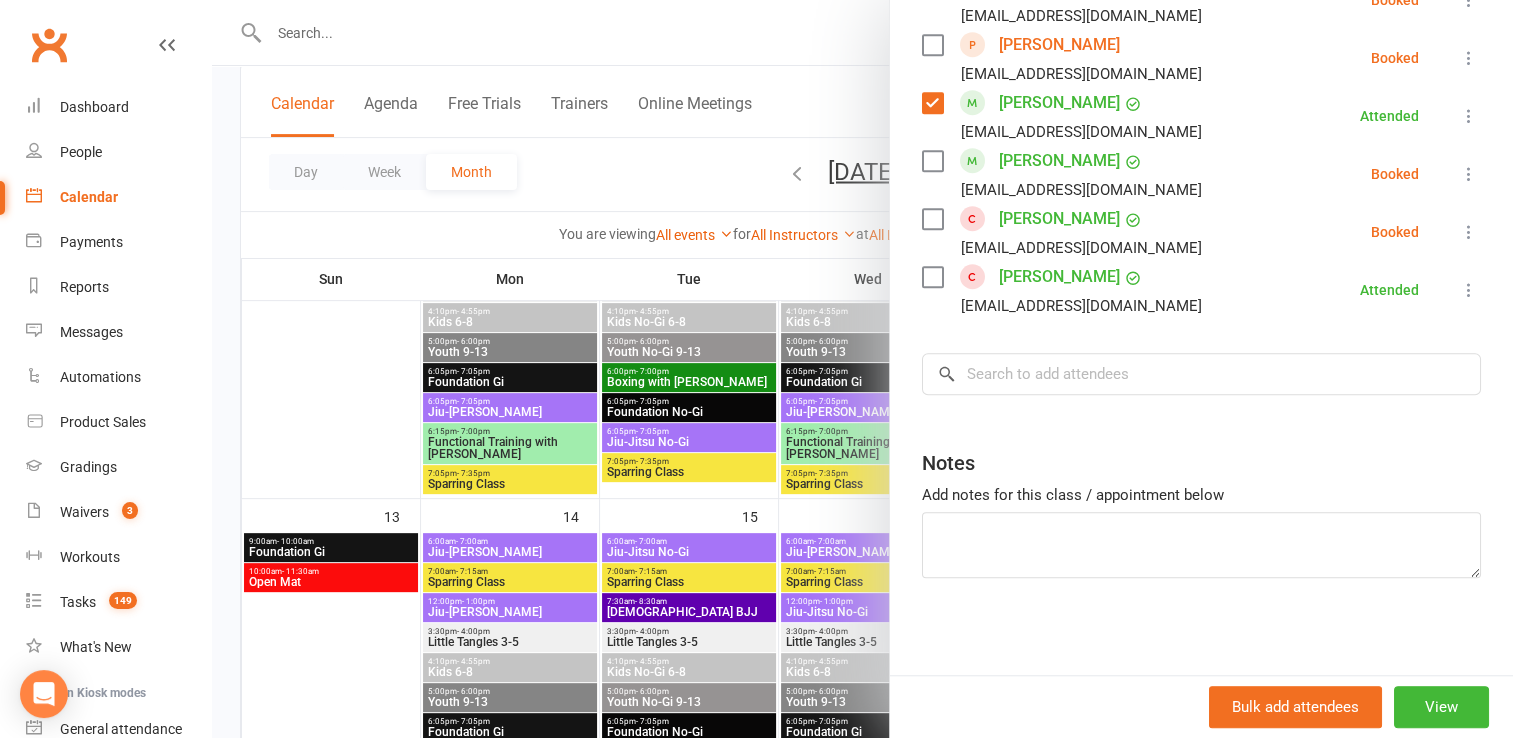 scroll, scrollTop: 1316, scrollLeft: 0, axis: vertical 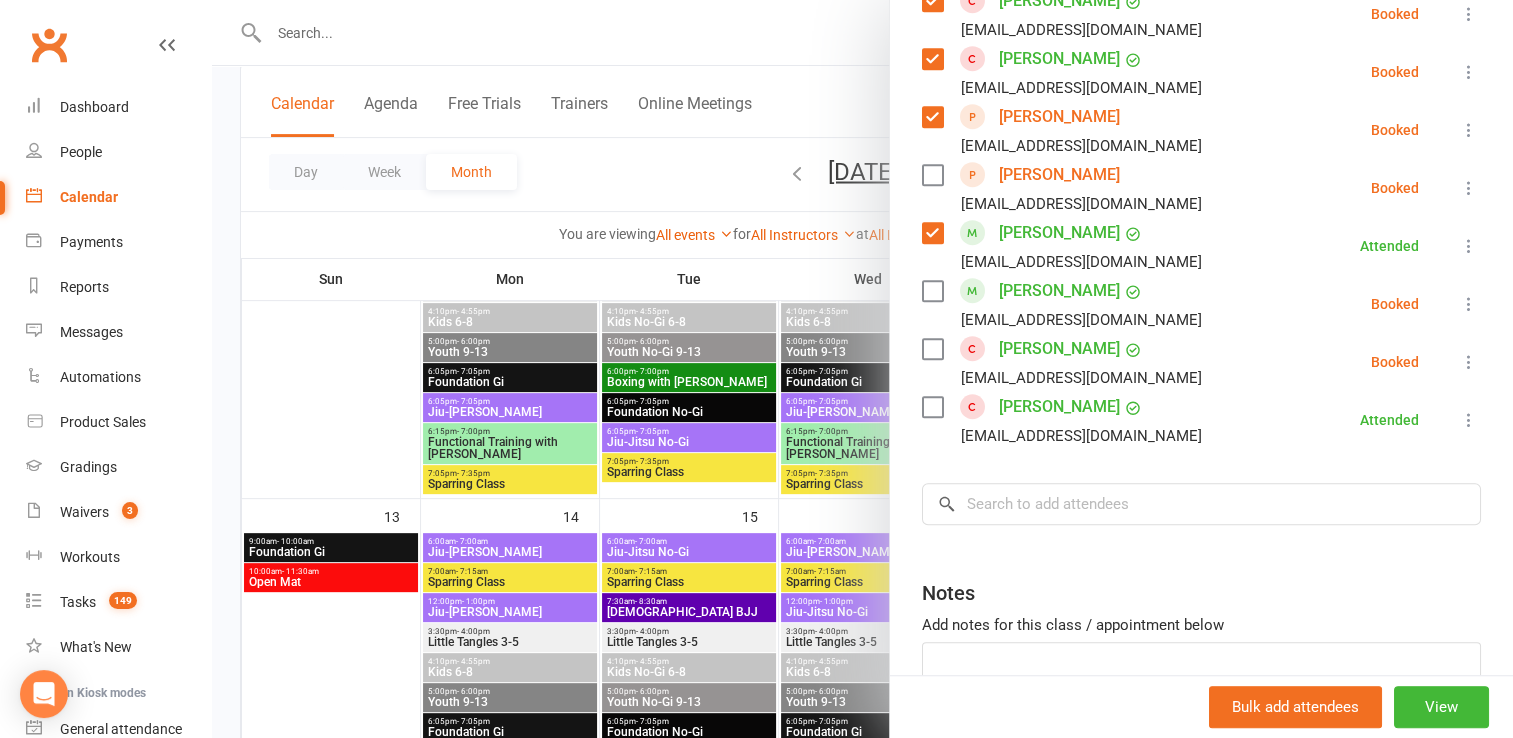 click at bounding box center [932, 233] 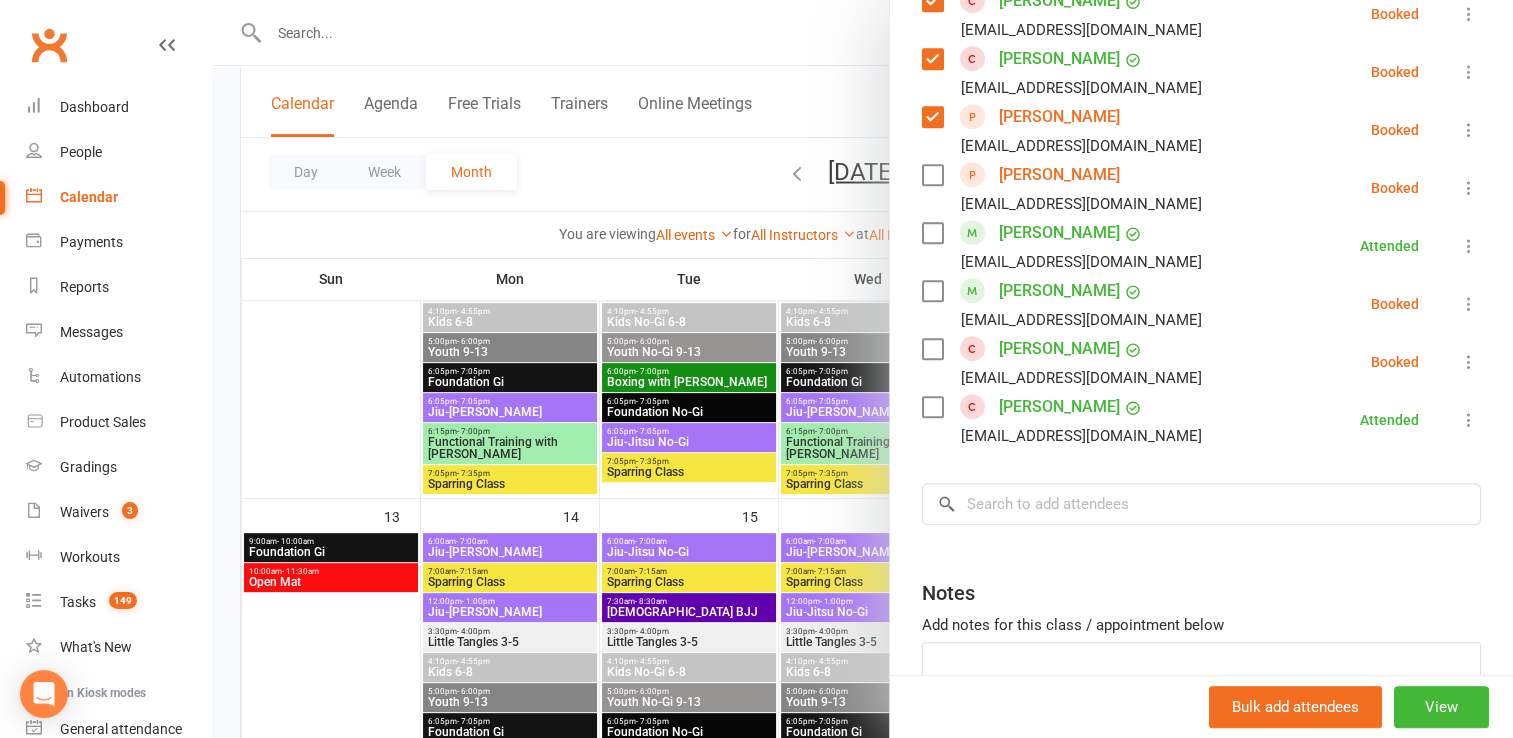 click at bounding box center (1469, 304) 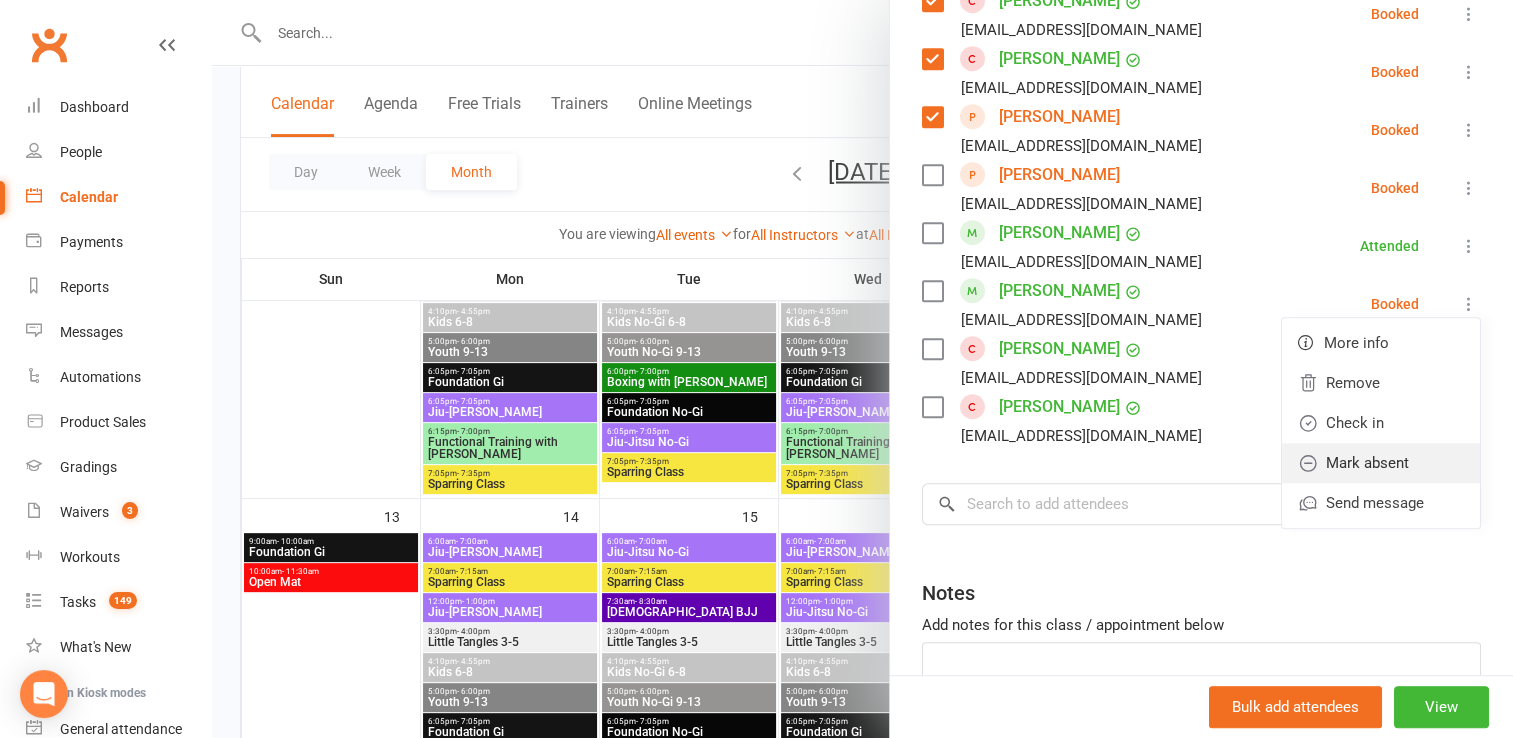 click on "Mark absent" at bounding box center [1381, 463] 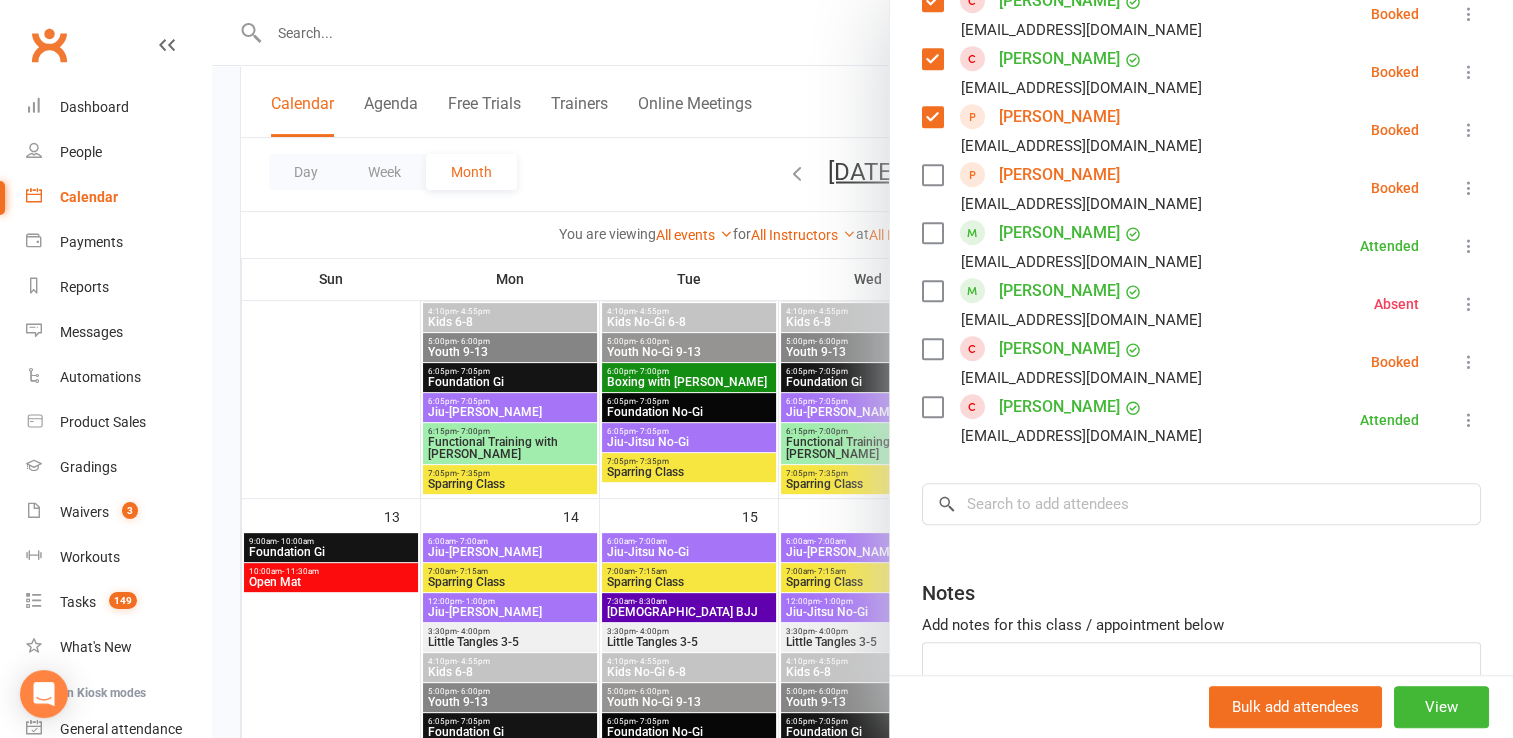 click at bounding box center (1469, 362) 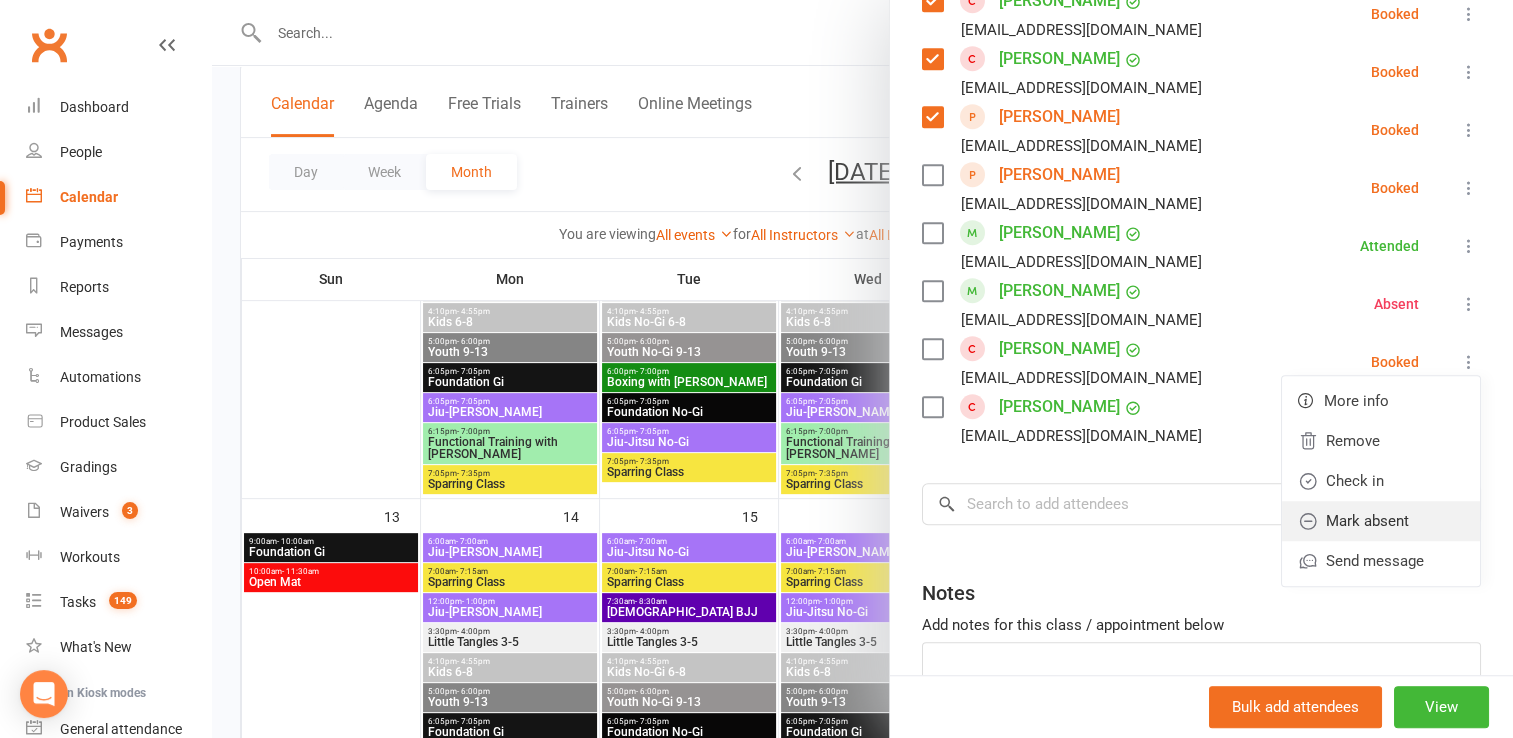 click on "Mark absent" at bounding box center (1381, 521) 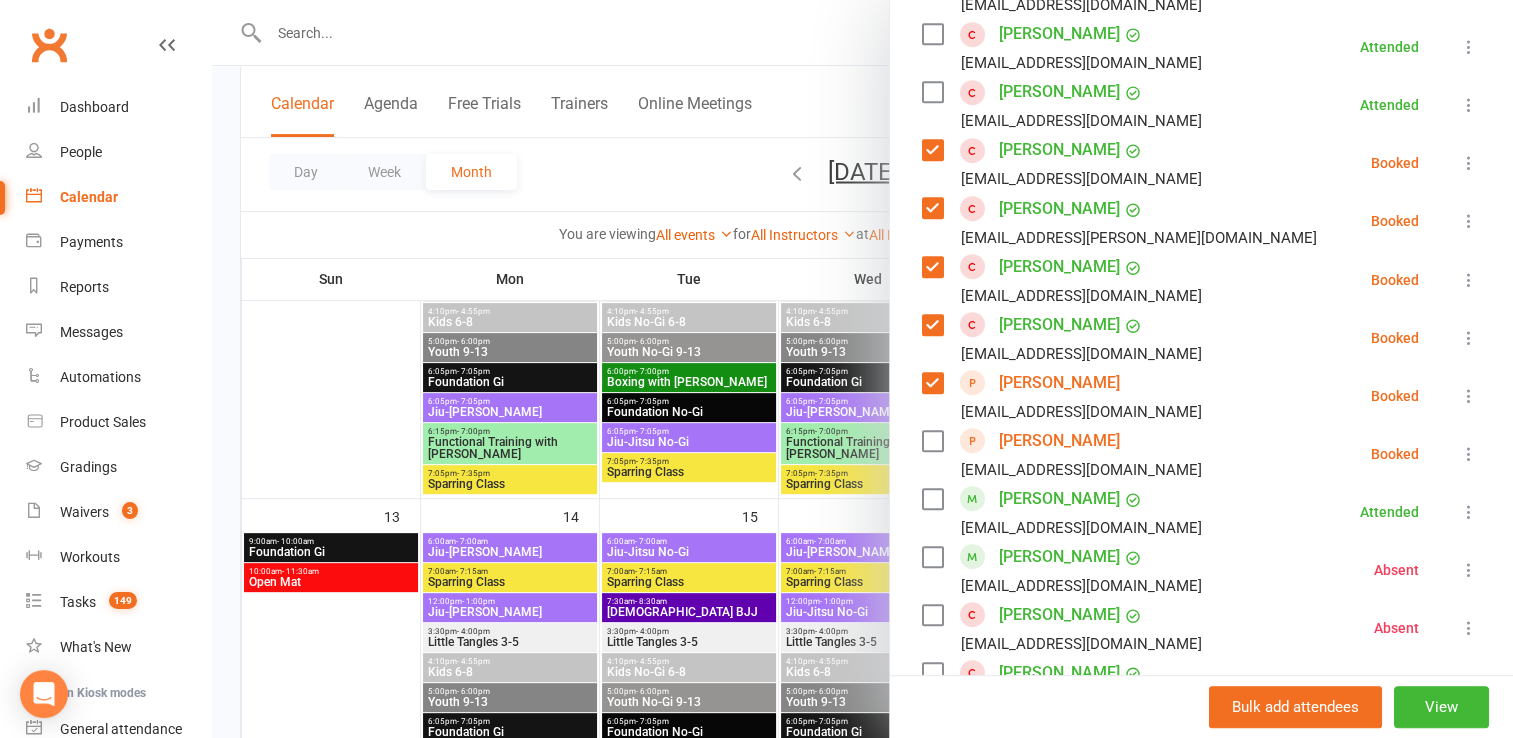 scroll, scrollTop: 1047, scrollLeft: 0, axis: vertical 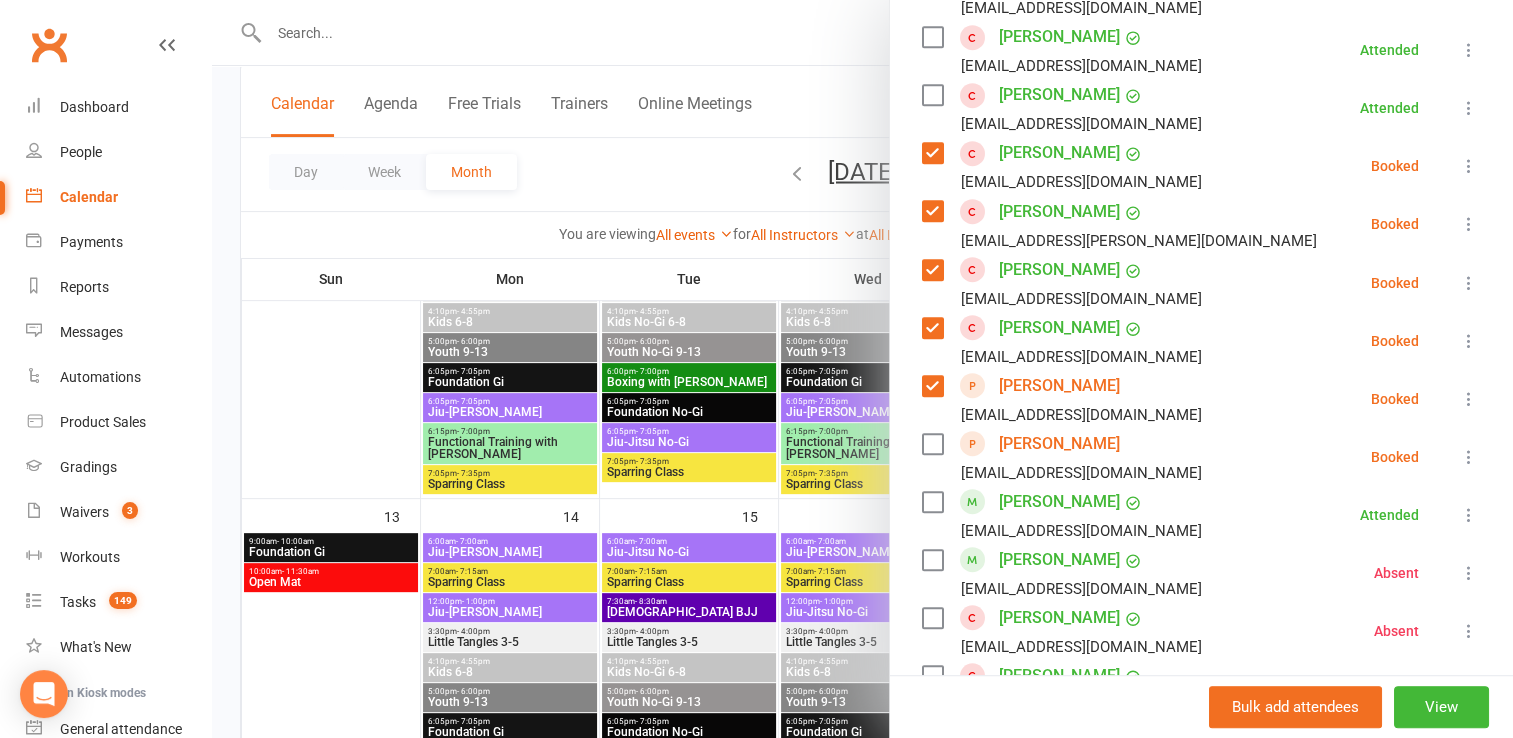 click at bounding box center (1469, 399) 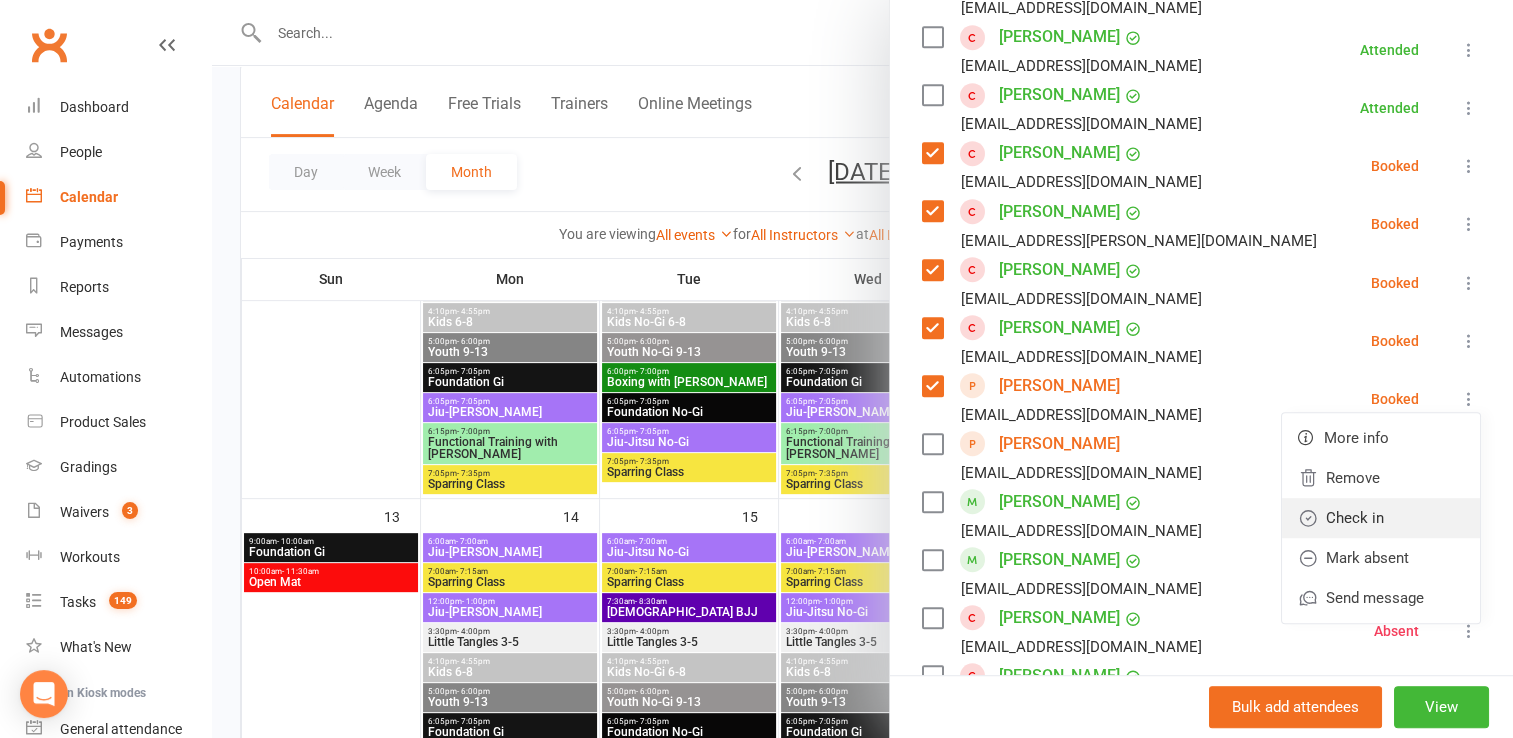 click on "Check in" at bounding box center (1381, 518) 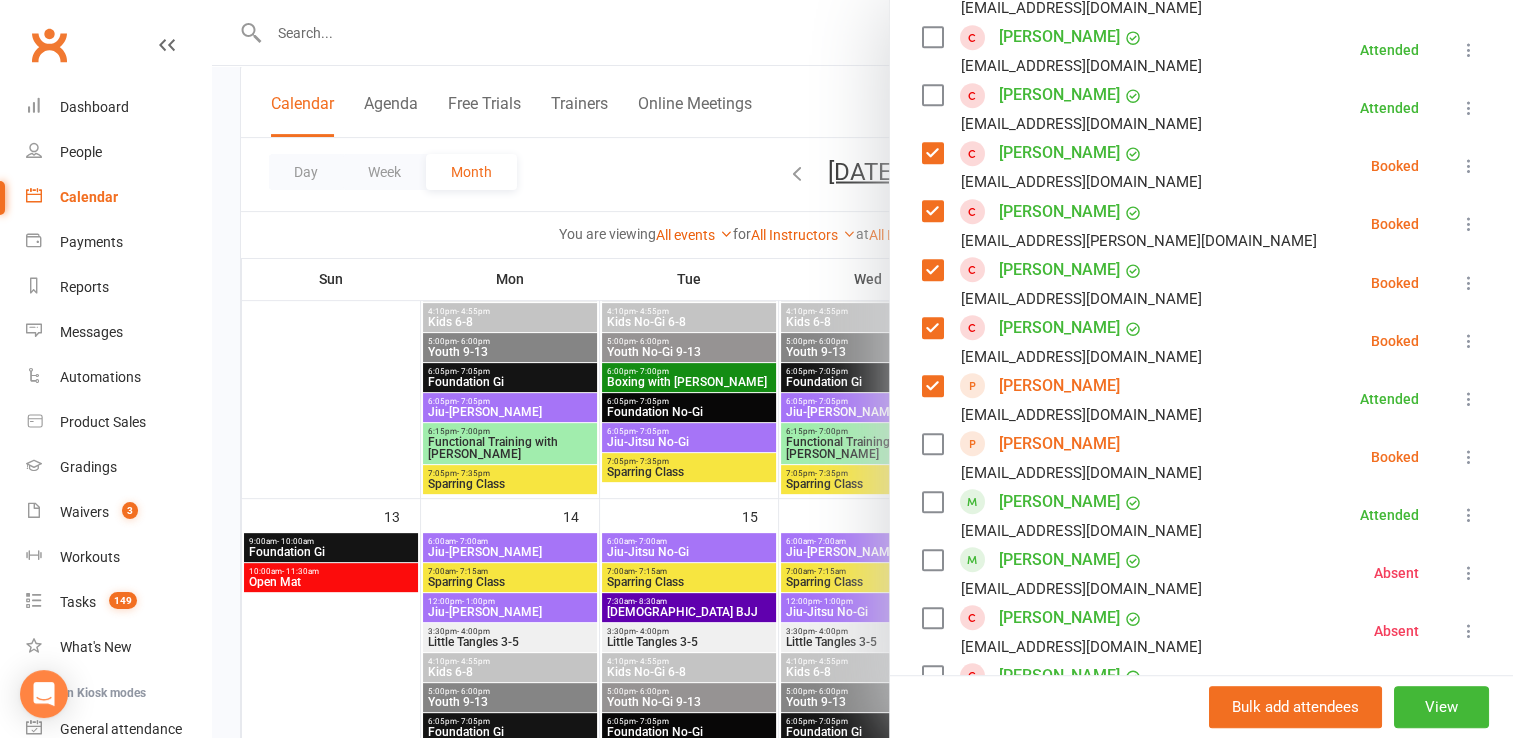 click at bounding box center (1469, 341) 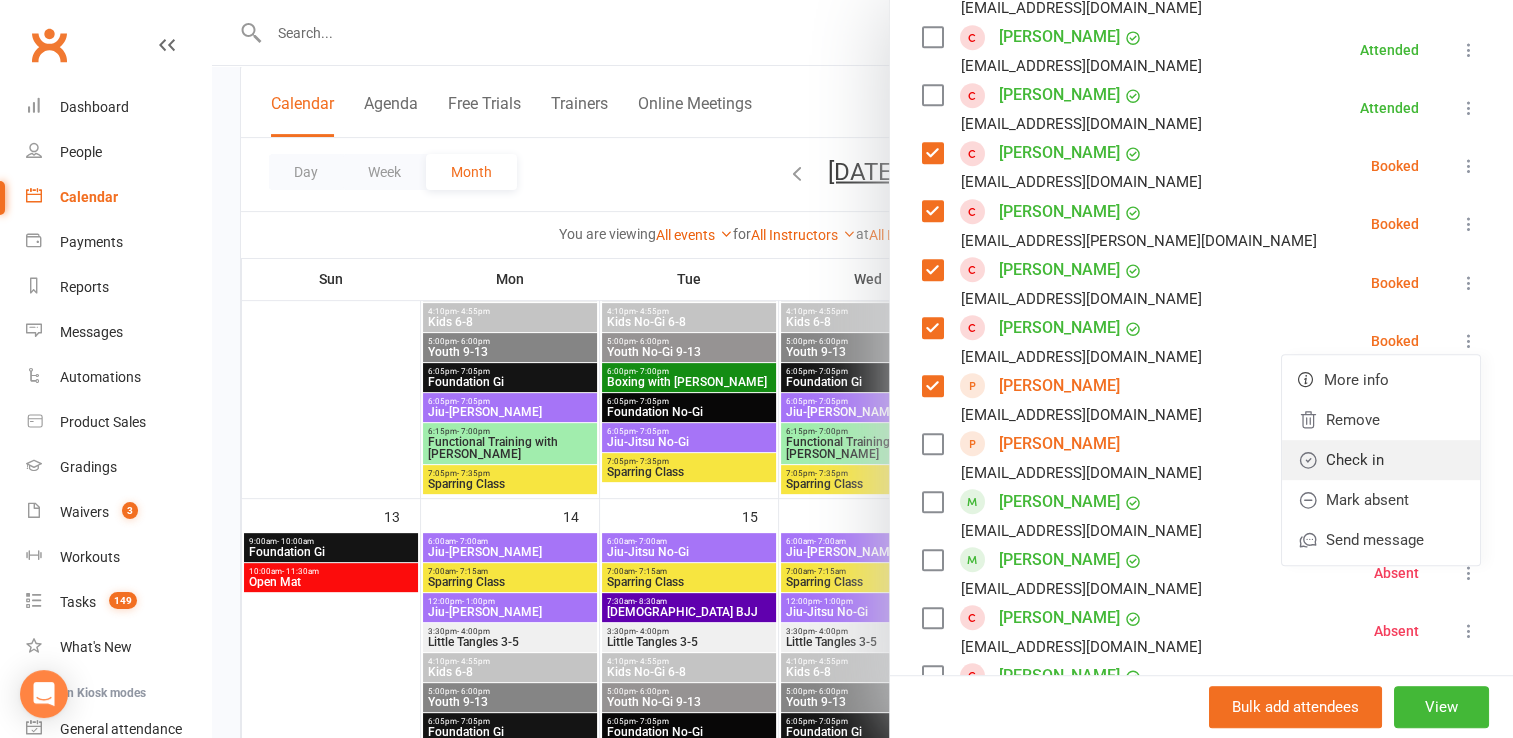 click on "Check in" at bounding box center [1381, 460] 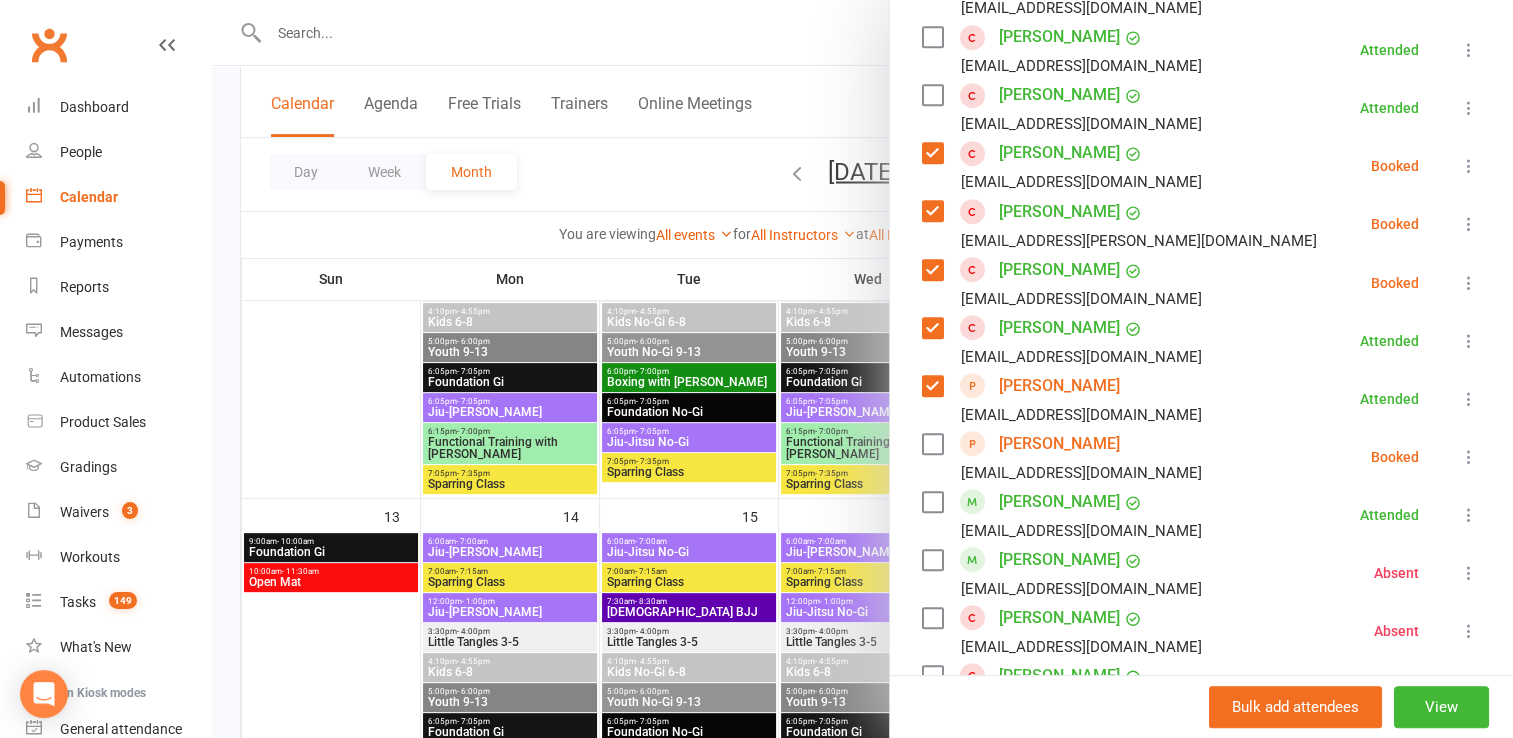 click at bounding box center (1469, 283) 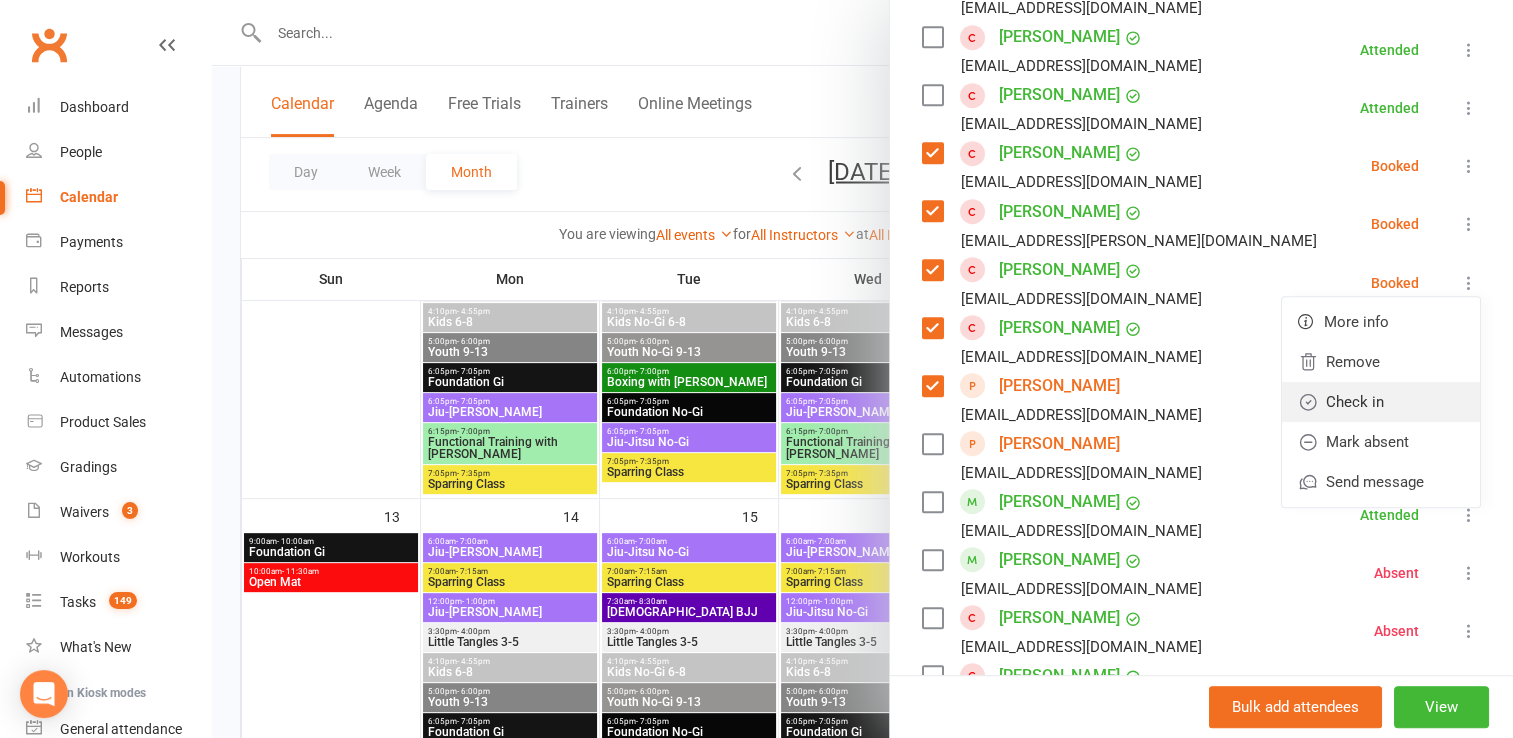 click on "Check in" at bounding box center [1381, 402] 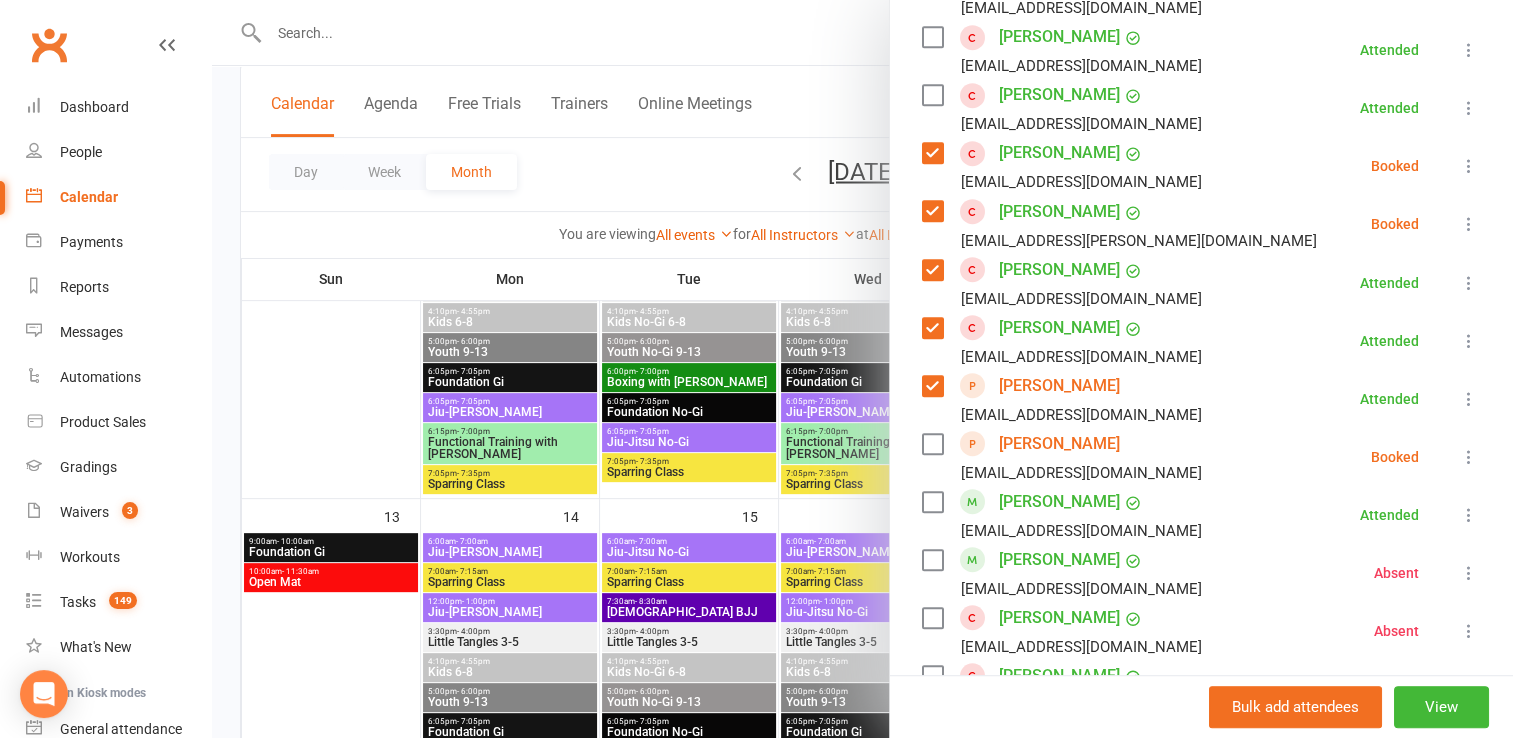 click at bounding box center [1469, 224] 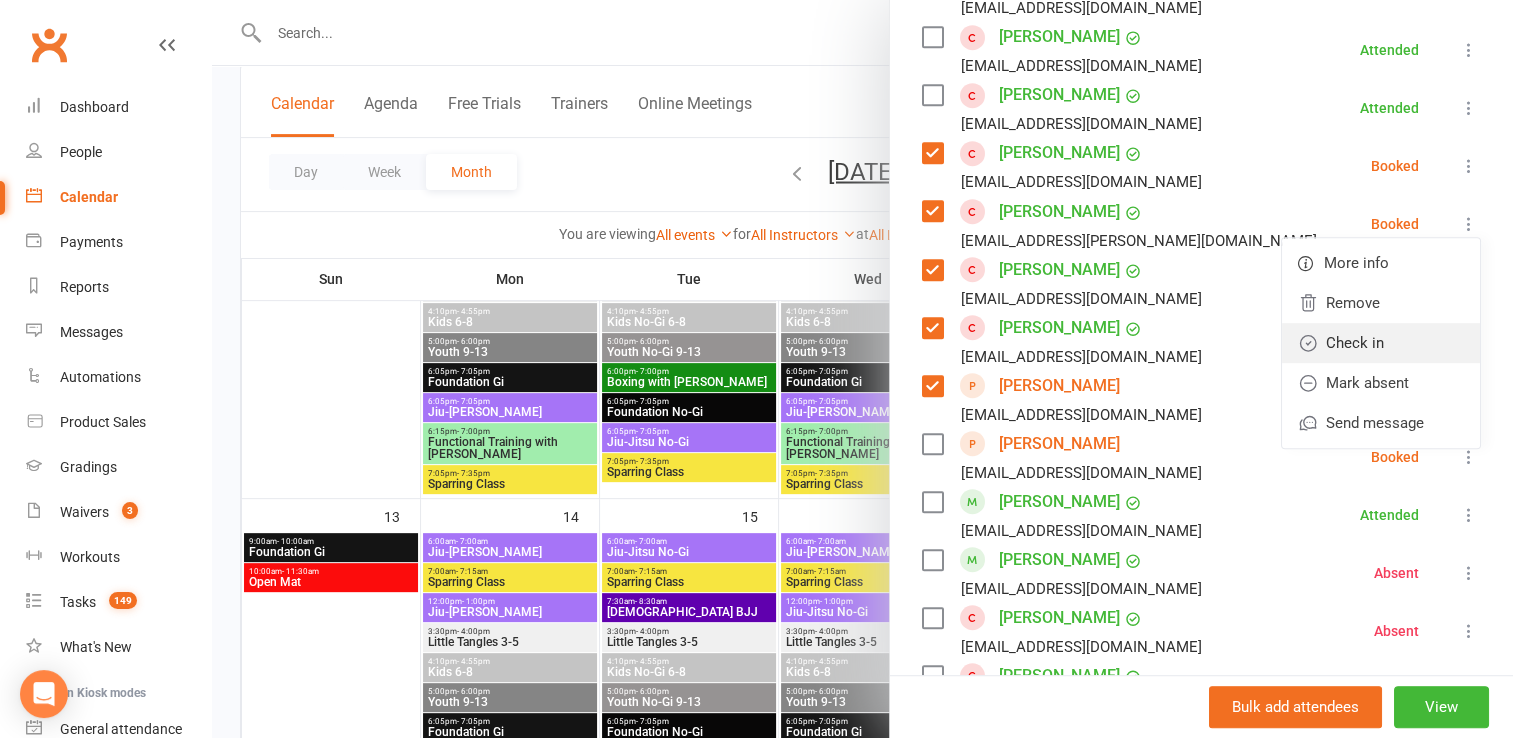 click on "Check in" at bounding box center [1381, 343] 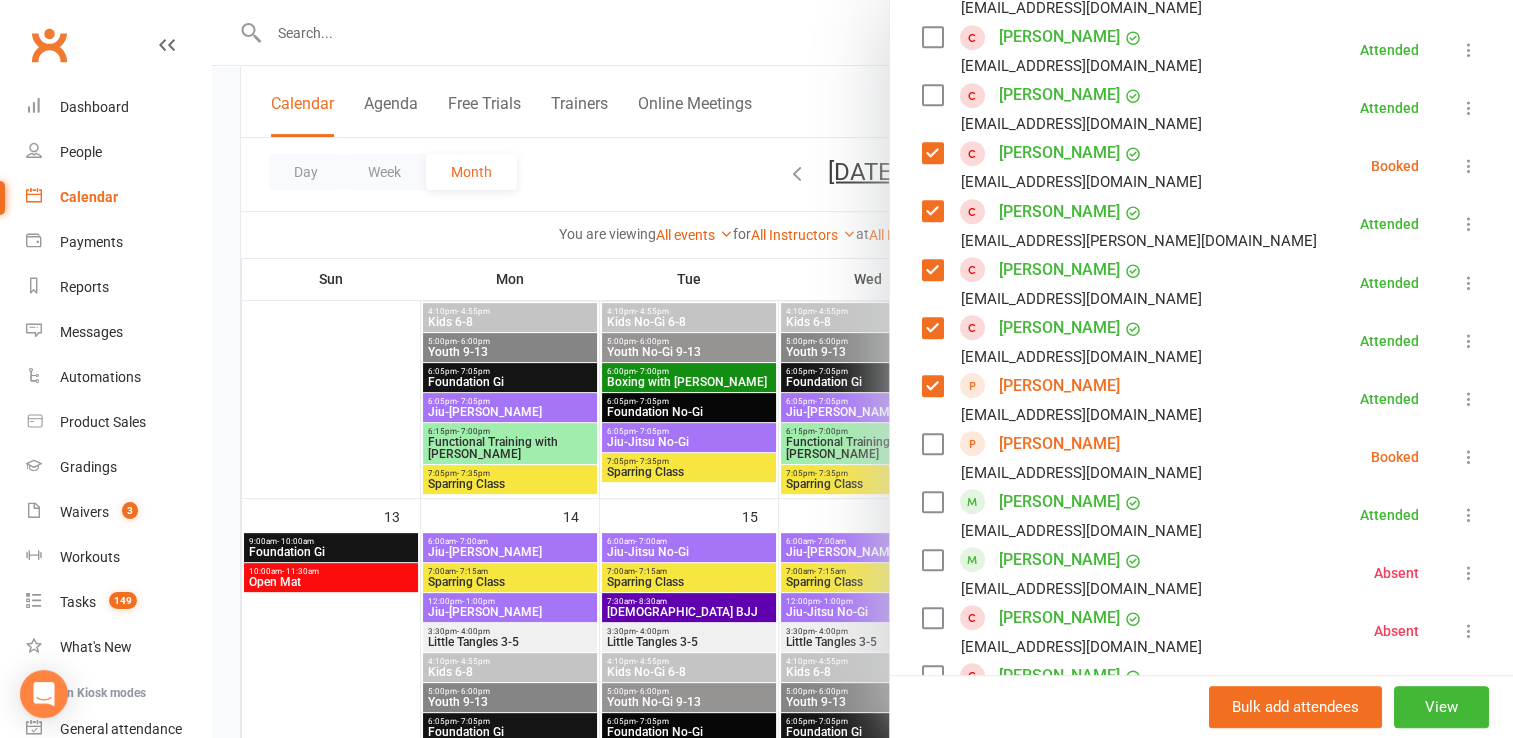 click at bounding box center [1469, 166] 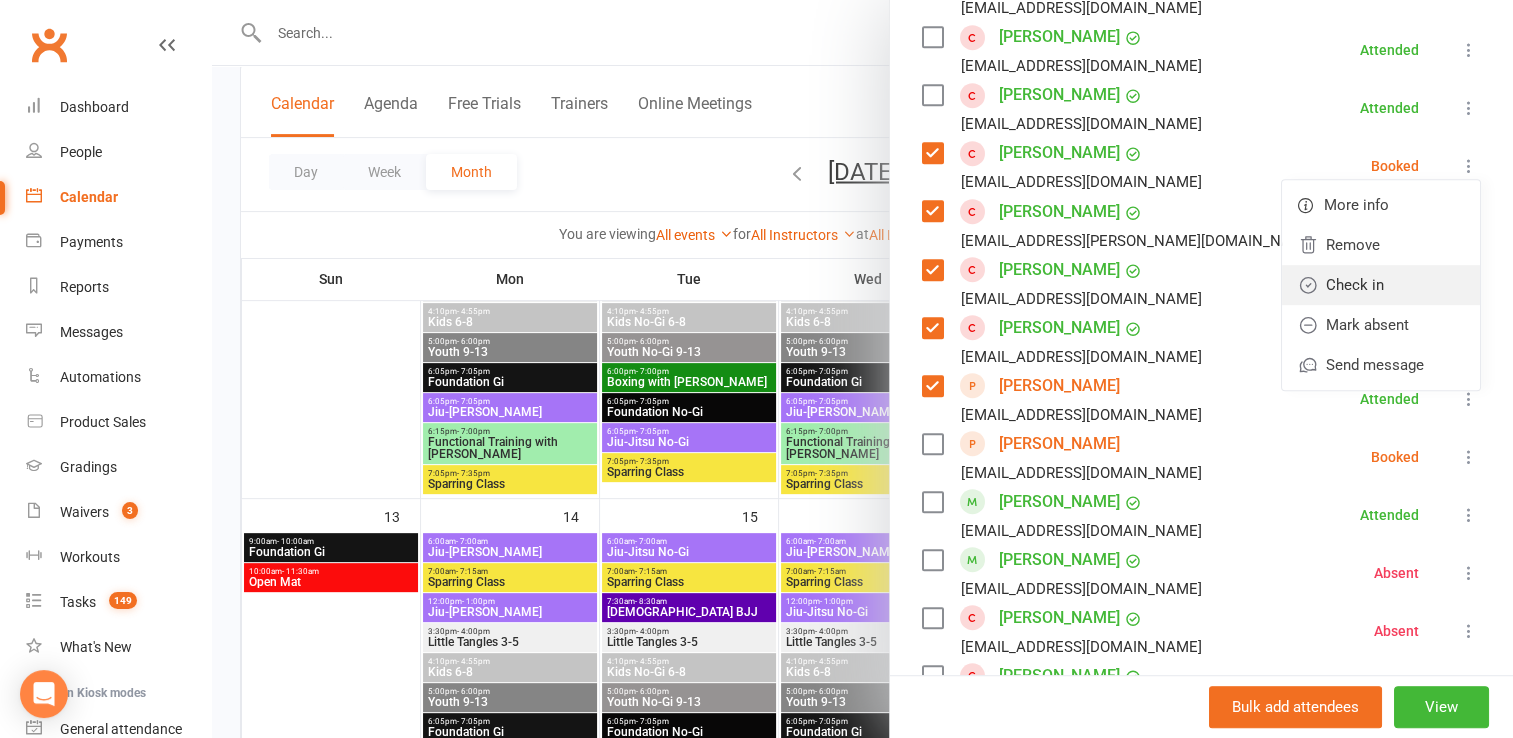 click on "Check in" at bounding box center (1381, 285) 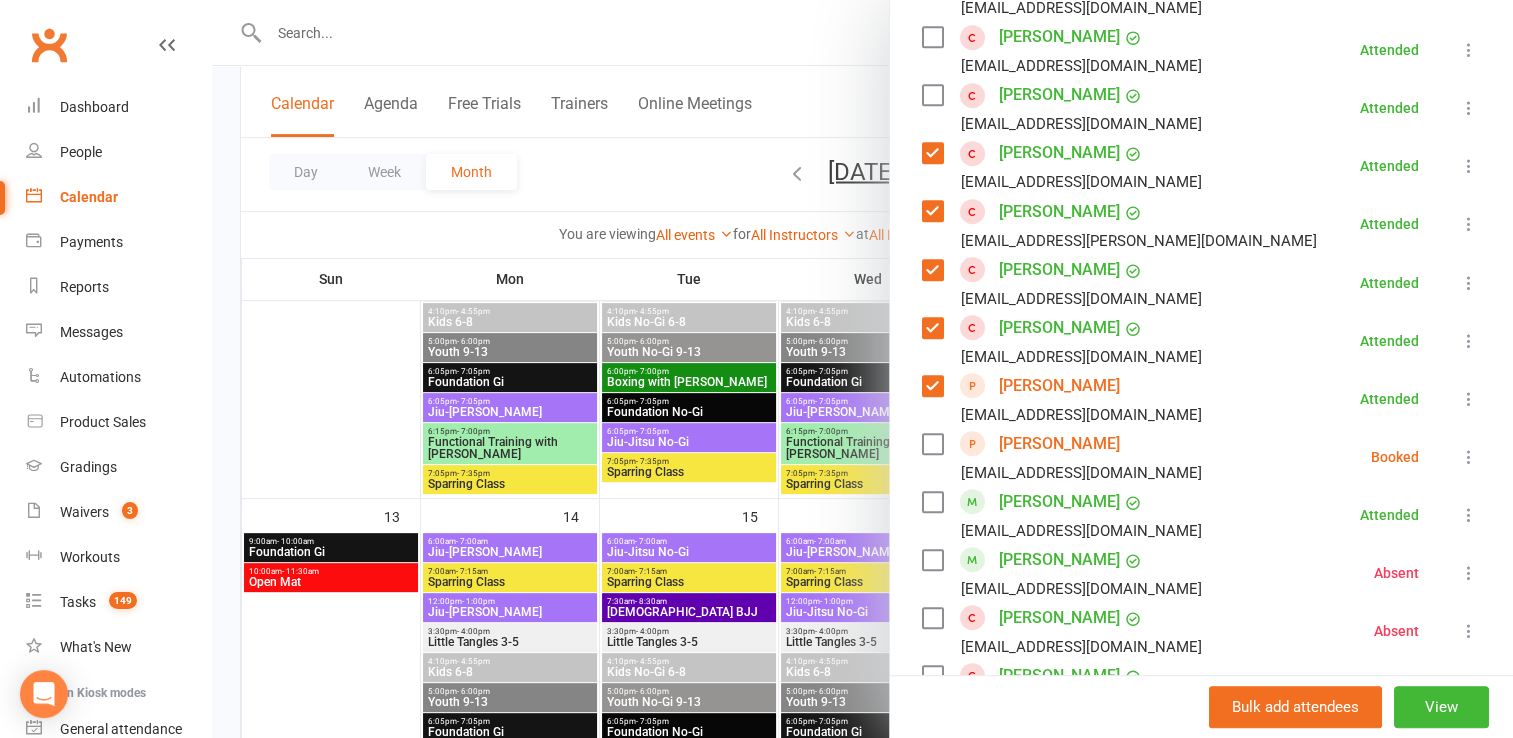 click at bounding box center [932, 153] 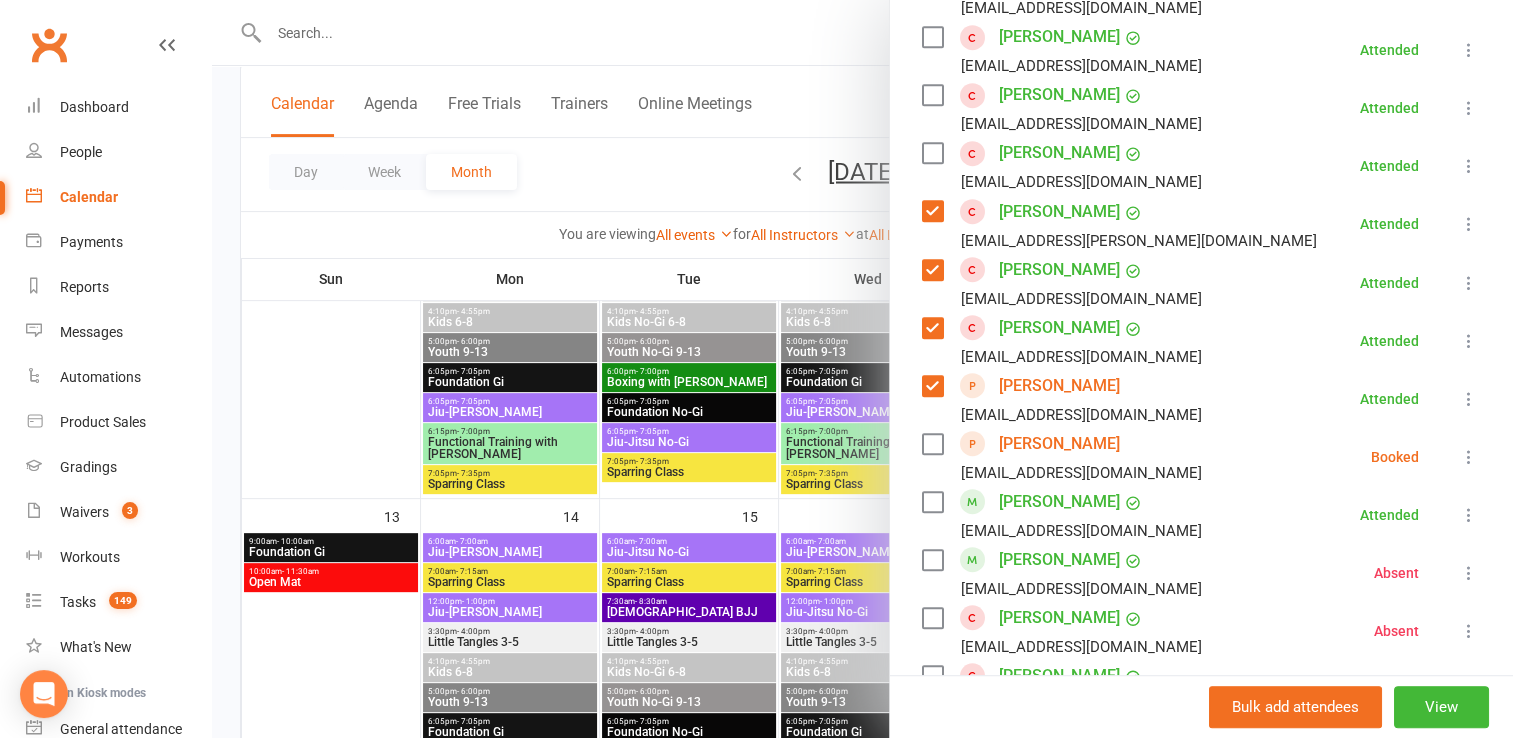 click at bounding box center [932, 211] 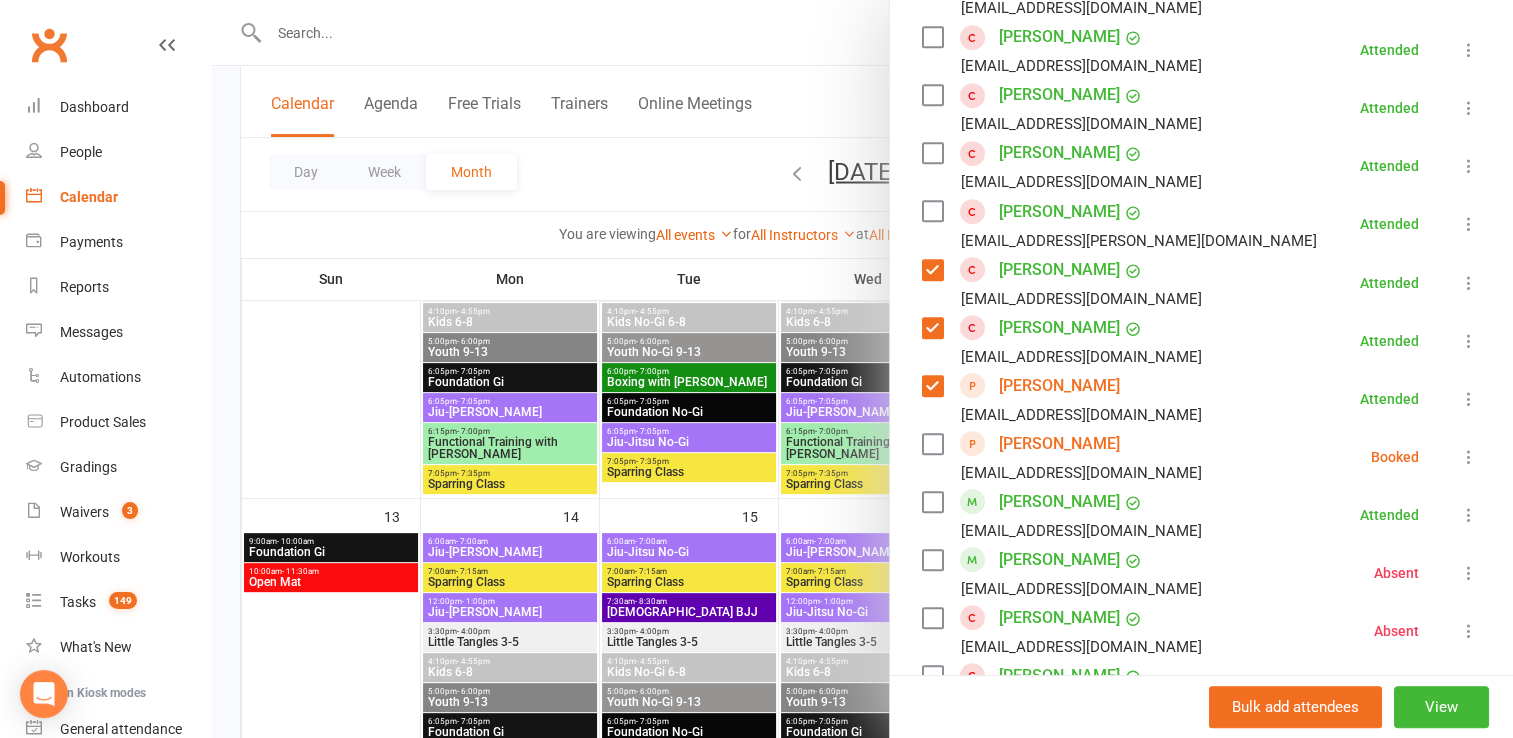 click at bounding box center (932, 270) 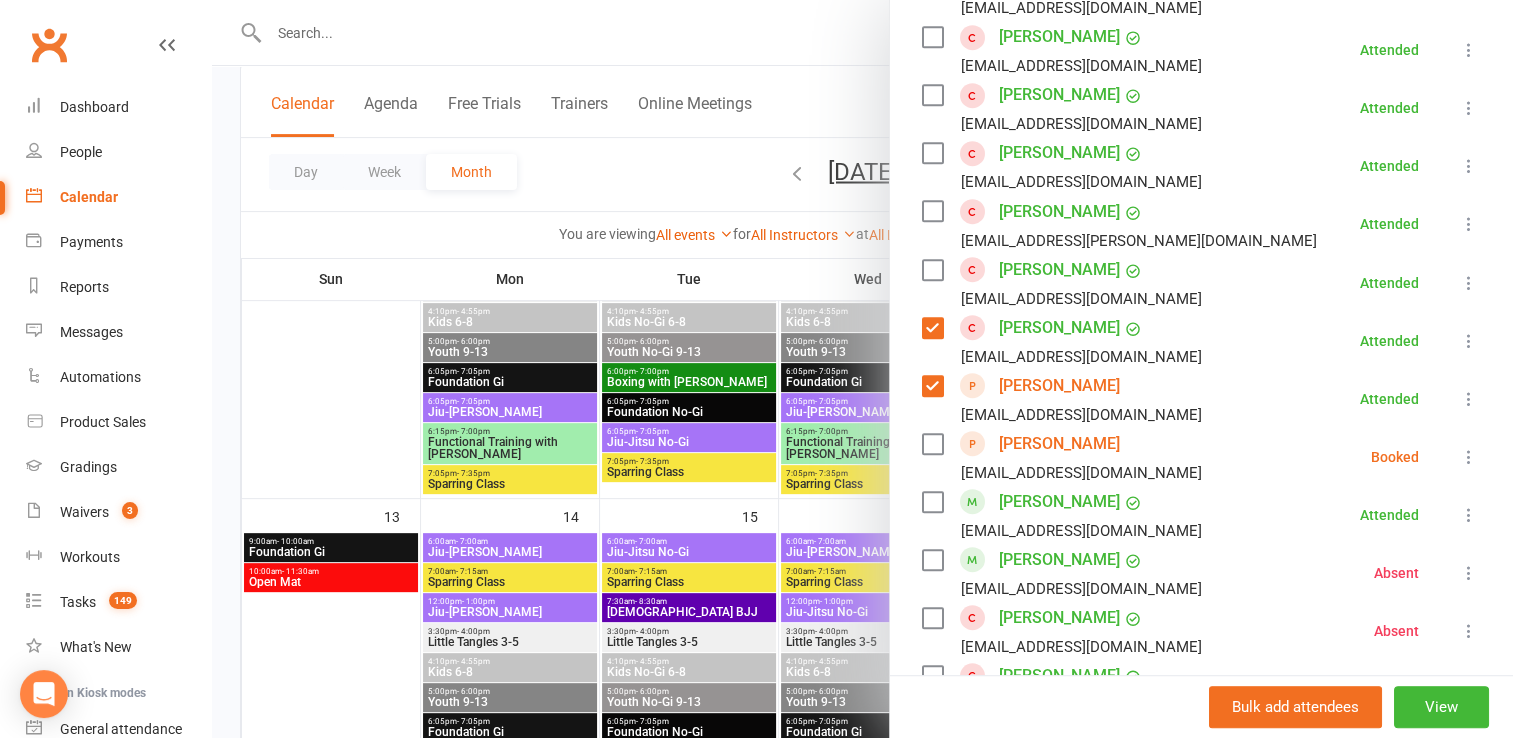 click at bounding box center (932, 328) 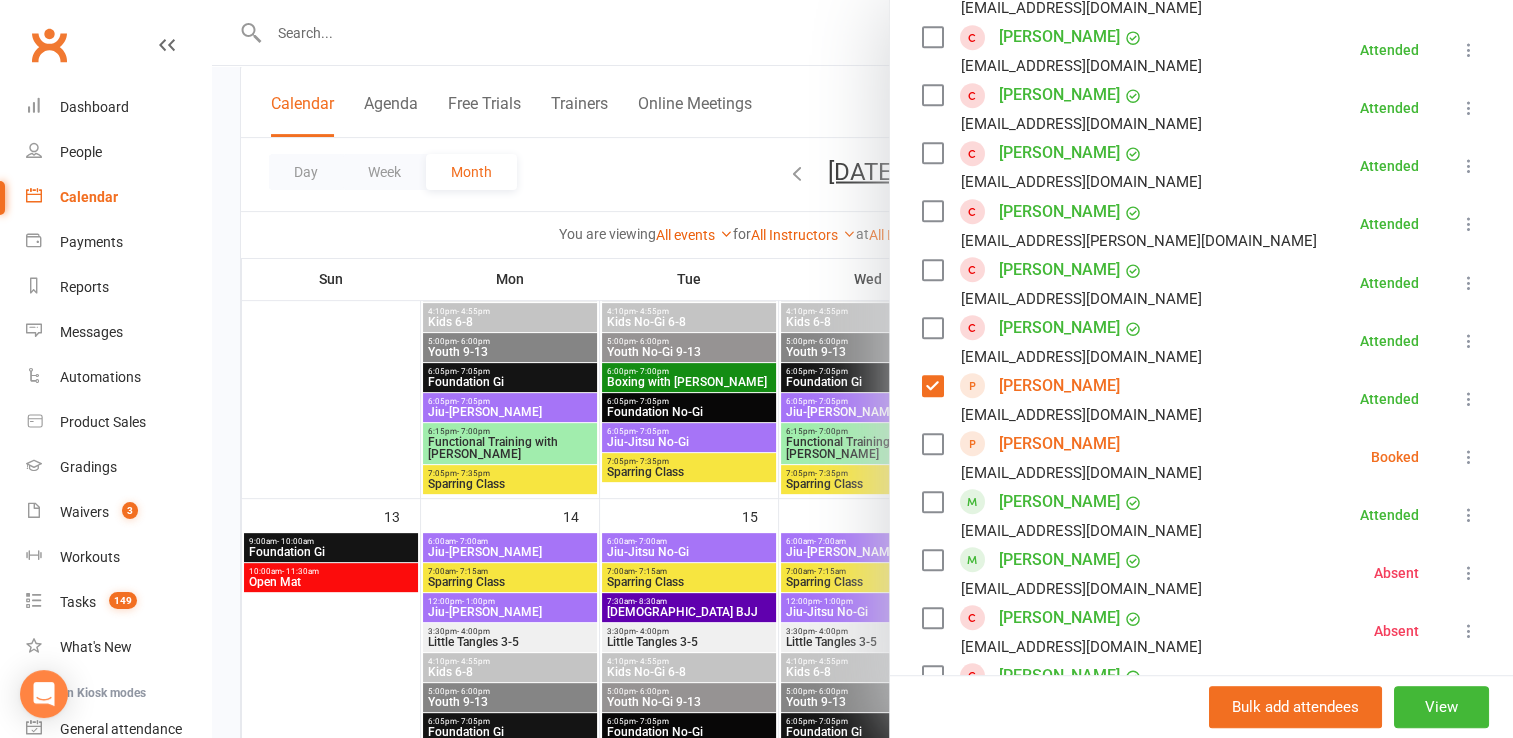 click at bounding box center (932, 386) 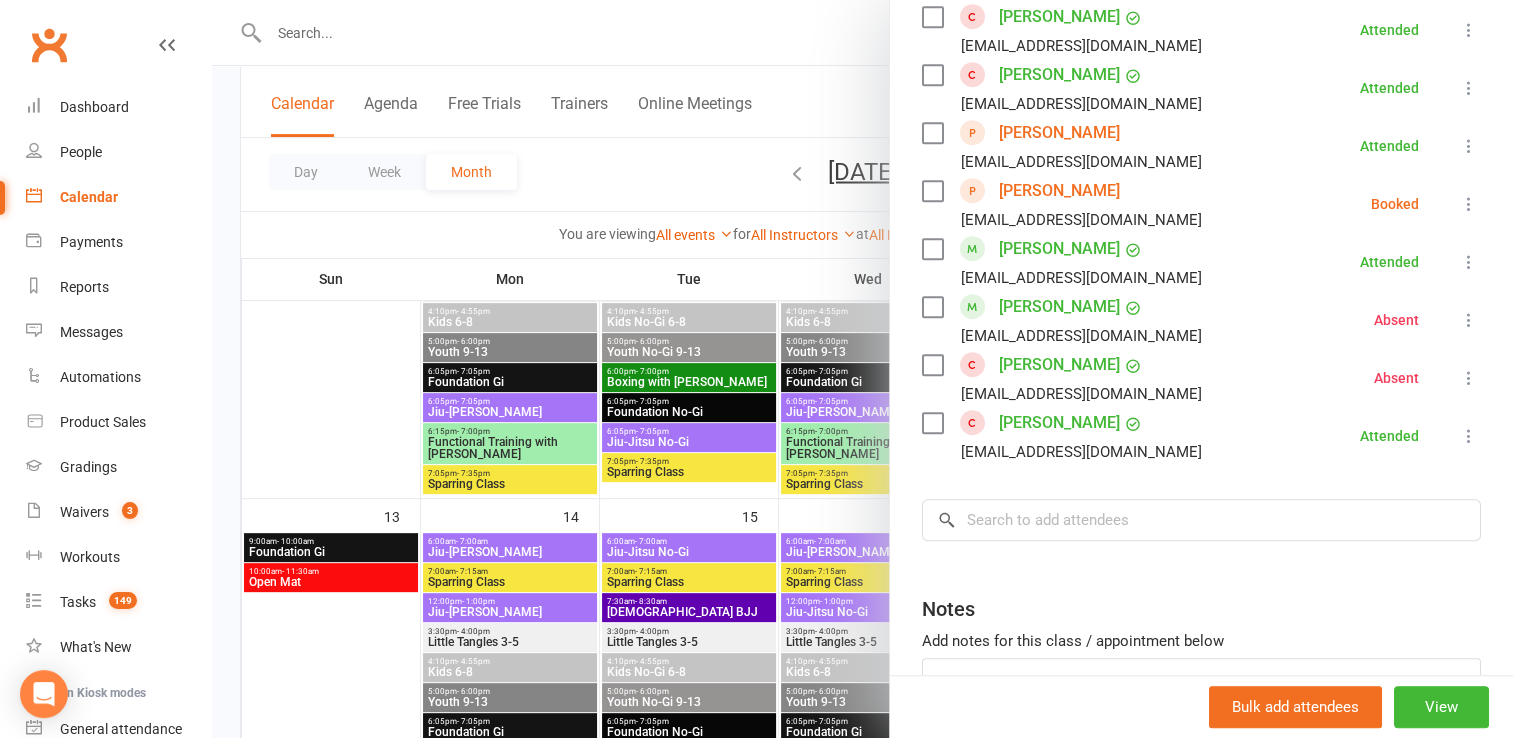 scroll, scrollTop: 1302, scrollLeft: 0, axis: vertical 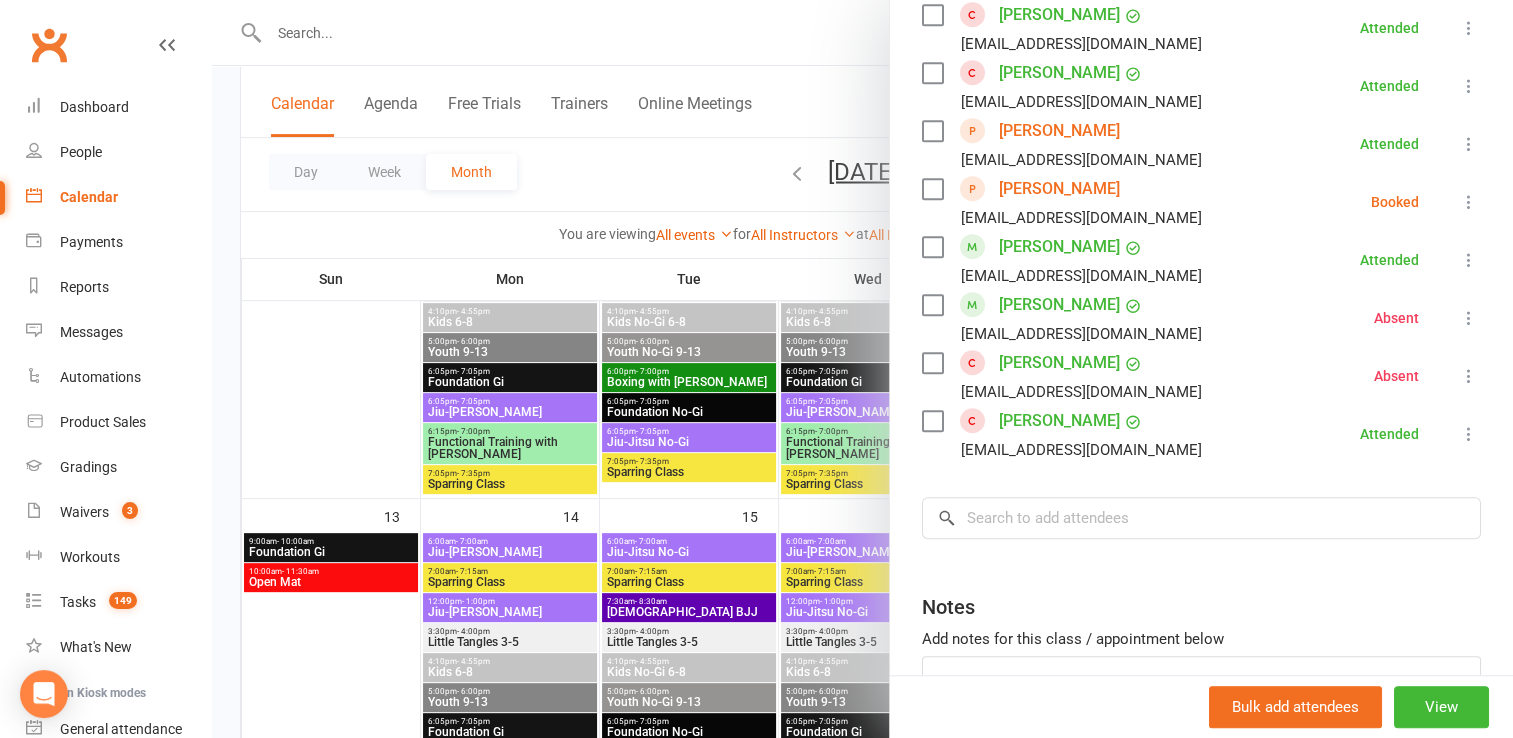 click at bounding box center (1469, 202) 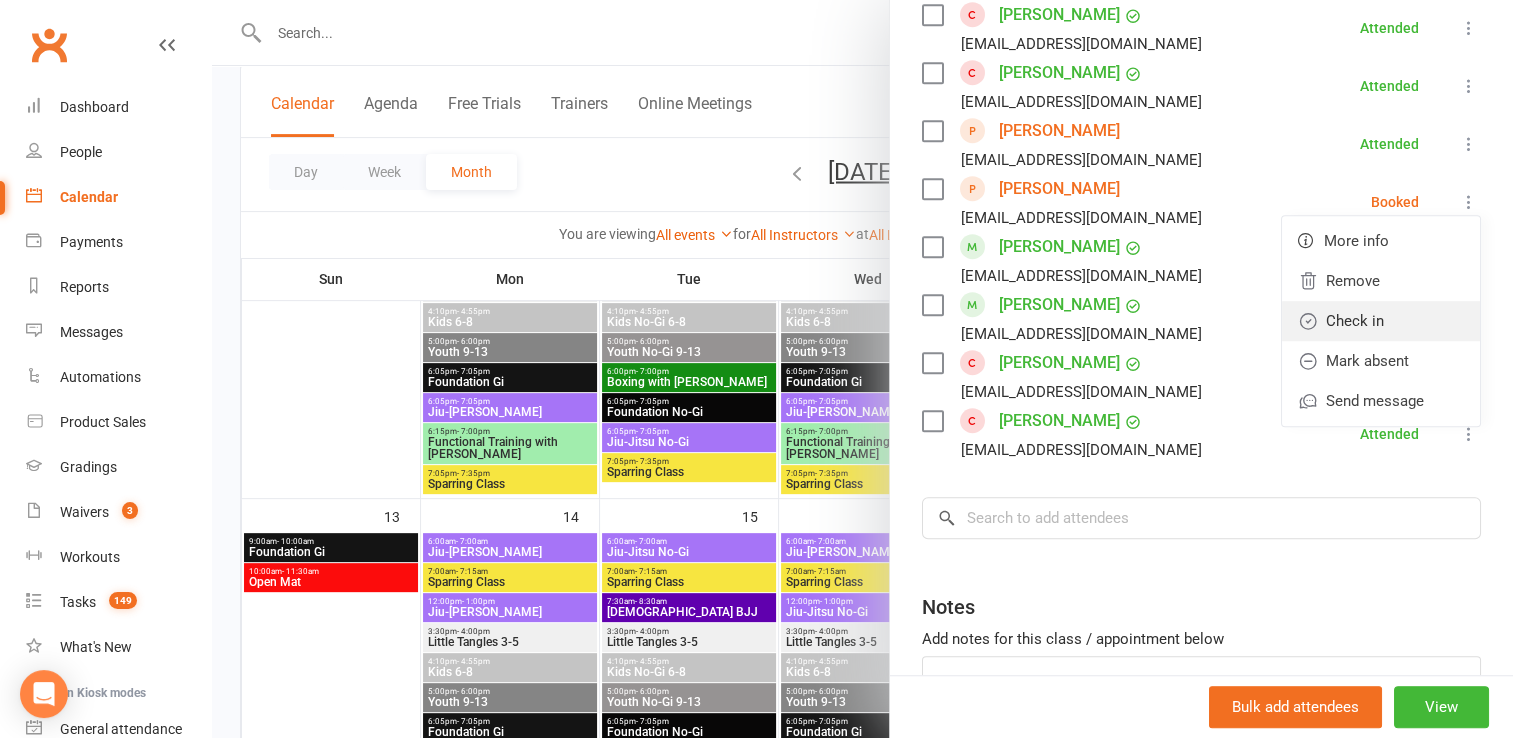 click on "Check in" at bounding box center [1381, 321] 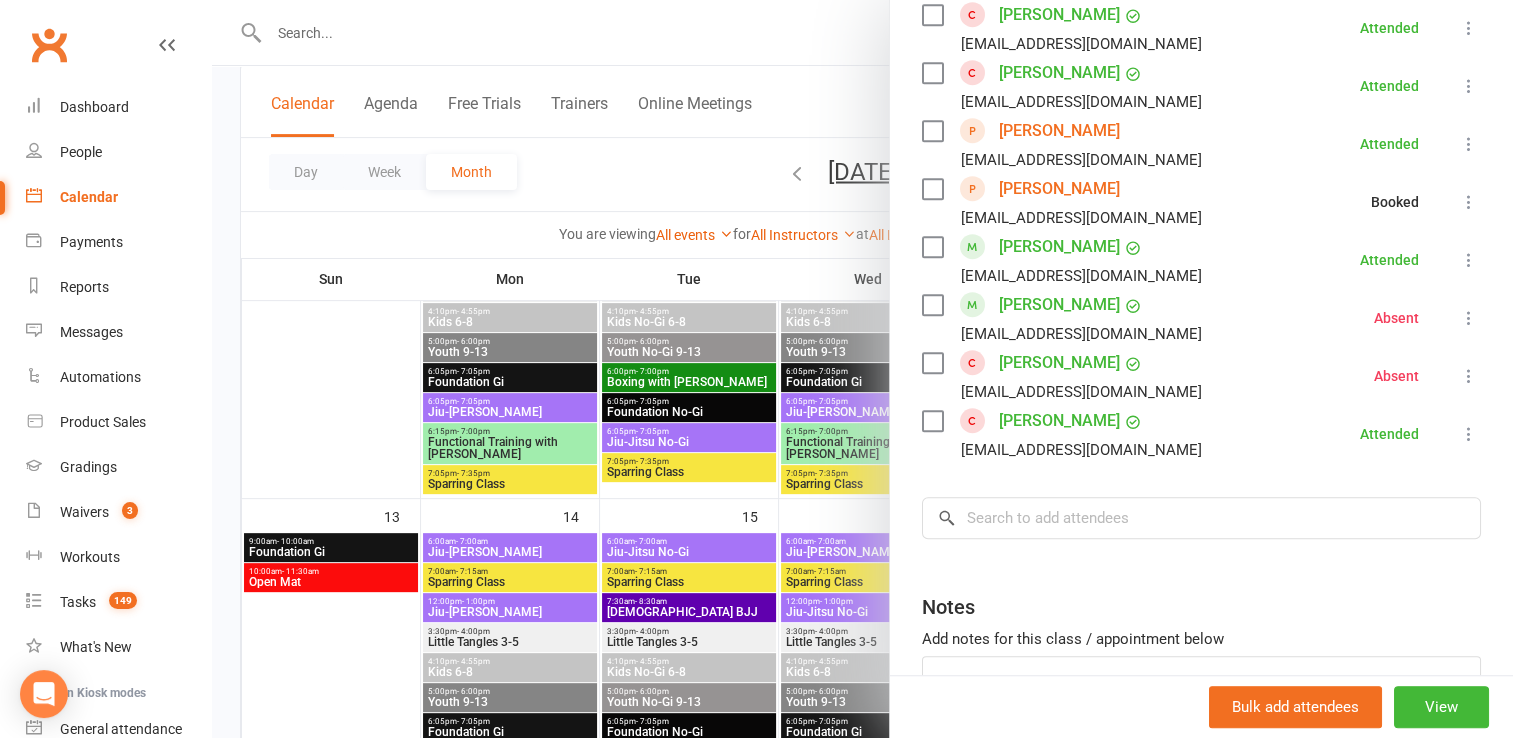 click on "[PERSON_NAME]" at bounding box center [1059, 189] 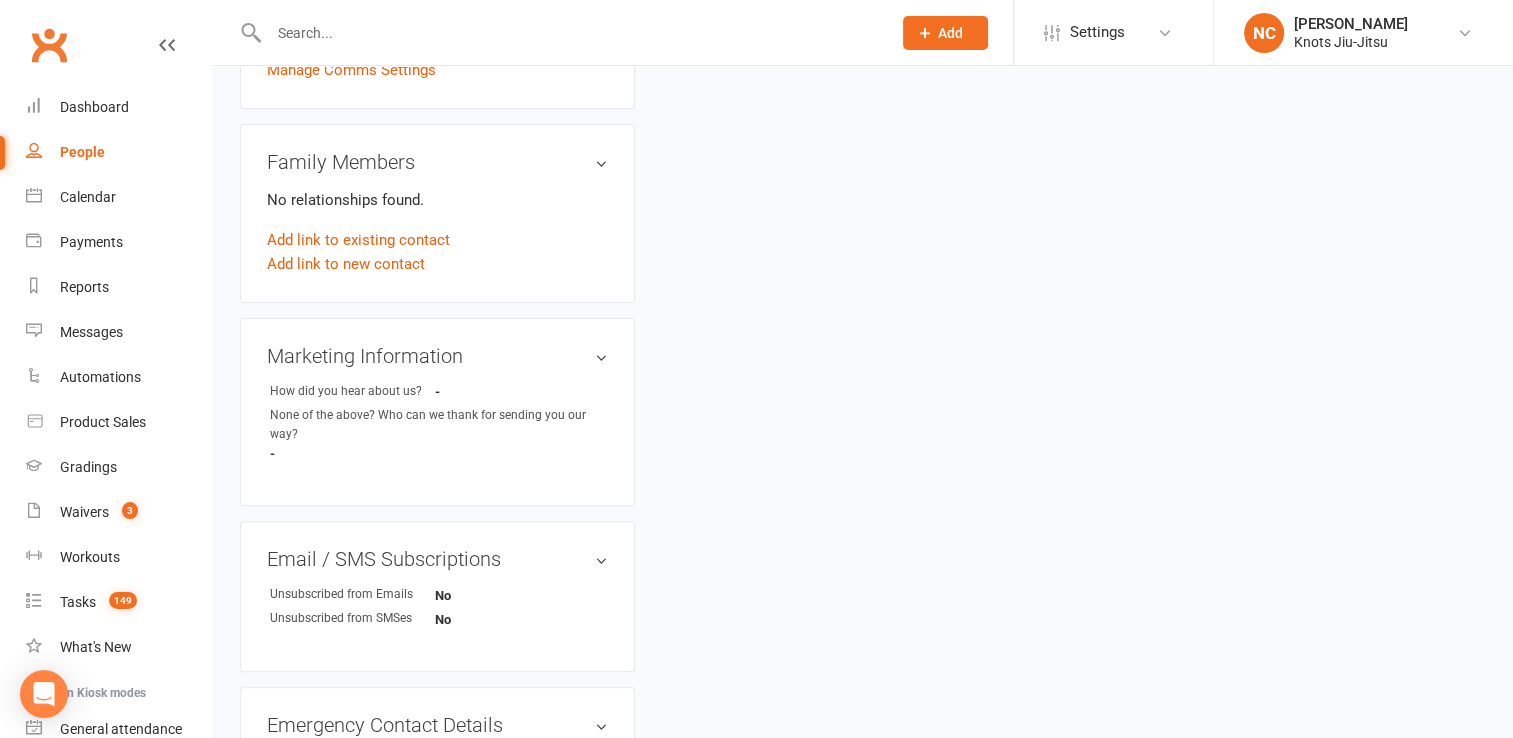 scroll, scrollTop: 0, scrollLeft: 0, axis: both 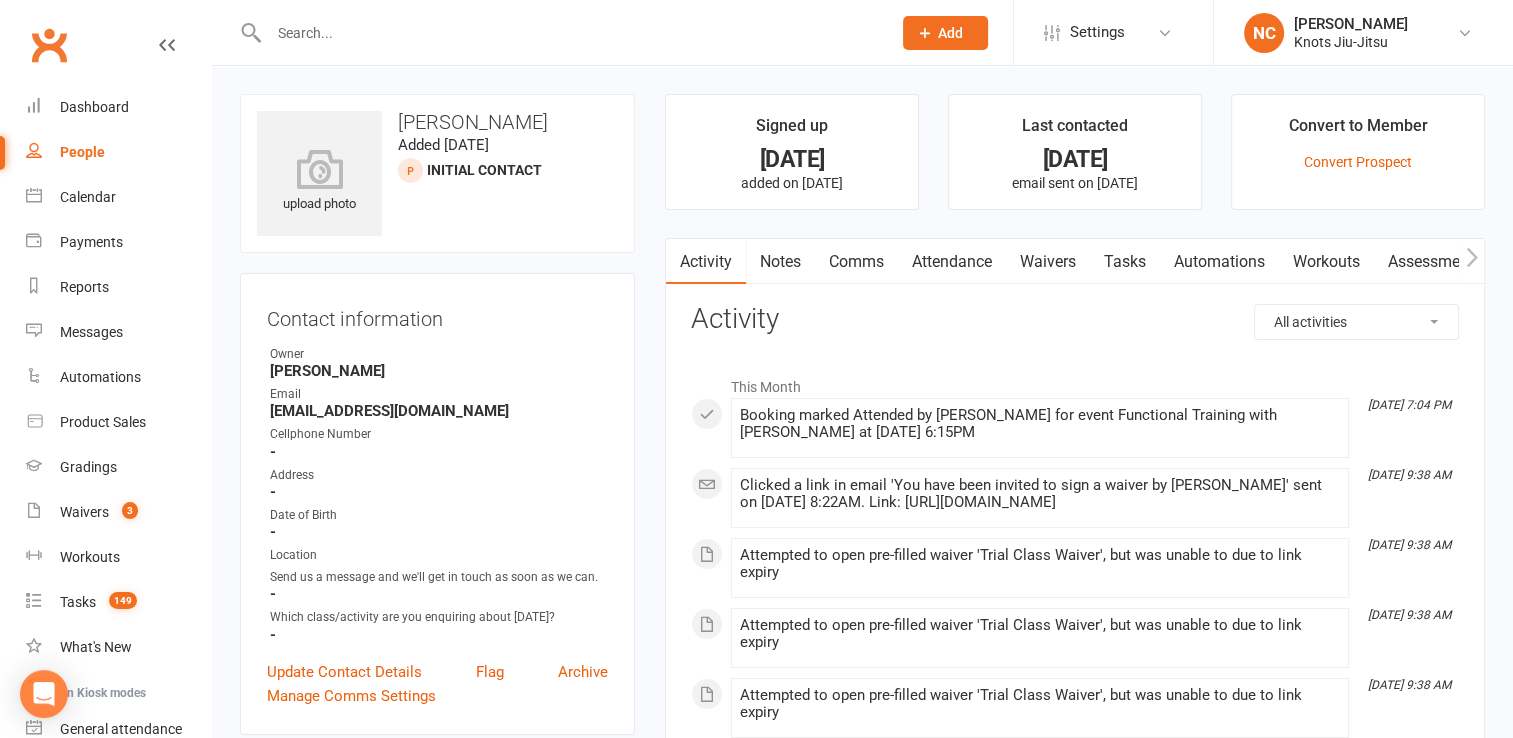 click on "Waivers" at bounding box center (1048, 262) 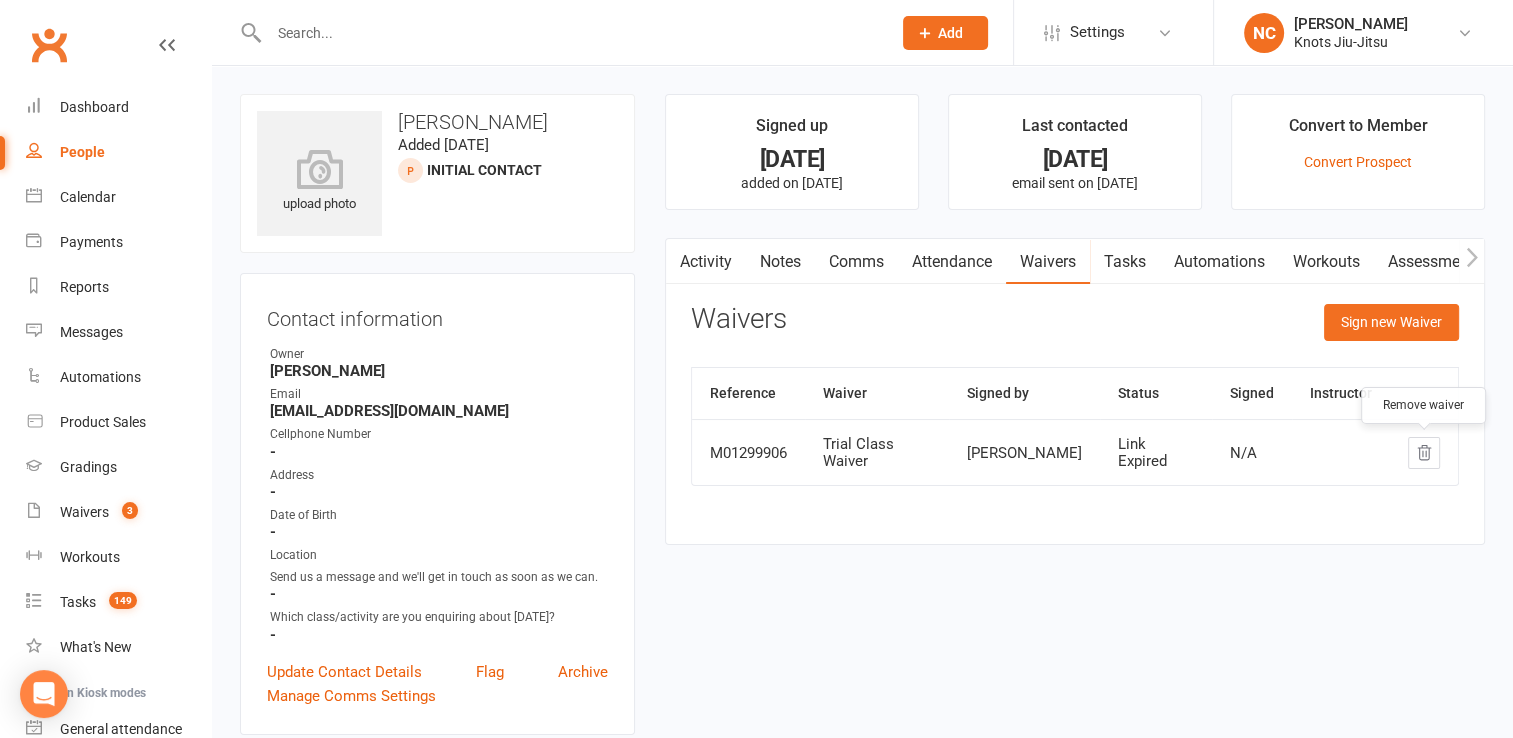 click 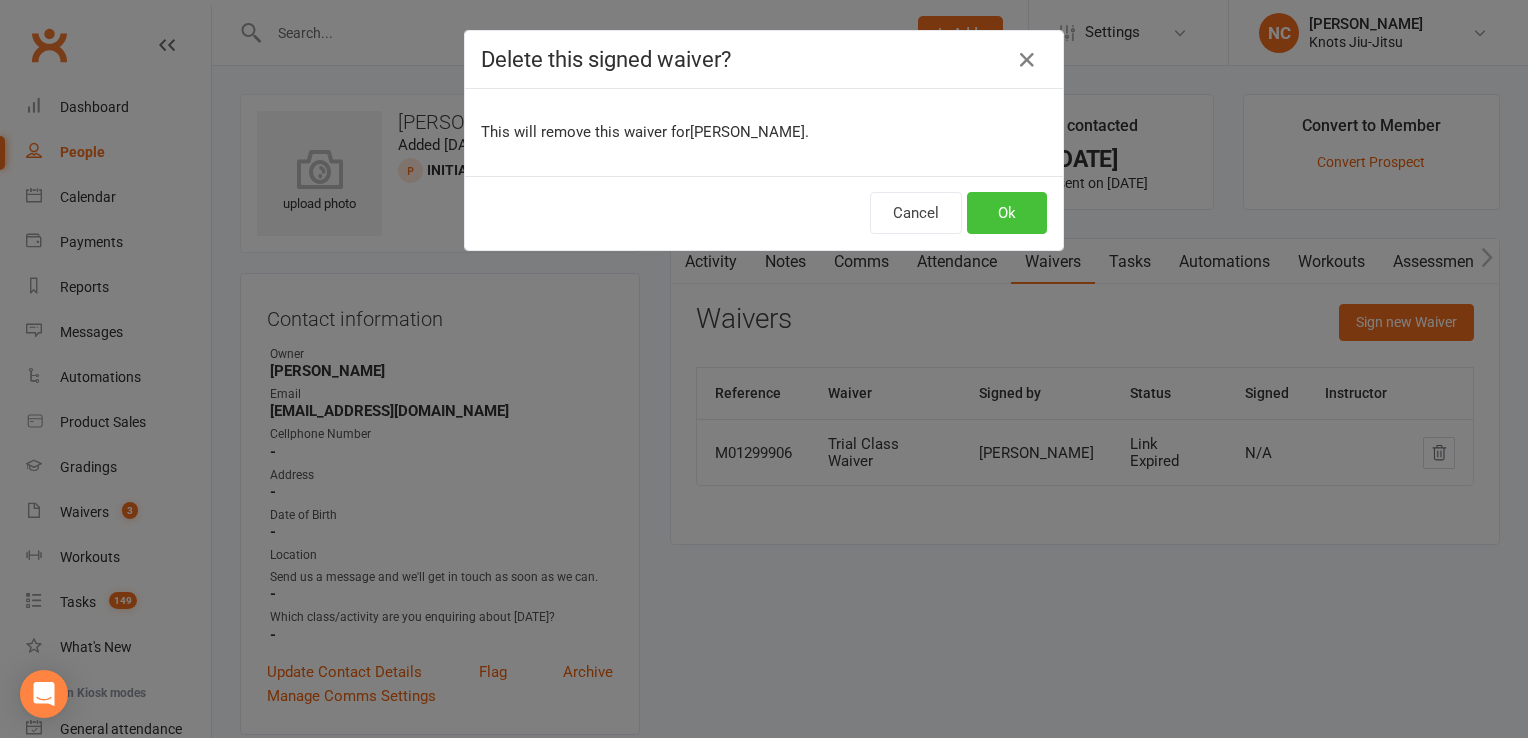 click on "Ok" at bounding box center (1007, 213) 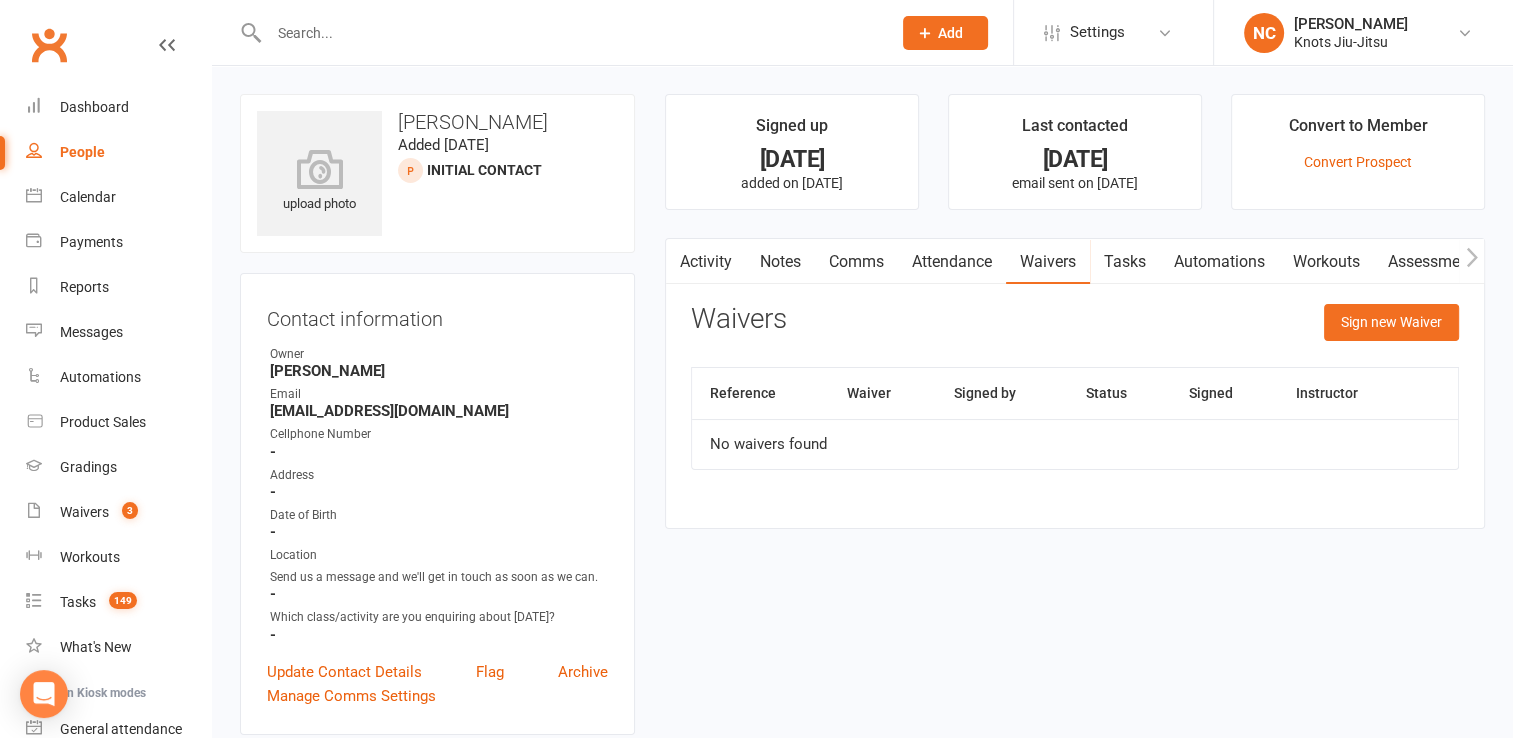 click on "Activity Notes Comms Attendance Waivers Tasks Automations Workouts Assessments
Remove waiver Waivers Sign new Waiver Reference Waiver Signed by Status Signed Instructor No waivers found" at bounding box center [1075, 383] 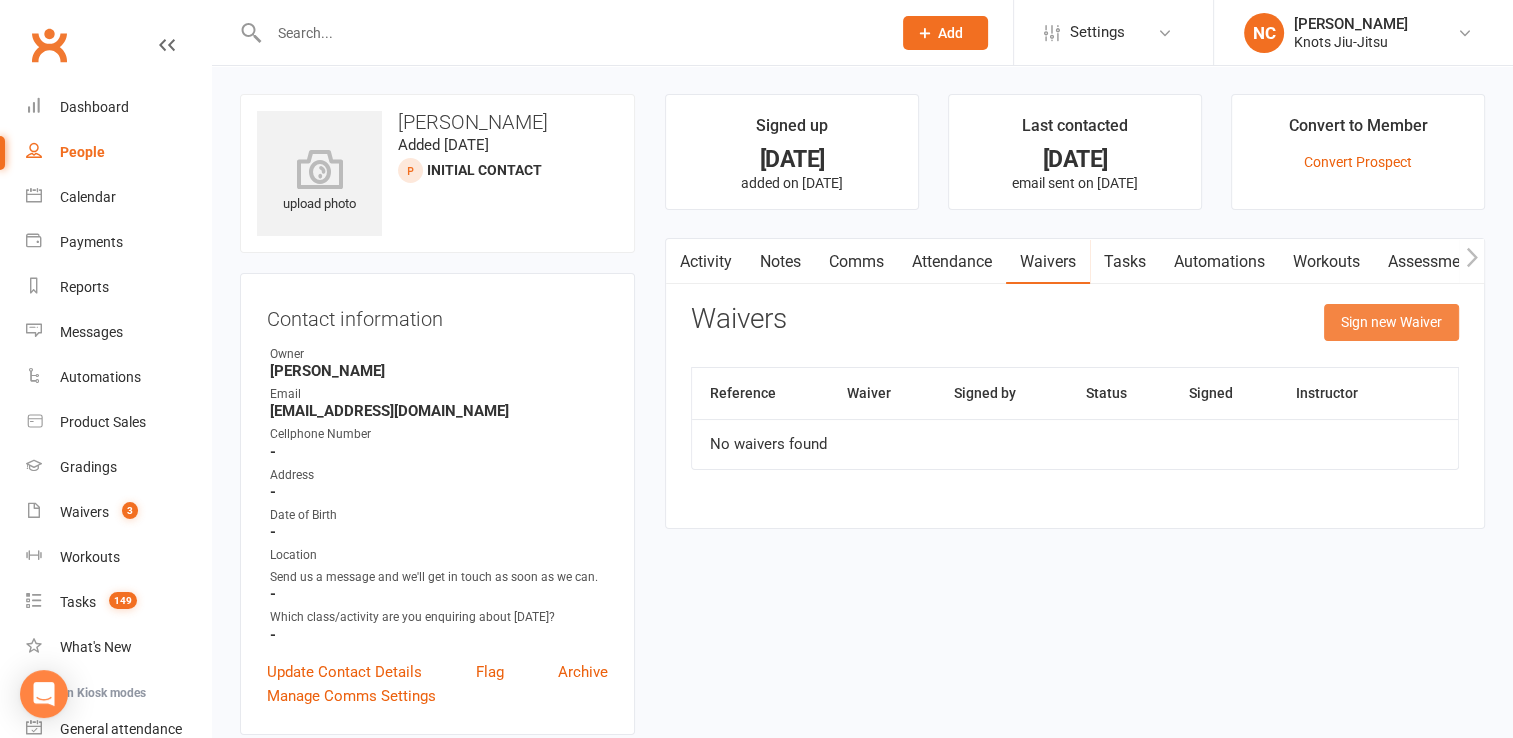 click on "Sign new Waiver" at bounding box center [1391, 322] 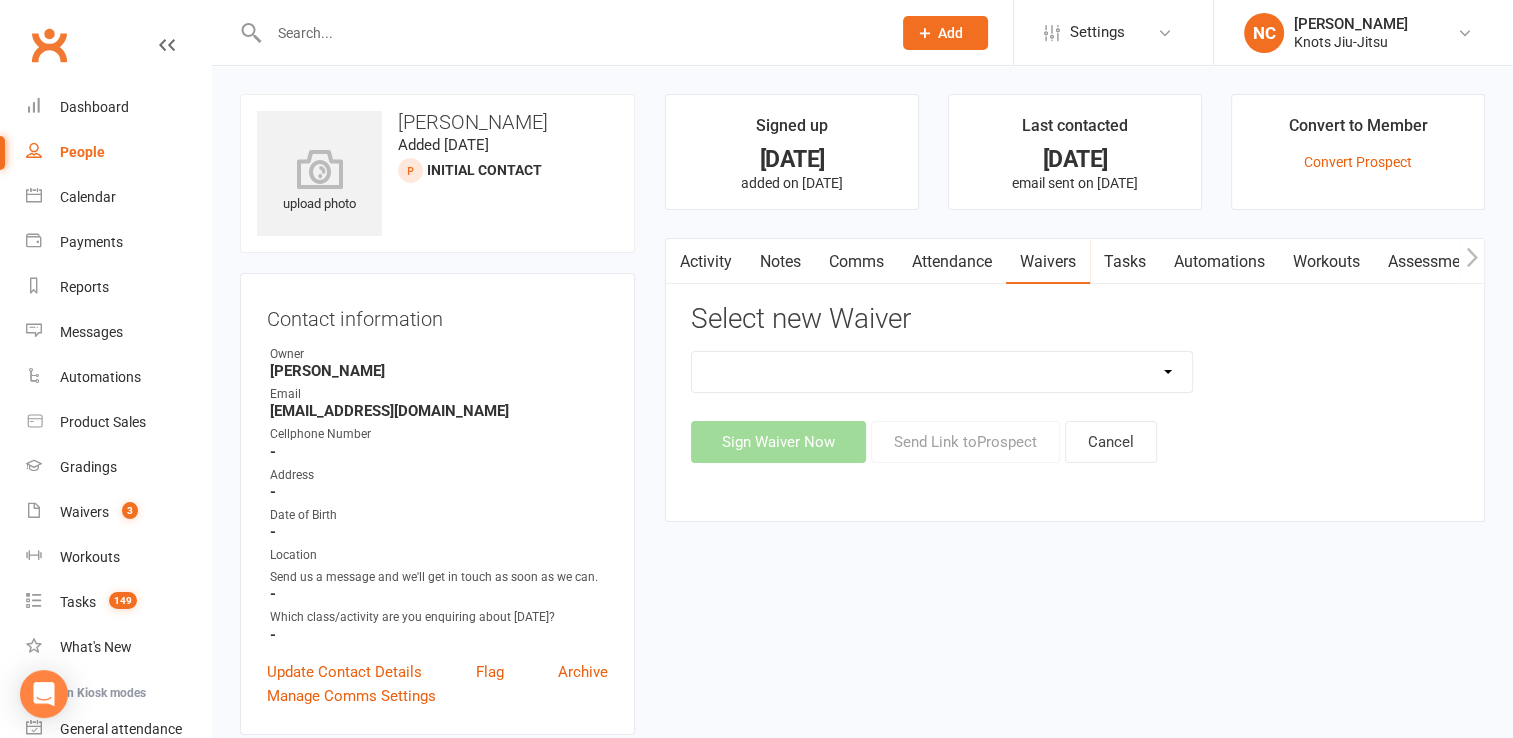 click on "Covid Vaccine Confirmation E.T.C. Partnership Member E.T.C. Partnership Member (No Photo) Existing Member Waiver Existing Member Waiver W/O Cc Details Faixa Branca - New Member Faixa Branca Trial Class Family Member Sign-Up New Member (No Photo) New Member Sign Up New Member Sign Up for Muay Thai New Member Waiver (Without CC) Permission To Use Credit Card Trial Class Waiver" at bounding box center (942, 372) 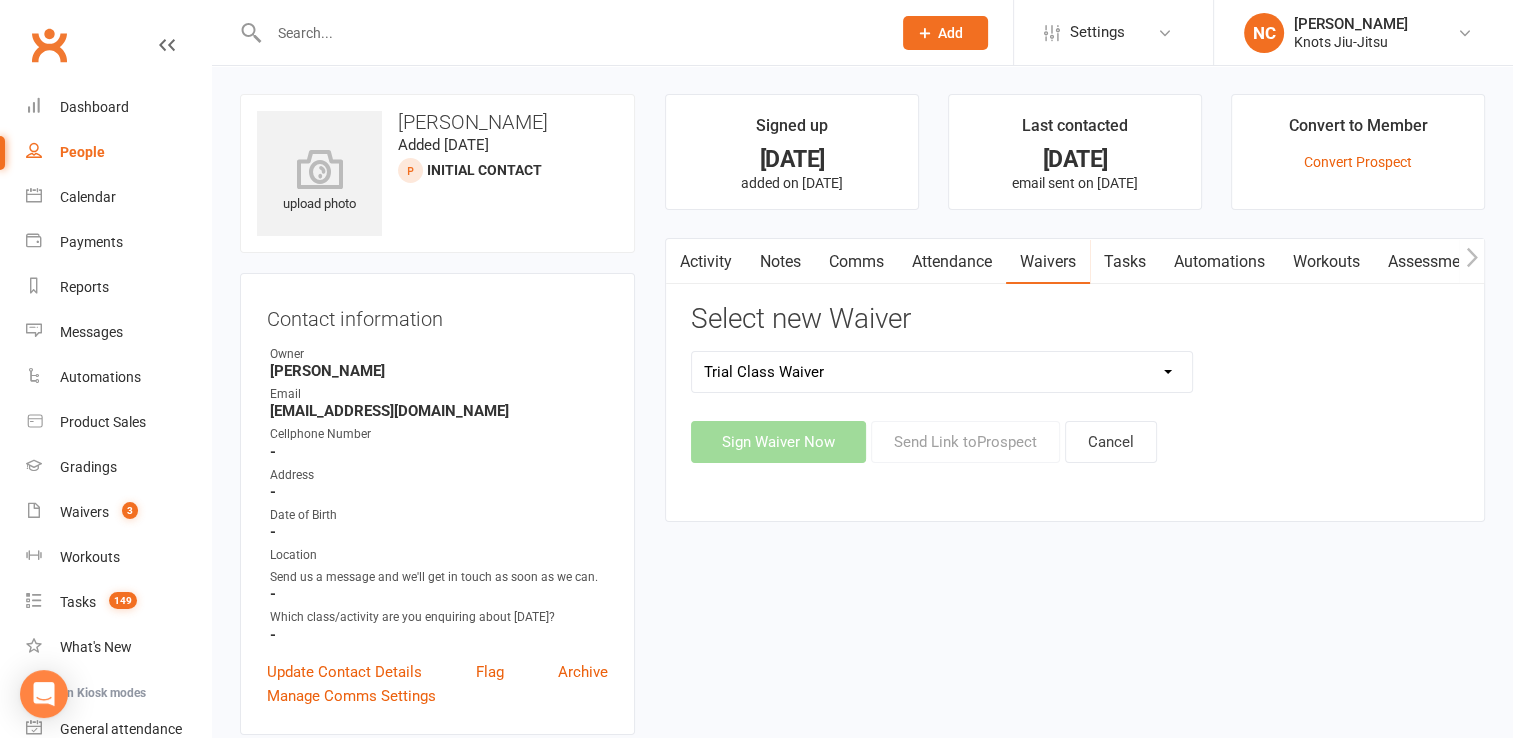 click on "Covid Vaccine Confirmation E.T.C. Partnership Member E.T.C. Partnership Member (No Photo) Existing Member Waiver Existing Member Waiver W/O Cc Details Faixa Branca - New Member Faixa Branca Trial Class Family Member Sign-Up New Member (No Photo) New Member Sign Up New Member Sign Up for Muay Thai New Member Waiver (Without CC) Permission To Use Credit Card Trial Class Waiver" at bounding box center (942, 372) 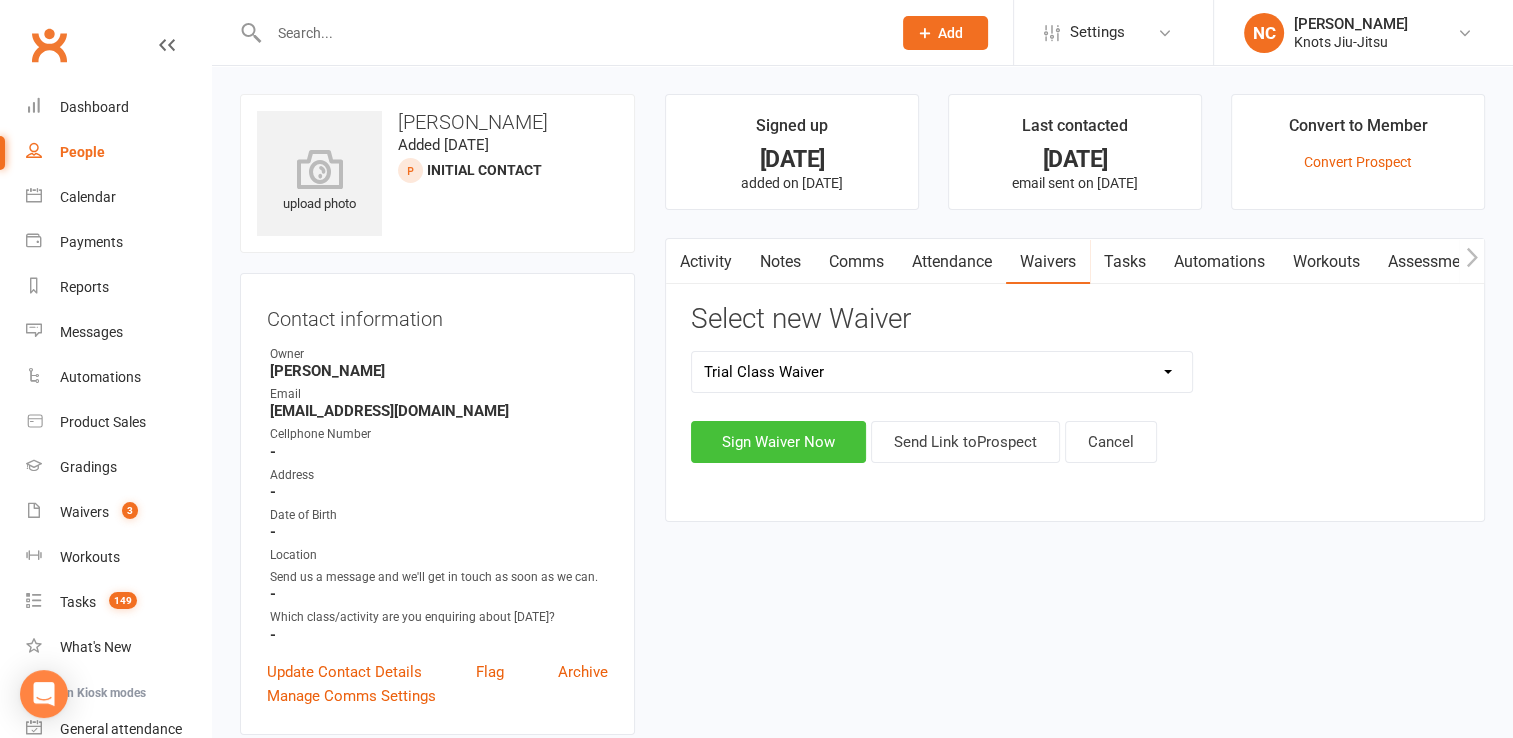 click on "Sign Waiver Now" at bounding box center [778, 442] 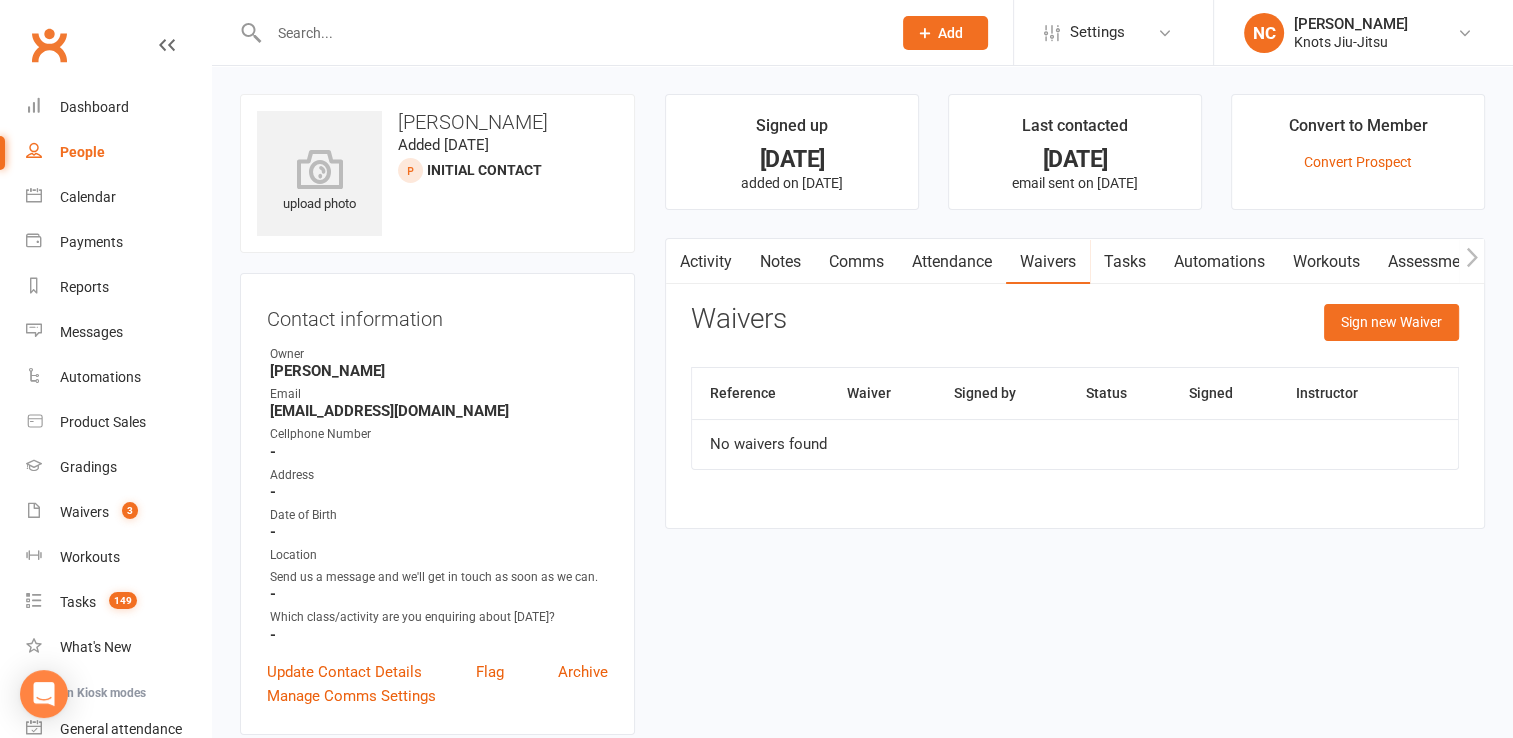 click on "Sign new Waiver" at bounding box center [1391, 327] 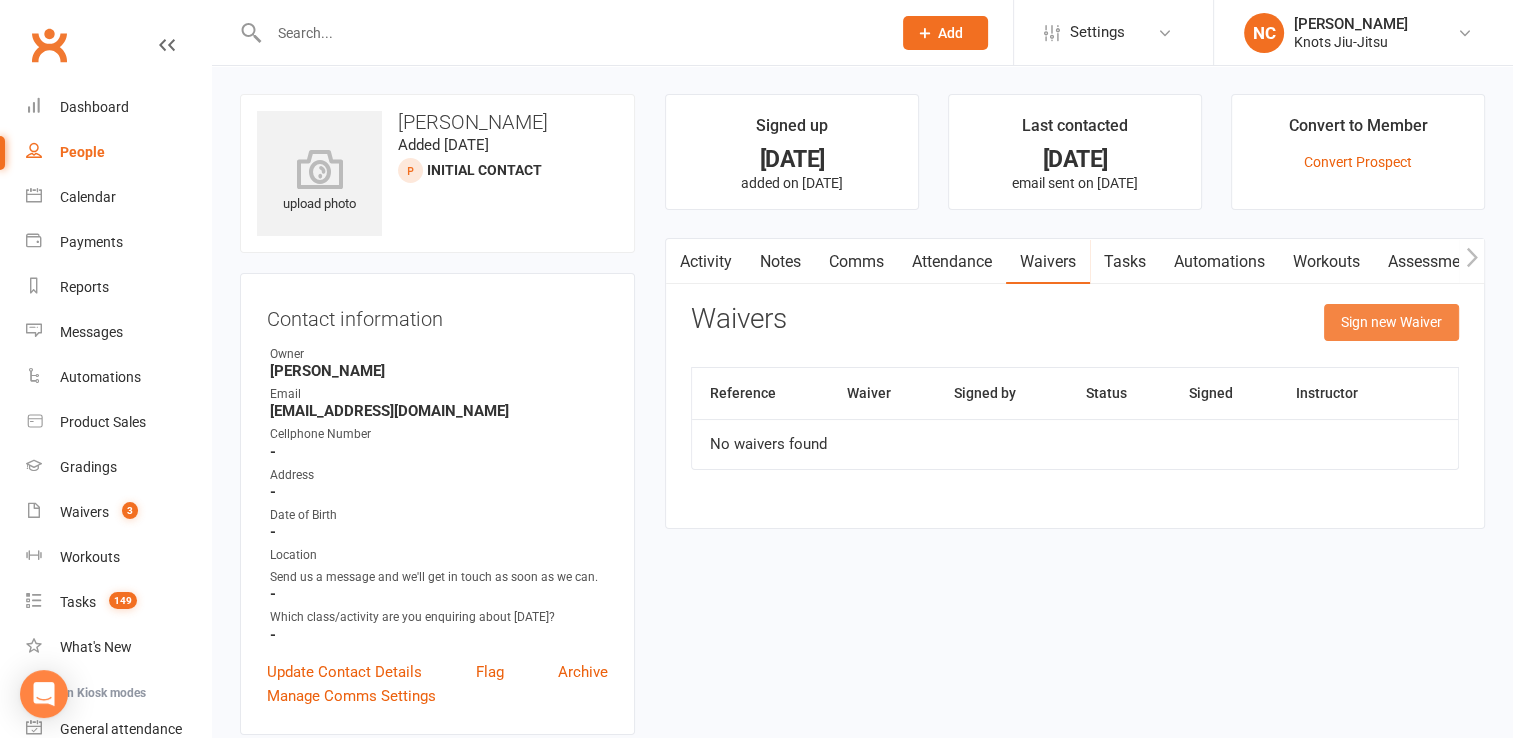 click on "Sign new Waiver" at bounding box center [1391, 322] 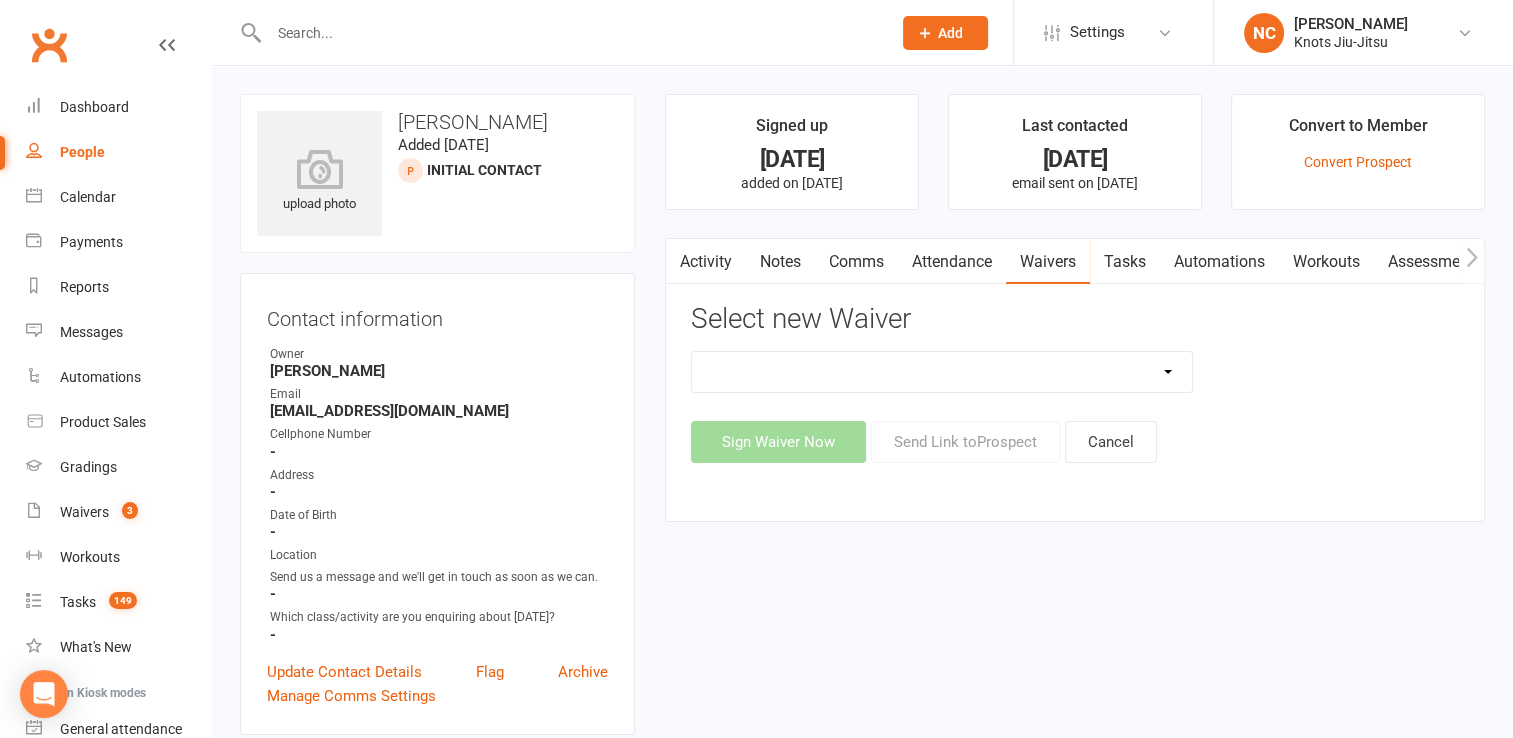 click on "Covid Vaccine Confirmation E.T.C. Partnership Member E.T.C. Partnership Member (No Photo) Existing Member Waiver Existing Member Waiver W/O Cc Details Faixa Branca - New Member Faixa Branca Trial Class Family Member Sign-Up New Member (No Photo) New Member Sign Up New Member Sign Up for Muay Thai New Member Waiver (Without CC) Permission To Use Credit Card Trial Class Waiver" at bounding box center [942, 372] 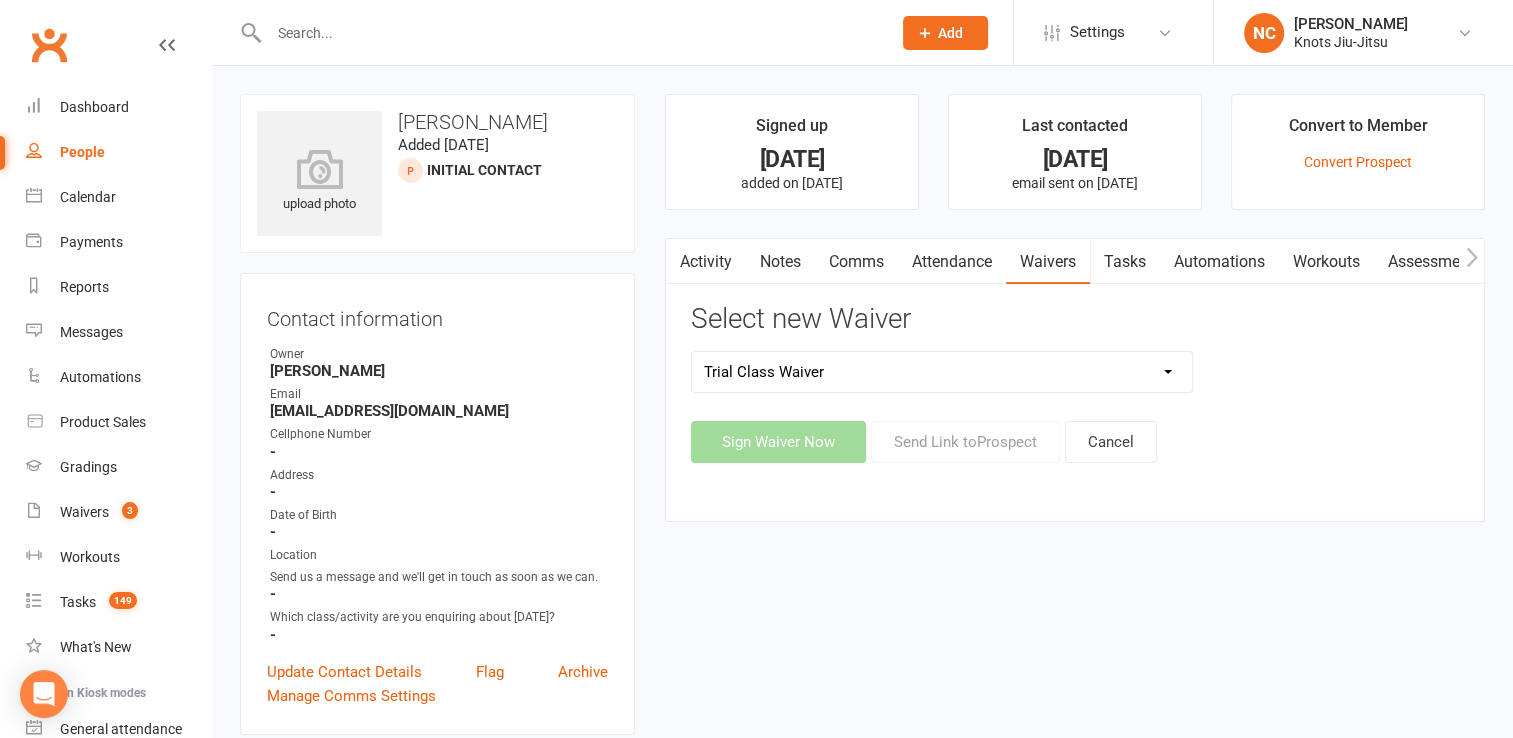 click on "Covid Vaccine Confirmation E.T.C. Partnership Member E.T.C. Partnership Member (No Photo) Existing Member Waiver Existing Member Waiver W/O Cc Details Faixa Branca - New Member Faixa Branca Trial Class Family Member Sign-Up New Member (No Photo) New Member Sign Up New Member Sign Up for Muay Thai New Member Waiver (Without CC) Permission To Use Credit Card Trial Class Waiver" at bounding box center [942, 372] 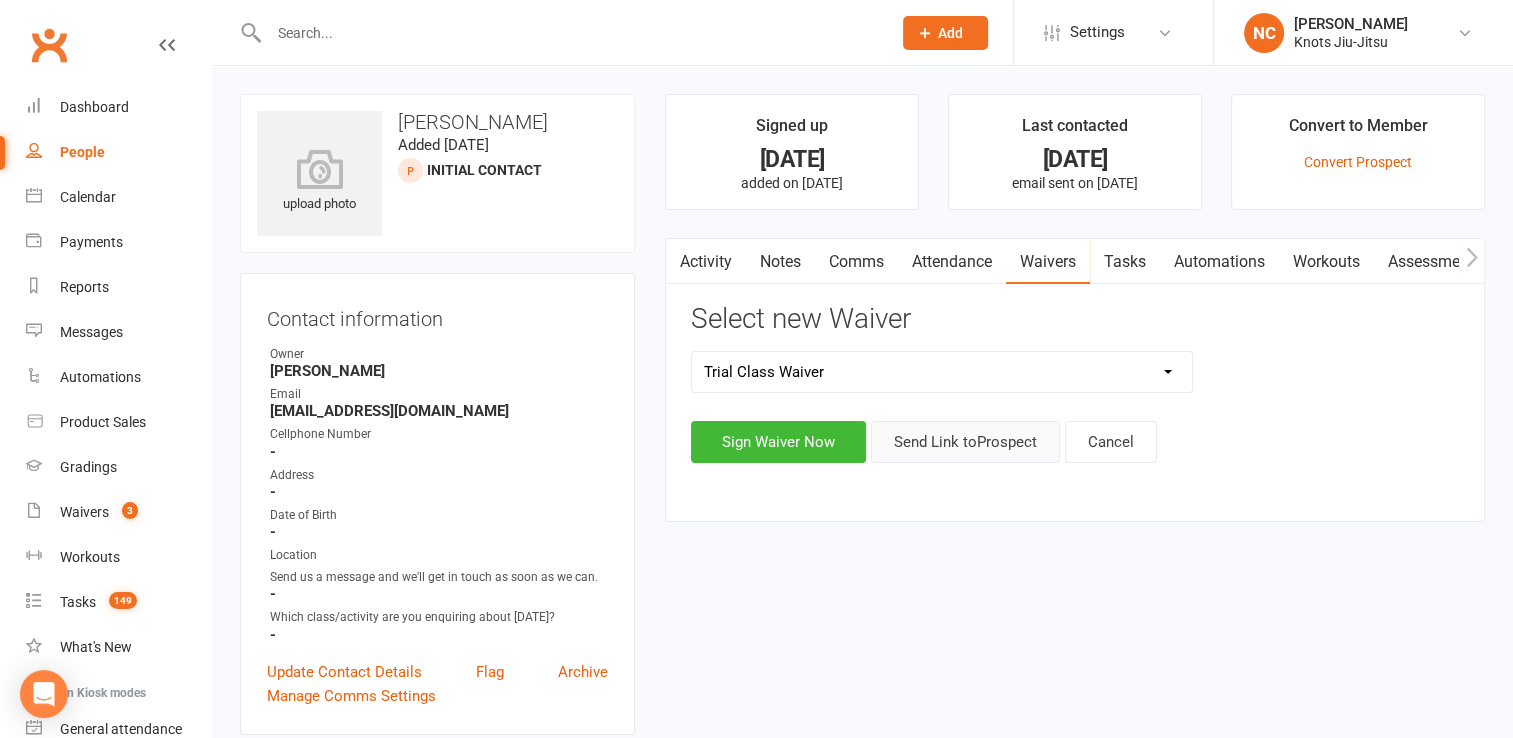 click on "Send Link to  [GEOGRAPHIC_DATA]" at bounding box center [965, 442] 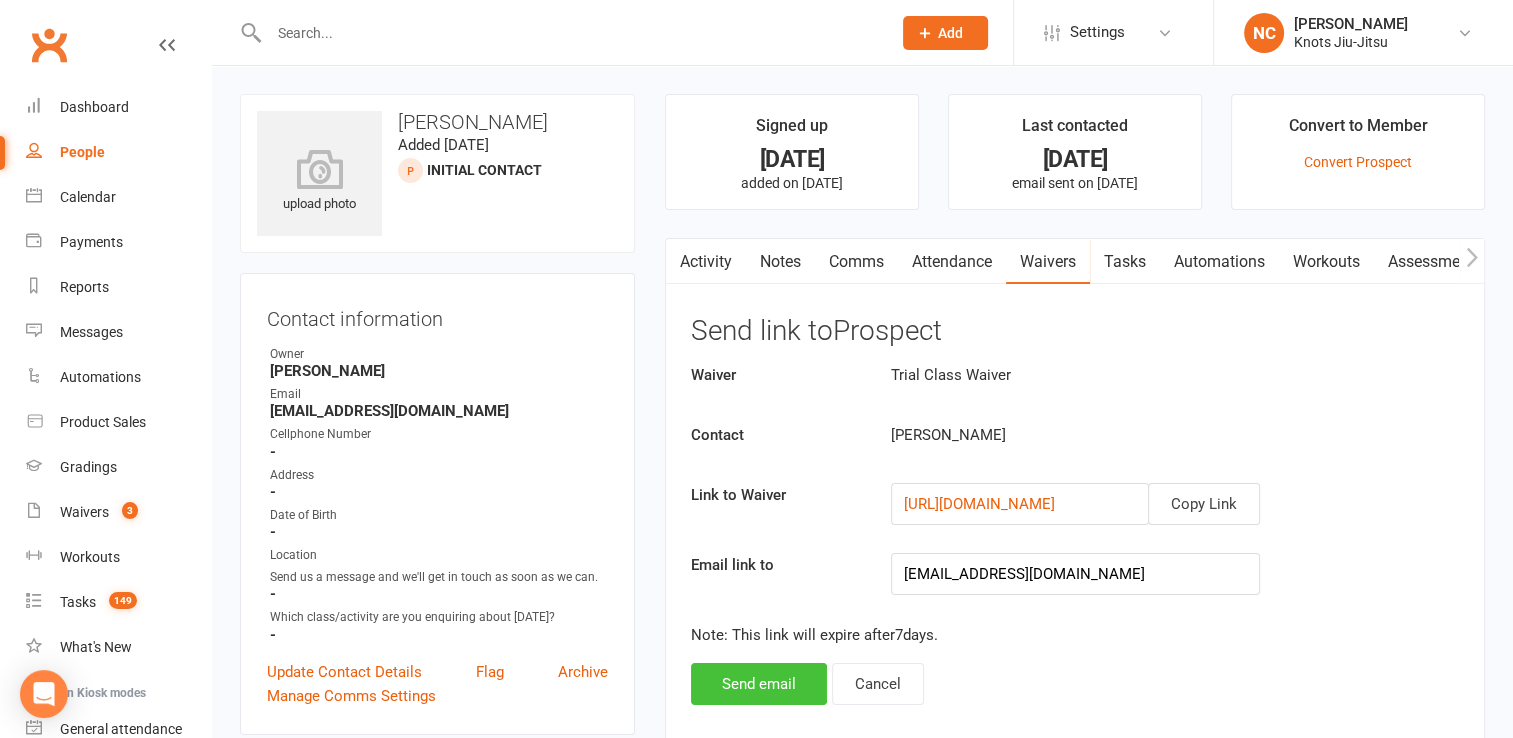click on "Send email" at bounding box center [759, 684] 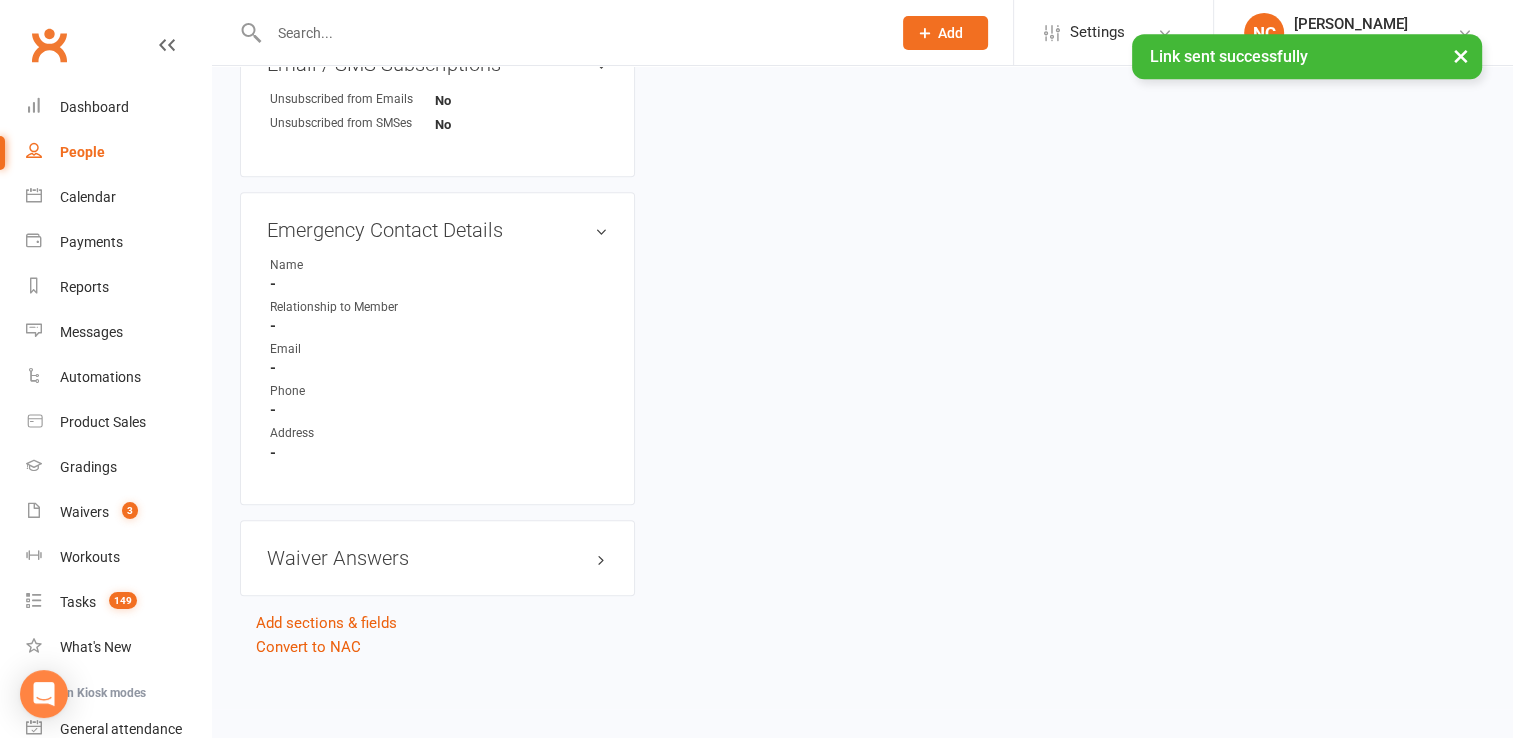 scroll, scrollTop: 0, scrollLeft: 0, axis: both 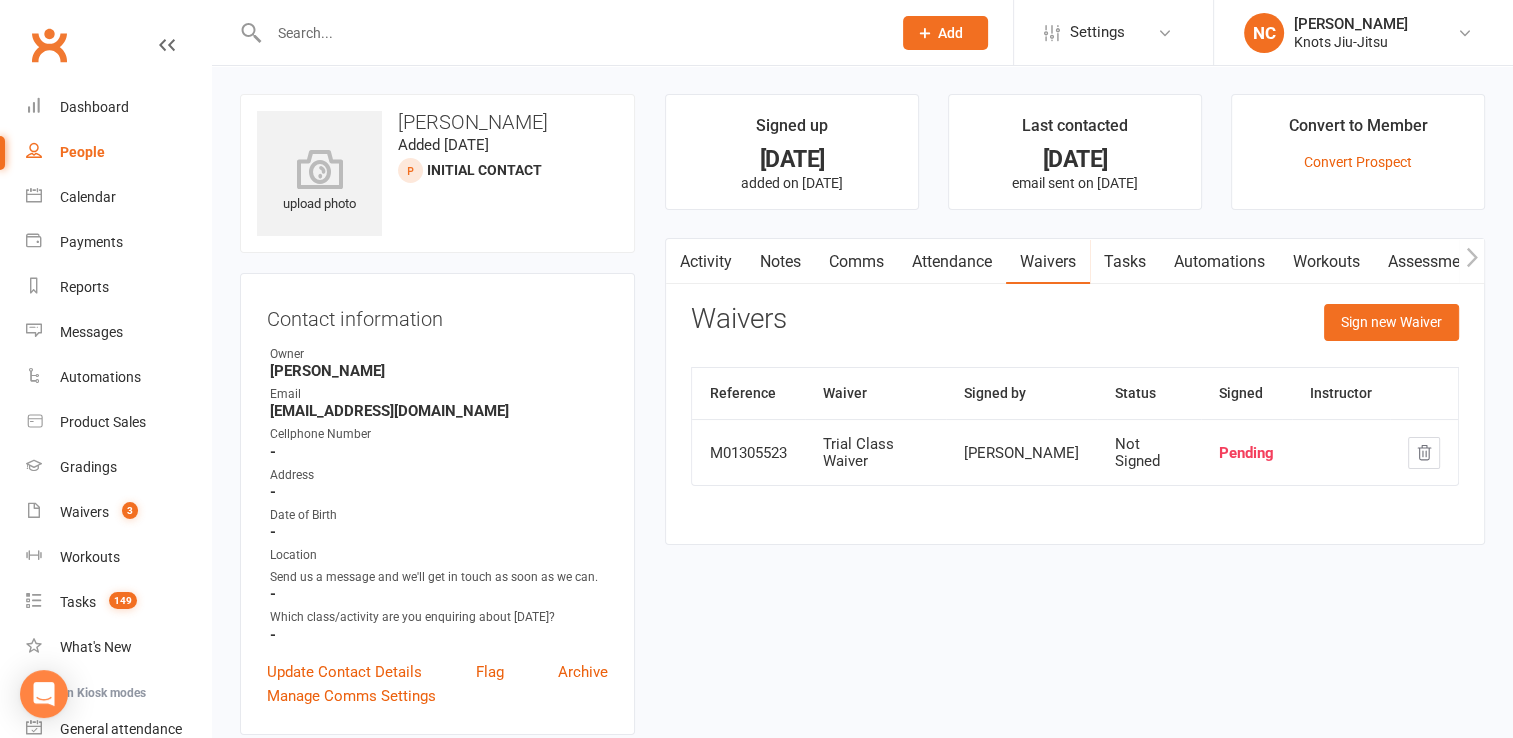 click on "People" at bounding box center (82, 152) 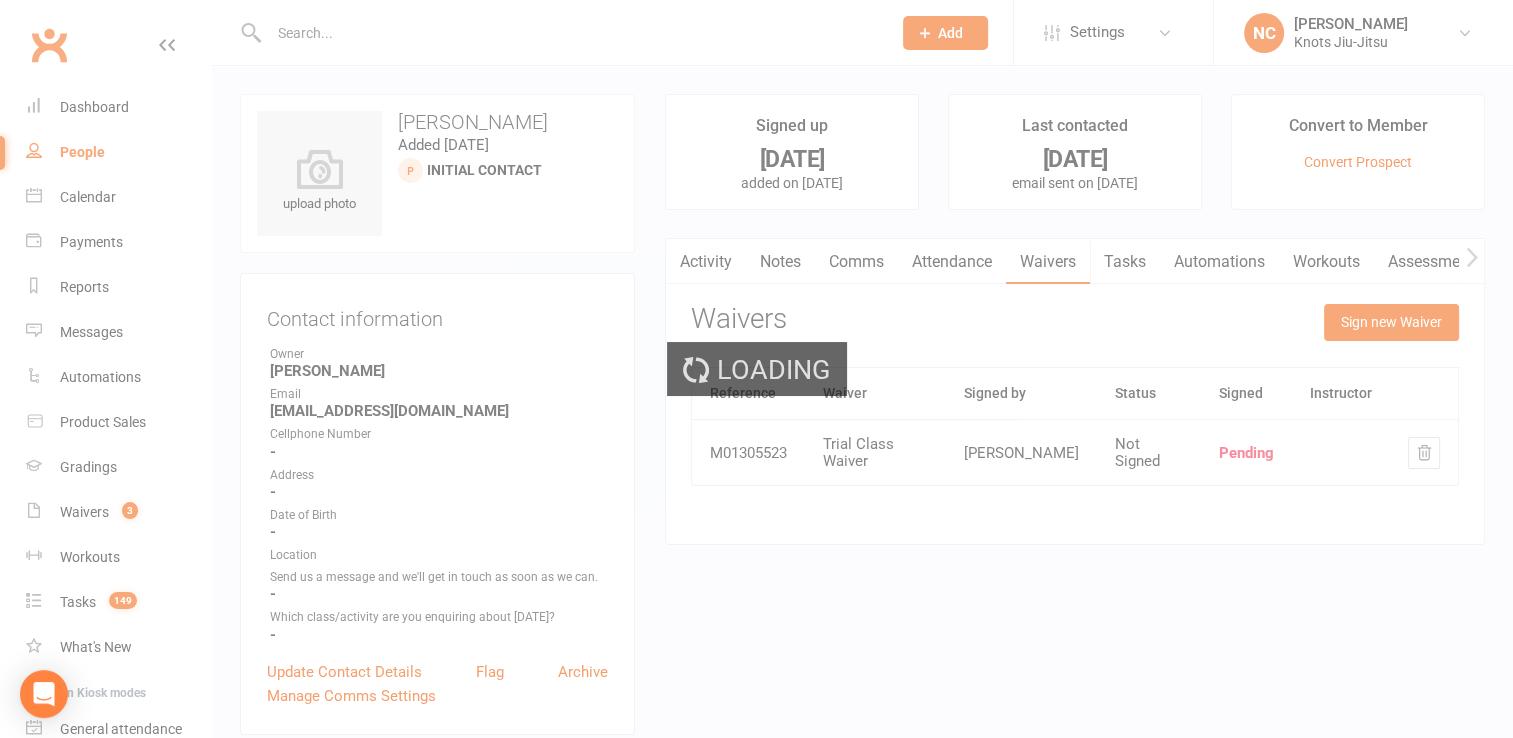 select on "100" 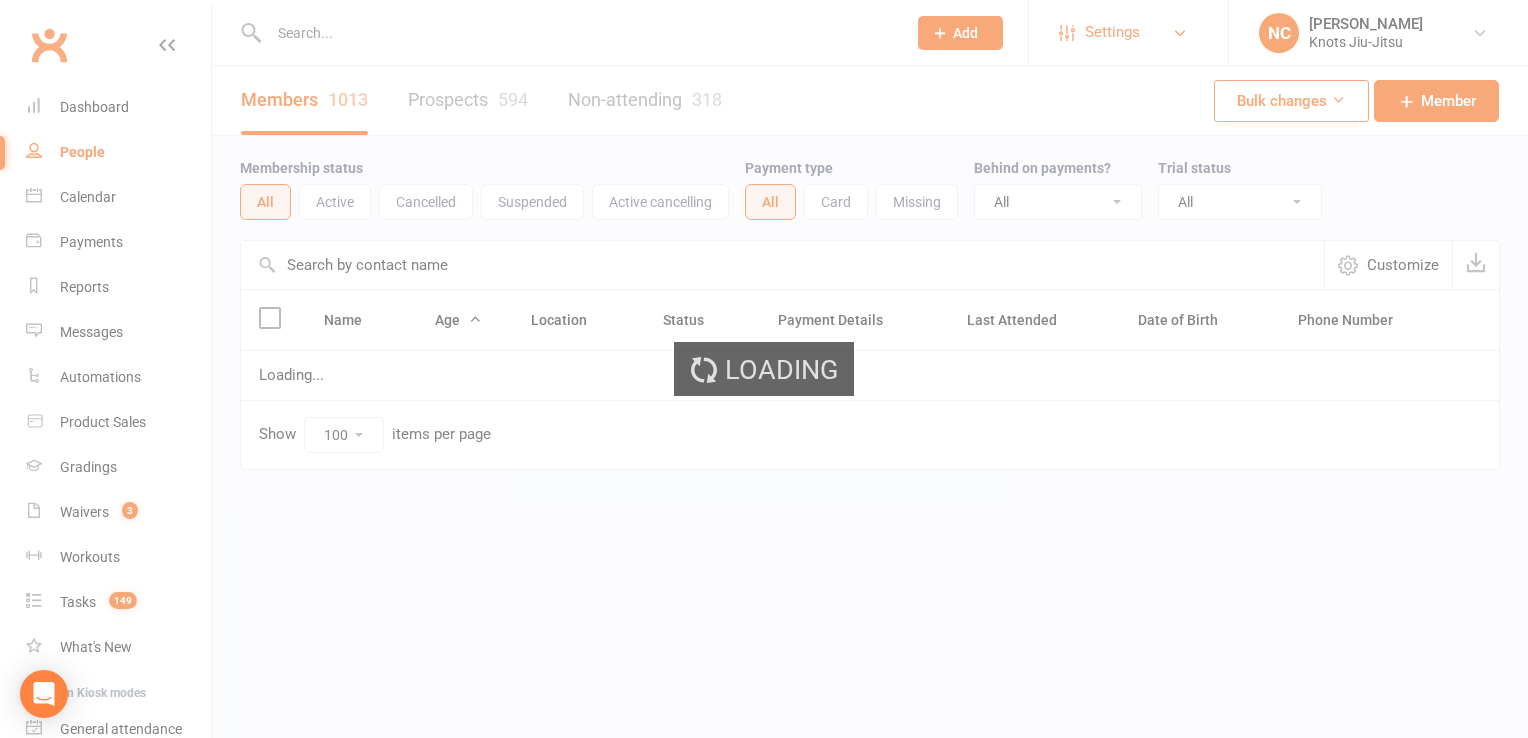 click on "Settings" at bounding box center (1112, 32) 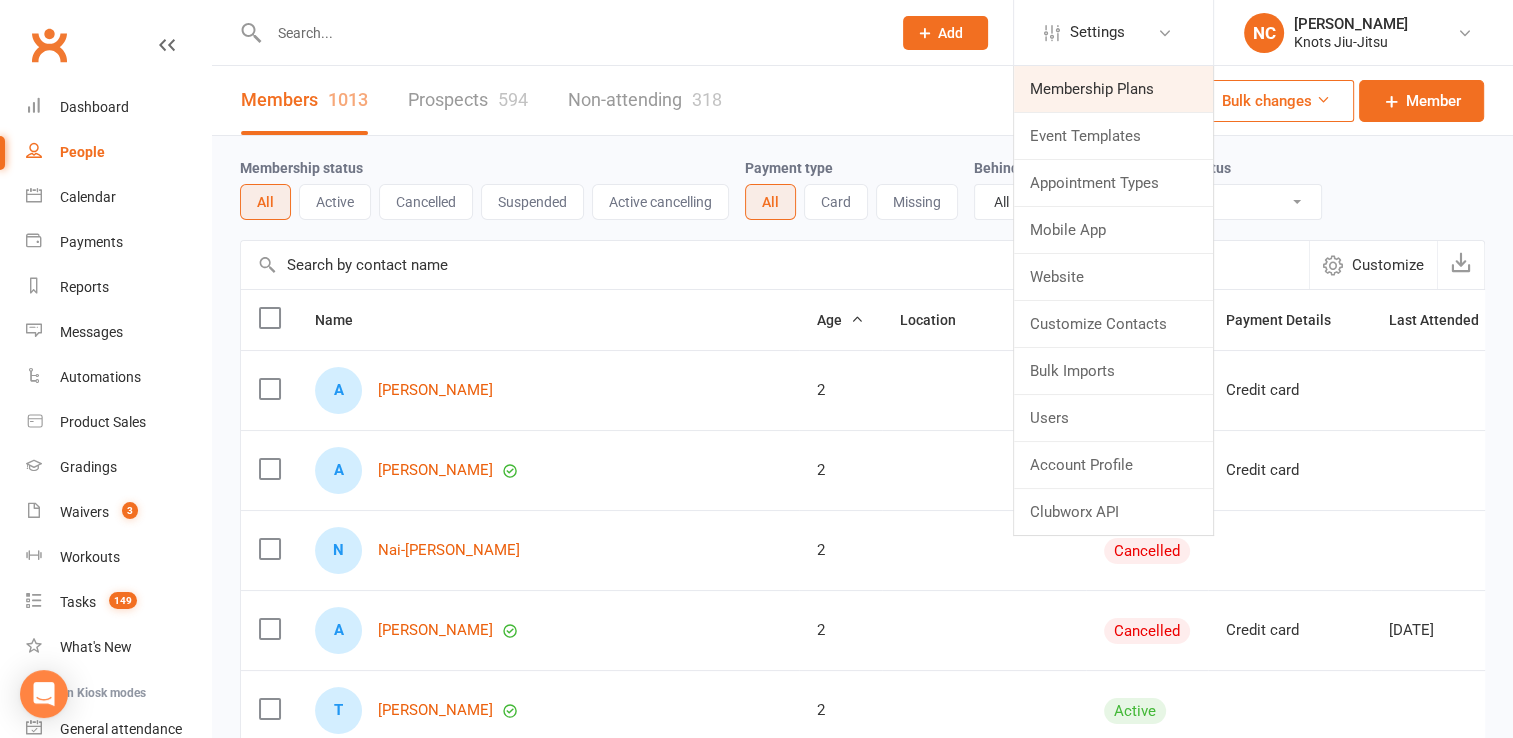 click on "Membership Plans" at bounding box center (1113, 89) 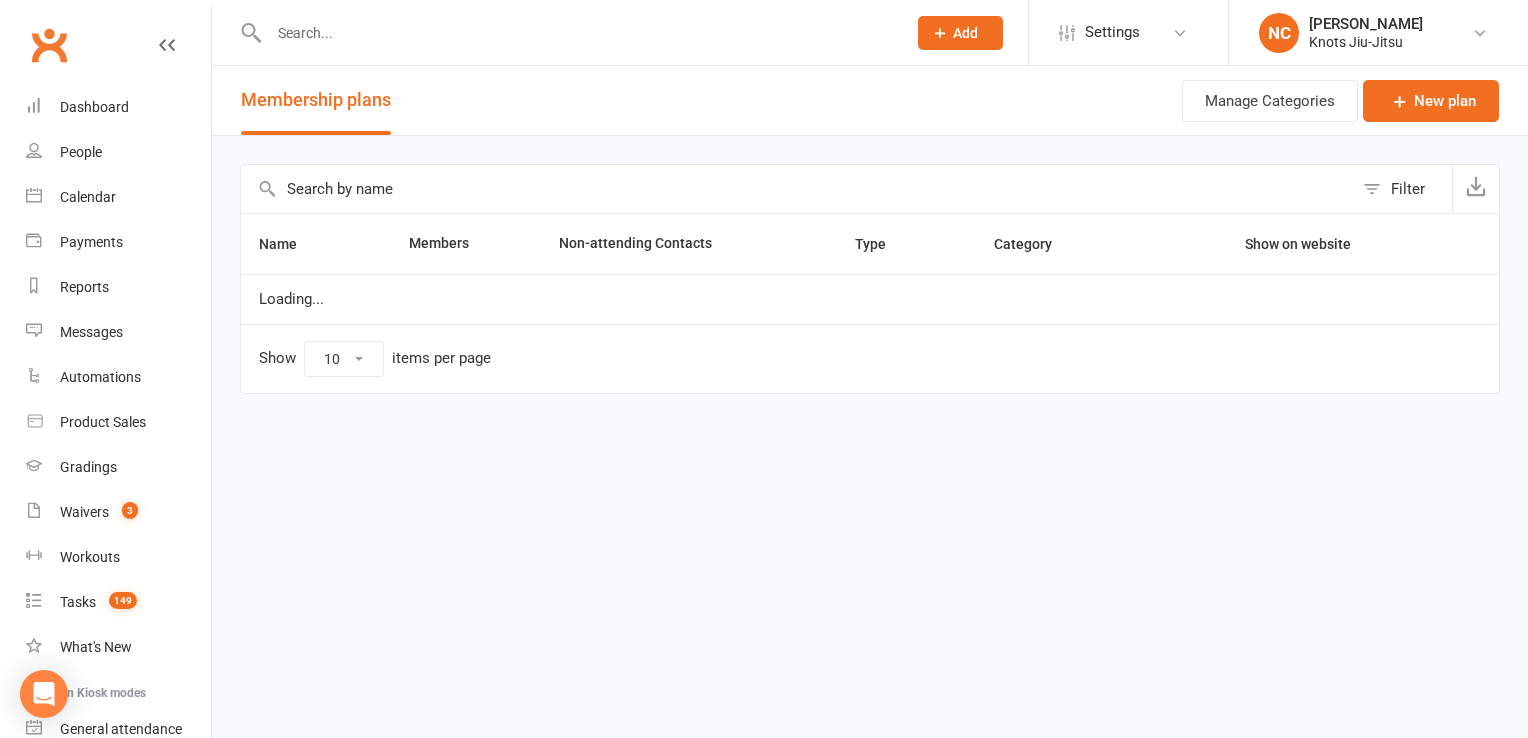 select on "100" 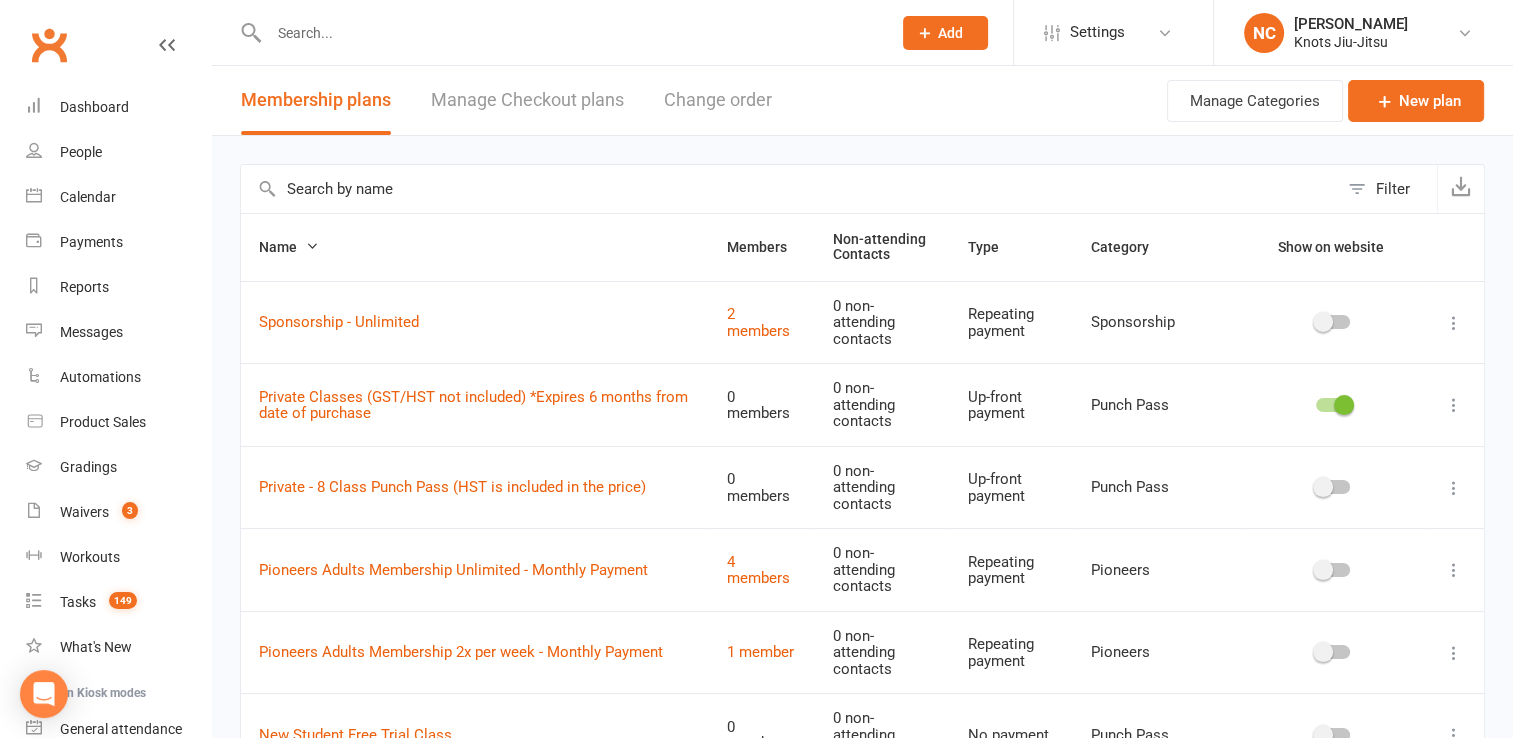 click at bounding box center (789, 189) 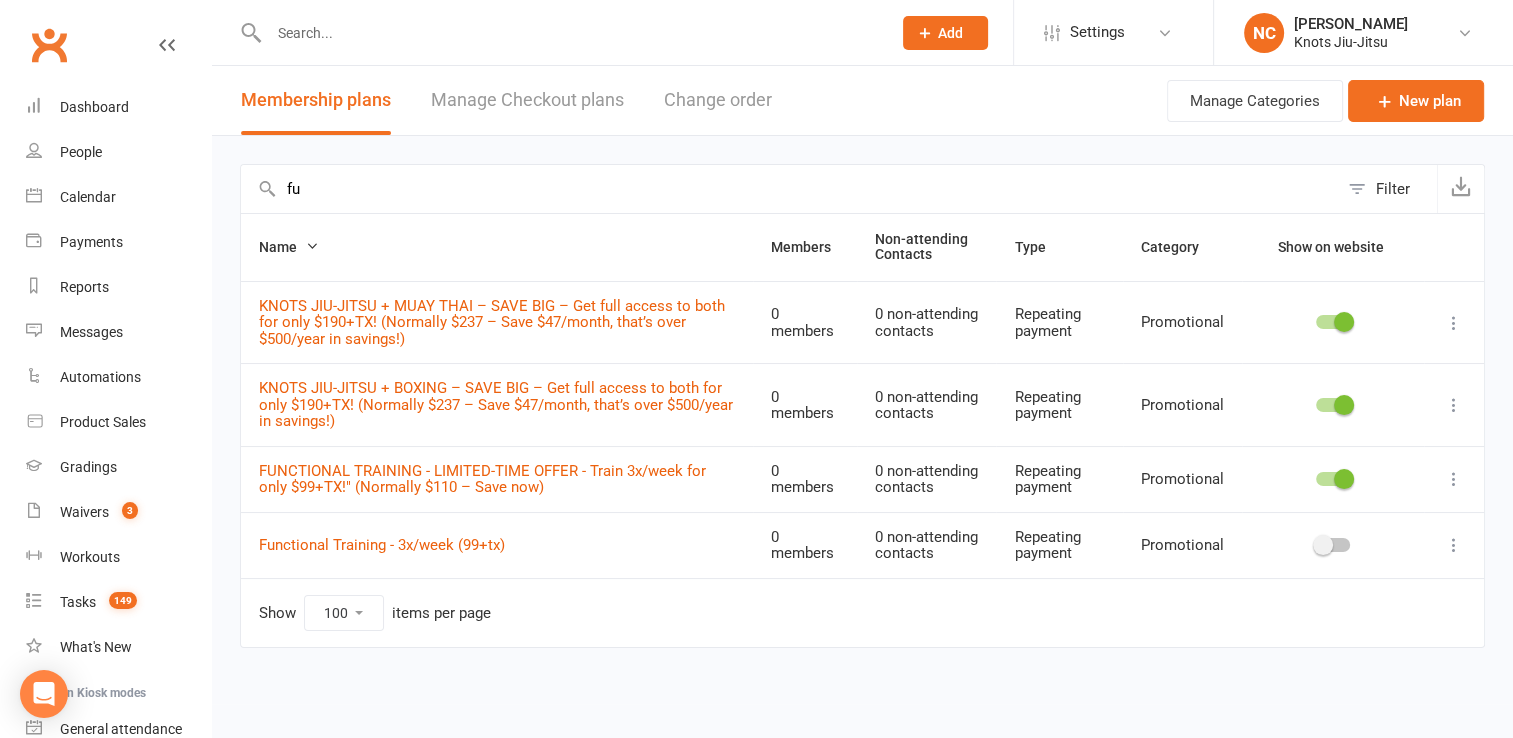 type on "fu" 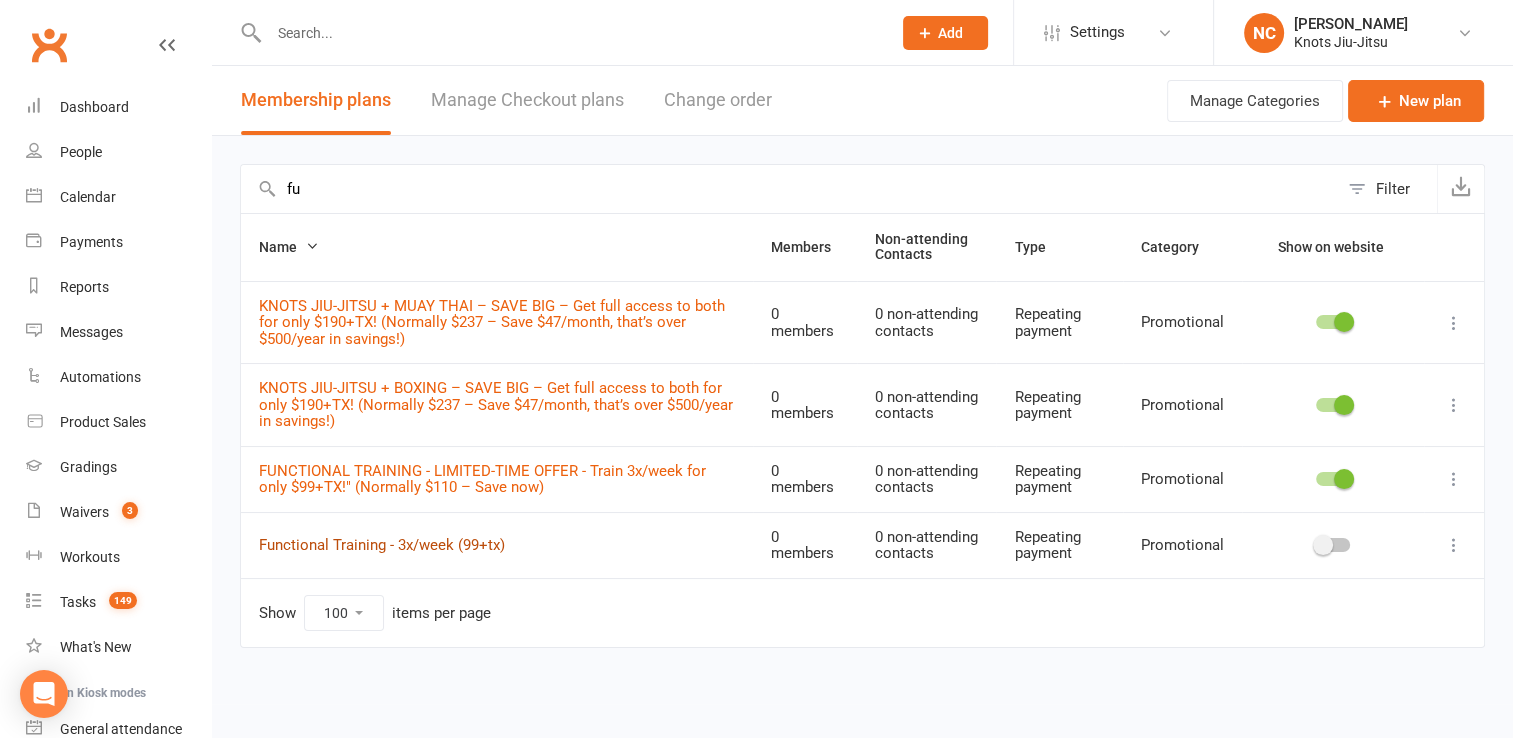 click on "Functional Training - 3x/week (99+tx)" at bounding box center [382, 545] 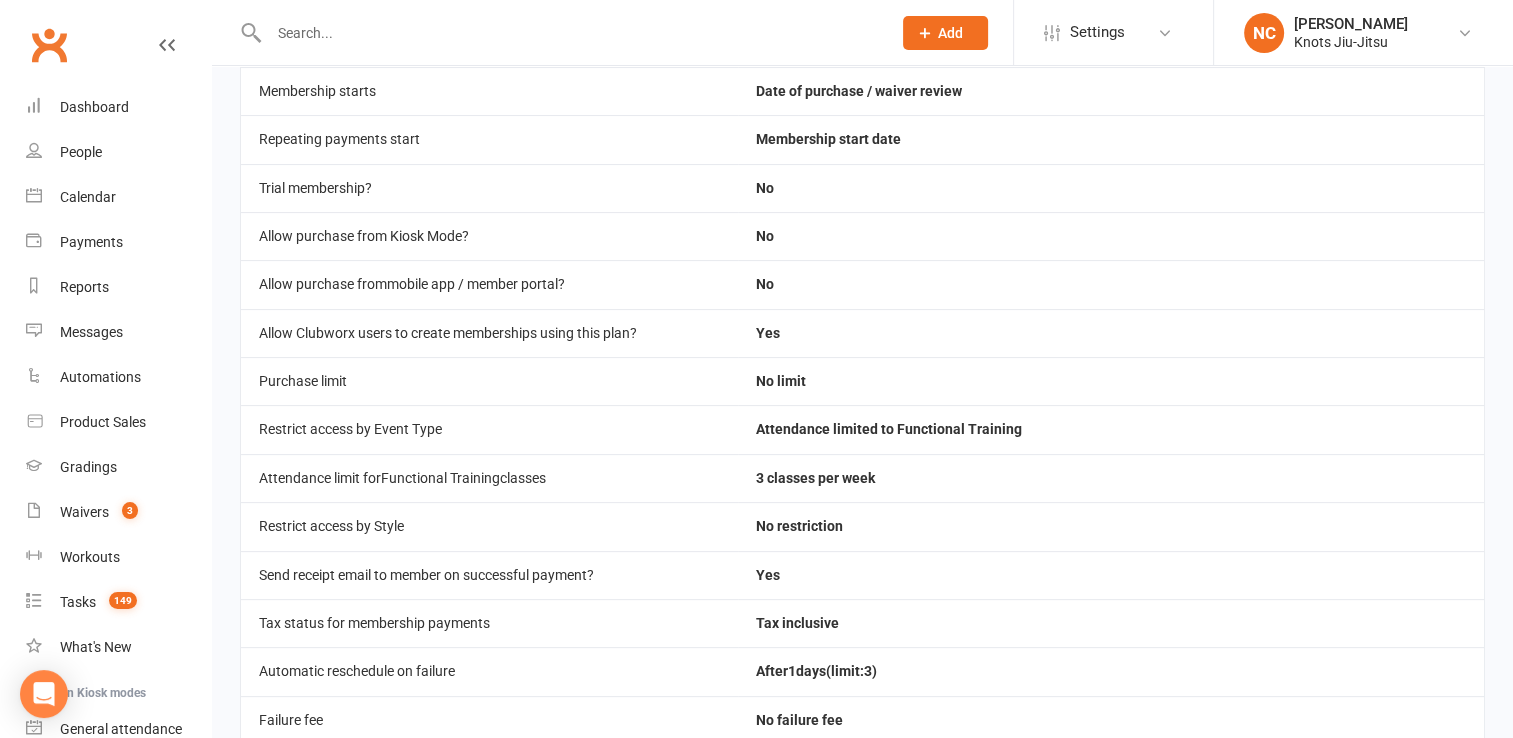 scroll, scrollTop: 577, scrollLeft: 0, axis: vertical 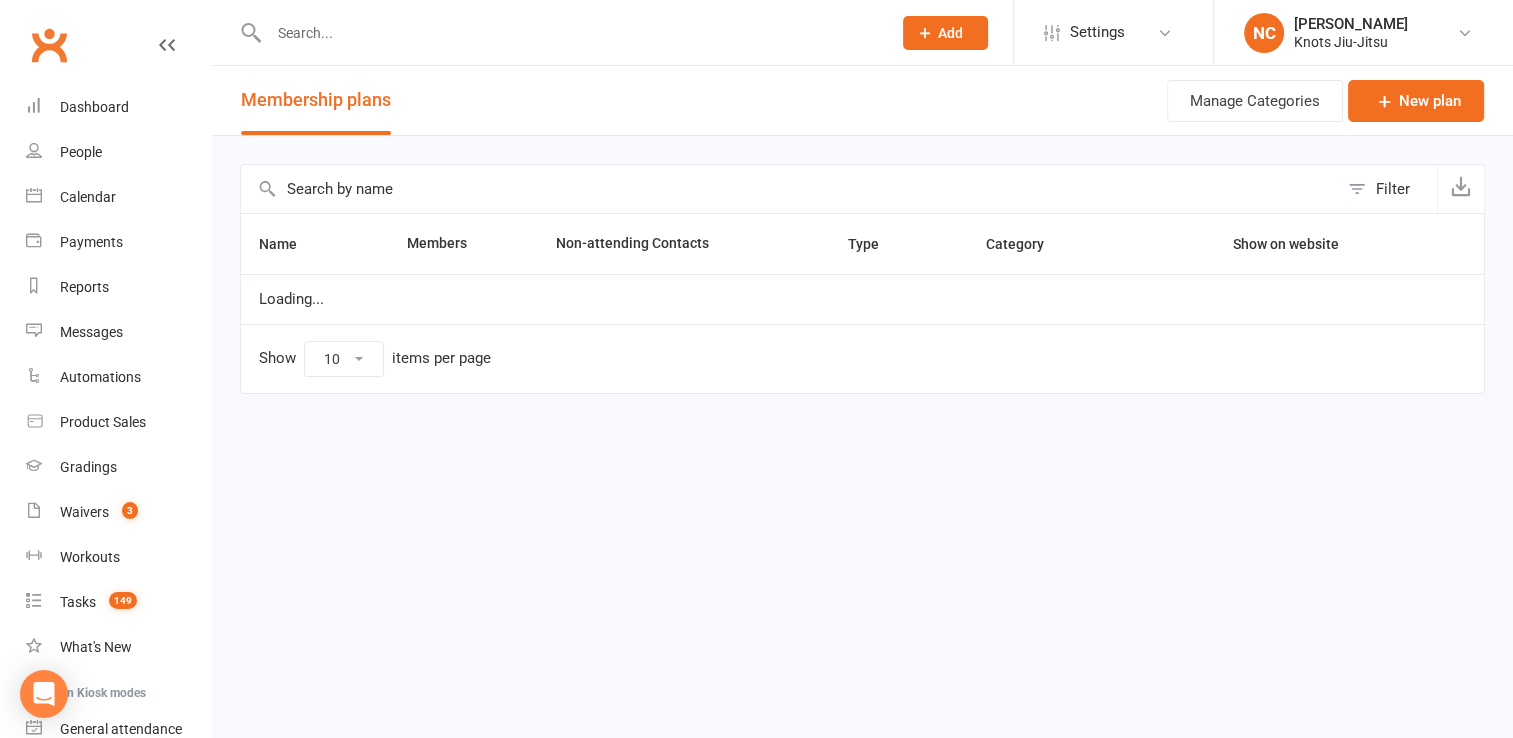 select on "100" 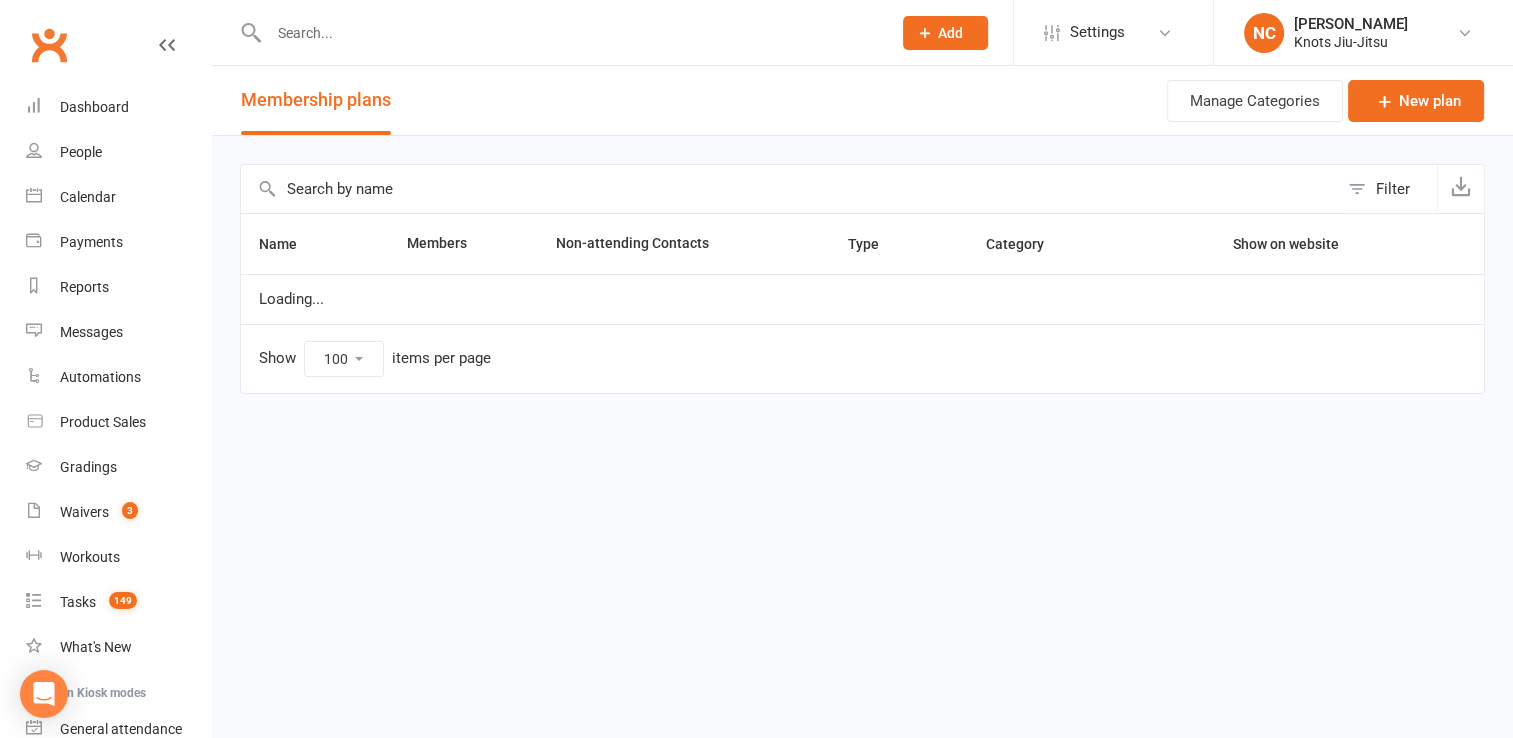scroll, scrollTop: 0, scrollLeft: 0, axis: both 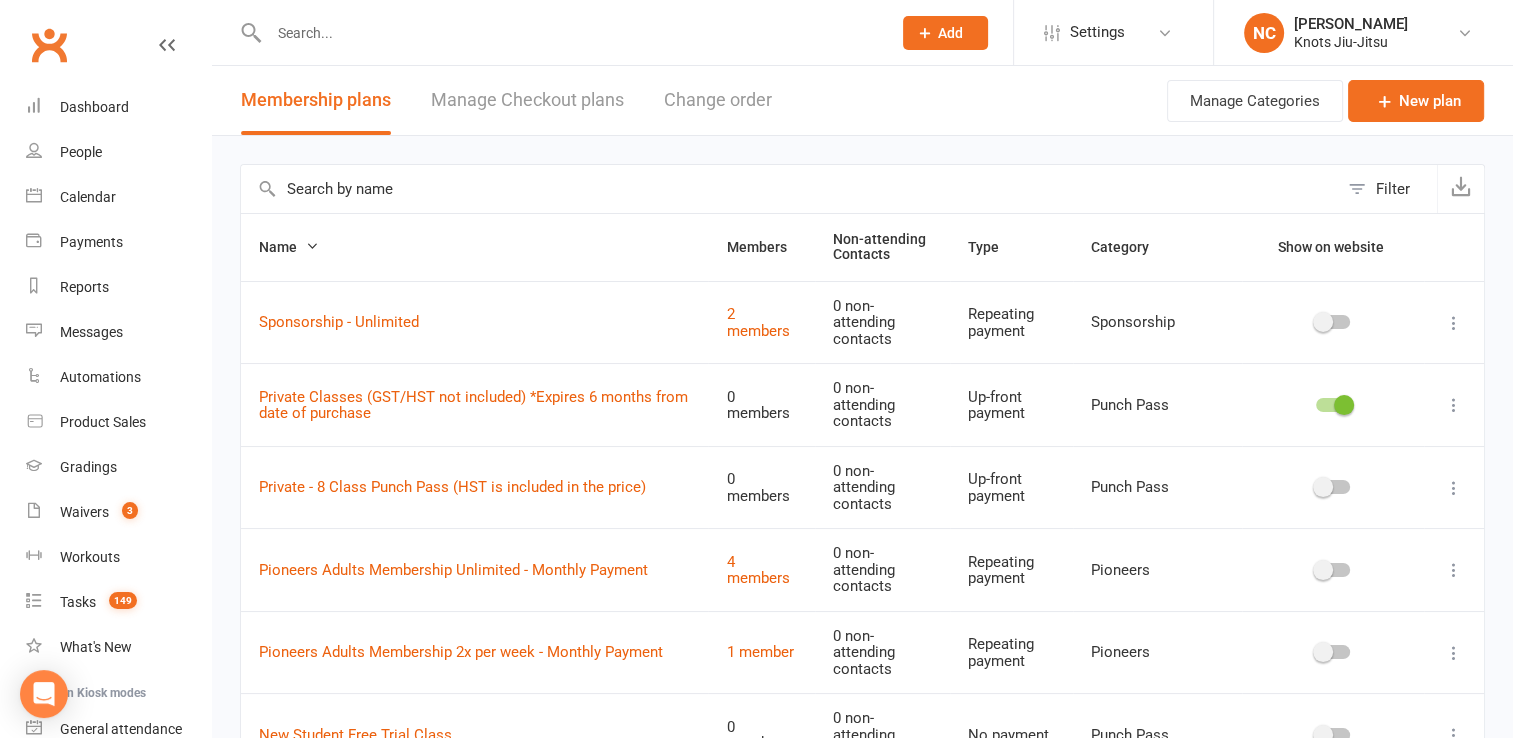 click at bounding box center (789, 189) 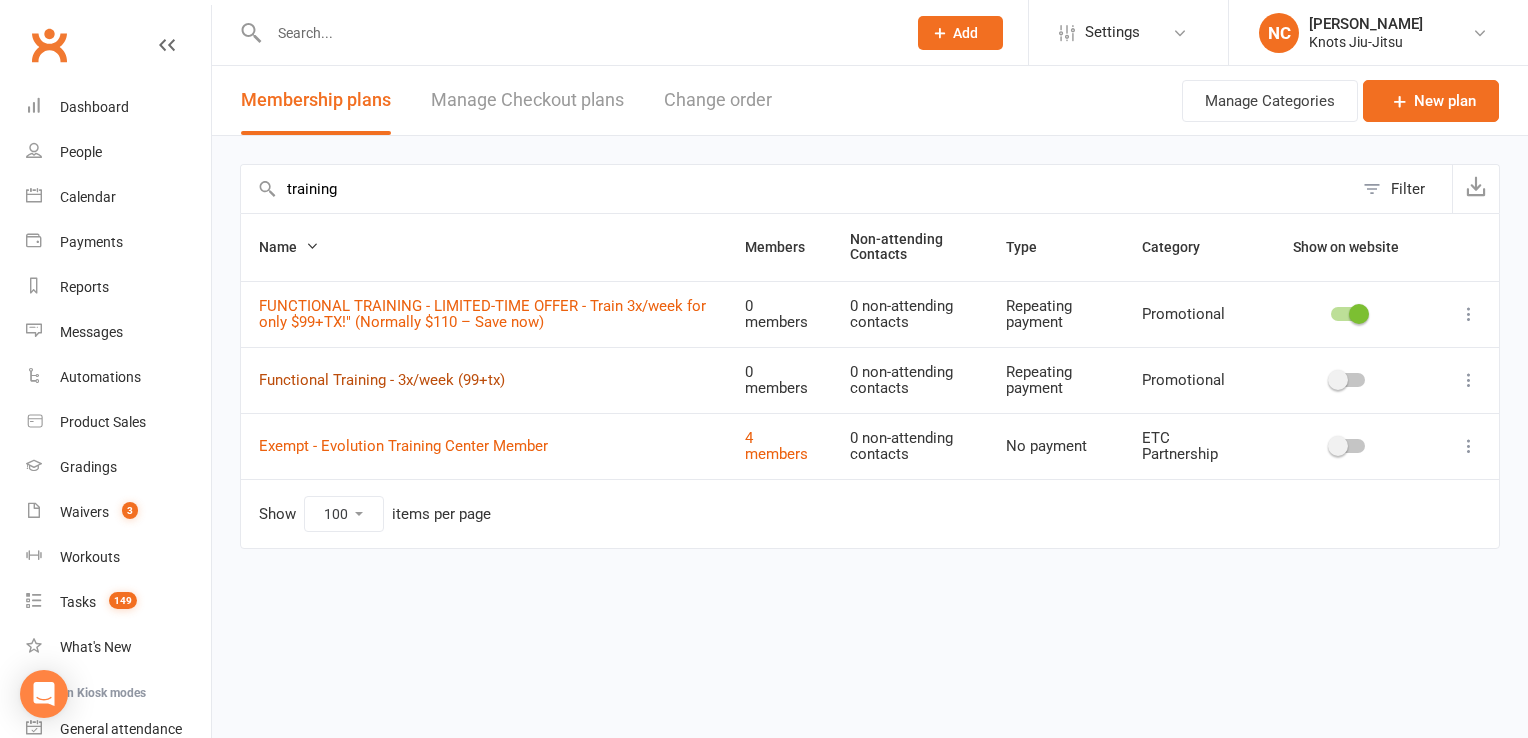 type on "training" 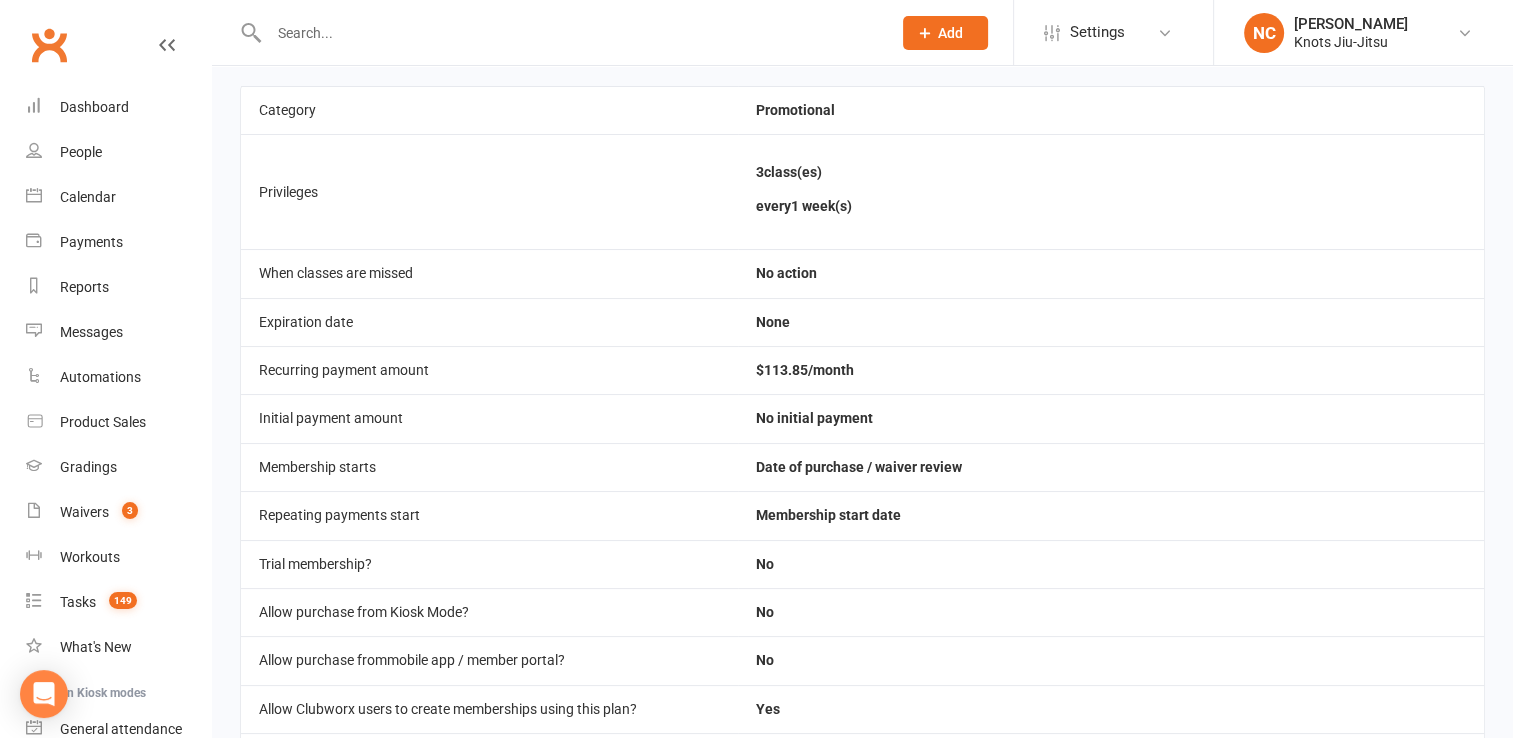 scroll, scrollTop: 0, scrollLeft: 0, axis: both 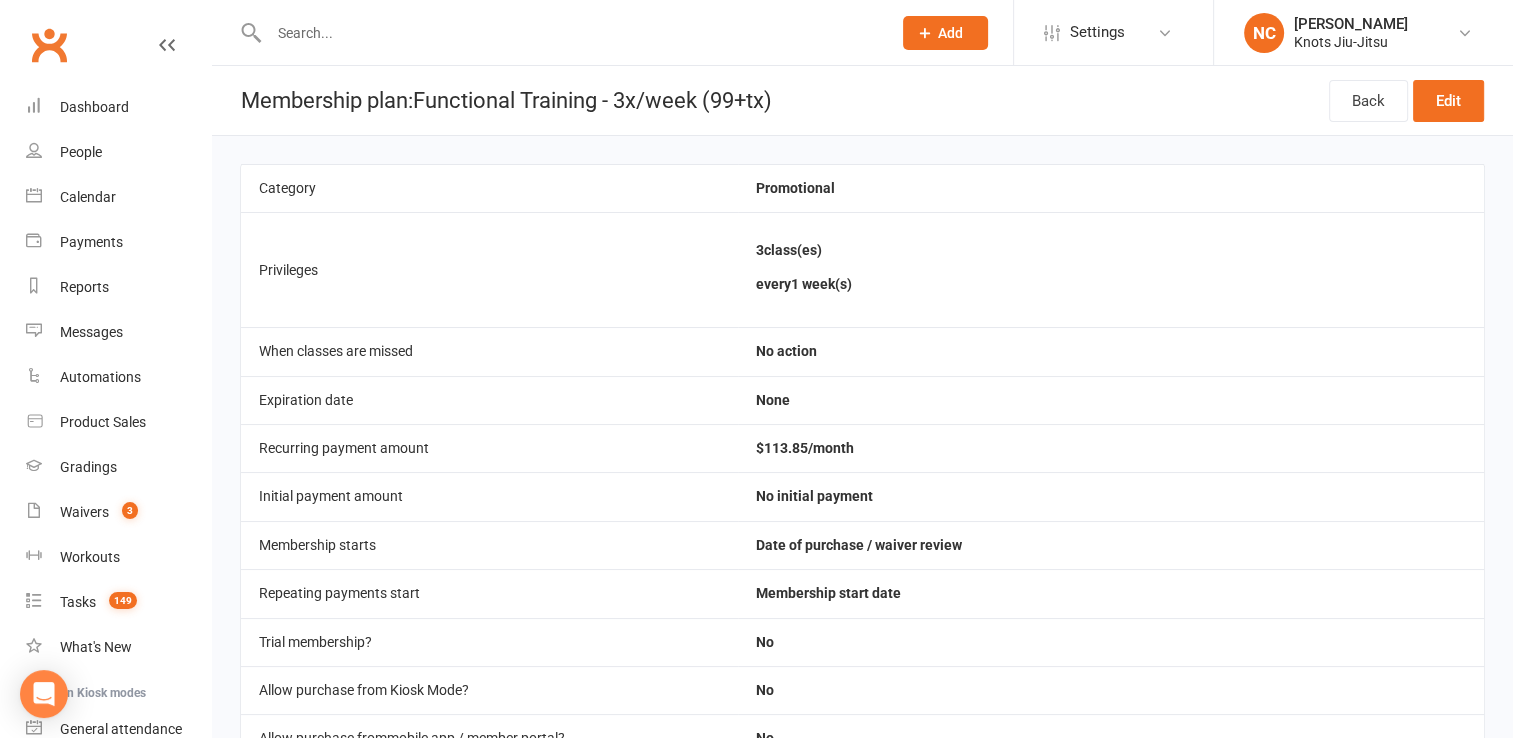 select on "100" 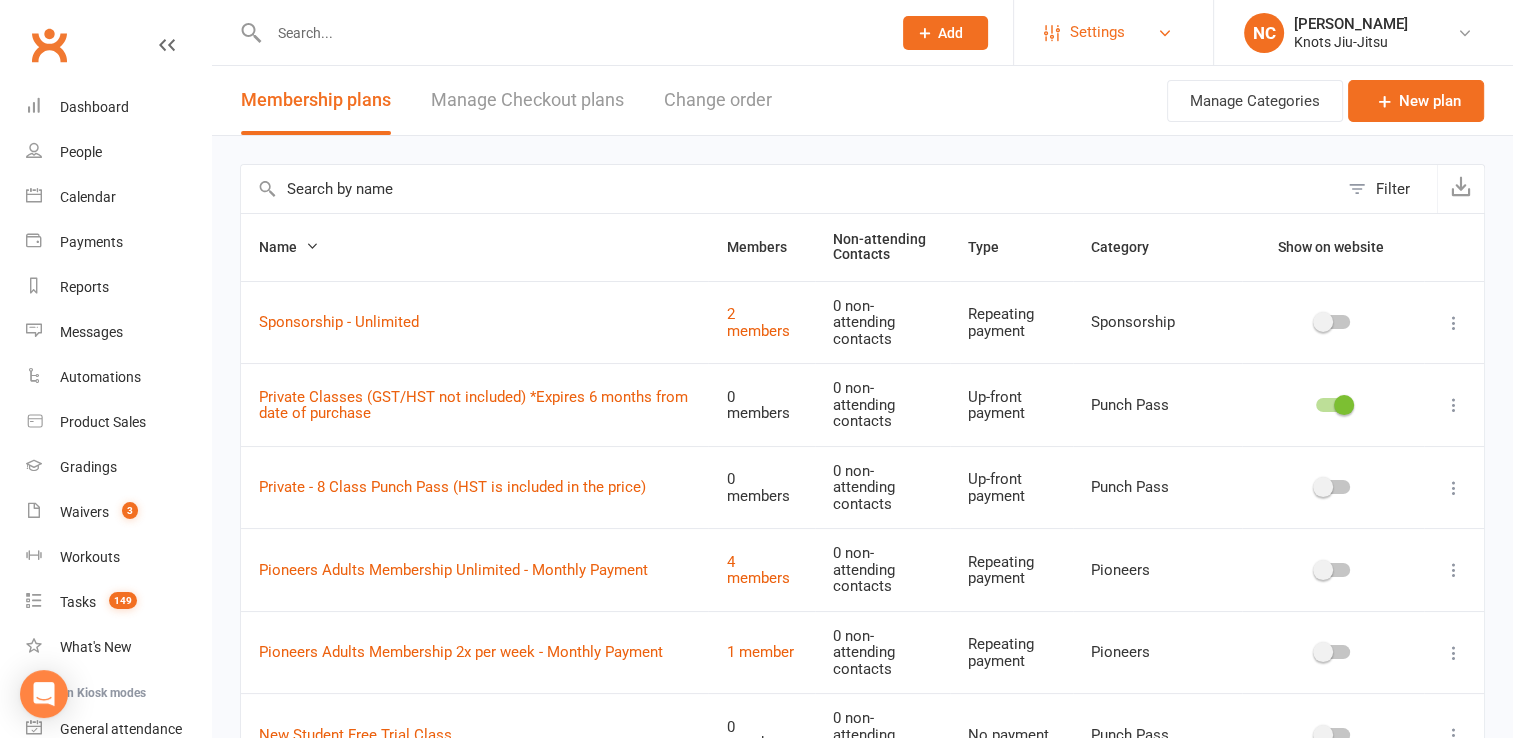 click on "Settings" at bounding box center [1113, 32] 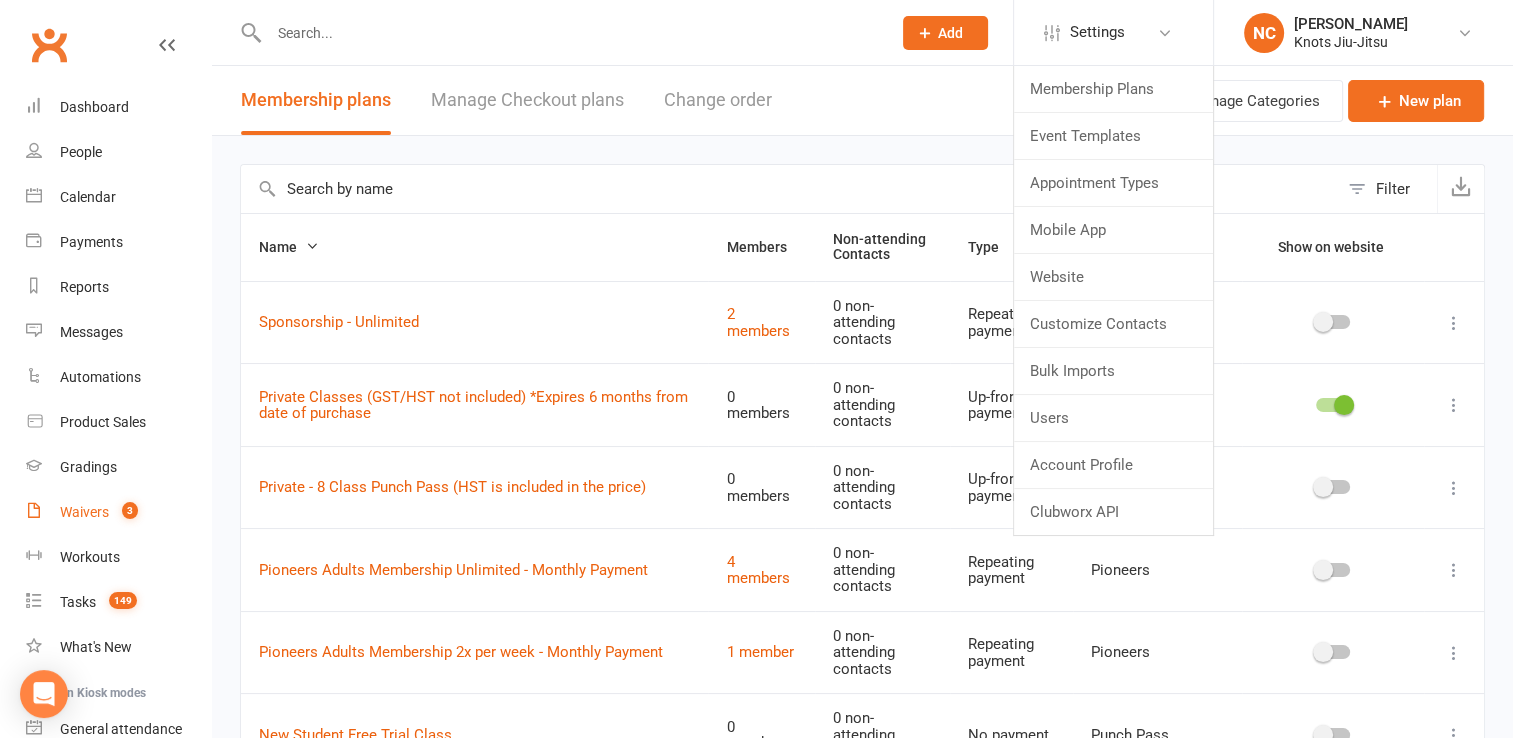 click on "Waivers" at bounding box center [84, 512] 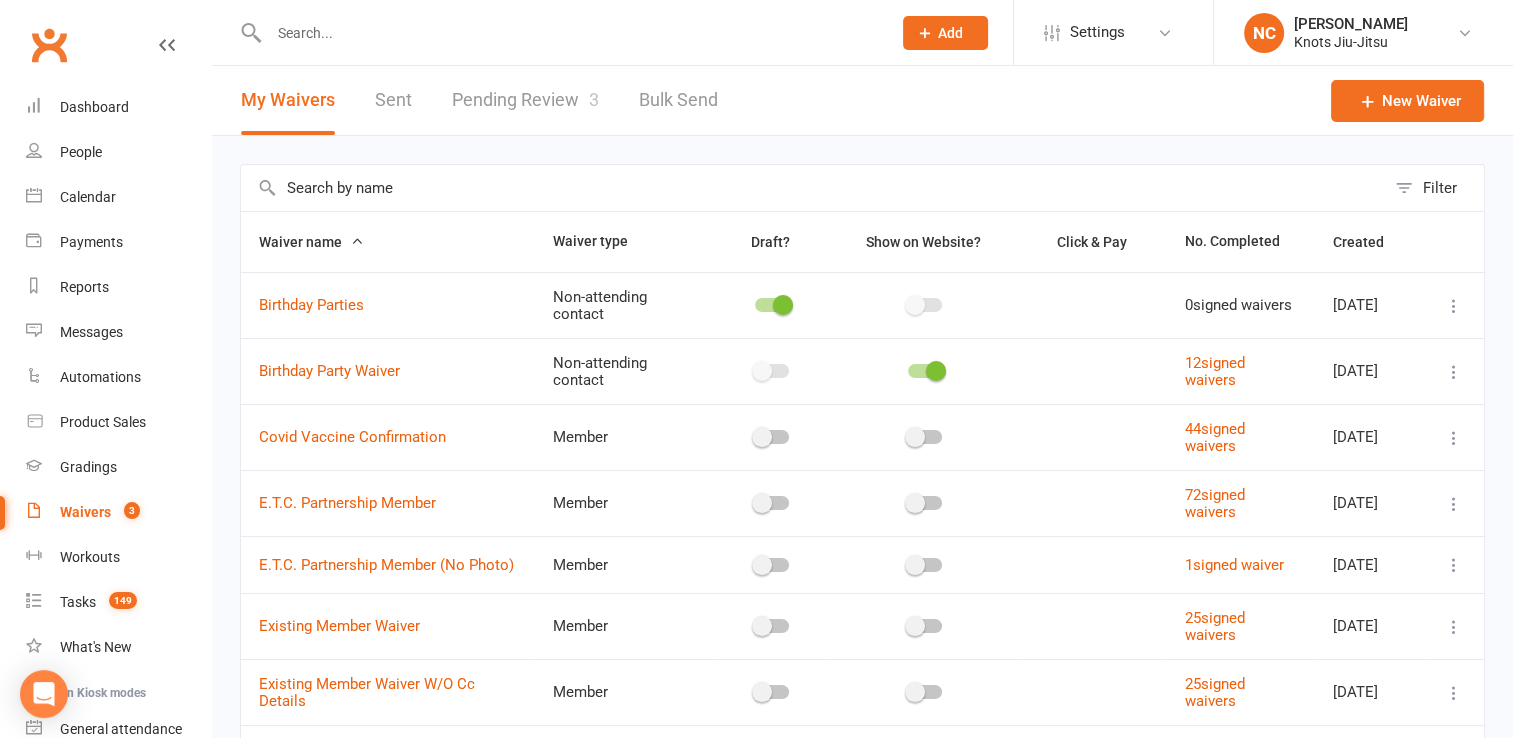 click at bounding box center (813, 188) 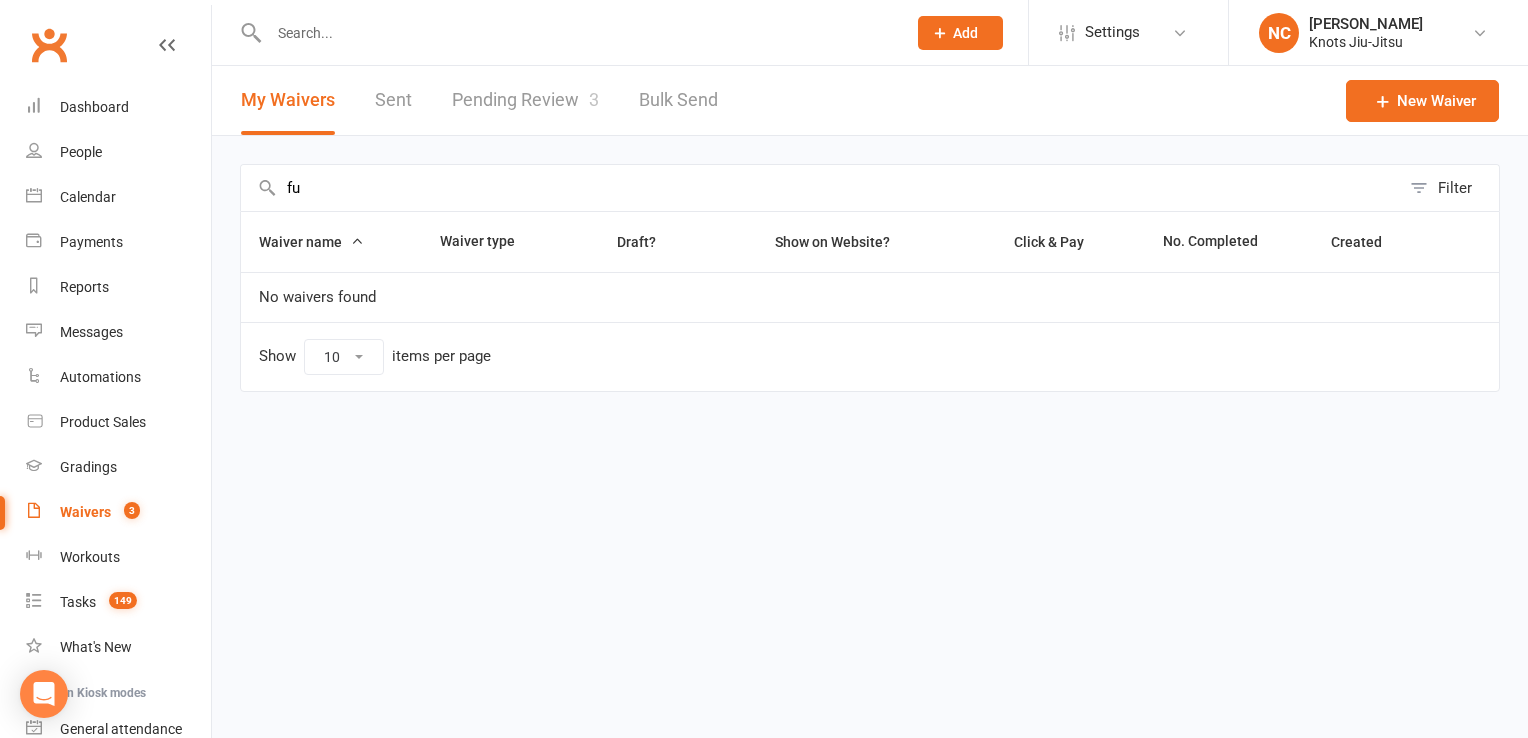 type on "f" 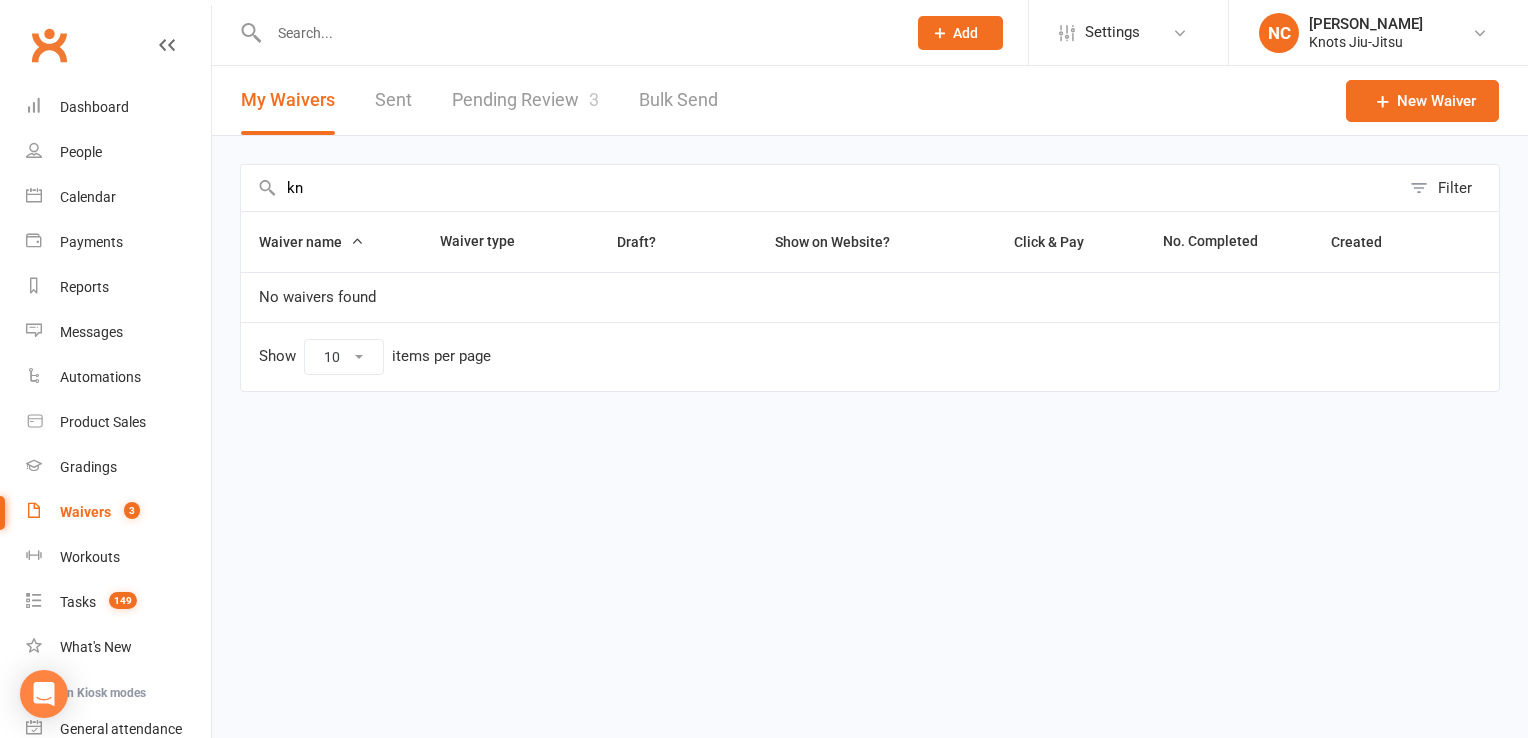 type on "k" 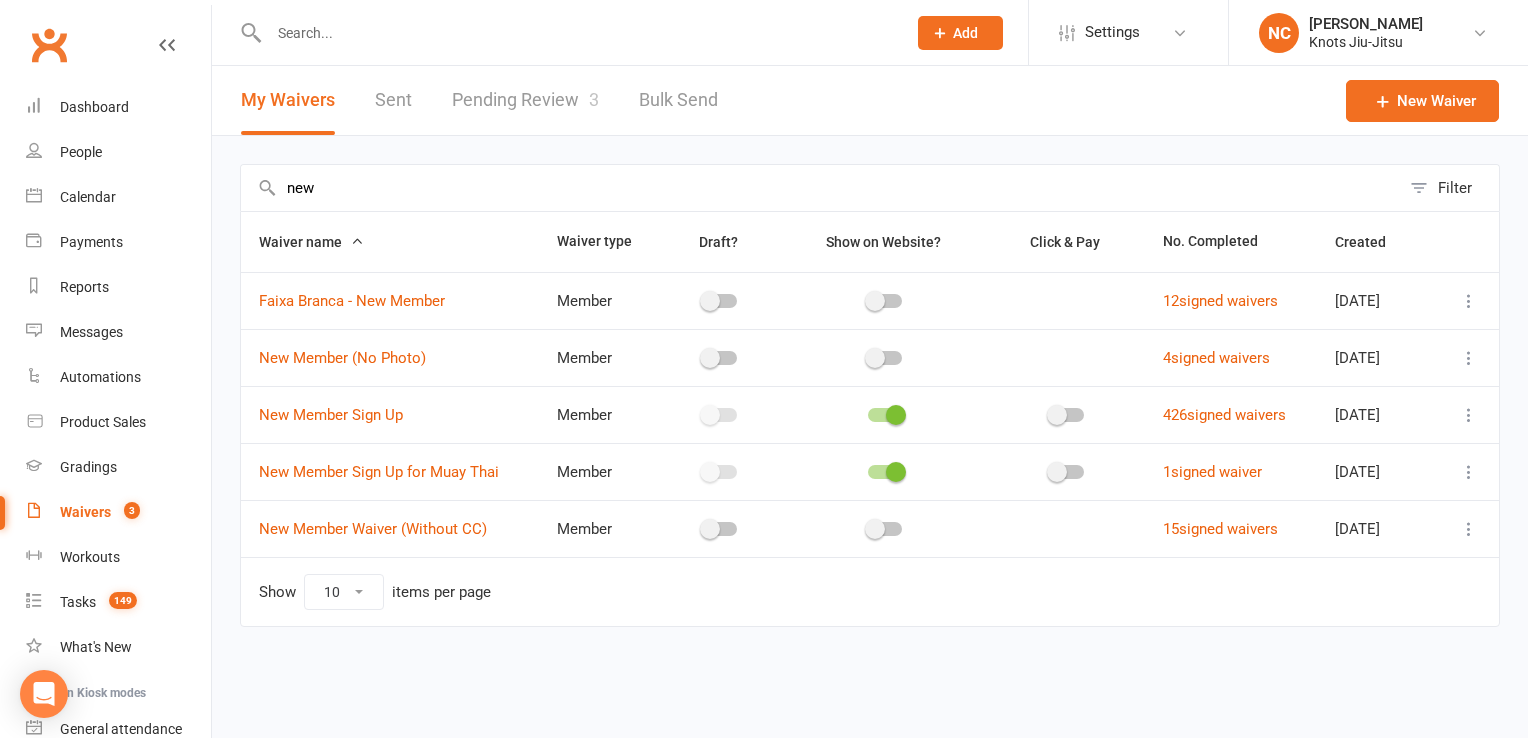 type on "new" 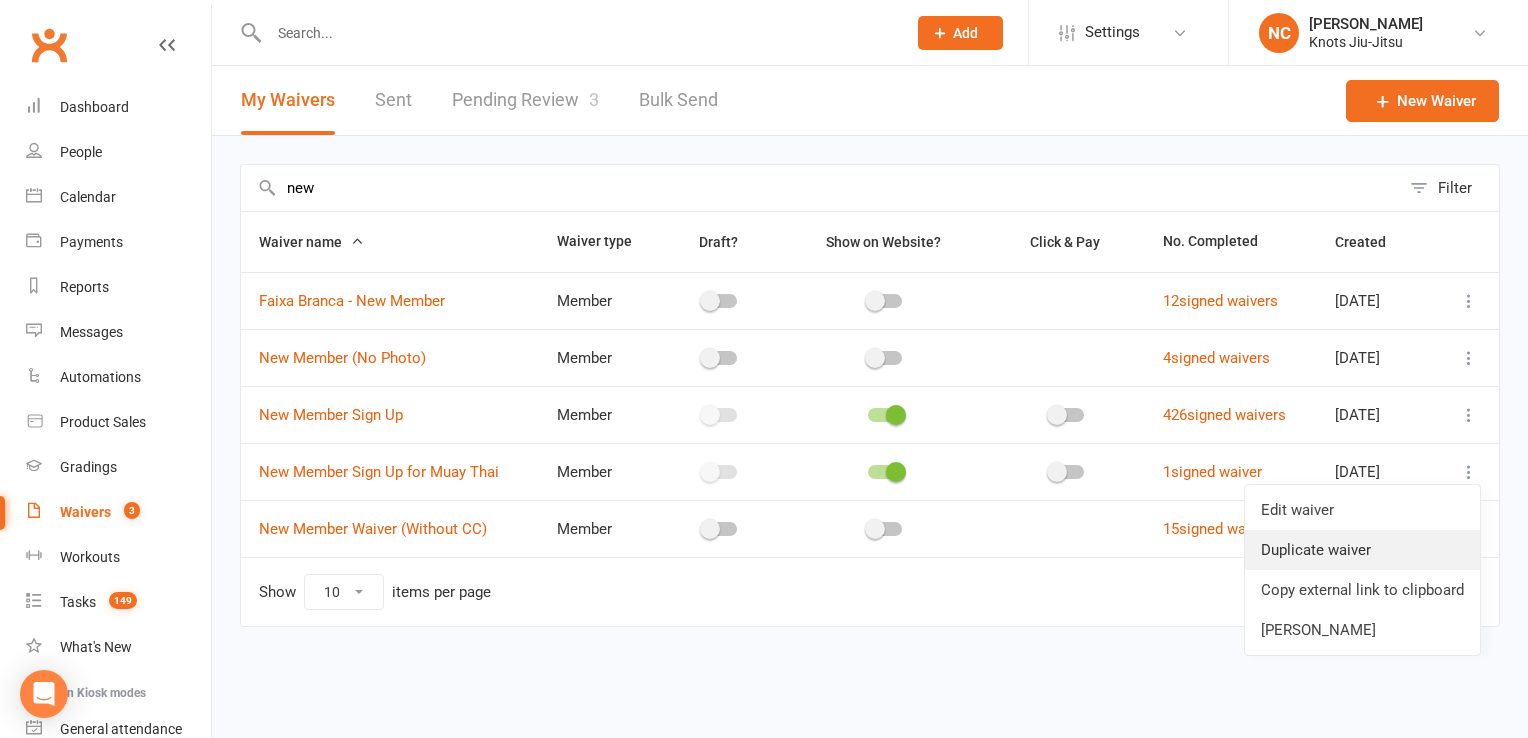 click on "Duplicate waiver" at bounding box center [1362, 550] 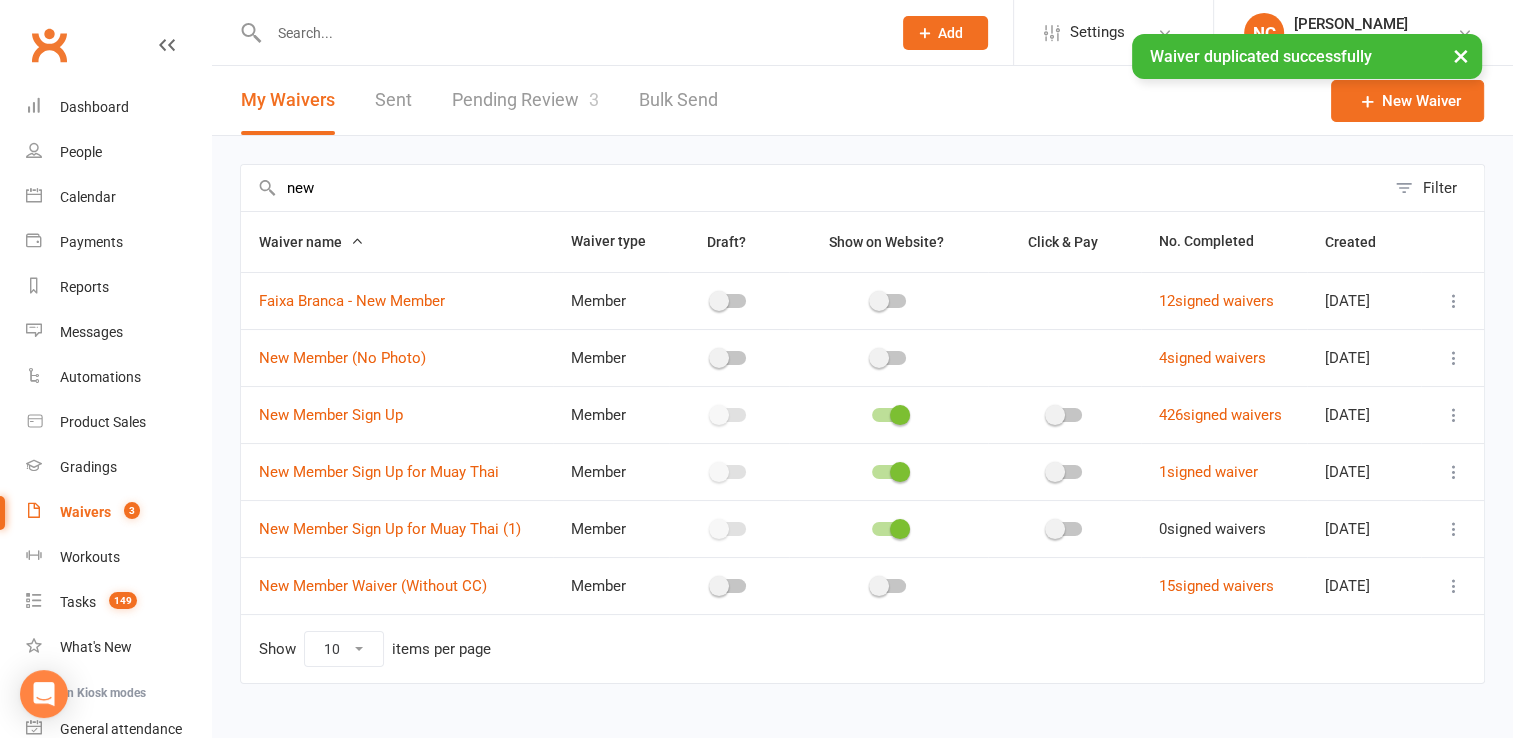 click at bounding box center [1454, 529] 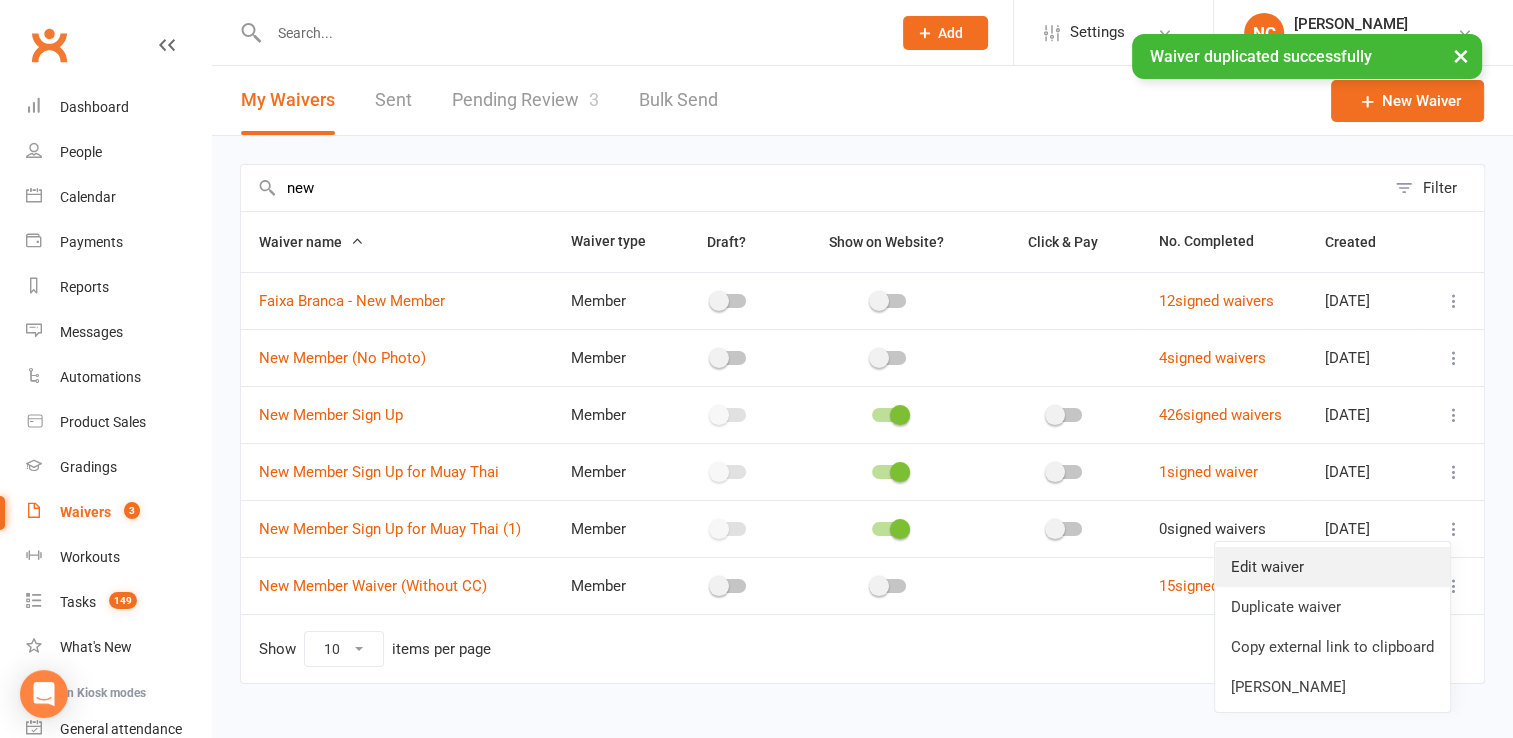 click on "Edit waiver" at bounding box center [1332, 567] 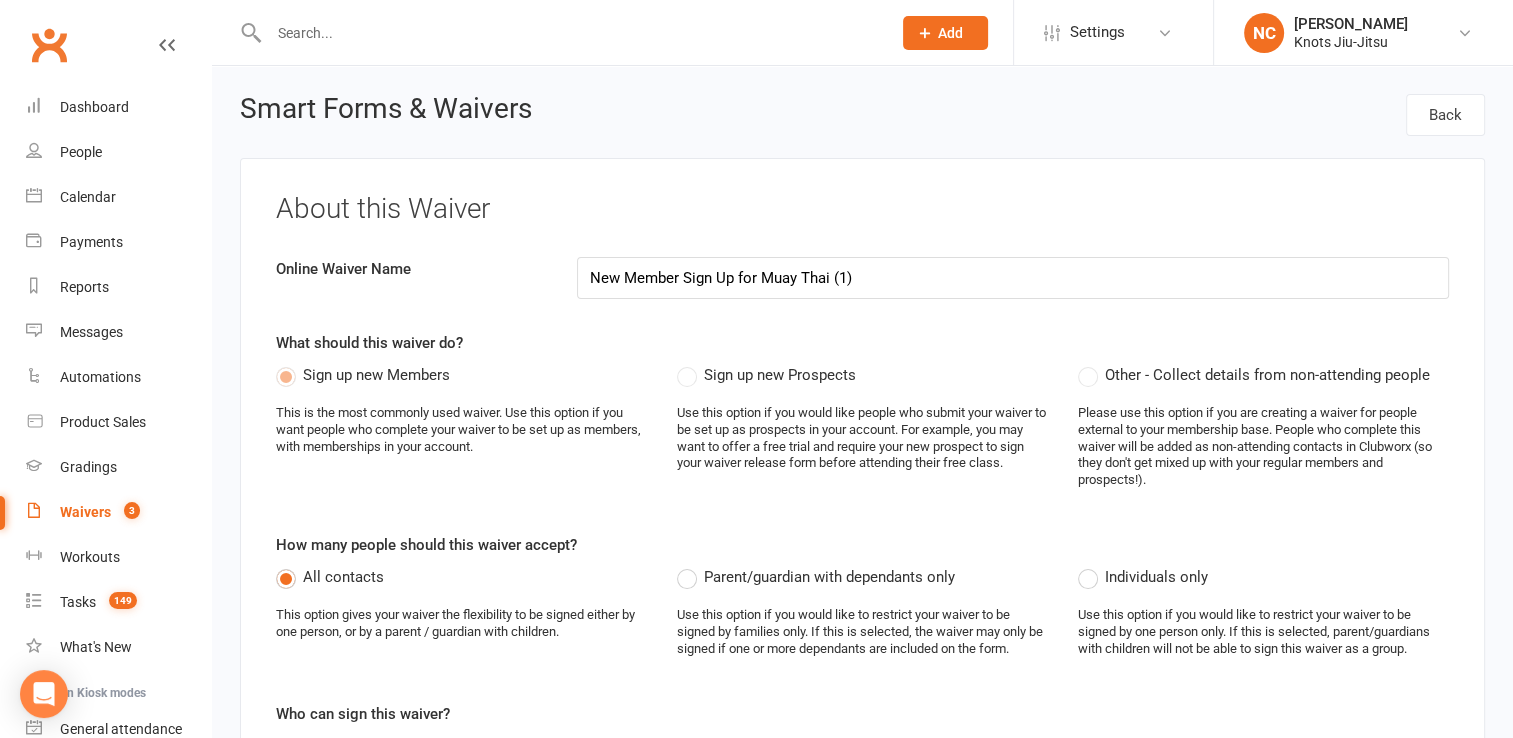 drag, startPoint x: 764, startPoint y: 273, endPoint x: 920, endPoint y: 274, distance: 156.0032 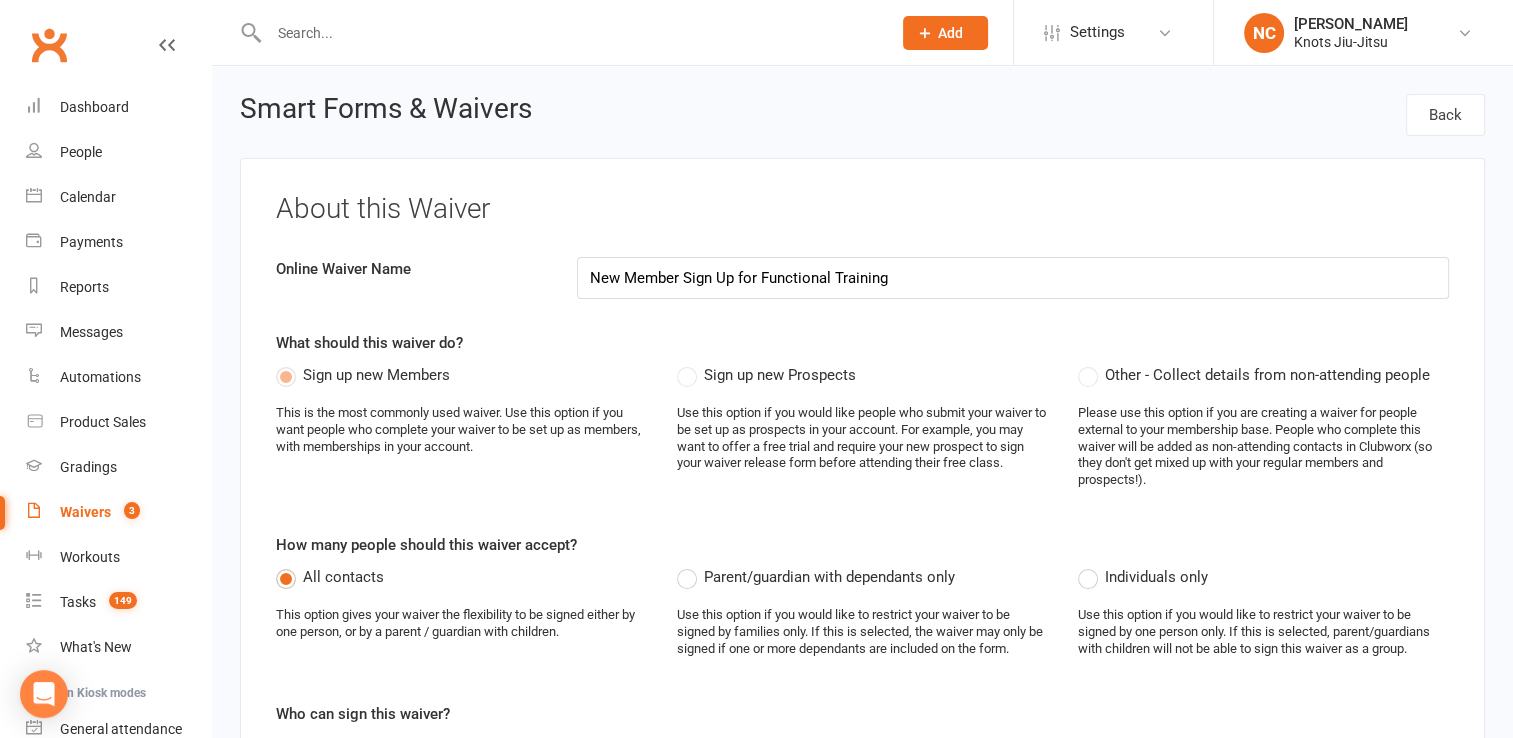 click on "New Member Sign Up for Functional Training" at bounding box center (1013, 278) 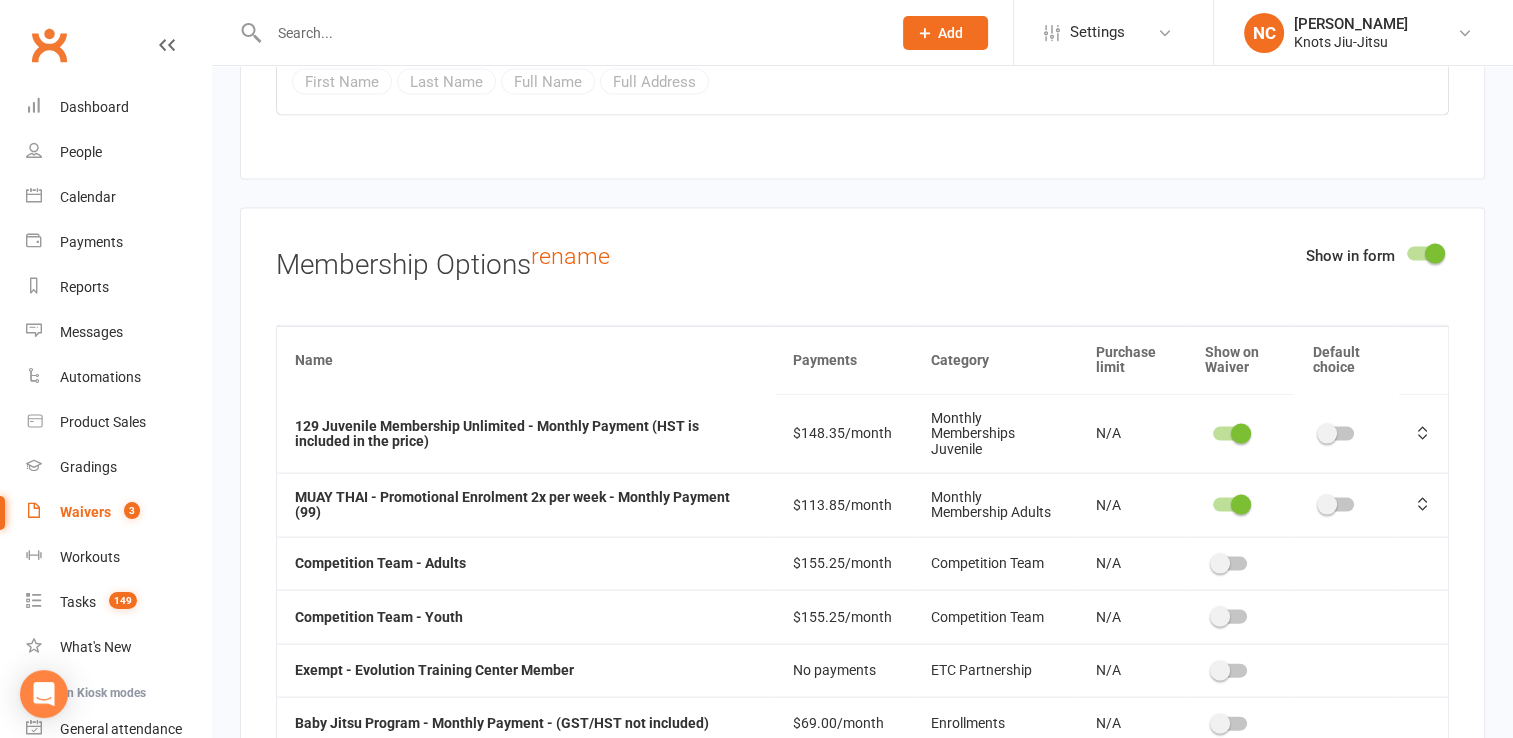 scroll, scrollTop: 4112, scrollLeft: 0, axis: vertical 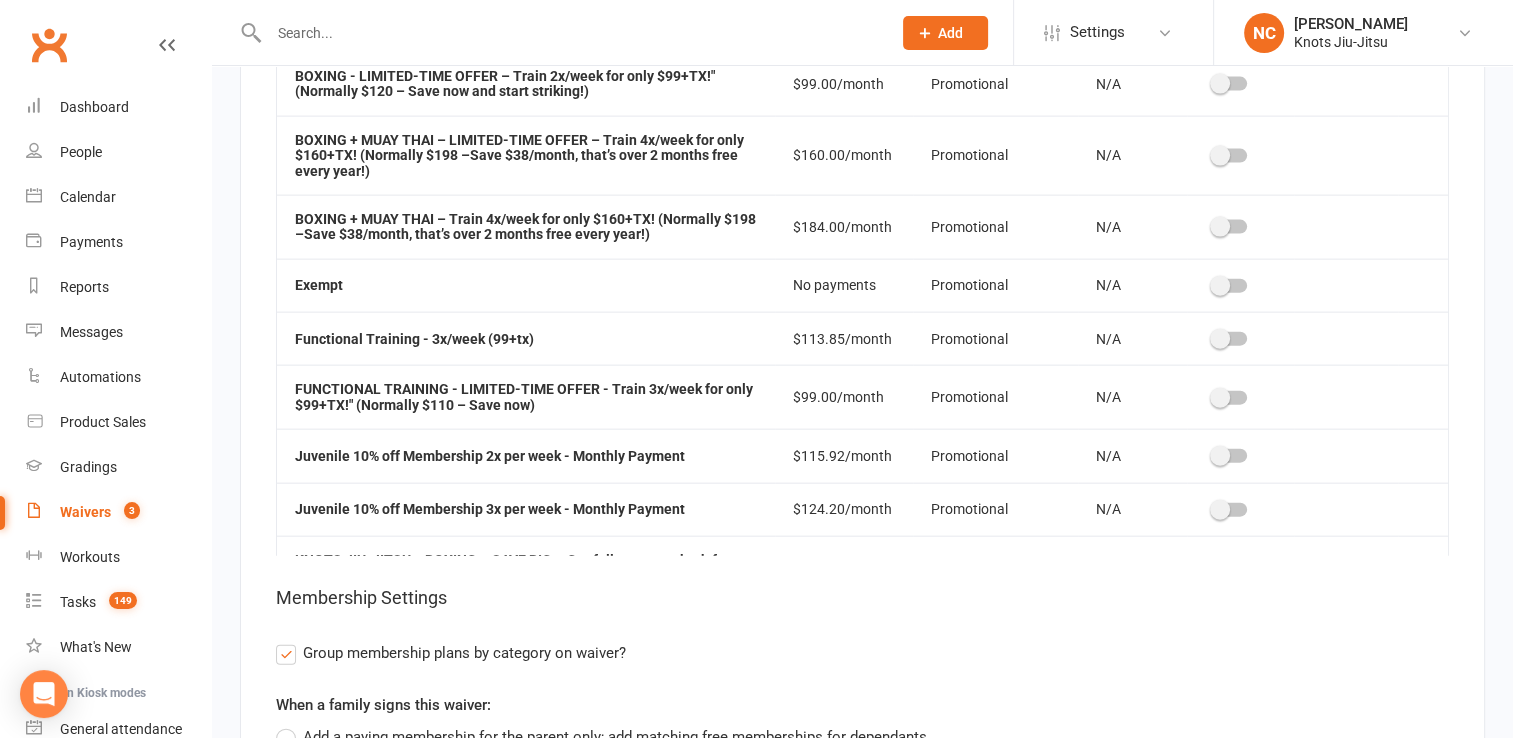 click at bounding box center (1220, 398) 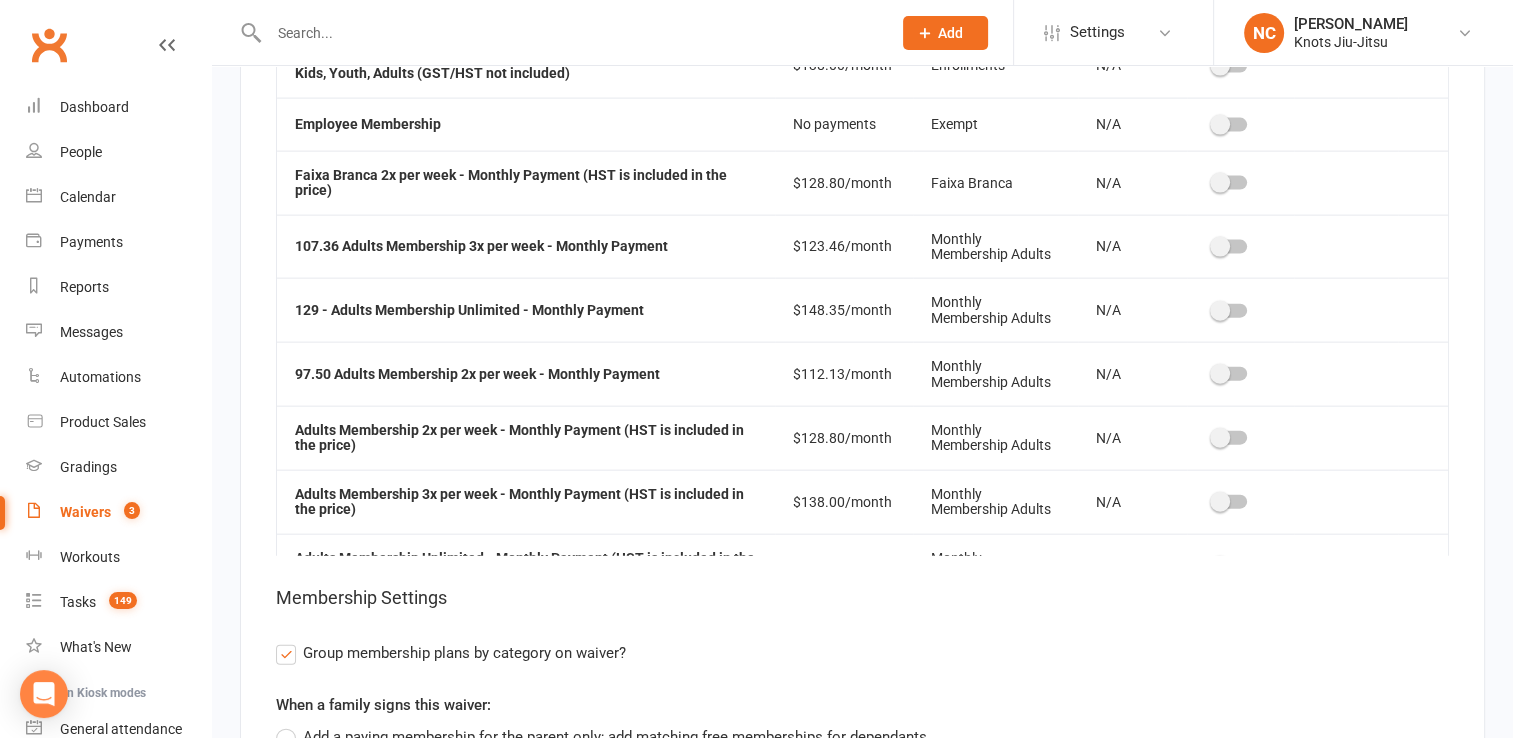 scroll, scrollTop: 0, scrollLeft: 0, axis: both 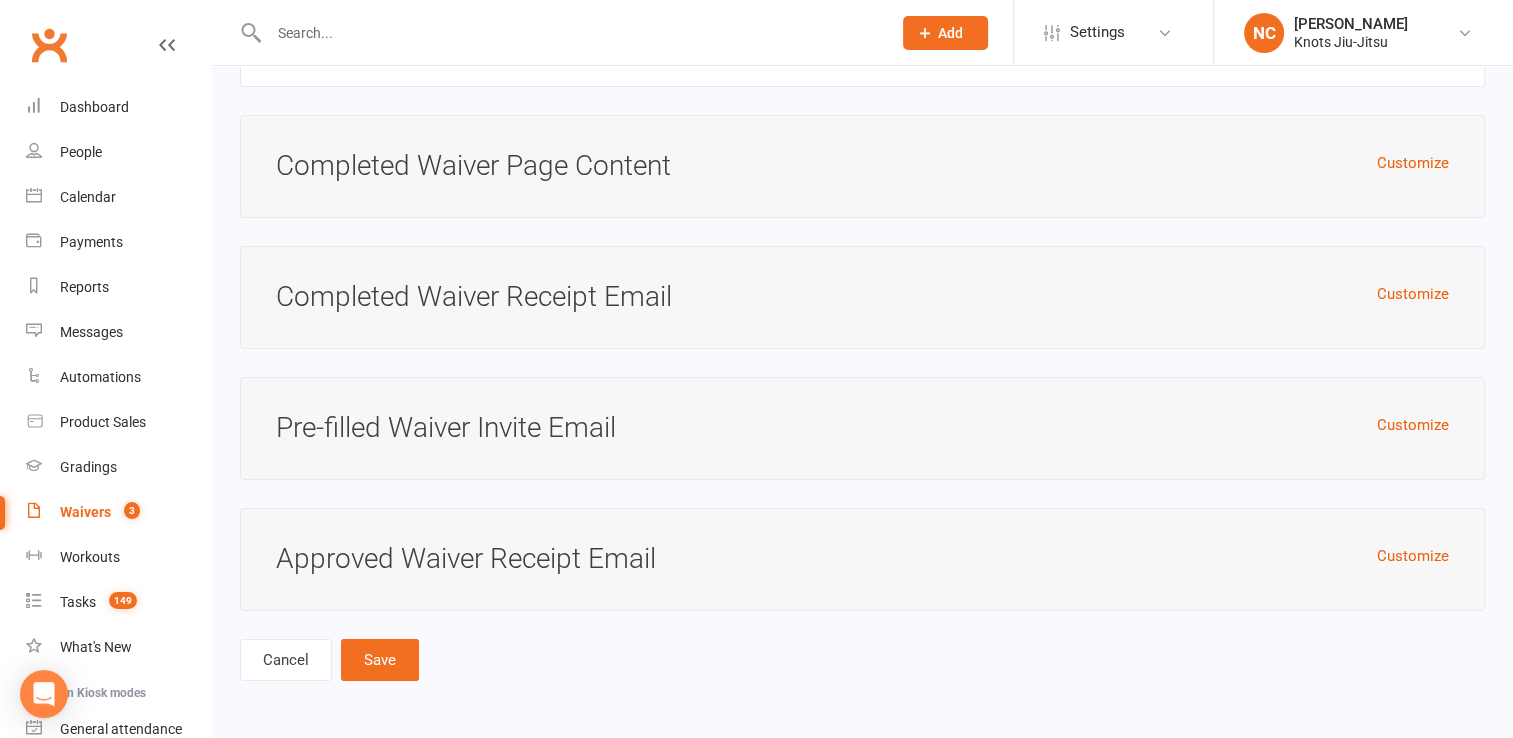 click on "About this Waiver Online Waiver Name New Member Sign Up for Functional Training What should this waiver do? Sign up new Members This is the most commonly used waiver. Use this option if you want people who complete your waiver to be set up as members, with memberships in your account. Sign up new Prospects Use this option if you would like people who submit your waiver to be set up as prospects in your account. For example, you may want to offer a free trial and require your new prospect to sign your waiver release form before attending their free class. Other - Collect details from non-attending people Please use this option if you are creating a waiver for people external to your membership base. People who complete this waiver will be added as non-attending contacts in Clubworx (so they don't get mixed up with your regular members and prospects!). How many people should this waiver accept? All contacts Parent/guardian with dependants only Individuals only Who can sign this waiver? [DEMOGRAPHIC_DATA].
Suite E" at bounding box center (862, -3080) 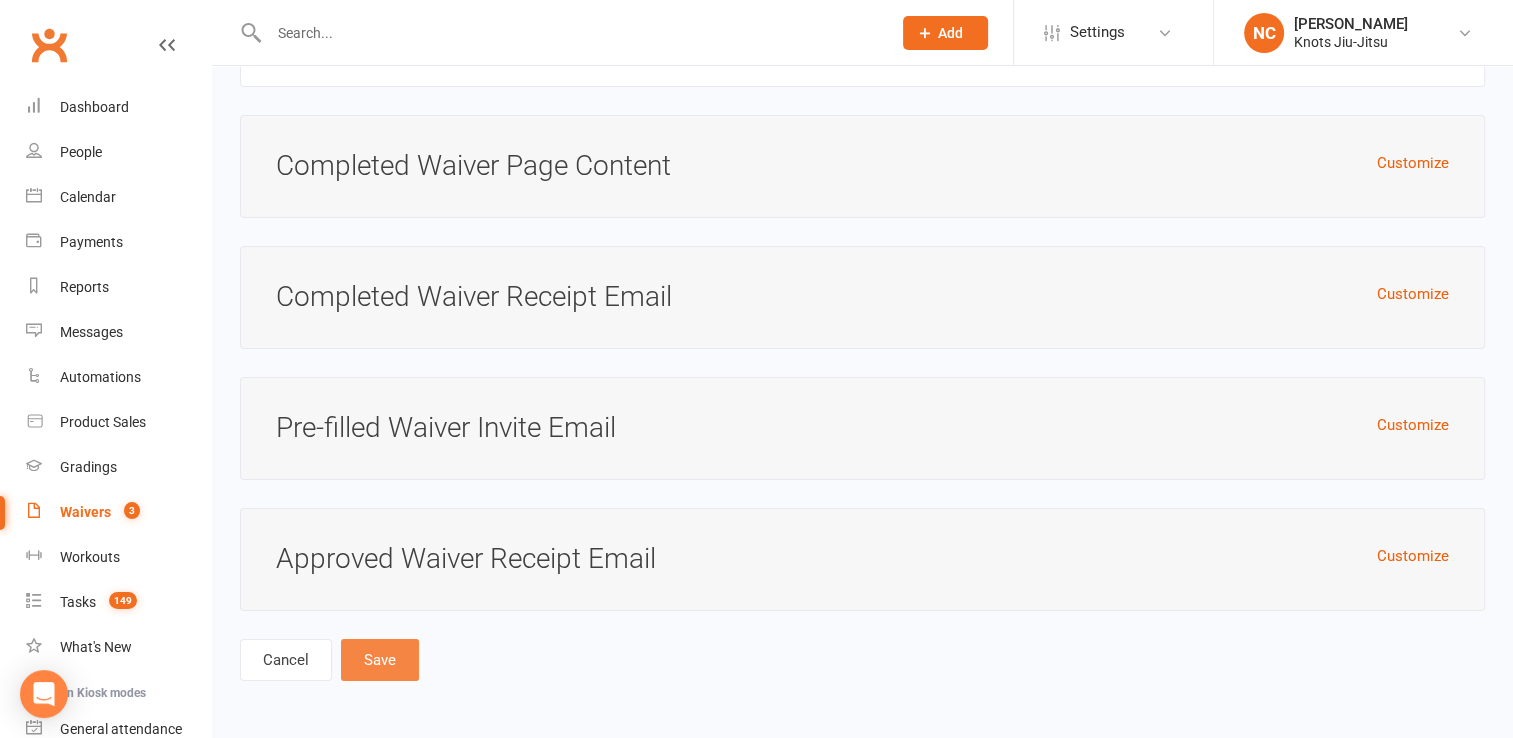click on "Save" at bounding box center (380, 660) 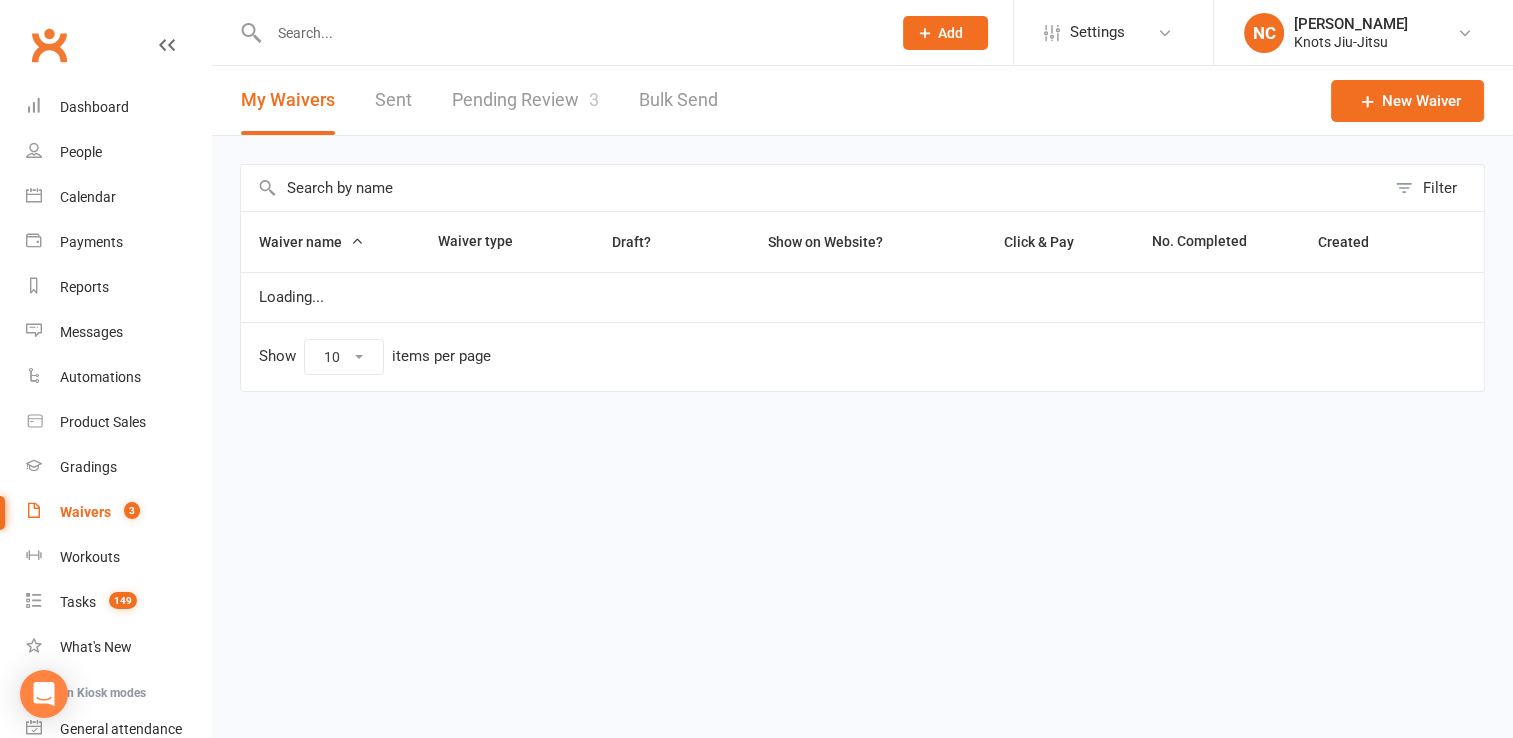 scroll, scrollTop: 0, scrollLeft: 0, axis: both 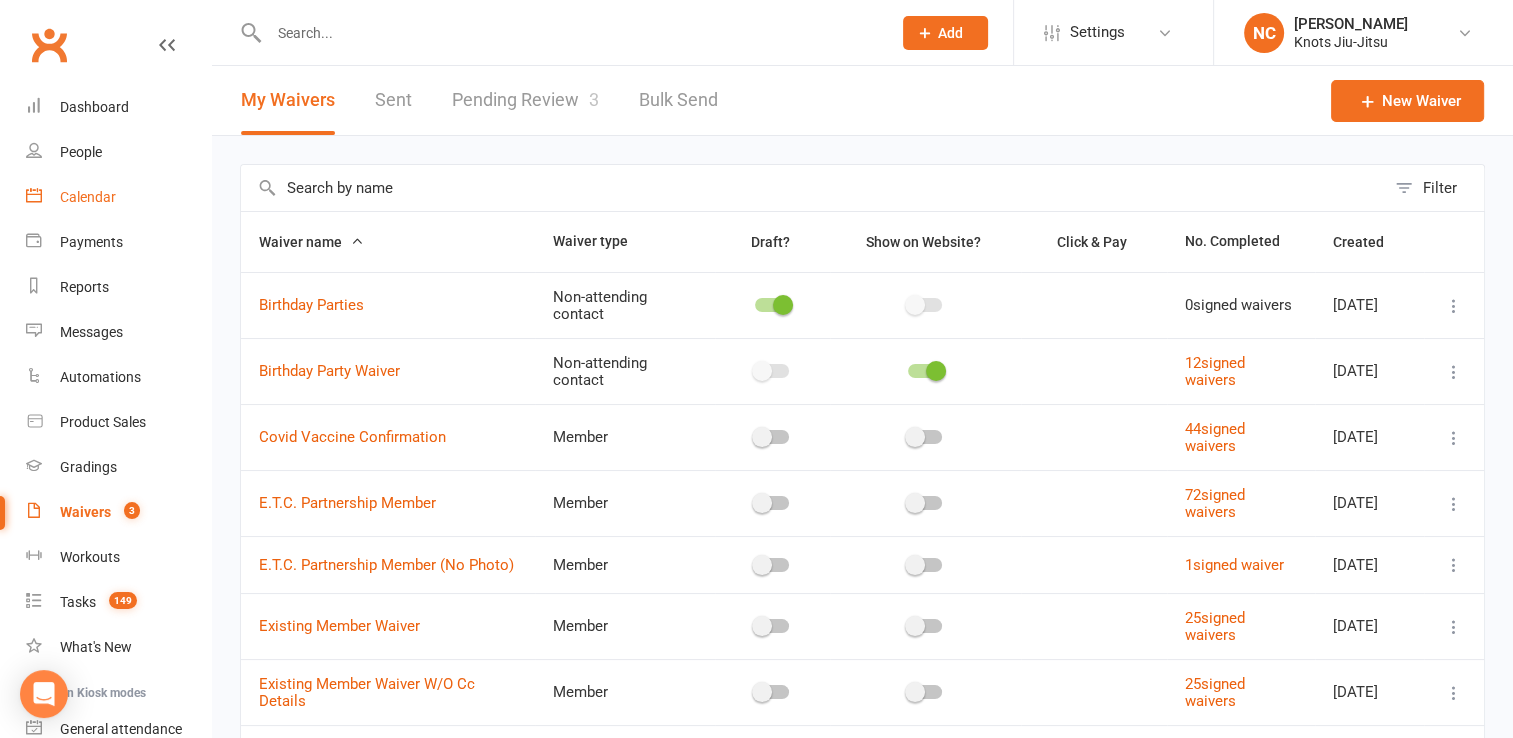 click on "Calendar" at bounding box center (118, 197) 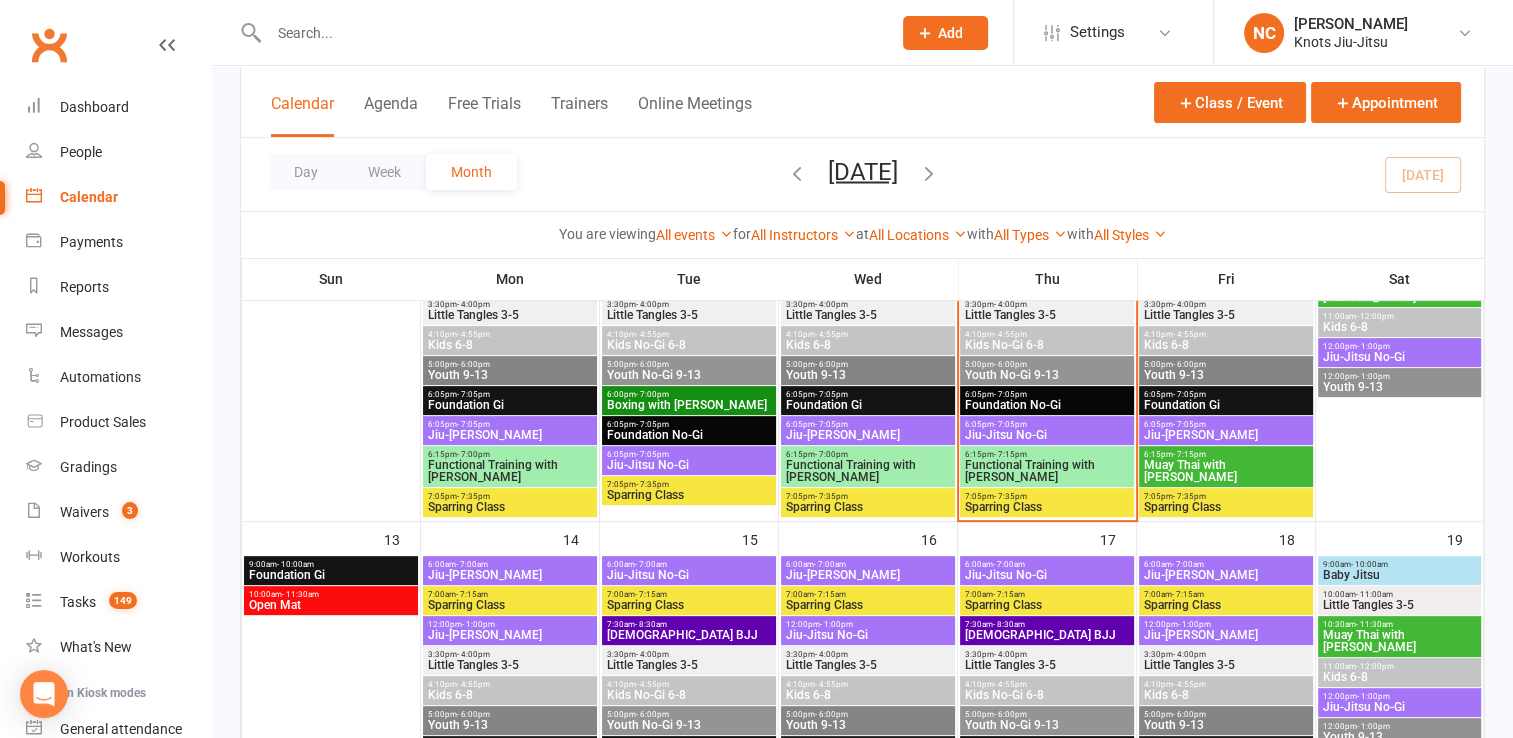 scroll, scrollTop: 531, scrollLeft: 0, axis: vertical 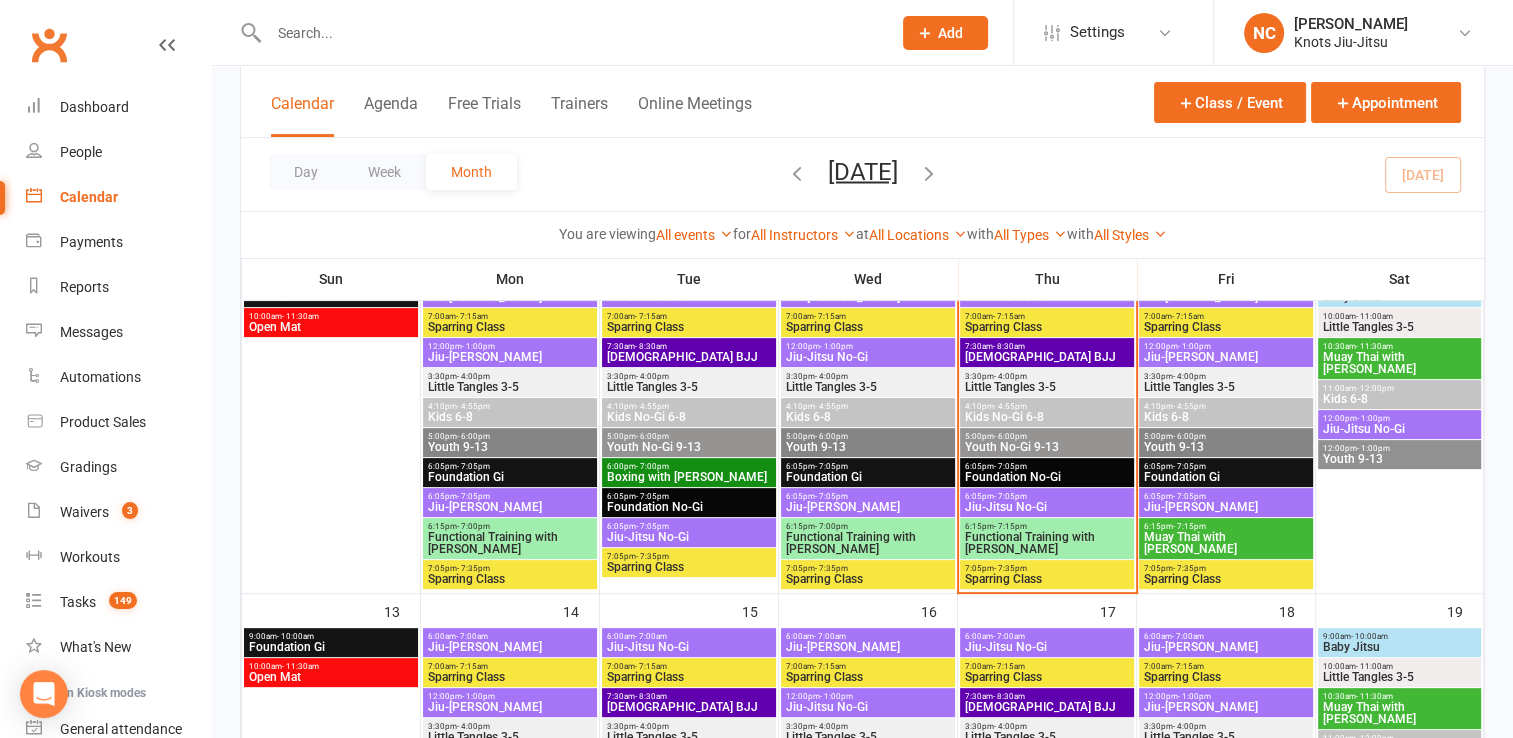 click on "Functional Training with [PERSON_NAME]" at bounding box center (1047, 543) 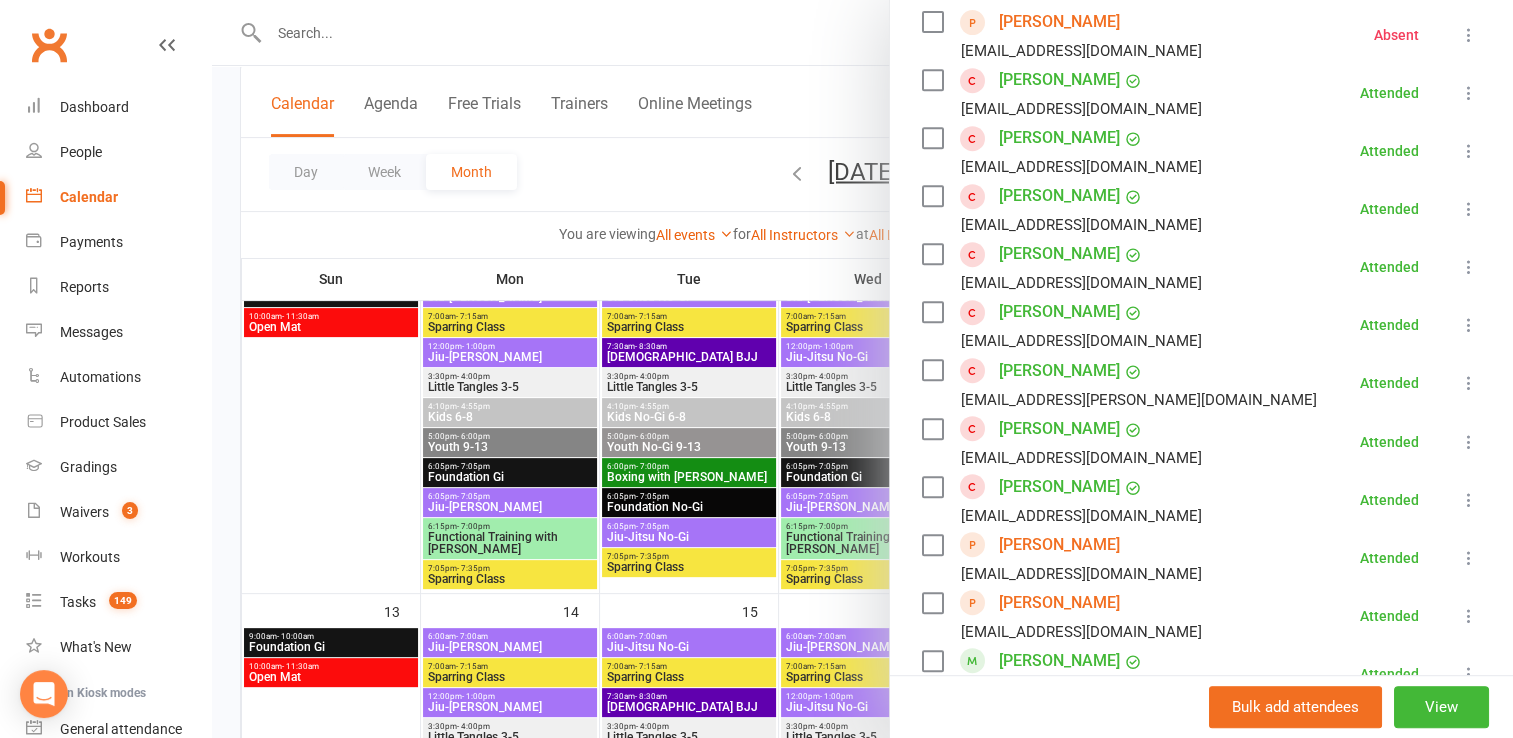 scroll, scrollTop: 18, scrollLeft: 0, axis: vertical 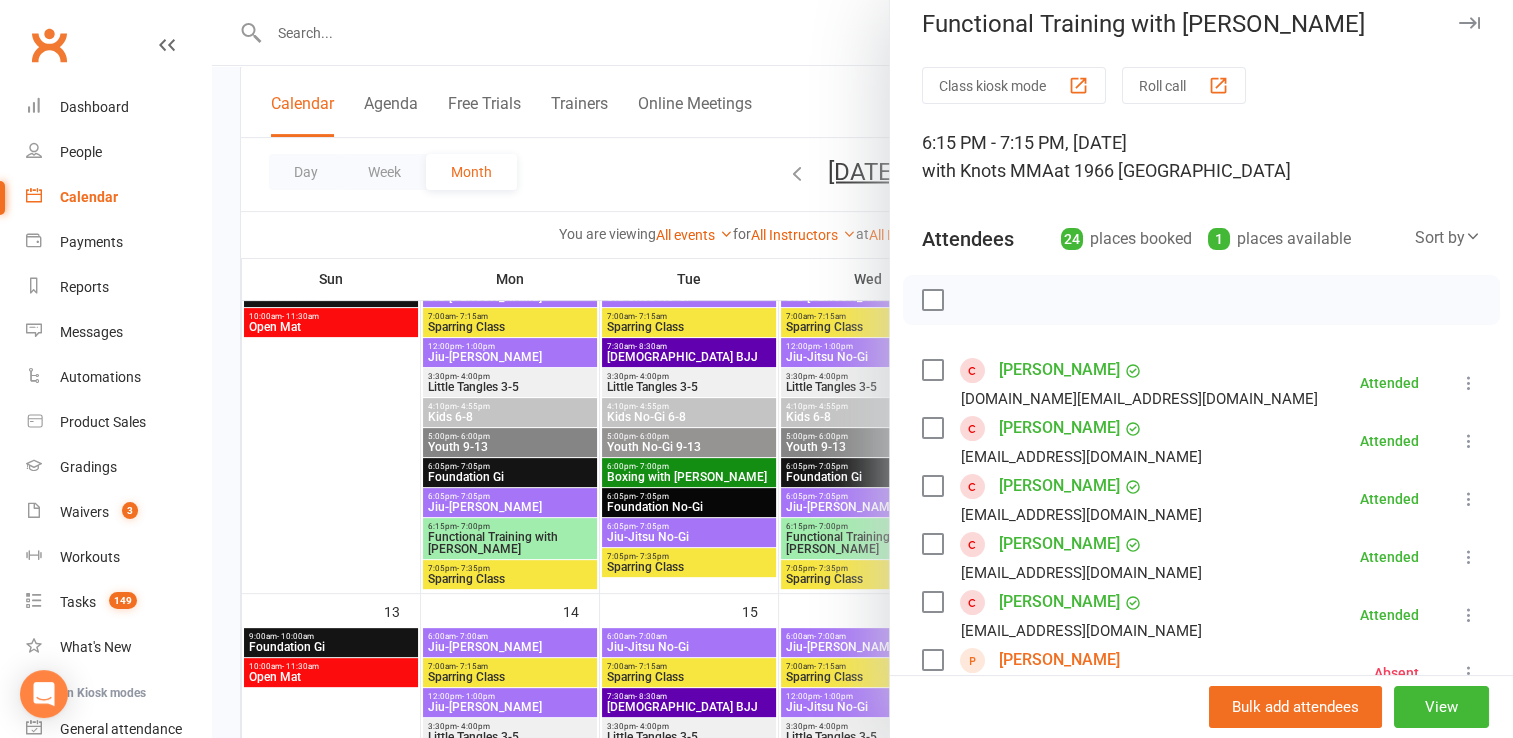 click at bounding box center (862, 369) 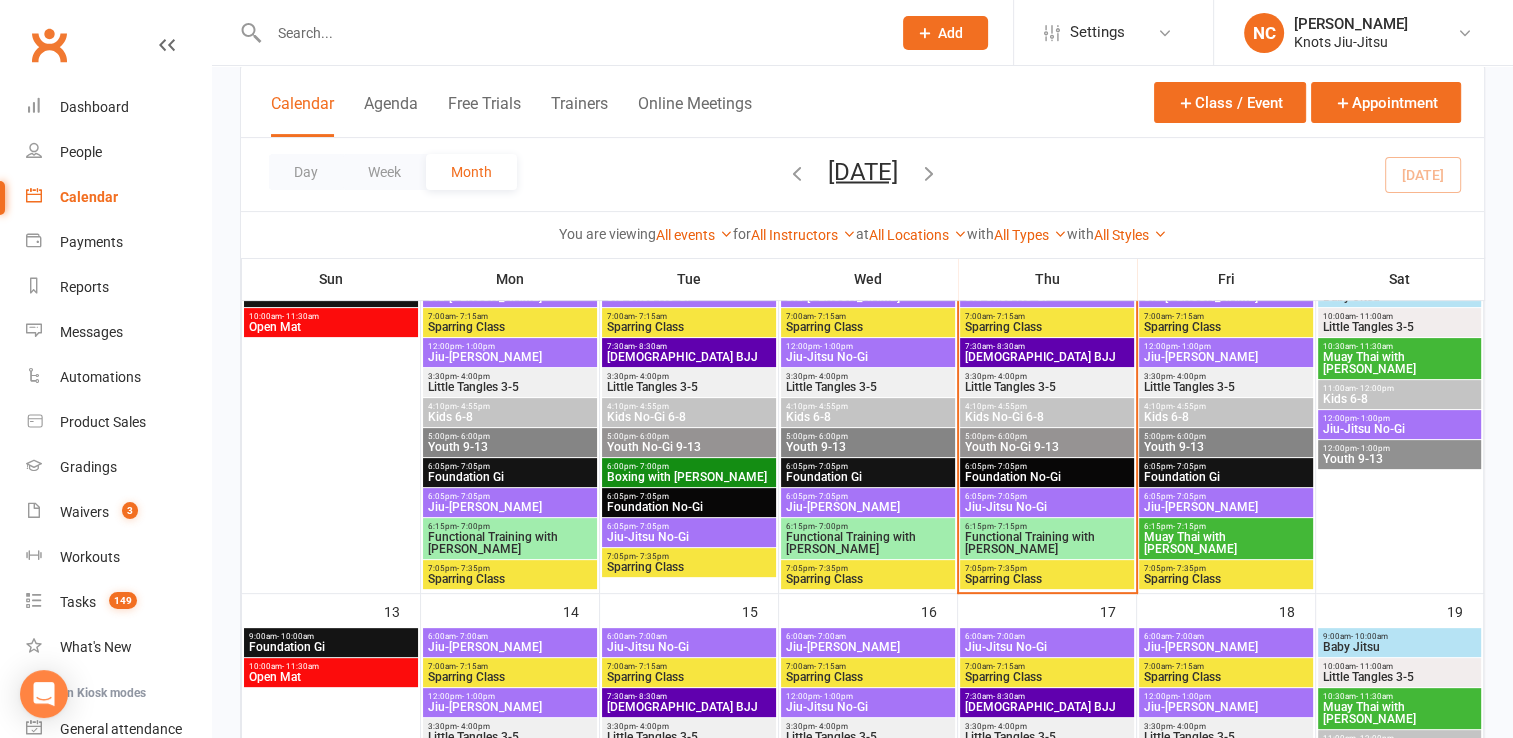 click at bounding box center [570, 33] 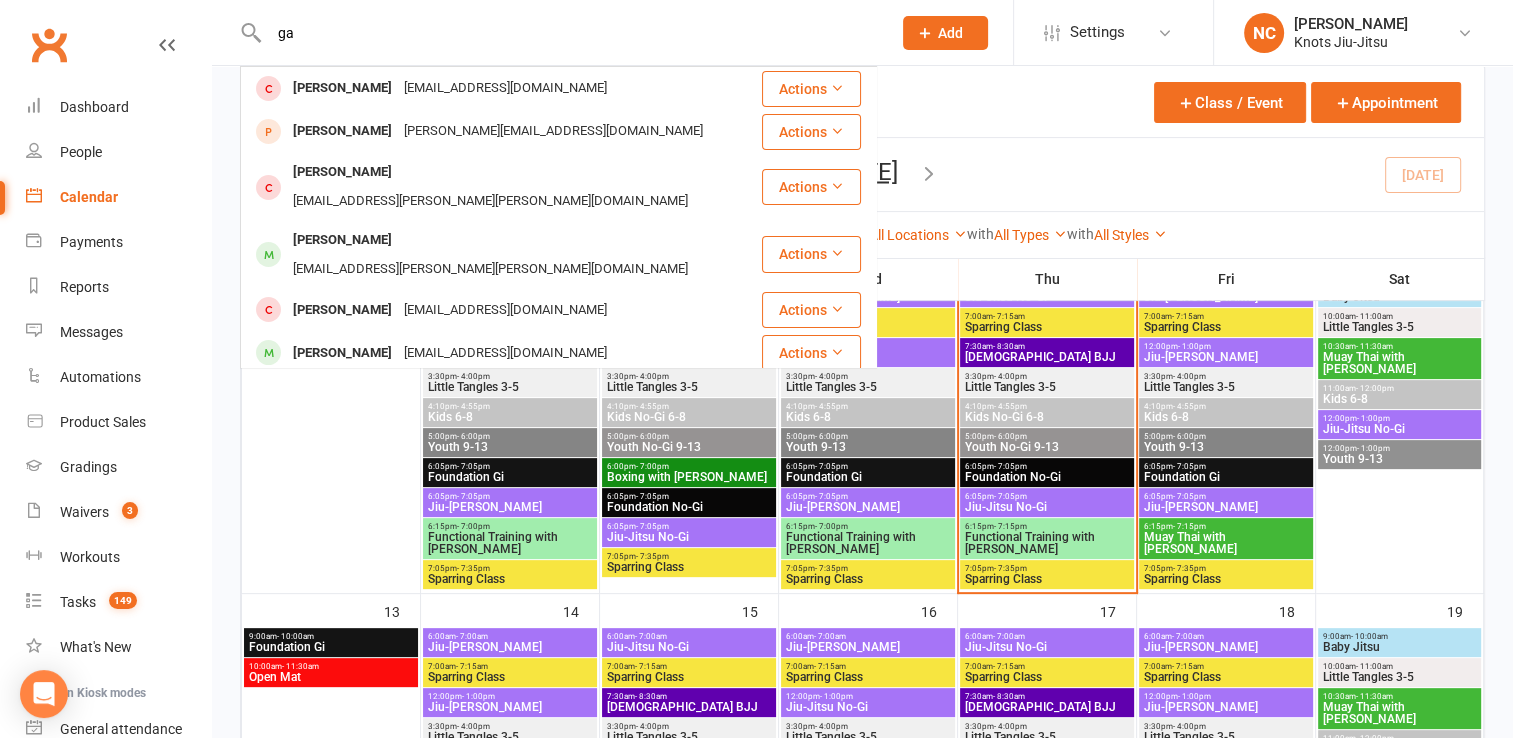 type on "g" 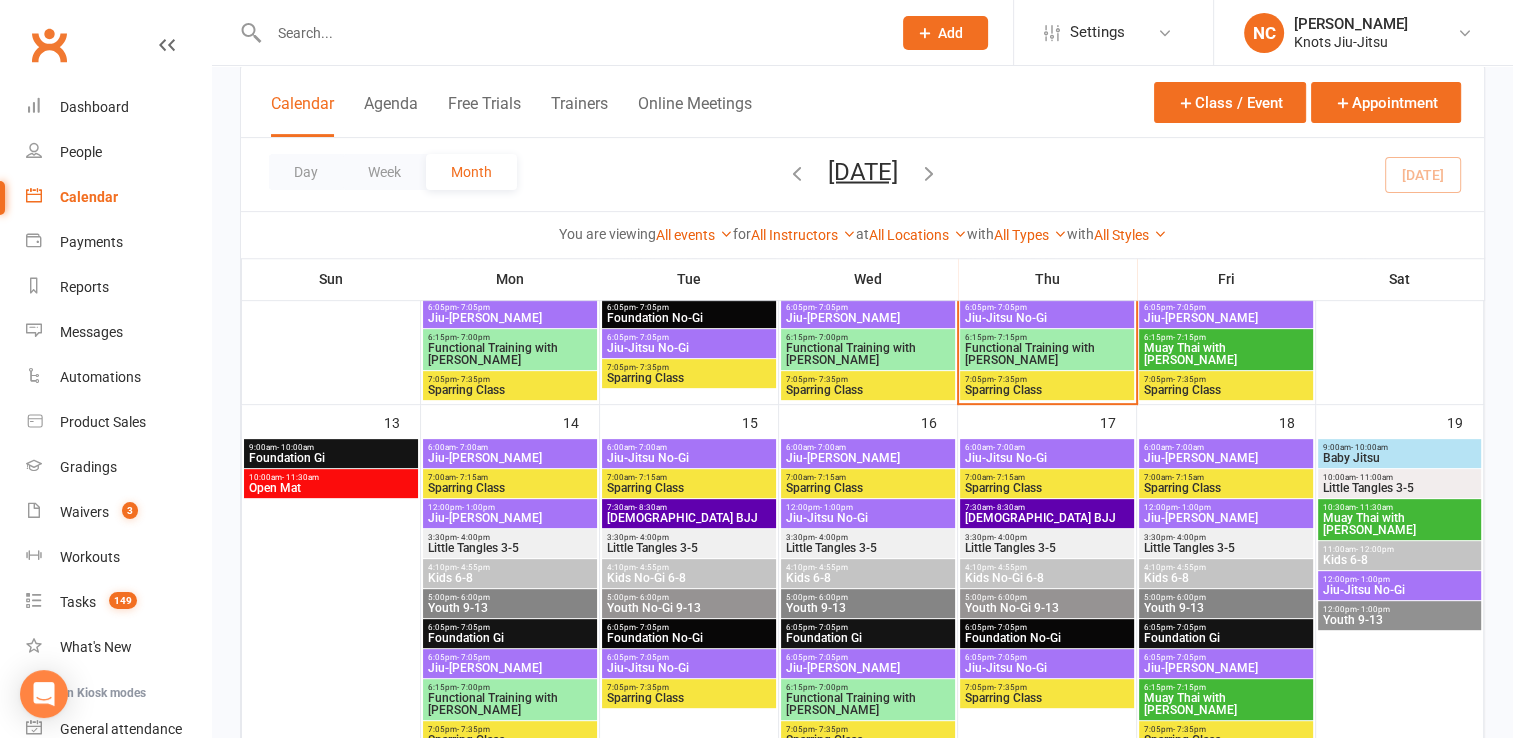 scroll, scrollTop: 720, scrollLeft: 0, axis: vertical 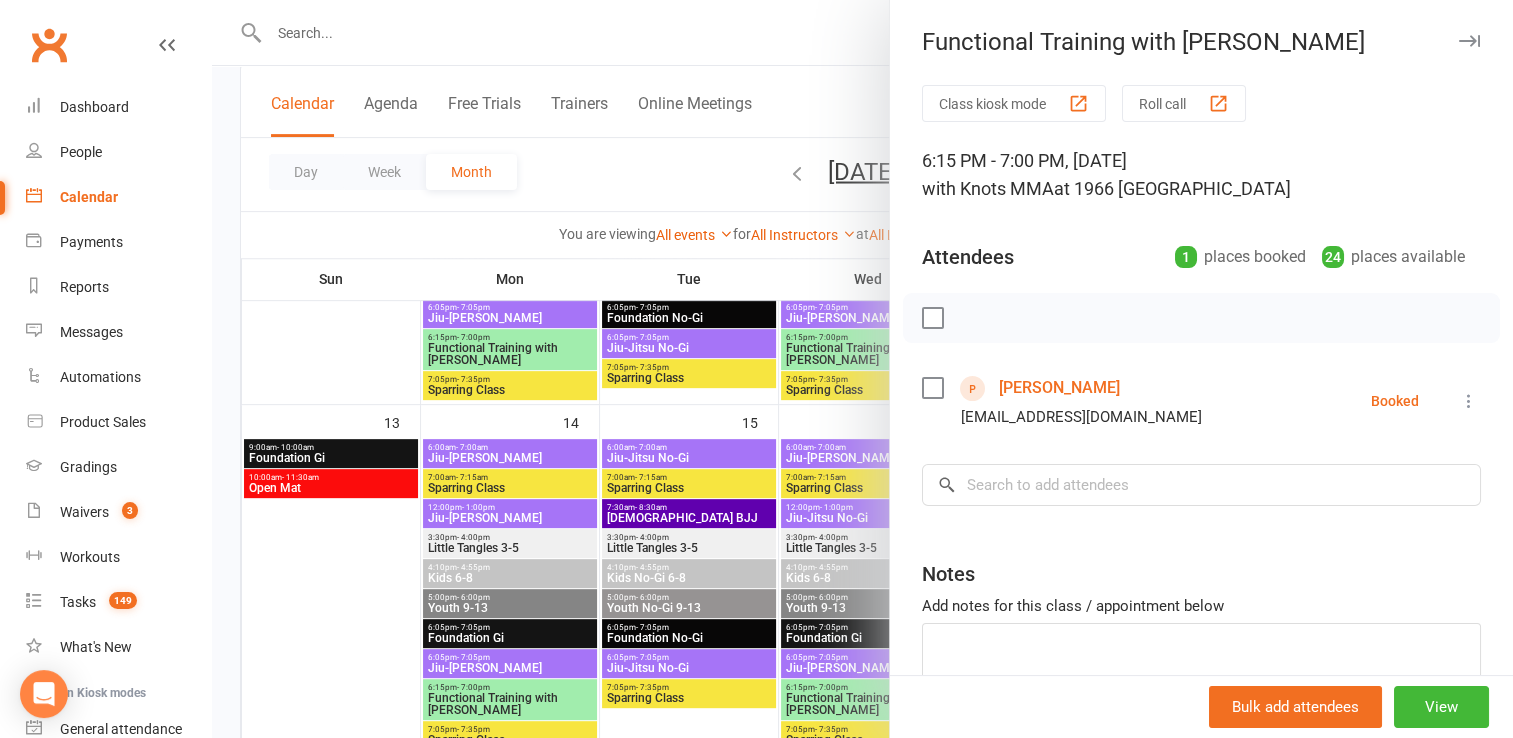 click at bounding box center (862, 369) 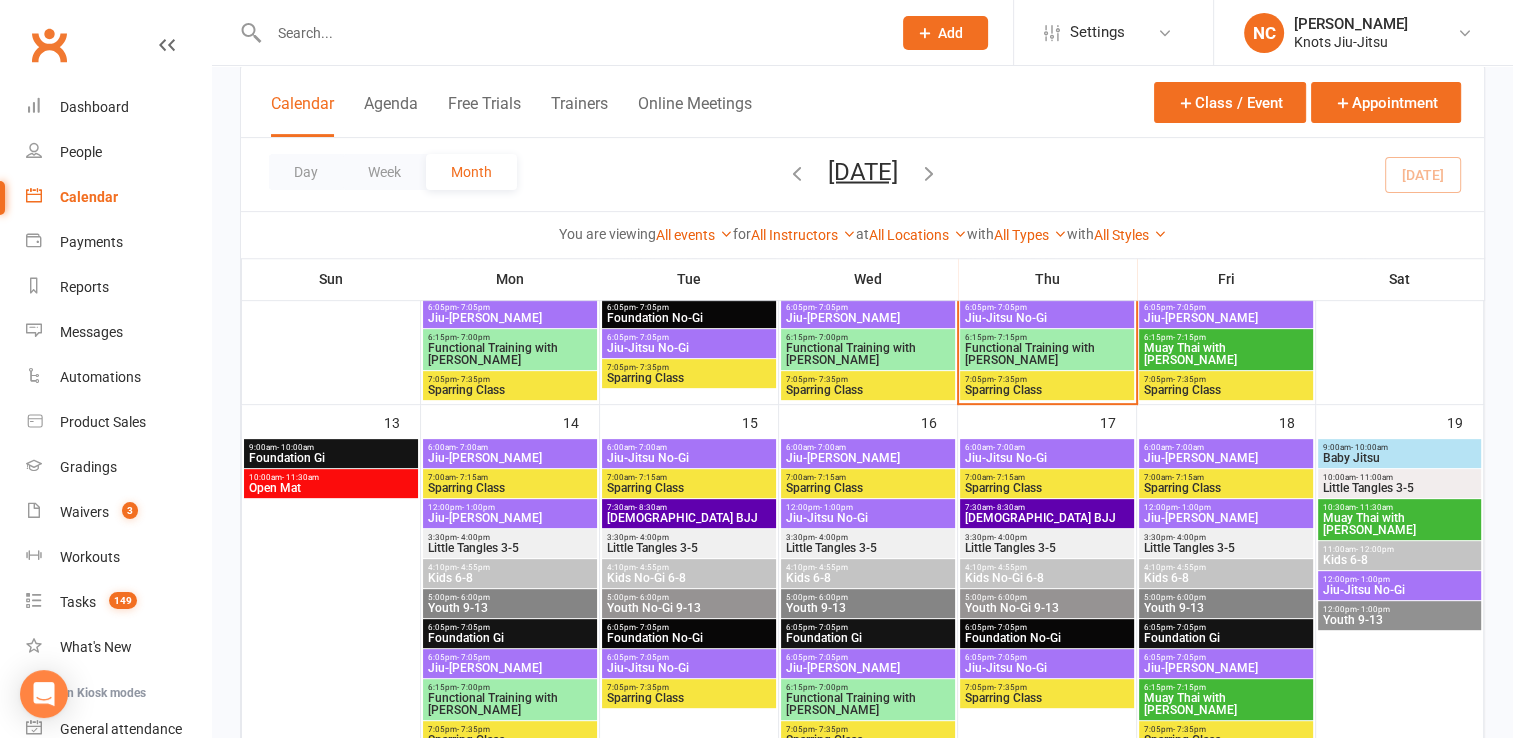 click on "Functional Training with [PERSON_NAME]" at bounding box center (510, 704) 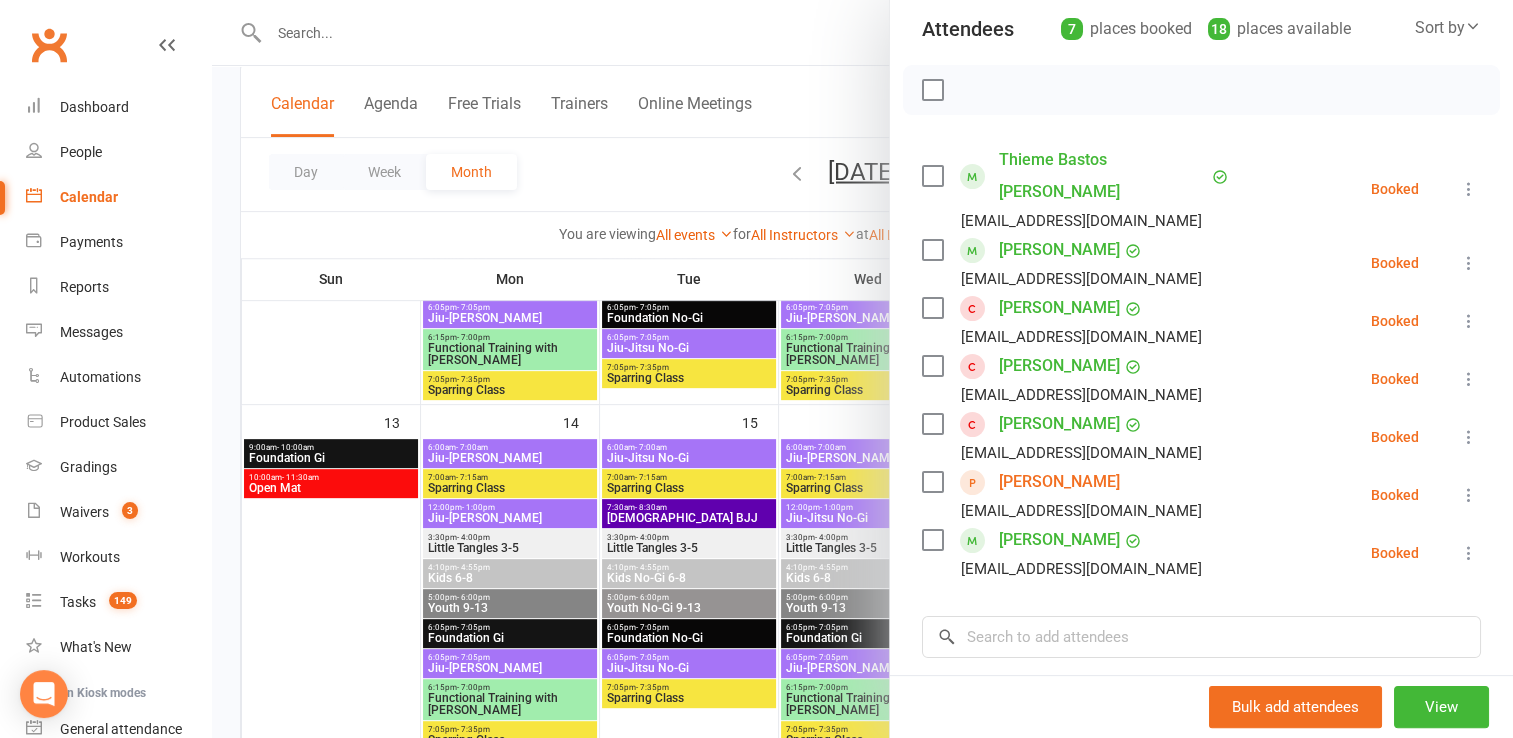 scroll, scrollTop: 228, scrollLeft: 0, axis: vertical 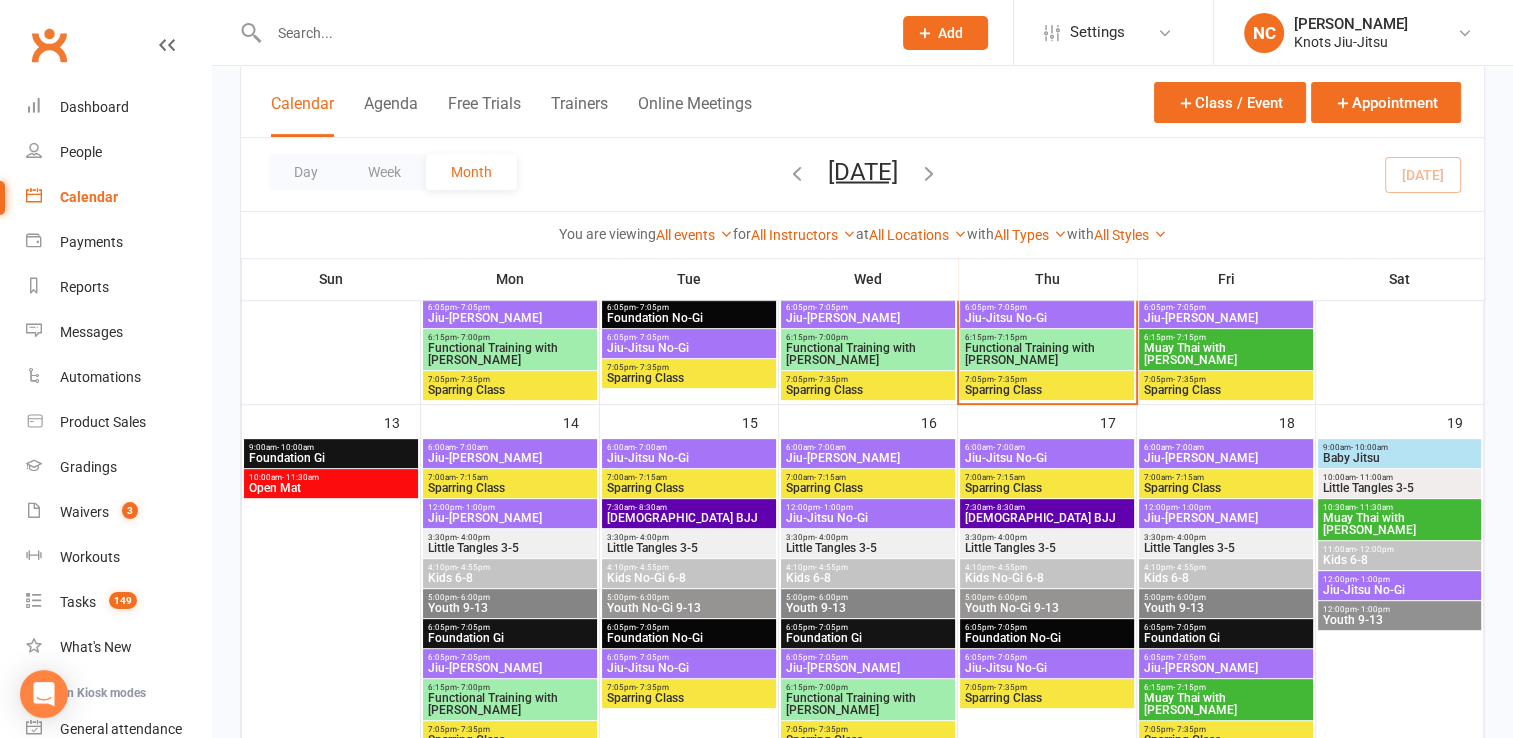 click at bounding box center (570, 33) 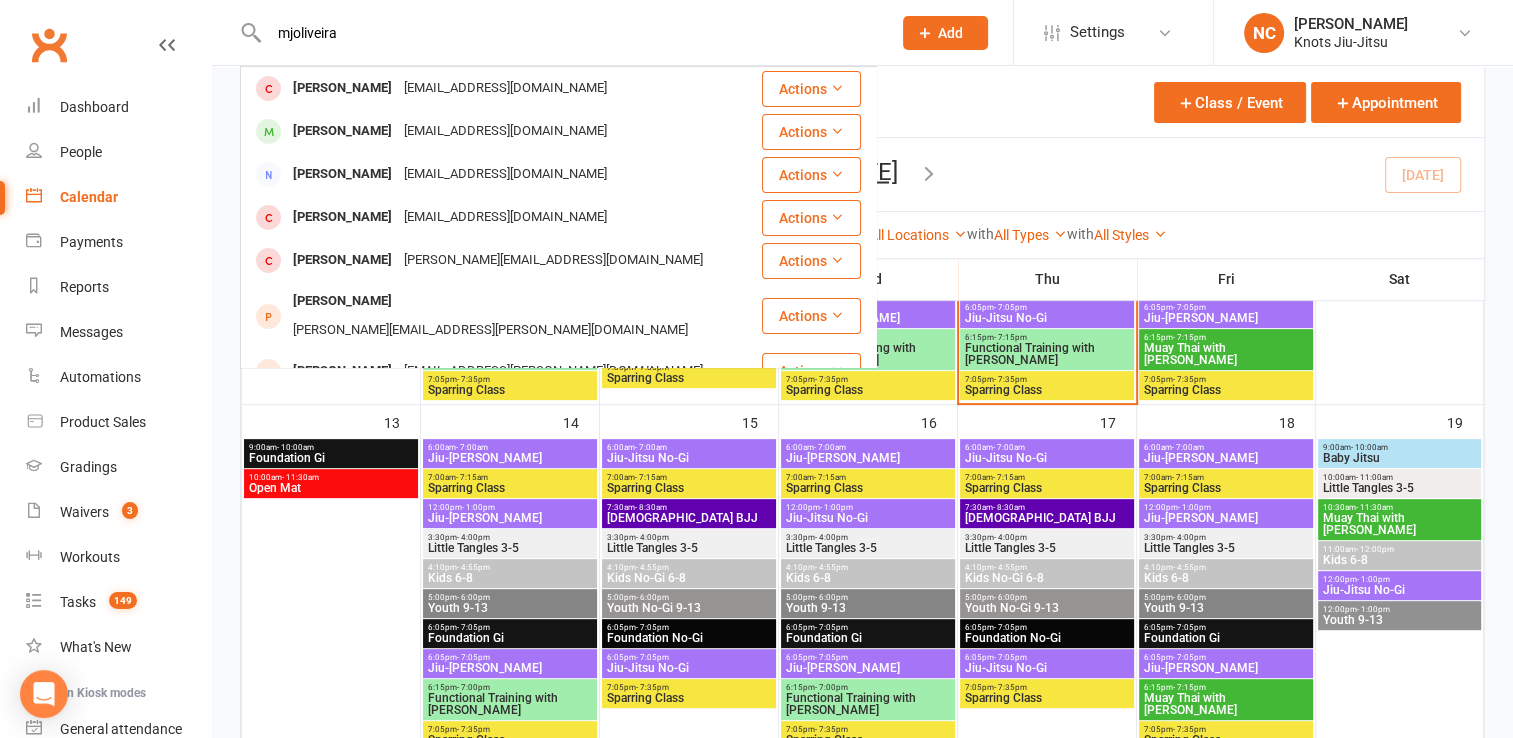 type on "mjoliveira" 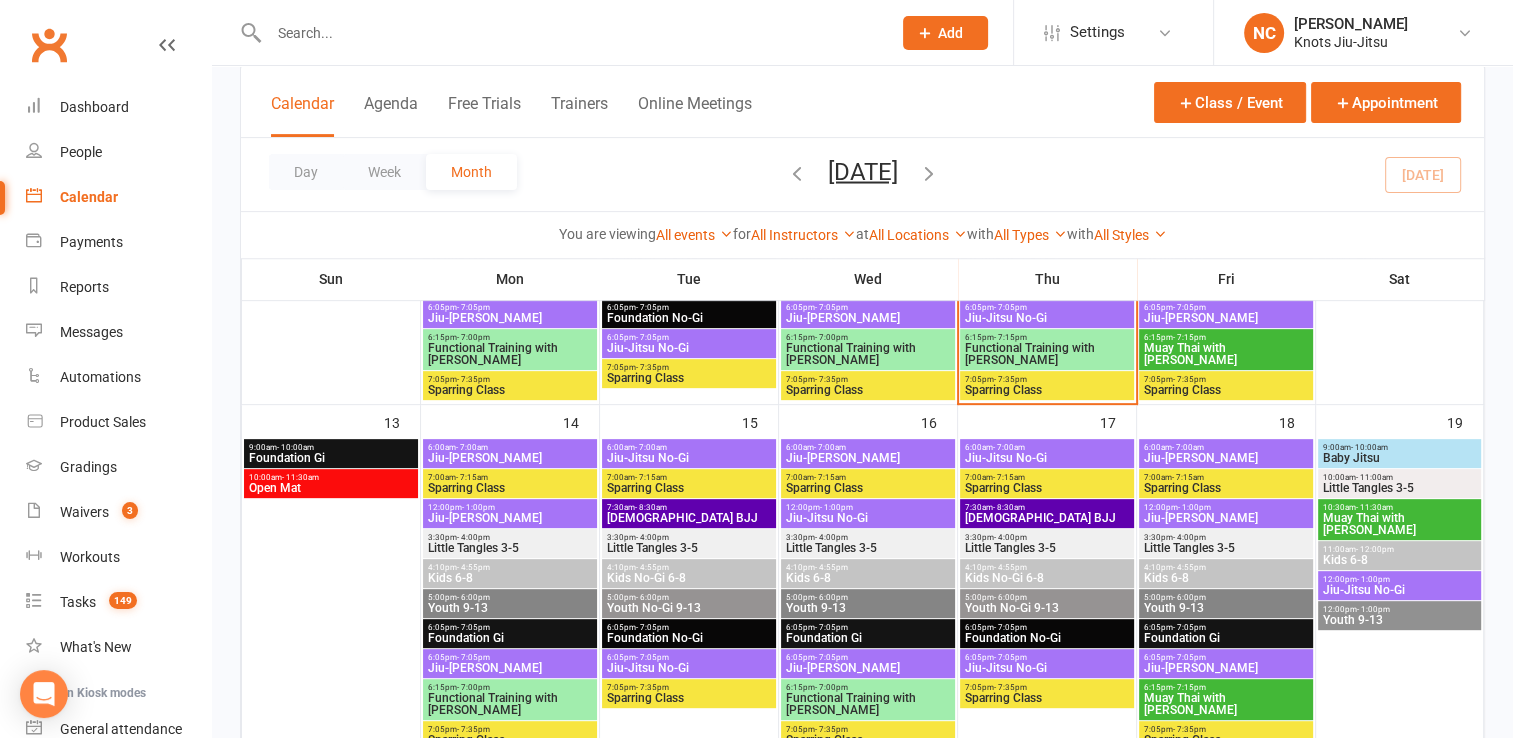 click on "Add" 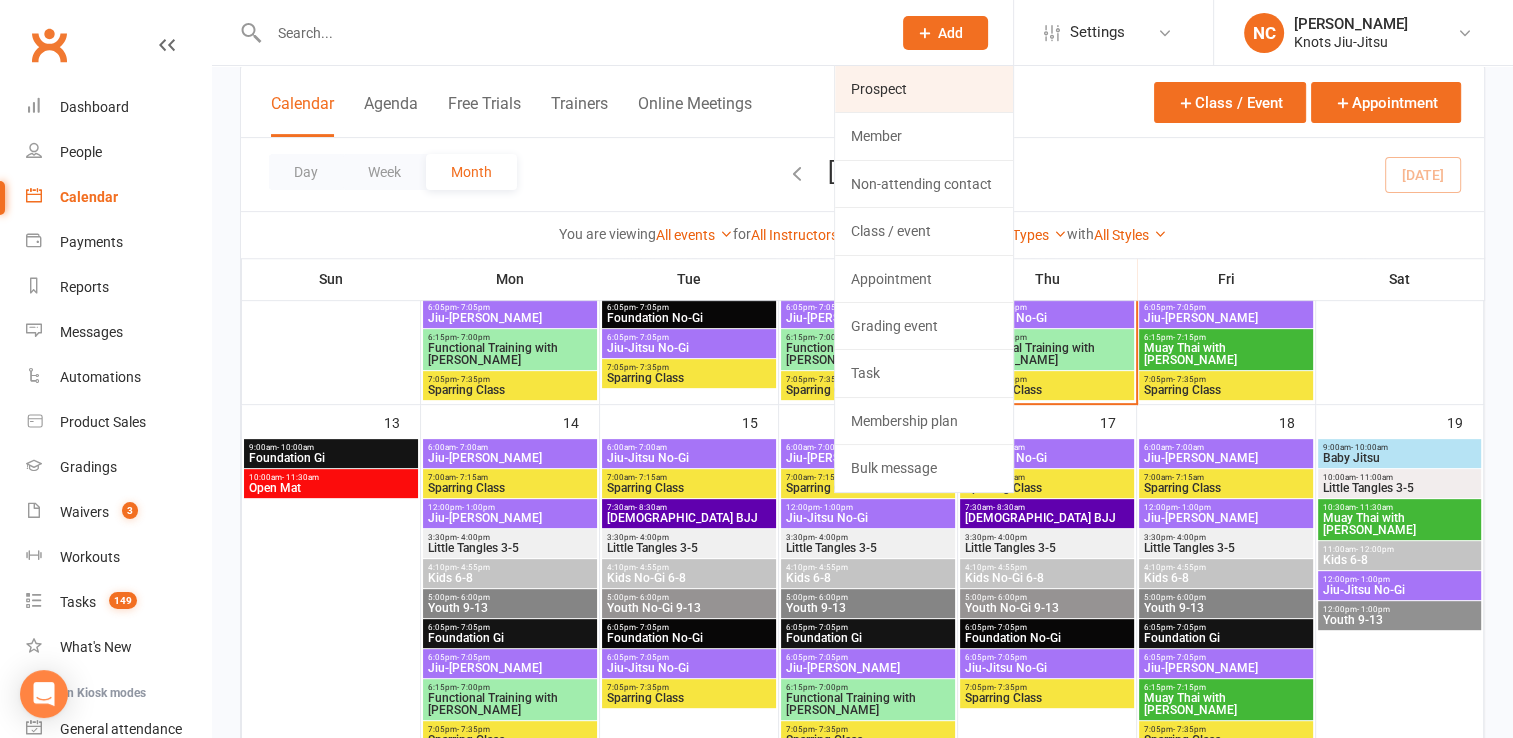 click on "Prospect" 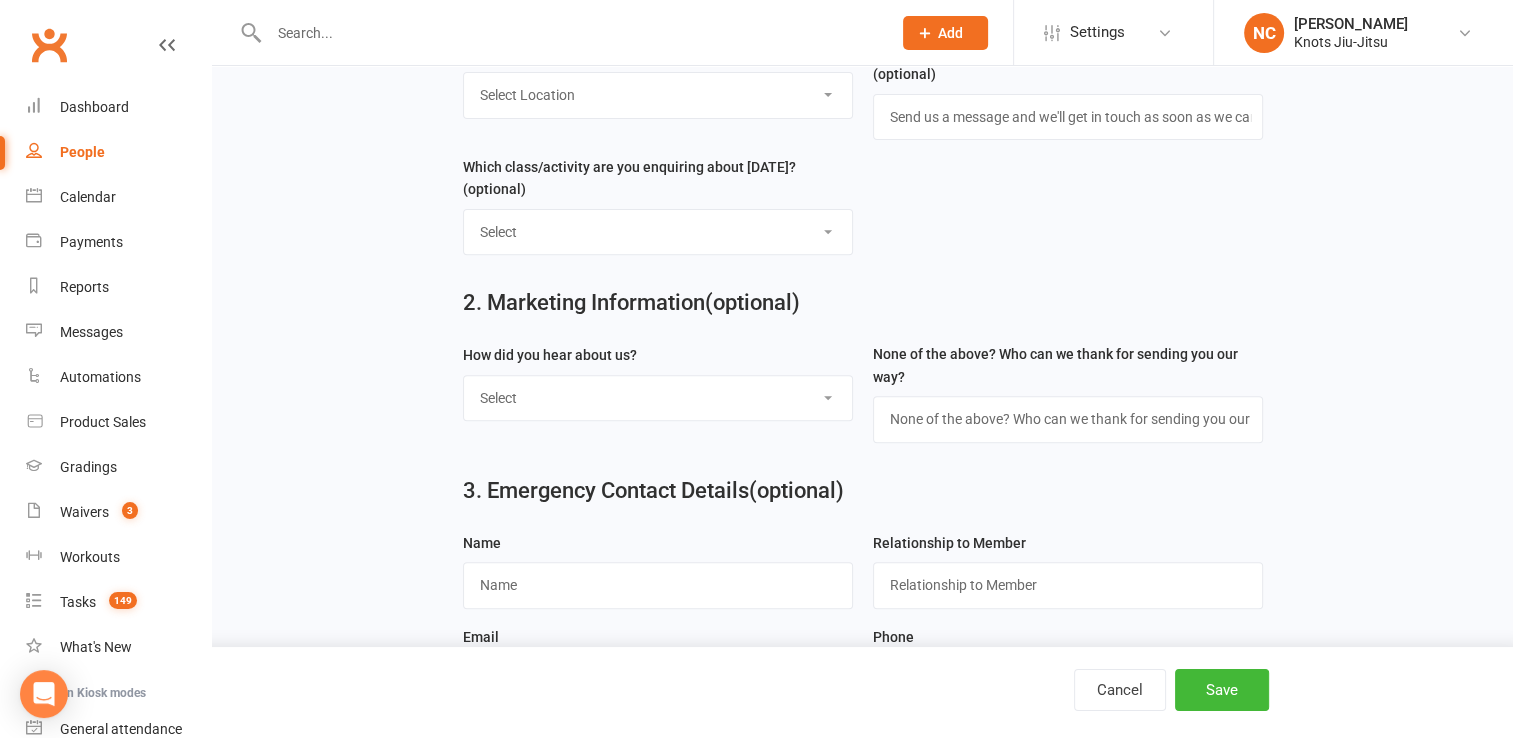 scroll, scrollTop: 0, scrollLeft: 0, axis: both 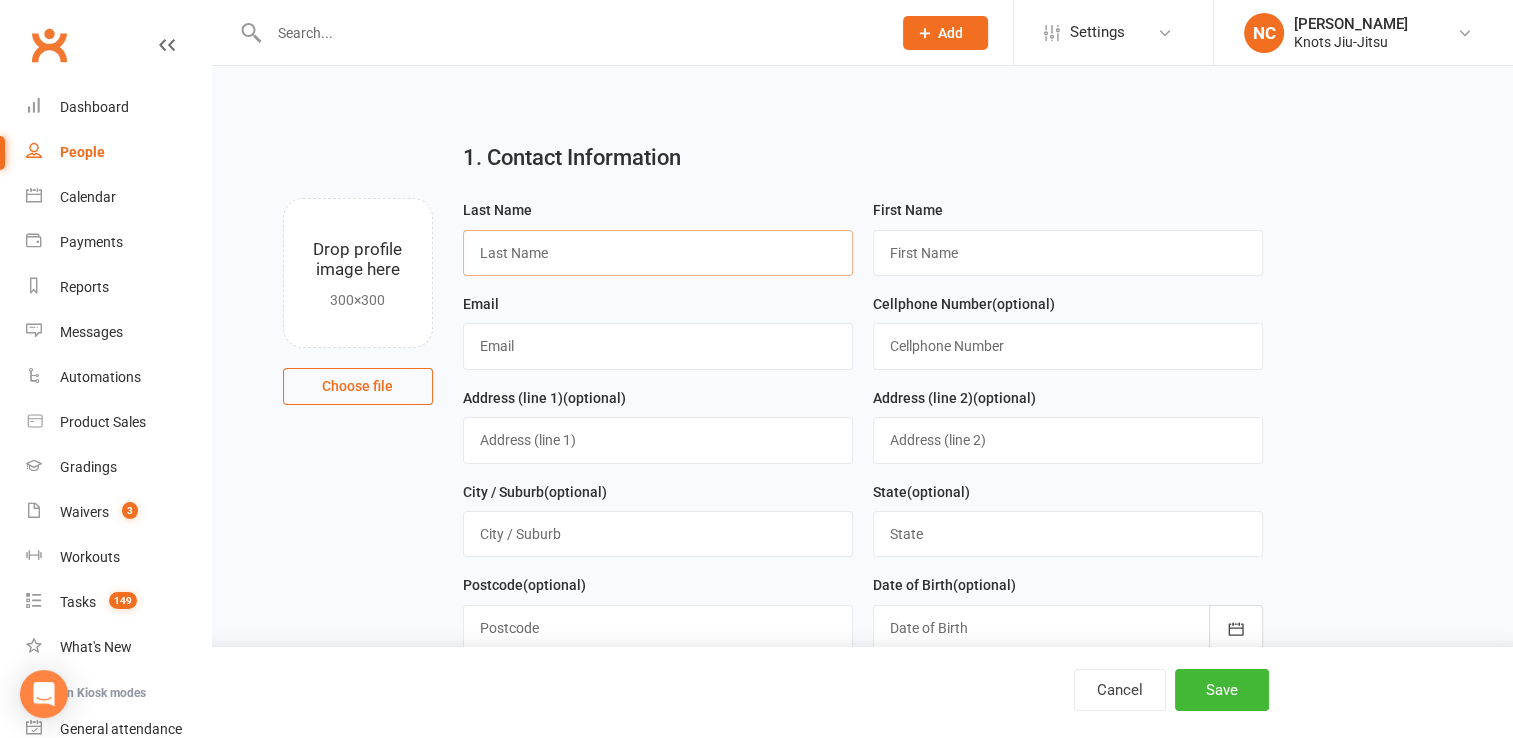 click at bounding box center [658, 253] 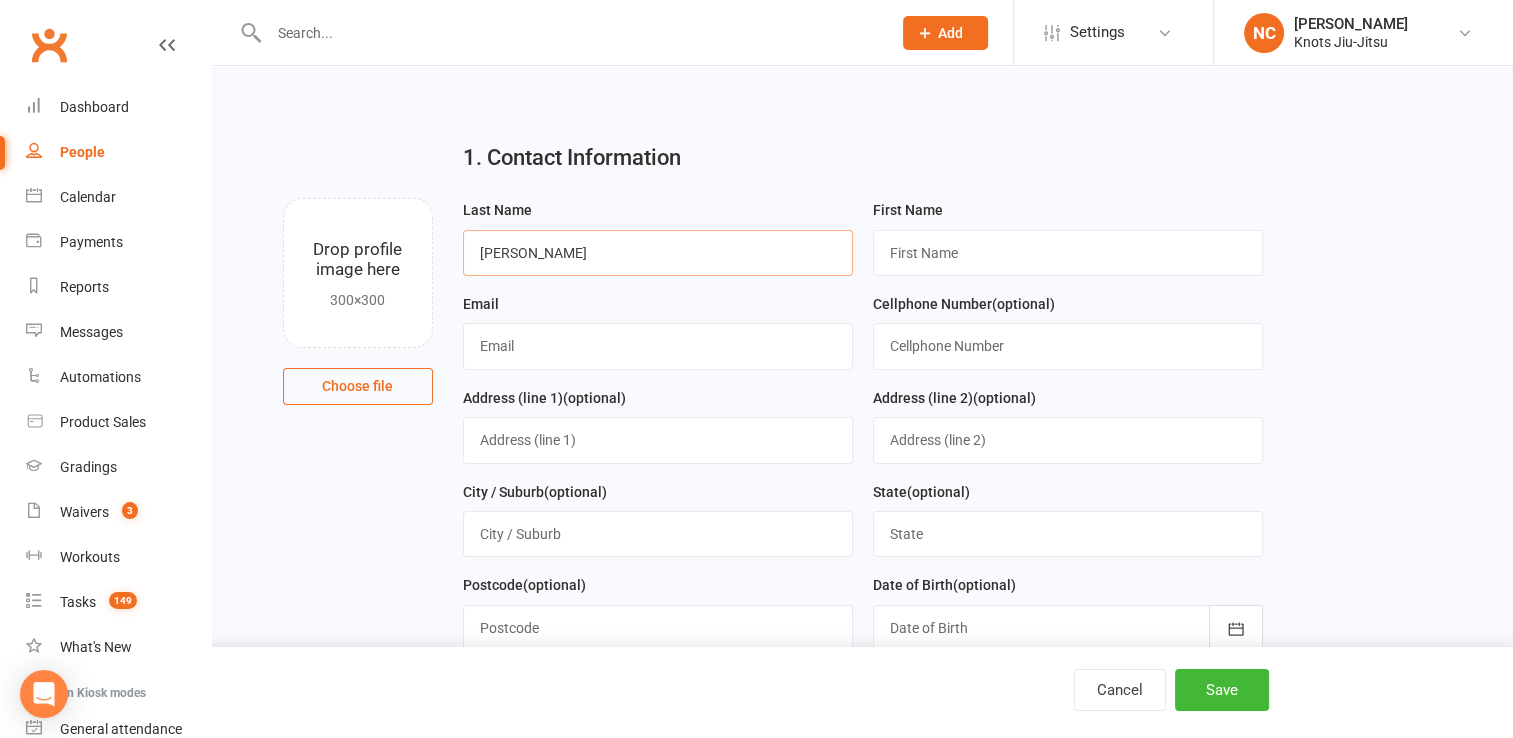 type on "[PERSON_NAME]" 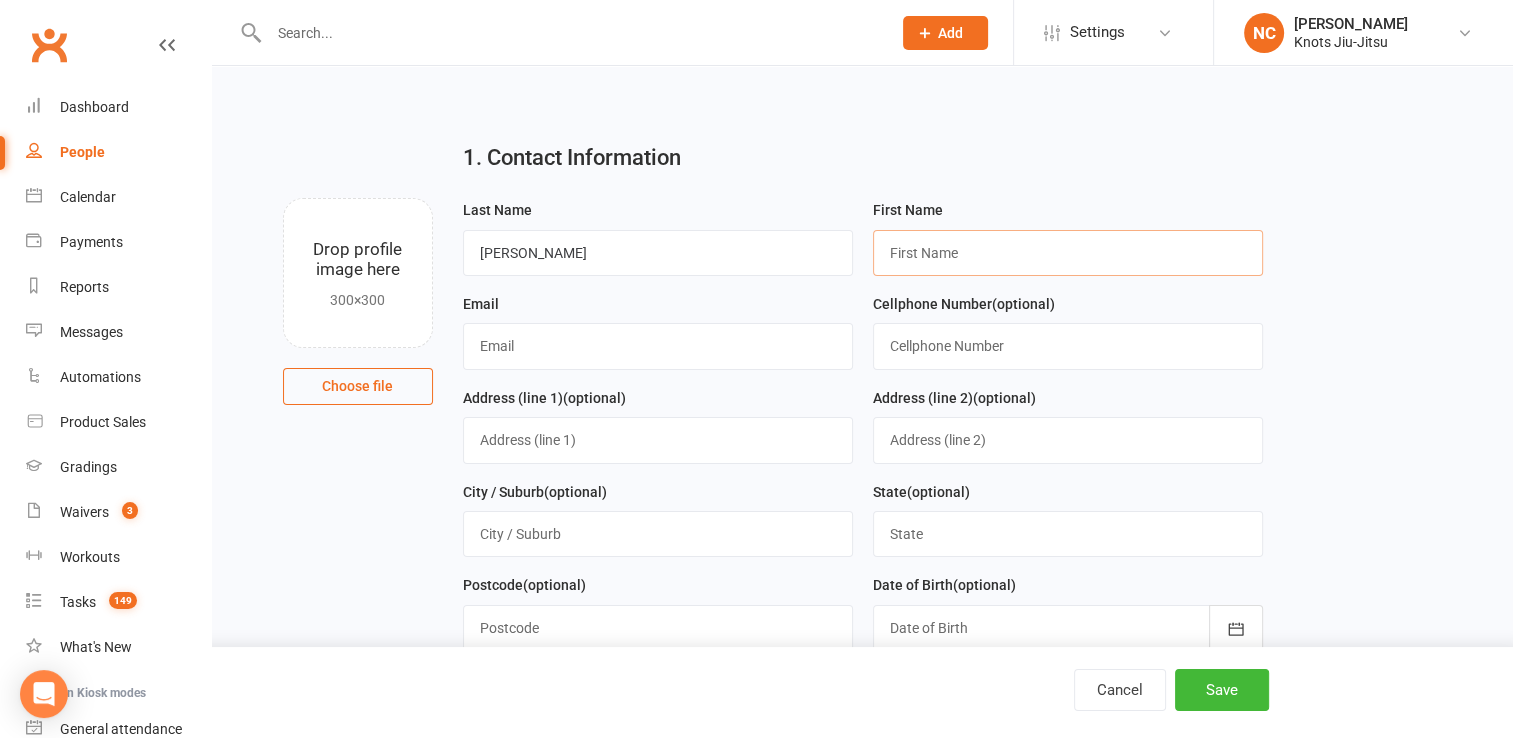 click at bounding box center [1068, 253] 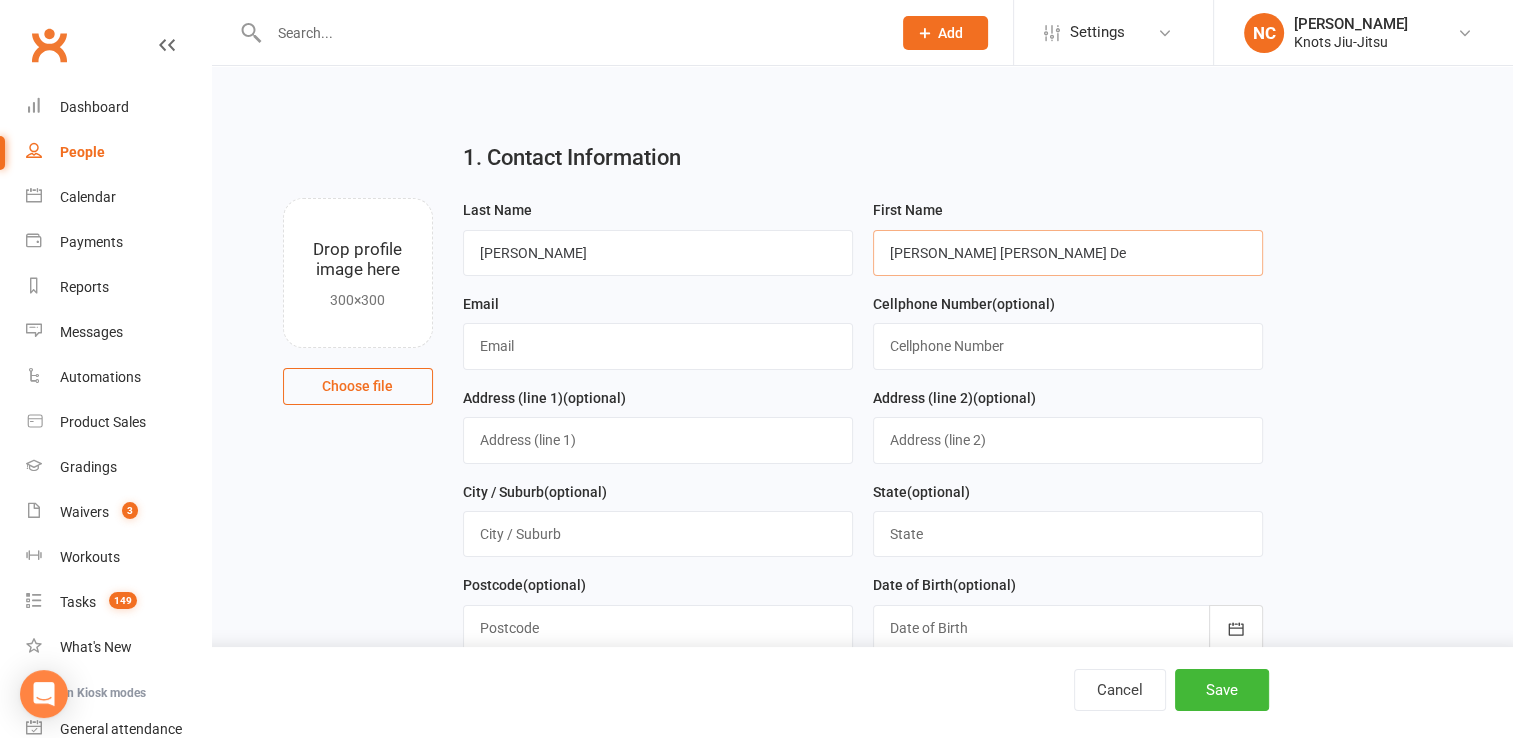 type on "[PERSON_NAME] [PERSON_NAME] De" 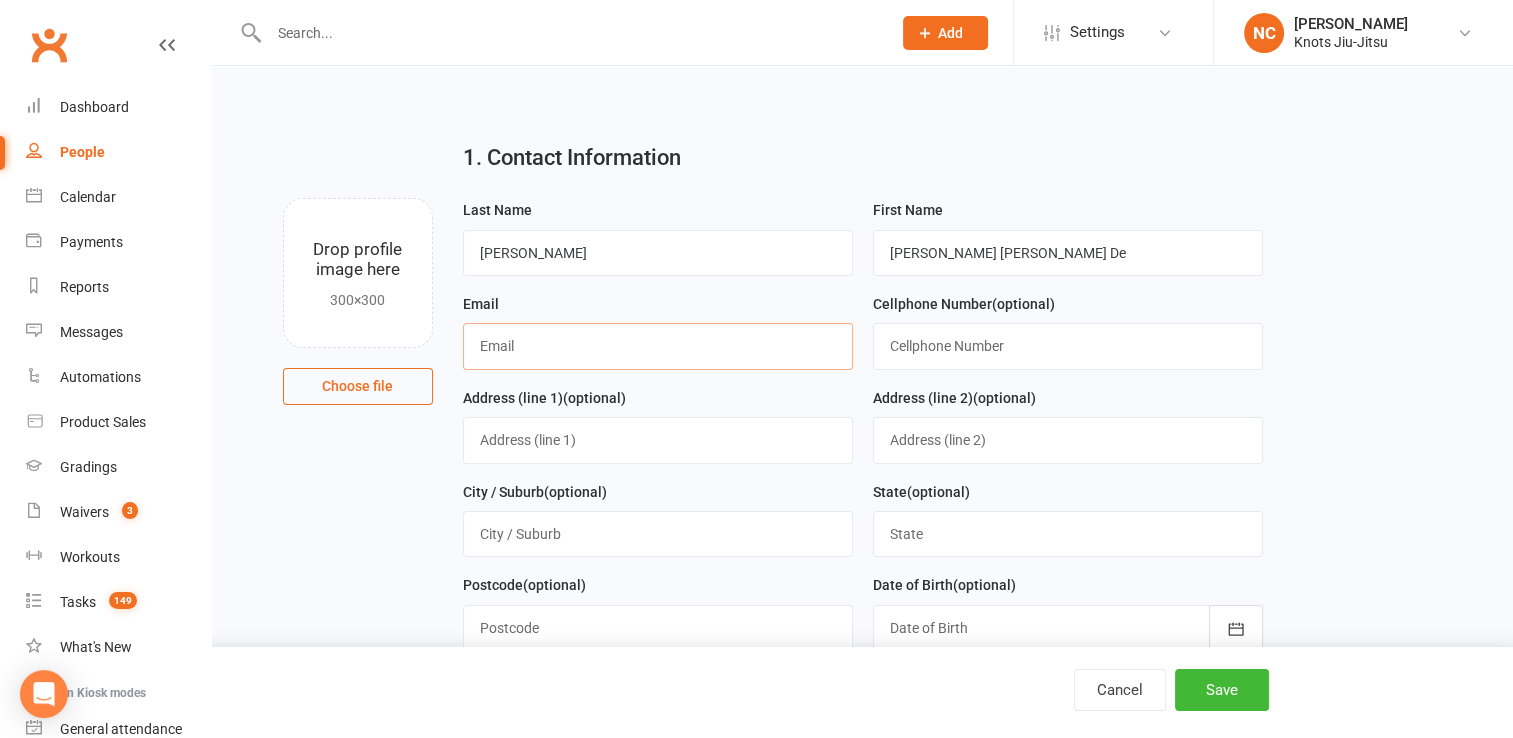 click at bounding box center (658, 346) 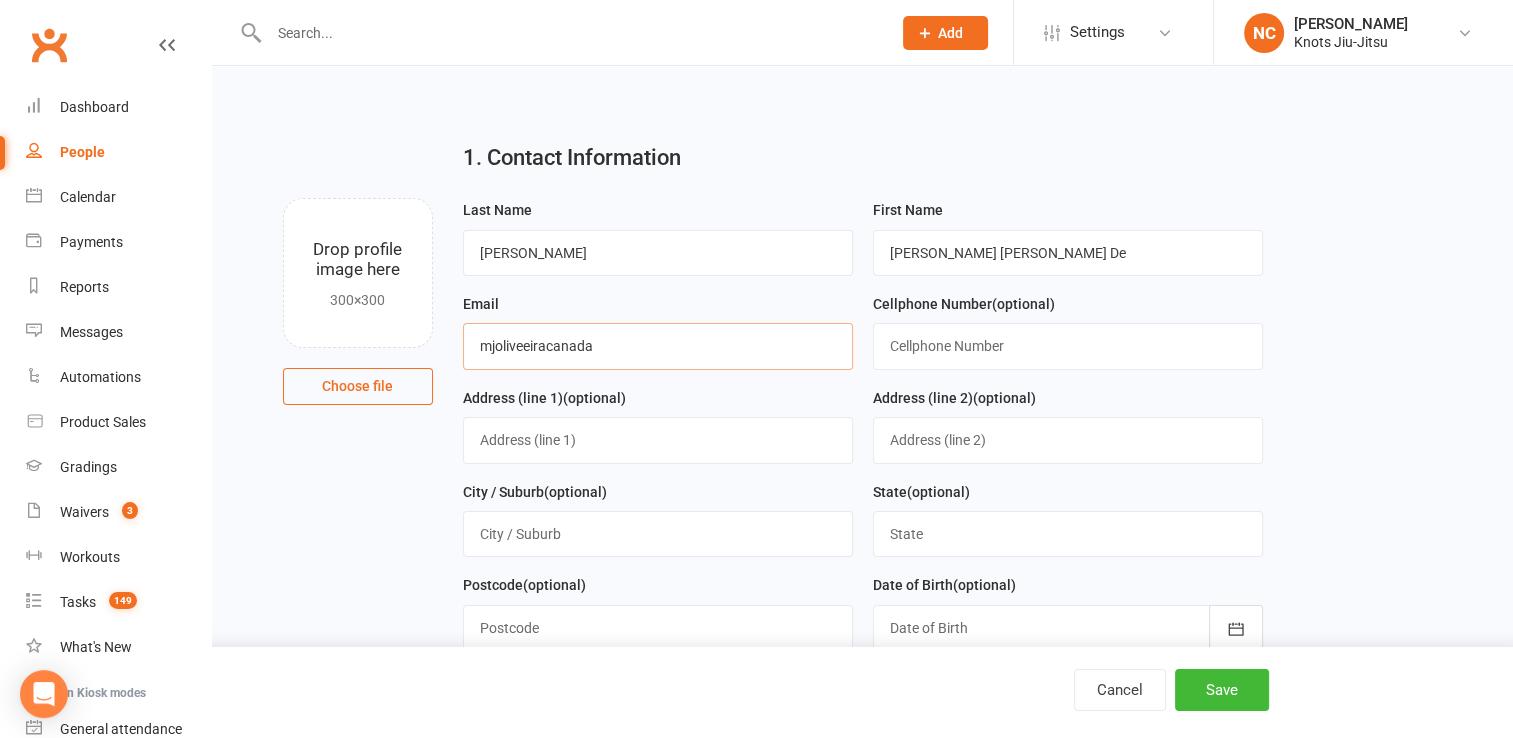 click on "mjoliveeiracanada" at bounding box center [658, 346] 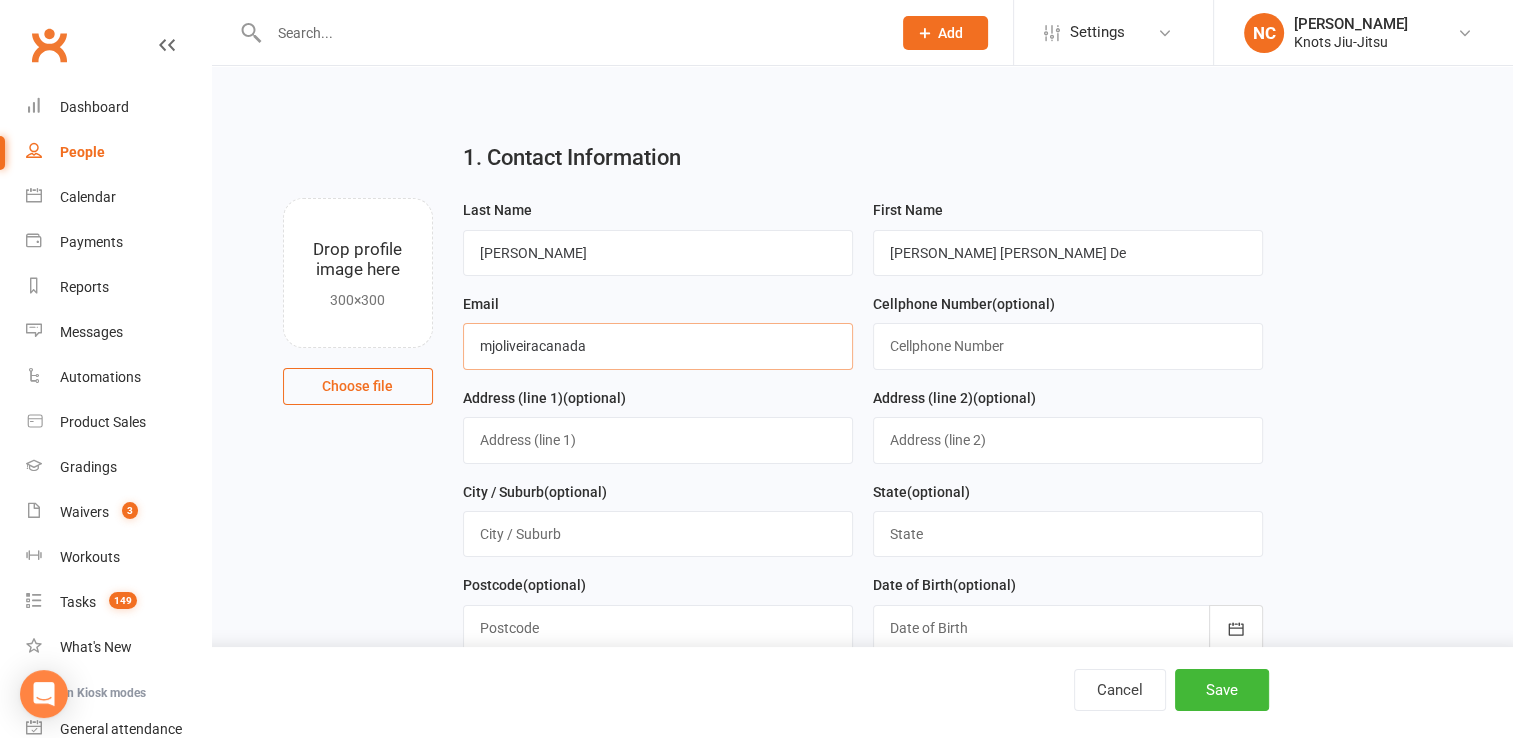 click on "mjoliveiracanada" at bounding box center [658, 346] 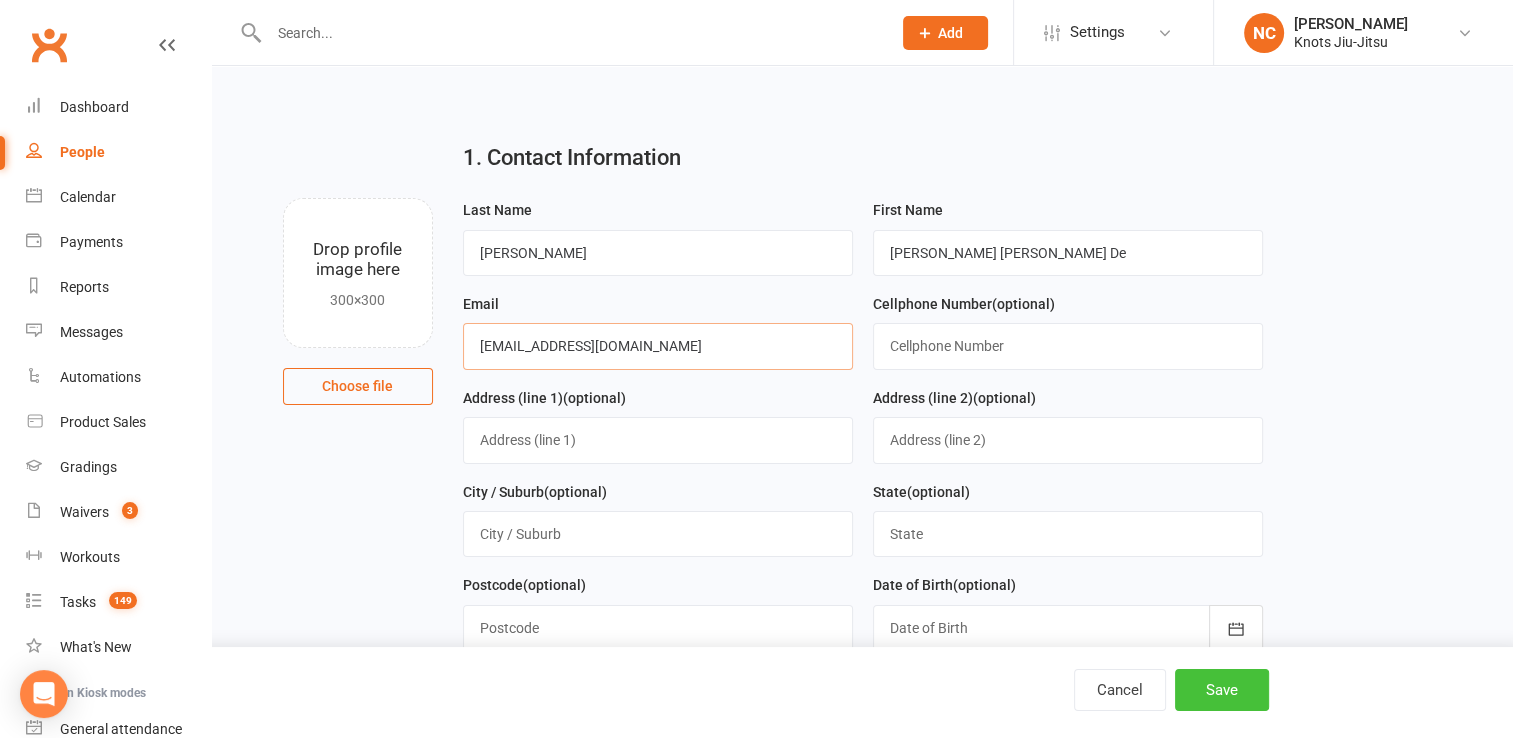 type on "[EMAIL_ADDRESS][DOMAIN_NAME]" 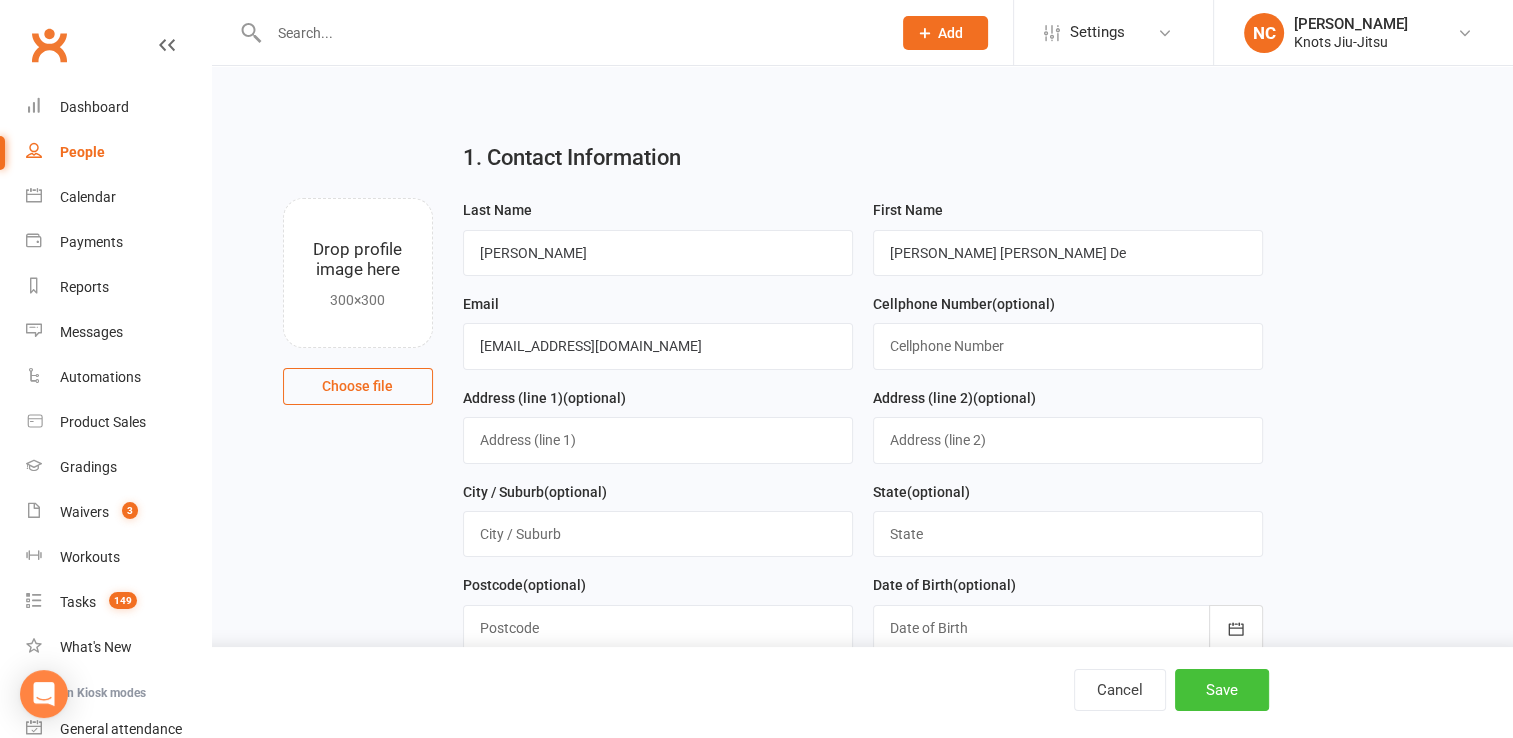 click on "Save" at bounding box center (1222, 690) 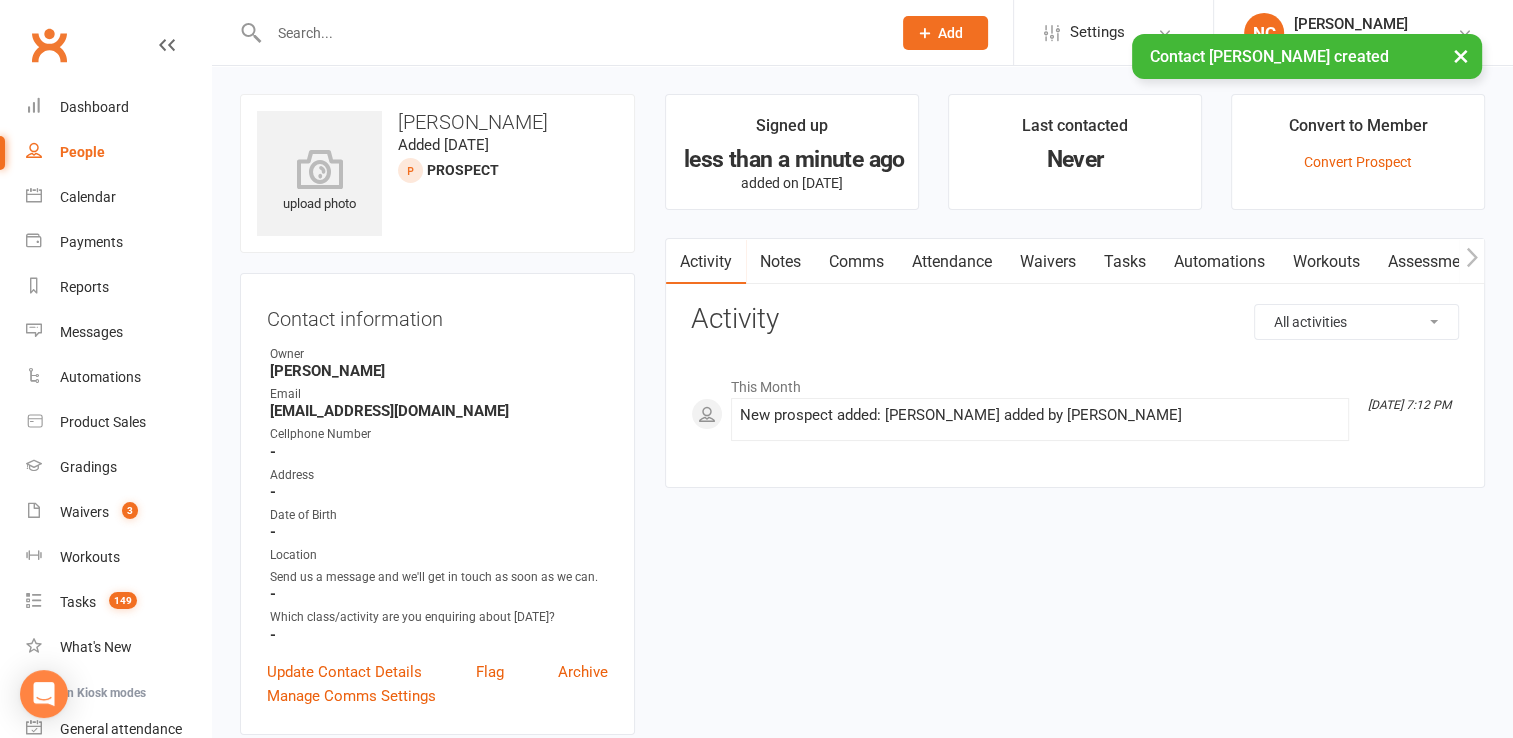 click on "Waivers" at bounding box center [1048, 262] 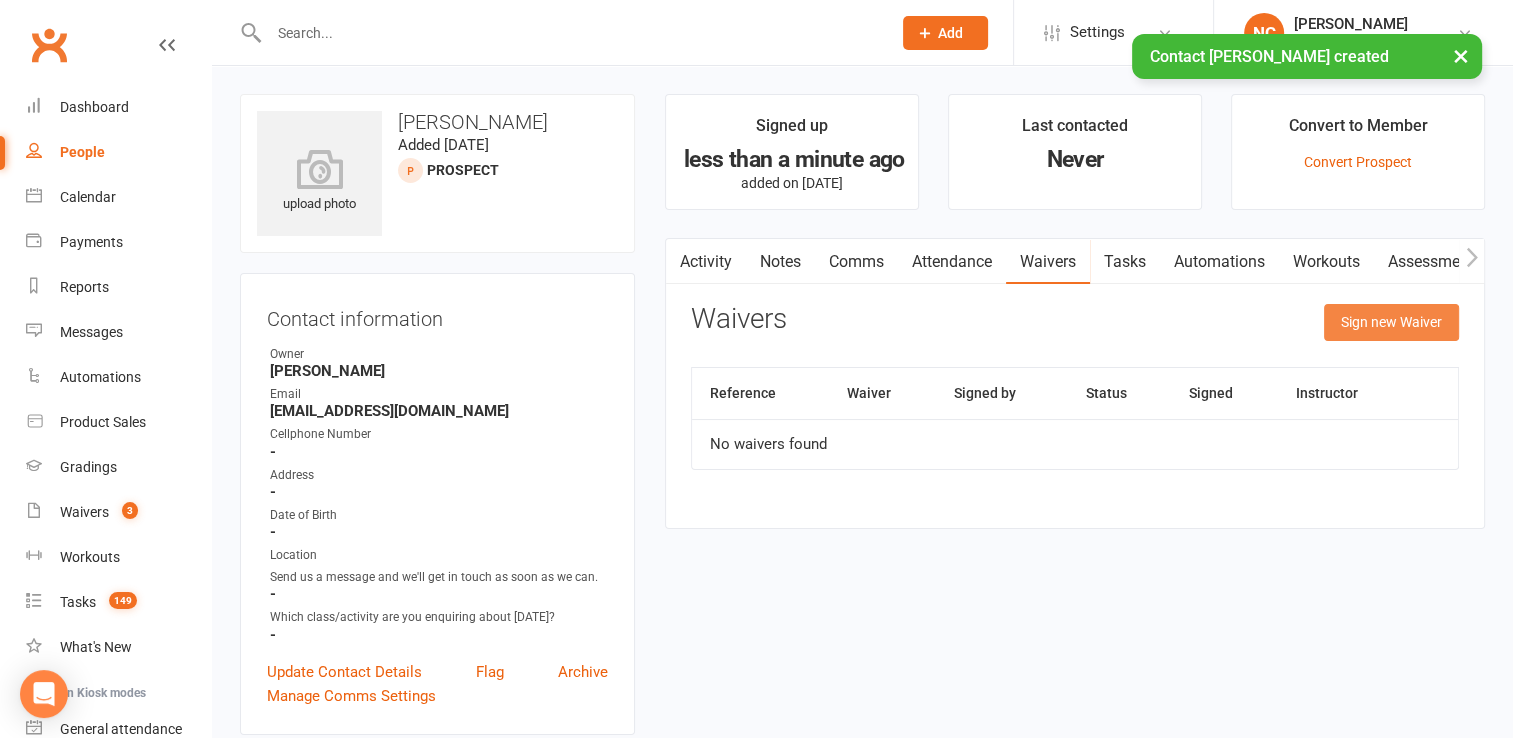 click on "Sign new Waiver" at bounding box center (1391, 322) 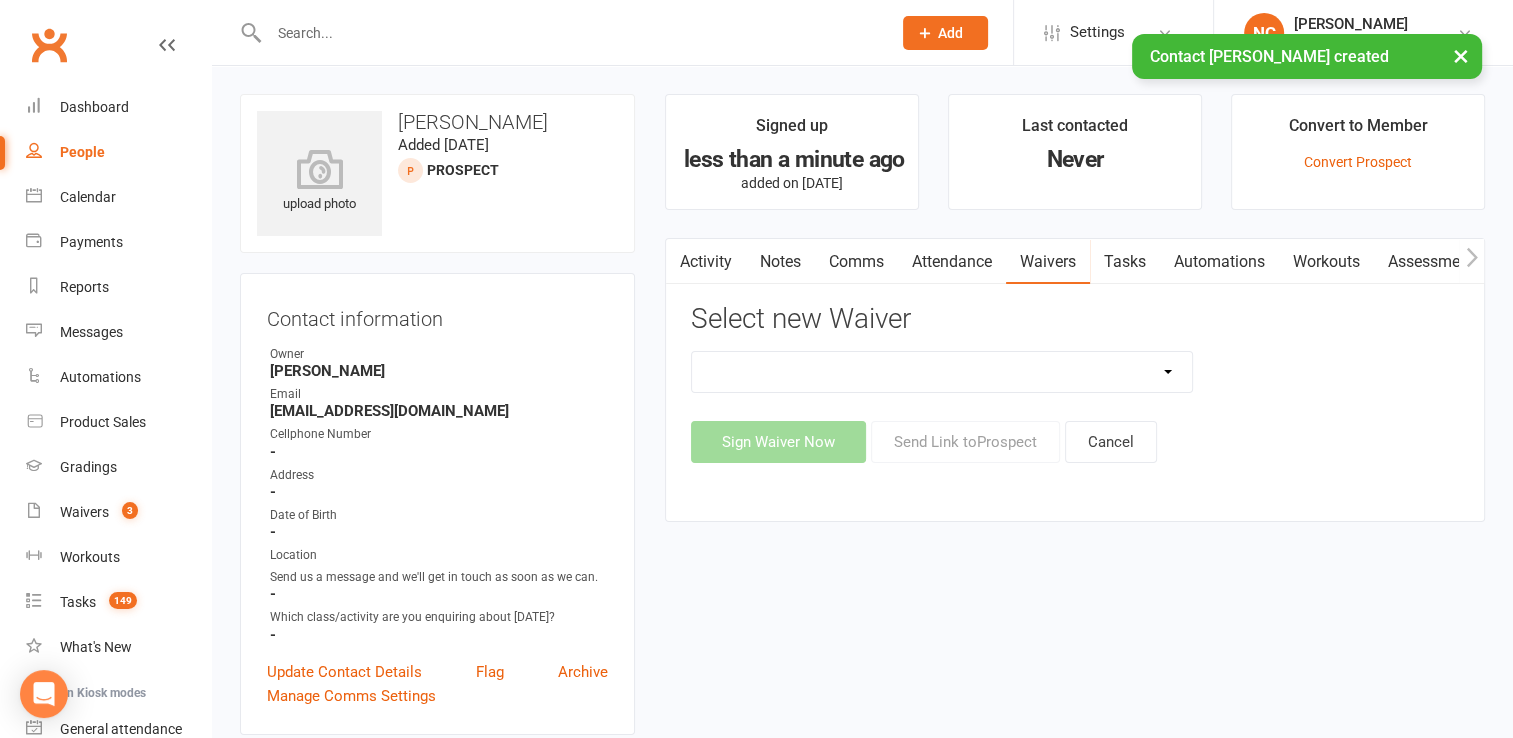 click on "Covid Vaccine Confirmation E.T.C. Partnership Member E.T.C. Partnership Member (No Photo) Existing Member Waiver Existing Member Waiver W/O Cc Details Faixa Branca - New Member Faixa Branca Trial Class Family Member Sign-Up New Member (No Photo) New Member Sign Up New Member Sign Up for Functional Training New Member Sign Up for Muay Thai New Member Waiver (Without CC) Permission To Use Credit Card Trial Class Waiver" at bounding box center (942, 372) 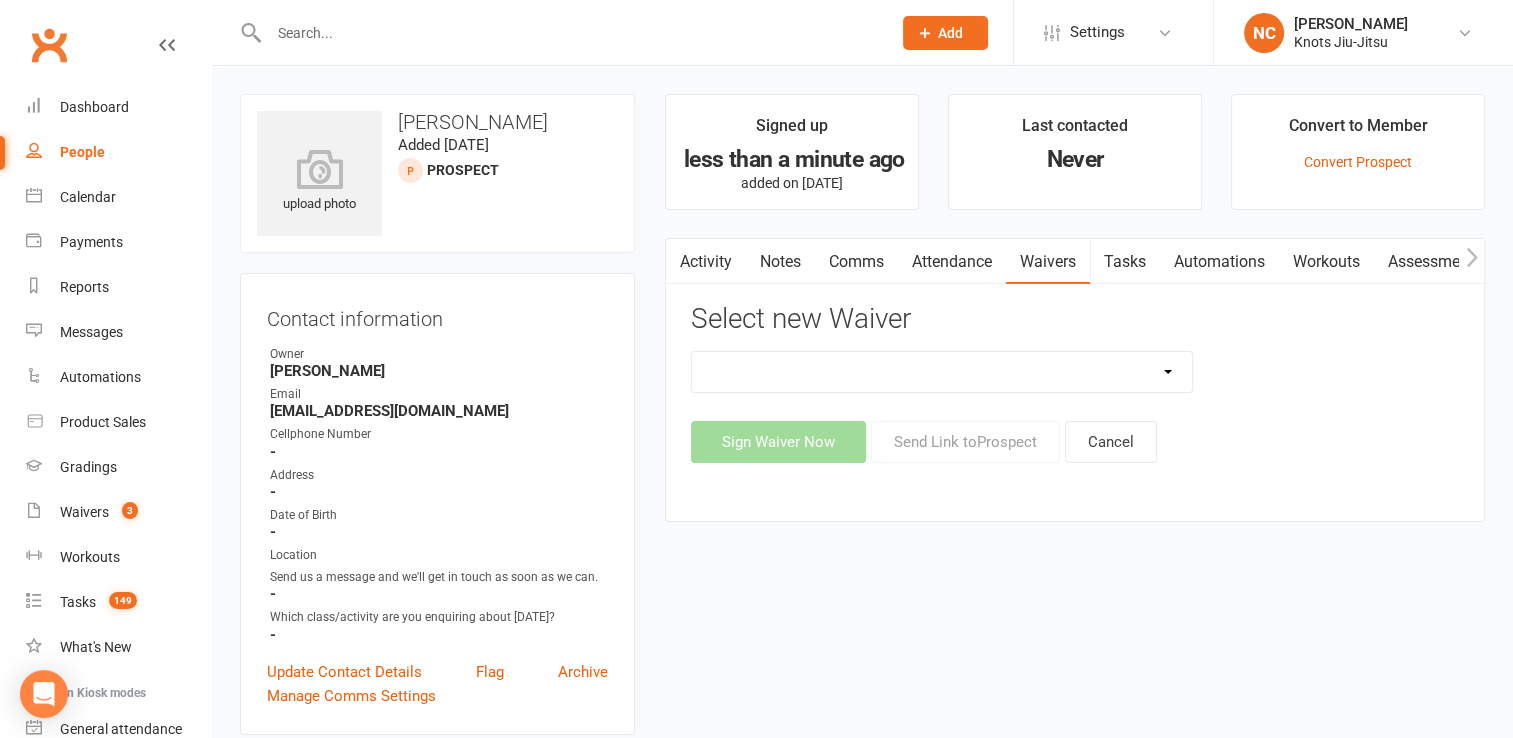 select on "14519" 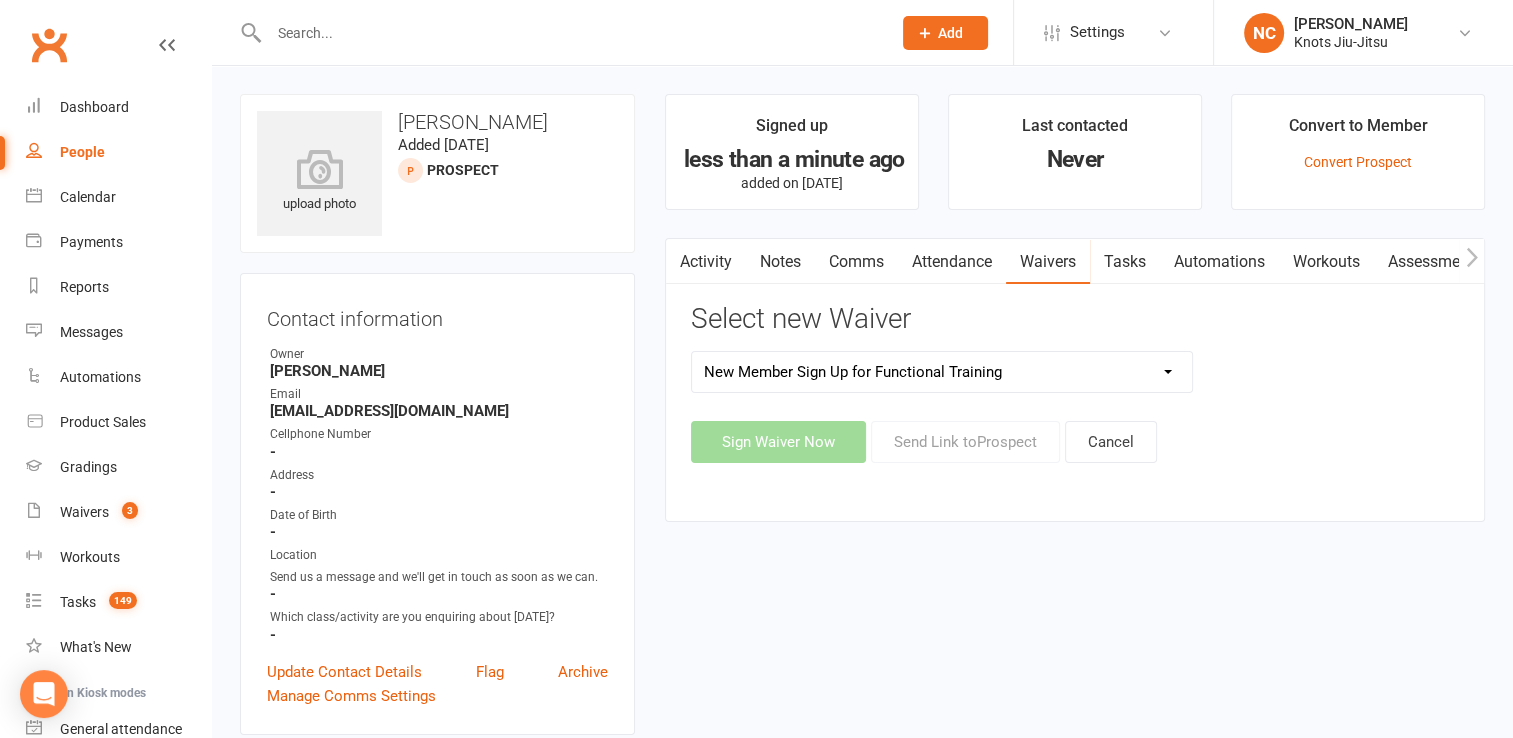 click on "Covid Vaccine Confirmation E.T.C. Partnership Member E.T.C. Partnership Member (No Photo) Existing Member Waiver Existing Member Waiver W/O Cc Details Faixa Branca - New Member Faixa Branca Trial Class Family Member Sign-Up New Member (No Photo) New Member Sign Up New Member Sign Up for Functional Training New Member Sign Up for Muay Thai New Member Waiver (Without CC) Permission To Use Credit Card Trial Class Waiver" at bounding box center [942, 372] 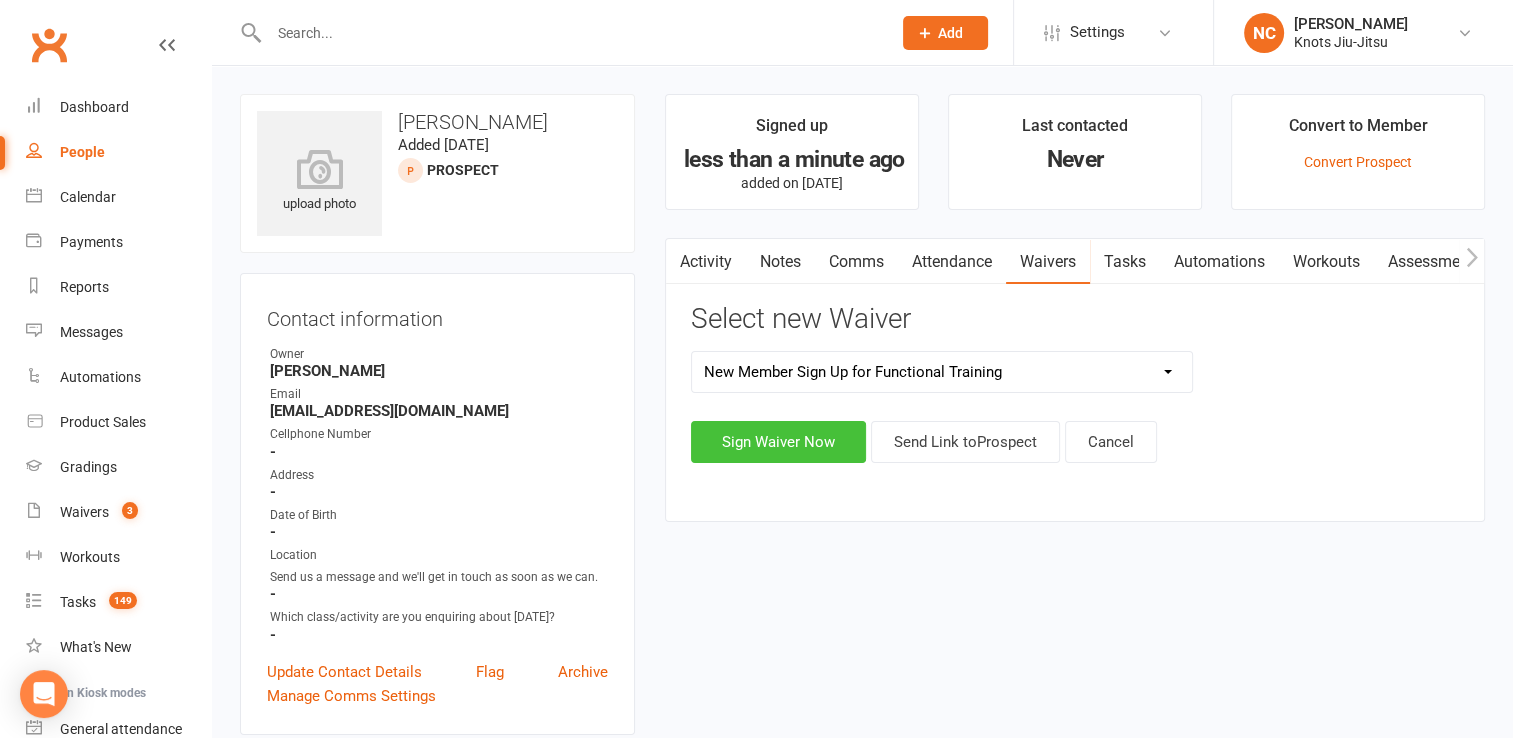 click on "Sign Waiver Now" at bounding box center (778, 442) 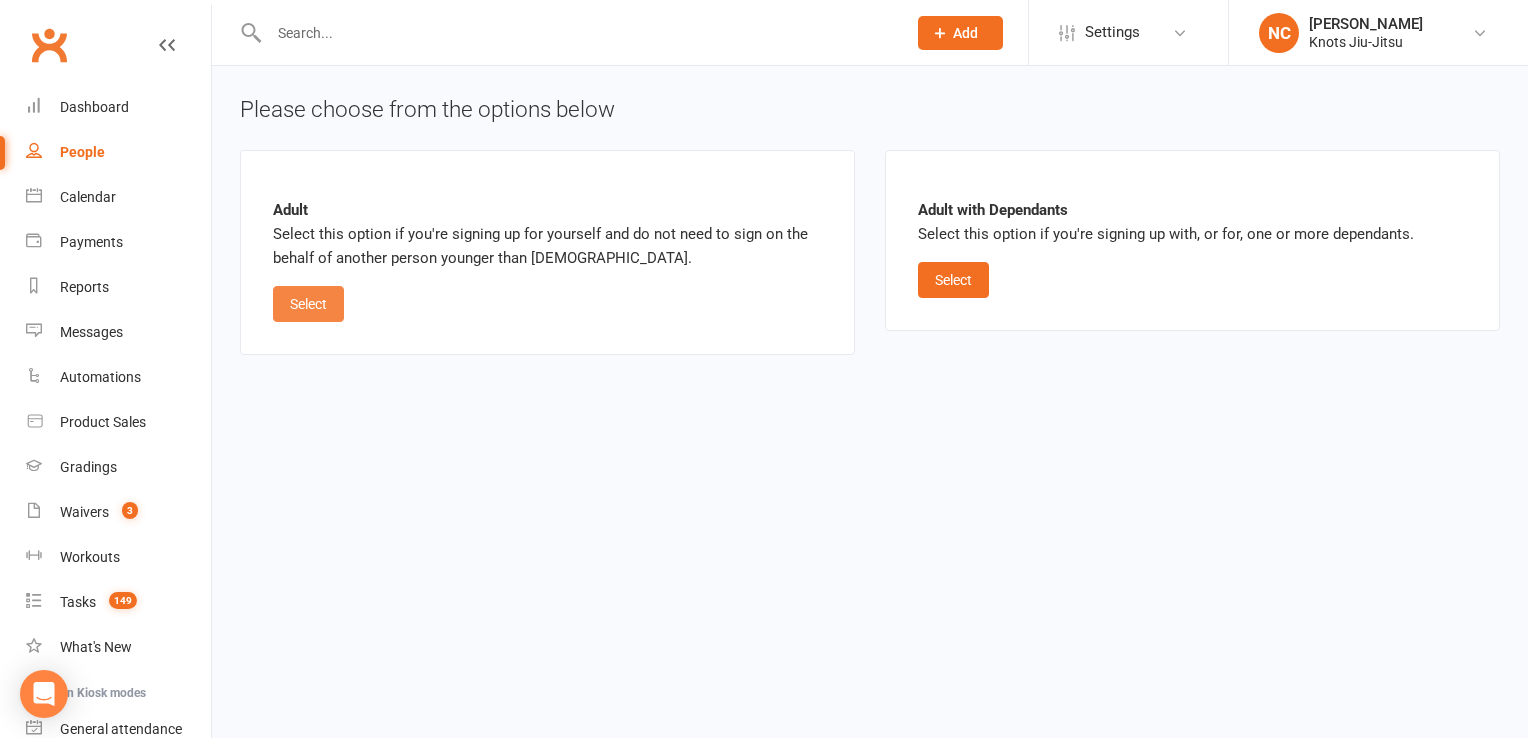 click on "Select" at bounding box center [308, 304] 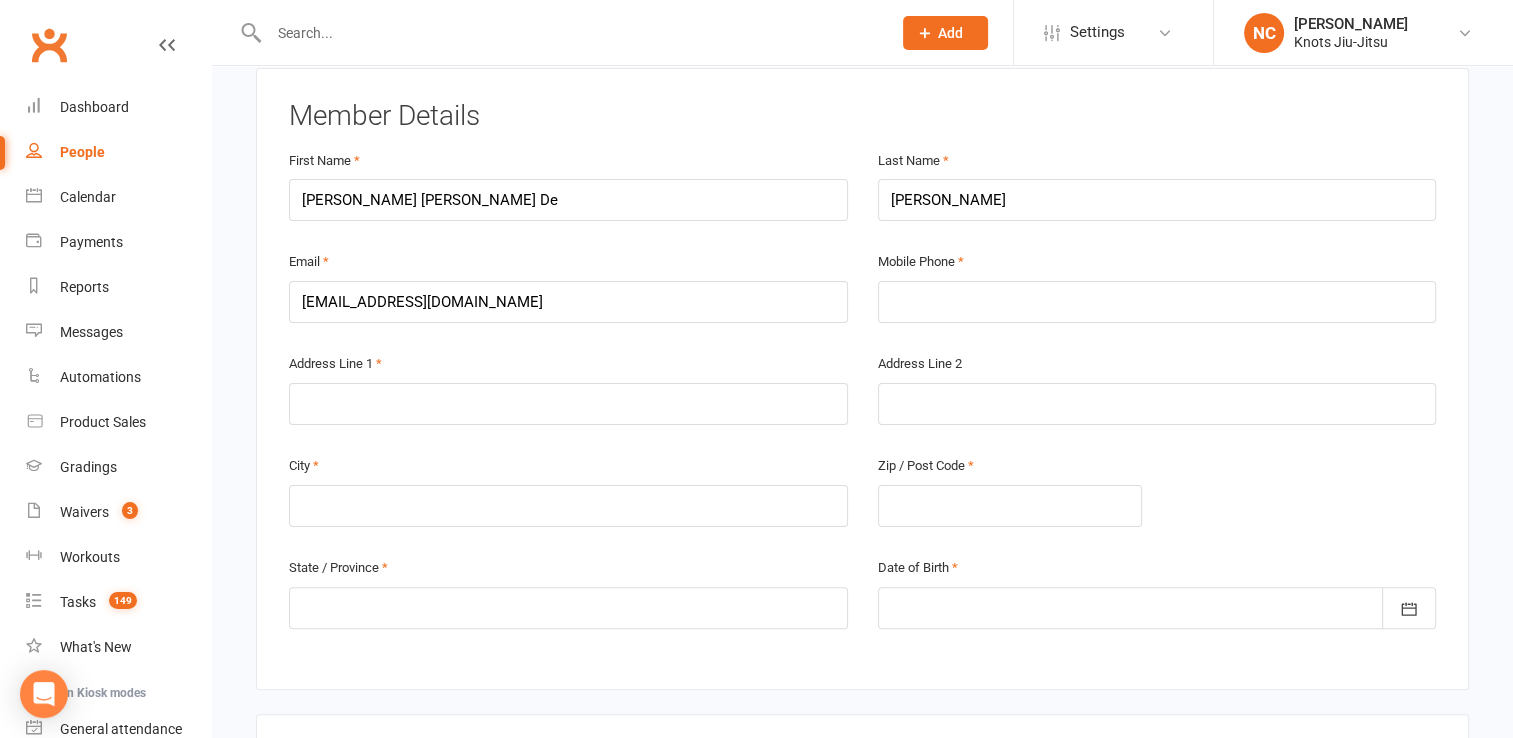 scroll, scrollTop: 375, scrollLeft: 0, axis: vertical 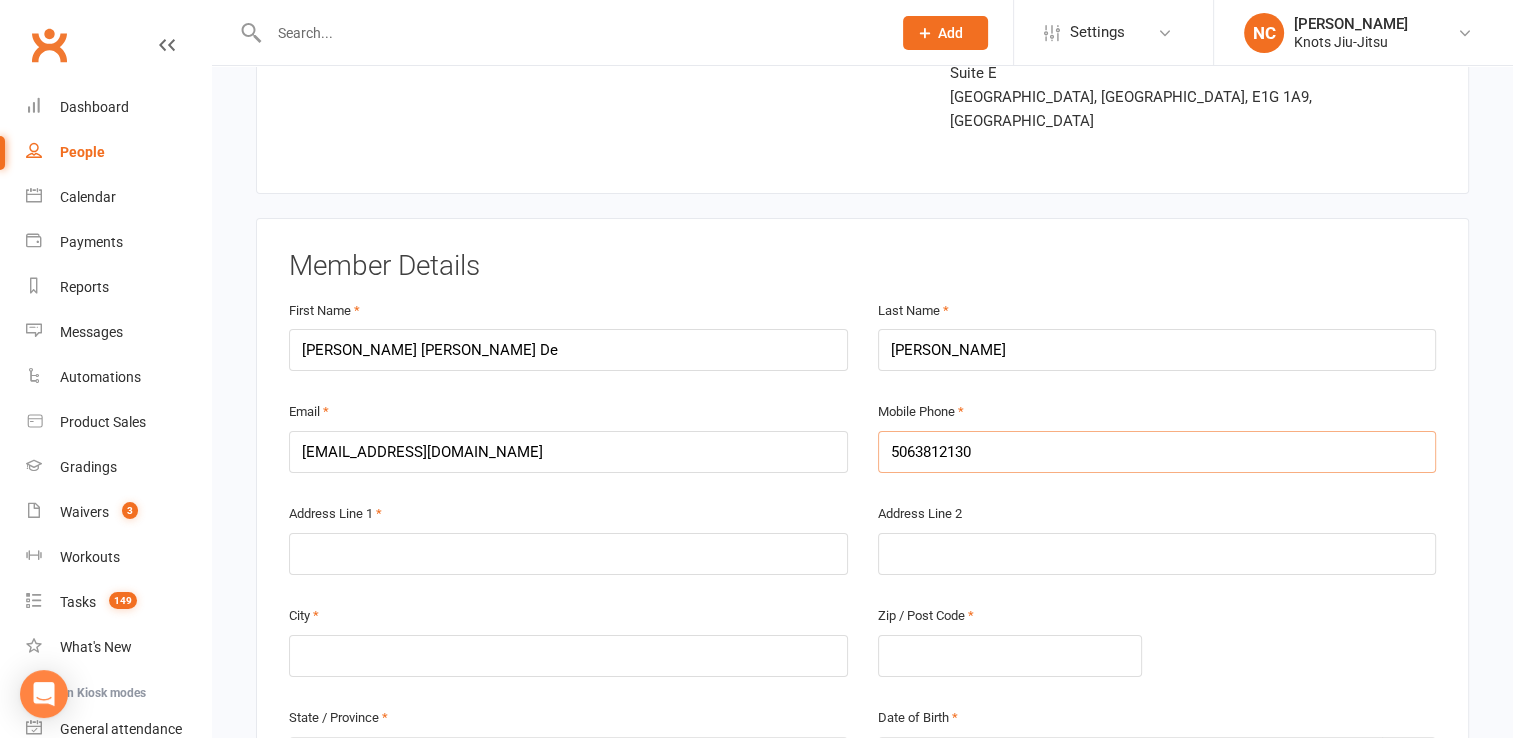 type on "5063812130" 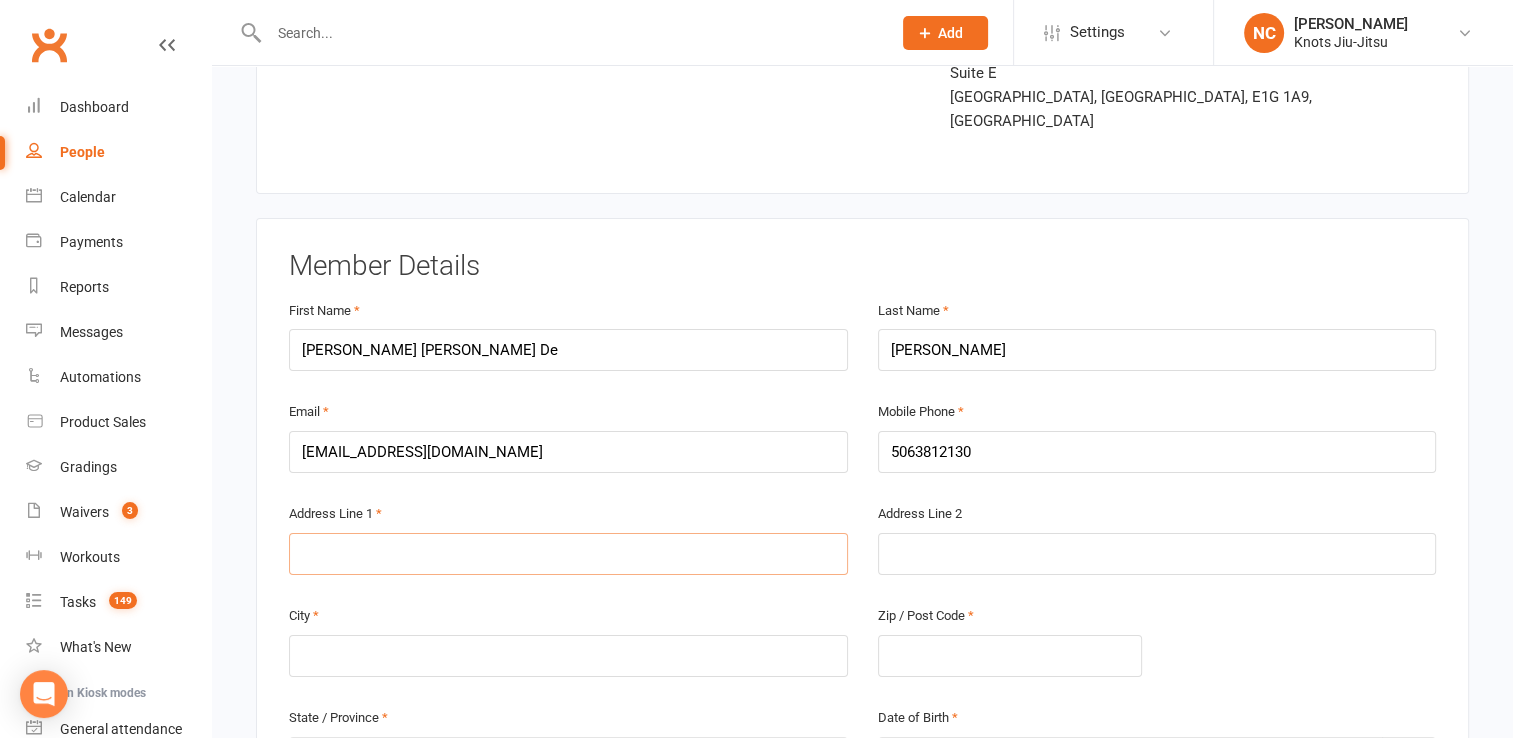 click at bounding box center (568, 554) 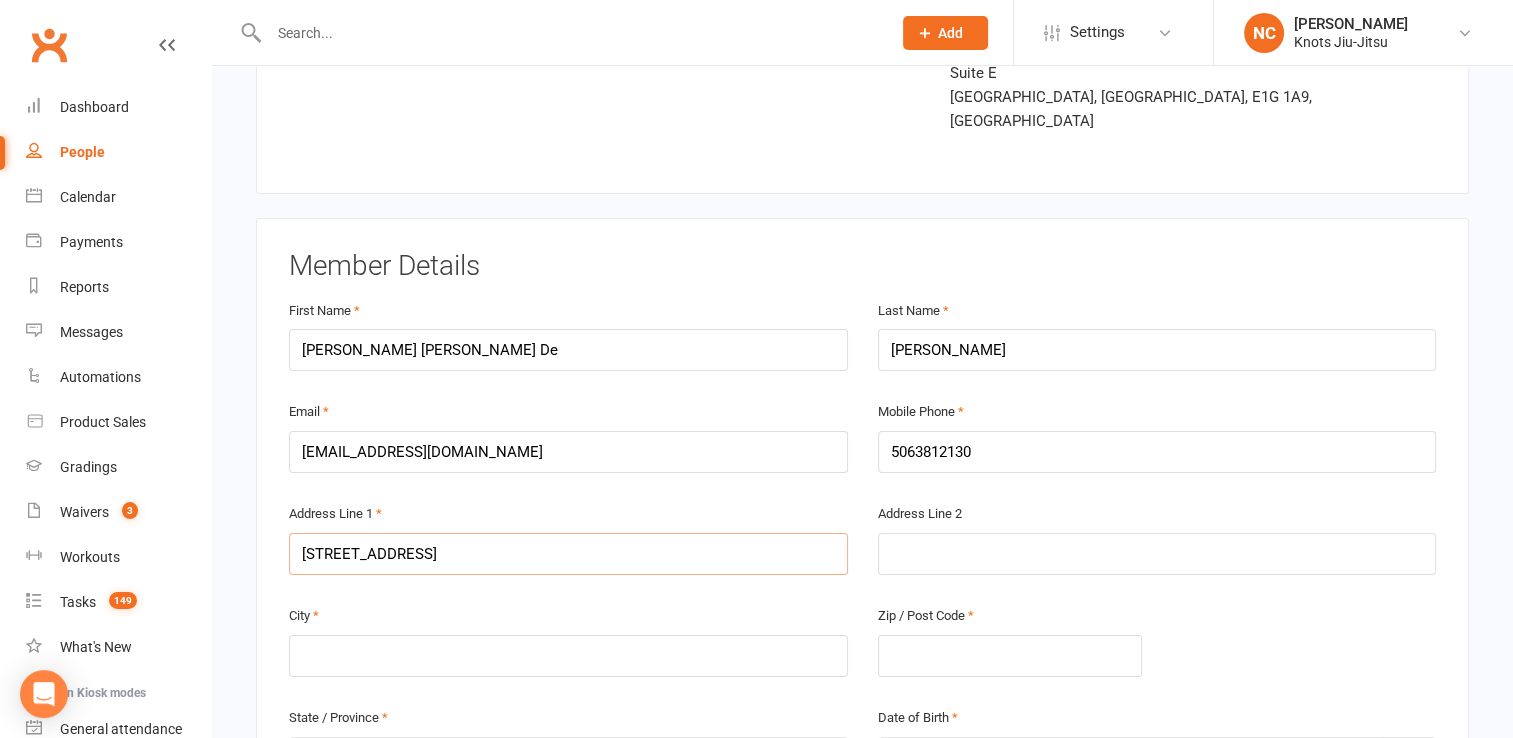 type on "[STREET_ADDRESS]" 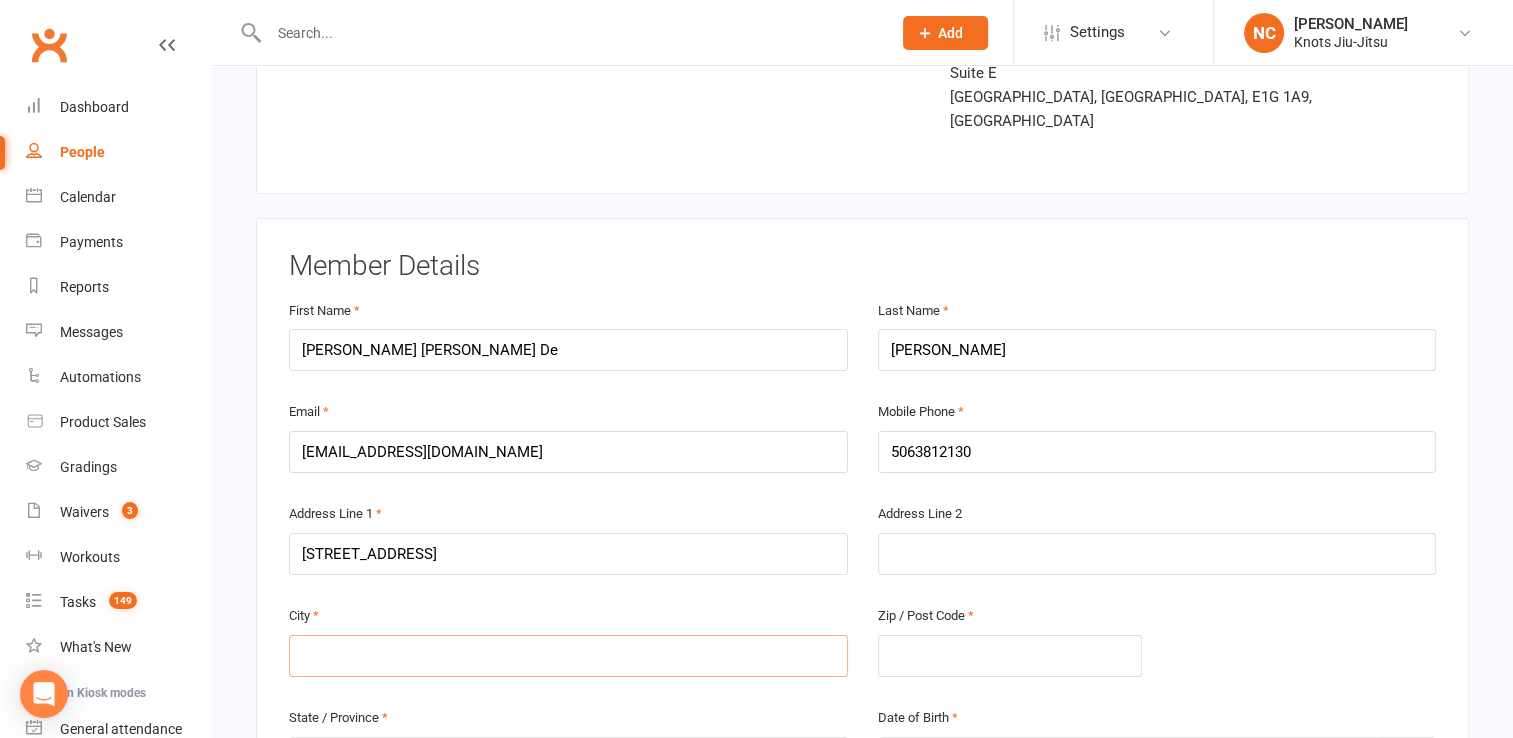 click at bounding box center [568, 656] 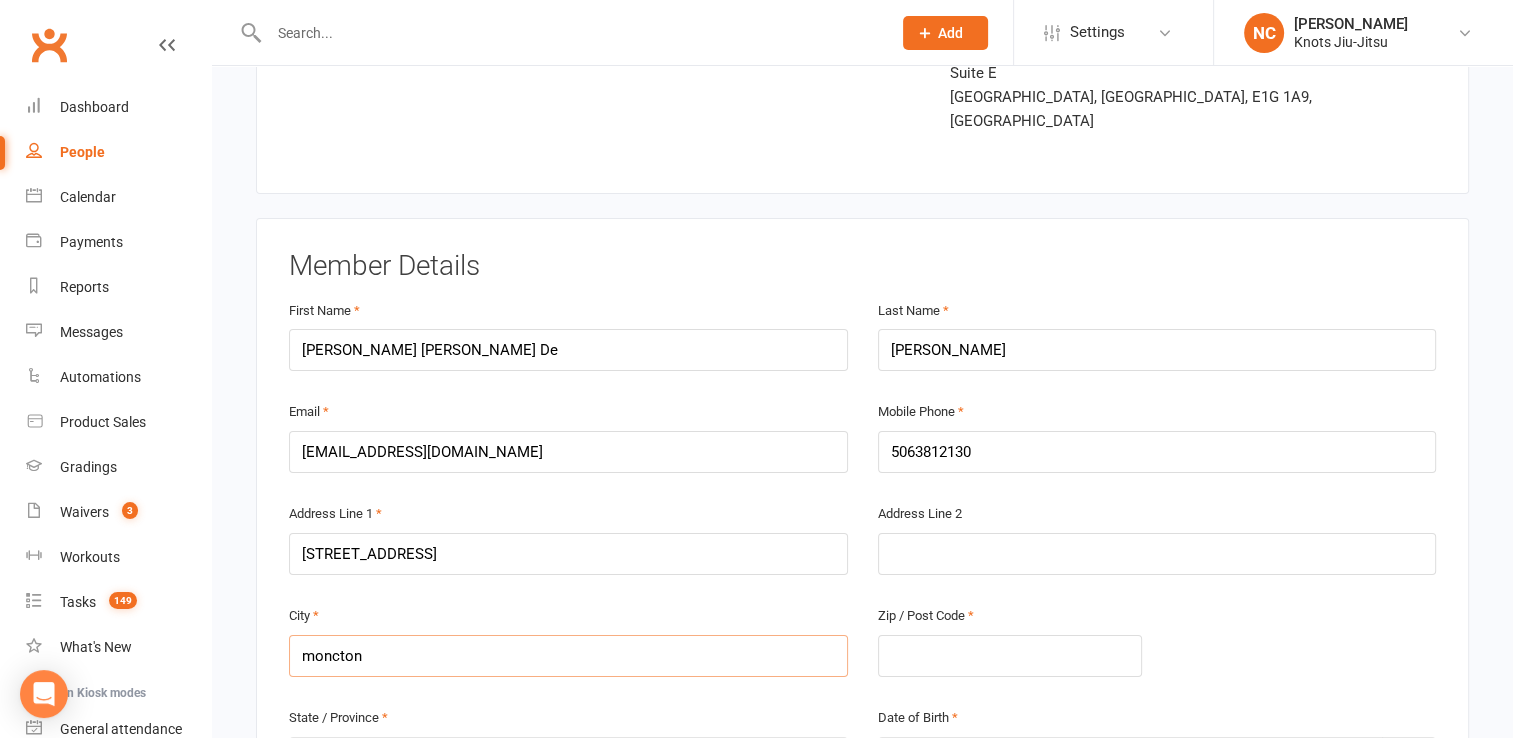 type on "moncton" 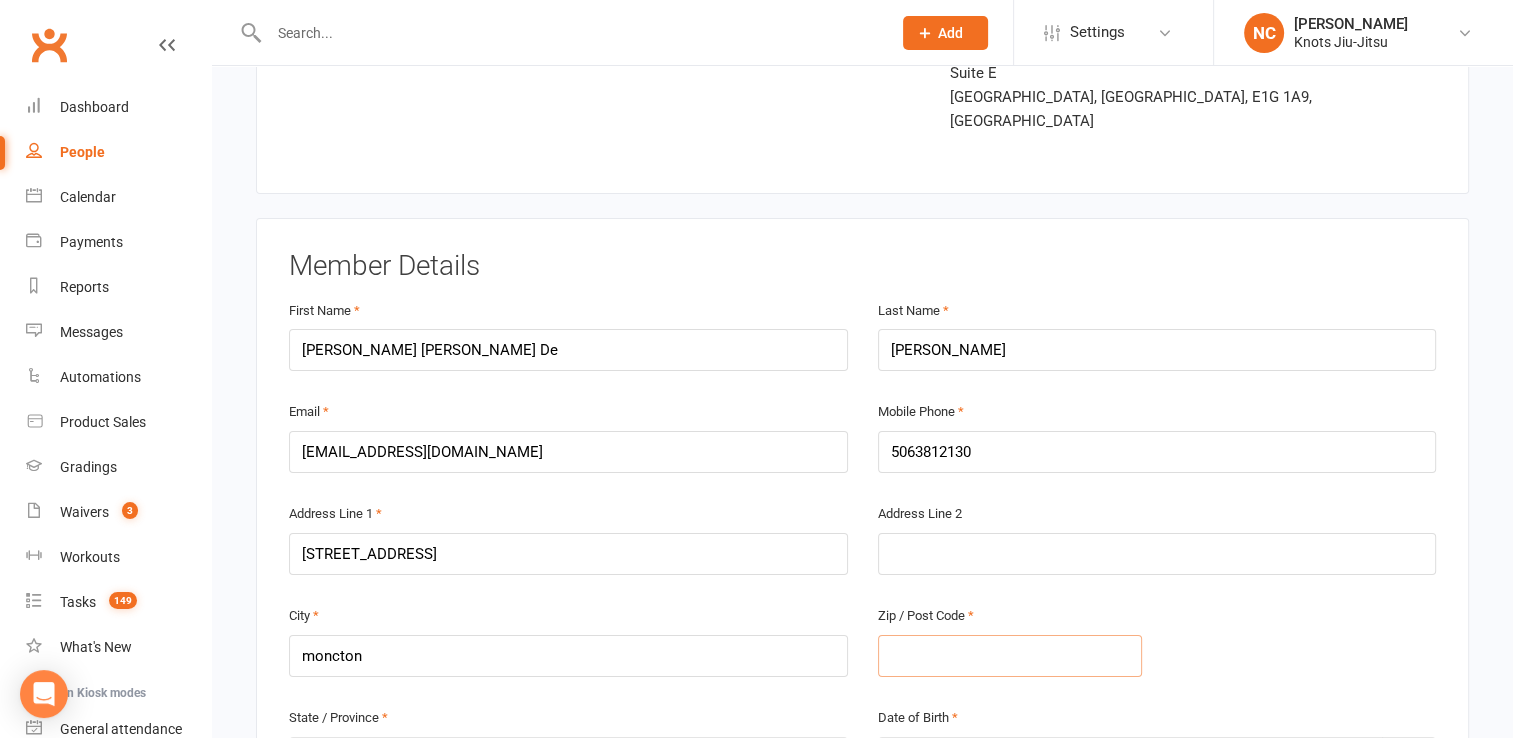 click at bounding box center (1010, 656) 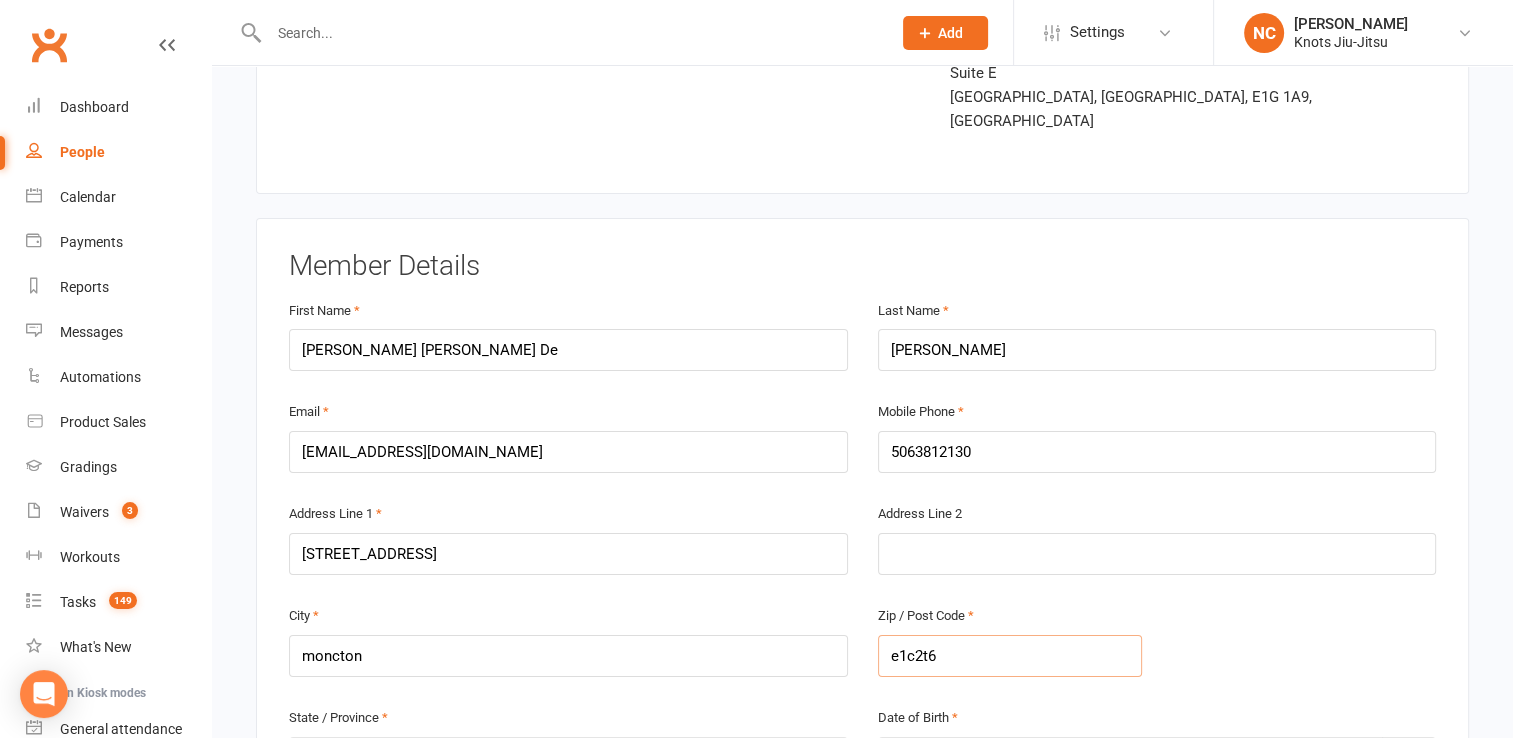 type on "e1c2t6" 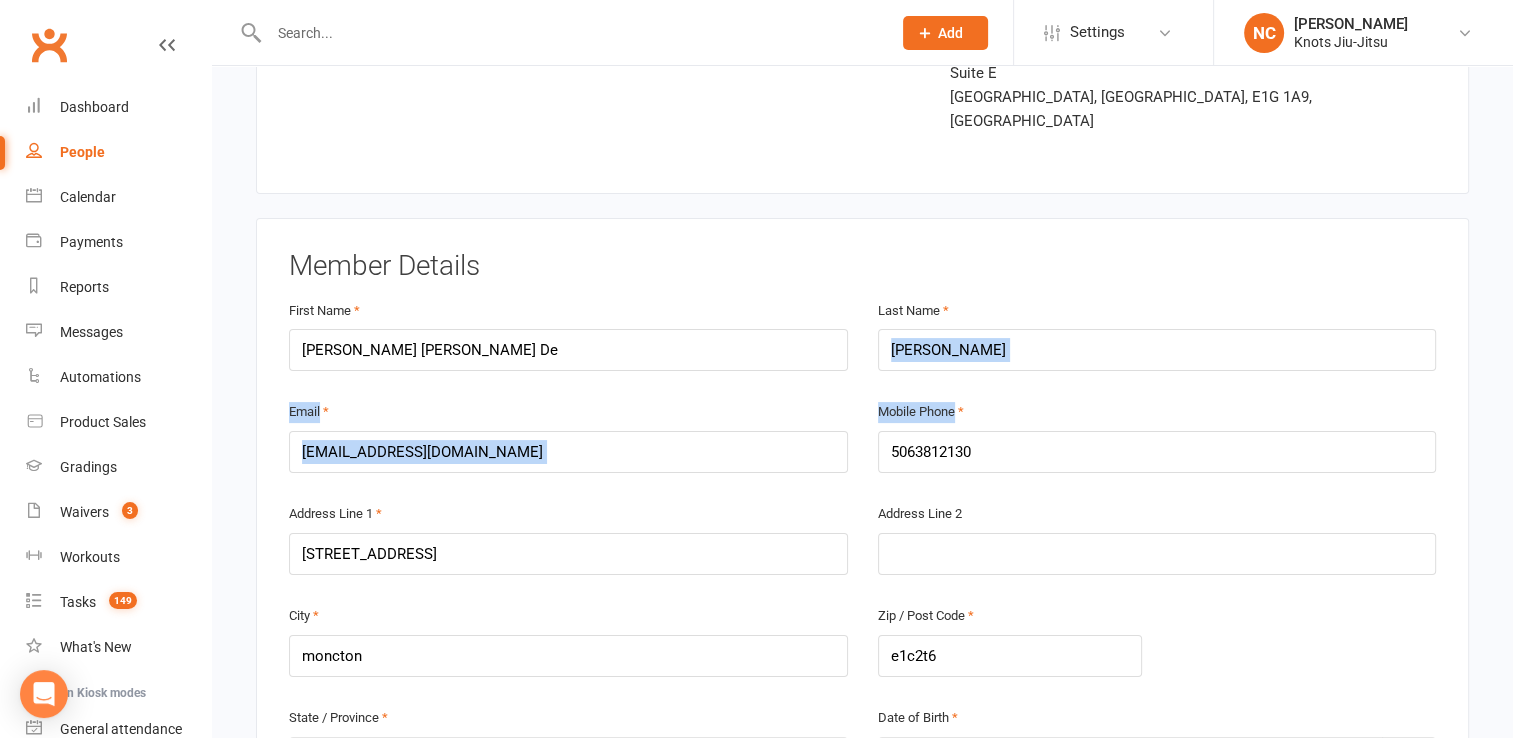 drag, startPoint x: 1492, startPoint y: 414, endPoint x: 1516, endPoint y: 263, distance: 152.89539 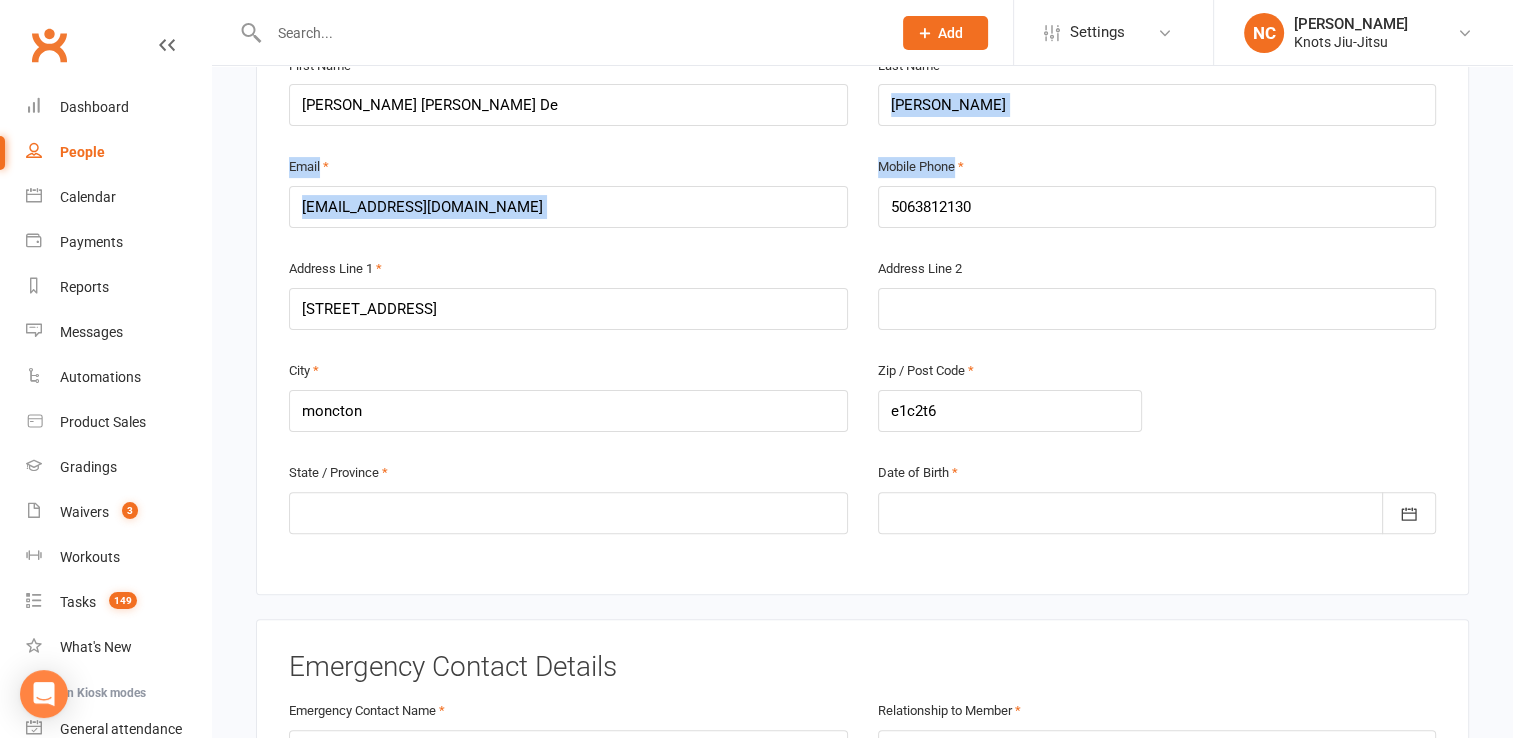 scroll, scrollTop: 532, scrollLeft: 0, axis: vertical 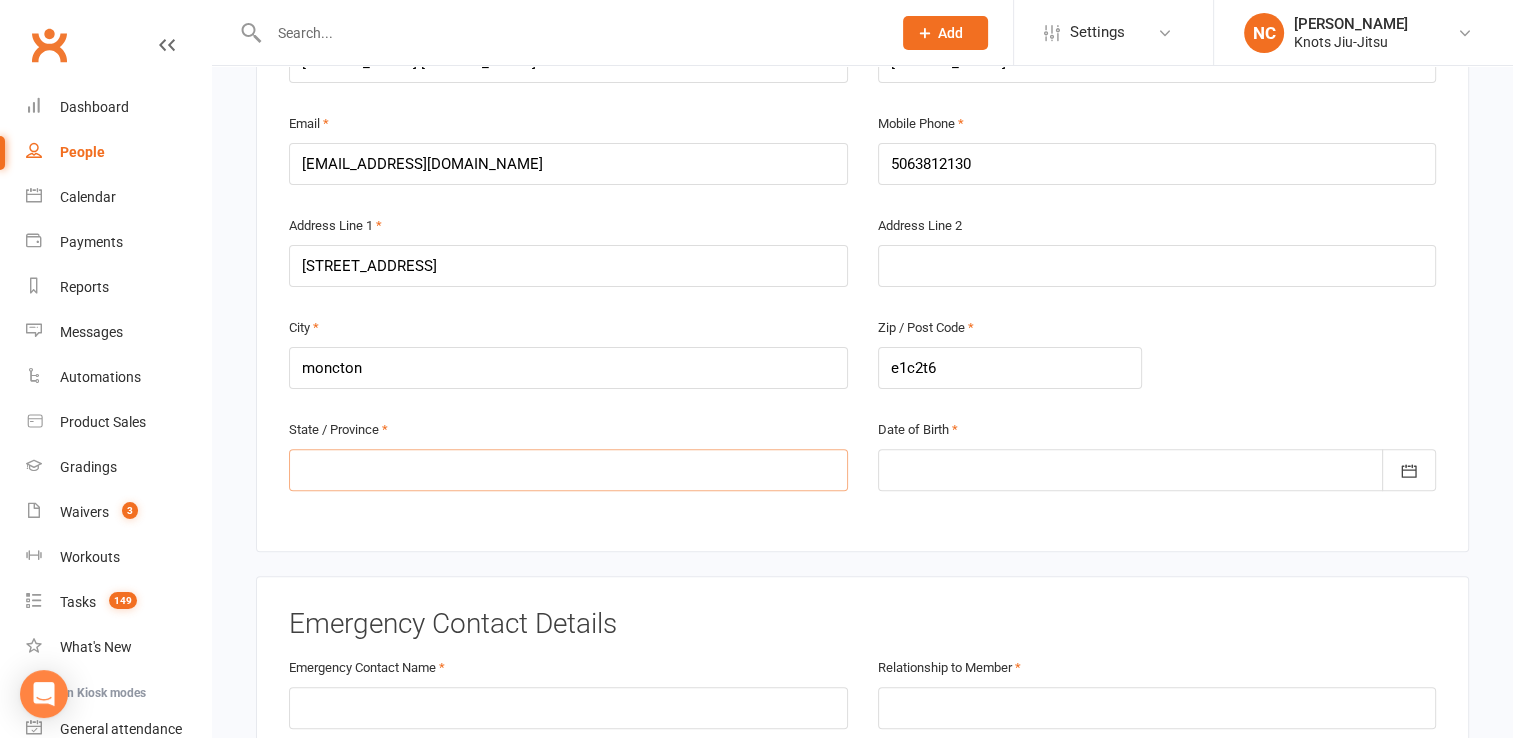 click at bounding box center [568, 470] 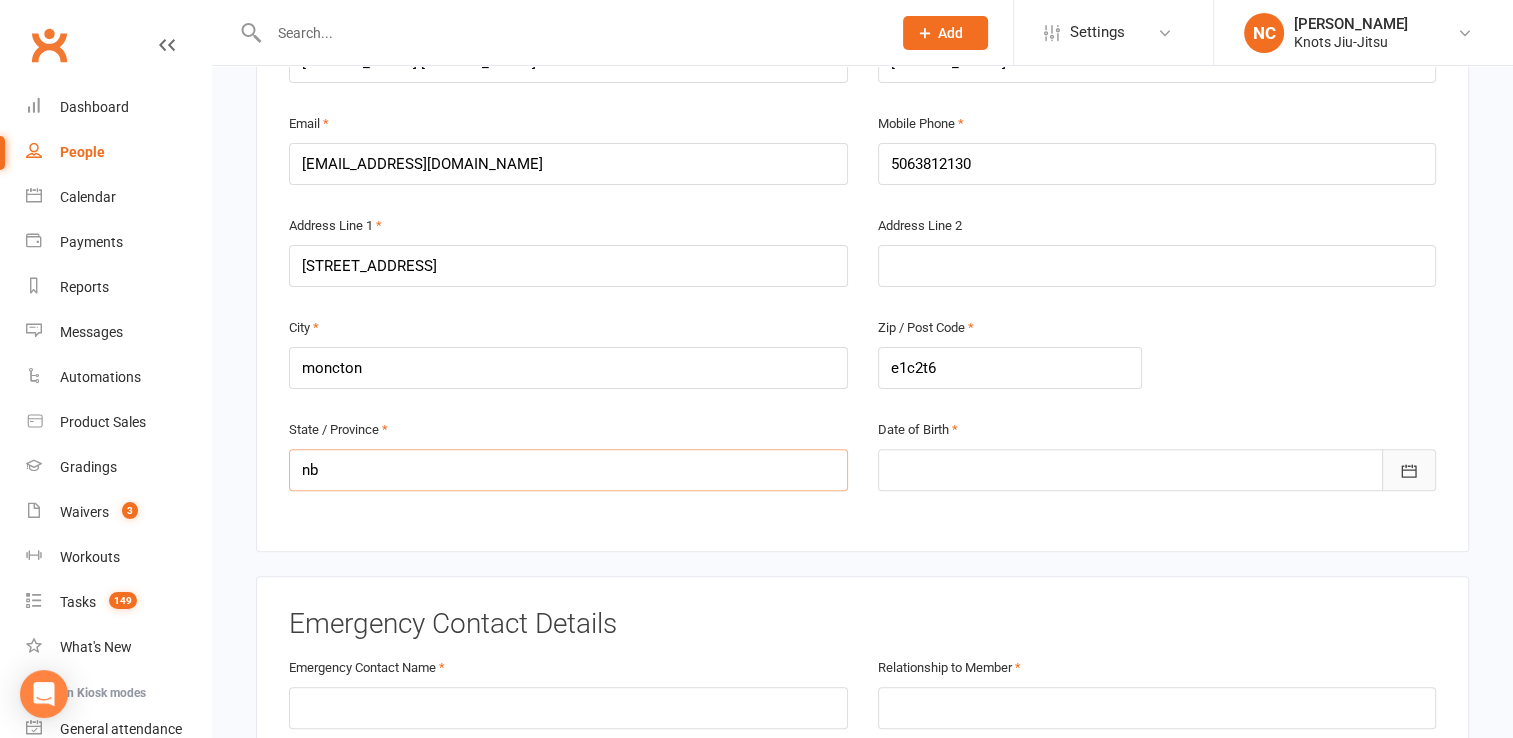 type on "nb" 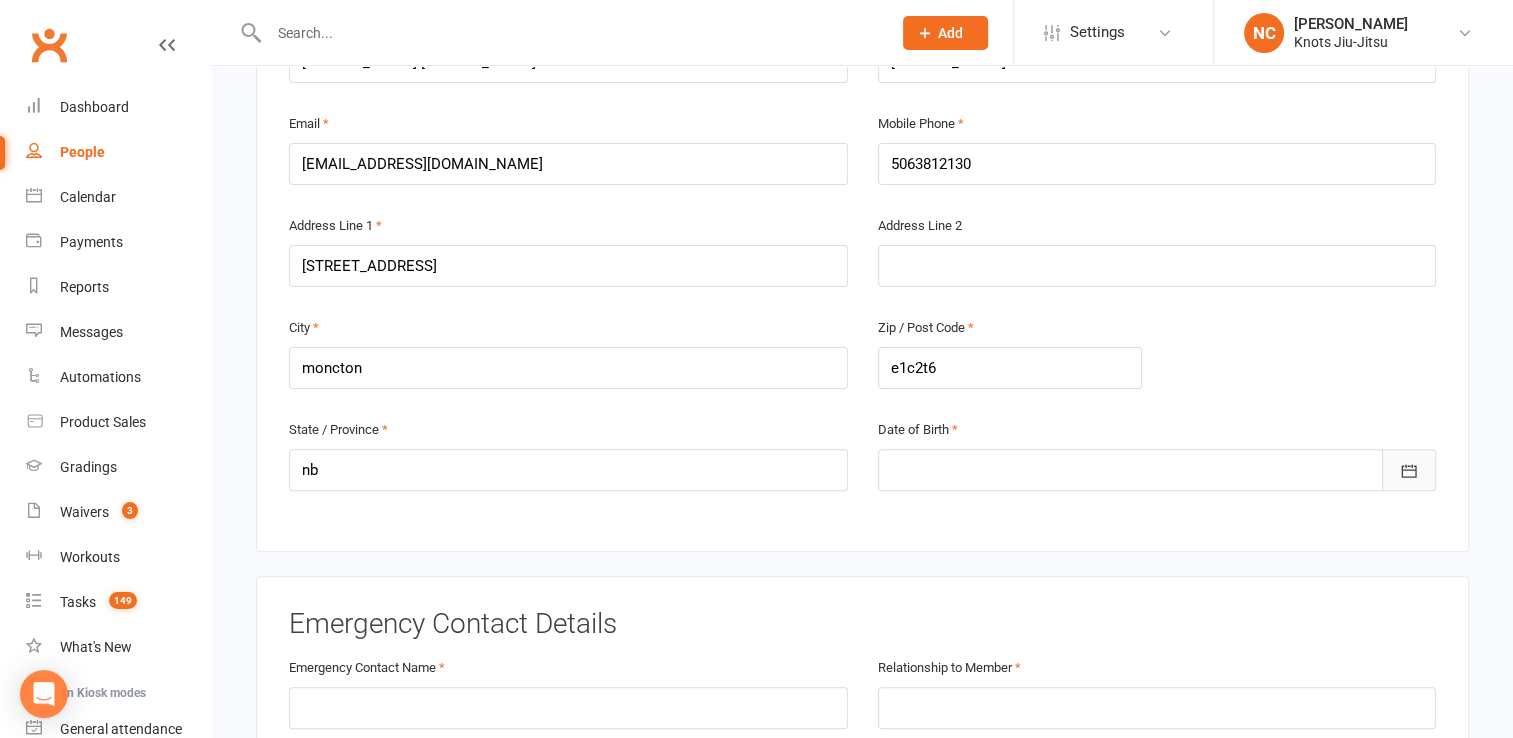 click 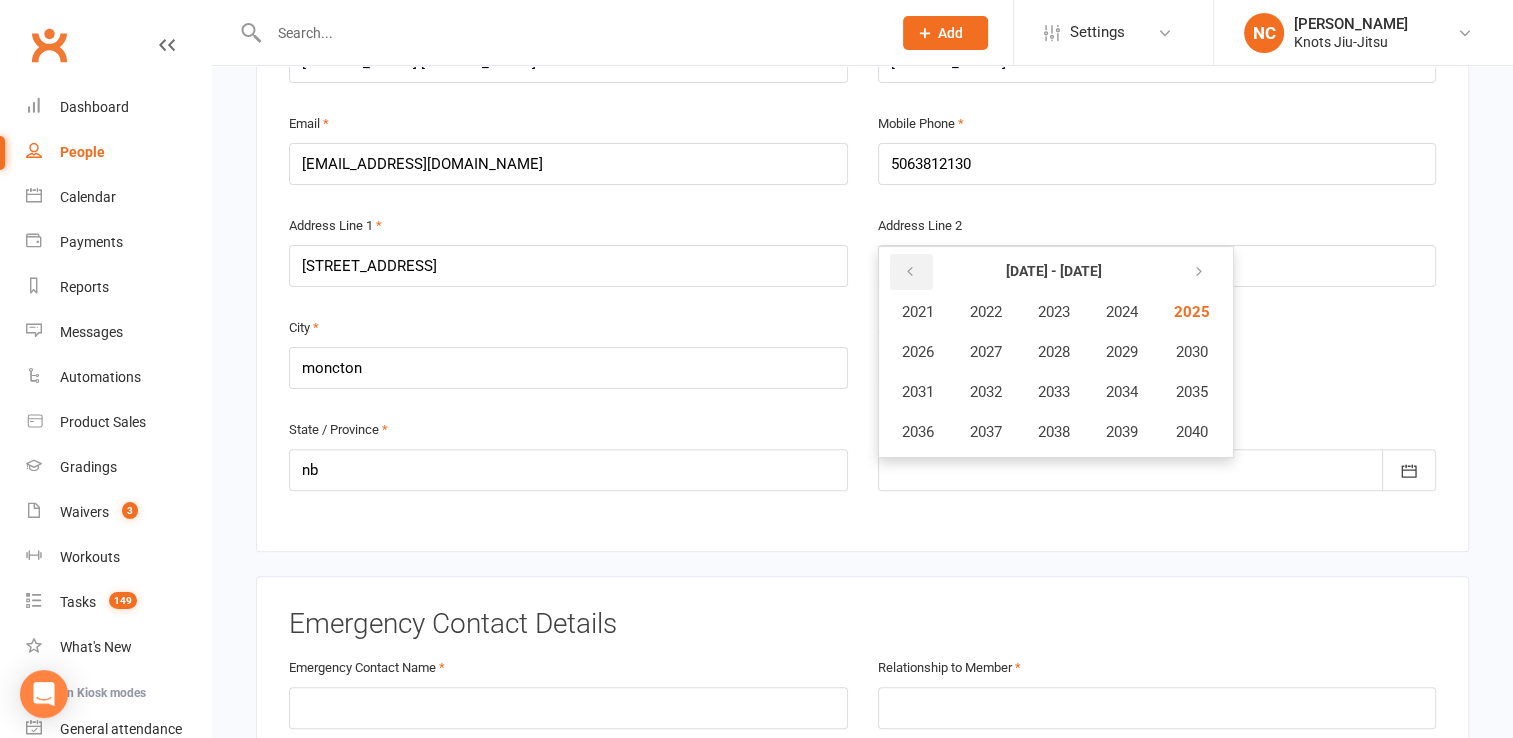 click at bounding box center [911, 272] 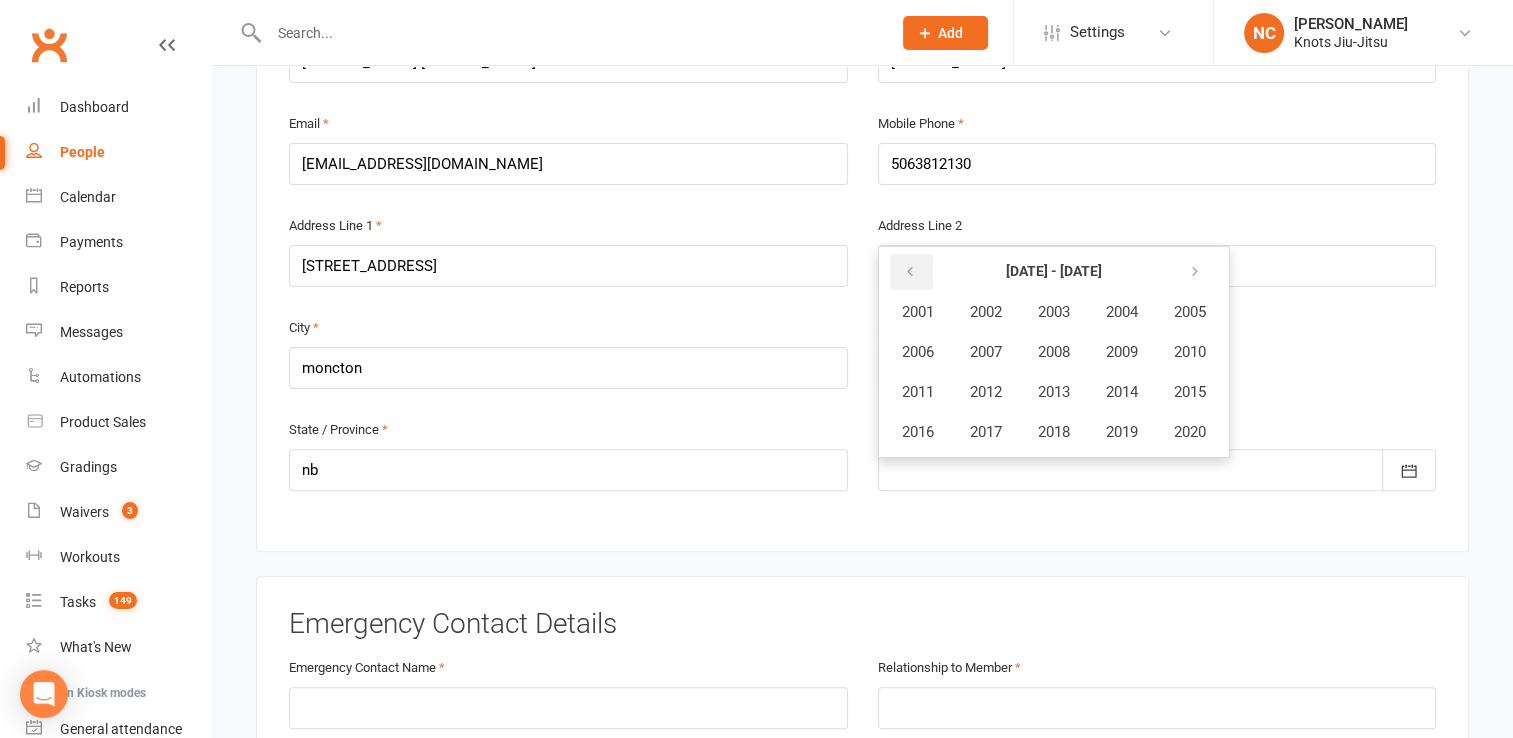 click at bounding box center [911, 272] 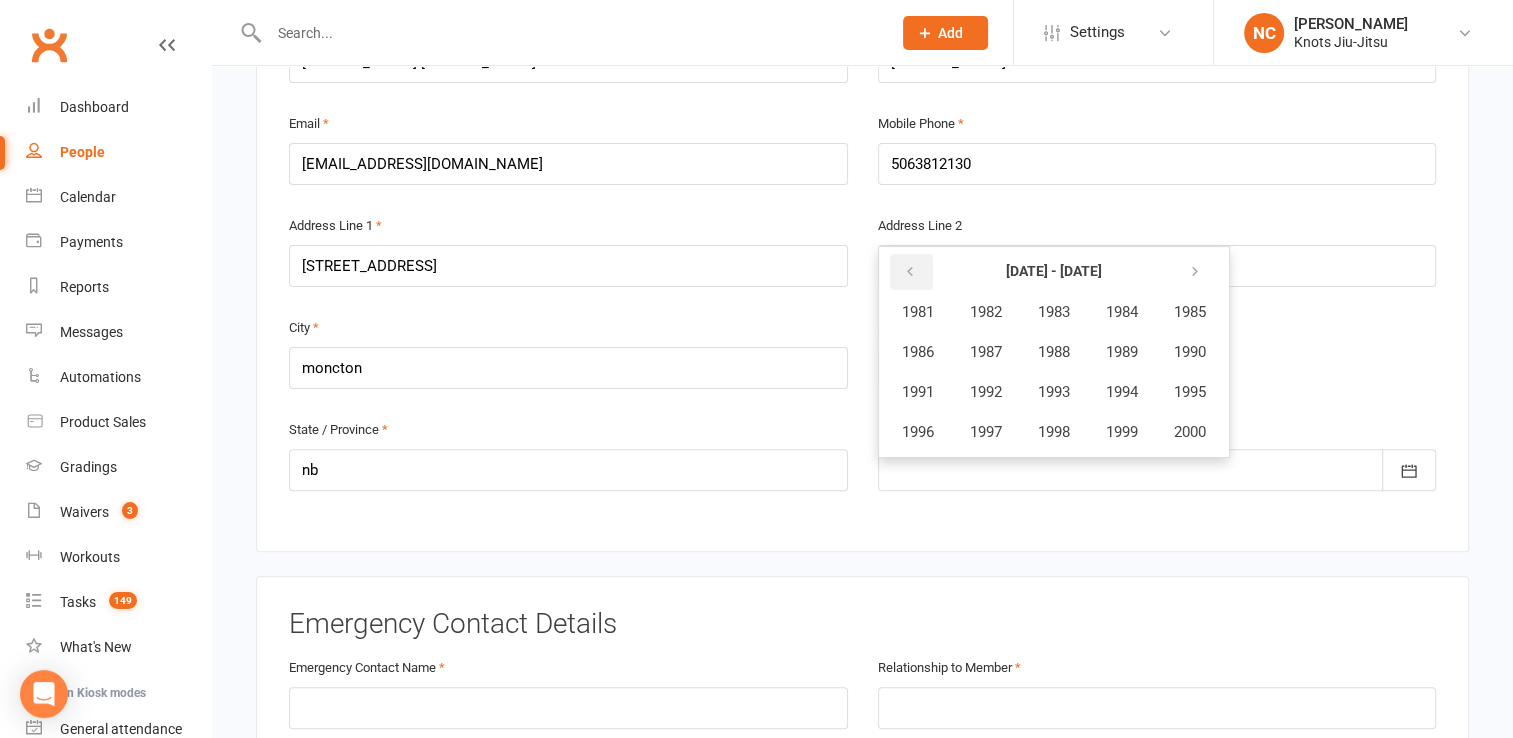 click at bounding box center [911, 272] 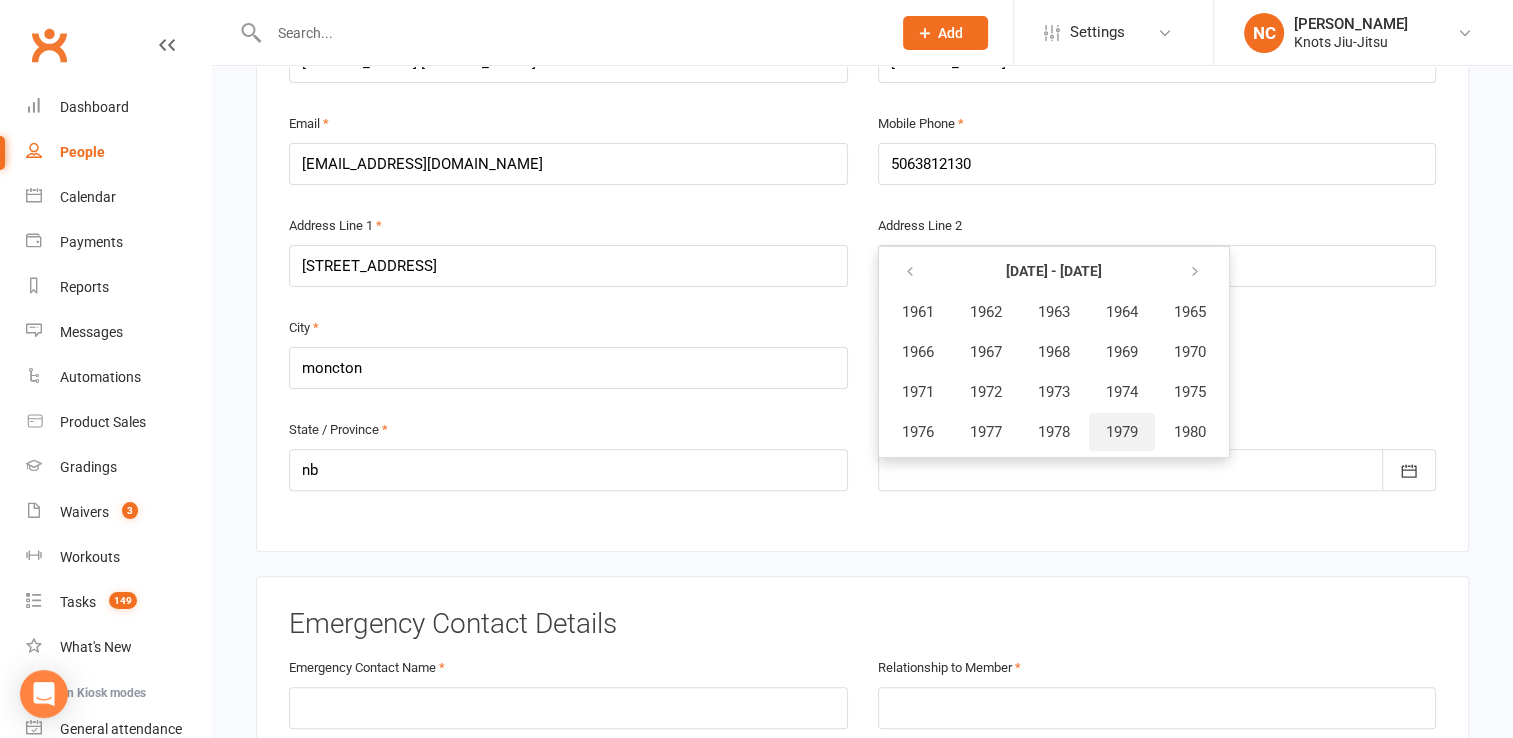 click on "1979" at bounding box center (1122, 432) 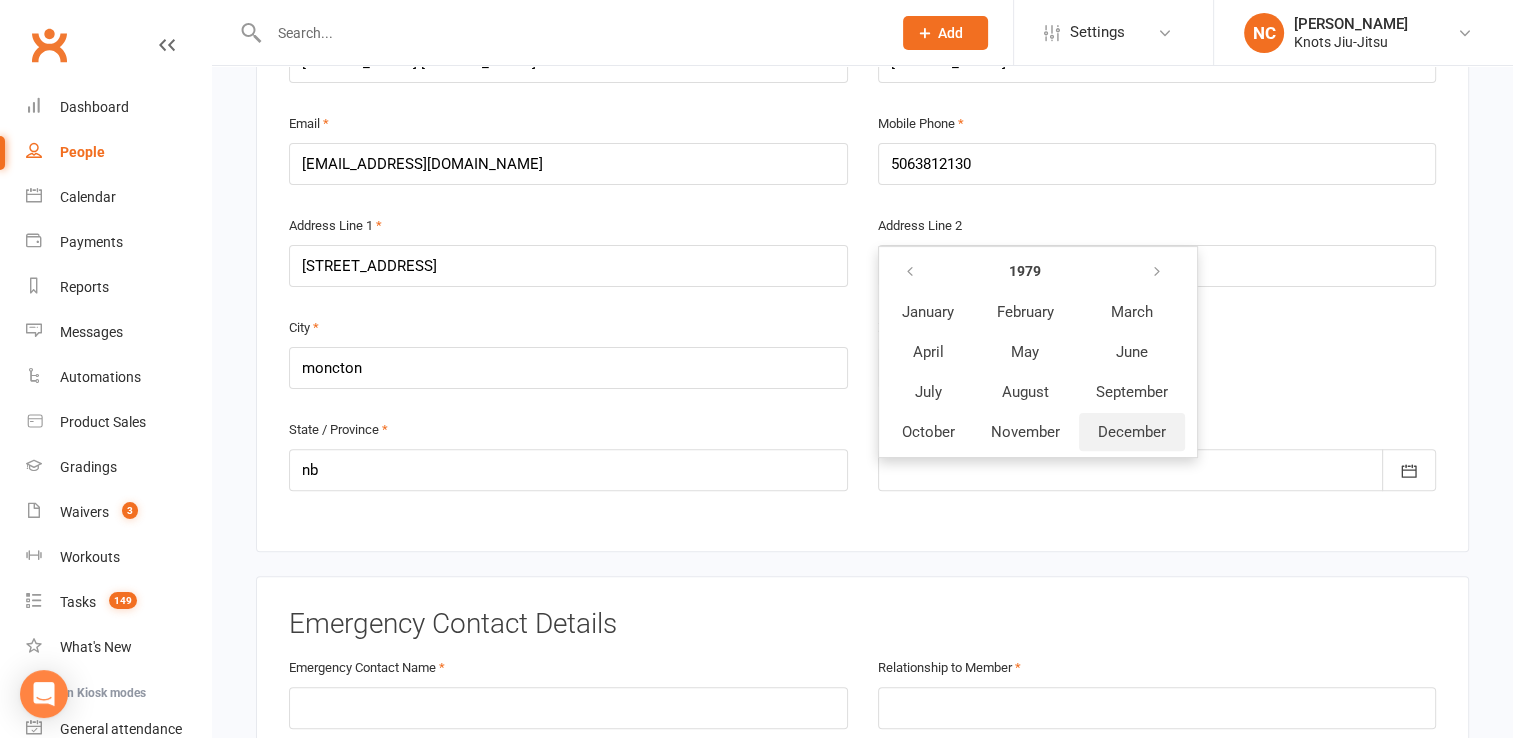 click on "December" at bounding box center (1132, 432) 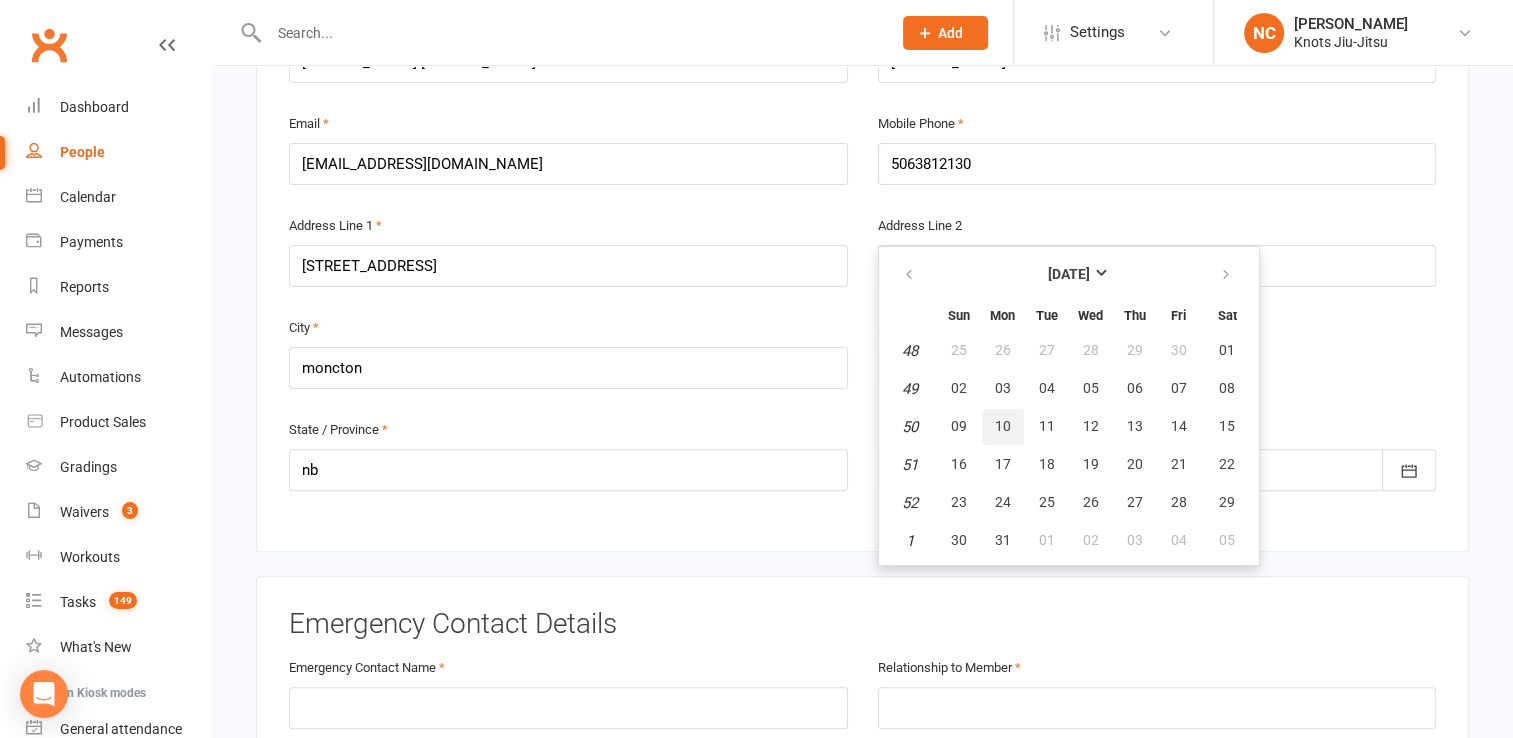 click on "10" at bounding box center [1003, 426] 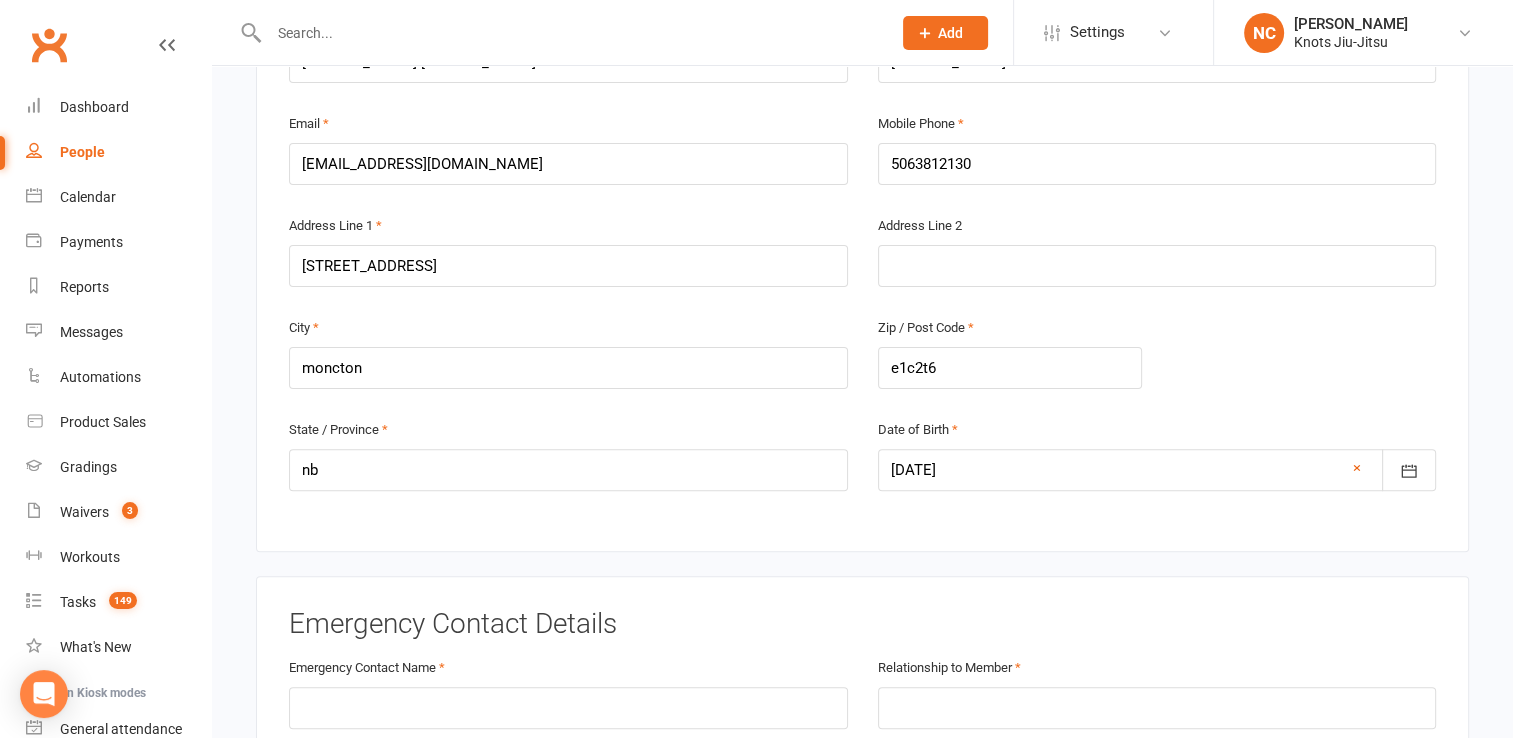 scroll, scrollTop: 1177, scrollLeft: 0, axis: vertical 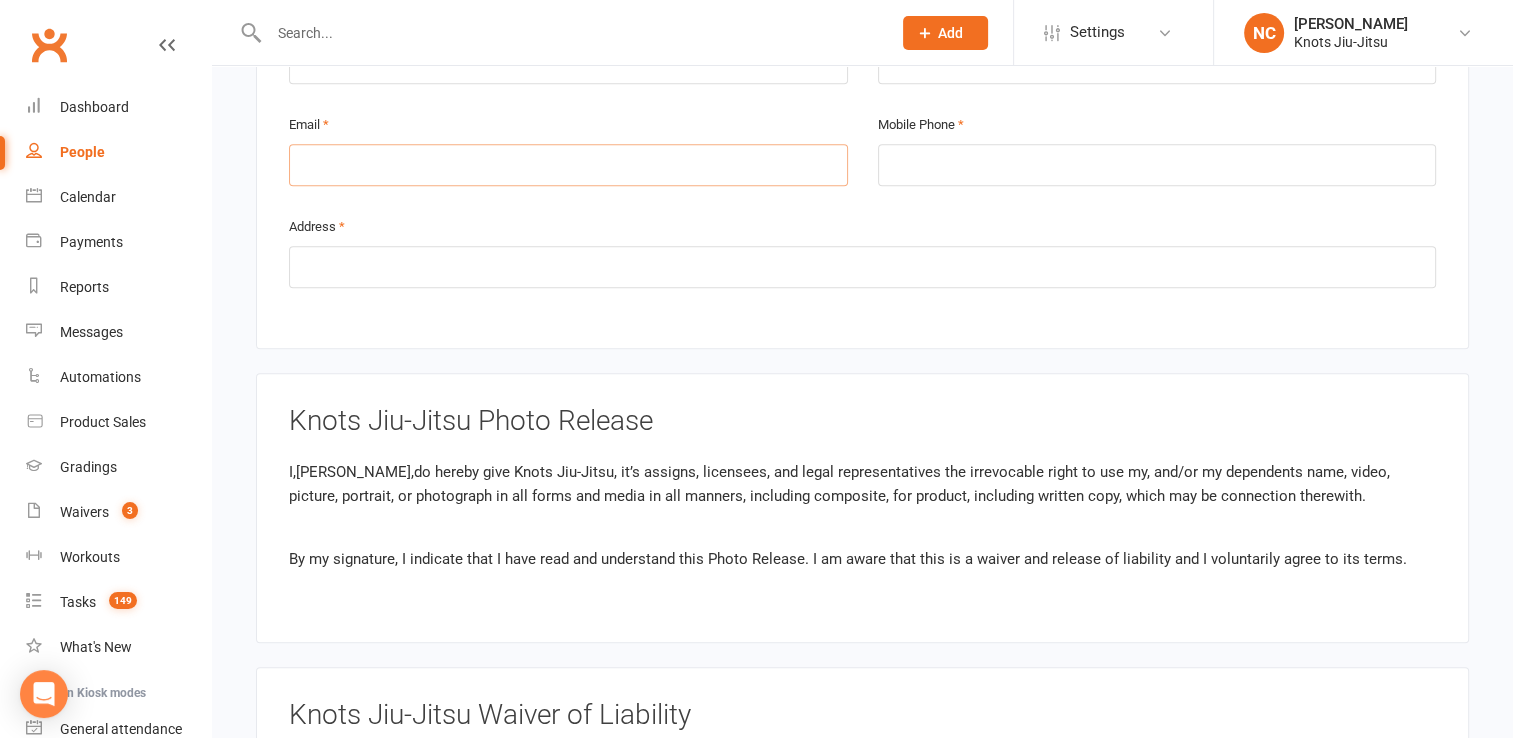 click at bounding box center (568, 165) 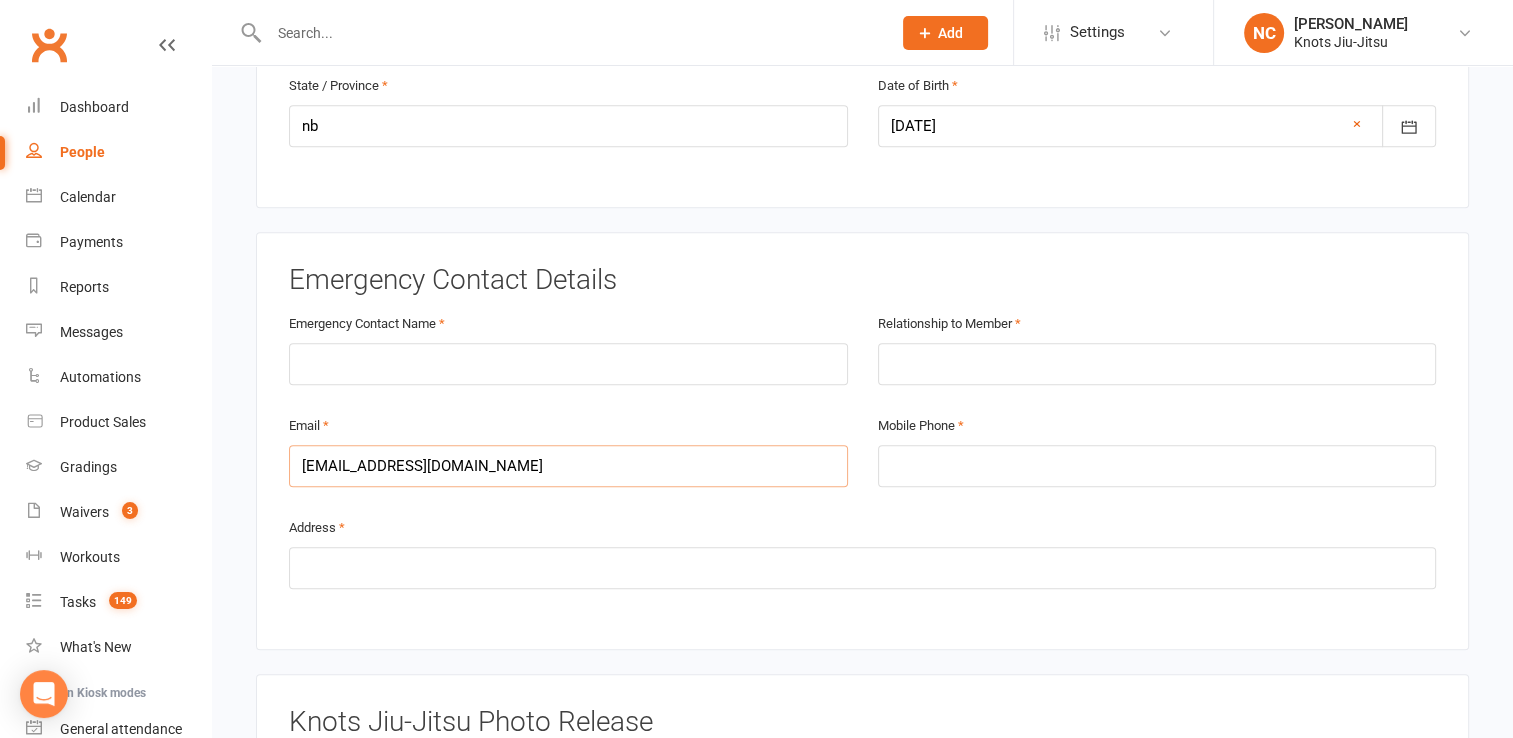 scroll, scrollTop: 904, scrollLeft: 0, axis: vertical 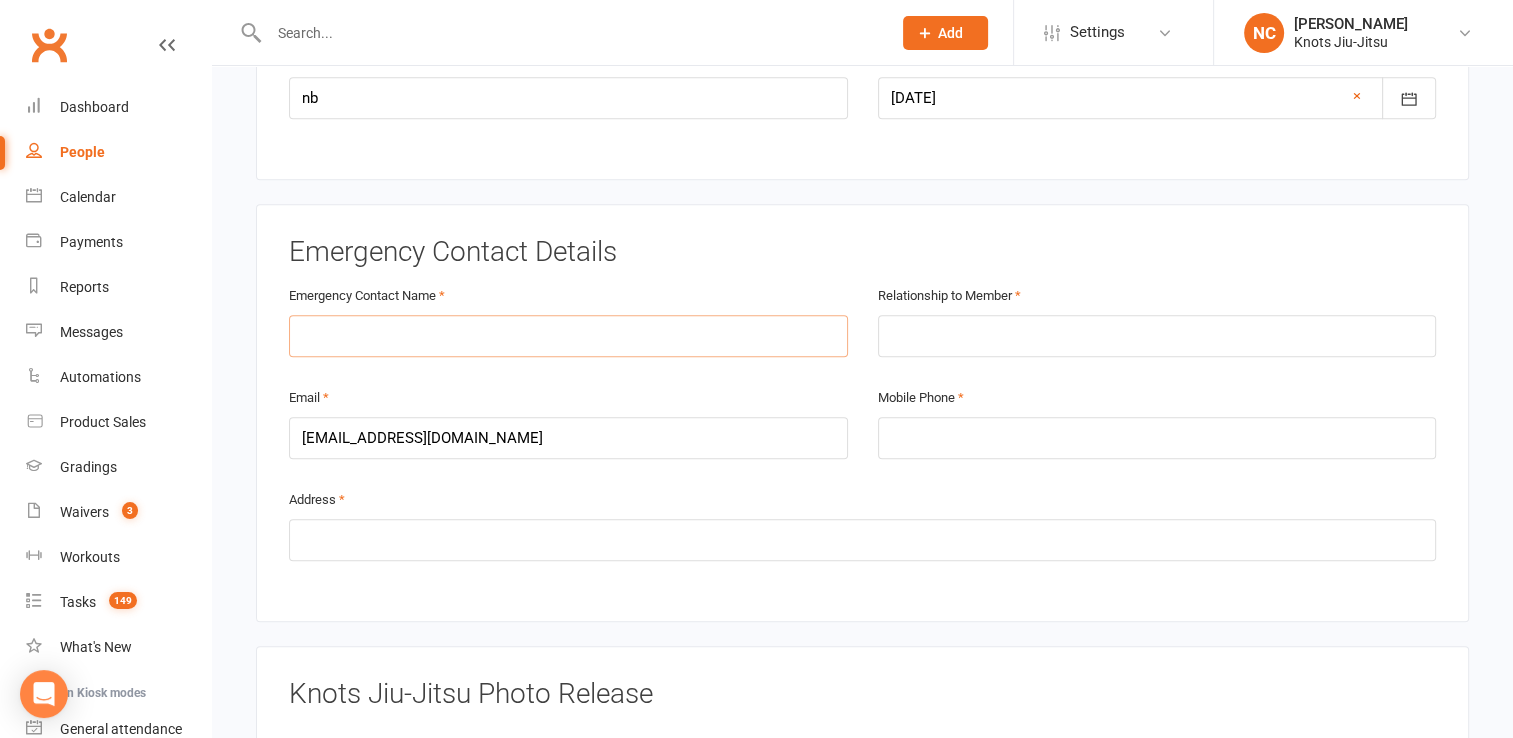 click at bounding box center [568, 336] 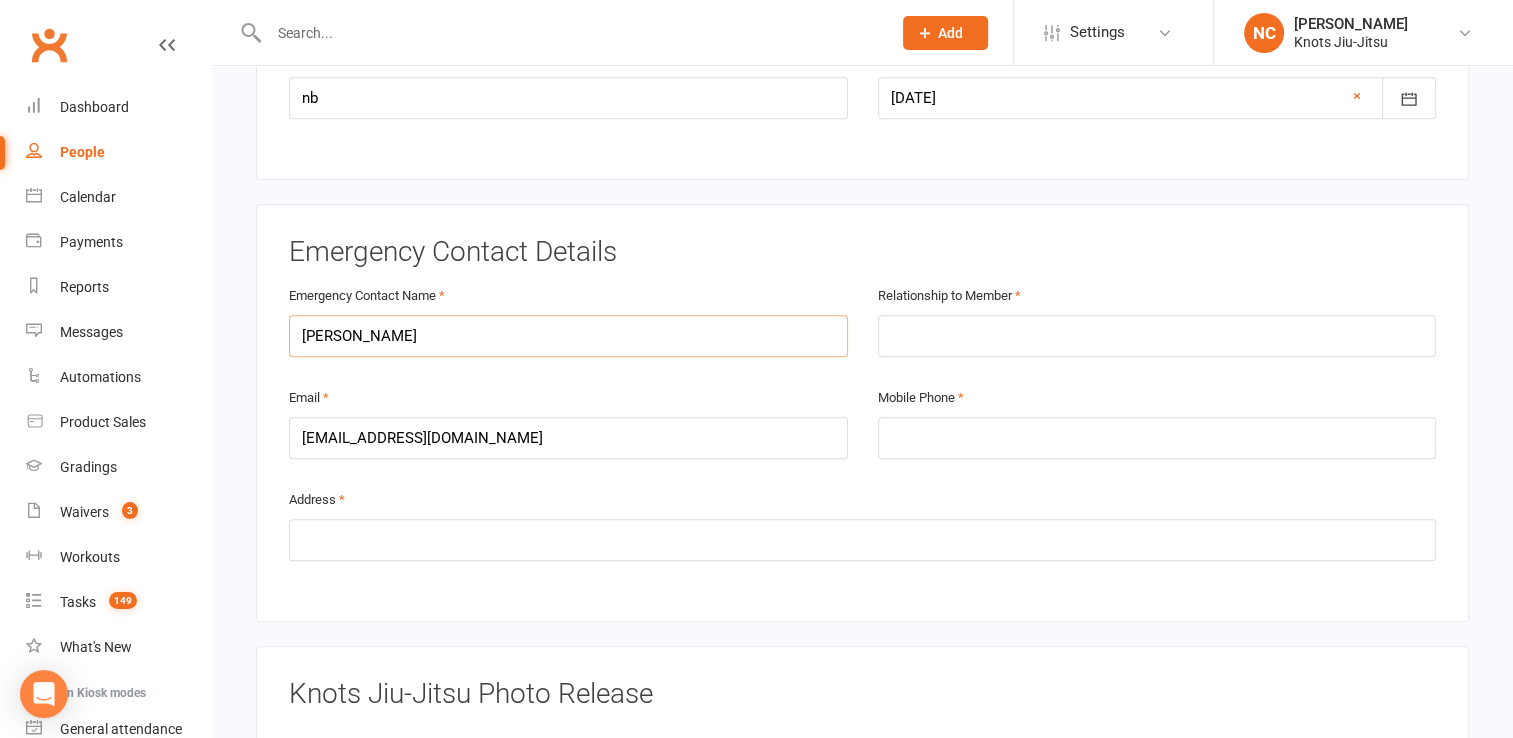type on "[PERSON_NAME]" 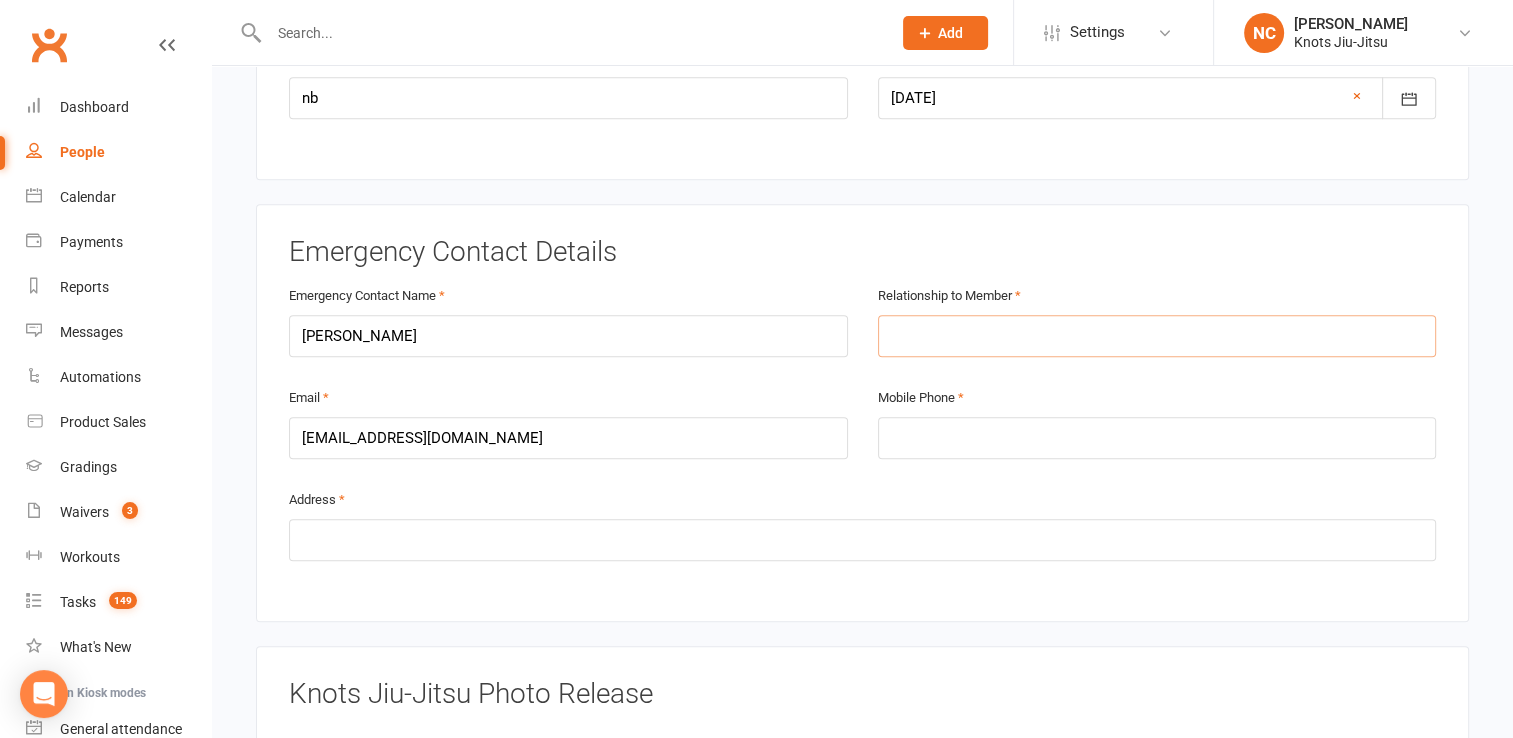 click at bounding box center (1157, 336) 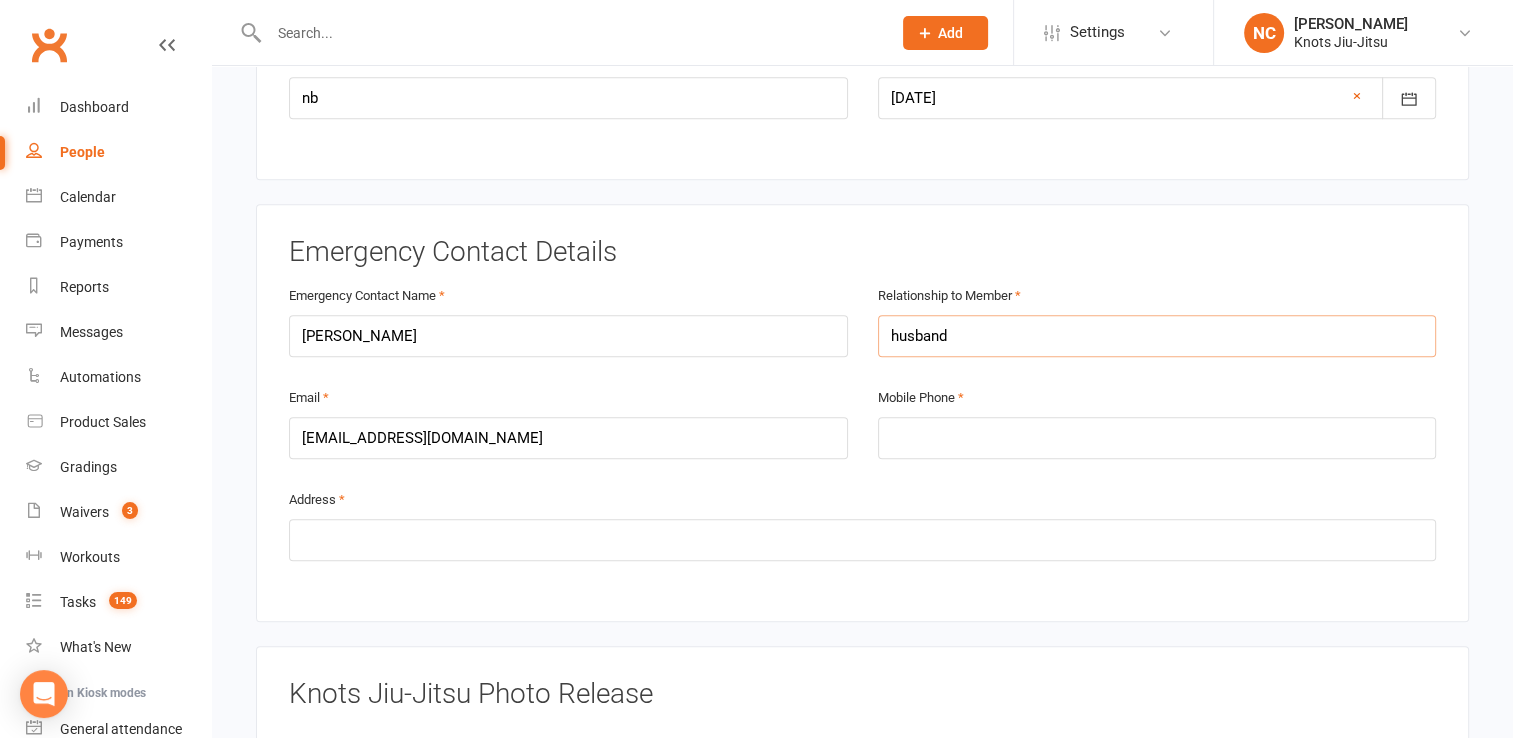 type on "husband" 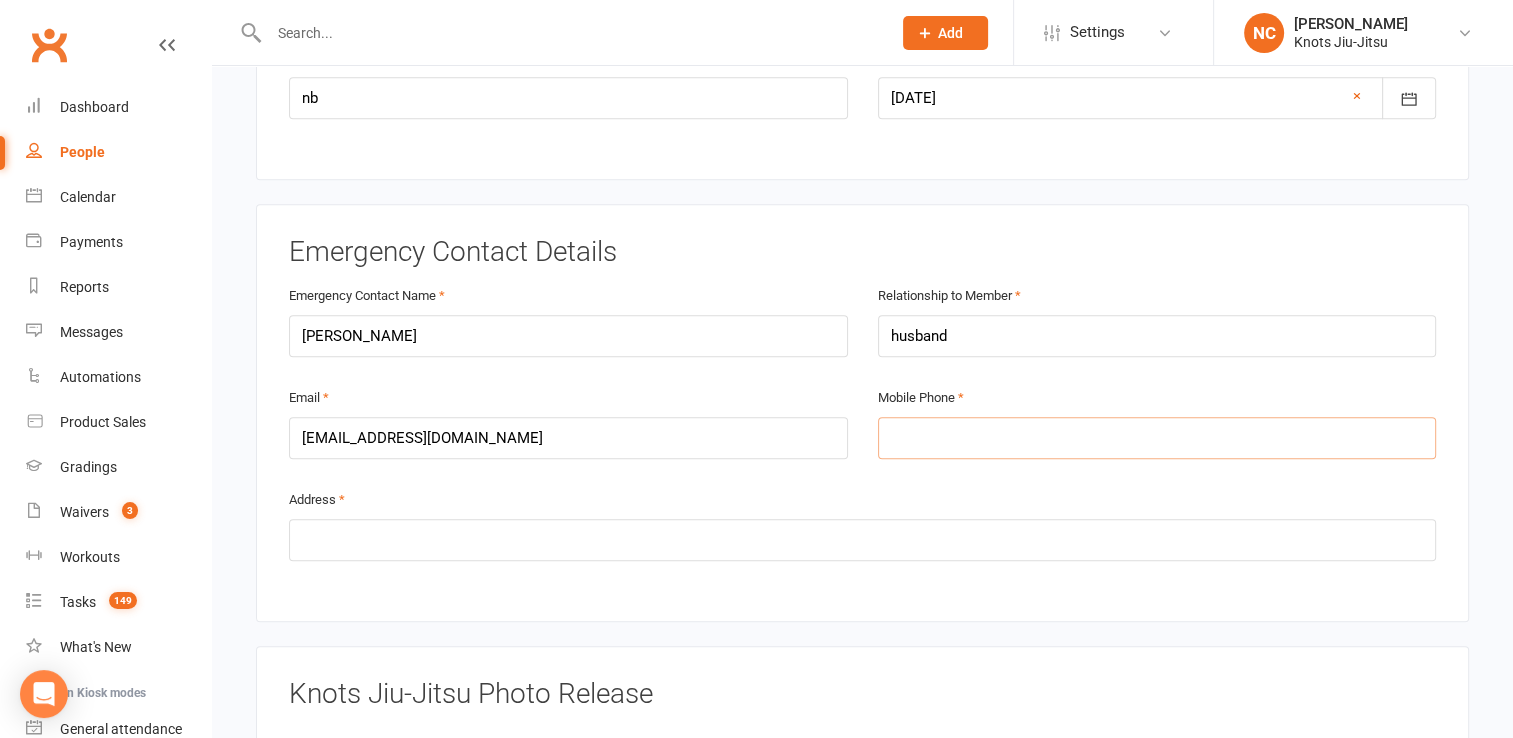 click at bounding box center [1157, 438] 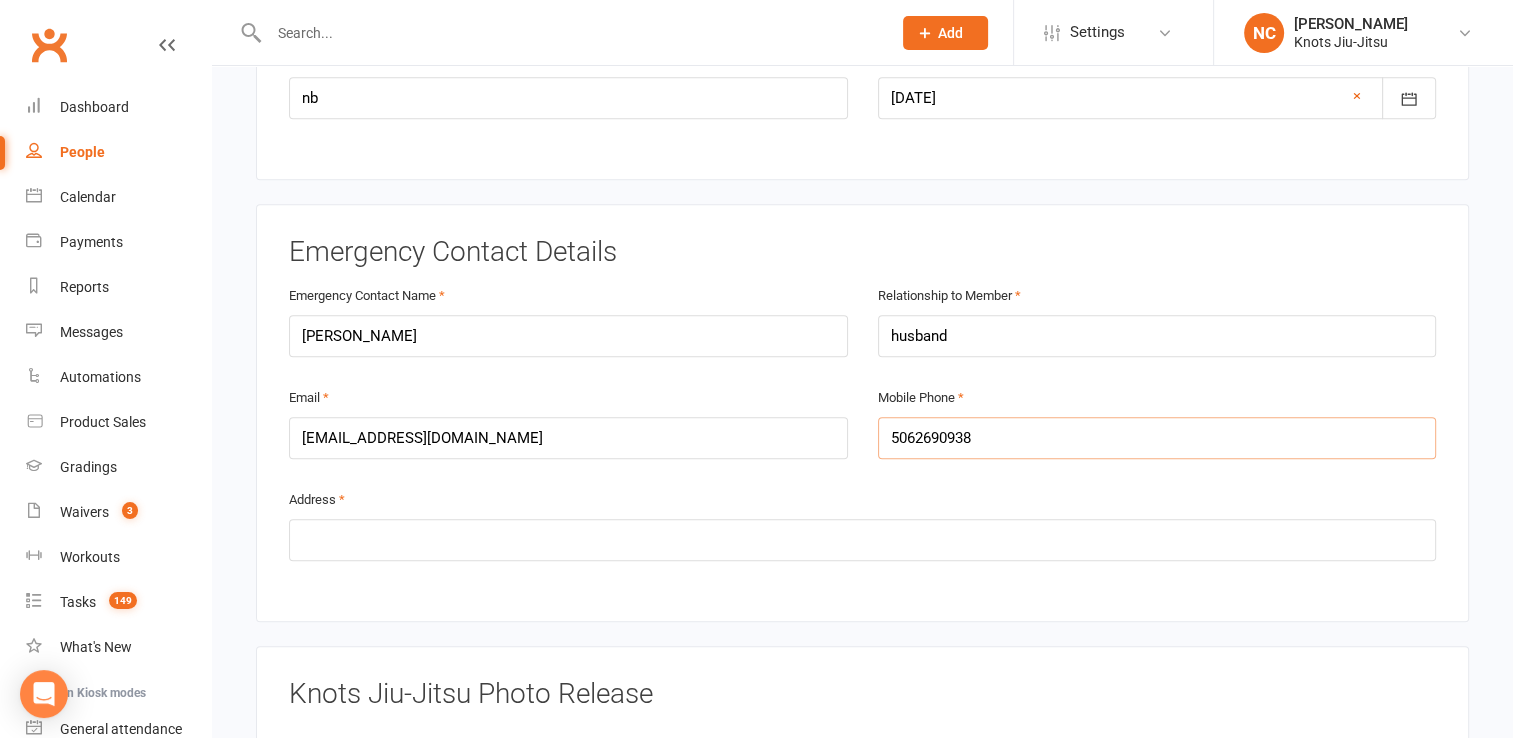 type on "5062690938" 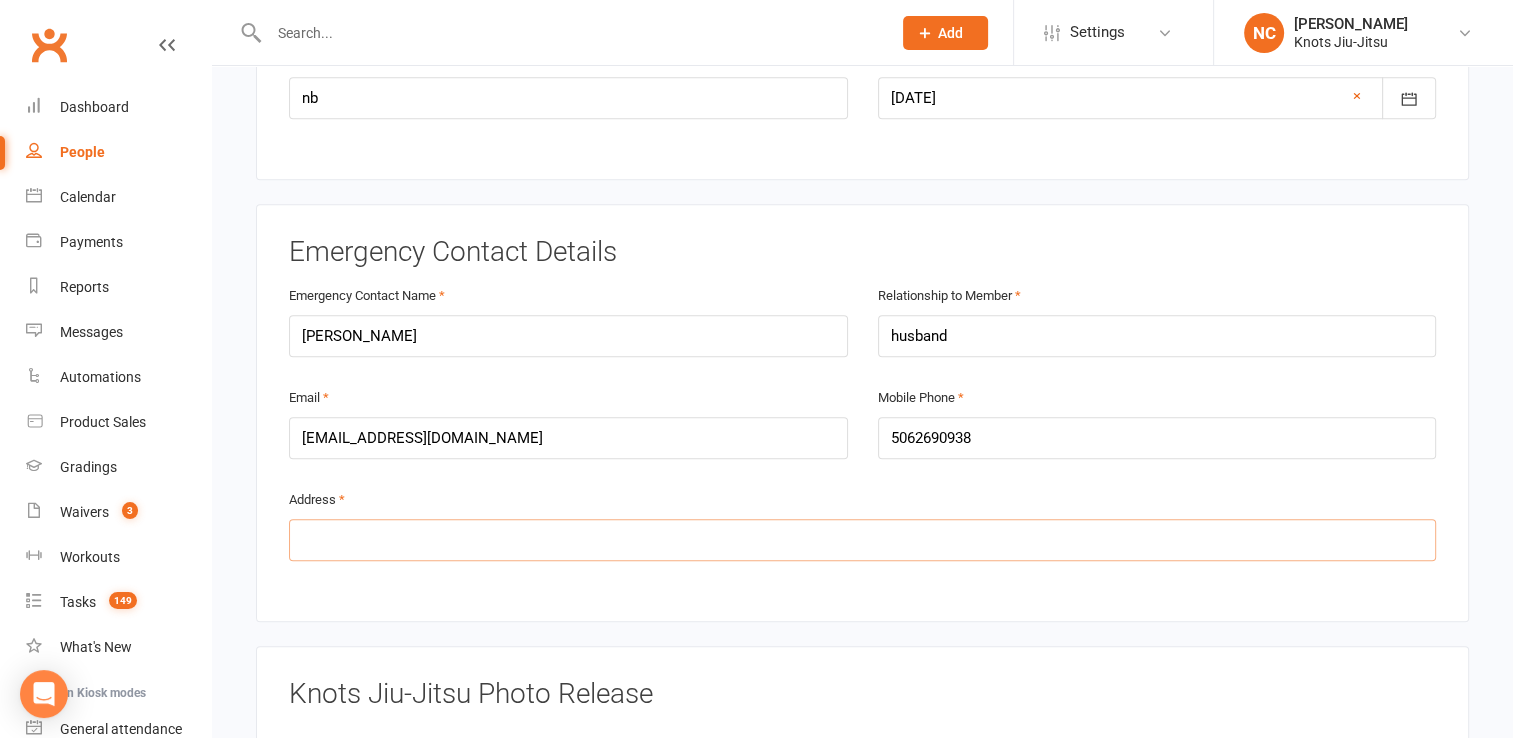 click at bounding box center (862, 540) 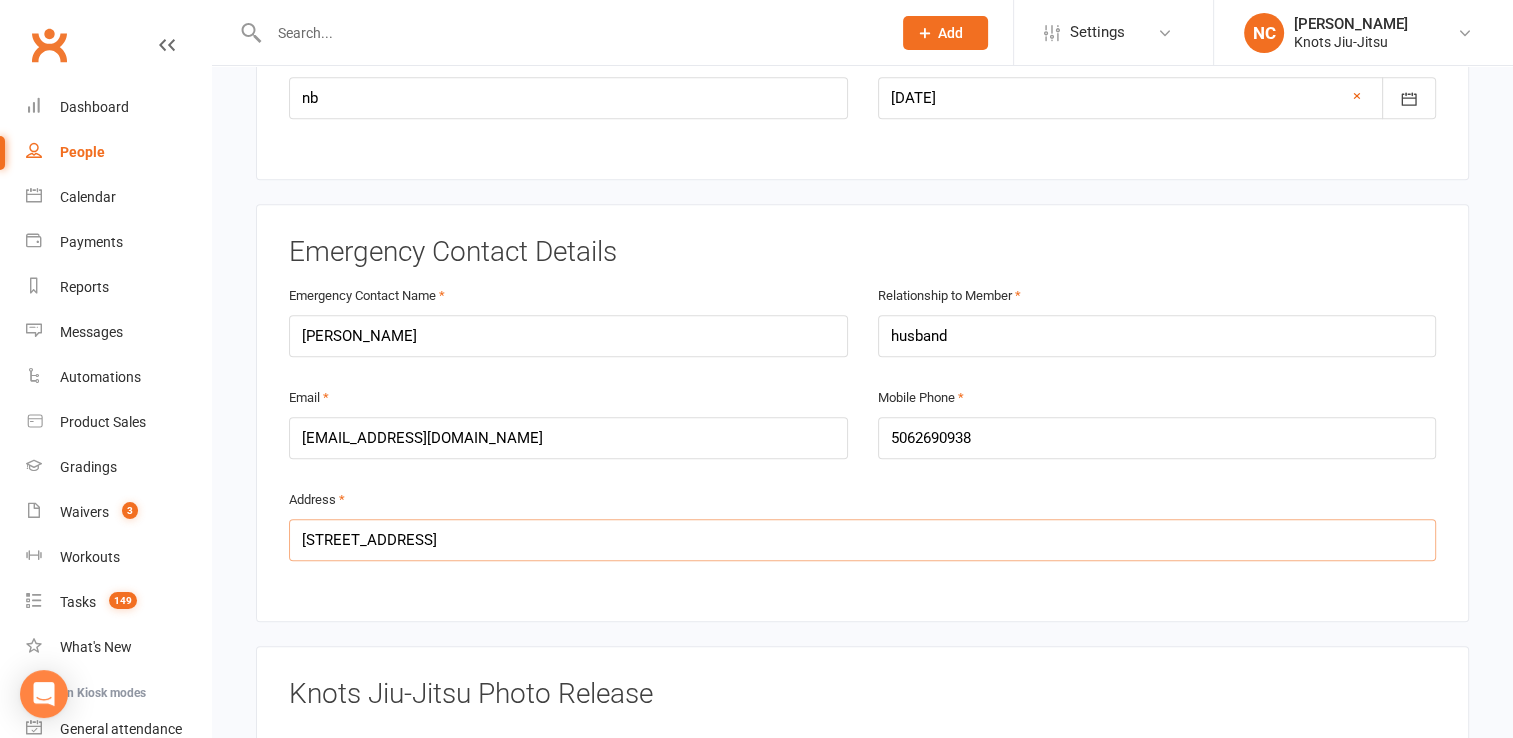 click on "[STREET_ADDRESS]" at bounding box center (862, 540) 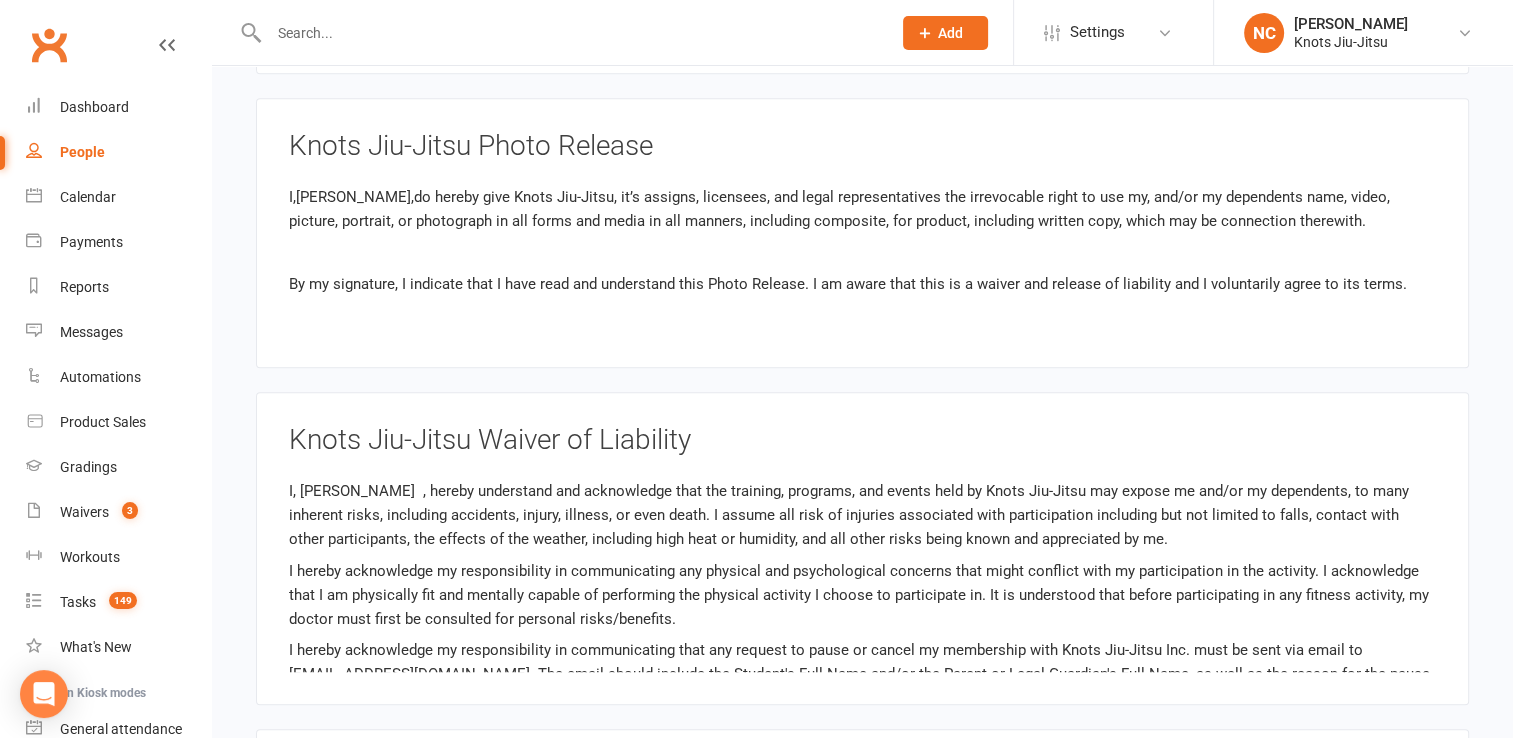 scroll, scrollTop: 1489, scrollLeft: 0, axis: vertical 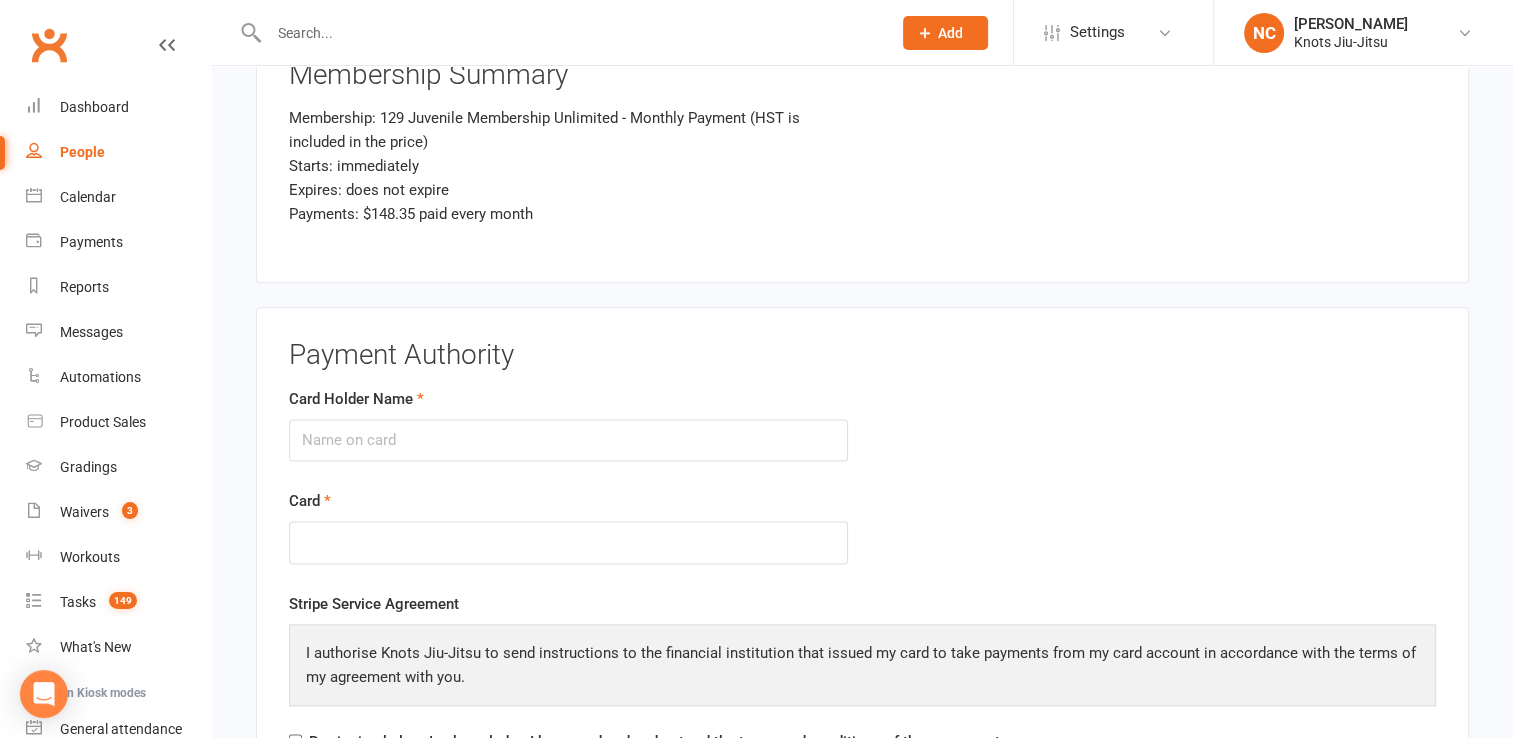 type on "[STREET_ADDRESS]" 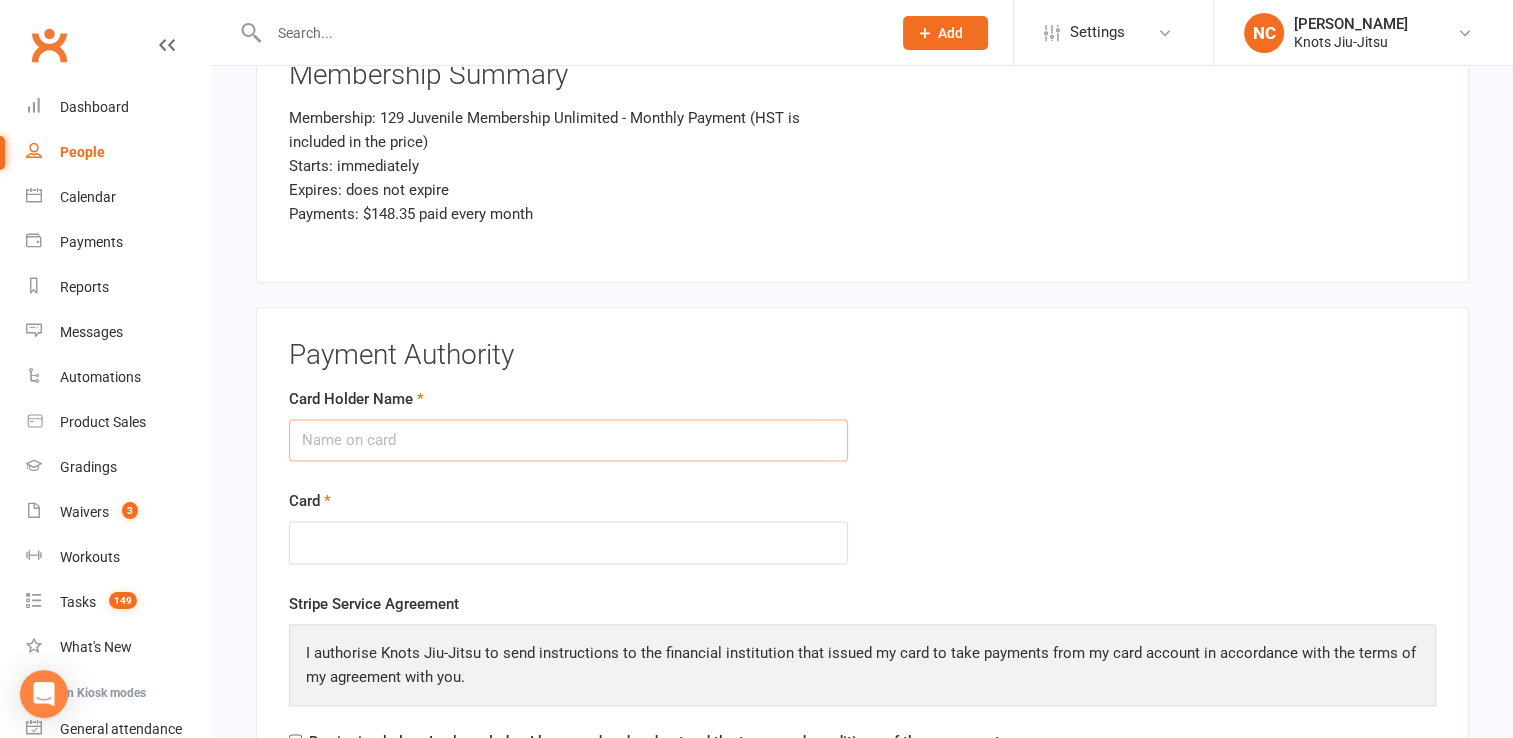 click on "Card Holder Name" at bounding box center [568, 440] 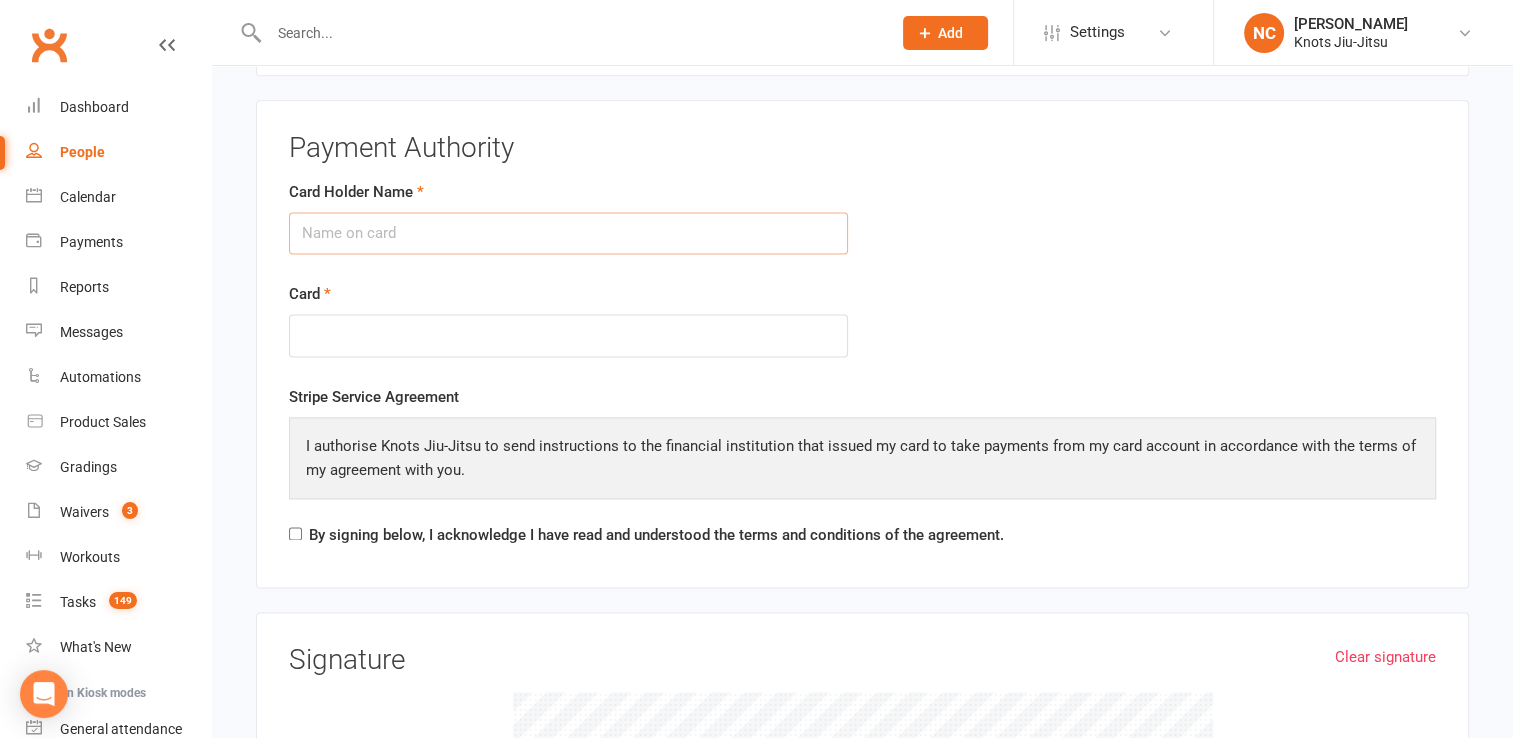 scroll, scrollTop: 2713, scrollLeft: 0, axis: vertical 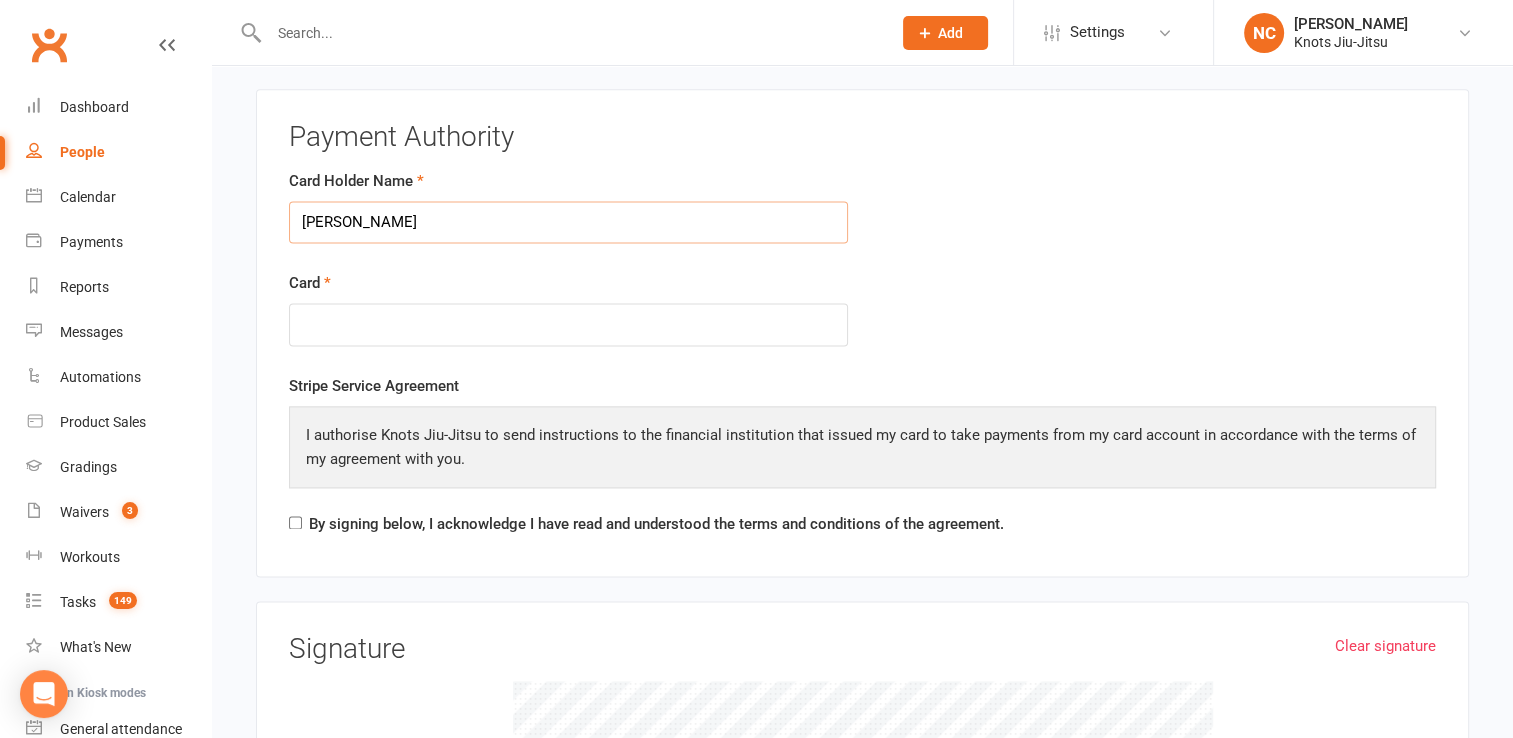 type on "[PERSON_NAME]" 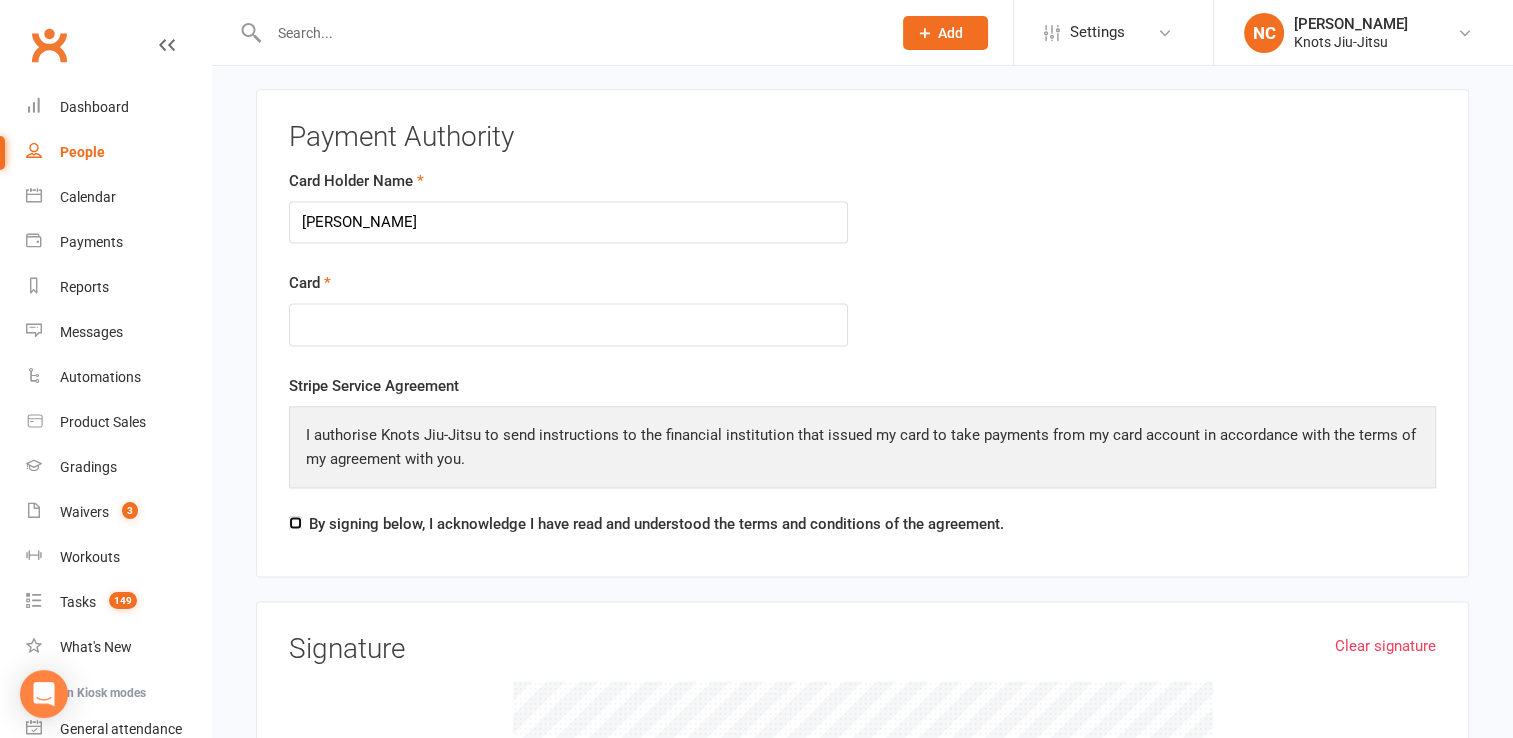 click on "By signing below, I acknowledge I have read and understood the terms and conditions of the agreement." at bounding box center [295, 522] 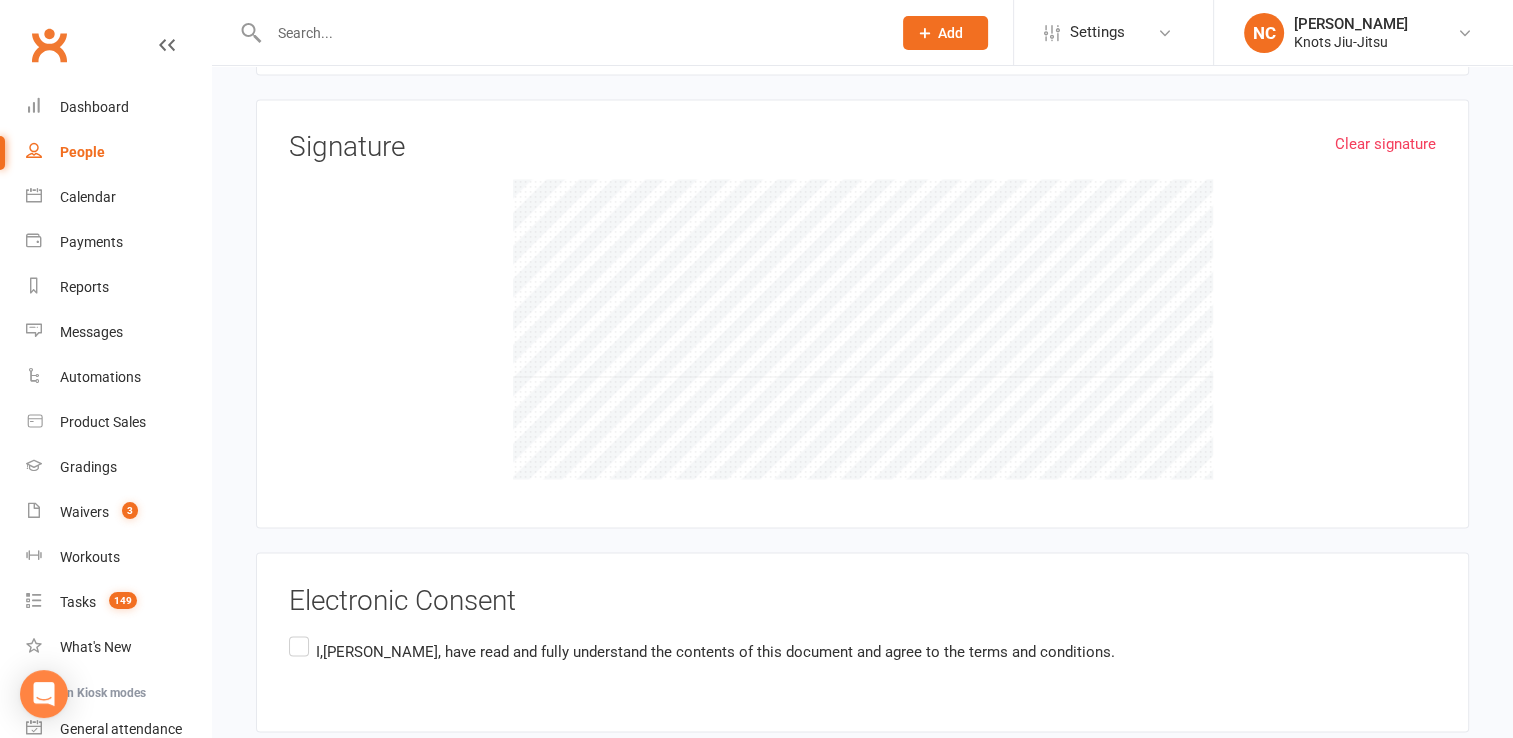 scroll, scrollTop: 2697, scrollLeft: 0, axis: vertical 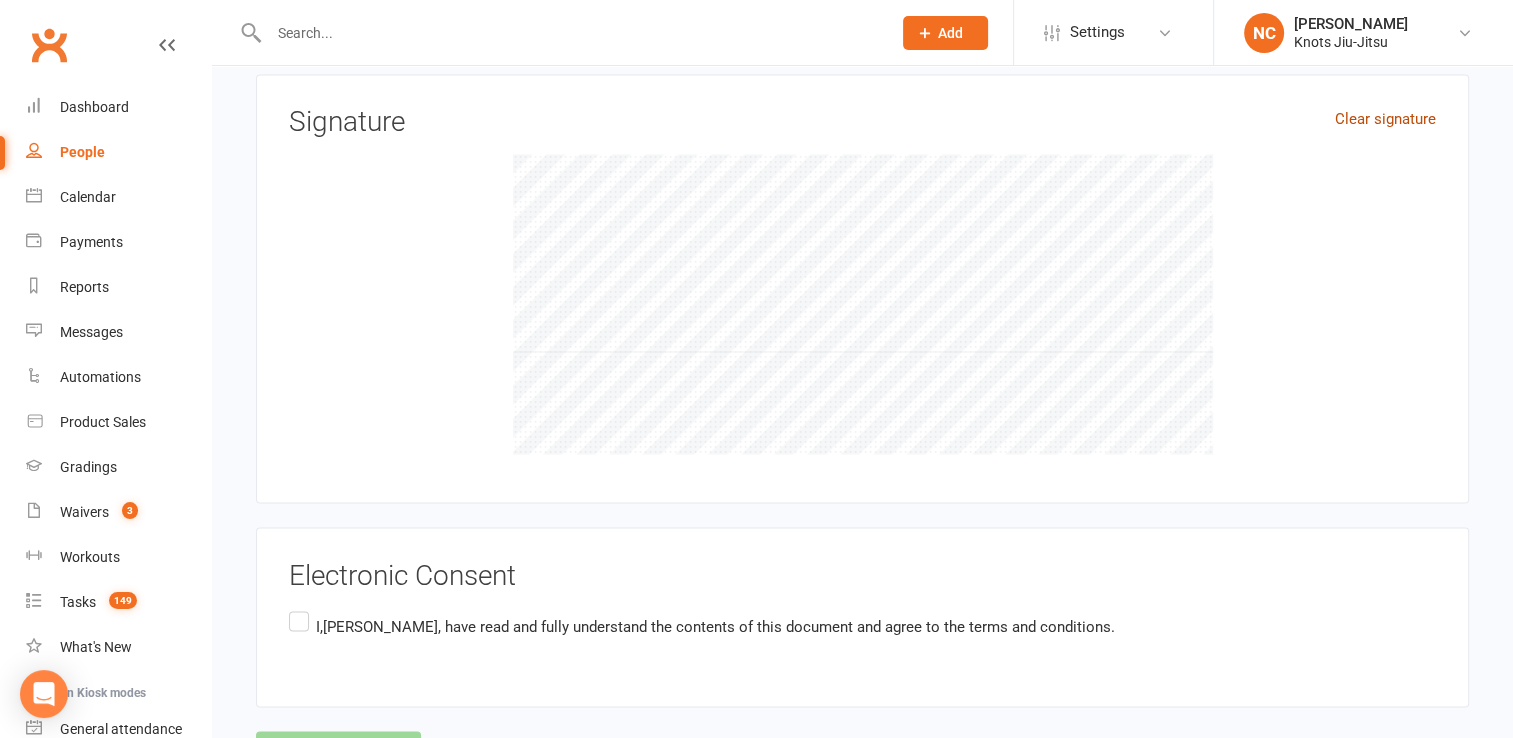 click on "Clear signature" at bounding box center [1385, 119] 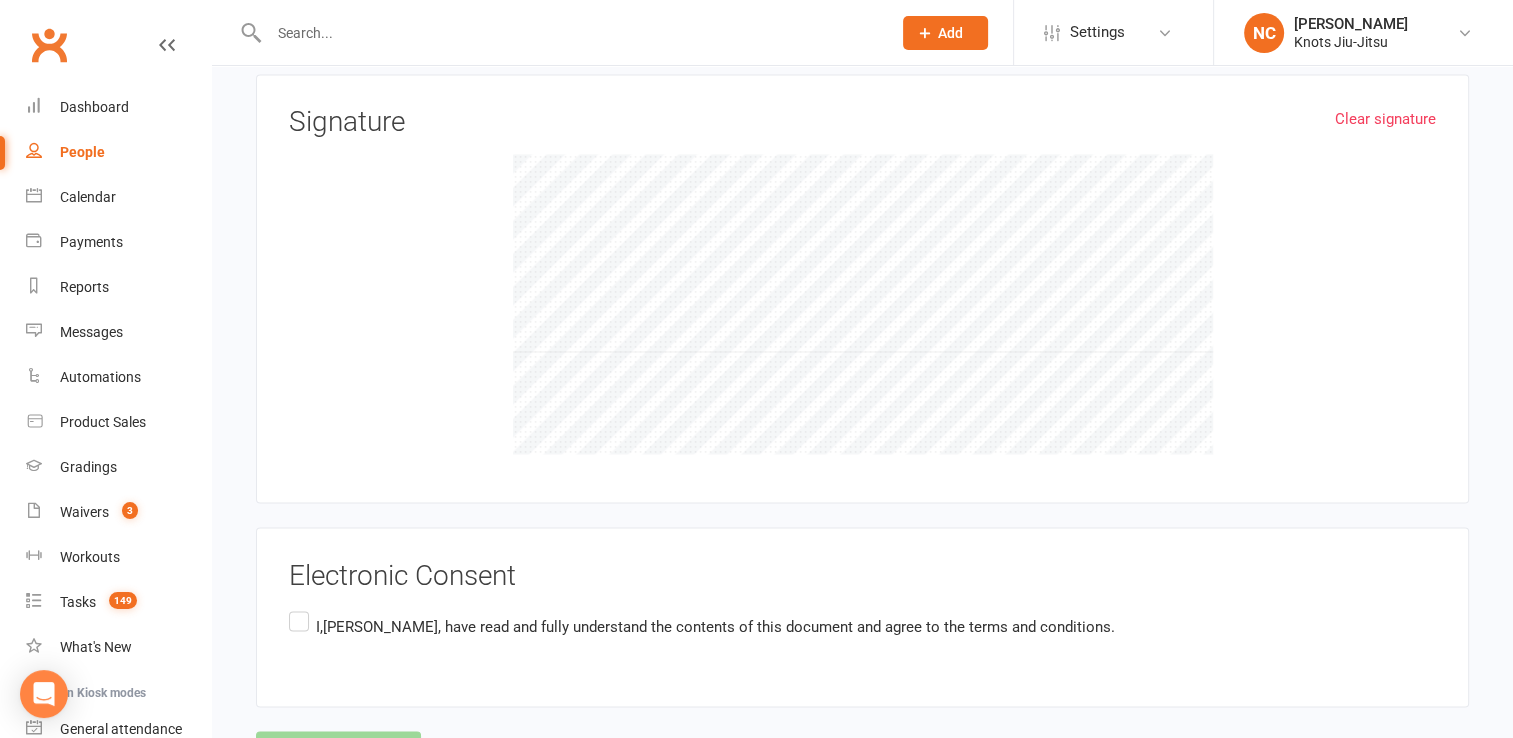 click on "I,[PERSON_NAME]  , have read and fully understand the contents of this document and agree to the terms and conditions." at bounding box center (702, 626) 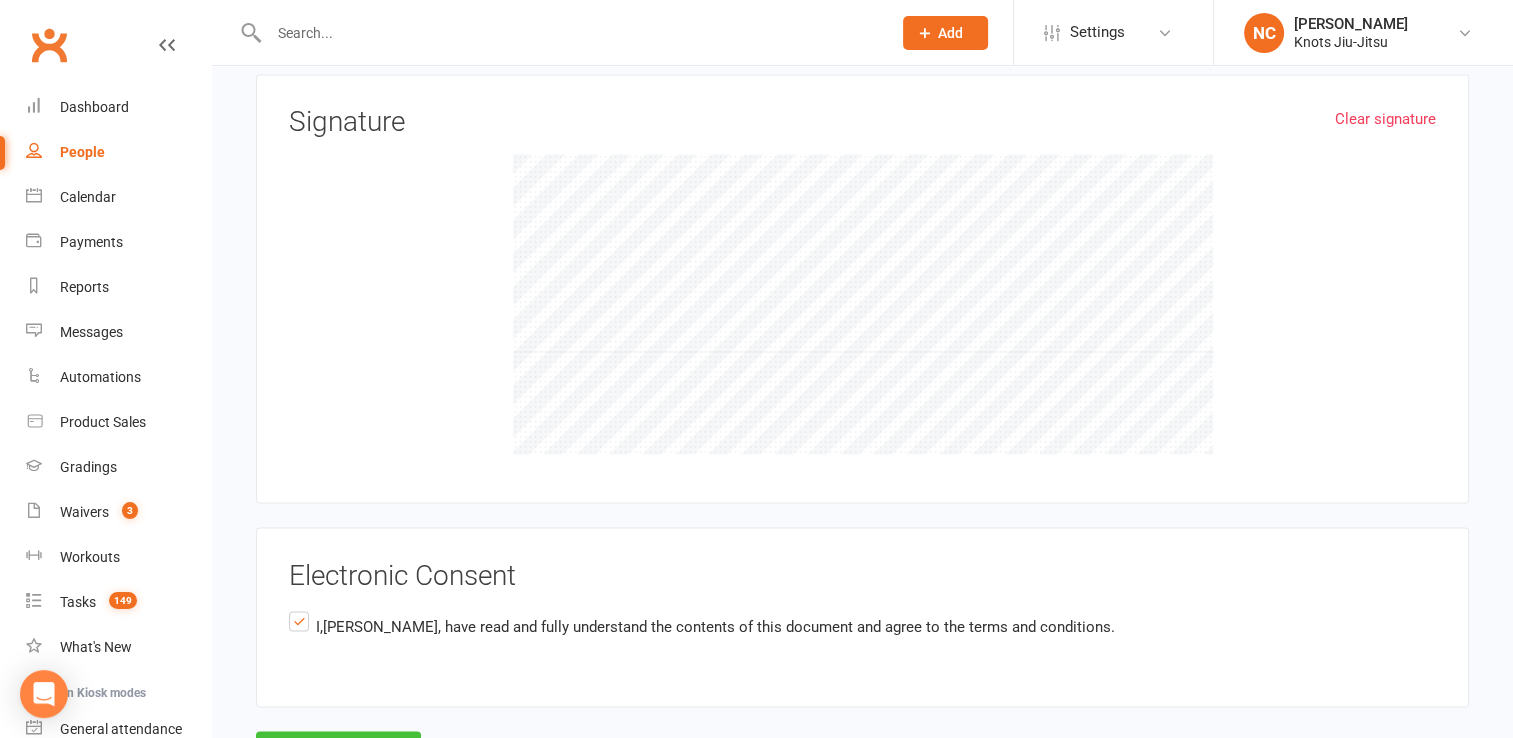 click on "Agree & Submit" at bounding box center [338, 752] 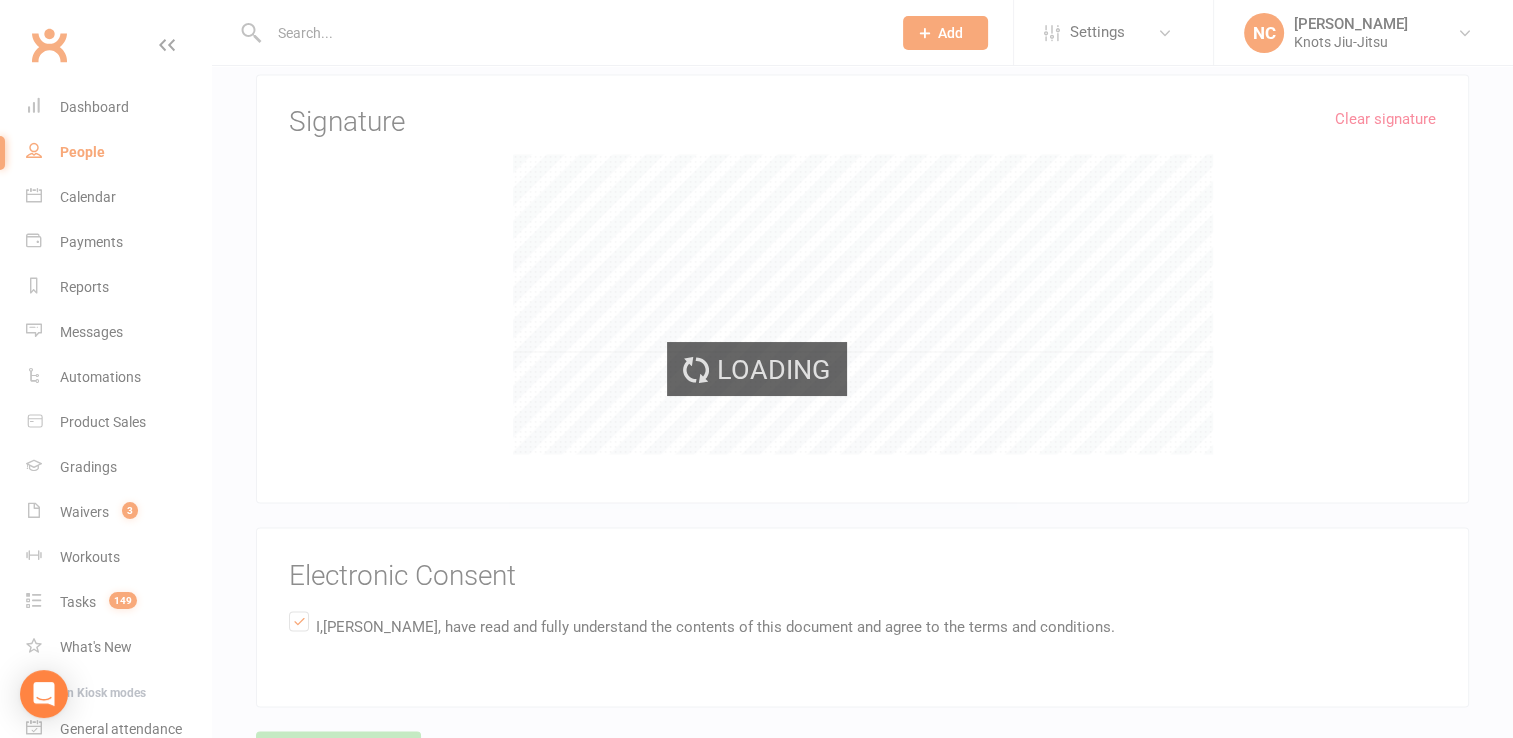 scroll, scrollTop: 0, scrollLeft: 0, axis: both 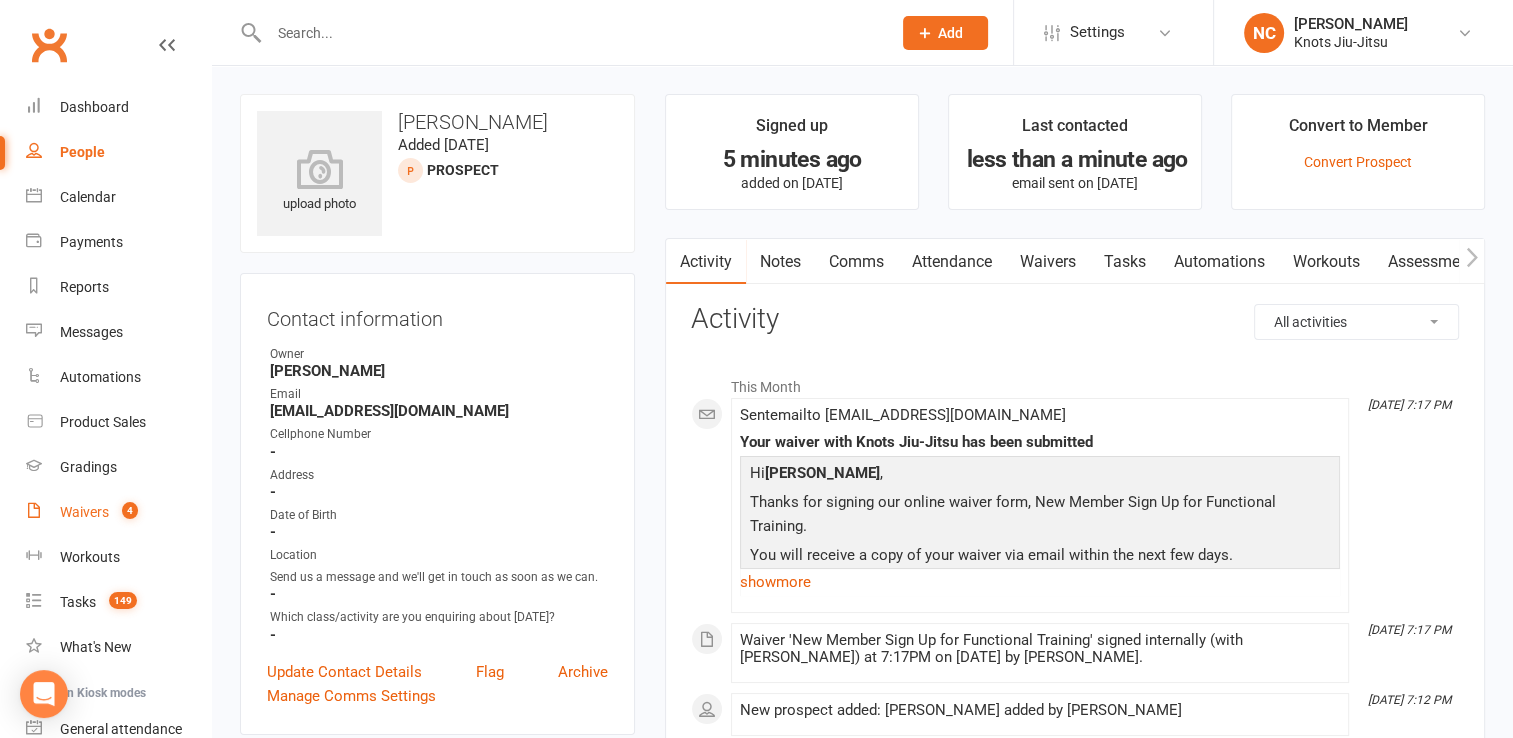 click on "Waivers" at bounding box center [84, 512] 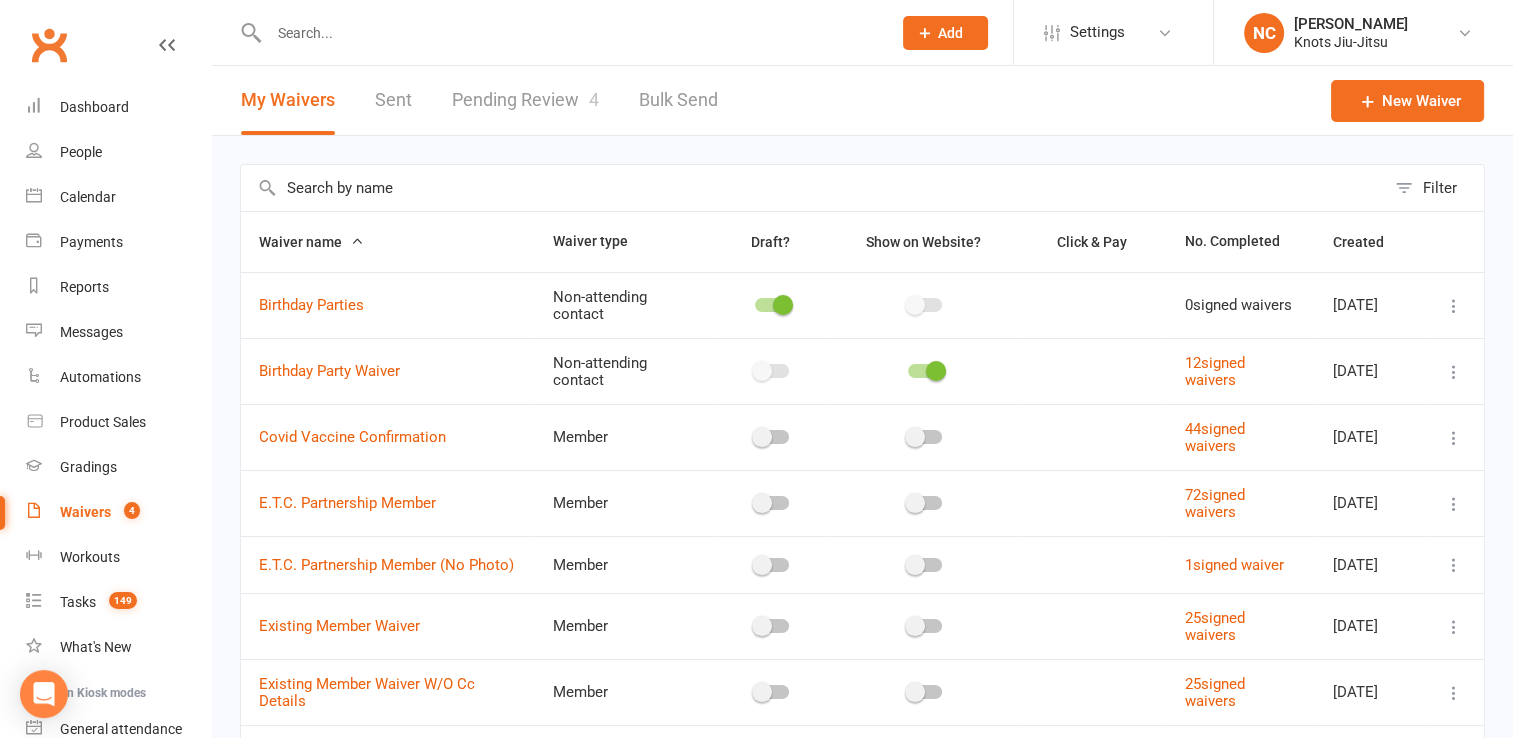 click on "Pending Review 4" at bounding box center (525, 100) 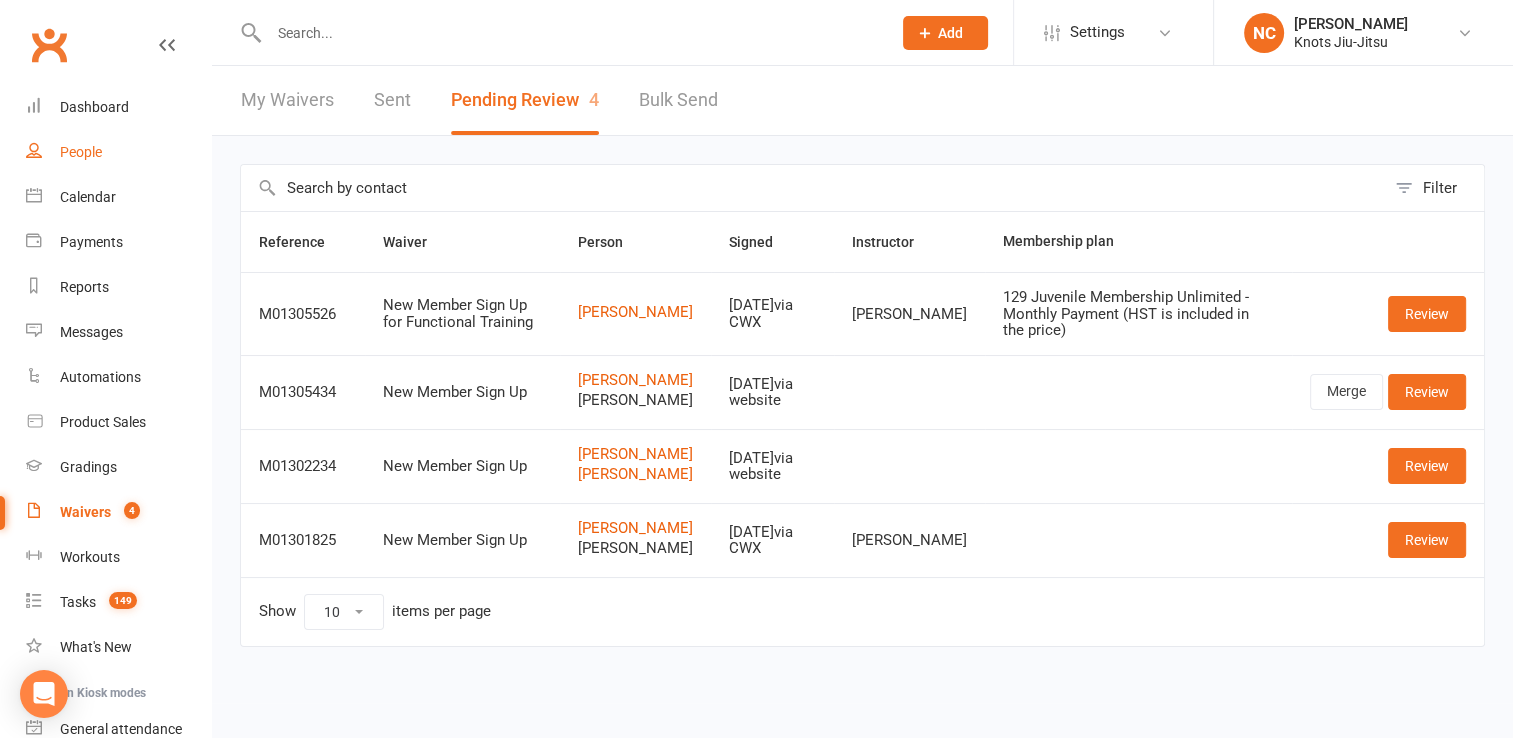 click on "People" at bounding box center [118, 152] 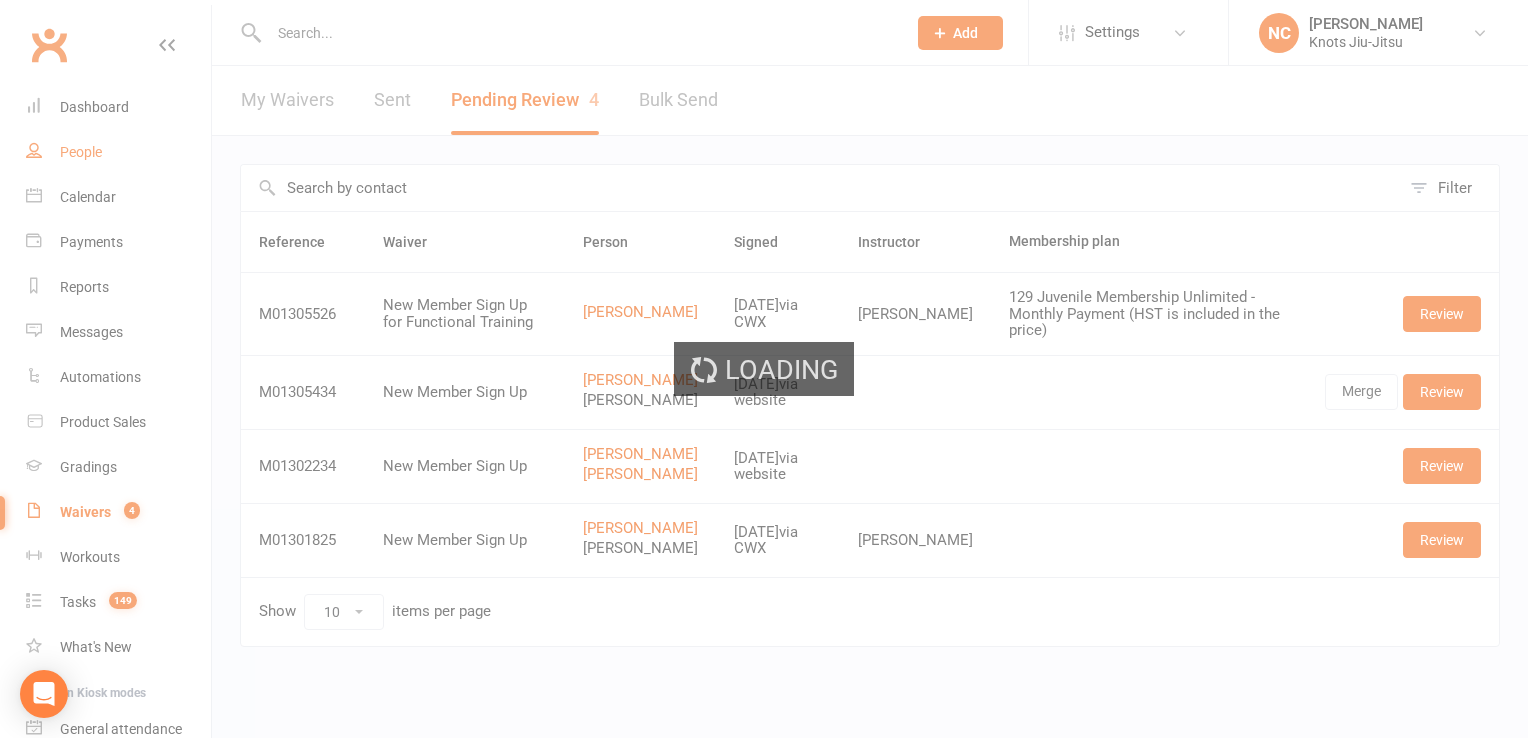 select on "100" 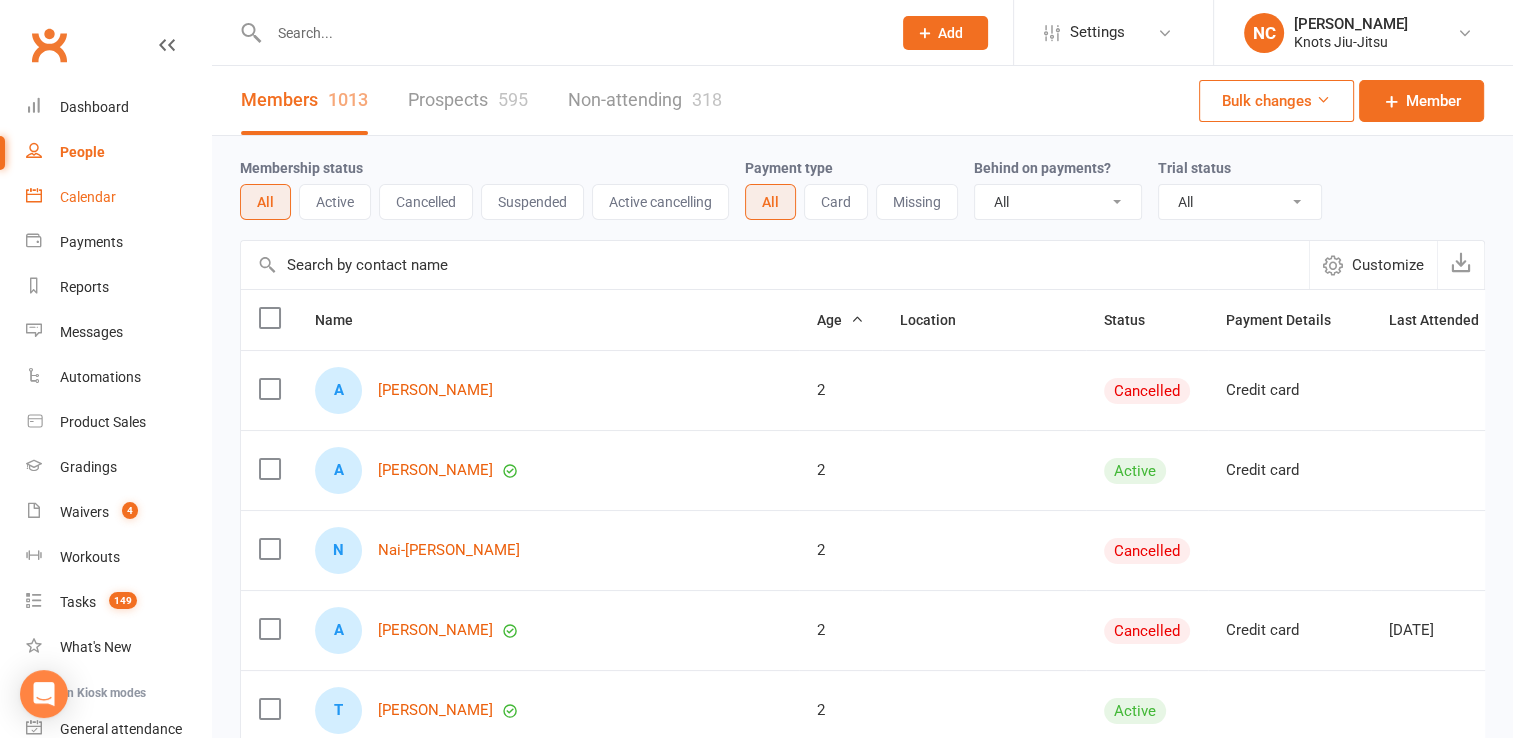 click on "Calendar" at bounding box center (88, 197) 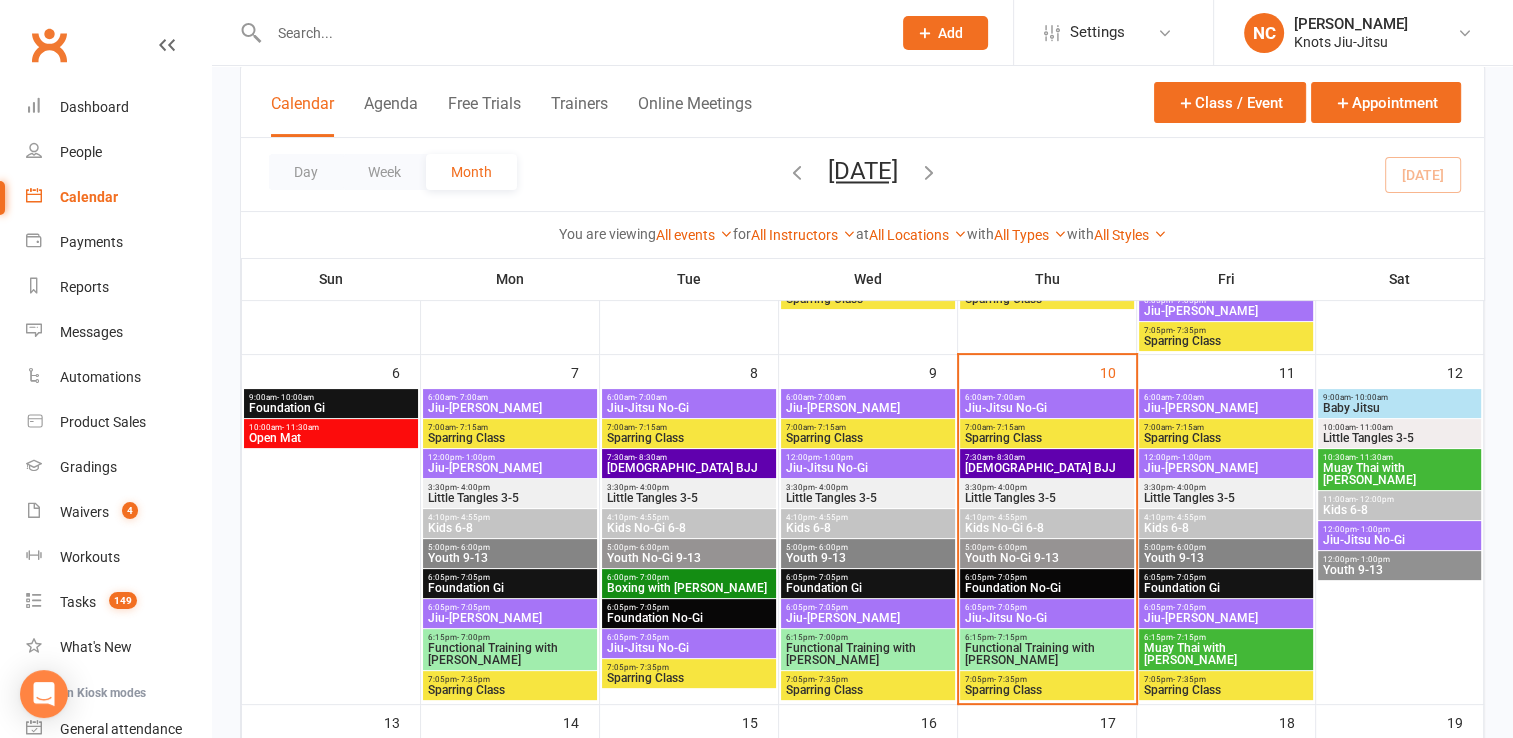 scroll, scrollTop: 422, scrollLeft: 0, axis: vertical 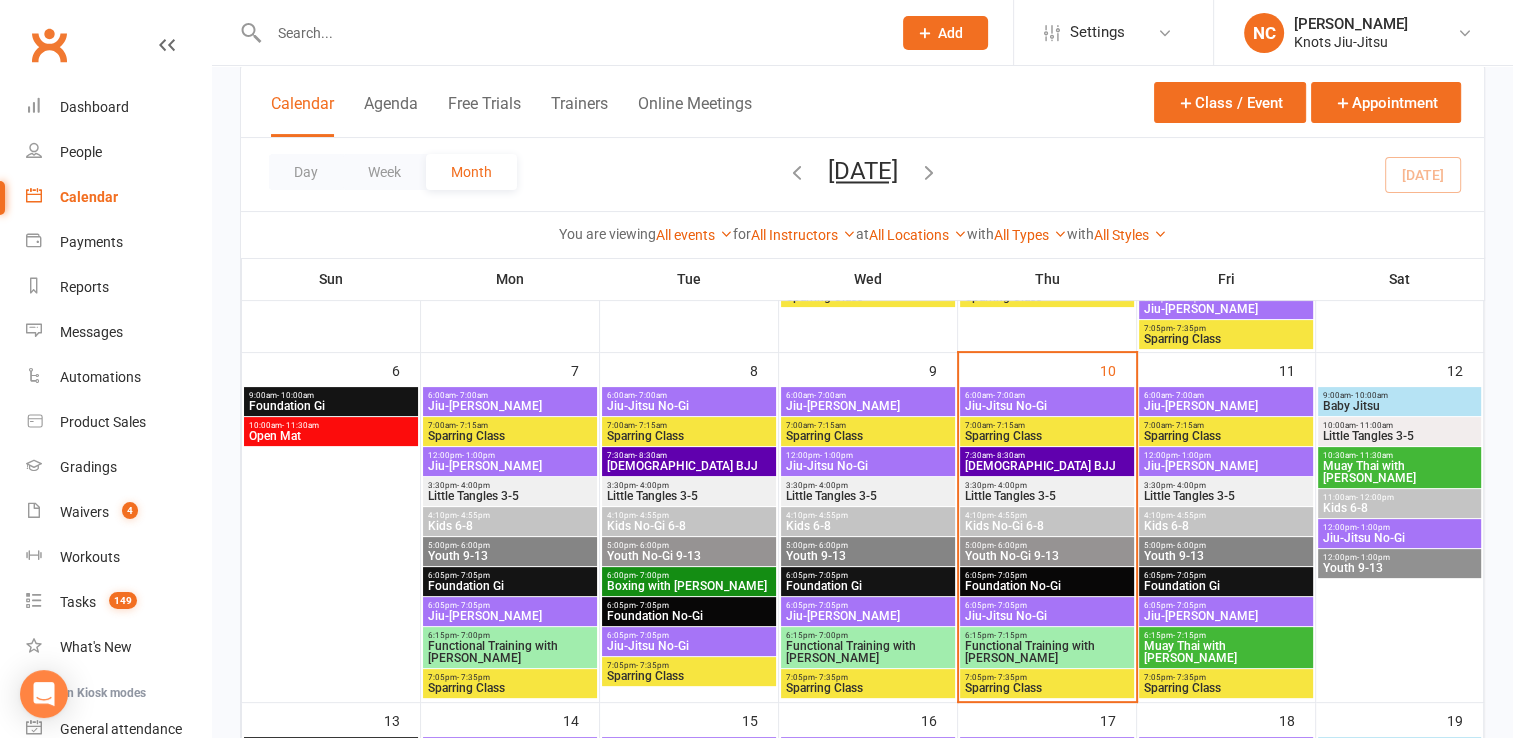 click on "Functional Training with [PERSON_NAME]" at bounding box center [1047, 652] 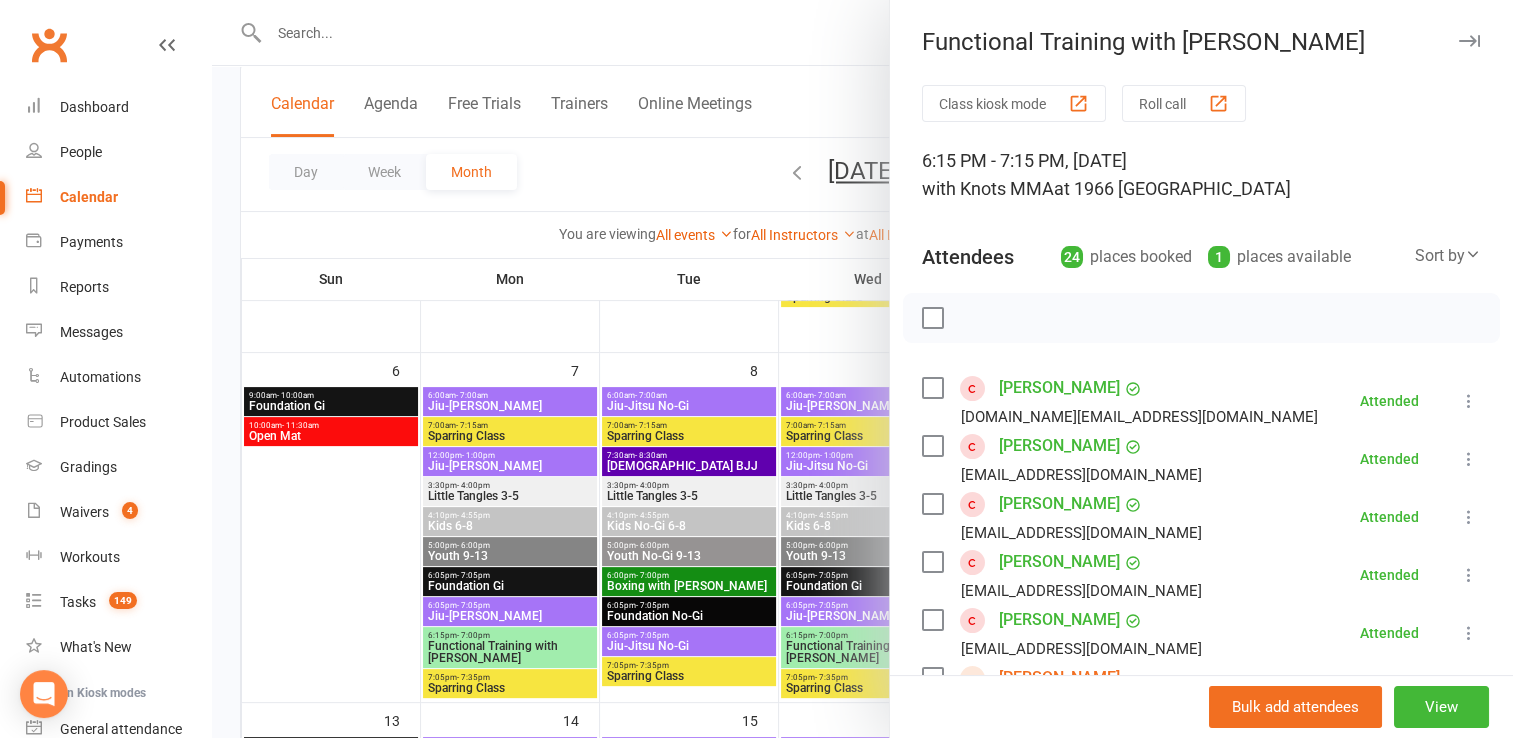 click at bounding box center (862, 369) 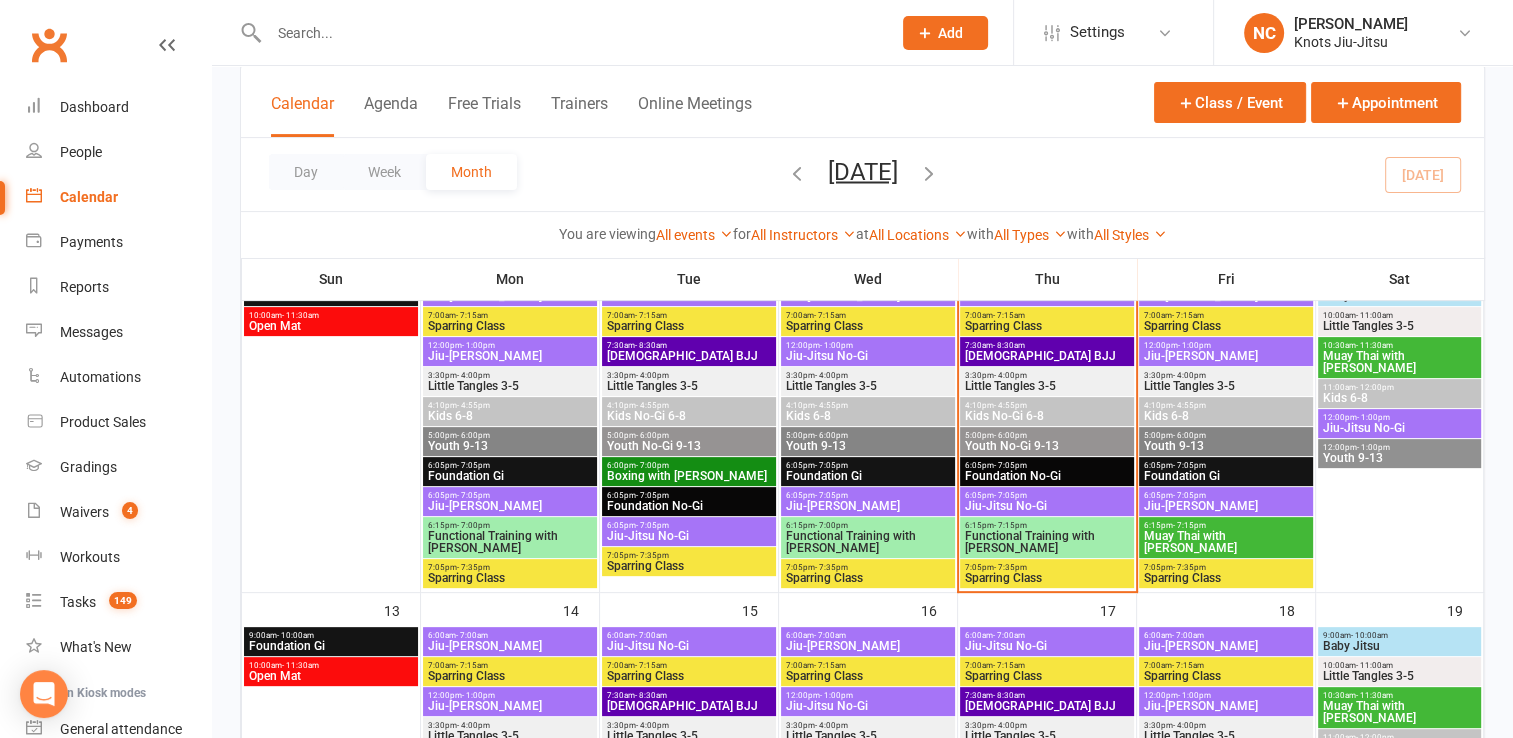 scroll, scrollTop: 594, scrollLeft: 0, axis: vertical 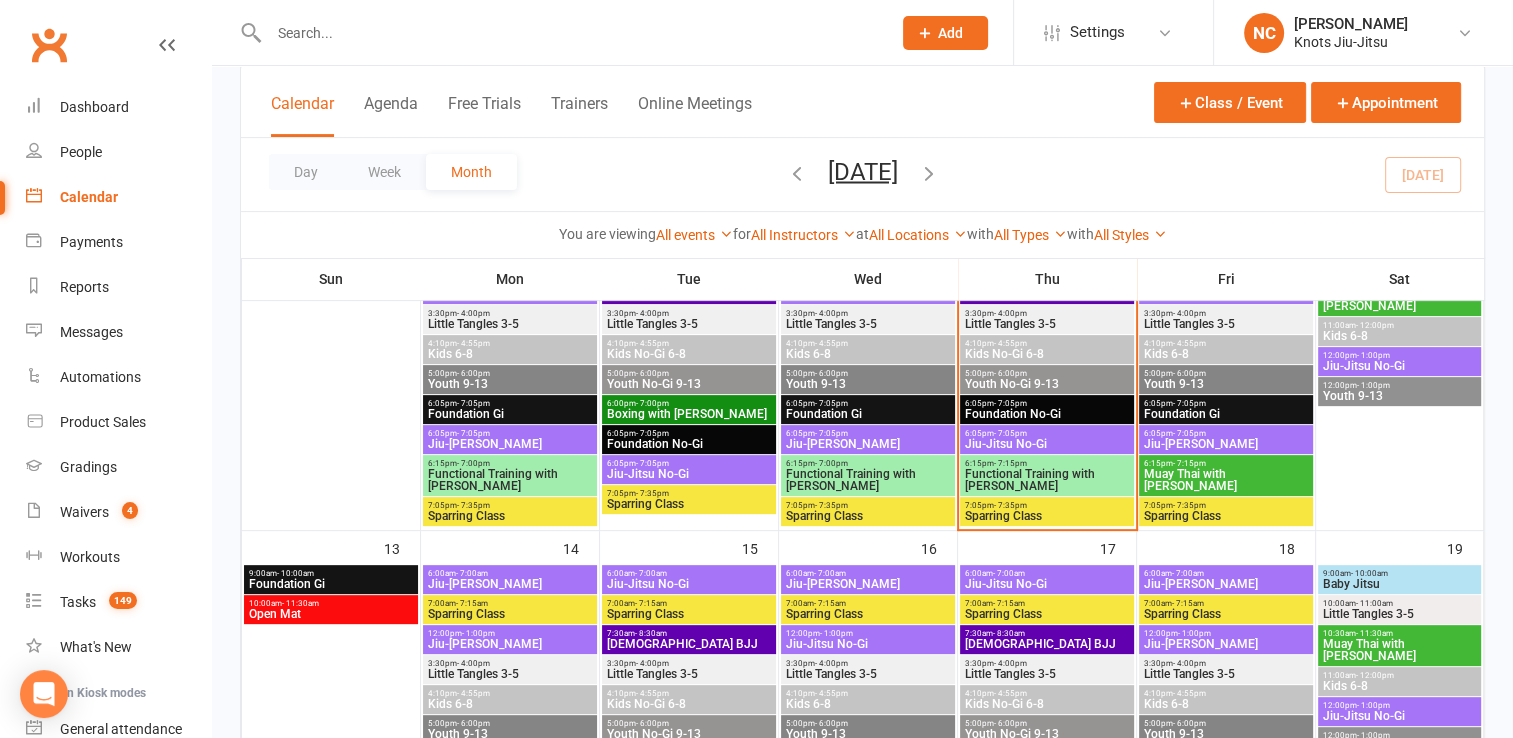 click on "6:05pm  - 7:05pm Jiu-Jitsu No-Gi" at bounding box center [1047, 439] 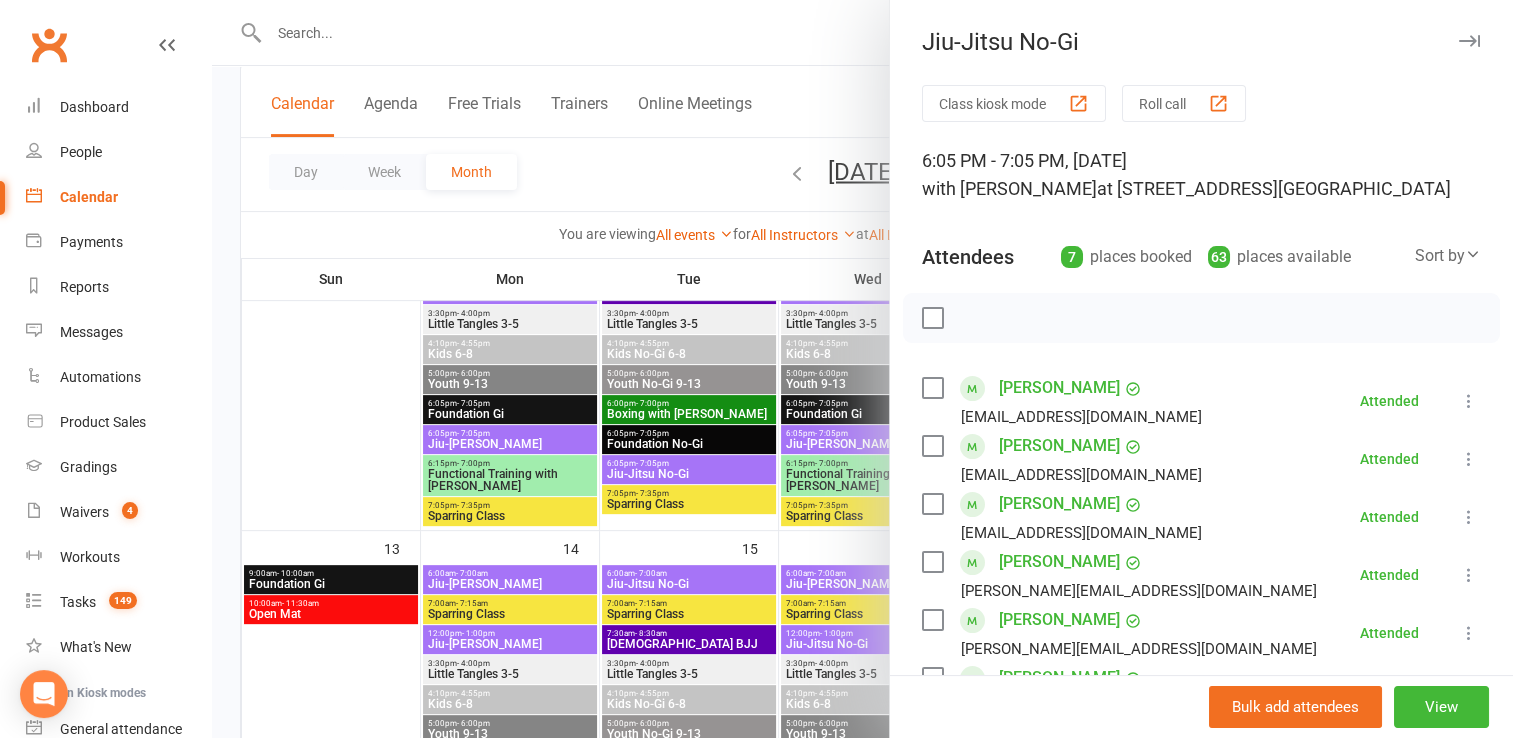 click at bounding box center [862, 369] 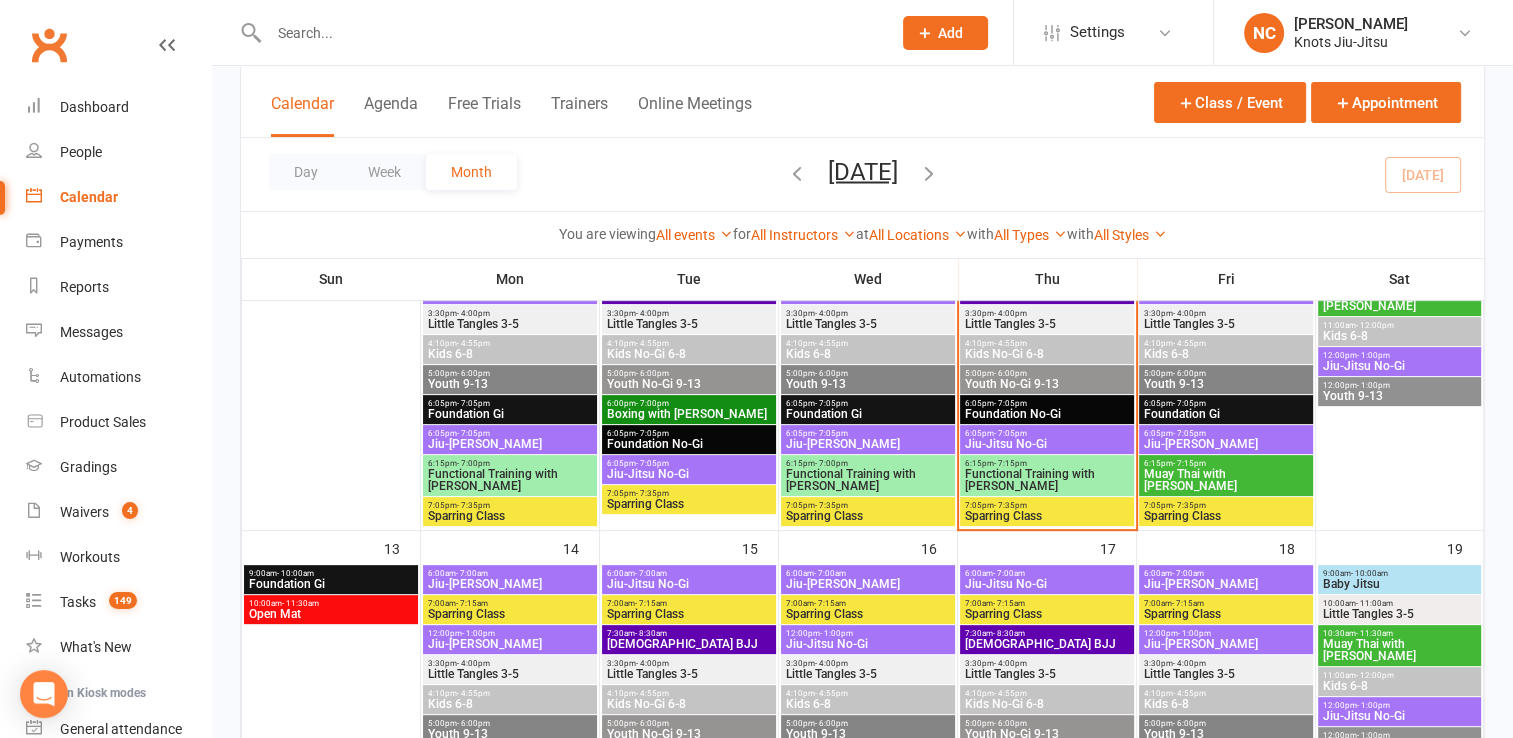 click on "Functional Training with [PERSON_NAME]" at bounding box center [1047, 480] 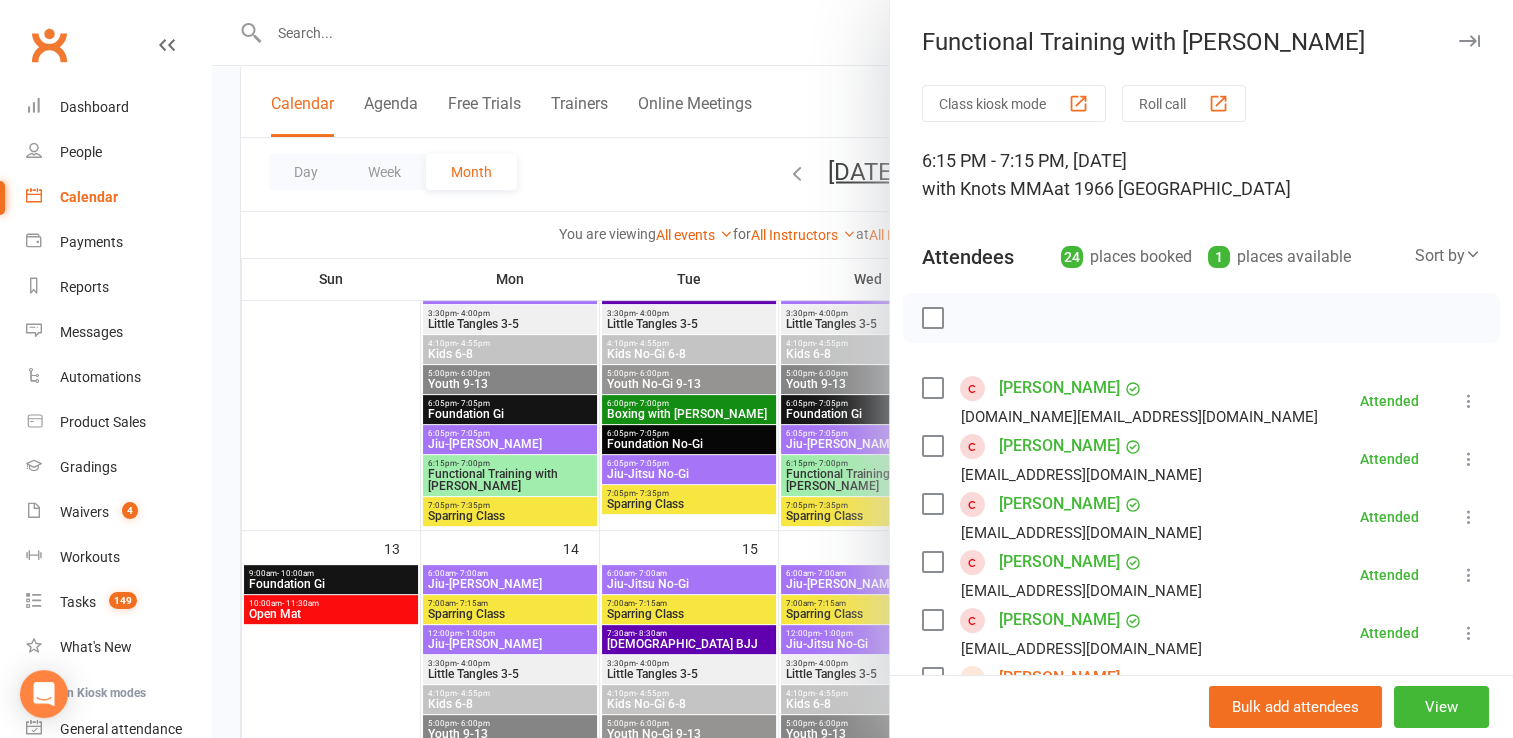 scroll, scrollTop: 31, scrollLeft: 0, axis: vertical 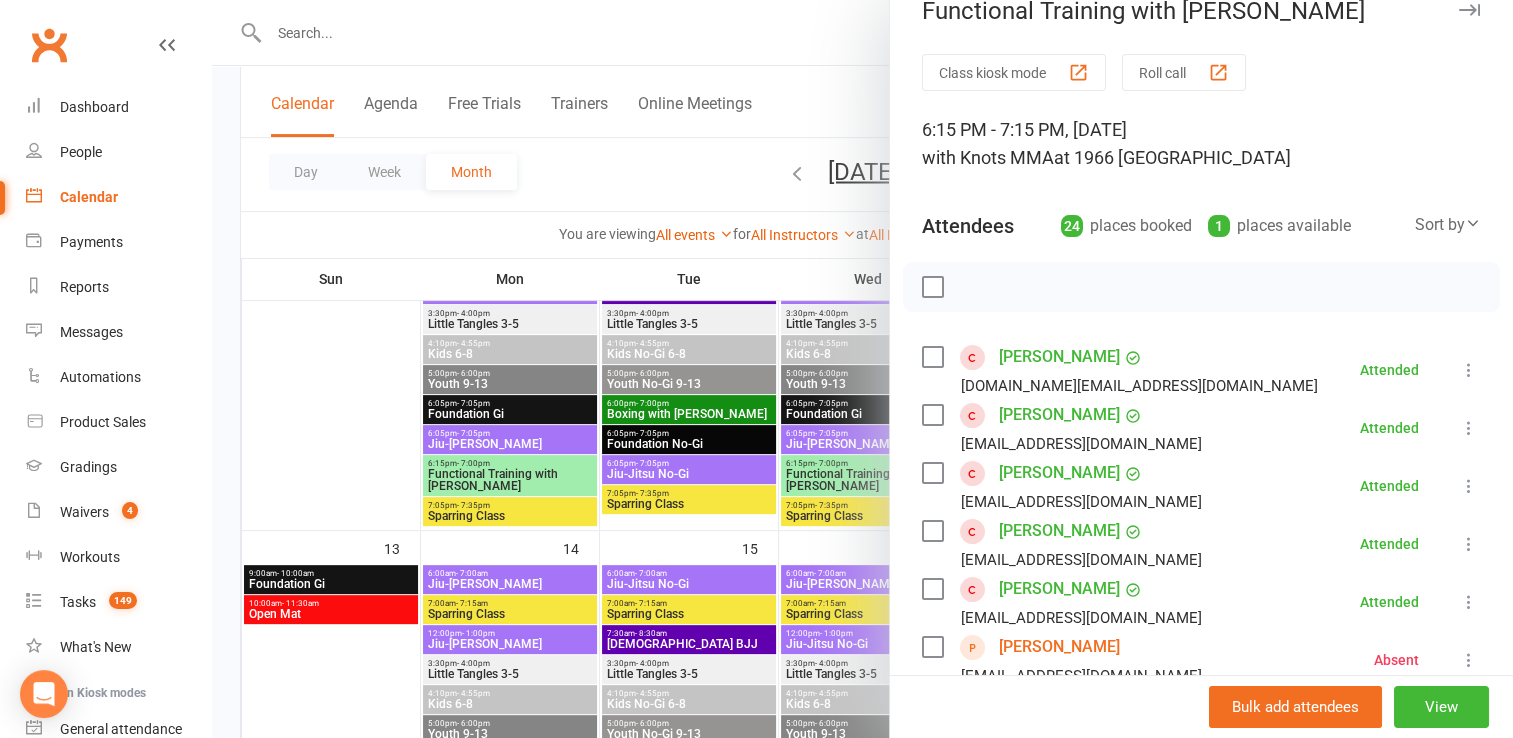 click on "[PERSON_NAME]" at bounding box center [1059, 415] 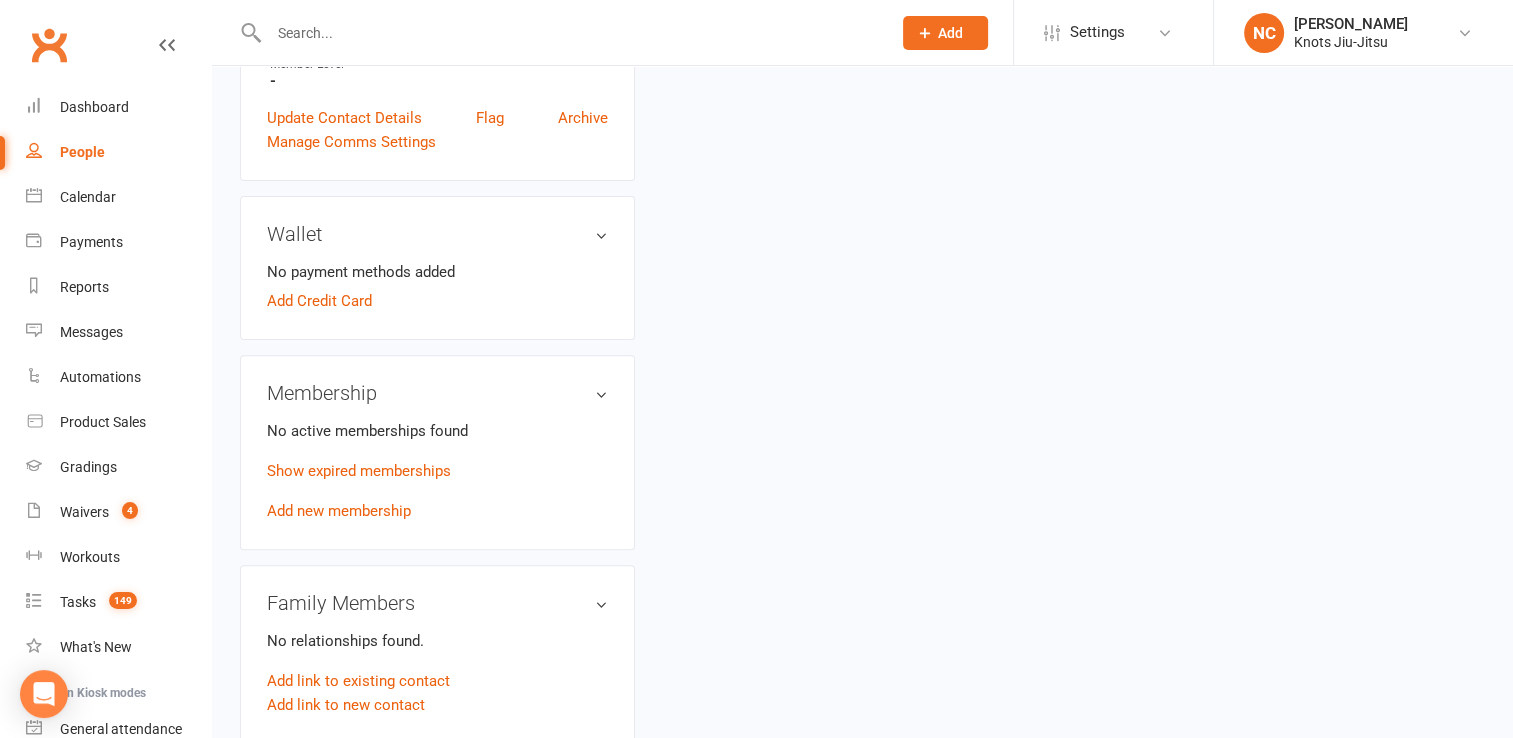 scroll, scrollTop: 0, scrollLeft: 0, axis: both 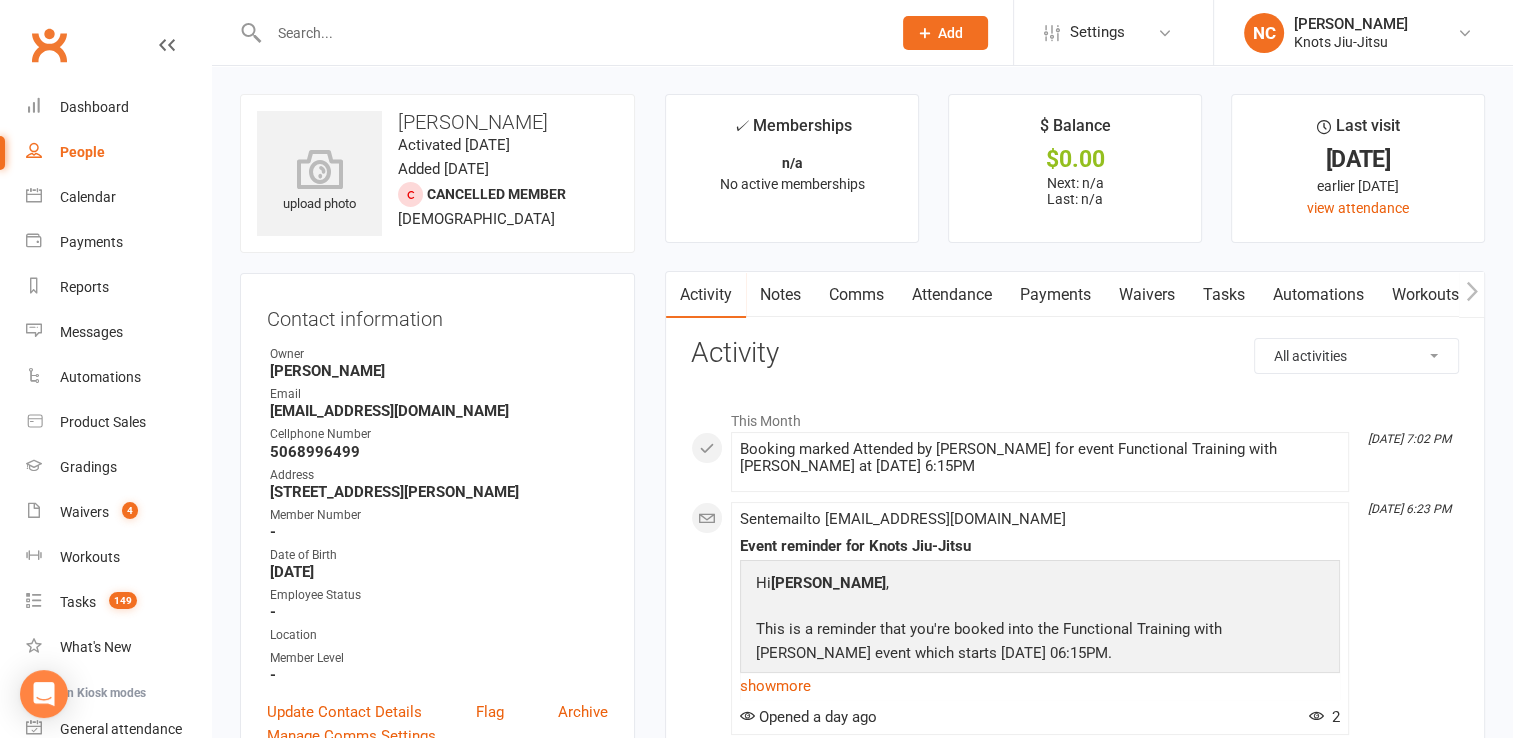 click on "Waivers" at bounding box center [1147, 295] 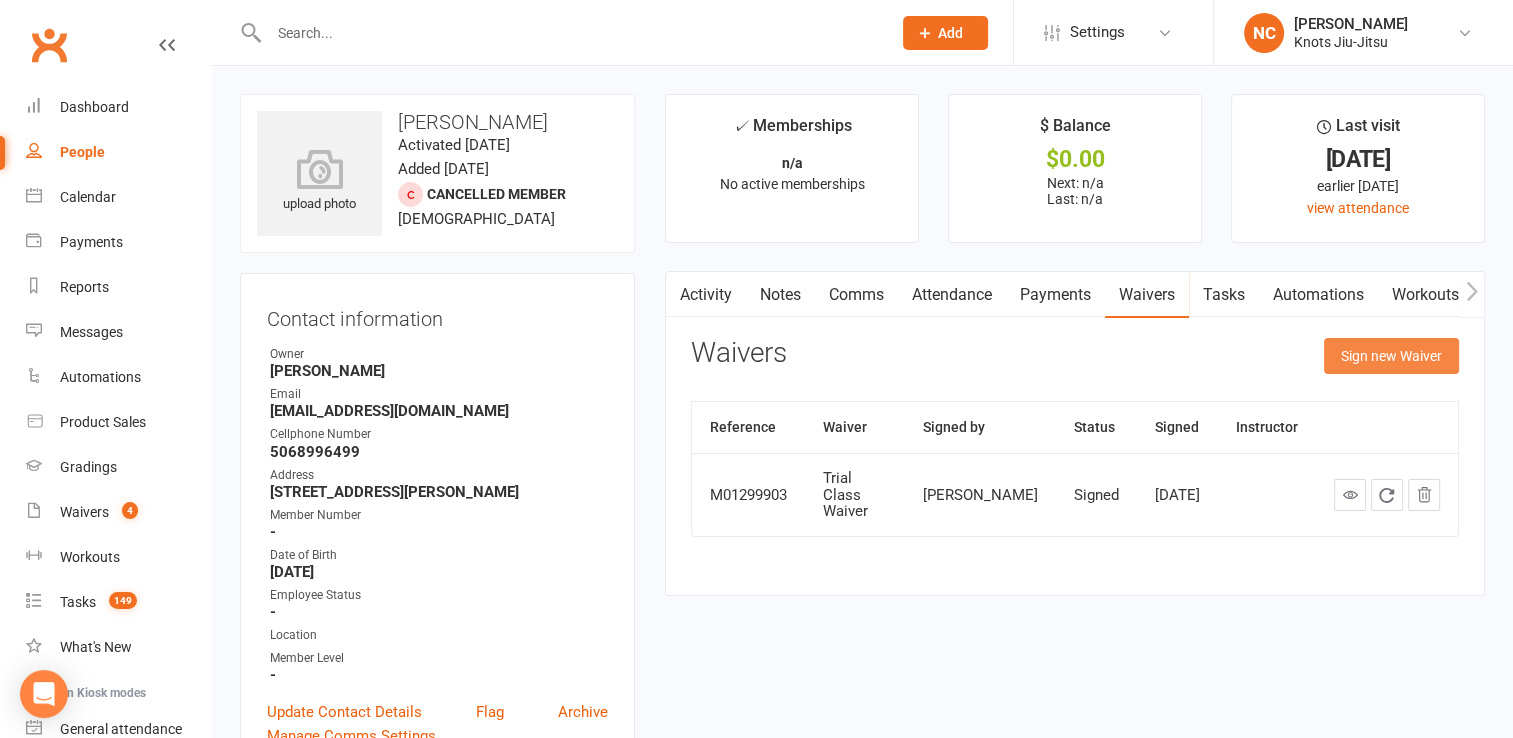 click on "Sign new Waiver" at bounding box center [1391, 356] 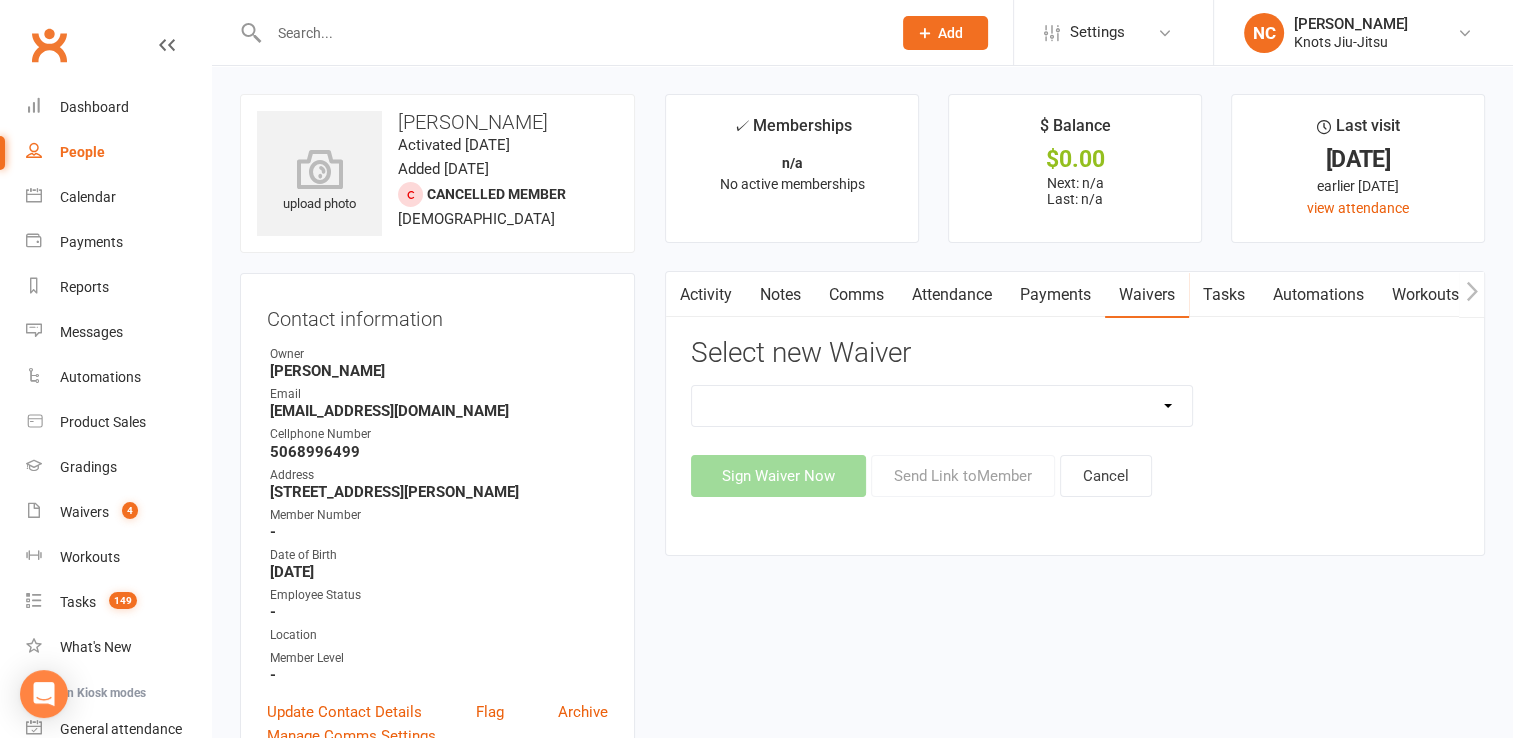 click on "Covid Vaccine Confirmation E.T.C. Partnership Member E.T.C. Partnership Member (No Photo) Existing Member Waiver Existing Member Waiver W/O Cc Details Faixa Branca - New Member Faixa Branca Trial Class Family Member Sign-Up New Member (No Photo) New Member Sign Up New Member Sign Up for Functional Training New Member Sign Up for Muay Thai New Member Waiver (Without CC) Permission To Use Credit Card Trial Class Waiver" at bounding box center (942, 406) 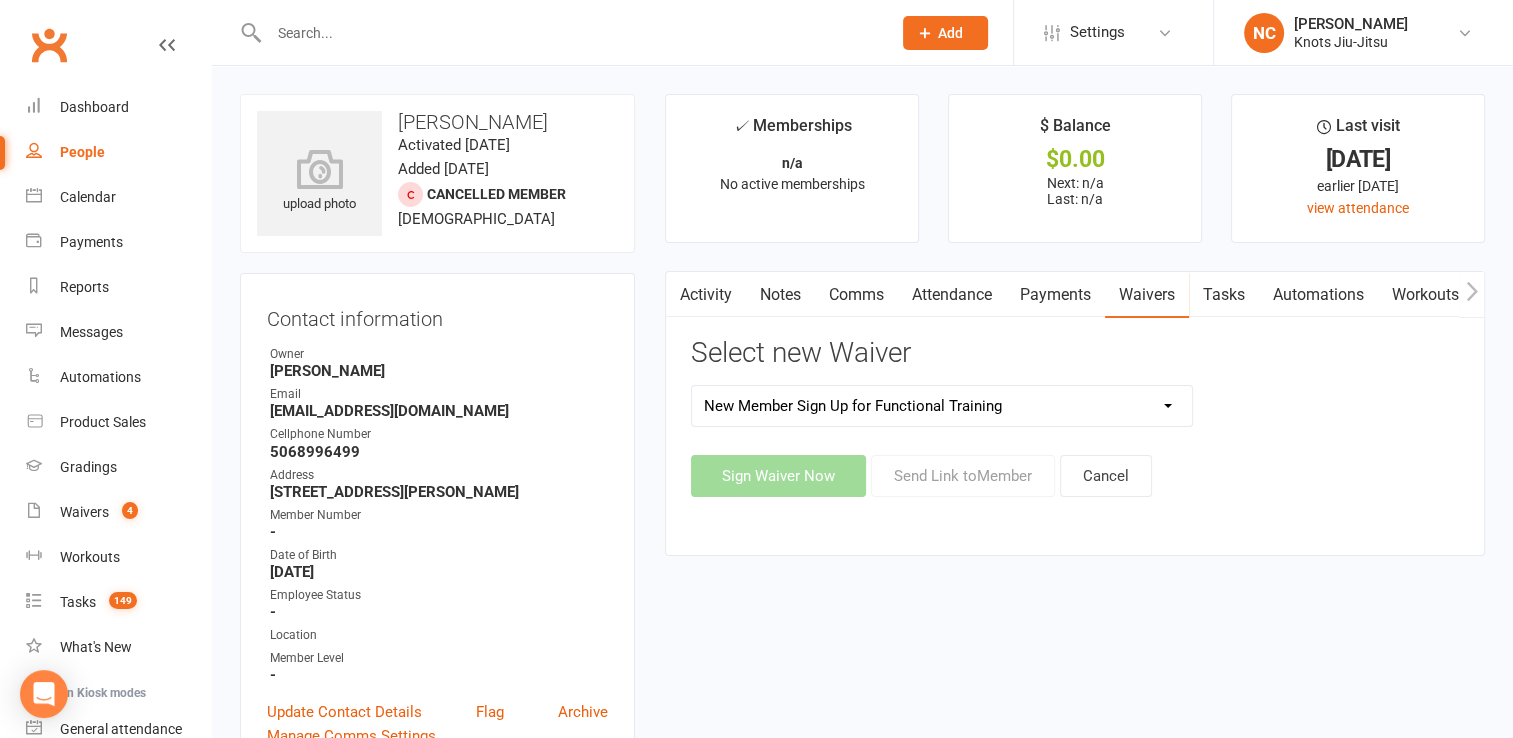 click on "Covid Vaccine Confirmation E.T.C. Partnership Member E.T.C. Partnership Member (No Photo) Existing Member Waiver Existing Member Waiver W/O Cc Details Faixa Branca - New Member Faixa Branca Trial Class Family Member Sign-Up New Member (No Photo) New Member Sign Up New Member Sign Up for Functional Training New Member Sign Up for Muay Thai New Member Waiver (Without CC) Permission To Use Credit Card Trial Class Waiver" at bounding box center (942, 406) 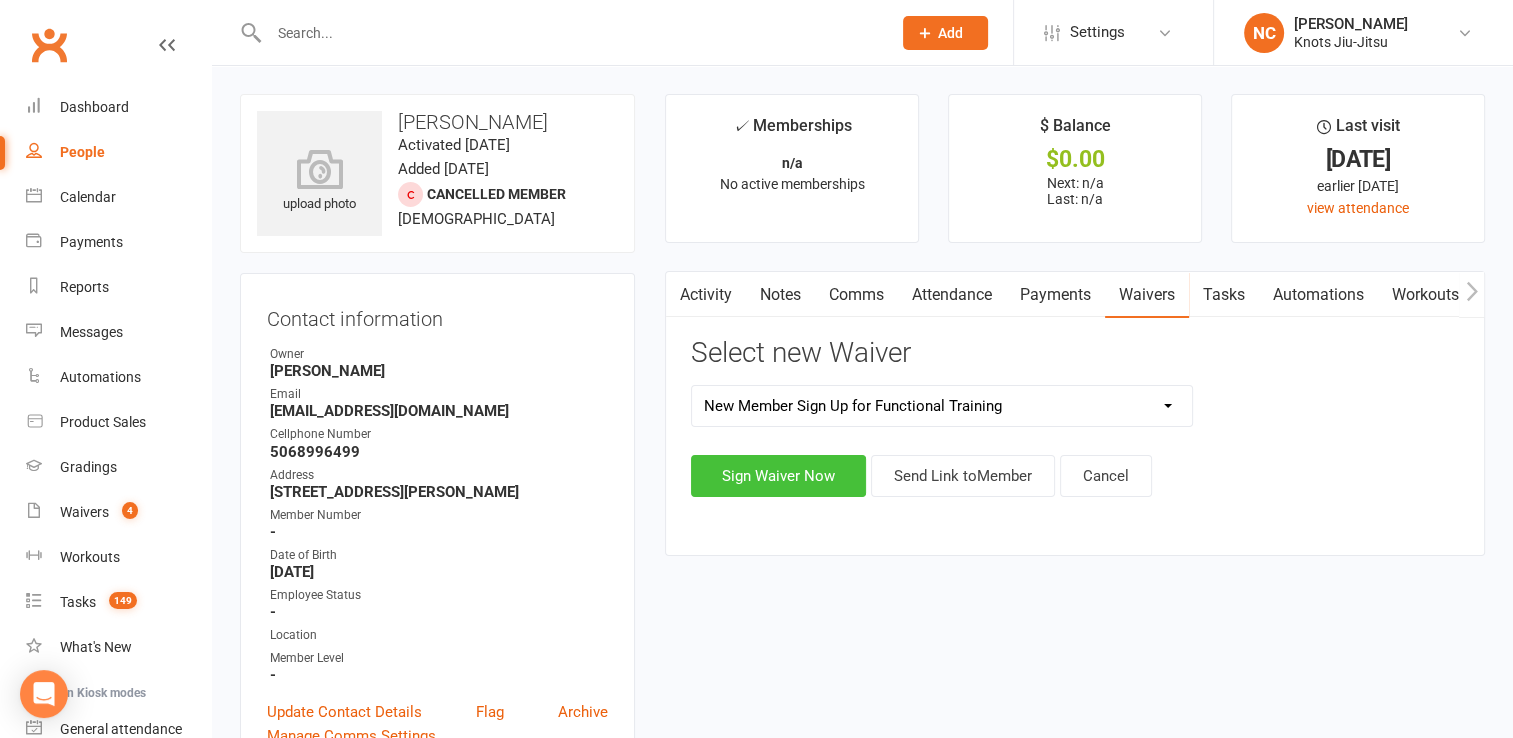 click on "Sign Waiver Now" at bounding box center (778, 476) 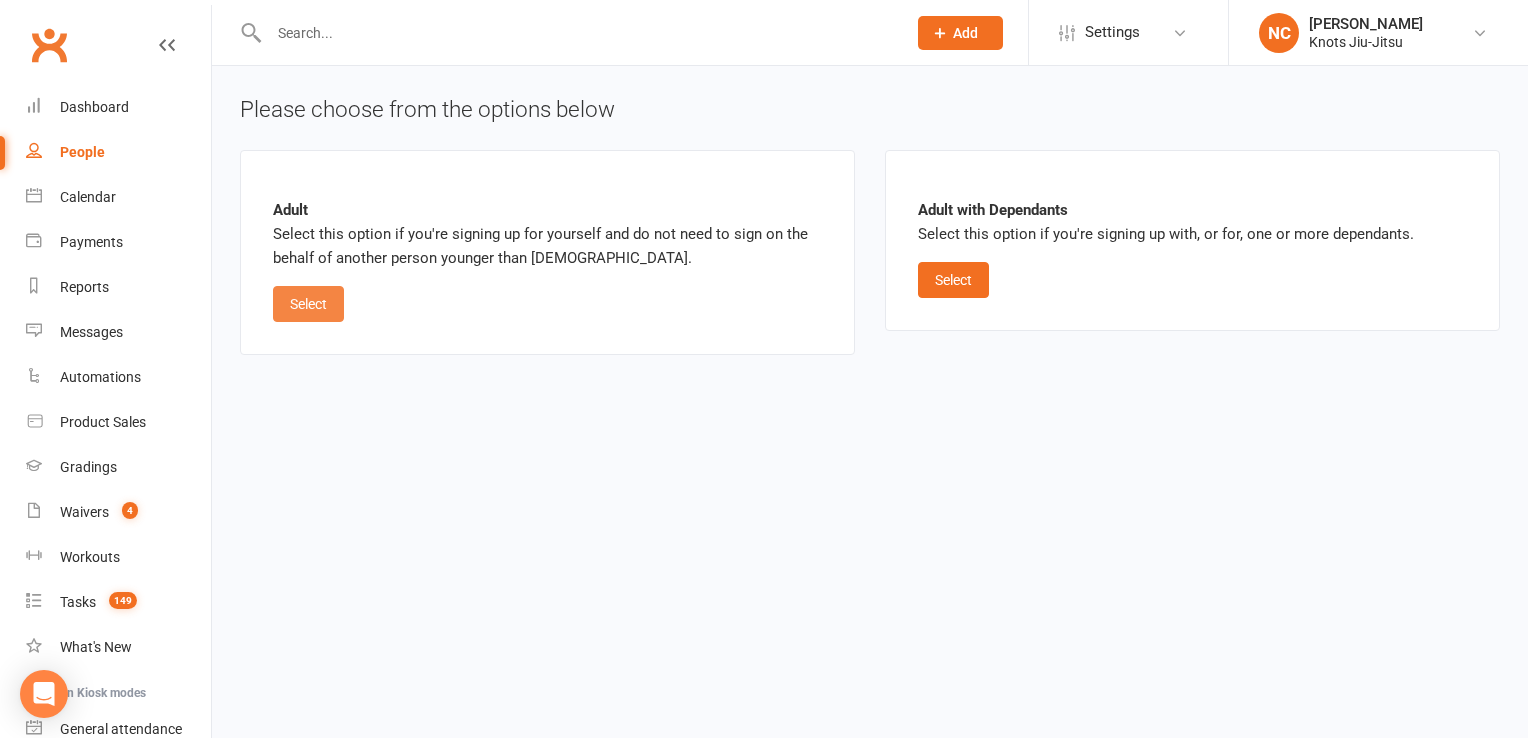 click on "Select" at bounding box center [308, 304] 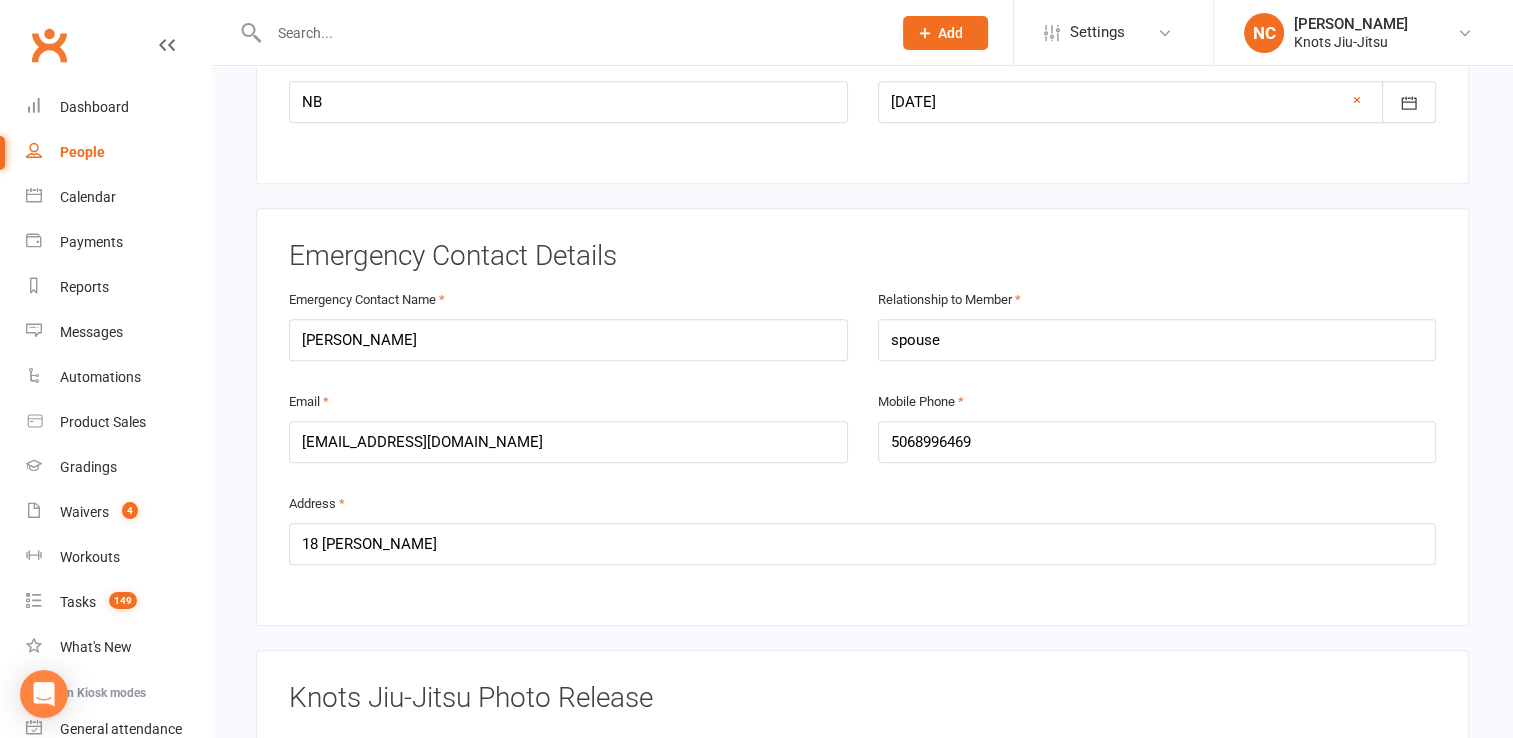 scroll, scrollTop: 890, scrollLeft: 0, axis: vertical 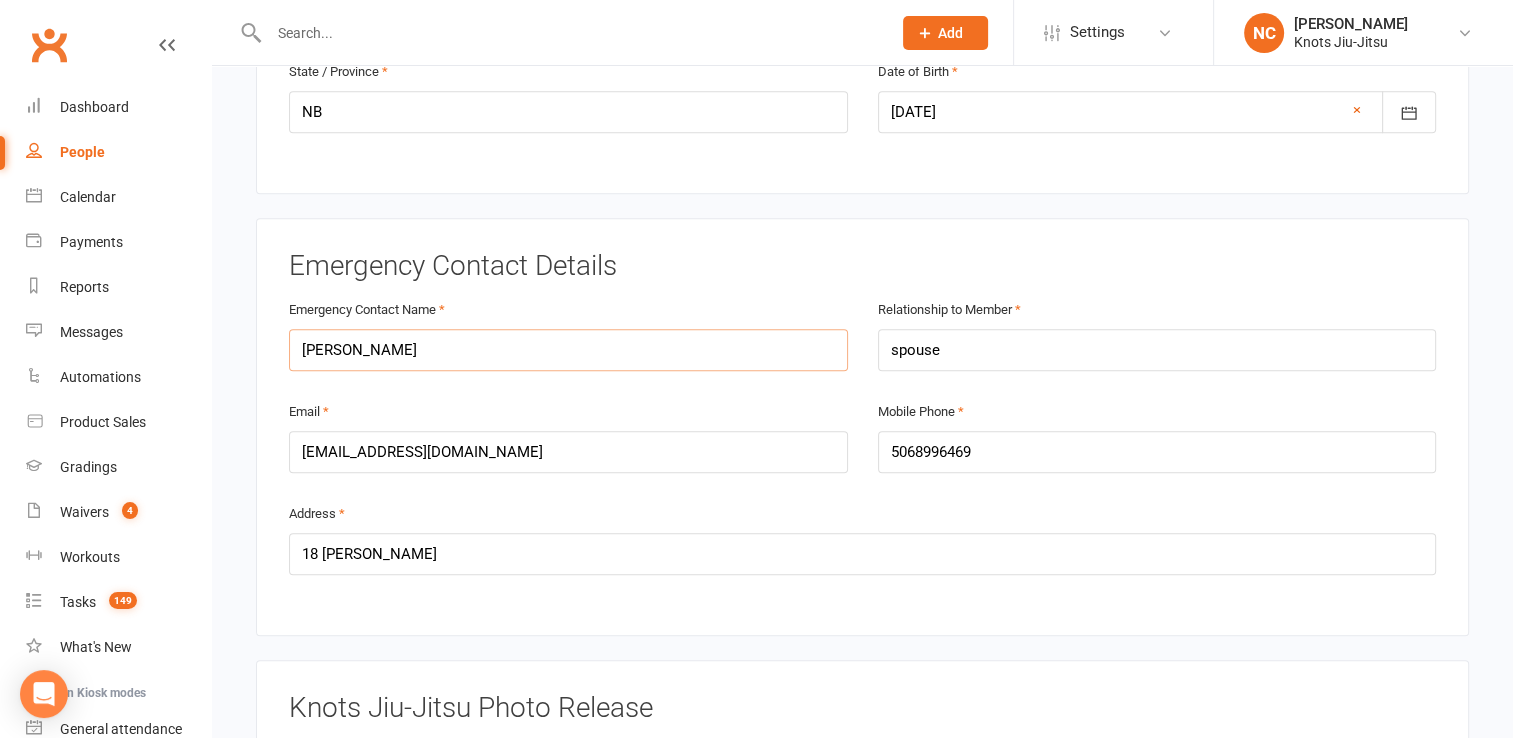 click on "[PERSON_NAME]" at bounding box center [568, 350] 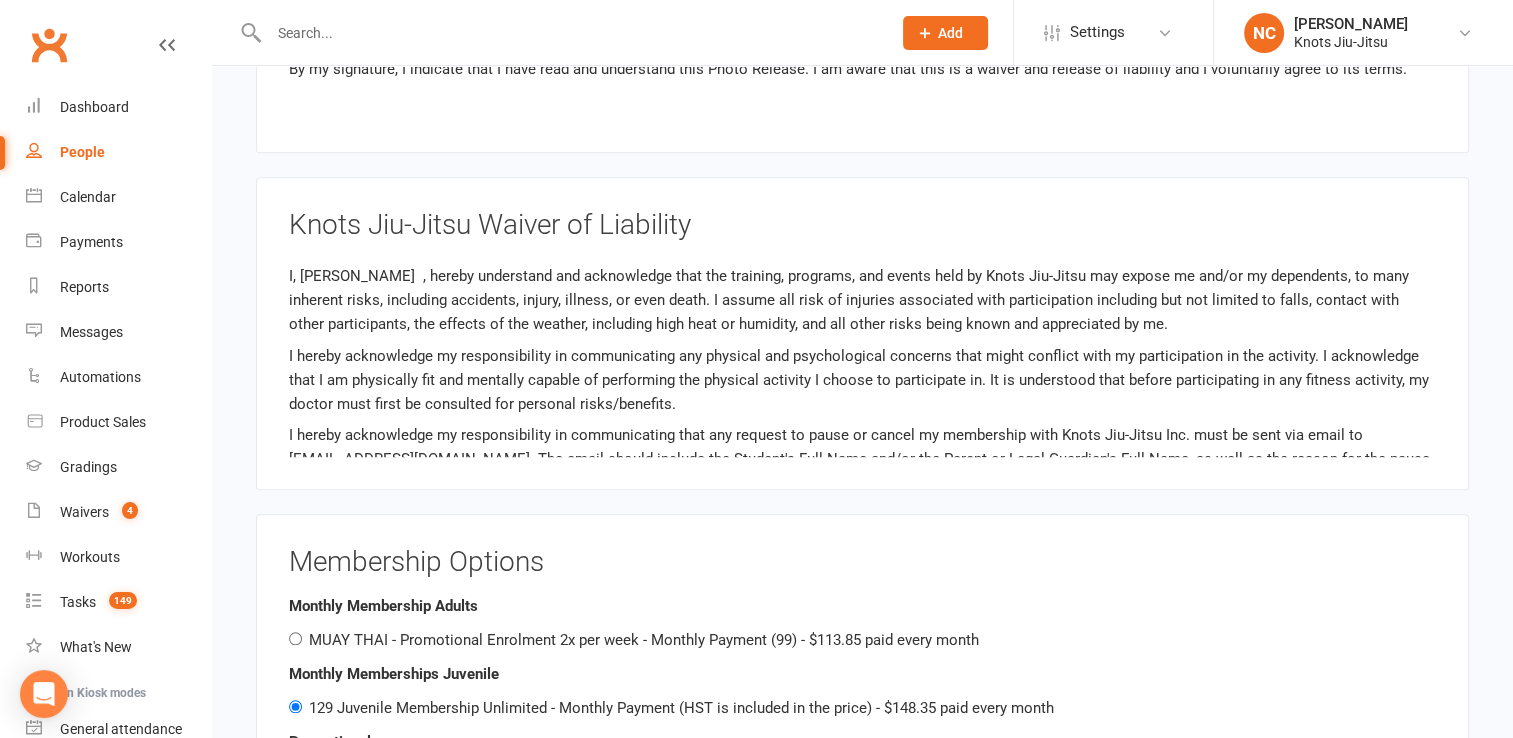 scroll, scrollTop: 1688, scrollLeft: 0, axis: vertical 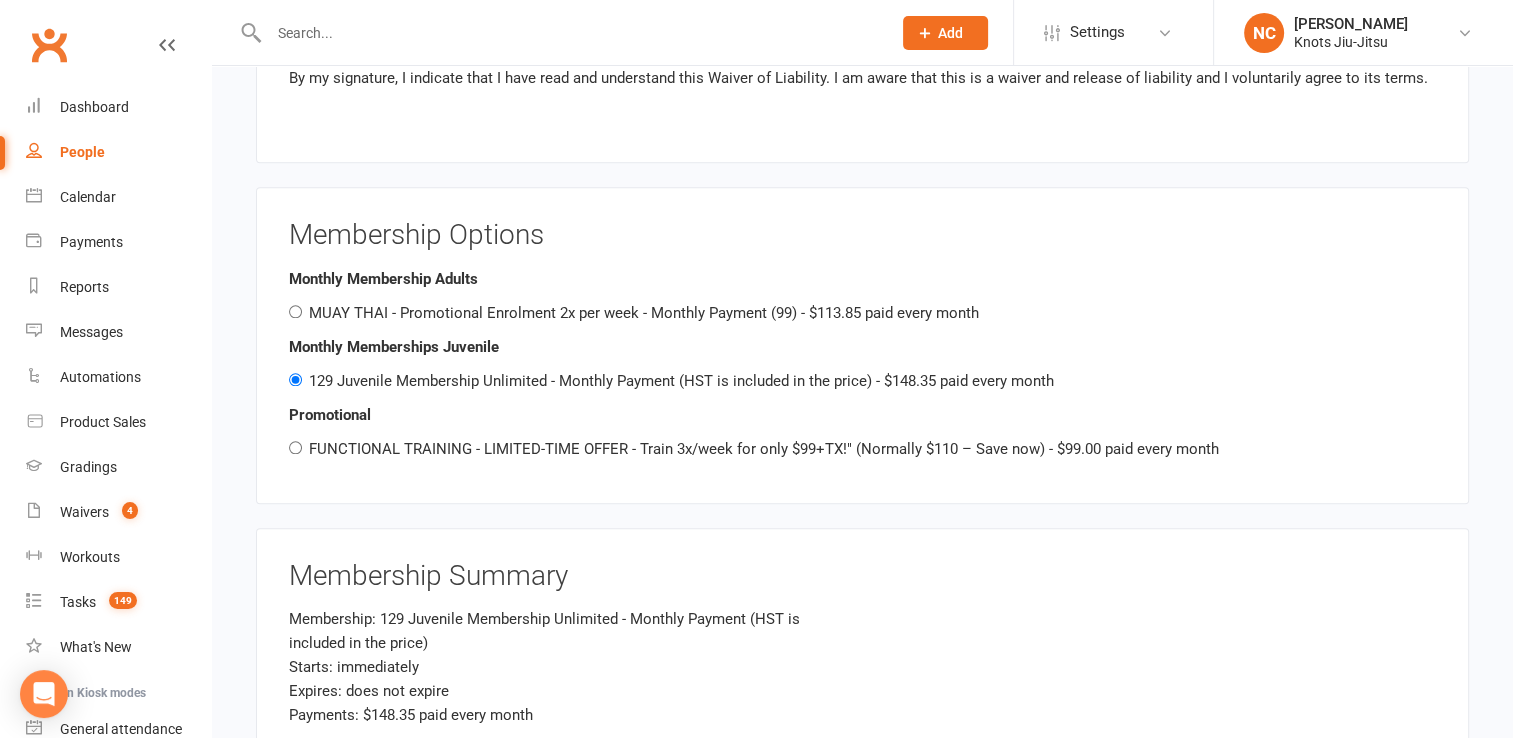 type on "[PERSON_NAME]" 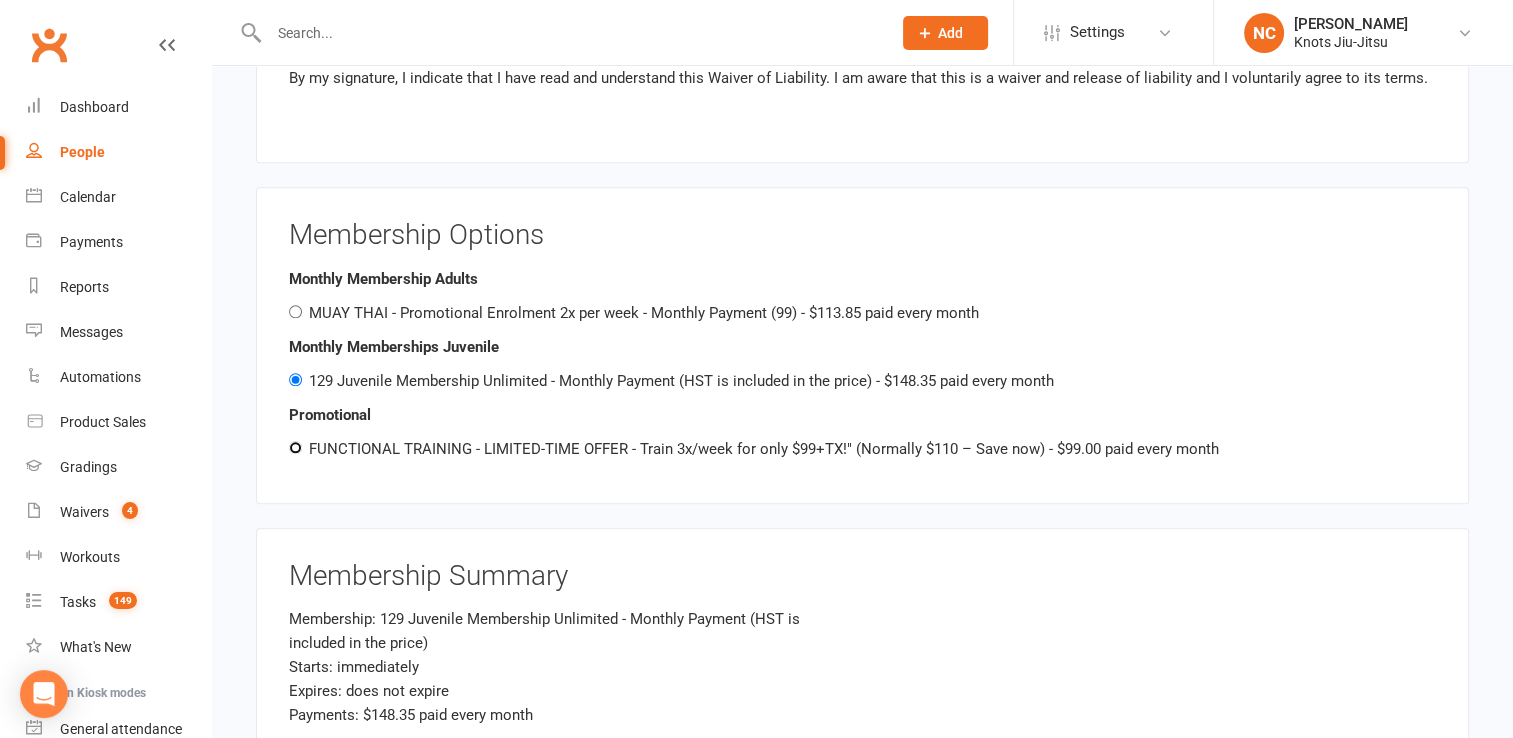 click on "FUNCTIONAL TRAINING - LIMITED-TIME OFFER - Train 3x/week for only $99+TX!" (Normally $110 – Save now) - $99.00 paid every month" at bounding box center (295, 447) 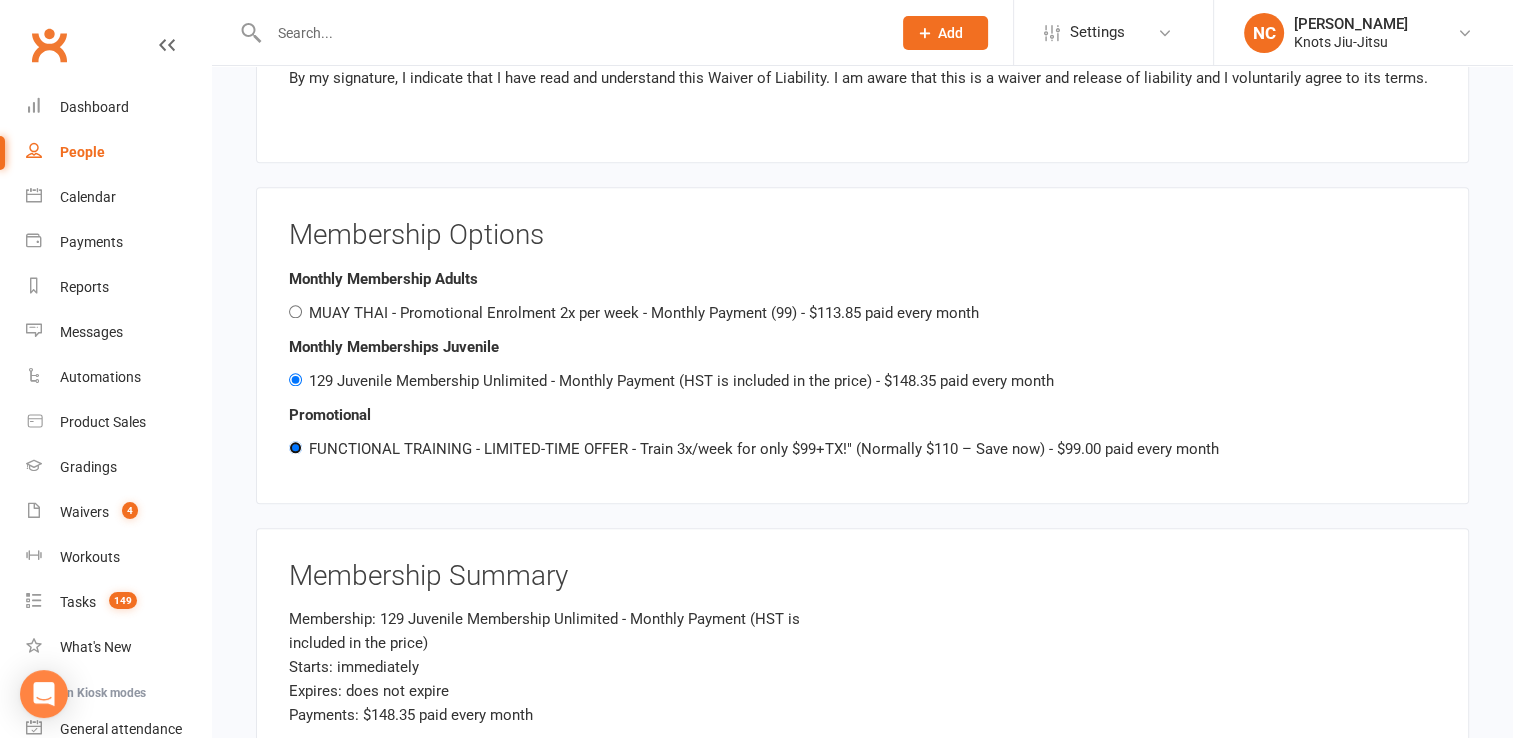 radio on "false" 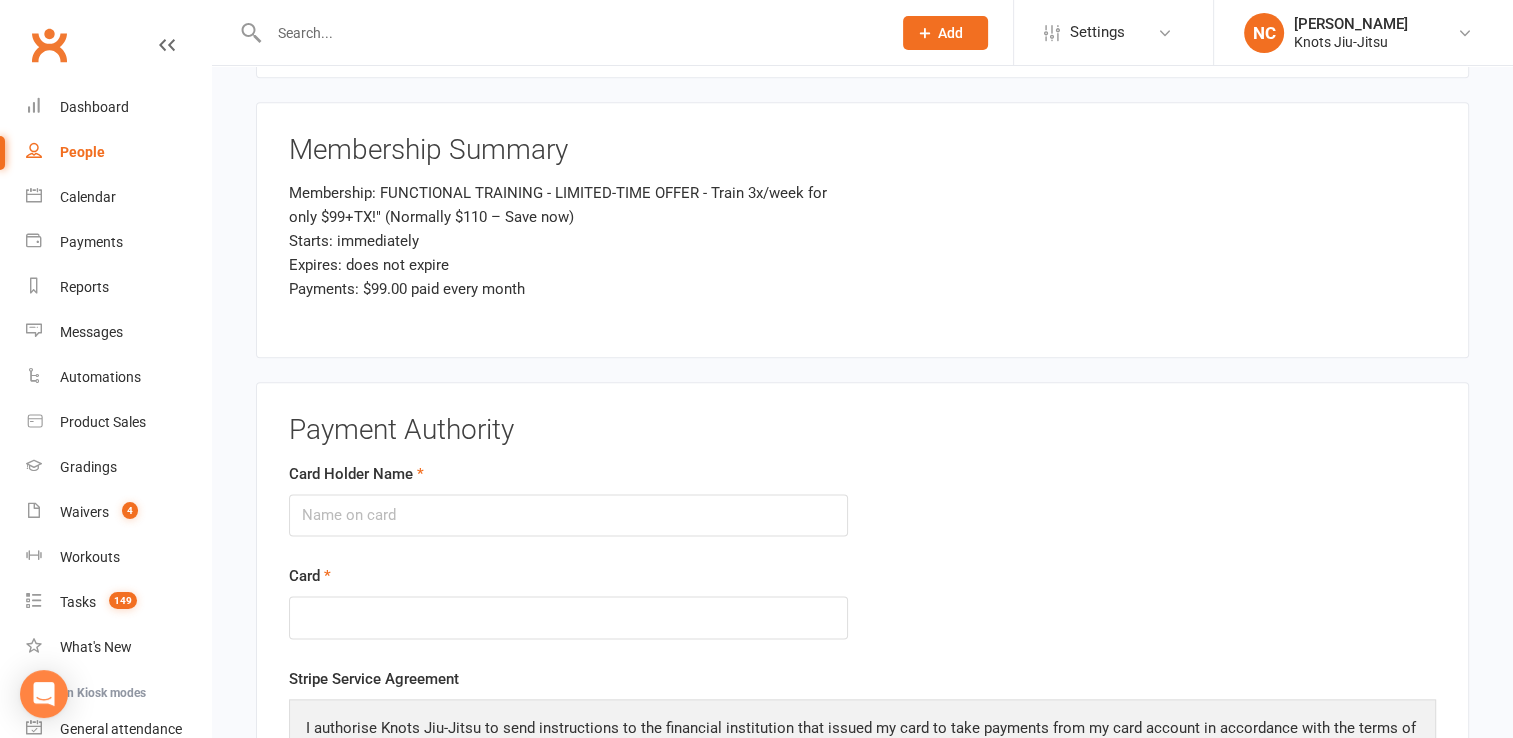scroll, scrollTop: 2419, scrollLeft: 0, axis: vertical 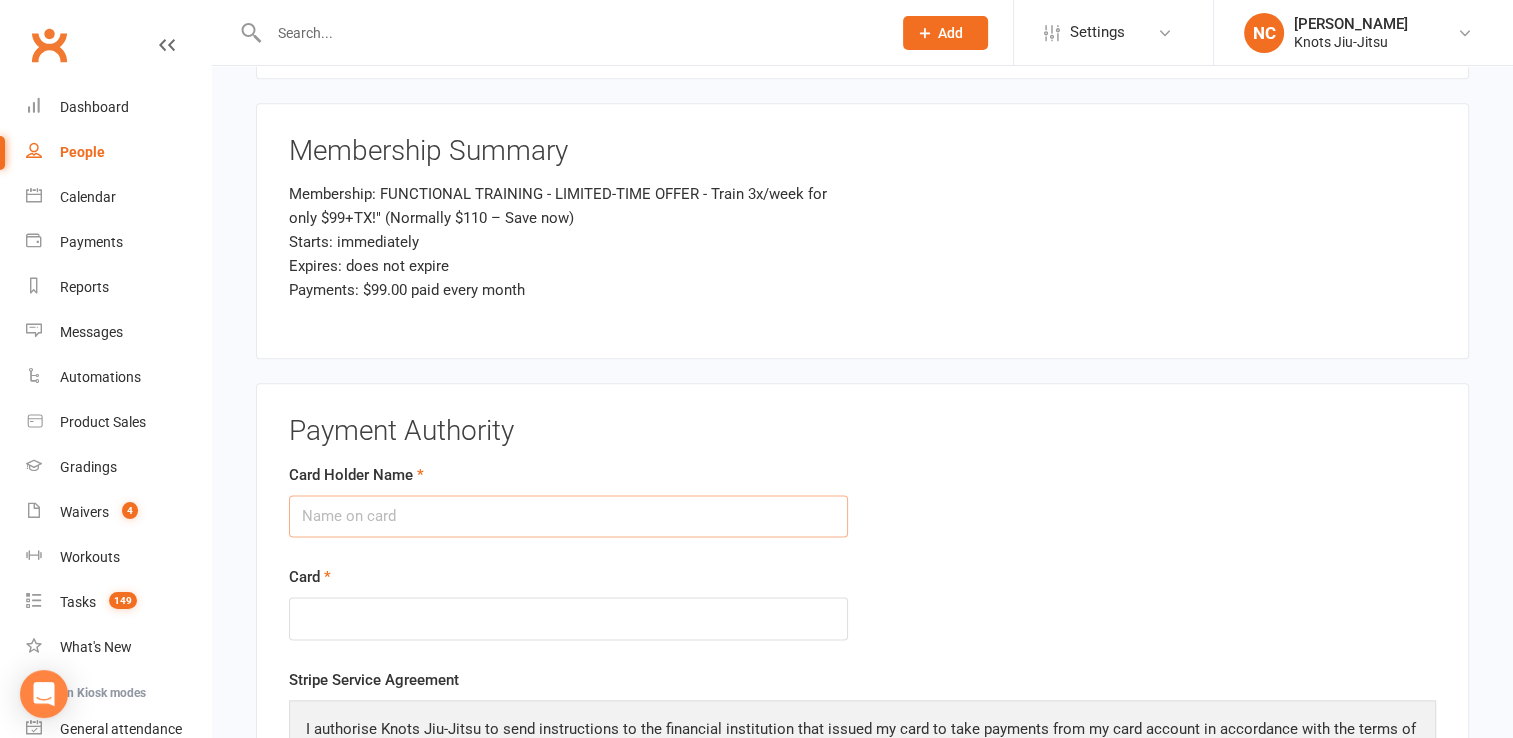 click on "Card Holder Name" at bounding box center (568, 516) 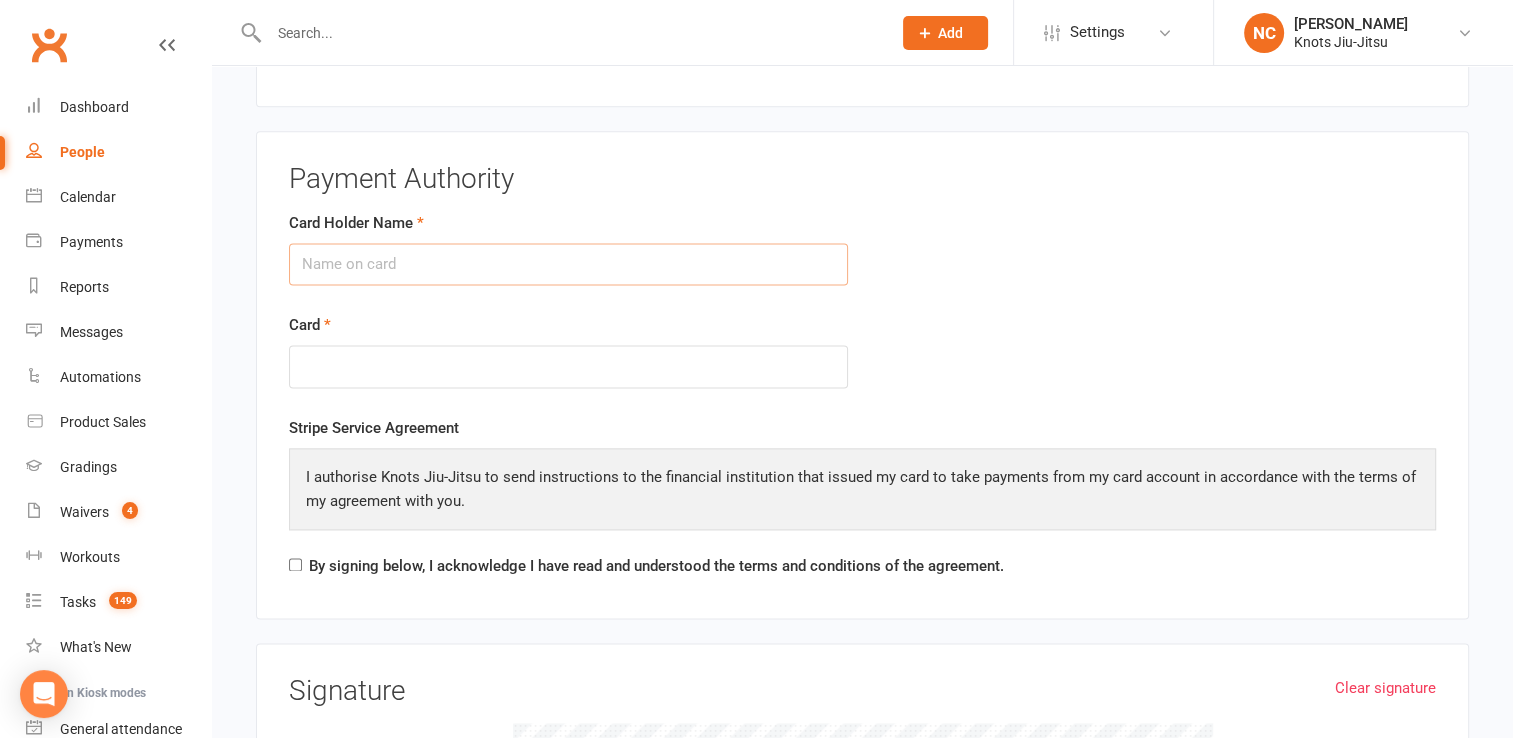 scroll, scrollTop: 2684, scrollLeft: 0, axis: vertical 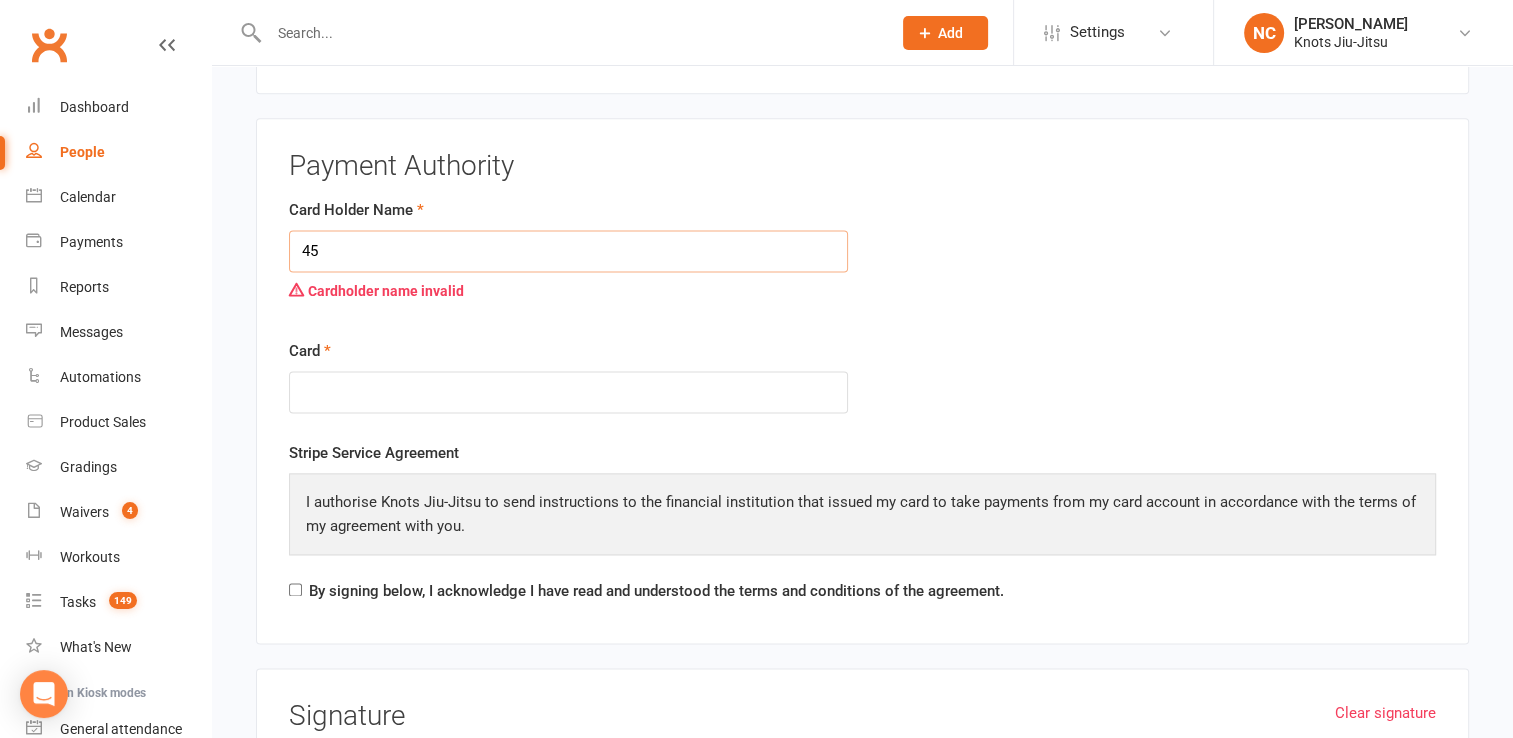 type on "4" 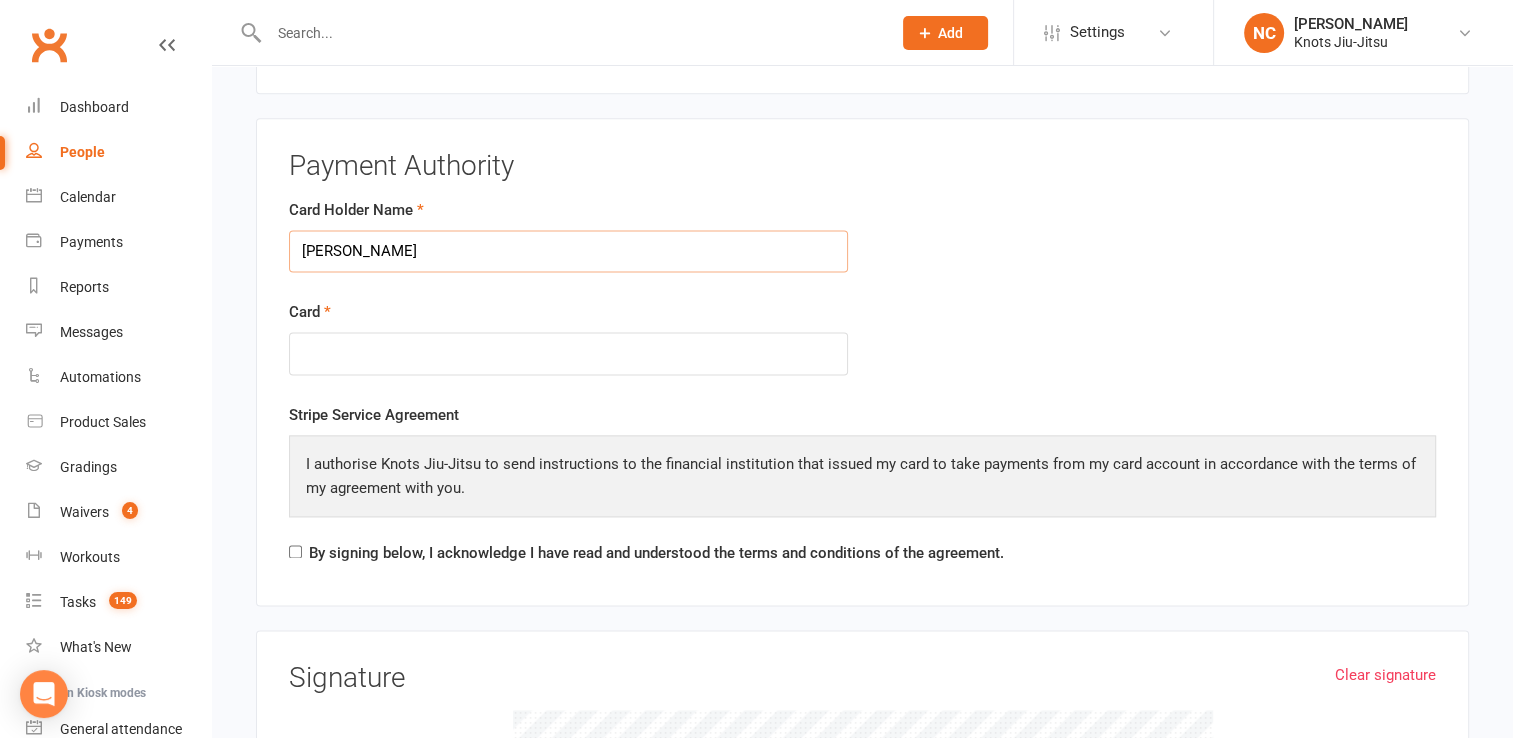 type on "[PERSON_NAME]" 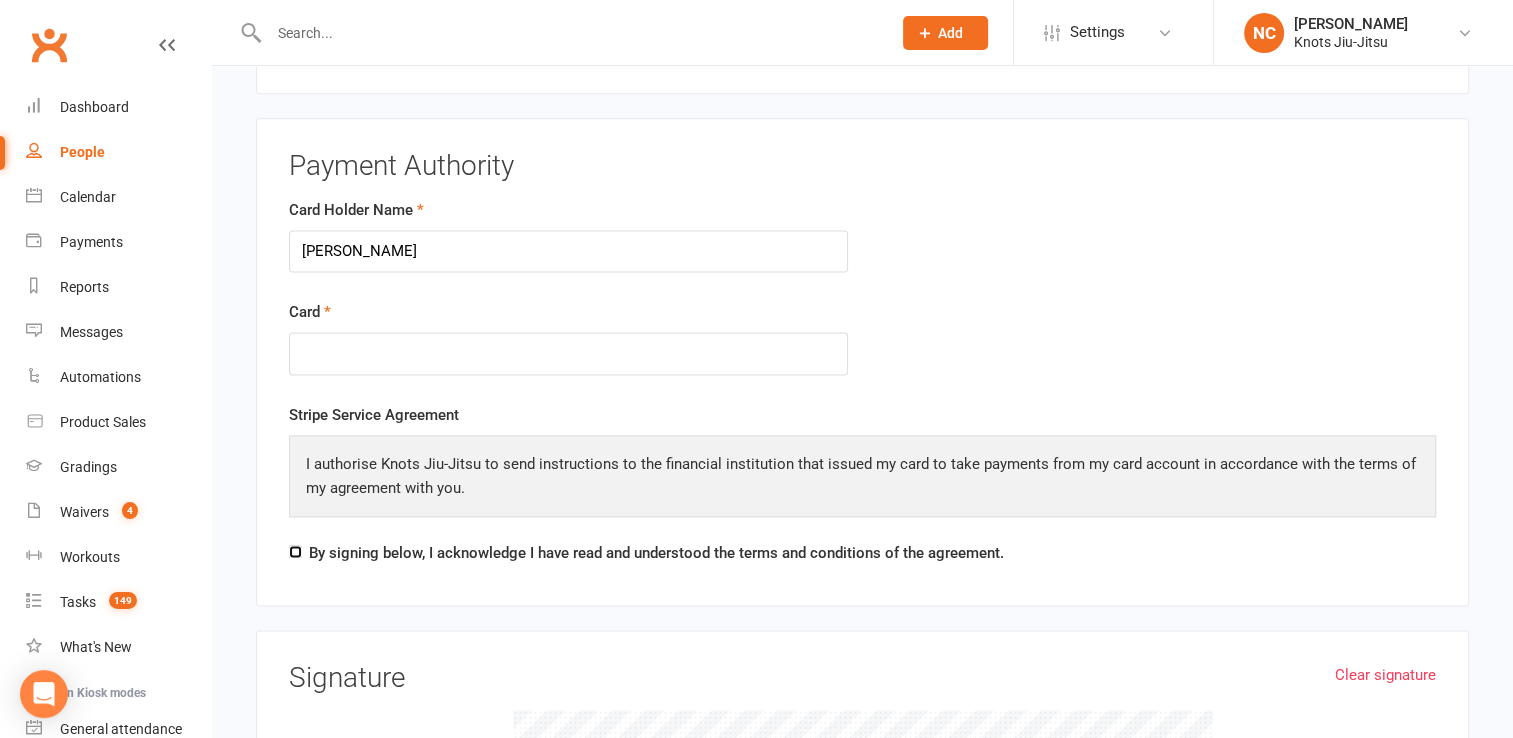 click on "By signing below, I acknowledge I have read and understood the terms and conditions of the agreement." at bounding box center [295, 551] 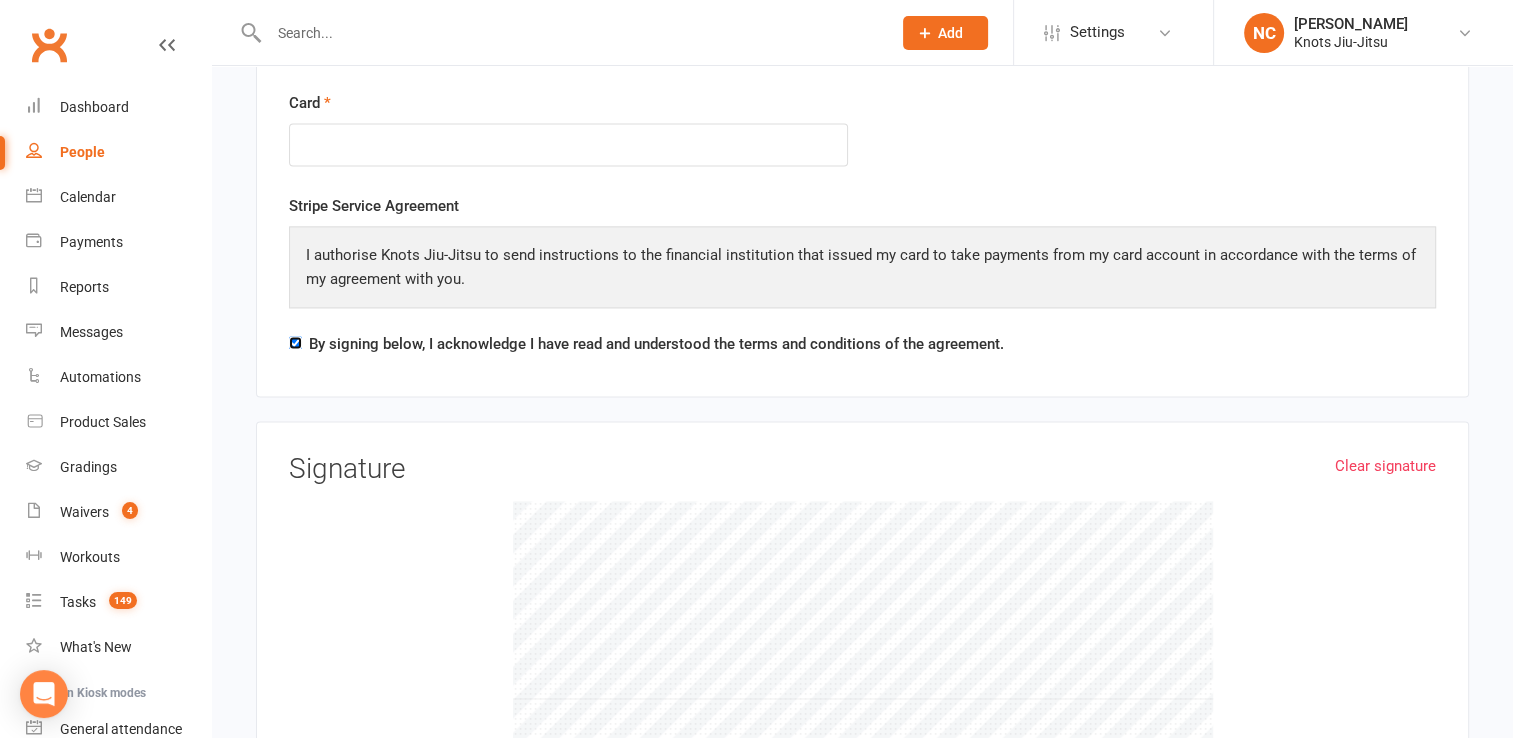 scroll, scrollTop: 2886, scrollLeft: 0, axis: vertical 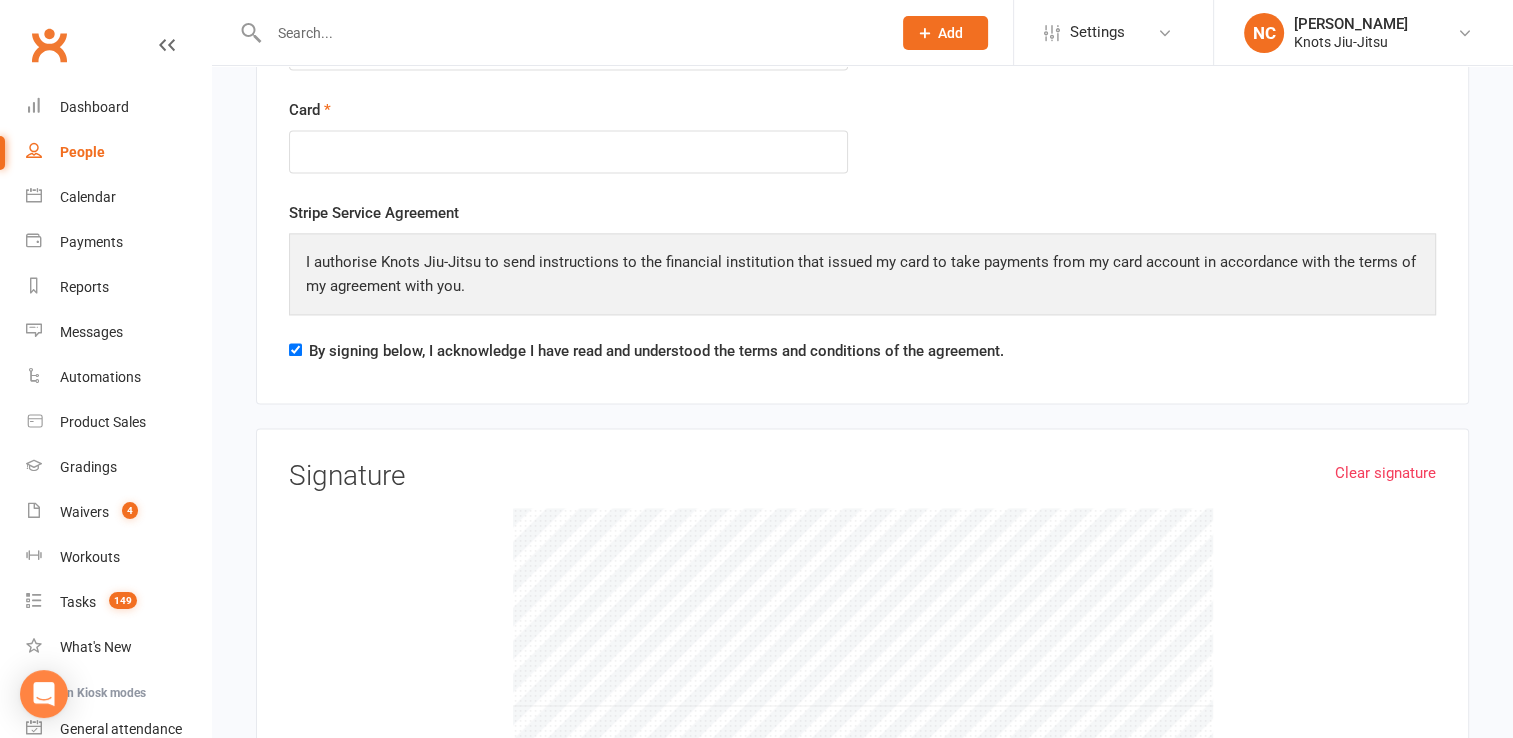 click at bounding box center [862, 658] 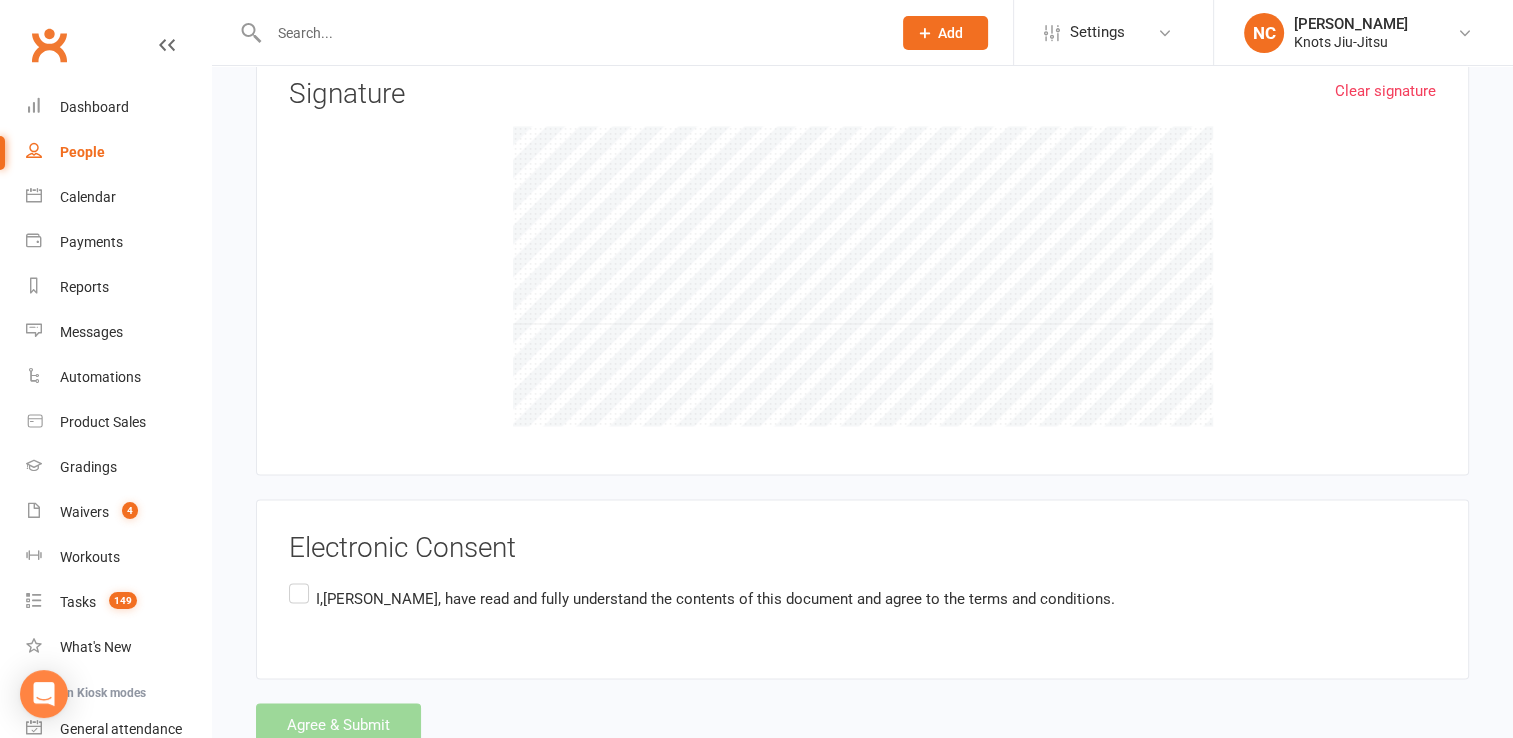 scroll, scrollTop: 3297, scrollLeft: 0, axis: vertical 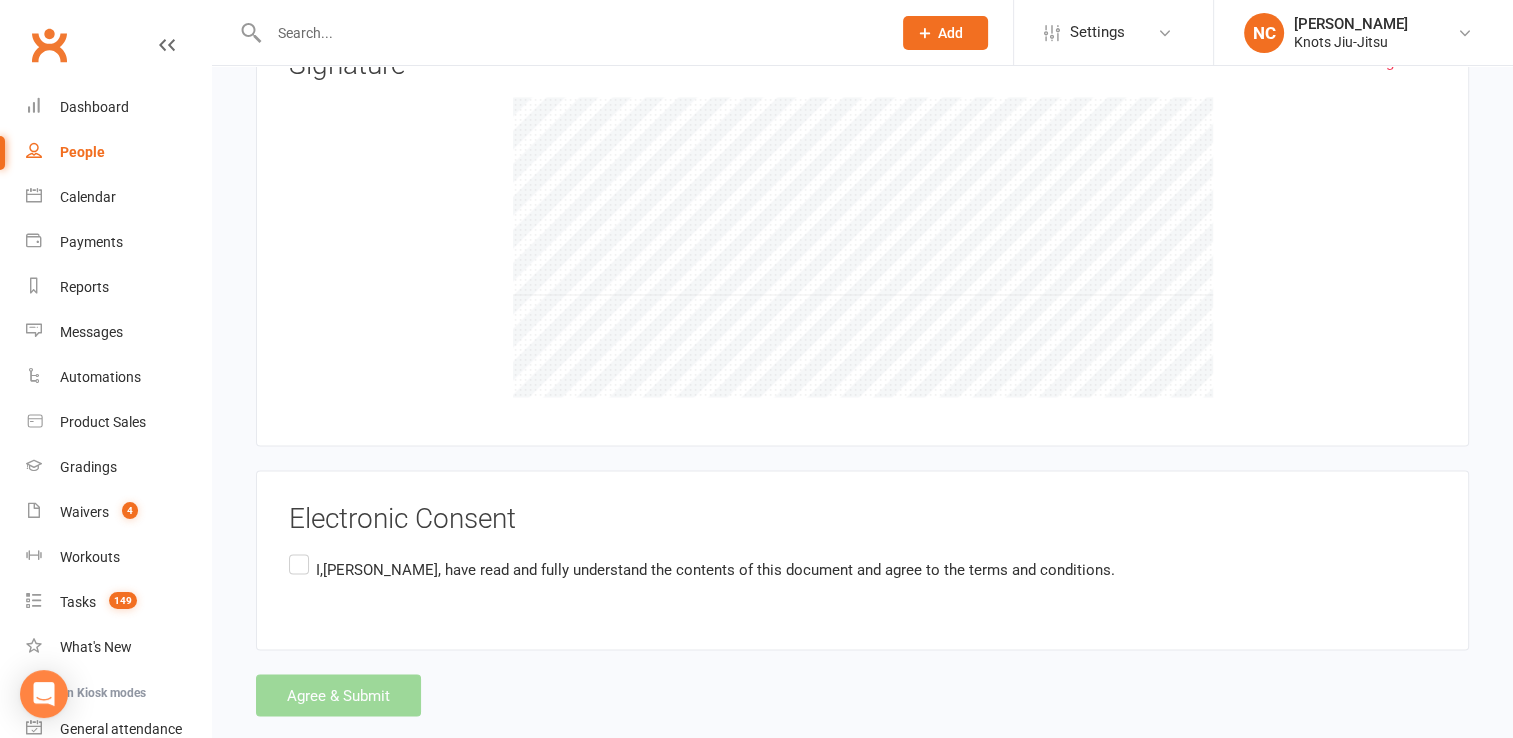 click on "Agree & Submit" at bounding box center [862, 695] 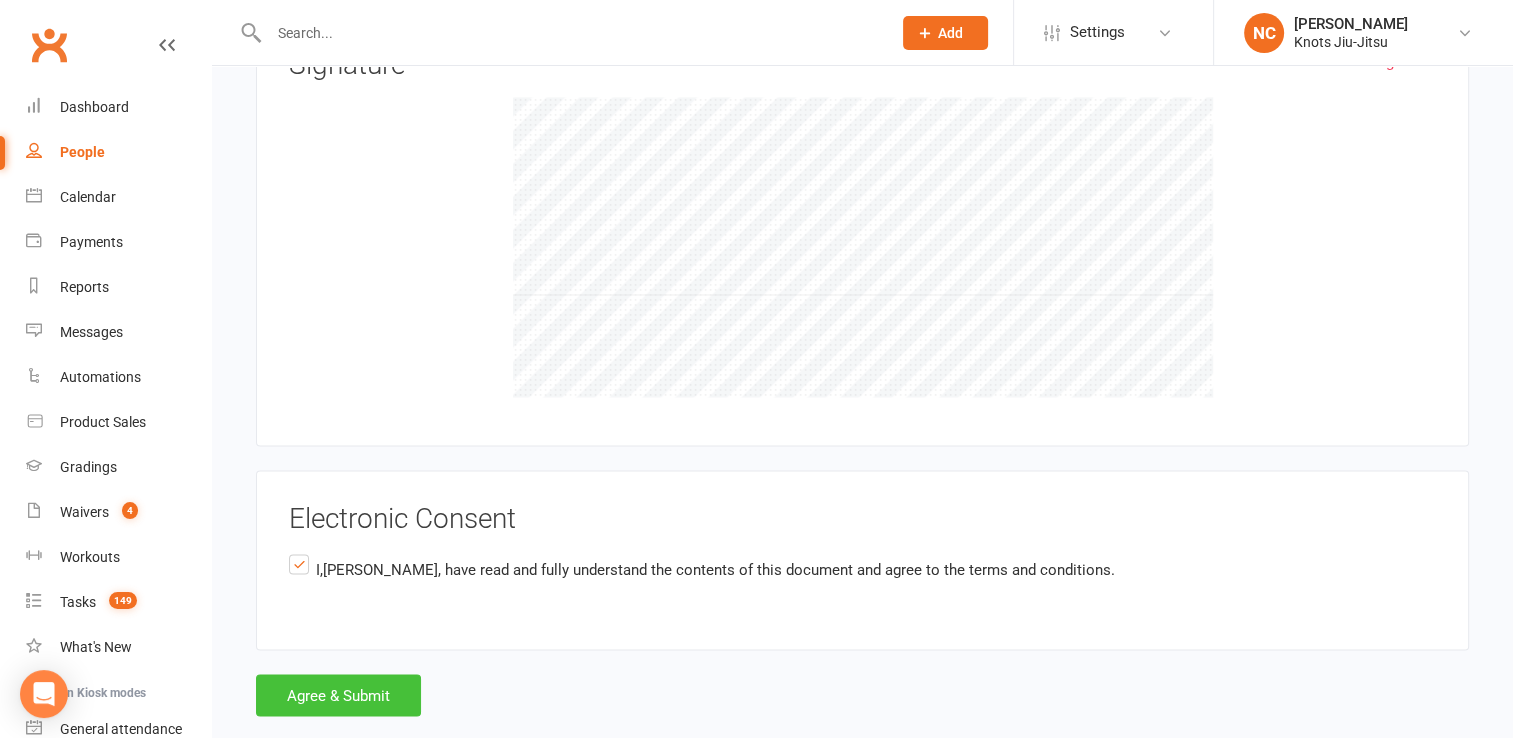 click on "Agree & Submit" at bounding box center [338, 695] 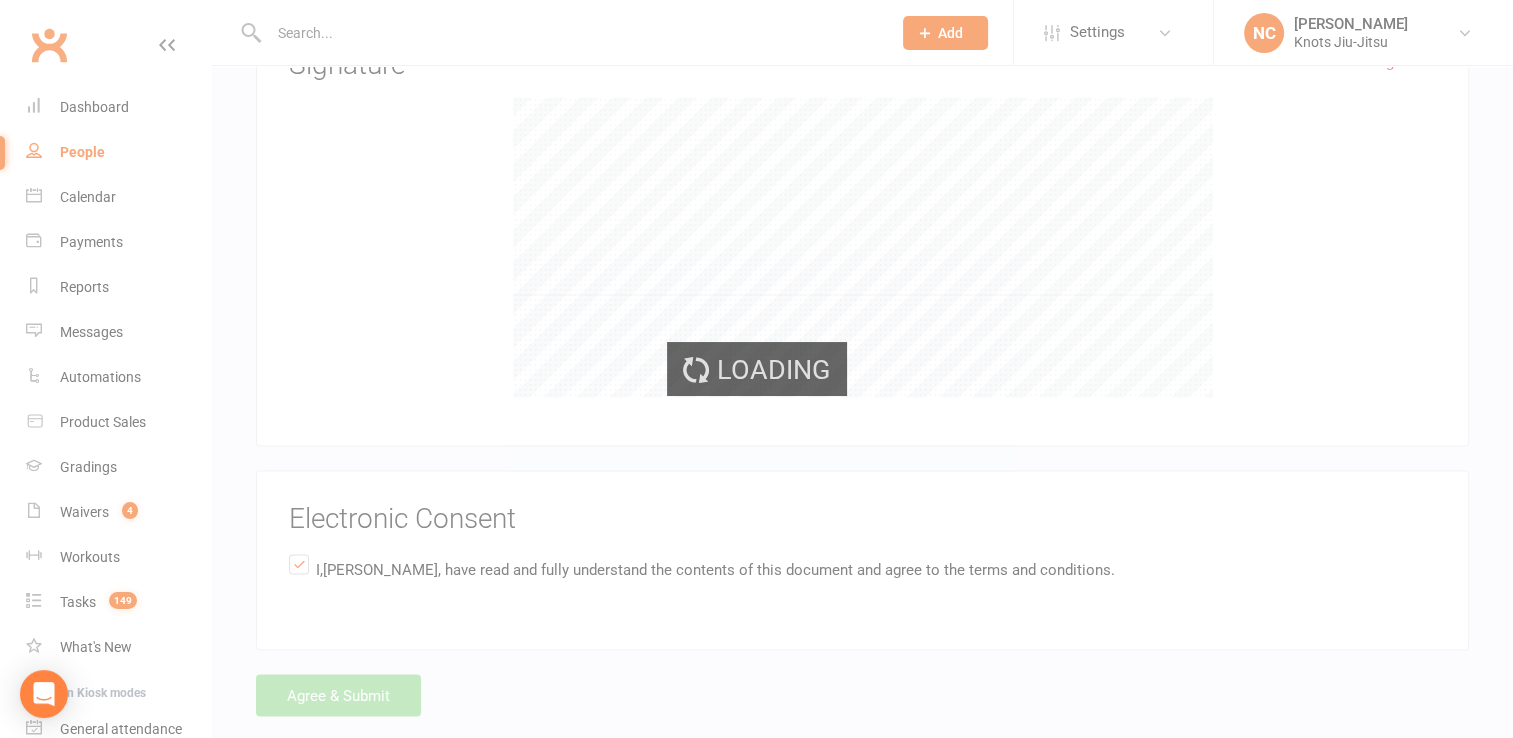 scroll, scrollTop: 0, scrollLeft: 0, axis: both 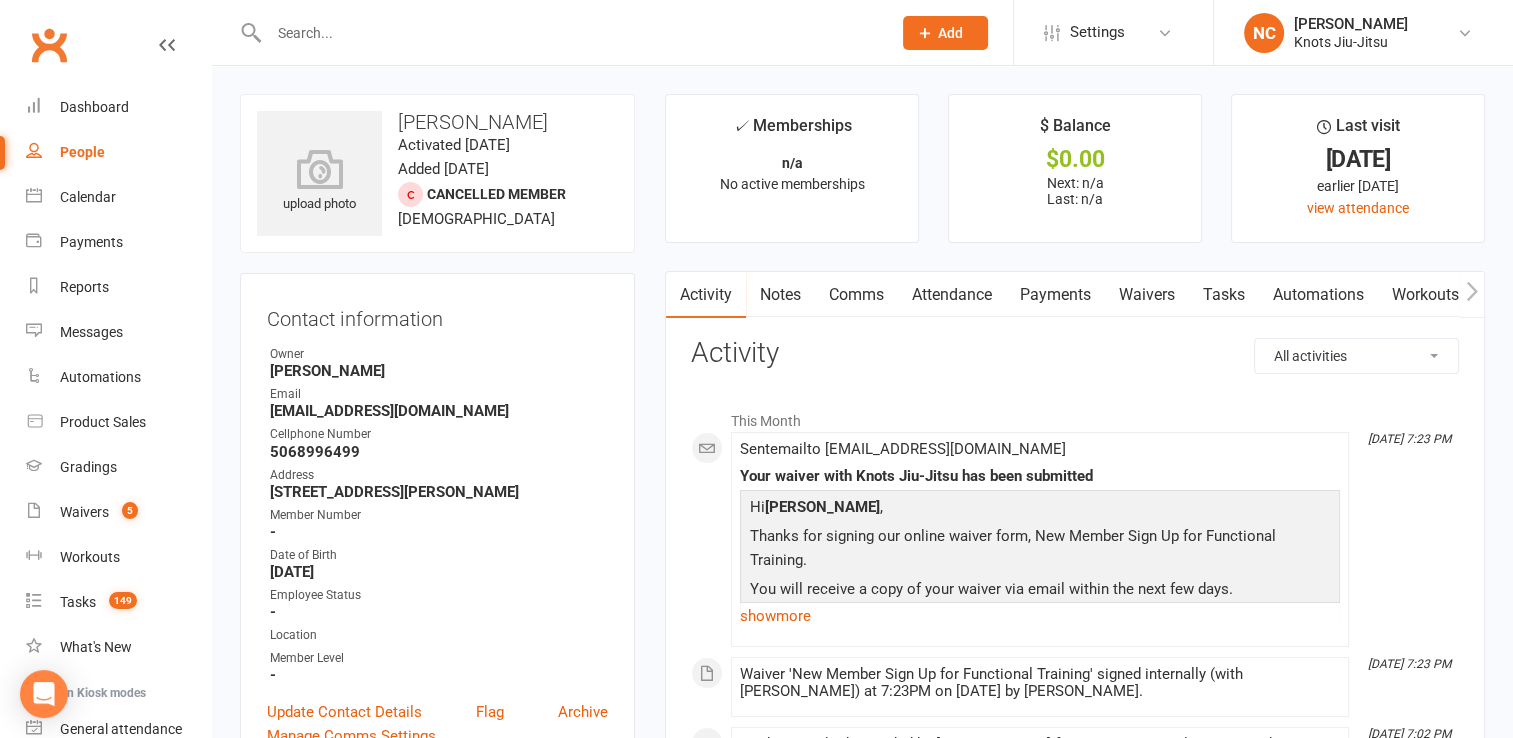 click on "People" at bounding box center [118, 152] 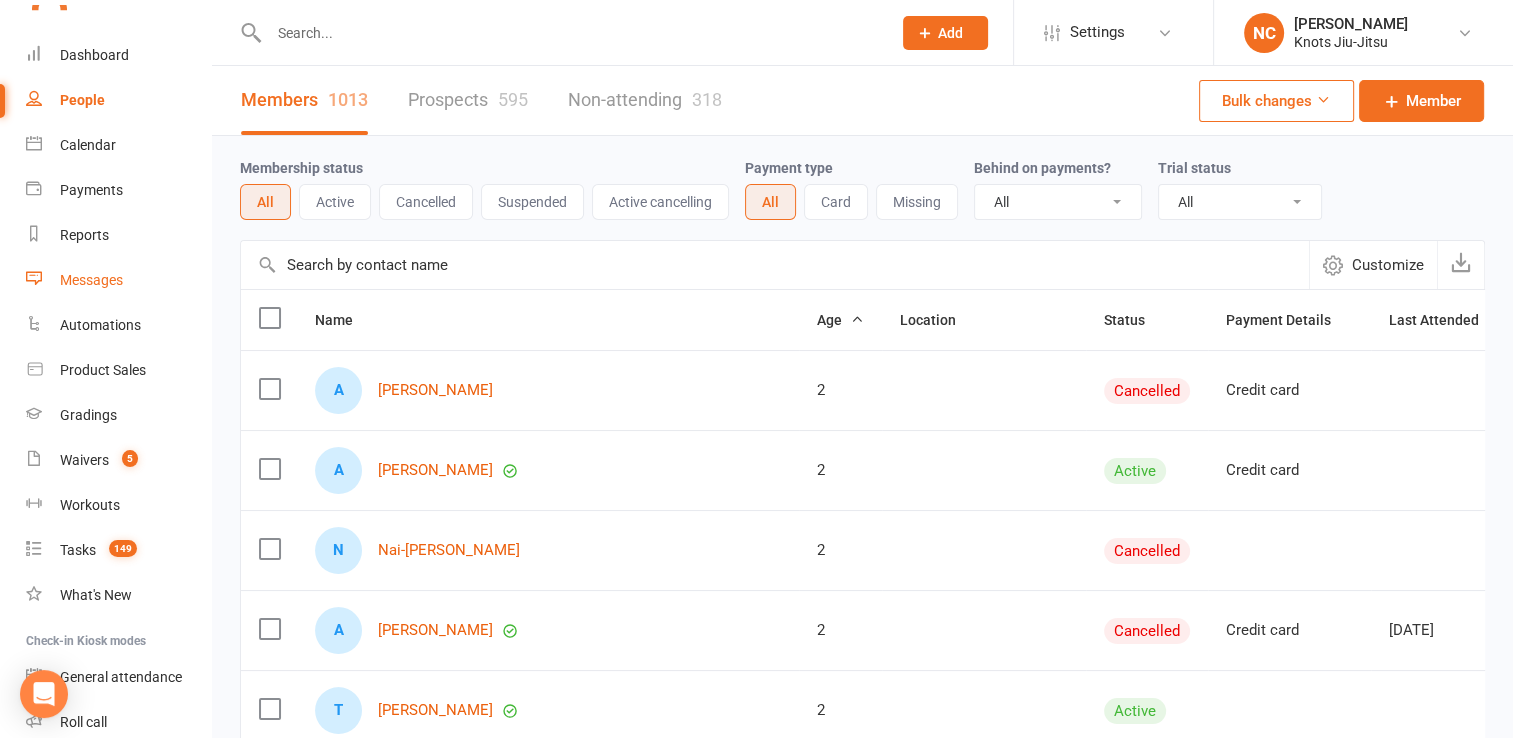 scroll, scrollTop: 0, scrollLeft: 0, axis: both 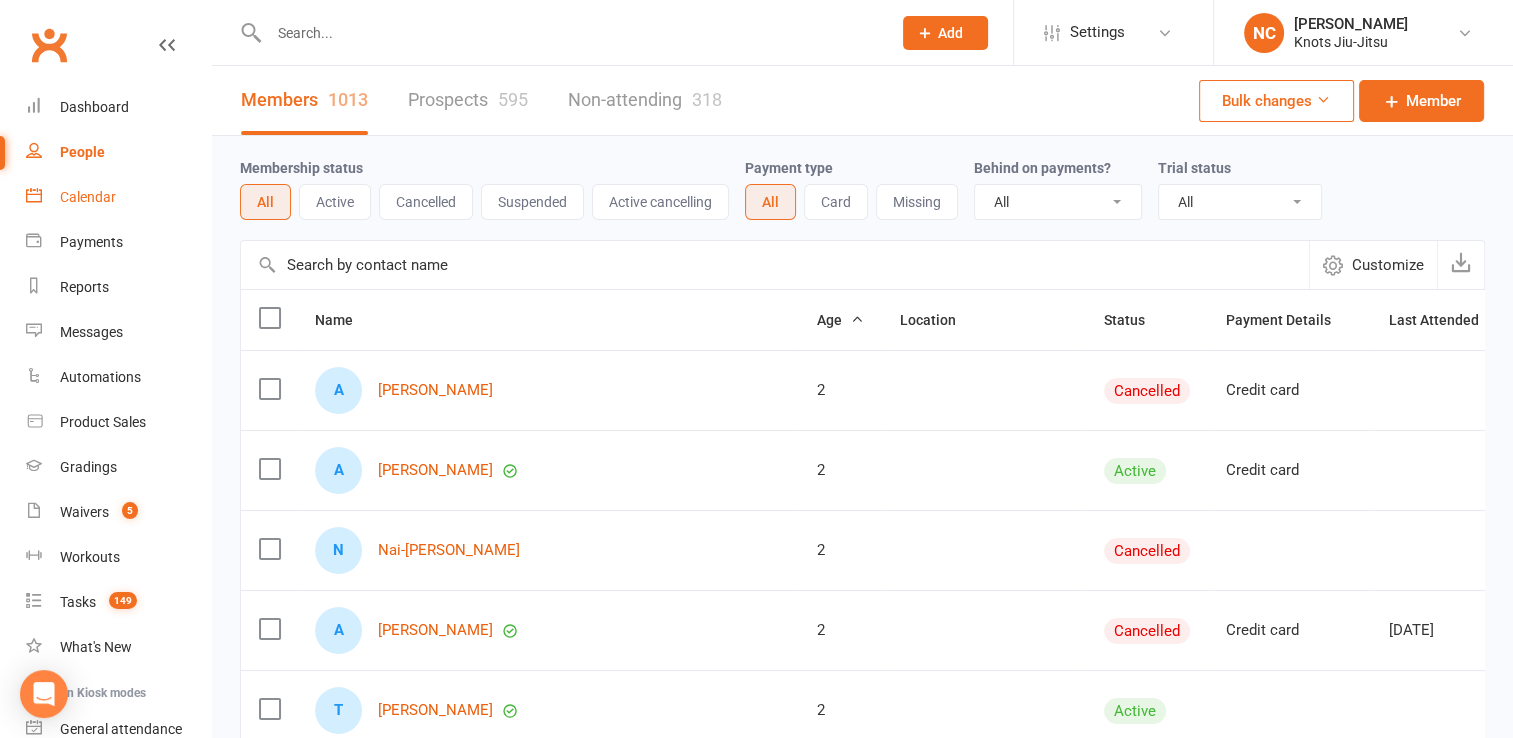 click on "Calendar" at bounding box center [88, 197] 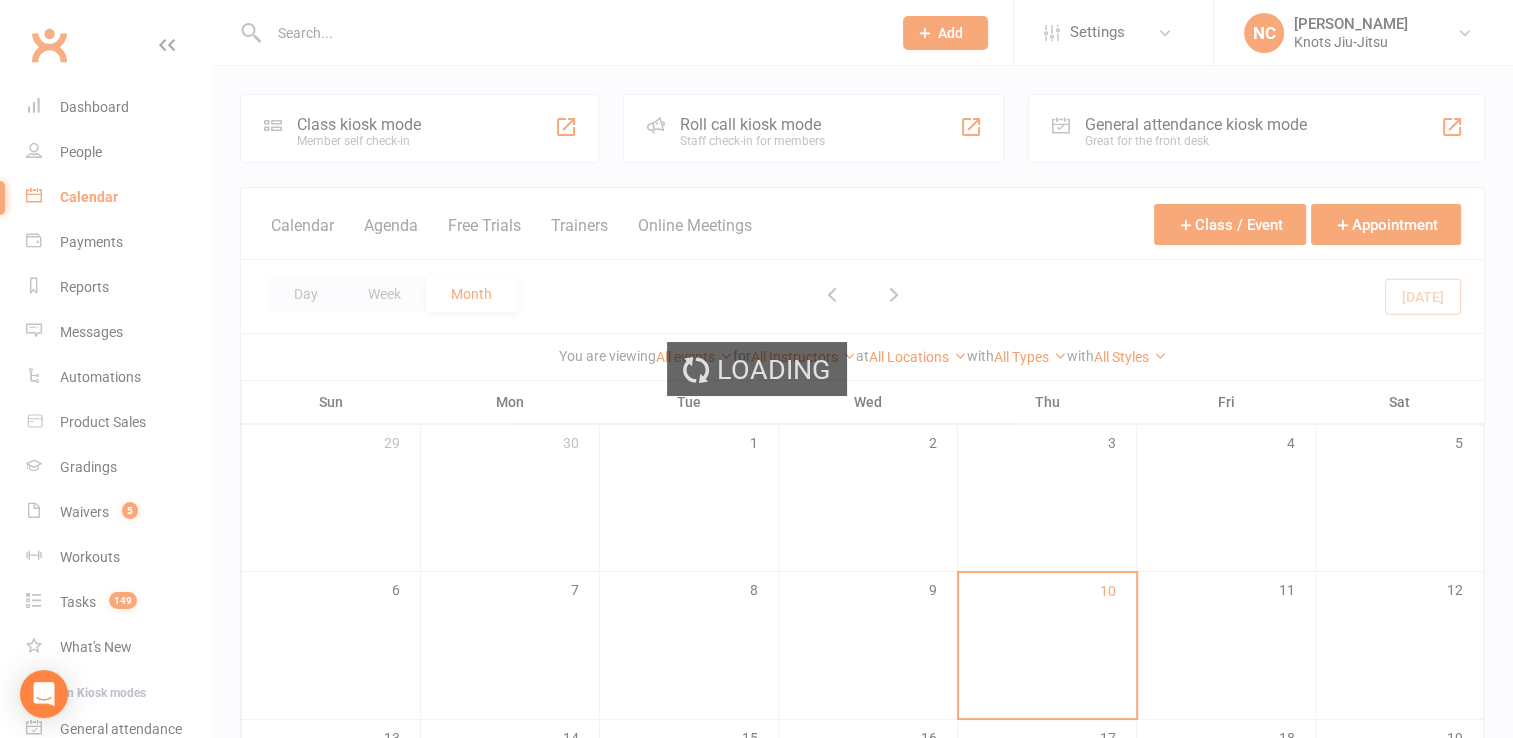 click on "Loading" at bounding box center [756, 369] 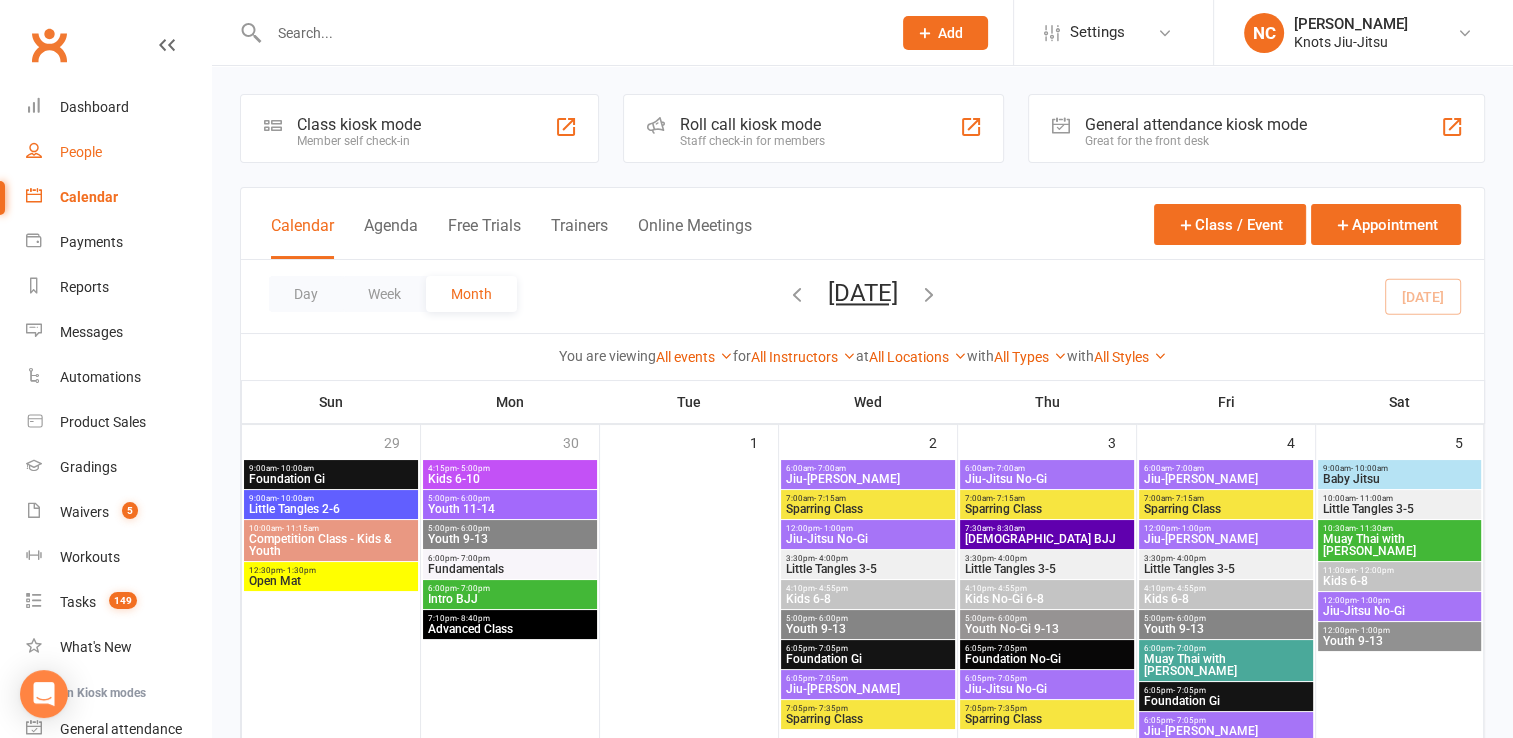 drag, startPoint x: 99, startPoint y: 148, endPoint x: 80, endPoint y: 148, distance: 19 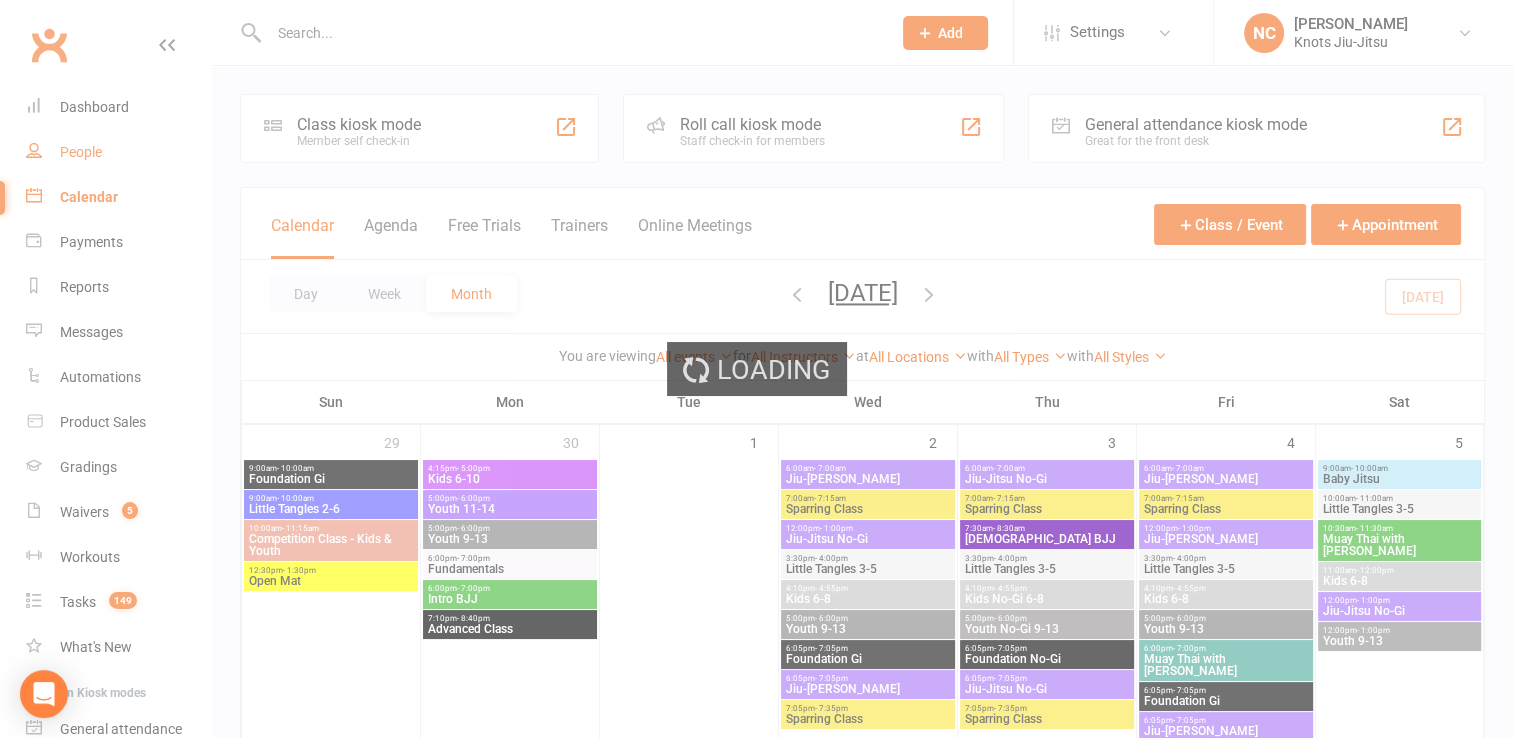 select on "100" 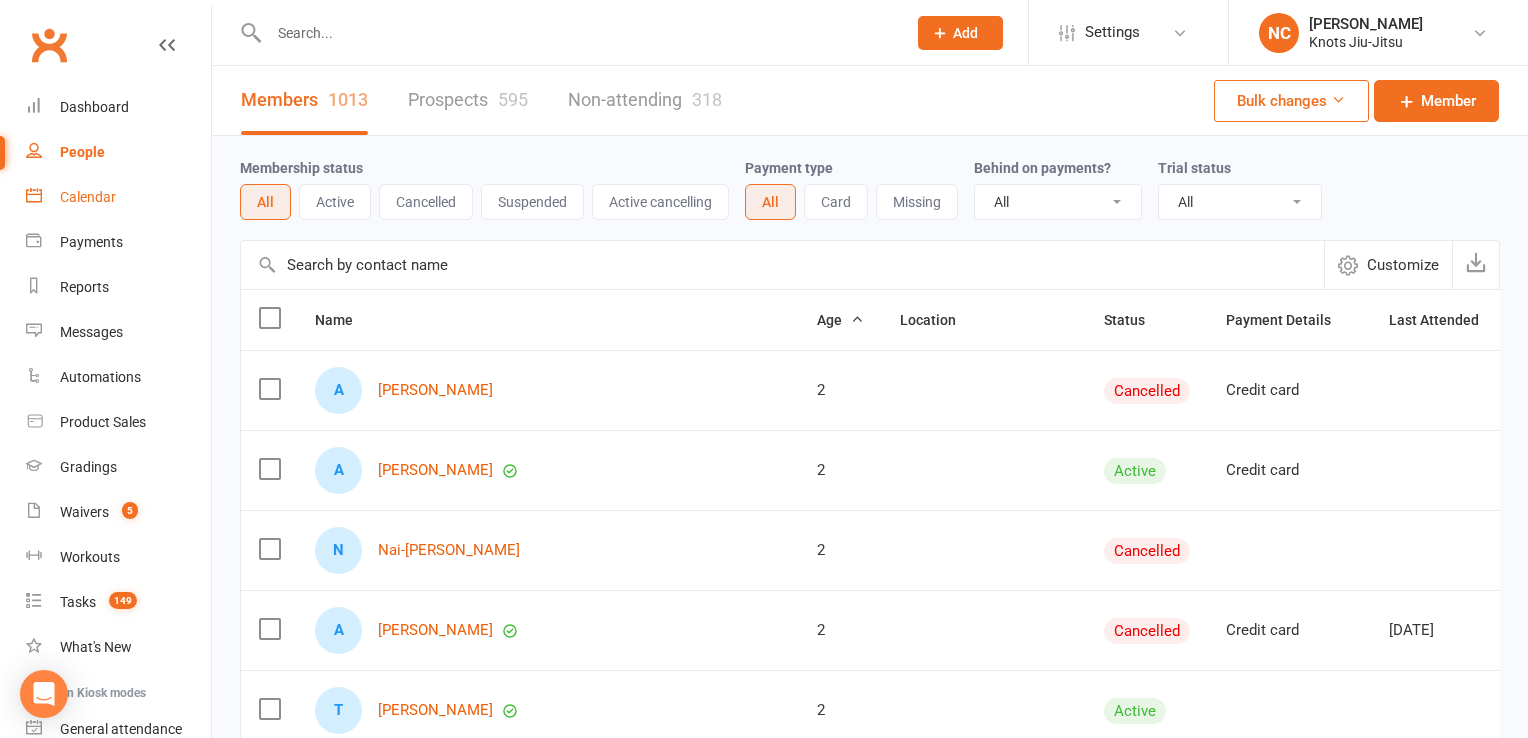 click on "Calendar" at bounding box center (118, 197) 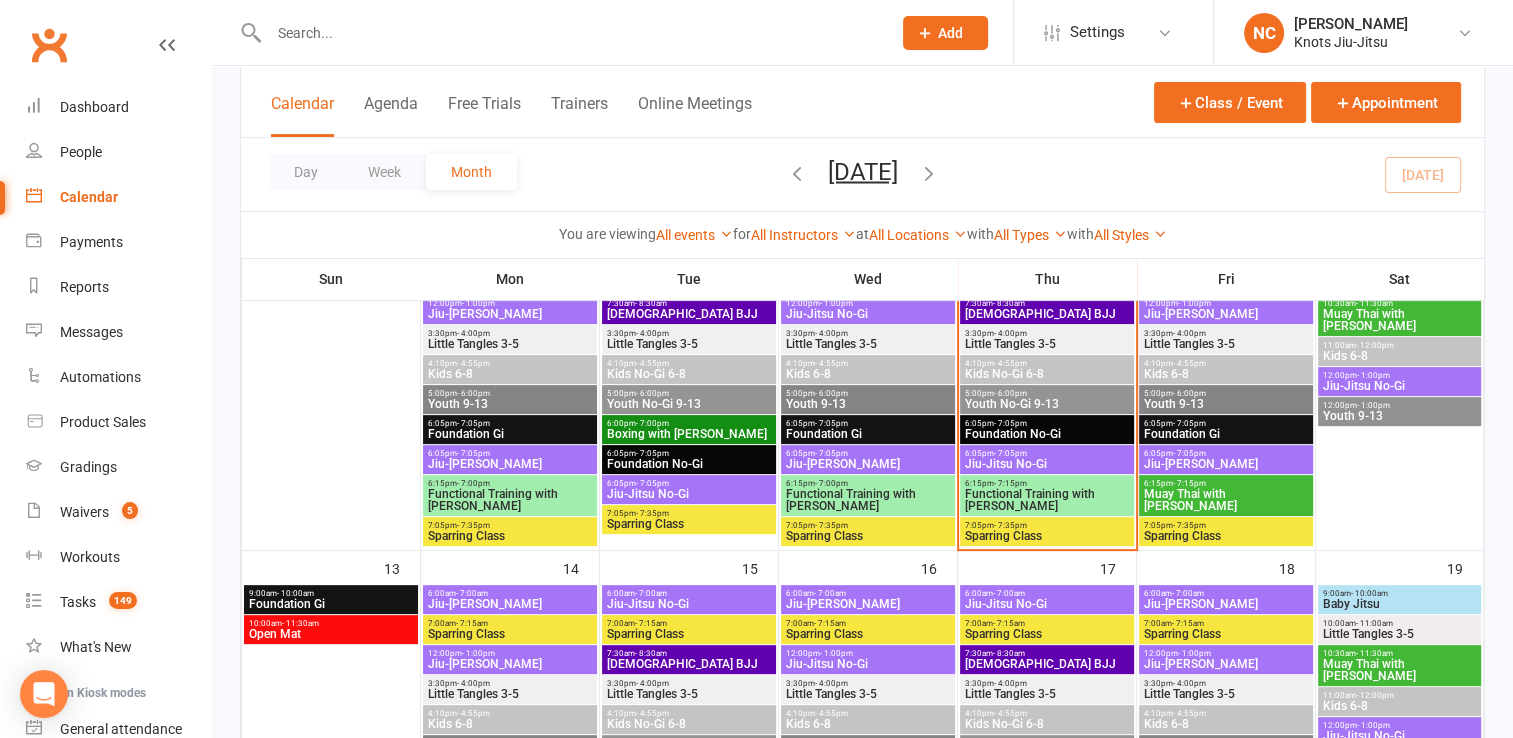 scroll, scrollTop: 575, scrollLeft: 0, axis: vertical 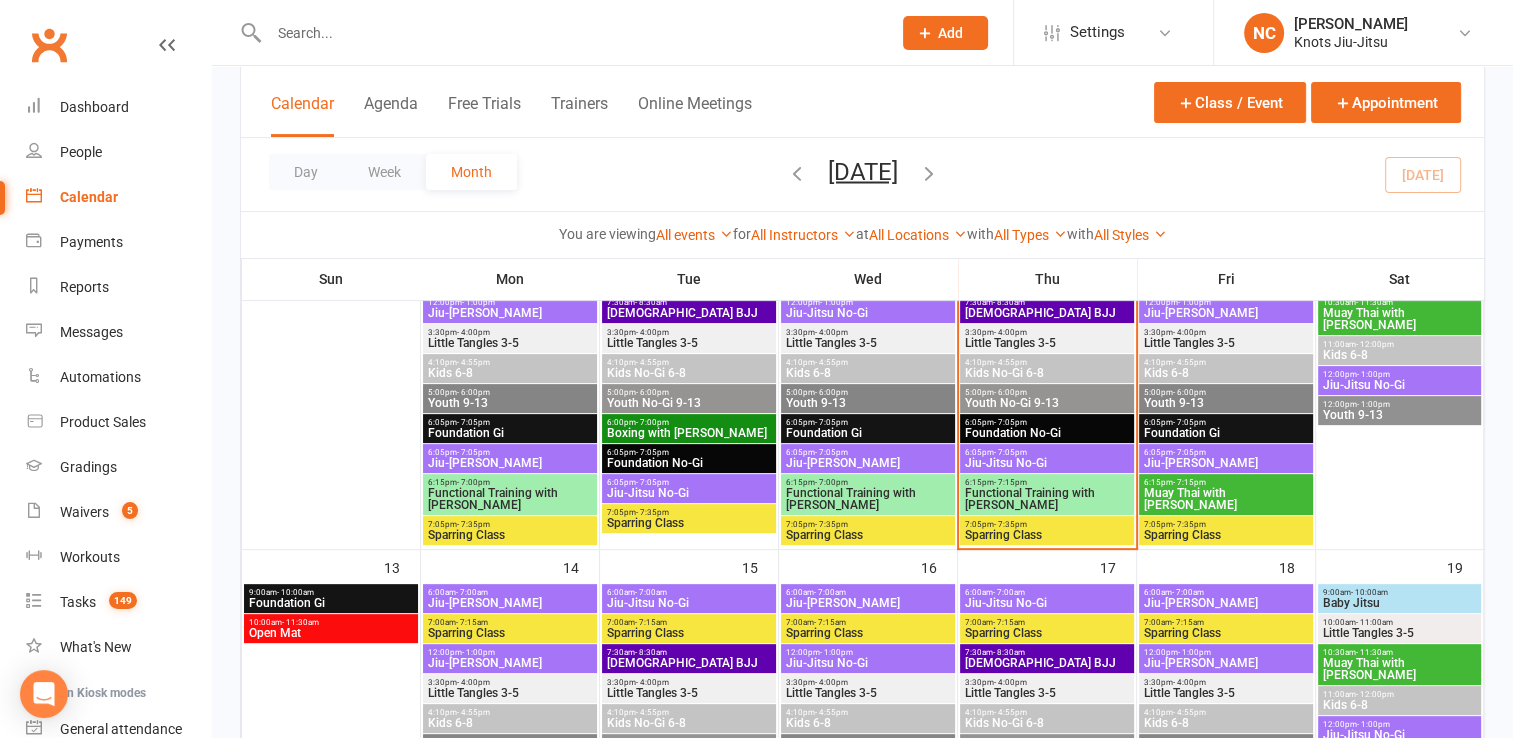 click on "Functional Training with [PERSON_NAME]" at bounding box center (1047, 499) 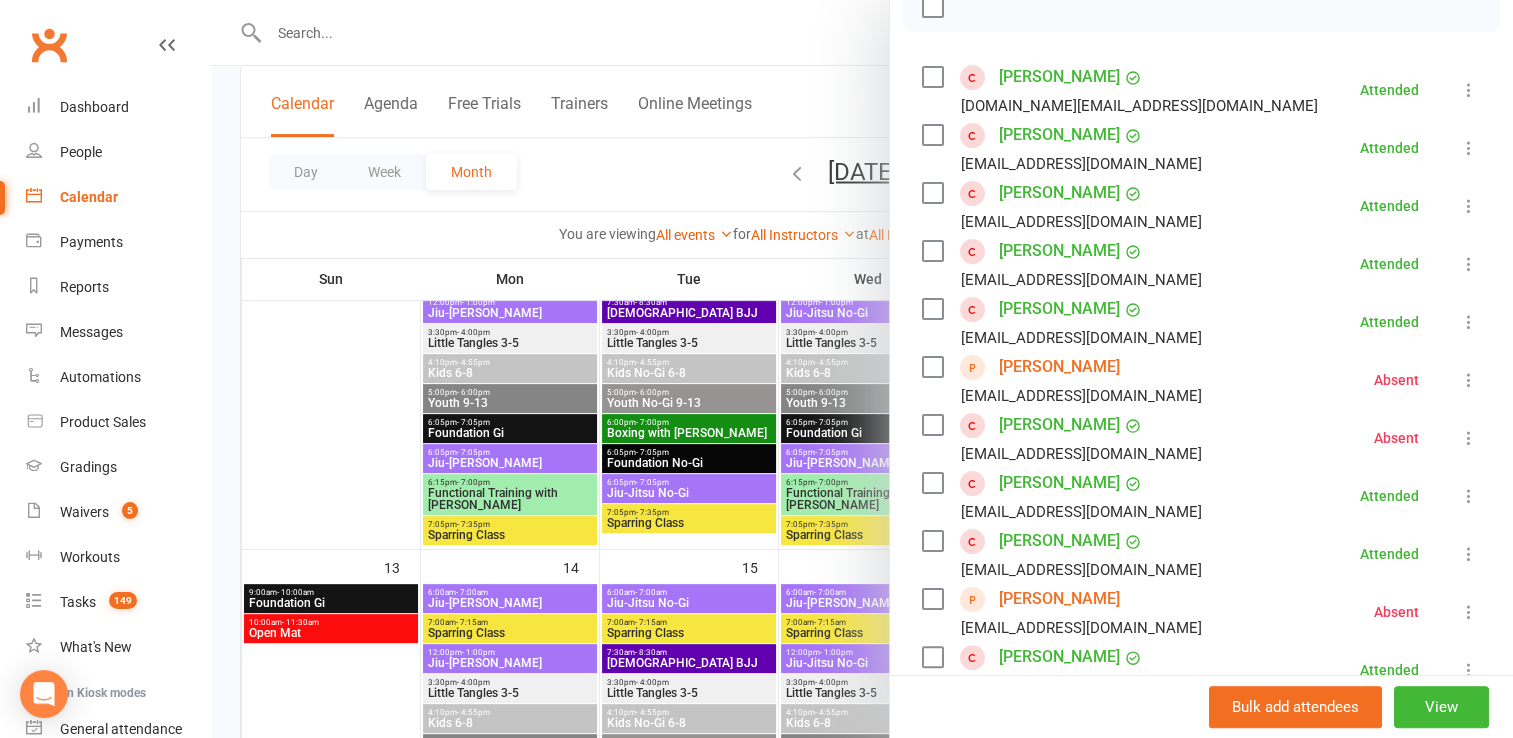 scroll, scrollTop: 312, scrollLeft: 0, axis: vertical 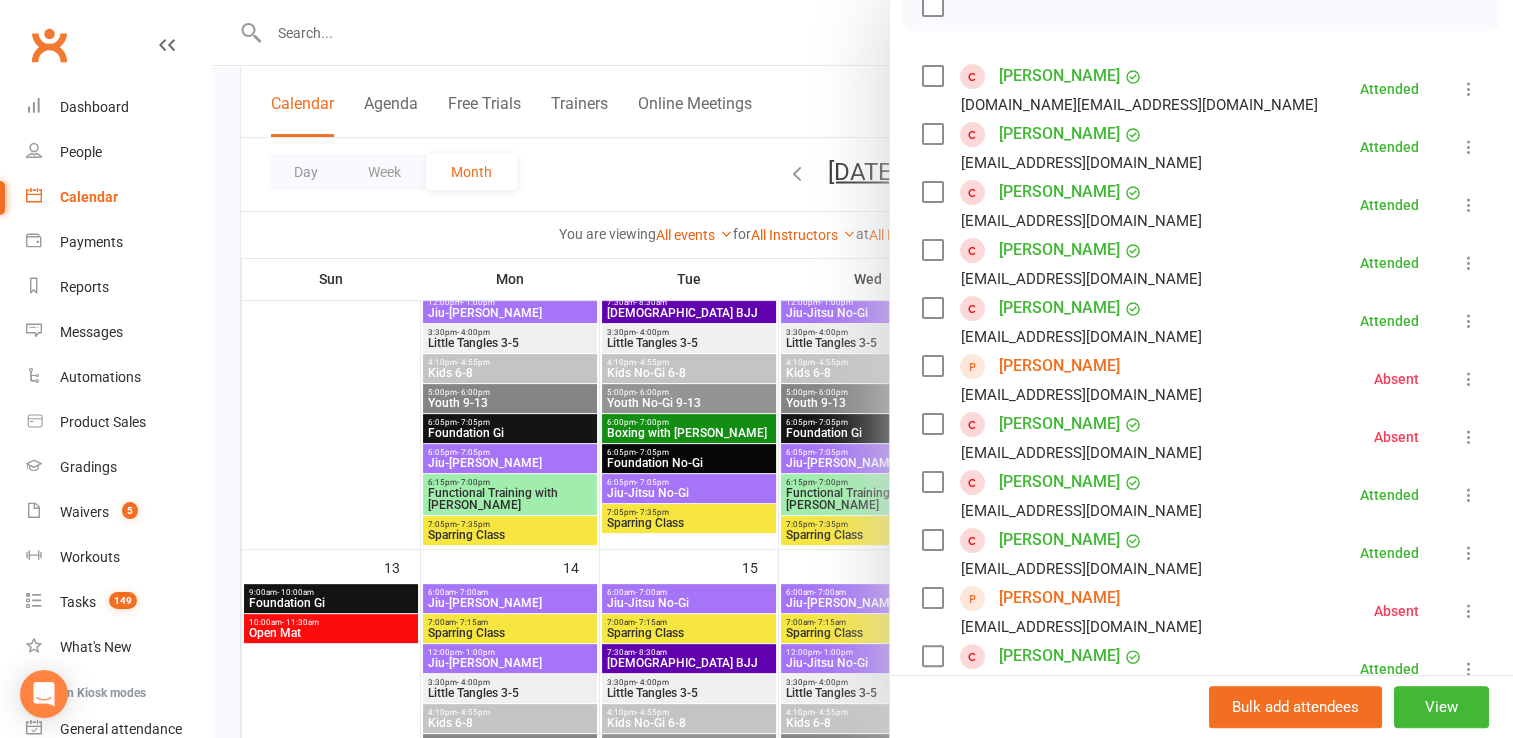 click on "[PERSON_NAME]" at bounding box center (1059, 308) 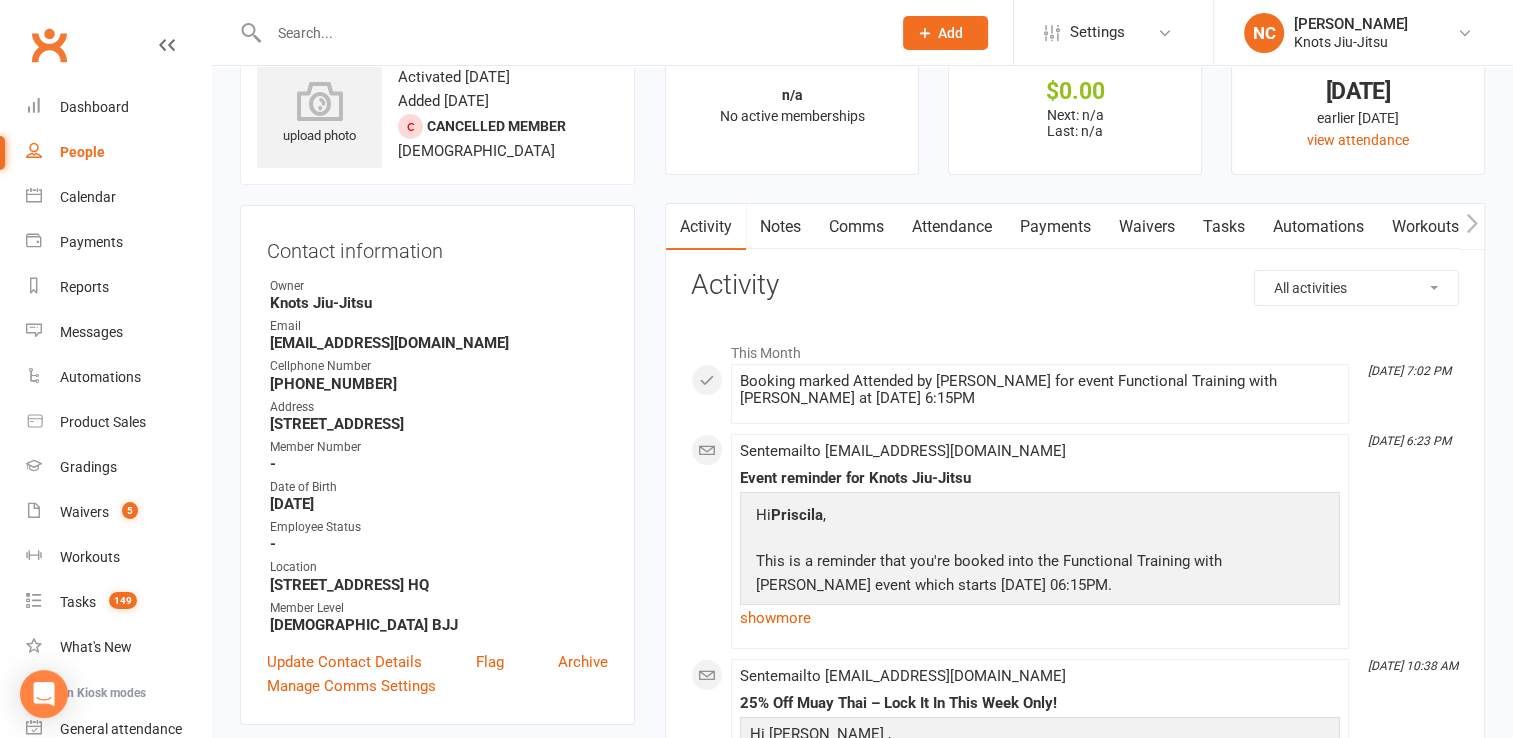 scroll, scrollTop: 0, scrollLeft: 0, axis: both 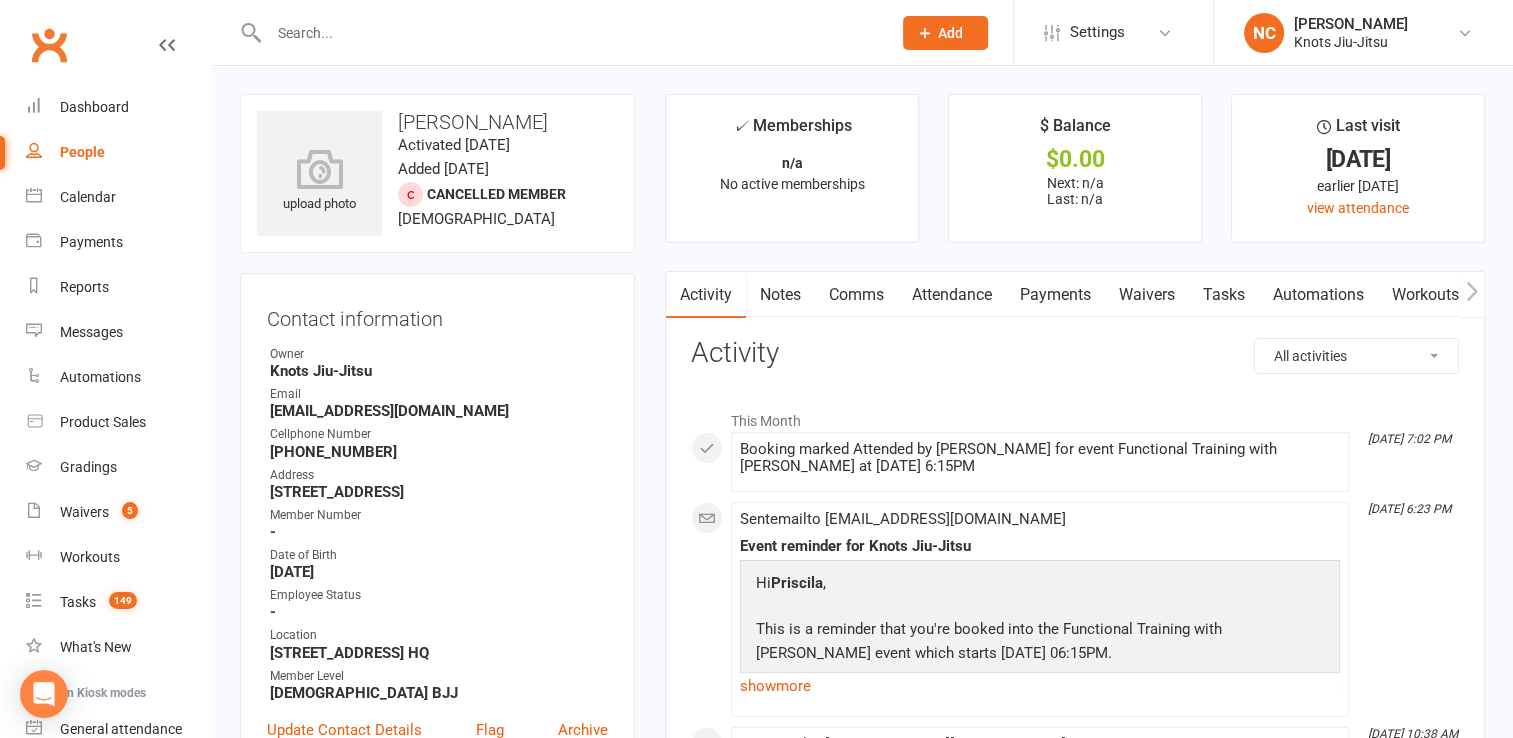 click on "Waivers" at bounding box center [1147, 295] 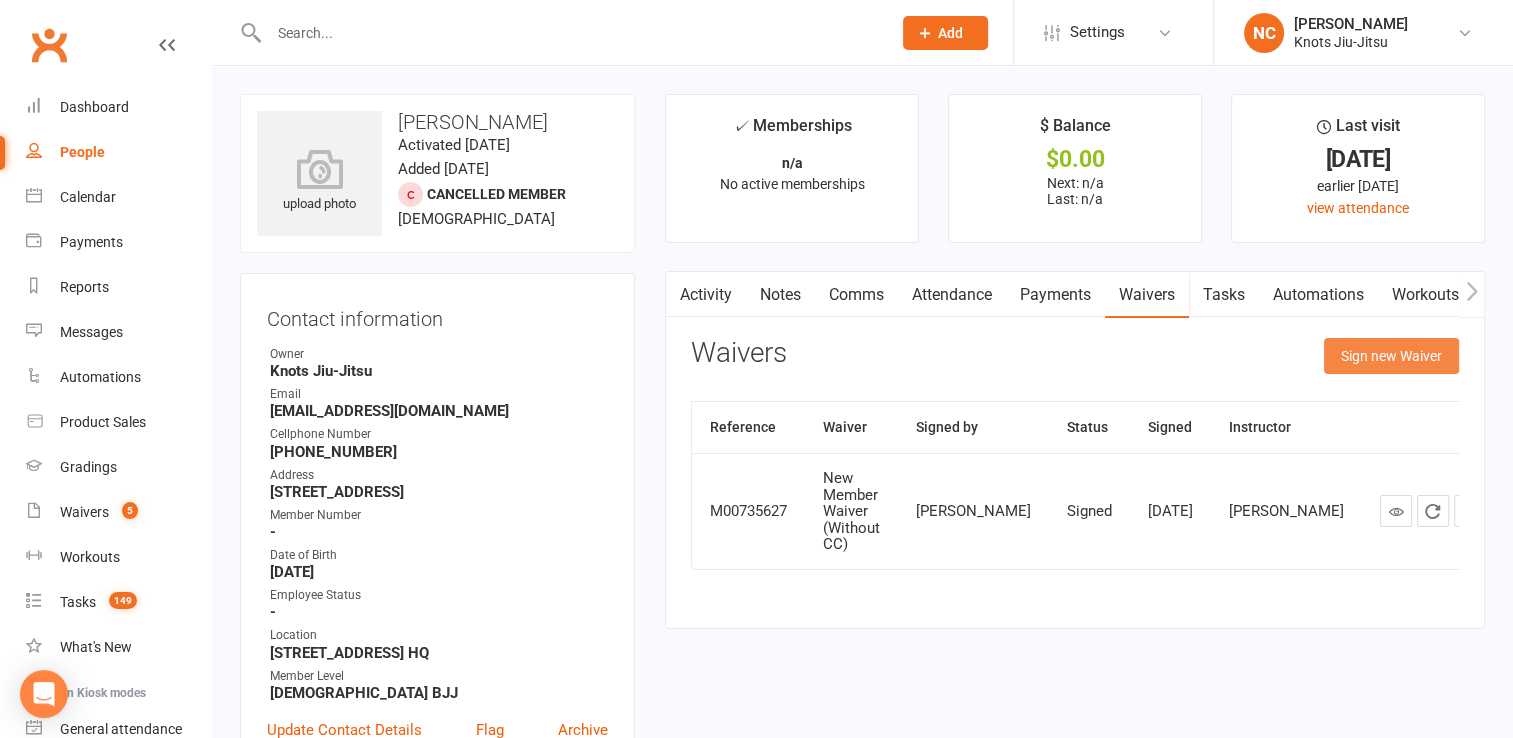 click on "Sign new Waiver" at bounding box center [1391, 356] 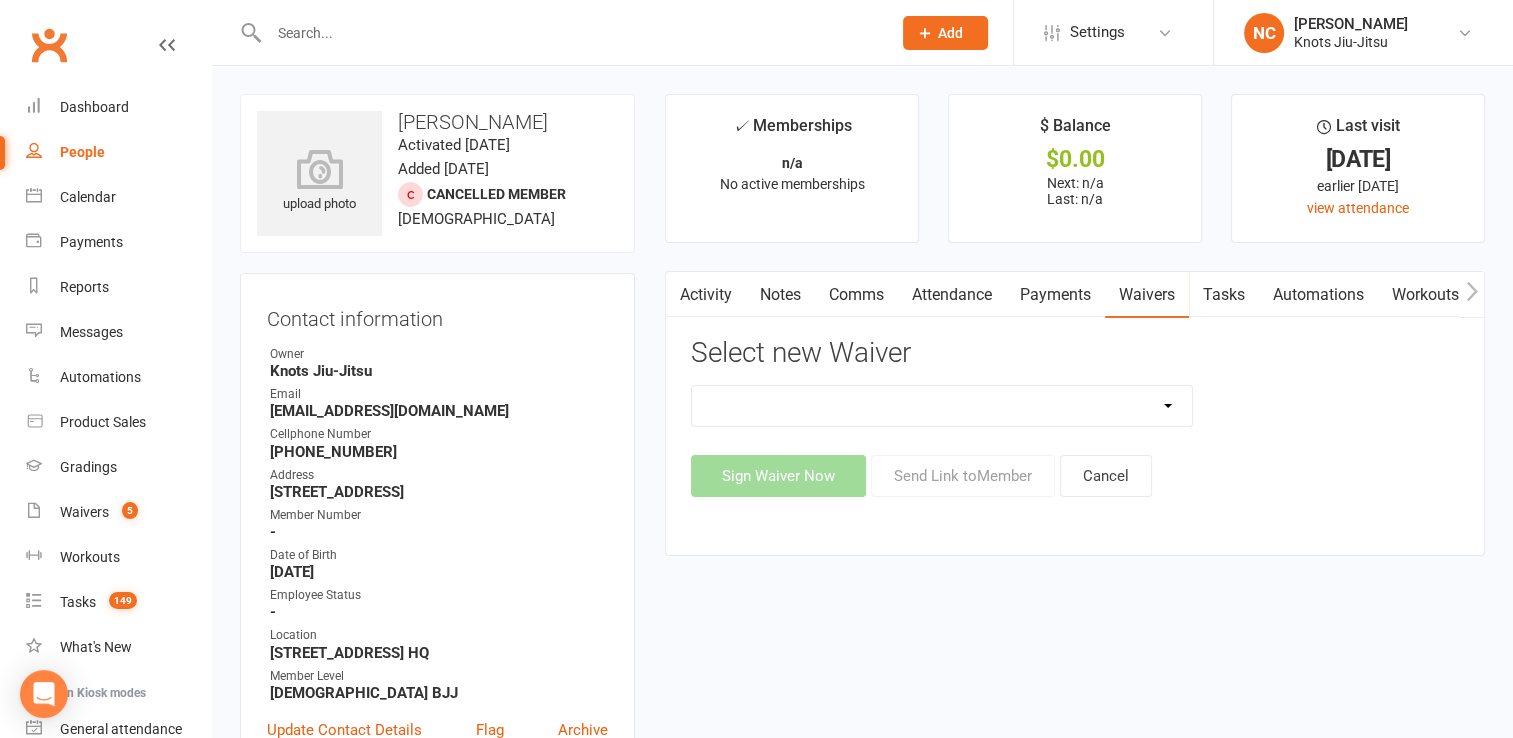 click on "Covid Vaccine Confirmation E.T.C. Partnership Member E.T.C. Partnership Member (No Photo) Existing Member Waiver Existing Member Waiver W/O Cc Details Faixa Branca - New Member Faixa Branca Trial Class Family Member Sign-Up New Member (No Photo) New Member Sign Up New Member Sign Up for Functional Training New Member Sign Up for Muay Thai New Member Waiver (Without CC) Permission To Use Credit Card Trial Class Waiver" at bounding box center (942, 406) 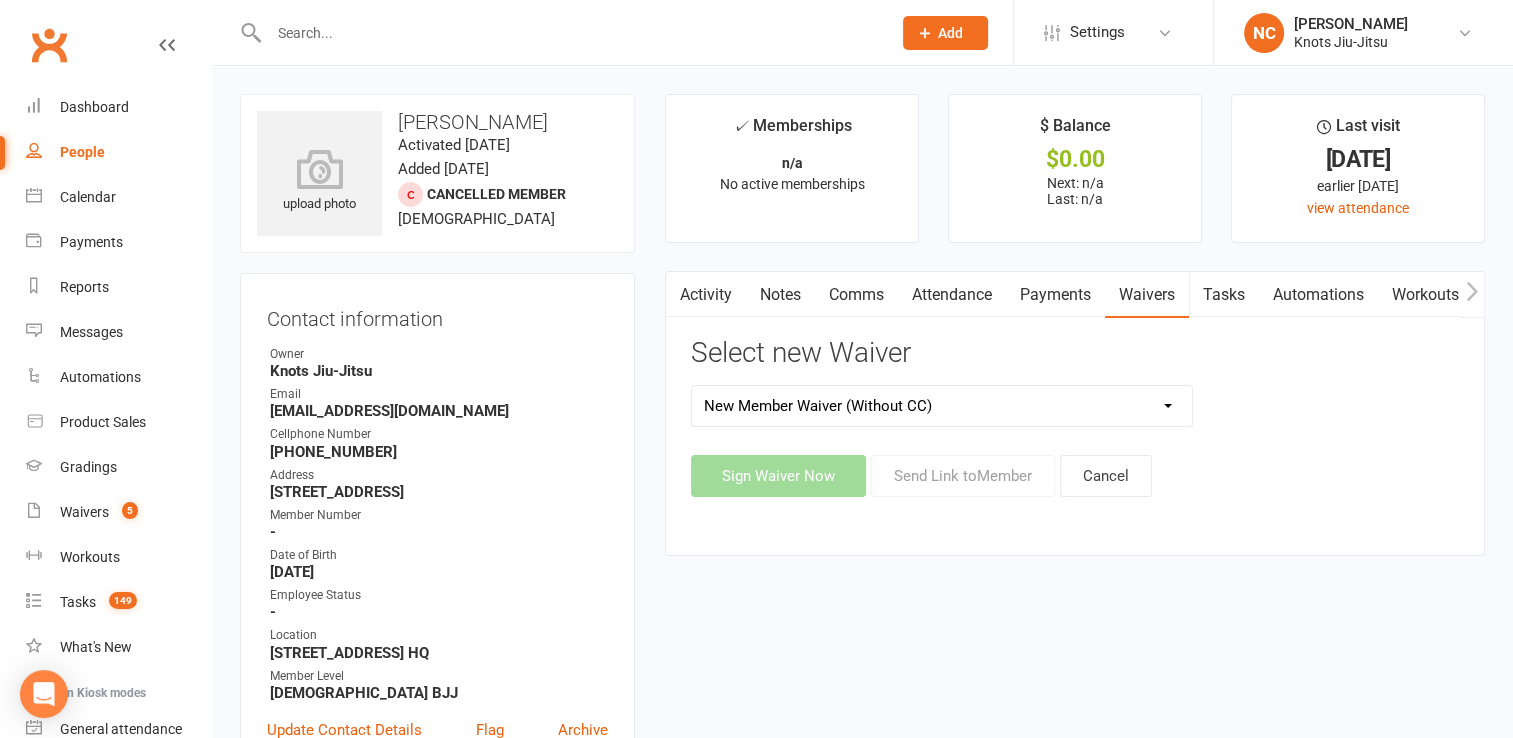 click on "Covid Vaccine Confirmation E.T.C. Partnership Member E.T.C. Partnership Member (No Photo) Existing Member Waiver Existing Member Waiver W/O Cc Details Faixa Branca - New Member Faixa Branca Trial Class Family Member Sign-Up New Member (No Photo) New Member Sign Up New Member Sign Up for Functional Training New Member Sign Up for Muay Thai New Member Waiver (Without CC) Permission To Use Credit Card Trial Class Waiver" at bounding box center (942, 406) 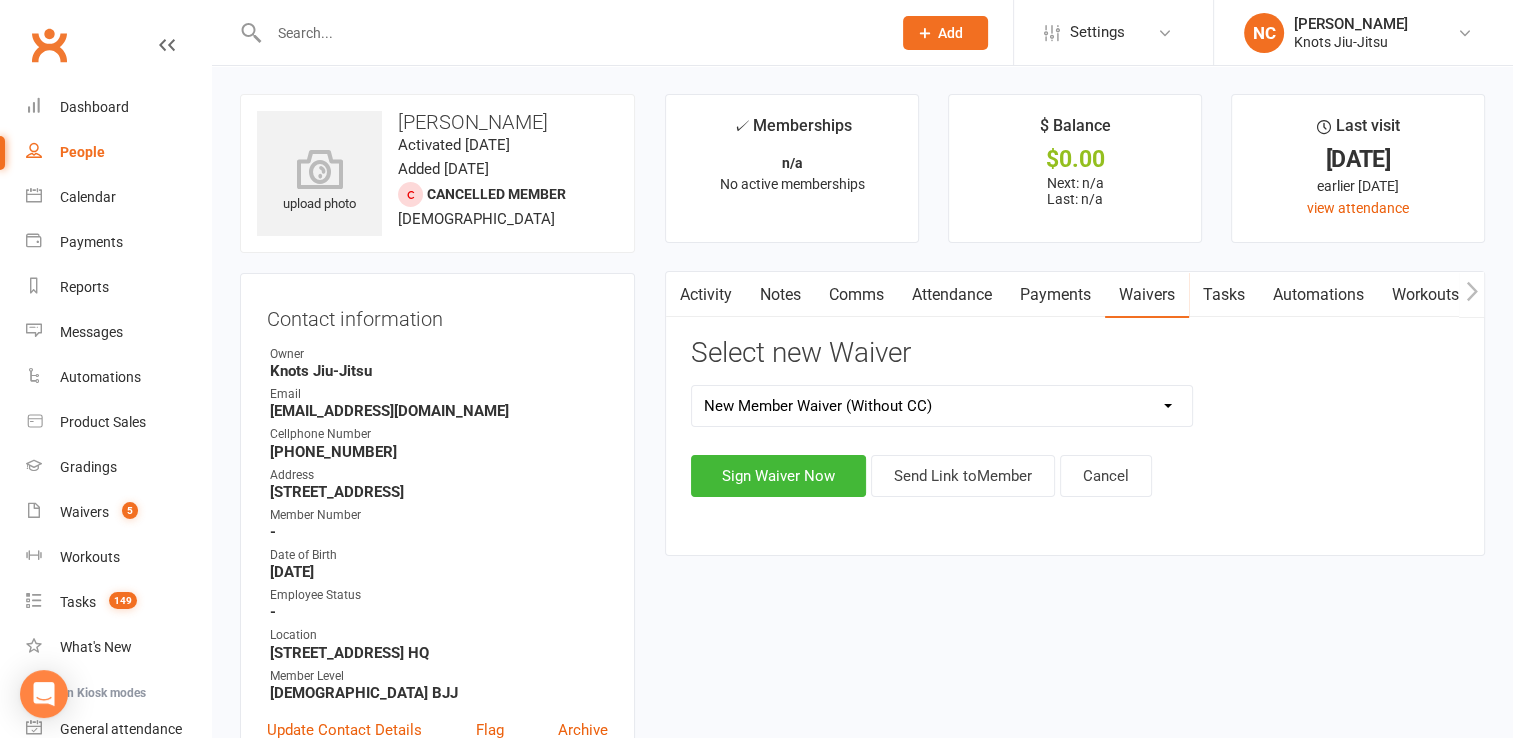 click on "Covid Vaccine Confirmation E.T.C. Partnership Member E.T.C. Partnership Member (No Photo) Existing Member Waiver Existing Member Waiver W/O Cc Details Faixa Branca - New Member Faixa Branca Trial Class Family Member Sign-Up New Member (No Photo) New Member Sign Up New Member Sign Up for Functional Training New Member Sign Up for Muay Thai New Member Waiver (Without CC) Permission To Use Credit Card Trial Class Waiver" at bounding box center (942, 406) 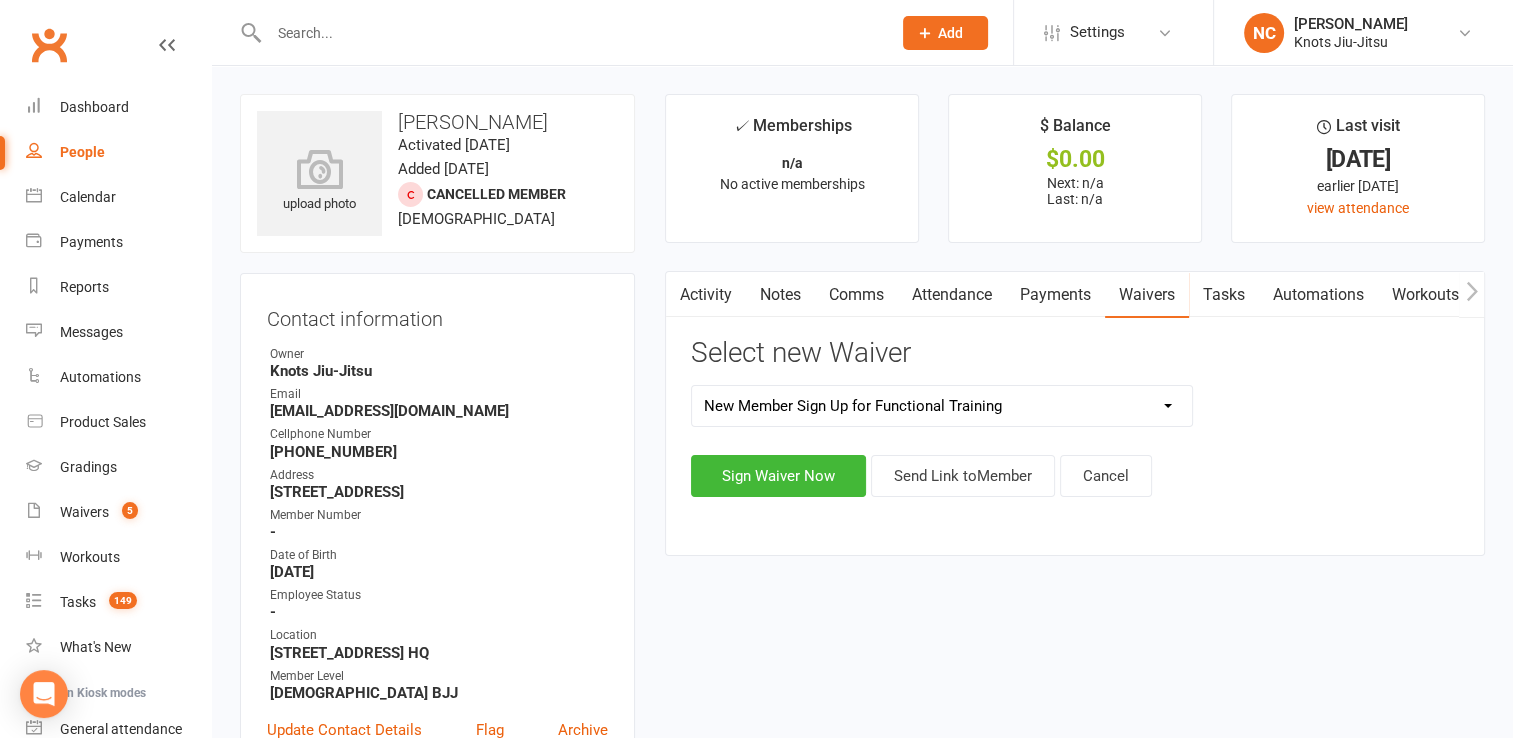 click on "Covid Vaccine Confirmation E.T.C. Partnership Member E.T.C. Partnership Member (No Photo) Existing Member Waiver Existing Member Waiver W/O Cc Details Faixa Branca - New Member Faixa Branca Trial Class Family Member Sign-Up New Member (No Photo) New Member Sign Up New Member Sign Up for Functional Training New Member Sign Up for Muay Thai New Member Waiver (Without CC) Permission To Use Credit Card Trial Class Waiver" at bounding box center (942, 406) 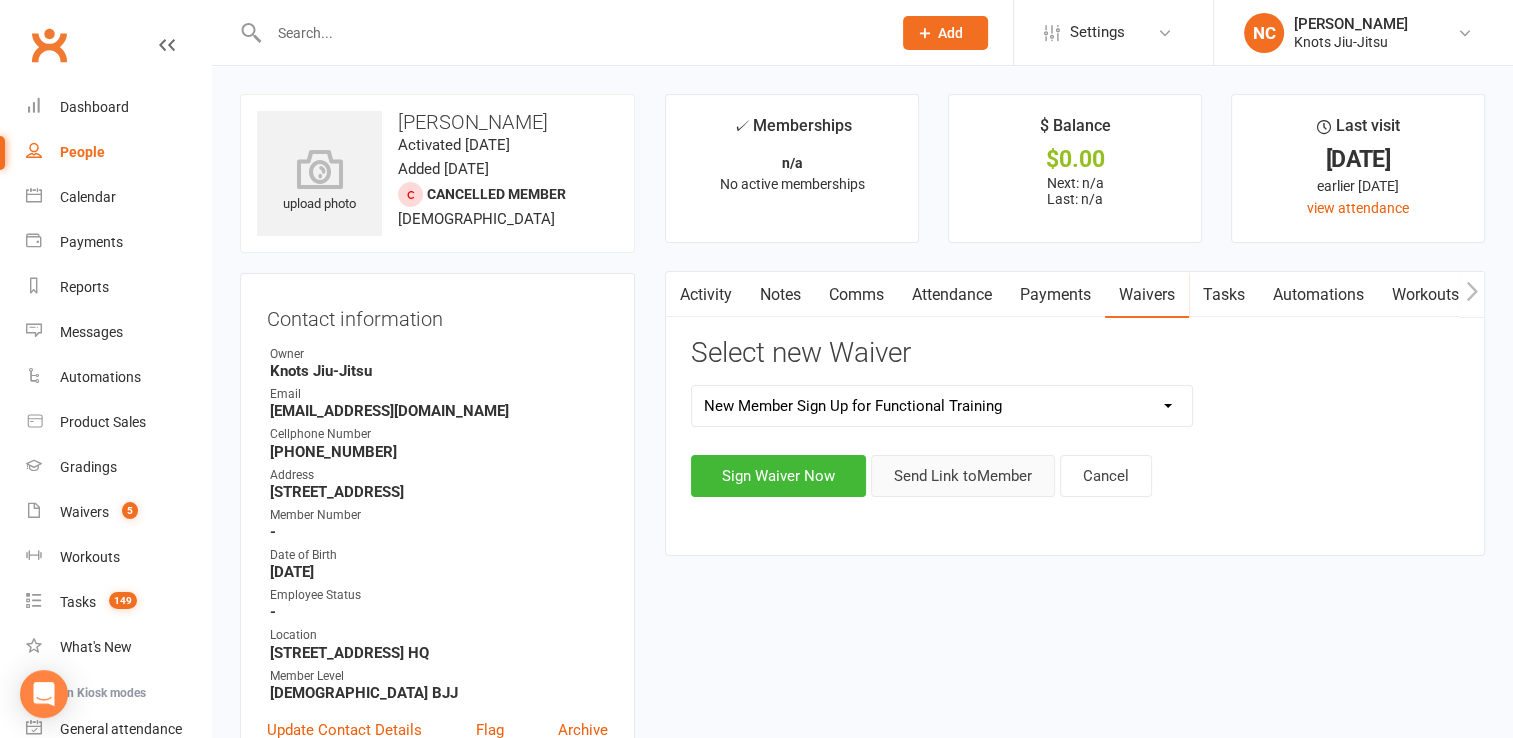 click on "Send Link to  Member" at bounding box center [963, 476] 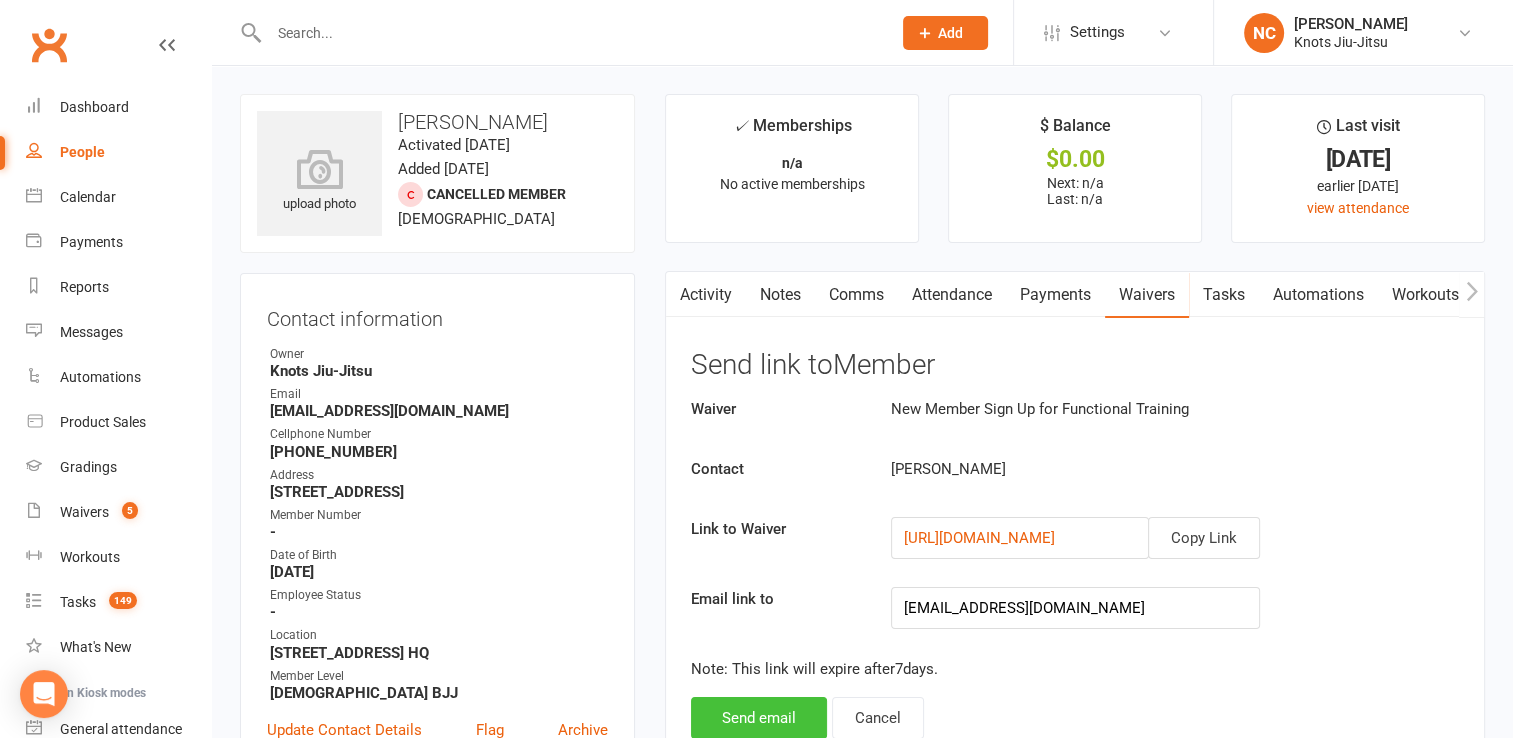 click on "Send email" at bounding box center (759, 718) 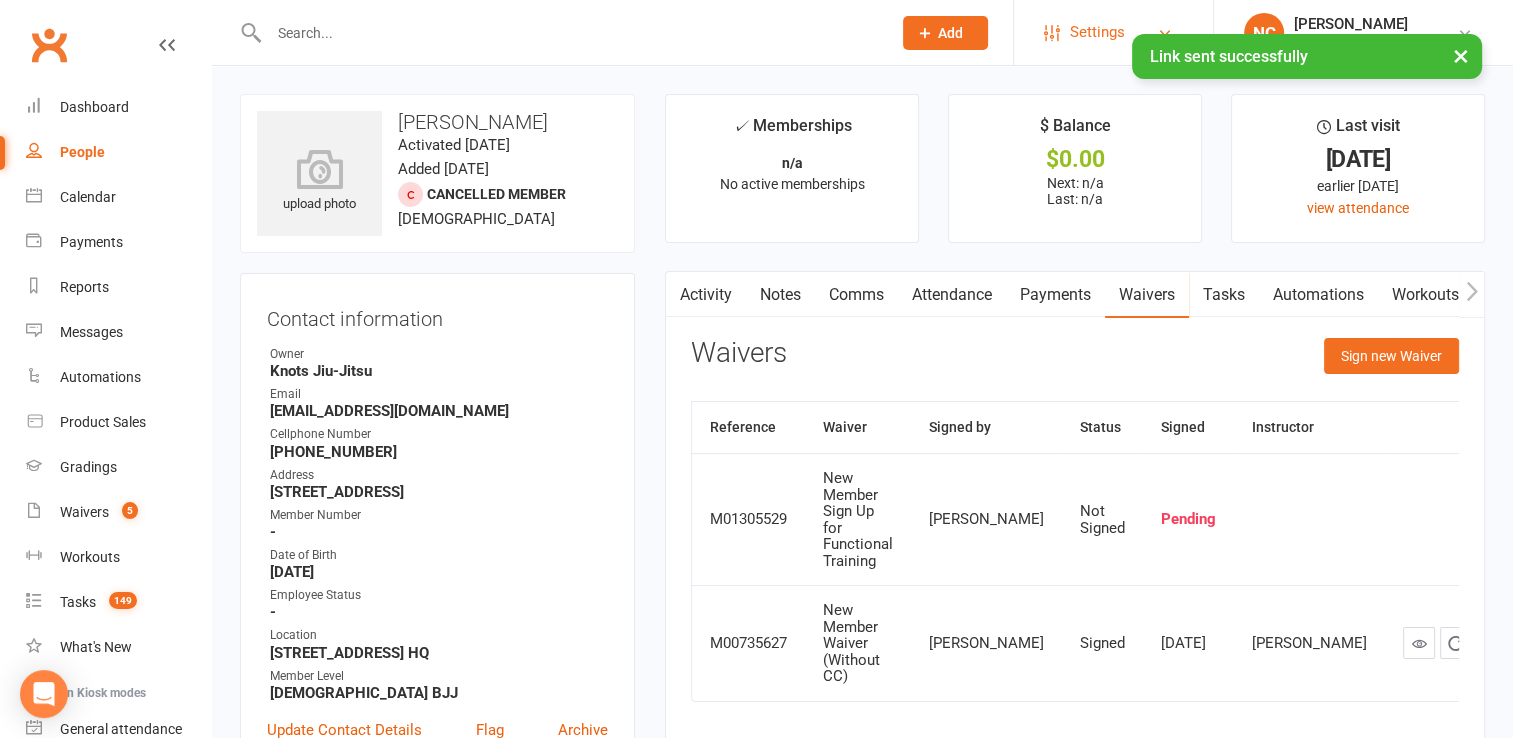 click on "Settings" at bounding box center (1097, 32) 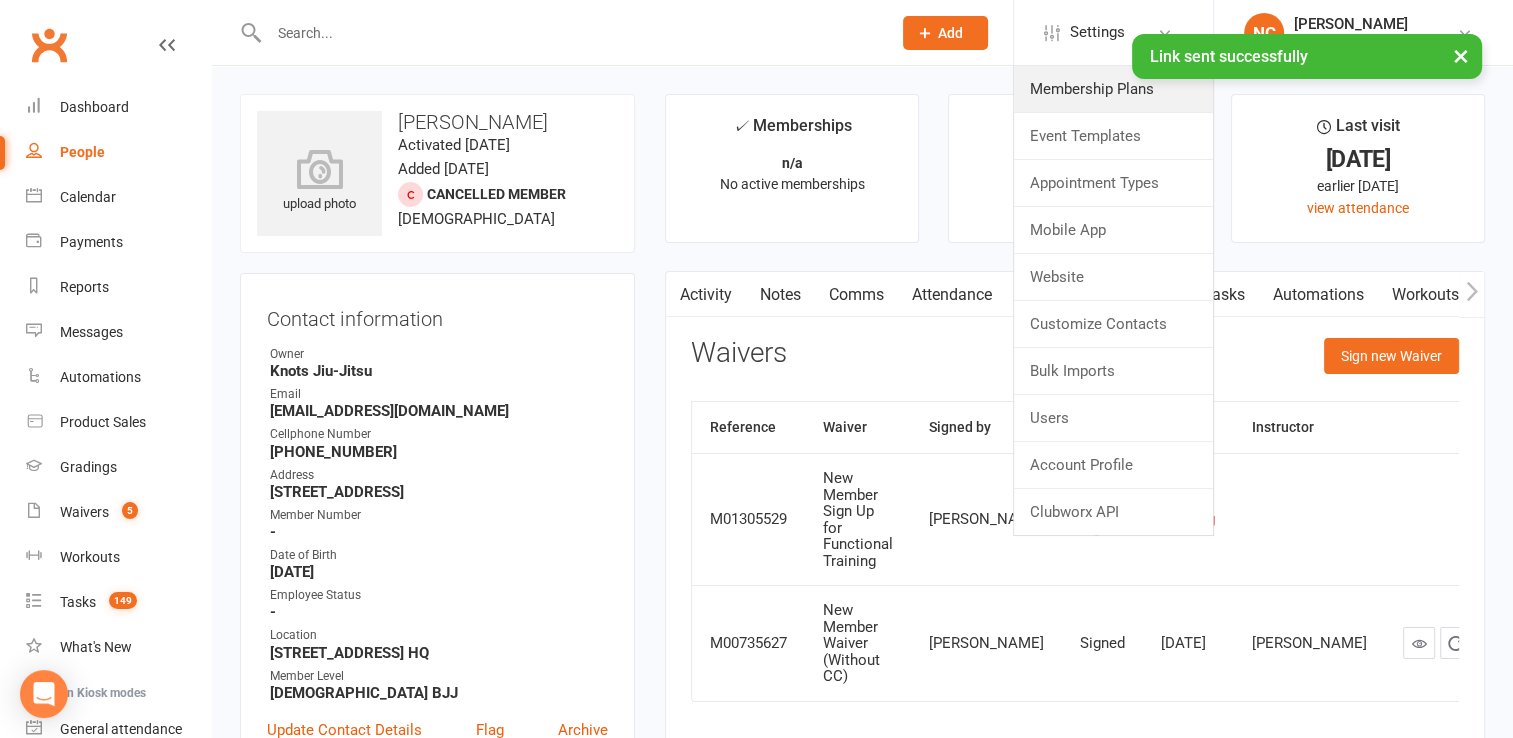 click on "Membership Plans" at bounding box center (1113, 89) 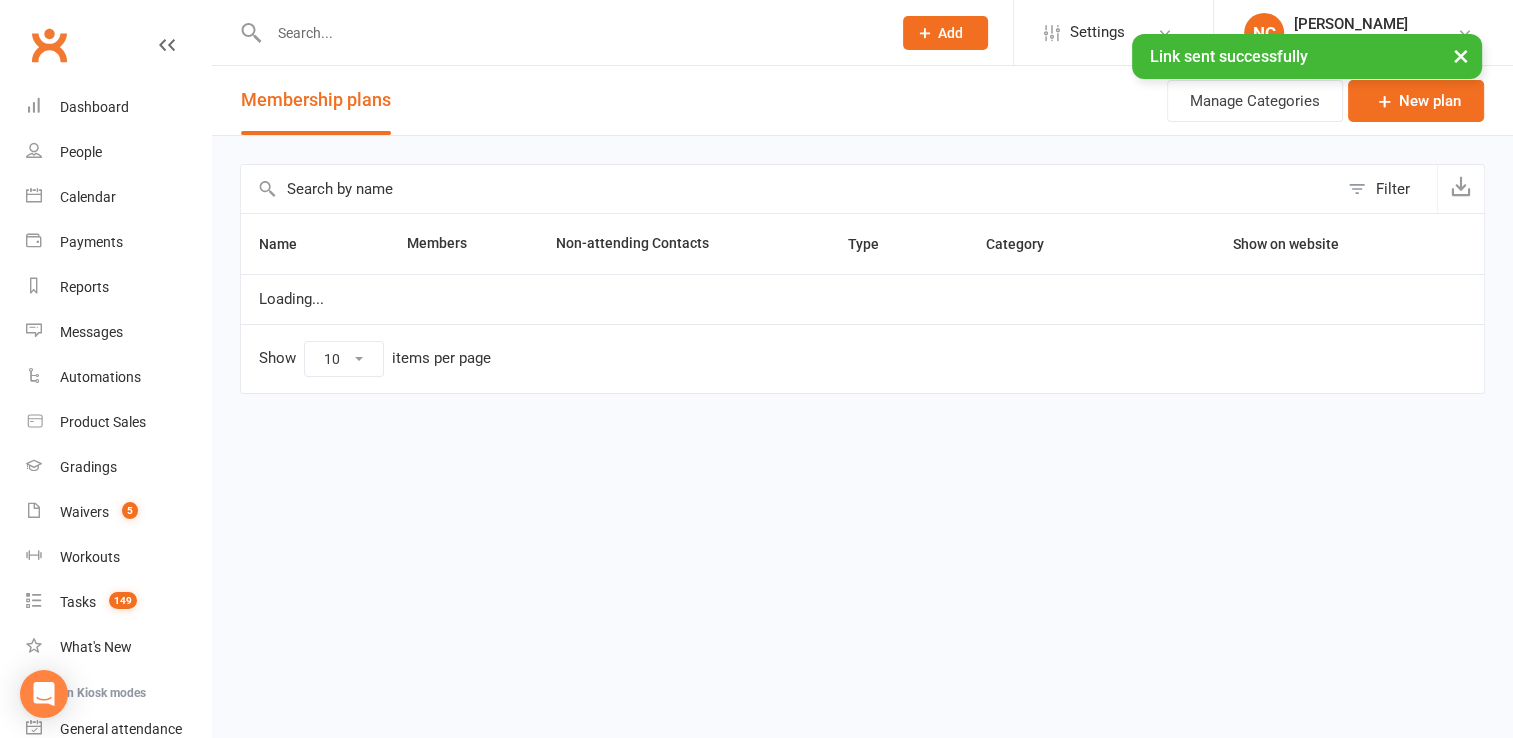 select on "100" 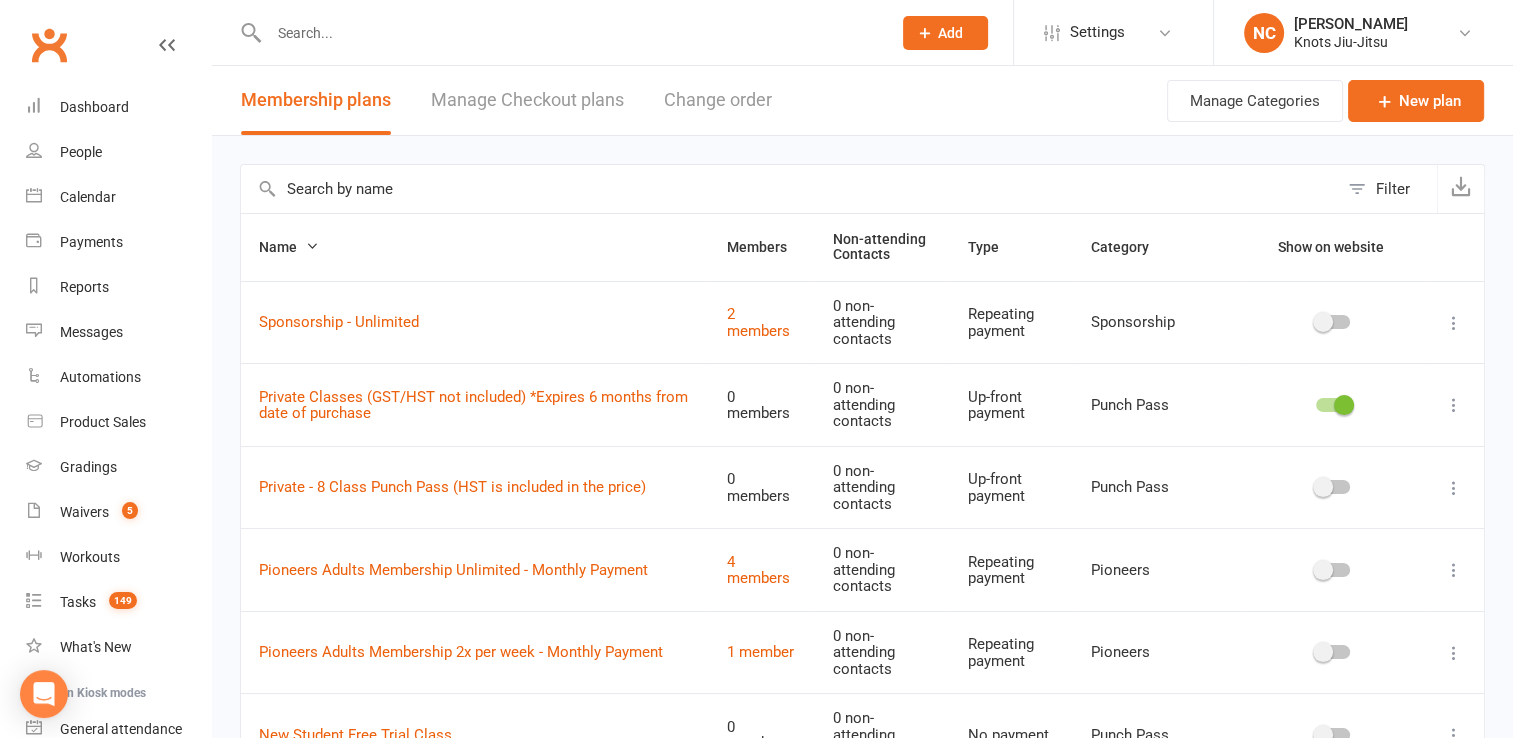 click at bounding box center (789, 189) 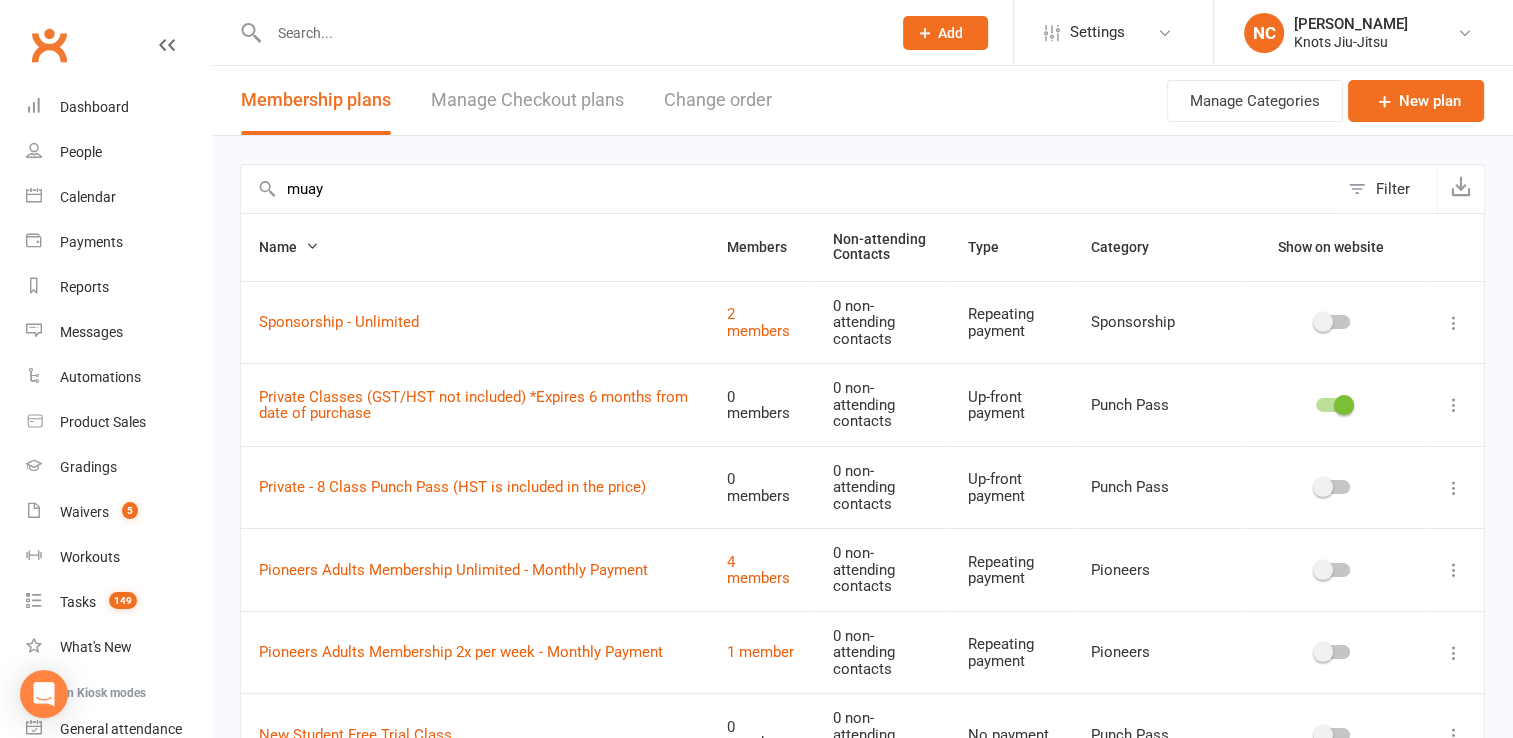 click on "muay" at bounding box center (789, 189) 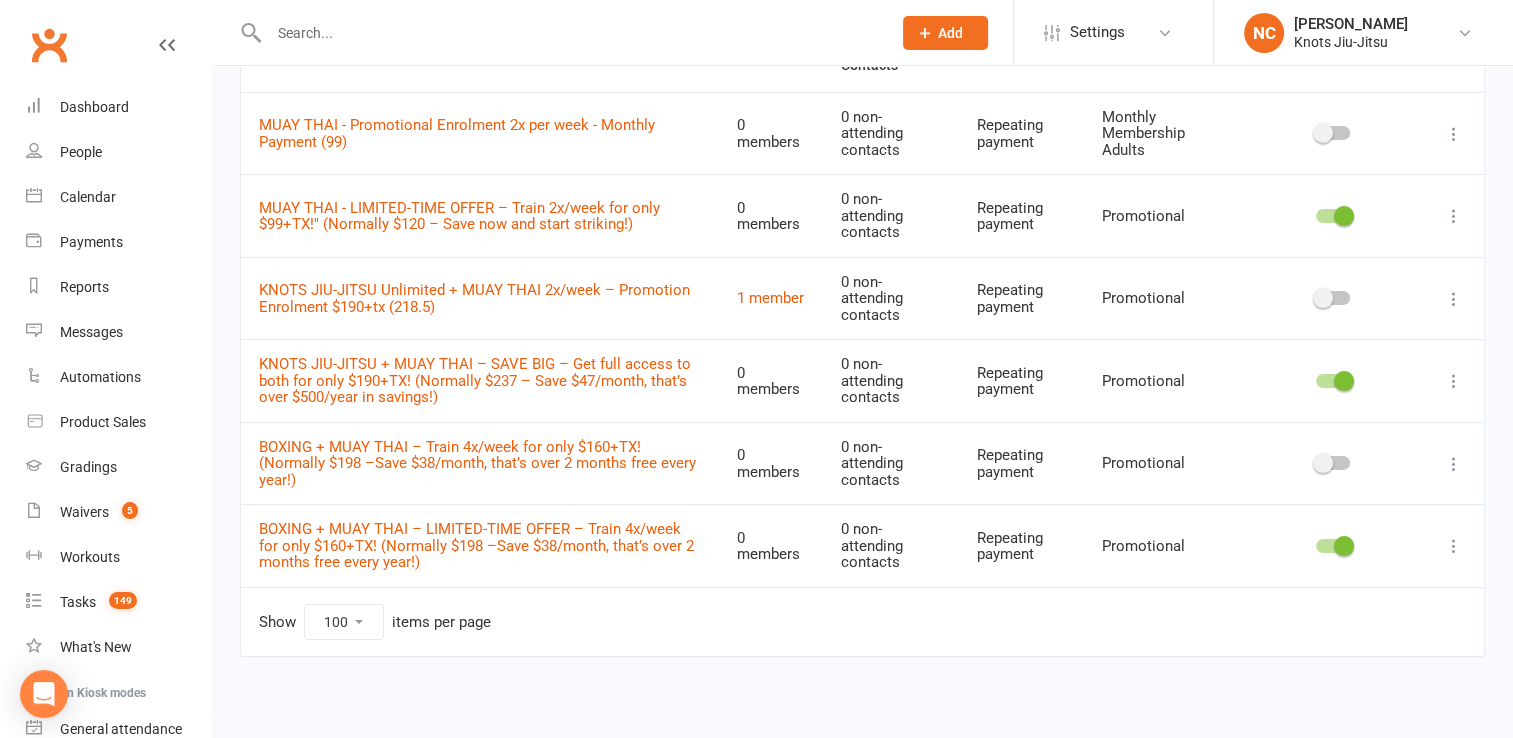 scroll, scrollTop: 0, scrollLeft: 0, axis: both 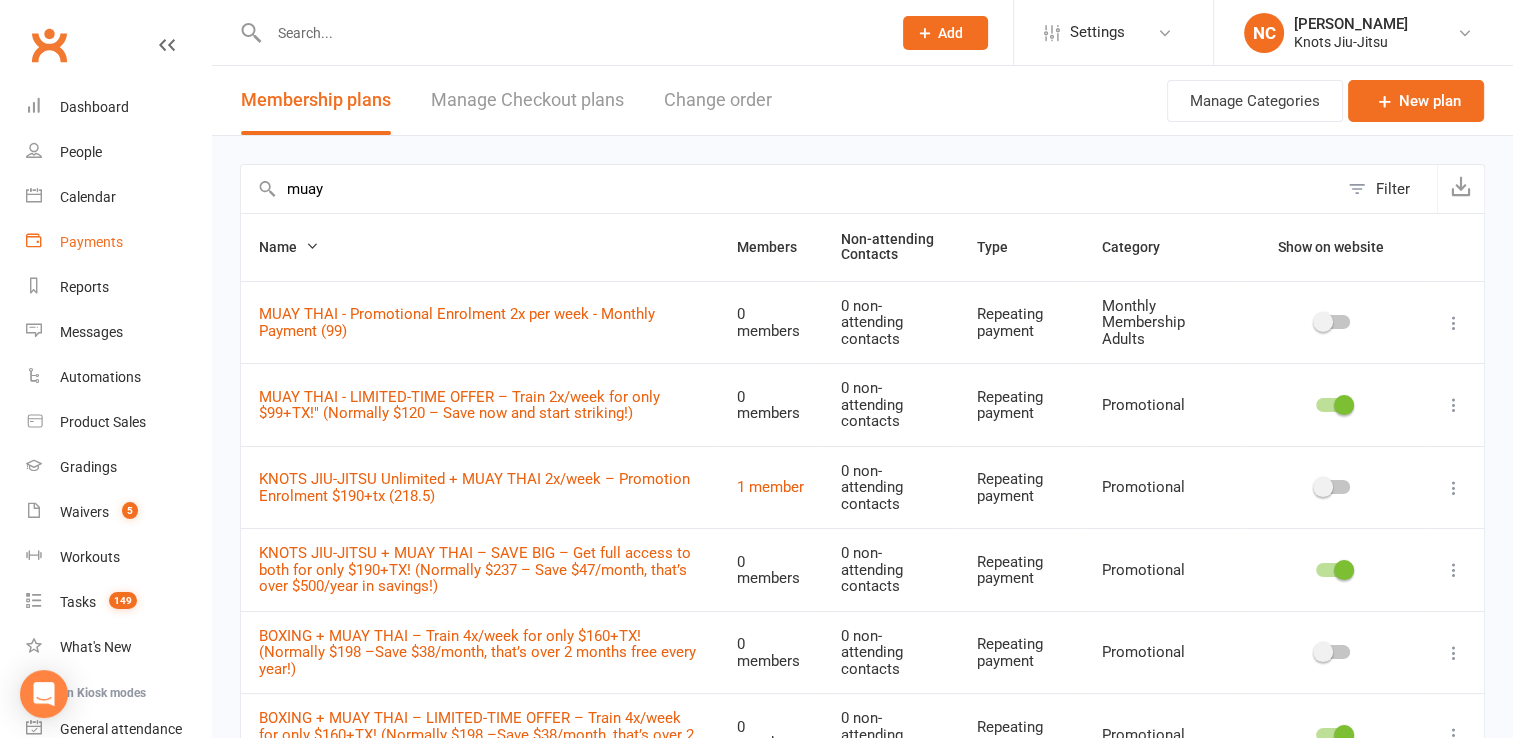 type on "muay" 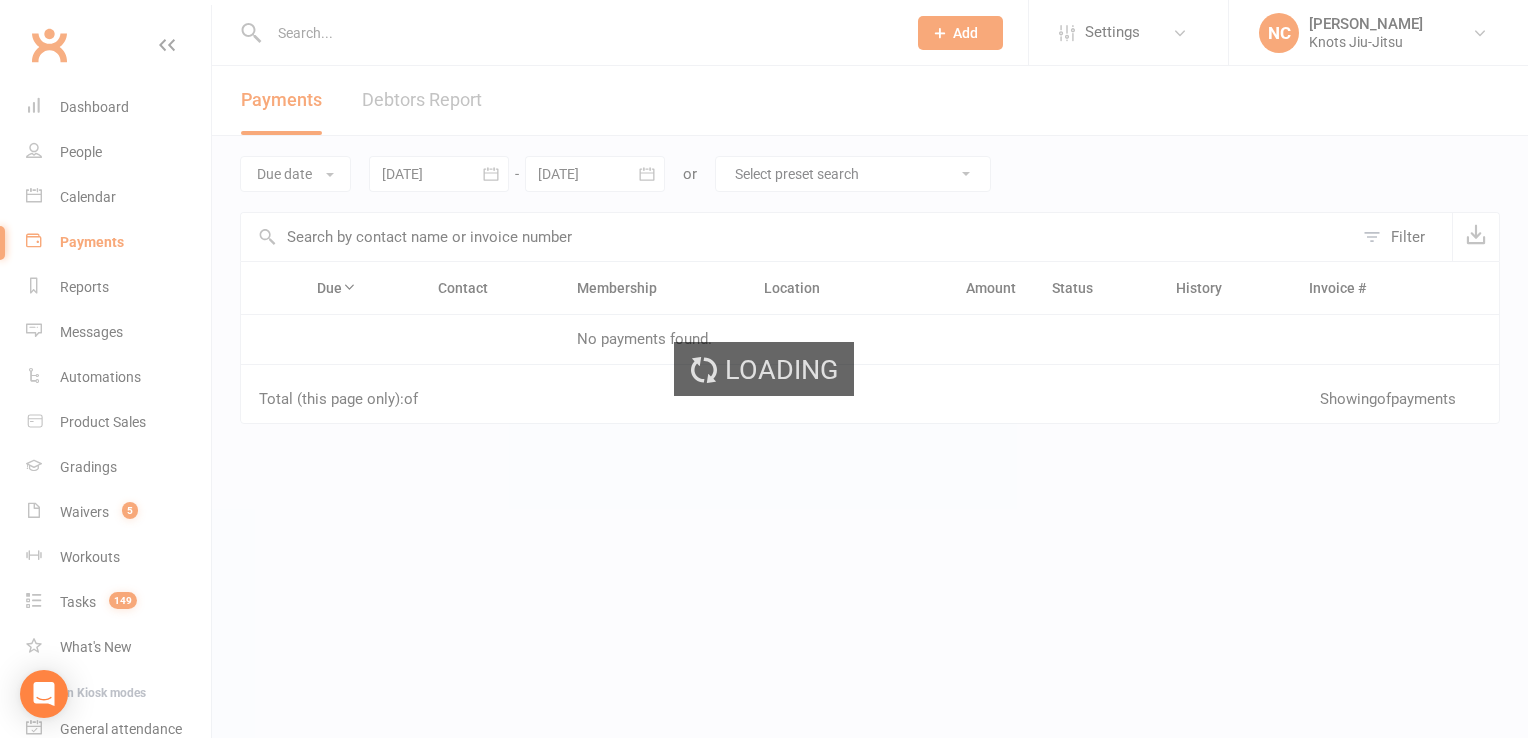 click on "Loading" at bounding box center [764, 369] 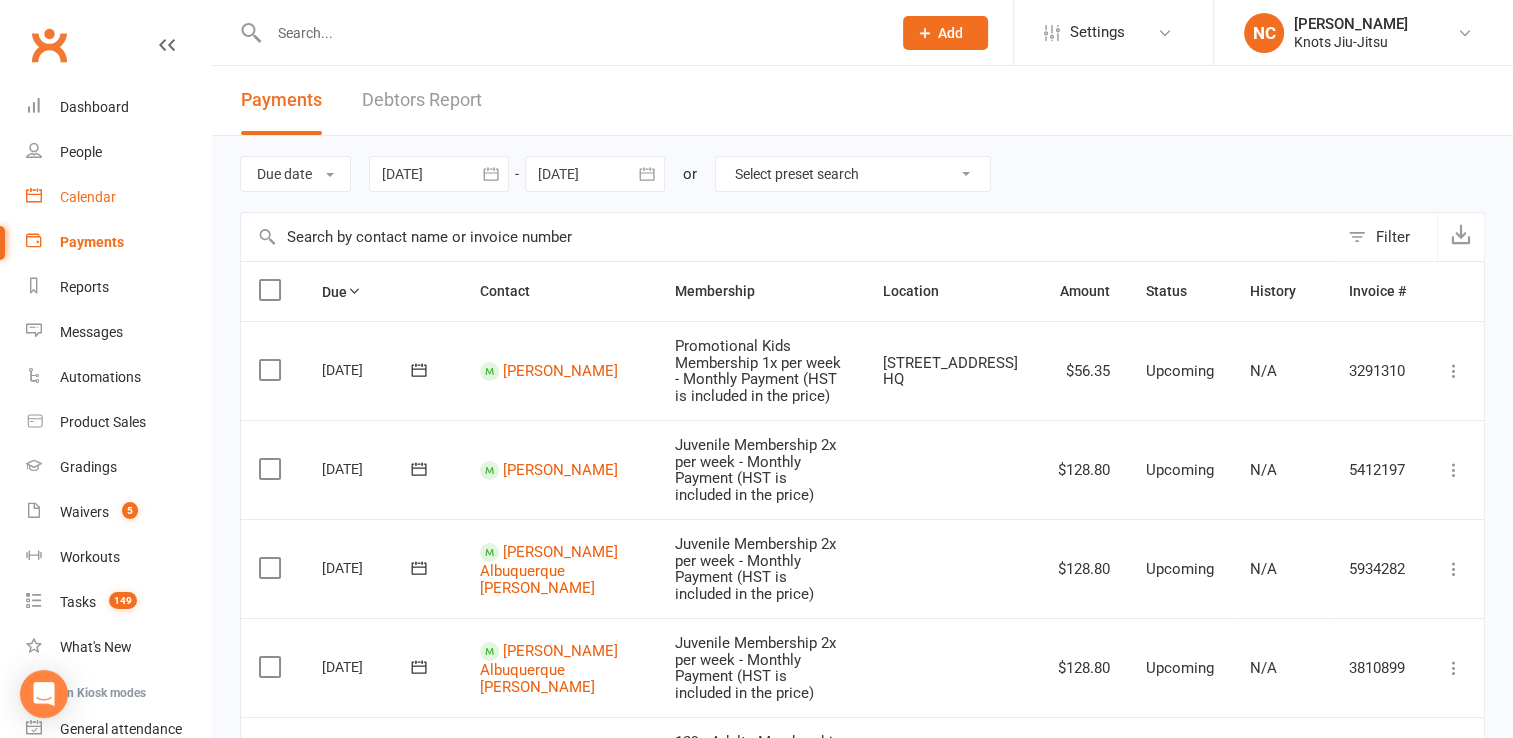 click on "Calendar" at bounding box center [88, 197] 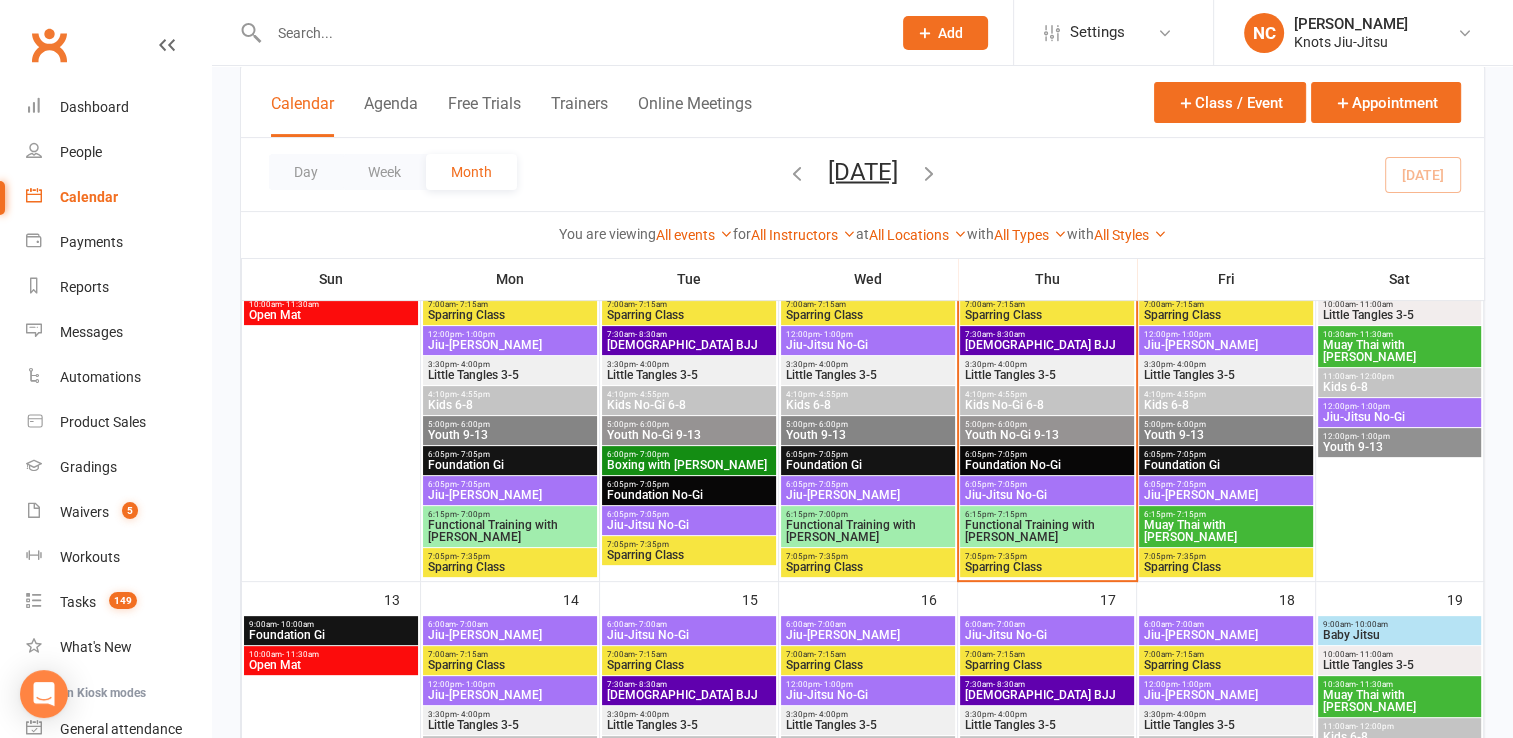 scroll, scrollTop: 544, scrollLeft: 0, axis: vertical 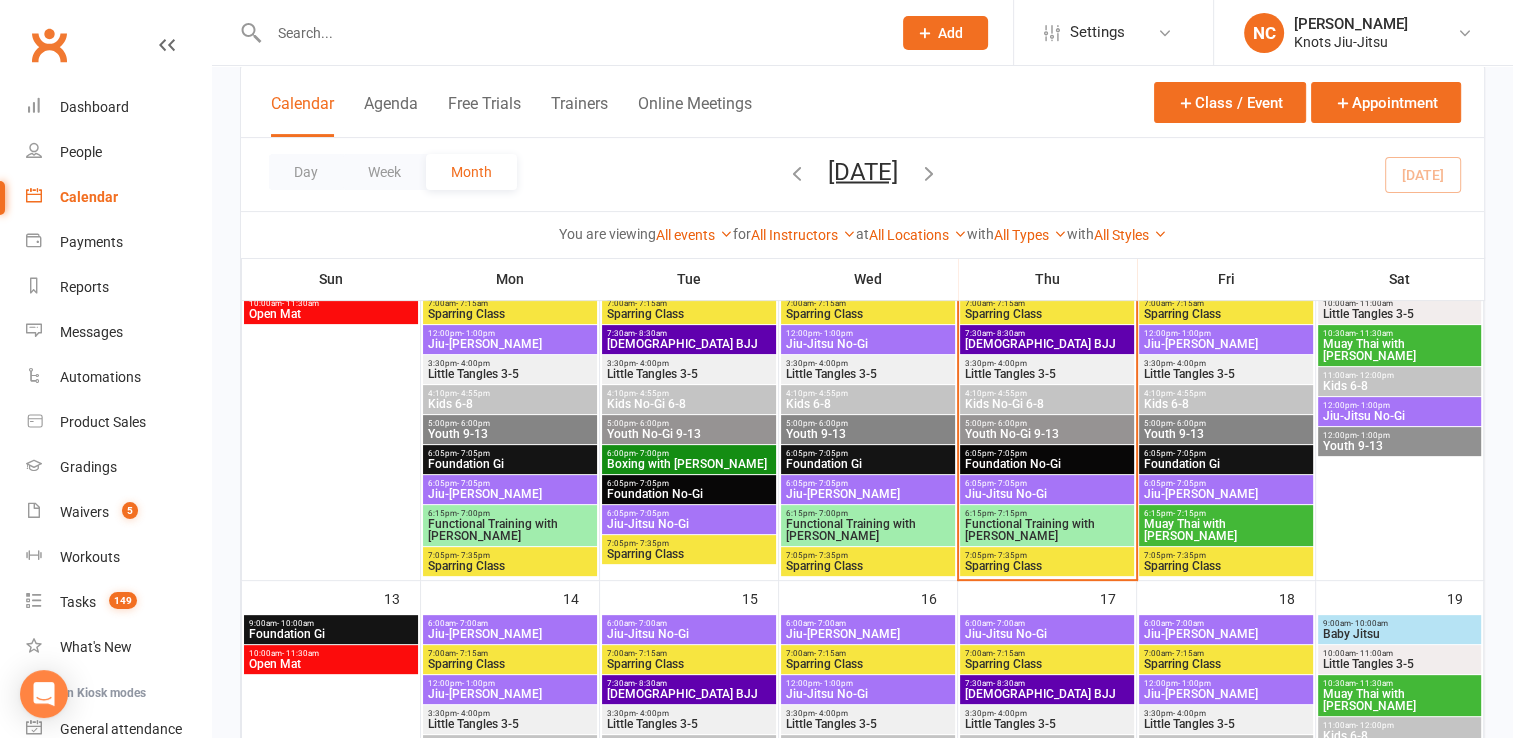 click on "Functional Training with [PERSON_NAME]" at bounding box center [1047, 530] 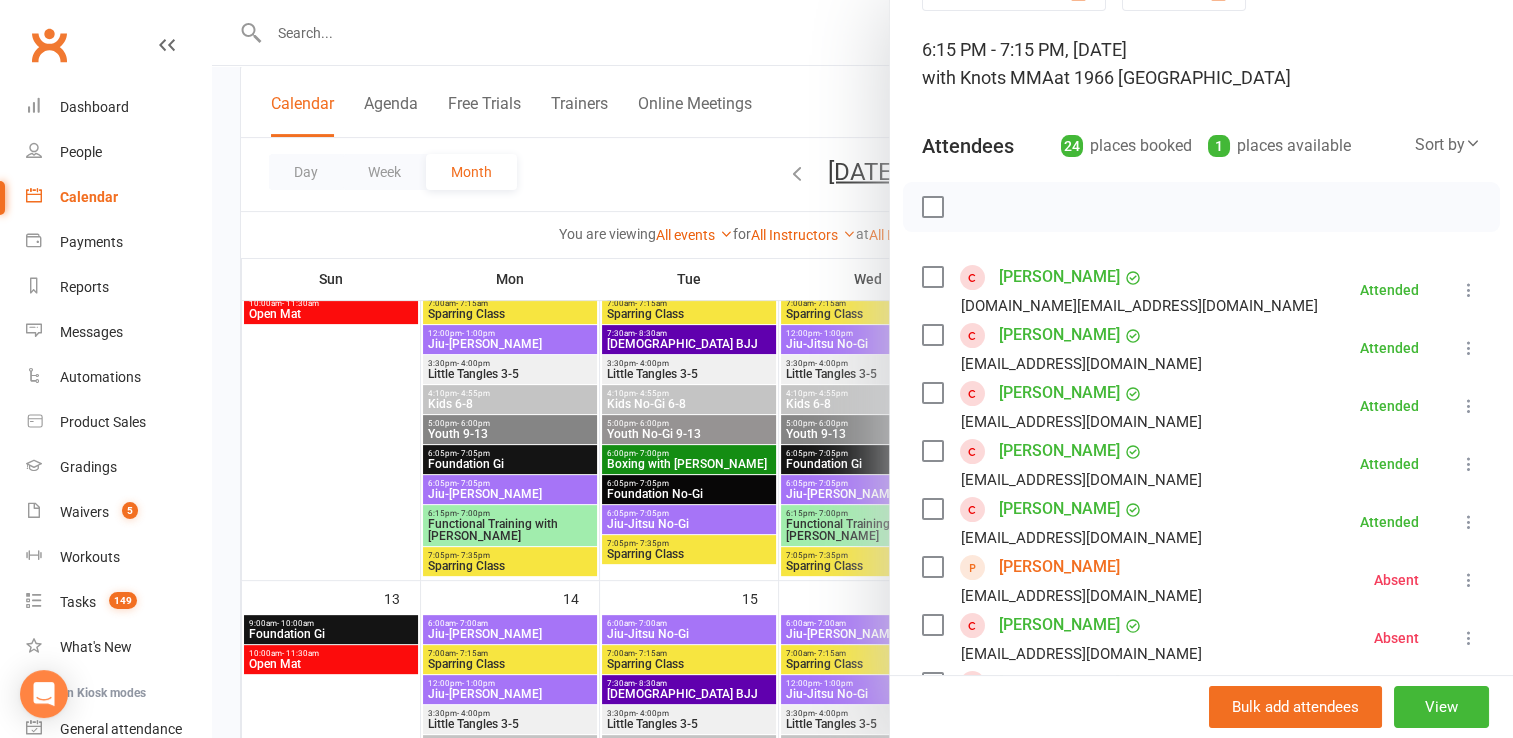 scroll, scrollTop: 110, scrollLeft: 0, axis: vertical 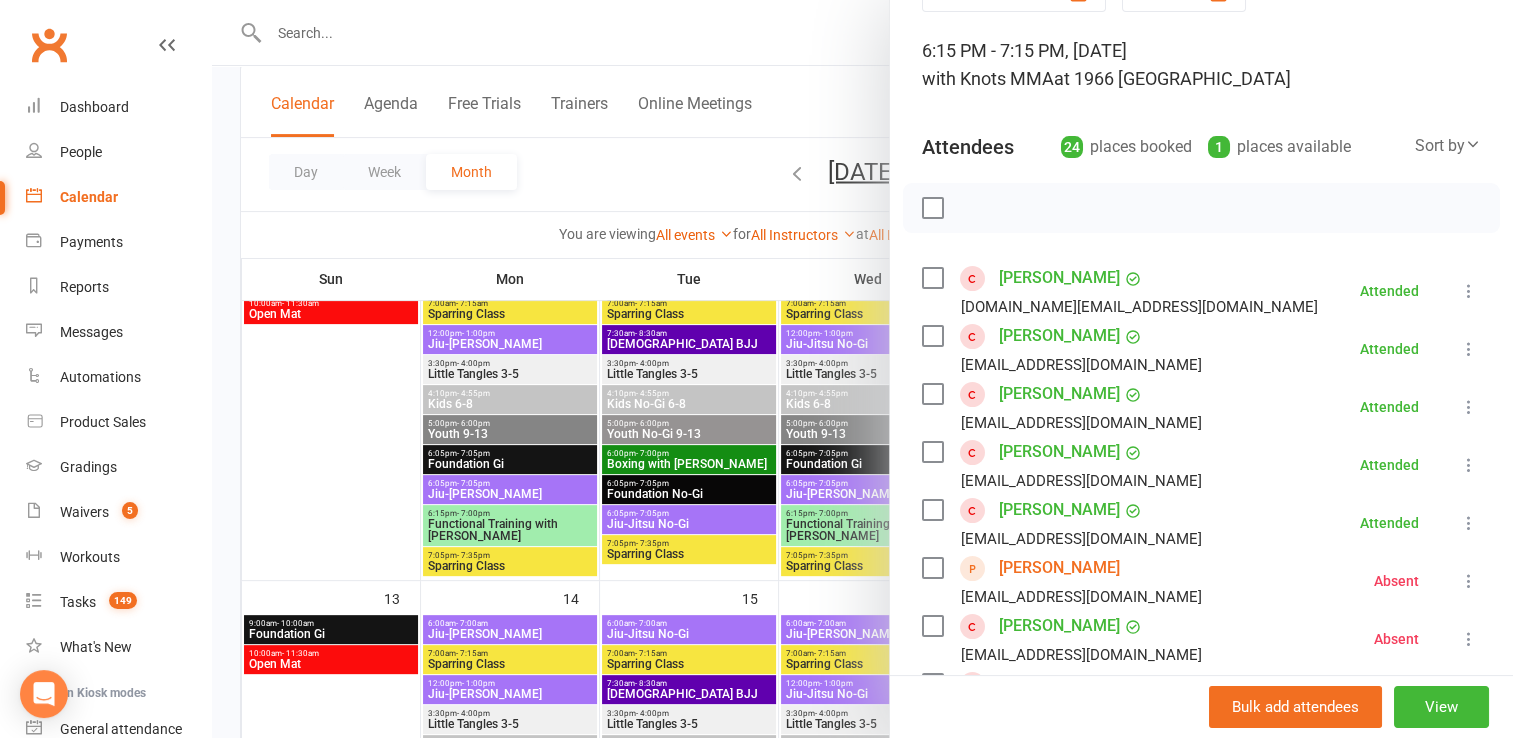click on "[PERSON_NAME]" at bounding box center [1059, 278] 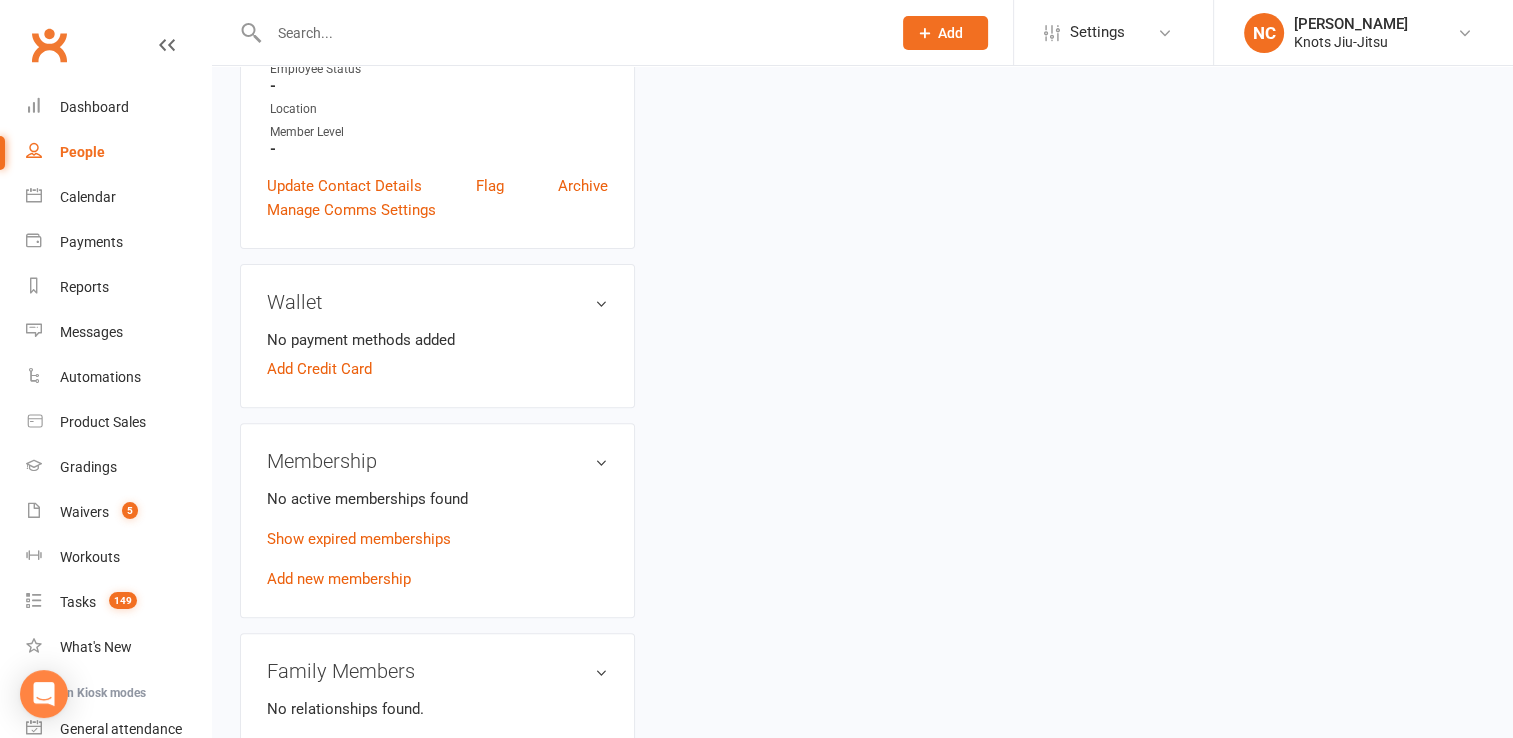 scroll, scrollTop: 0, scrollLeft: 0, axis: both 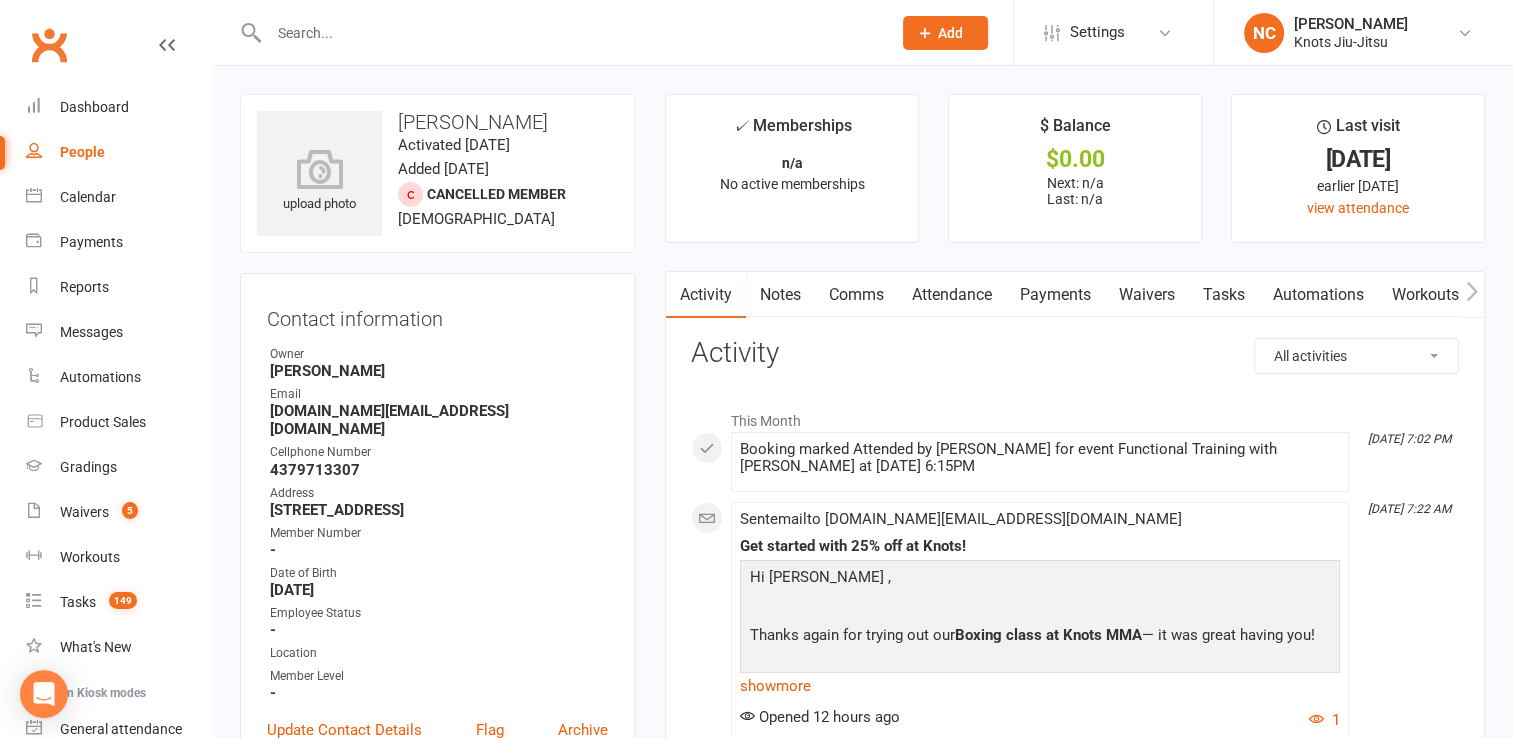 click on "Waivers" at bounding box center (1147, 295) 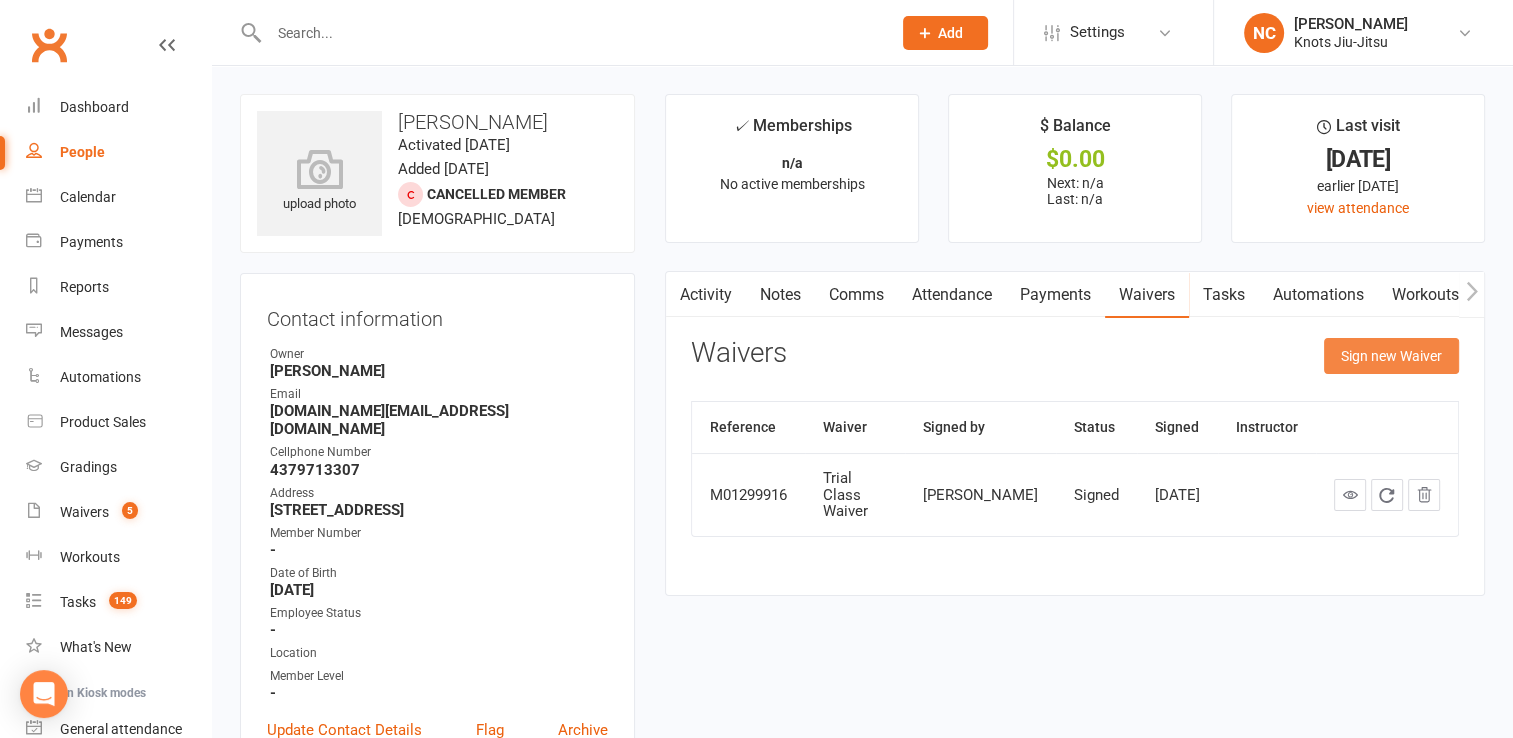 click on "Sign new Waiver" at bounding box center [1391, 356] 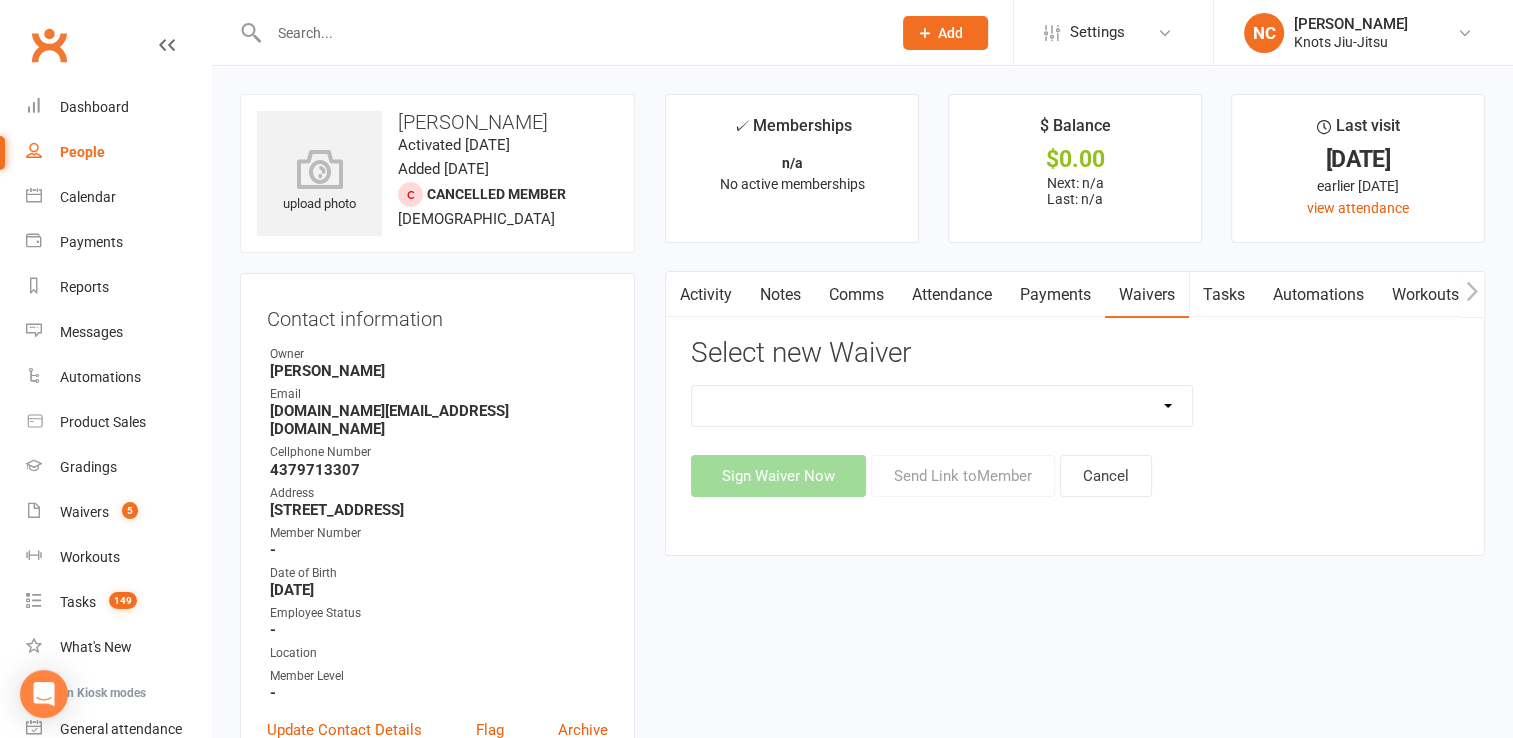 click on "Covid Vaccine Confirmation E.T.C. Partnership Member E.T.C. Partnership Member (No Photo) Existing Member Waiver Existing Member Waiver W/O Cc Details Faixa Branca - New Member Faixa Branca Trial Class Family Member Sign-Up New Member (No Photo) New Member Sign Up New Member Sign Up for Functional Training New Member Sign Up for Muay Thai New Member Waiver (Without CC) Permission To Use Credit Card Trial Class Waiver" at bounding box center (942, 406) 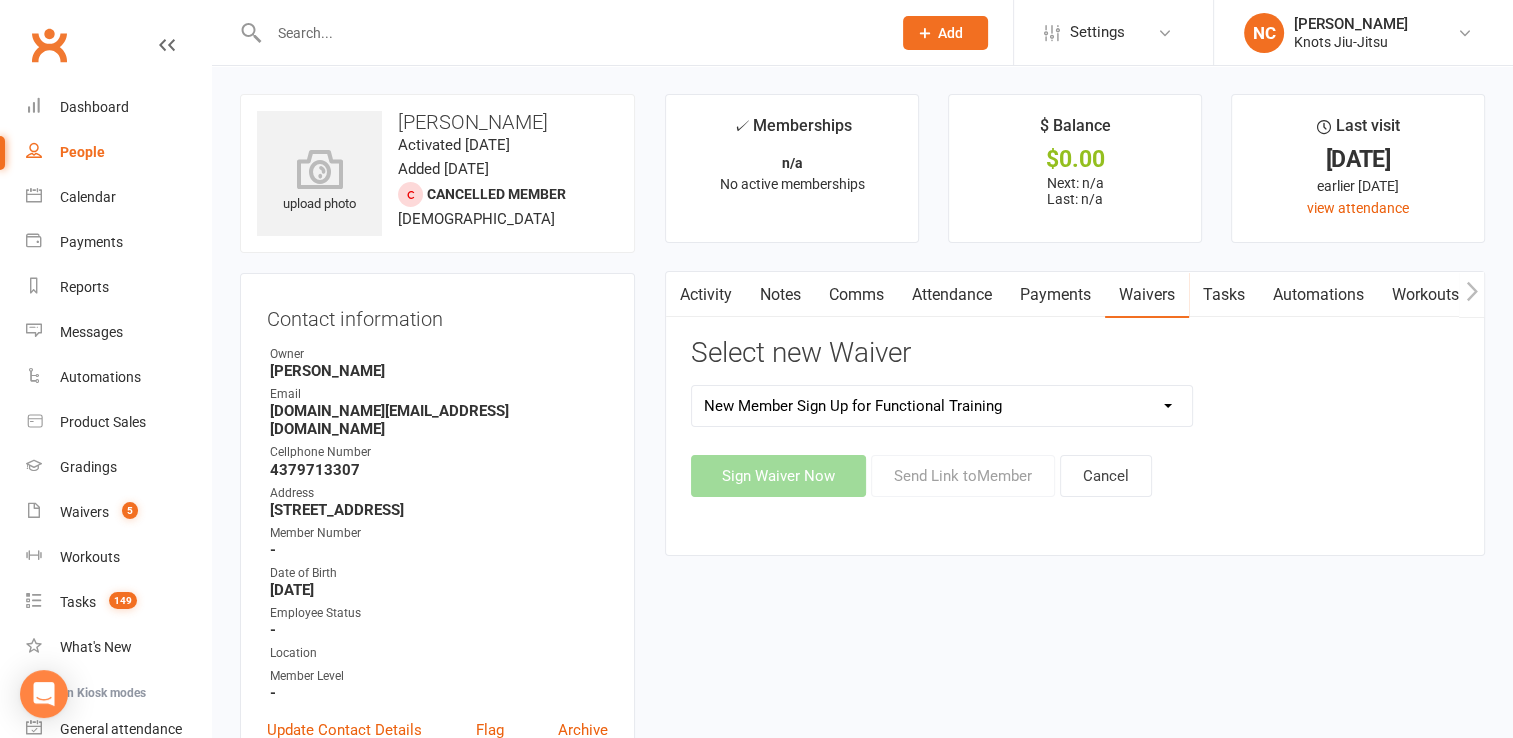 click on "Covid Vaccine Confirmation E.T.C. Partnership Member E.T.C. Partnership Member (No Photo) Existing Member Waiver Existing Member Waiver W/O Cc Details Faixa Branca - New Member Faixa Branca Trial Class Family Member Sign-Up New Member (No Photo) New Member Sign Up New Member Sign Up for Functional Training New Member Sign Up for Muay Thai New Member Waiver (Without CC) Permission To Use Credit Card Trial Class Waiver" at bounding box center (942, 406) 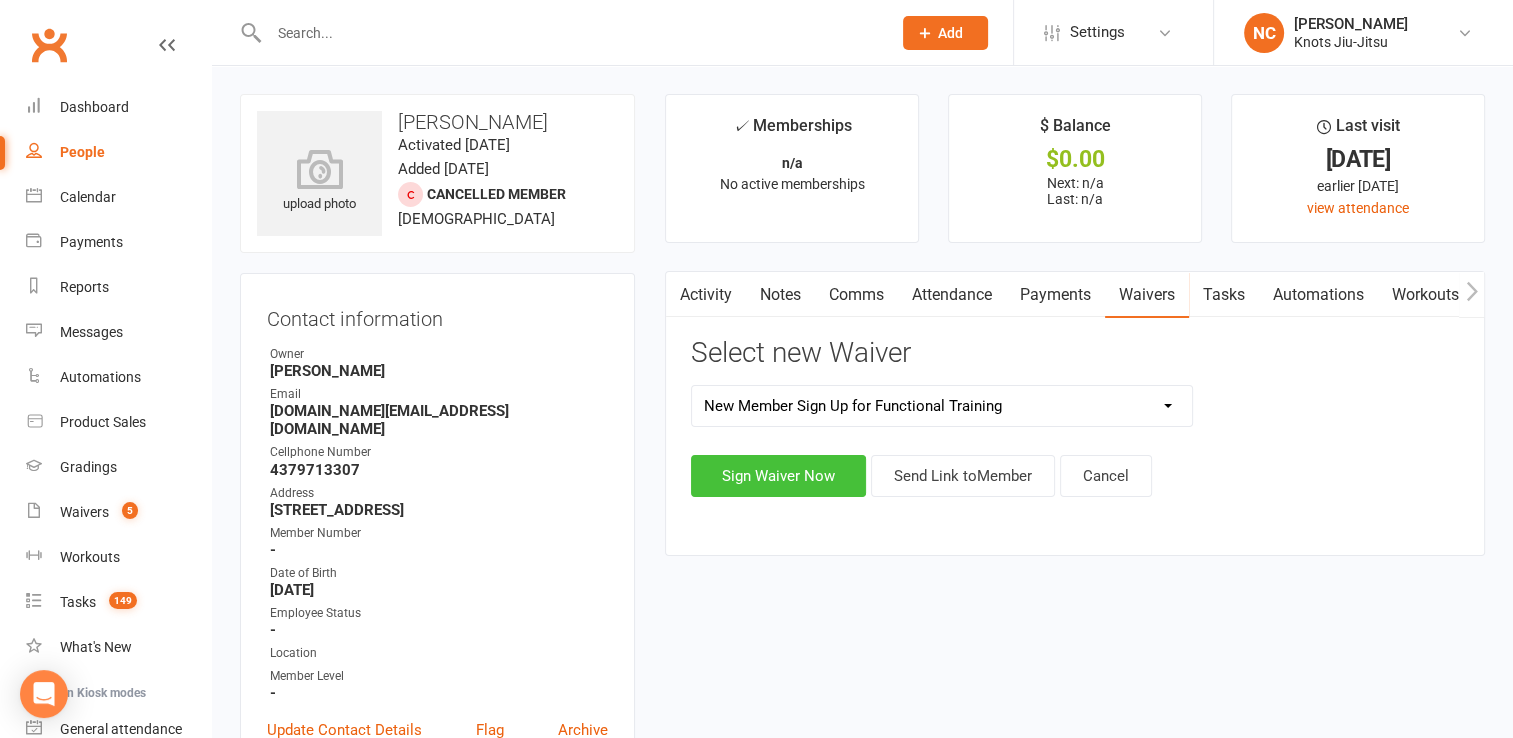 click on "Sign Waiver Now" at bounding box center [778, 476] 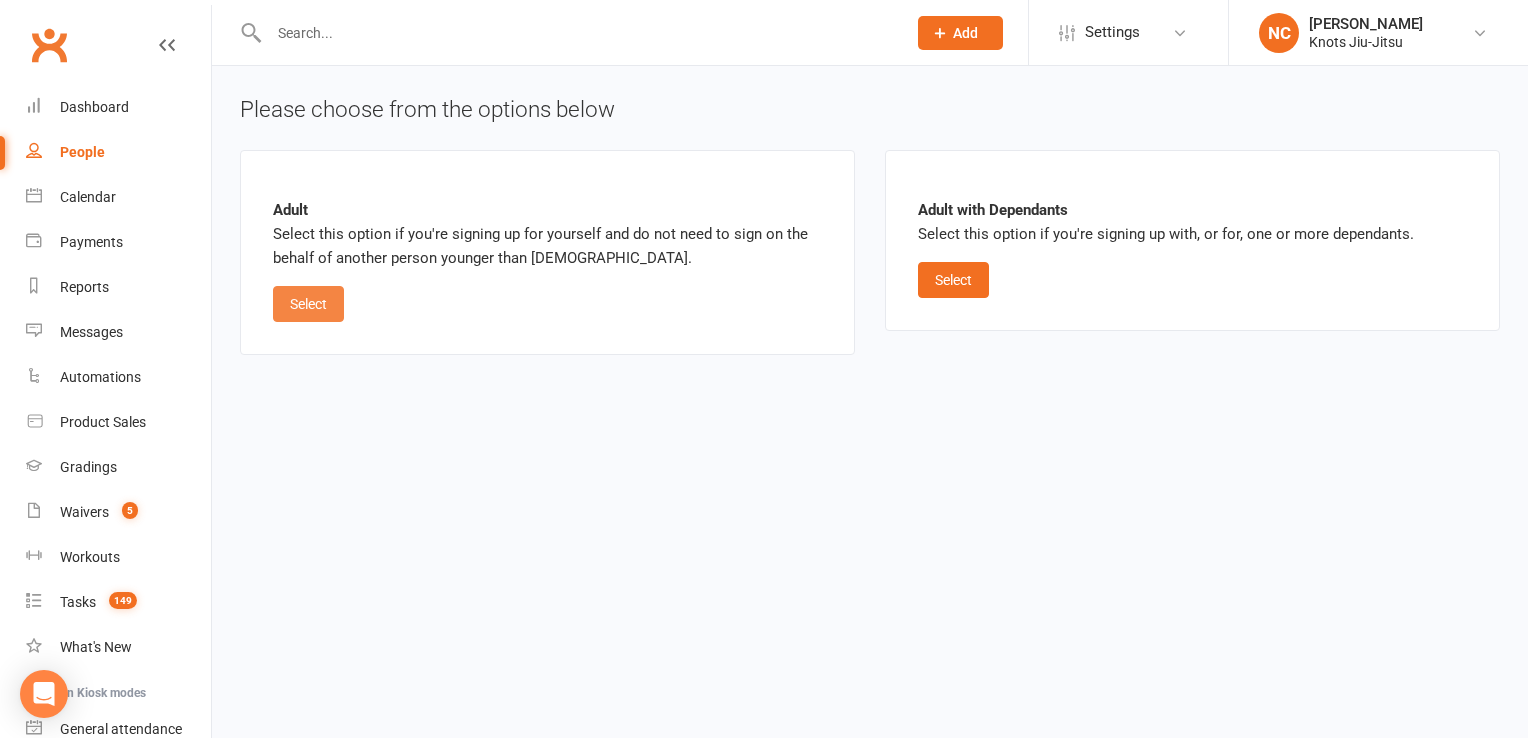 click on "Select" at bounding box center [308, 304] 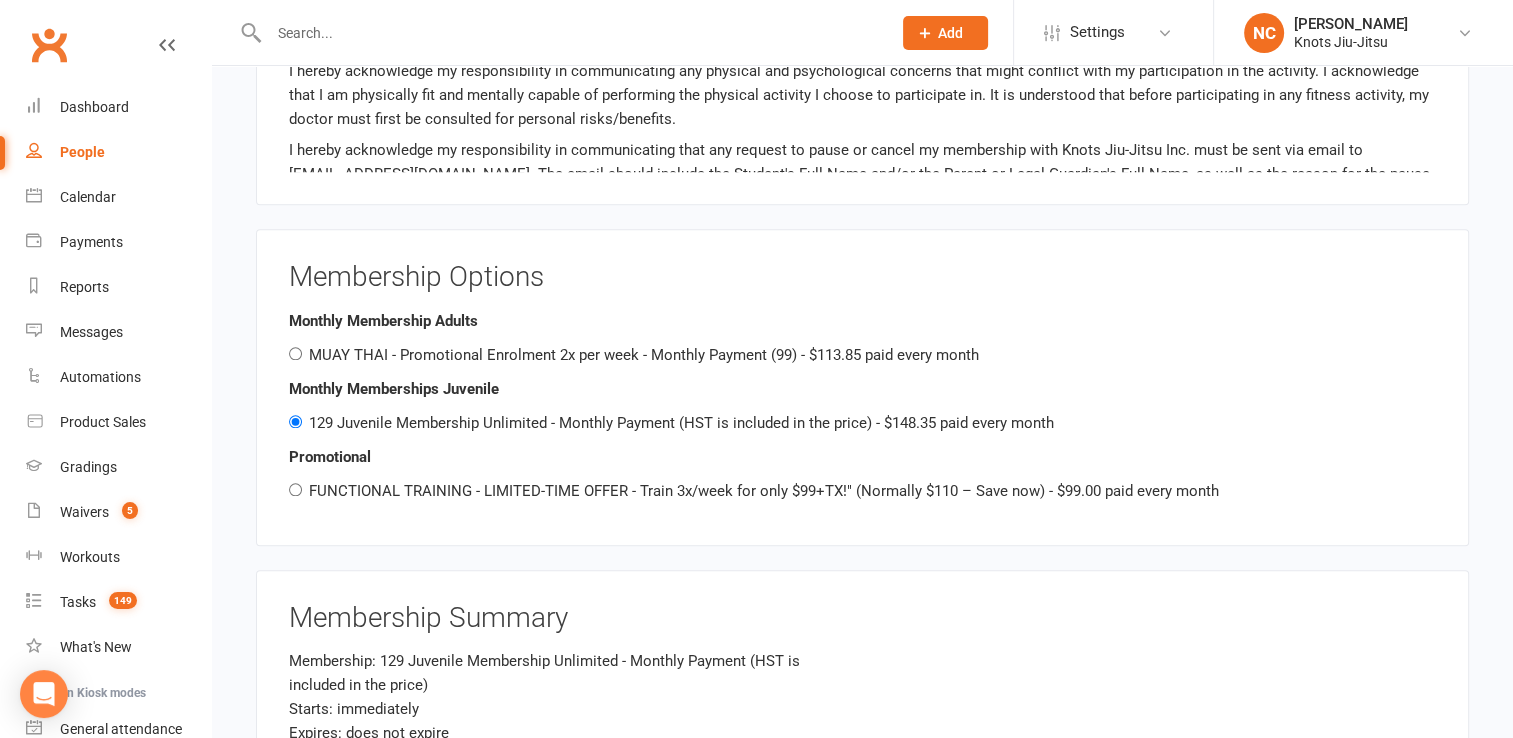 scroll, scrollTop: 1952, scrollLeft: 0, axis: vertical 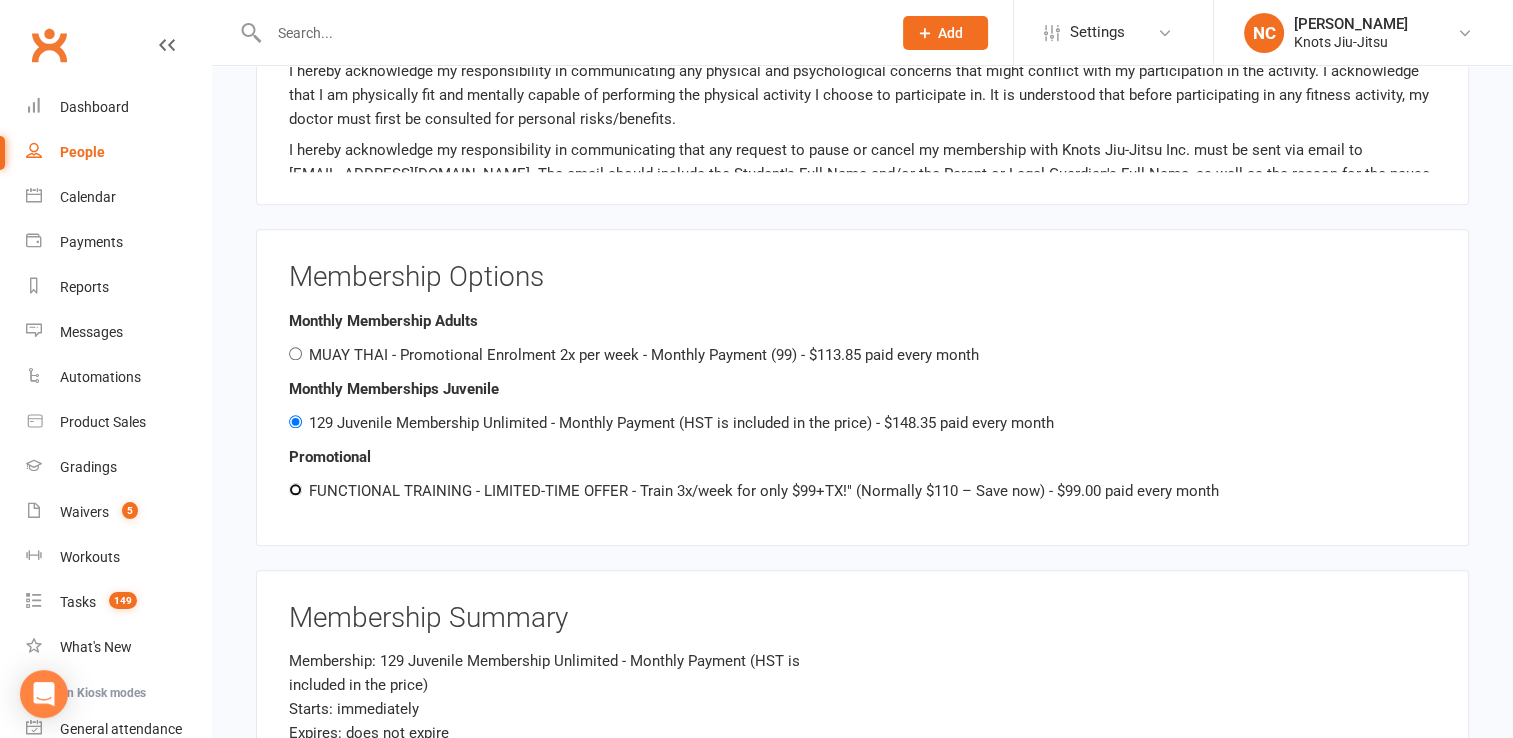 click on "FUNCTIONAL TRAINING - LIMITED-TIME OFFER - Train 3x/week for only $99+TX!" (Normally $110 – Save now) - $99.00 paid every month" at bounding box center (295, 489) 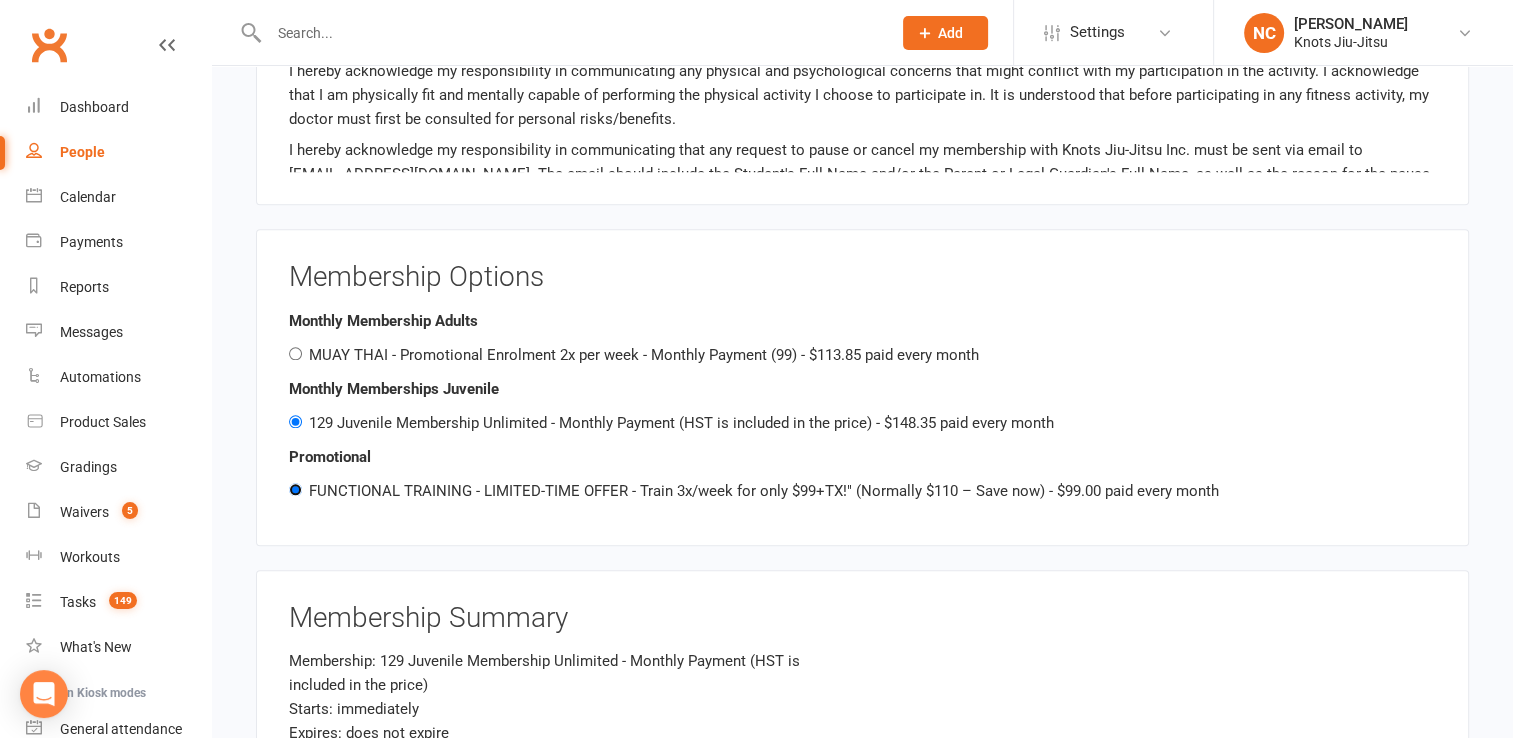 radio on "false" 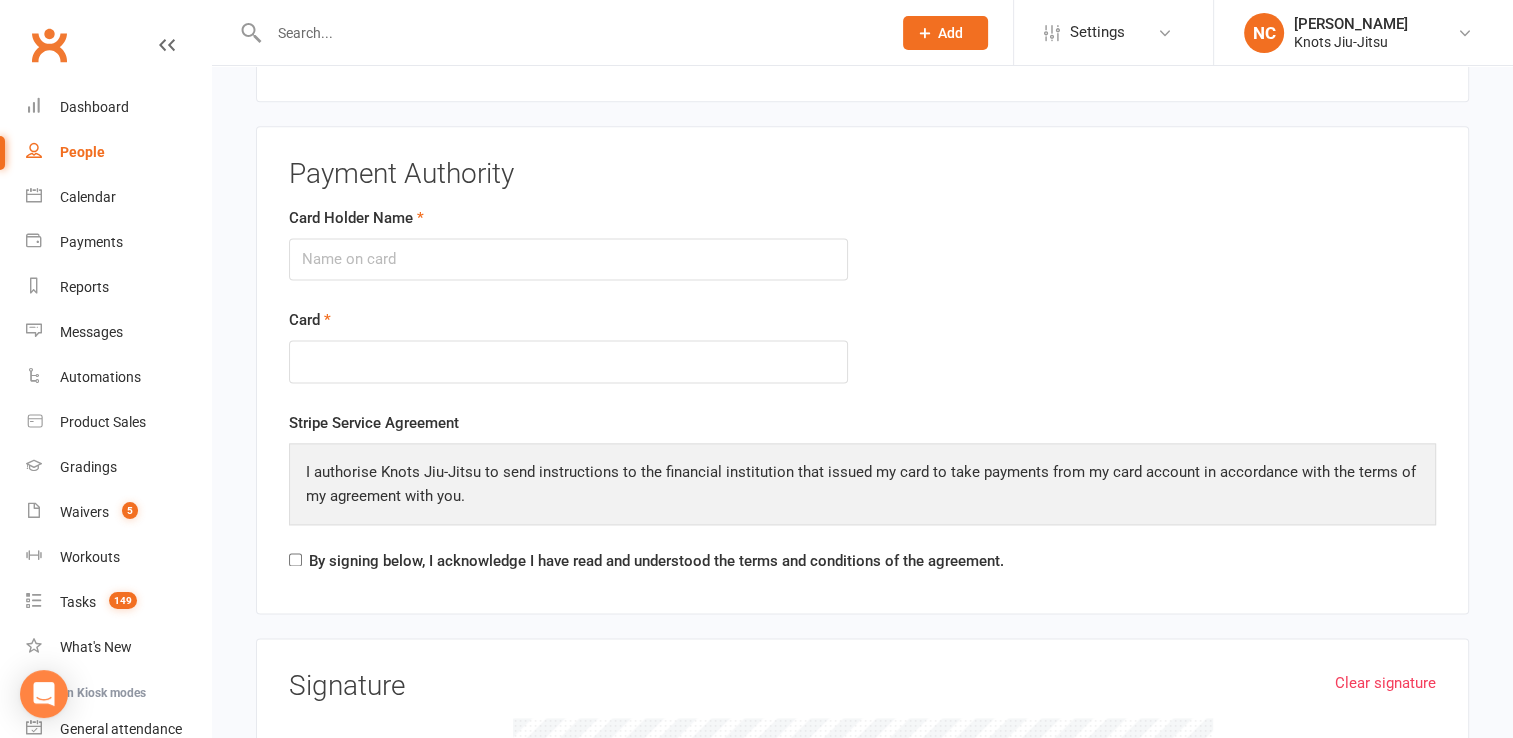 scroll, scrollTop: 2674, scrollLeft: 0, axis: vertical 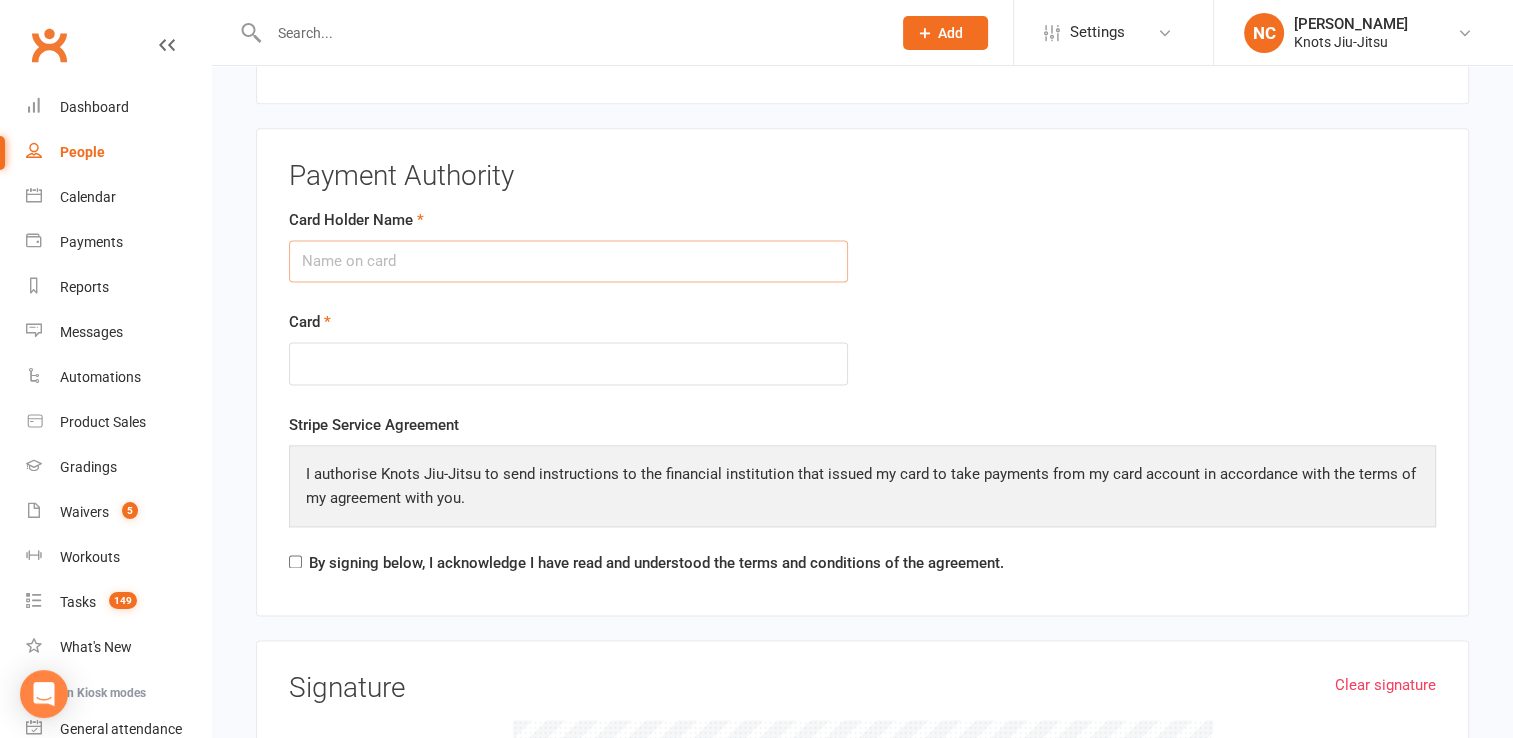 click on "Card Holder Name" at bounding box center [568, 261] 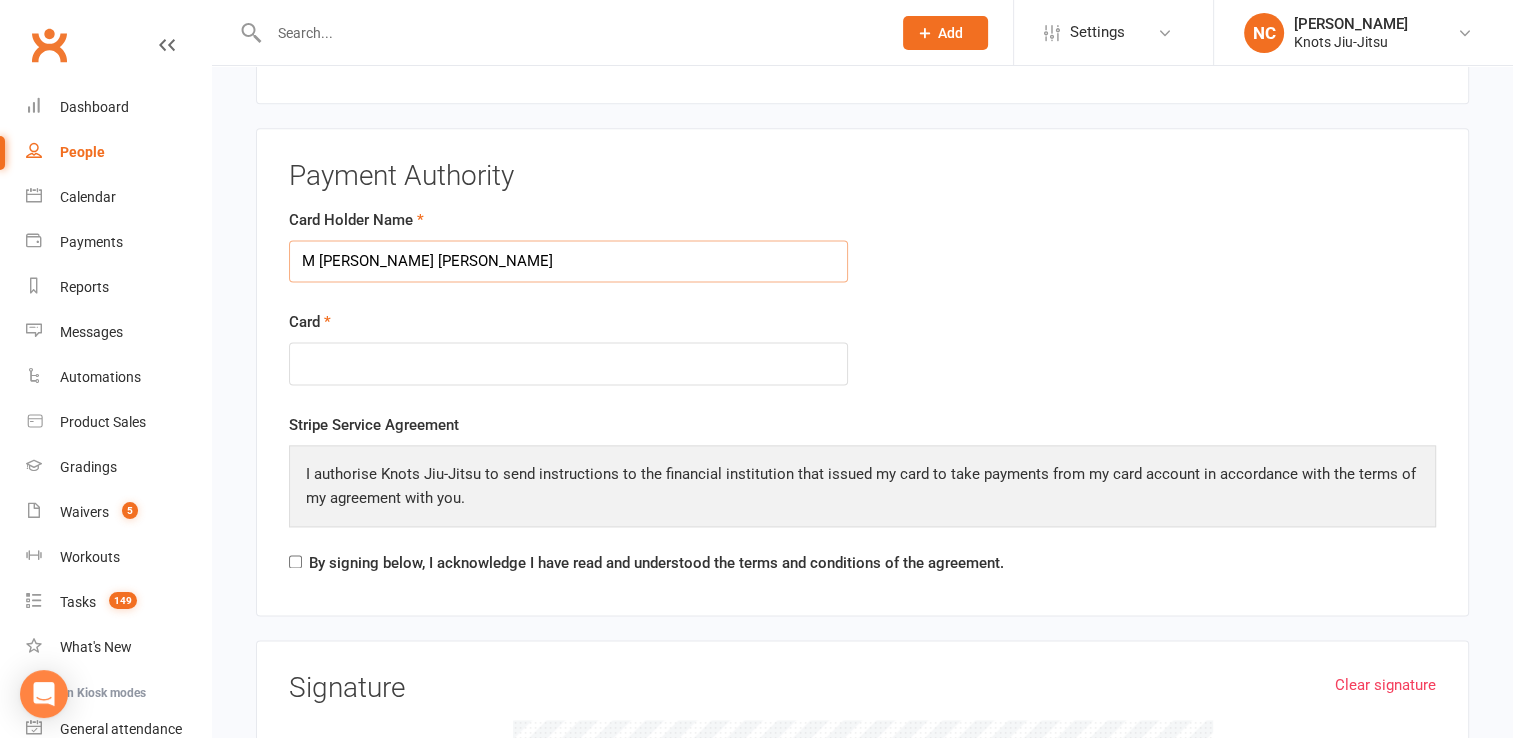 type on "M [PERSON_NAME] [PERSON_NAME]" 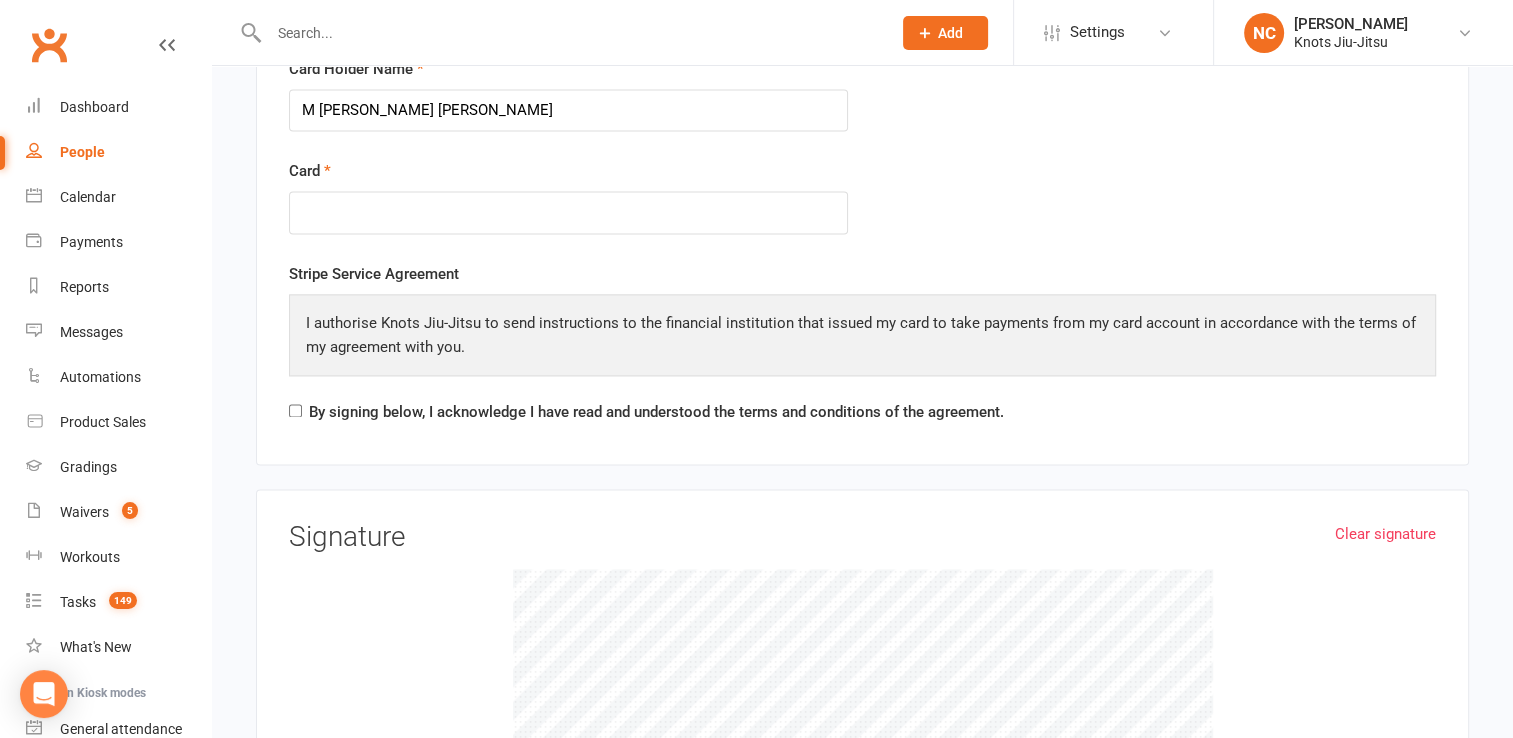 scroll, scrollTop: 2830, scrollLeft: 0, axis: vertical 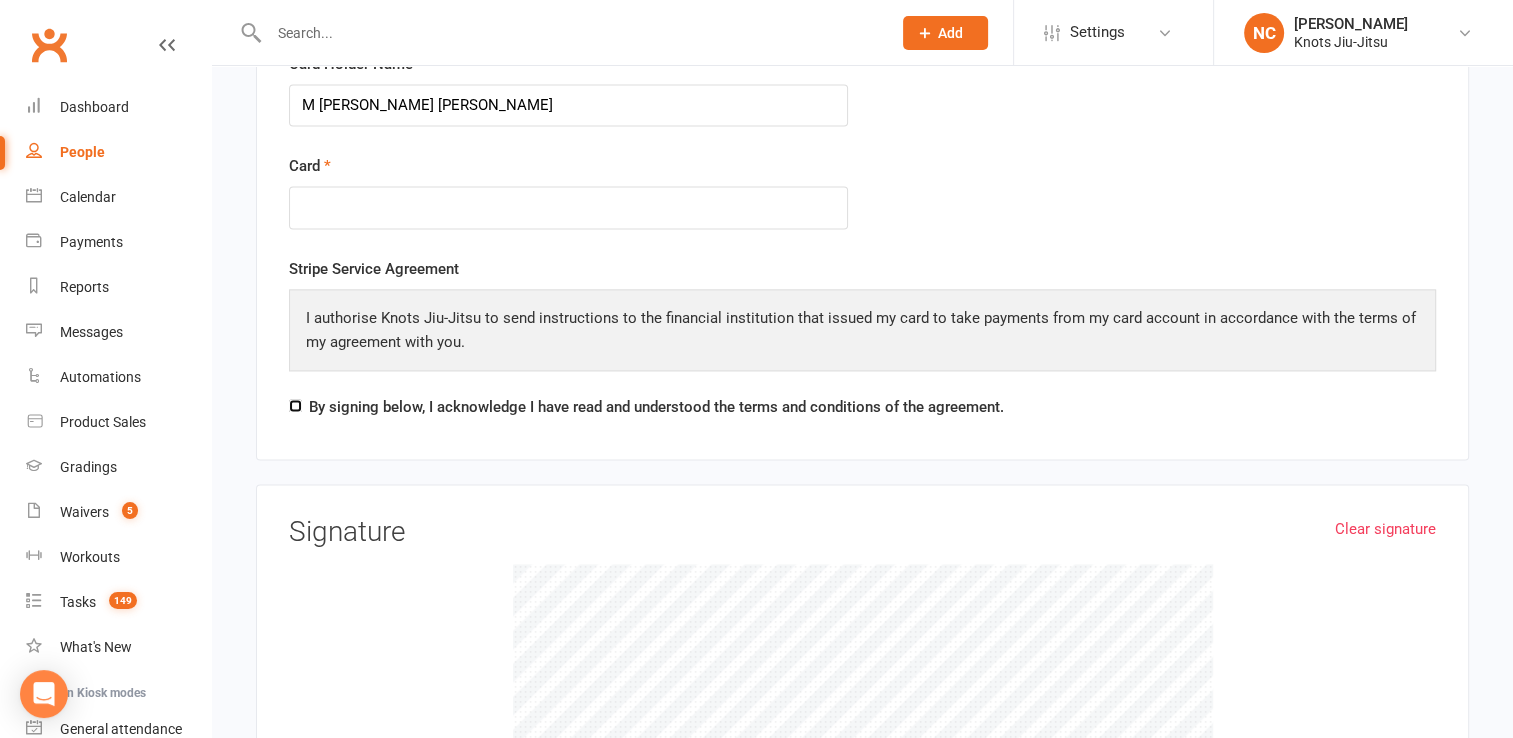 click on "By signing below, I acknowledge I have read and understood the terms and conditions of the agreement." at bounding box center (295, 405) 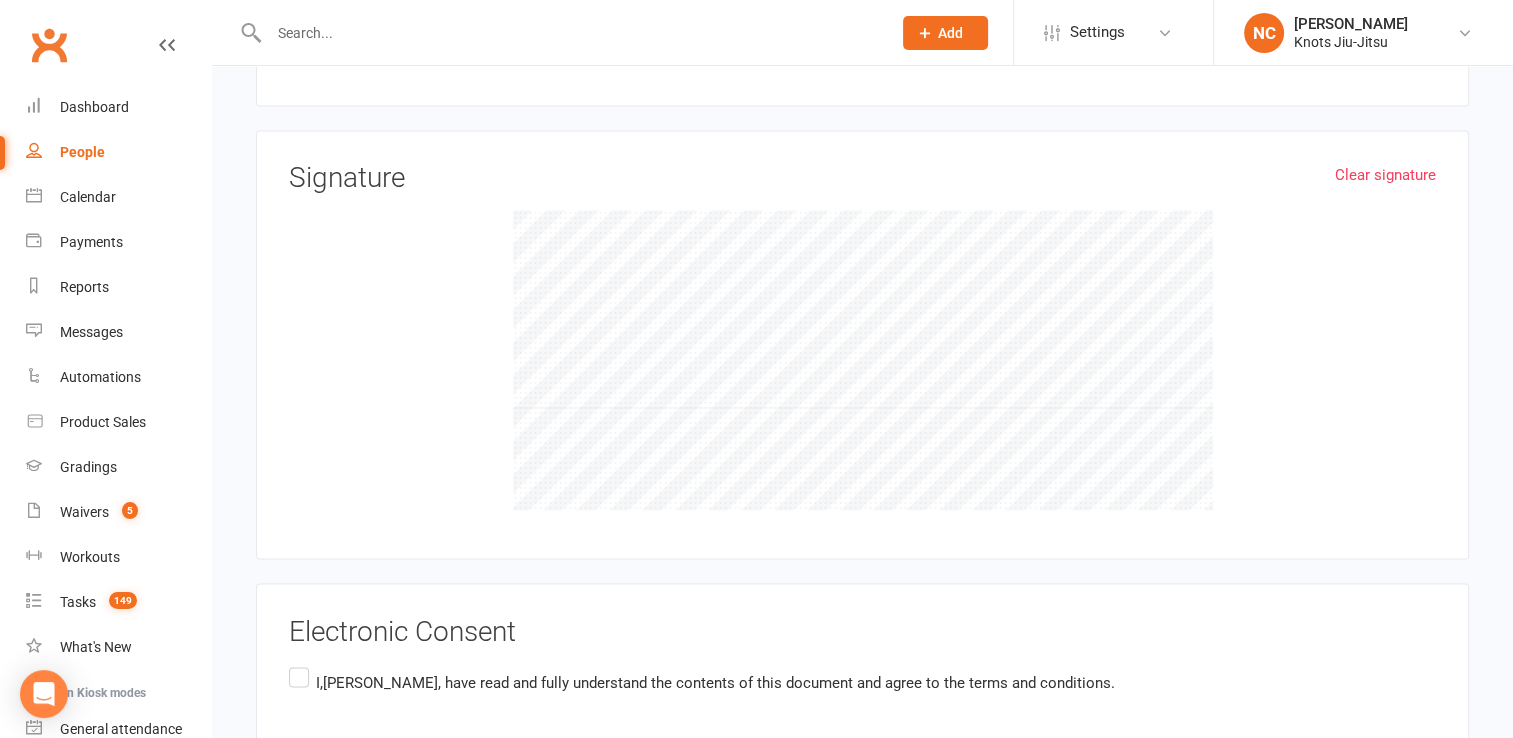 scroll, scrollTop: 3180, scrollLeft: 0, axis: vertical 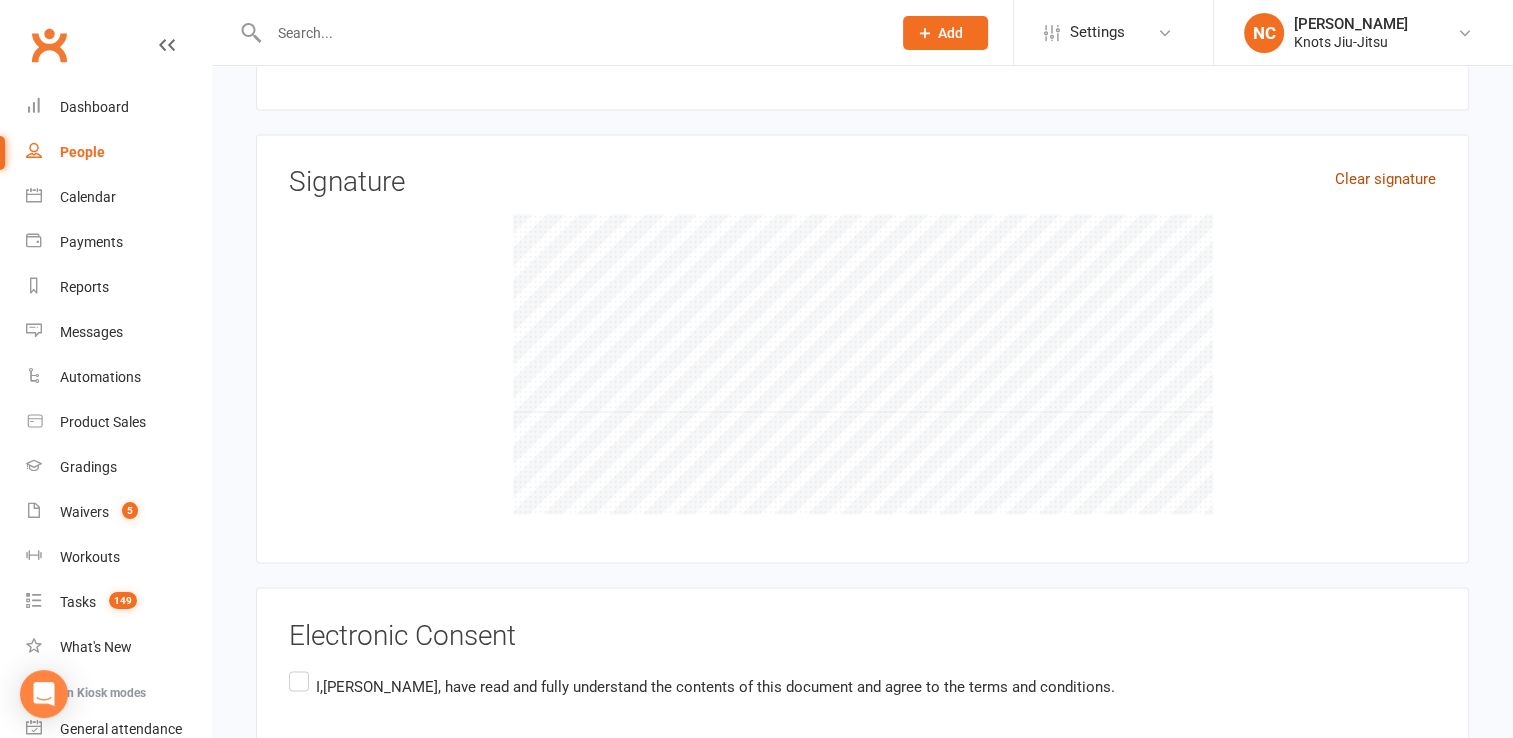 click on "Clear signature" at bounding box center (1385, 179) 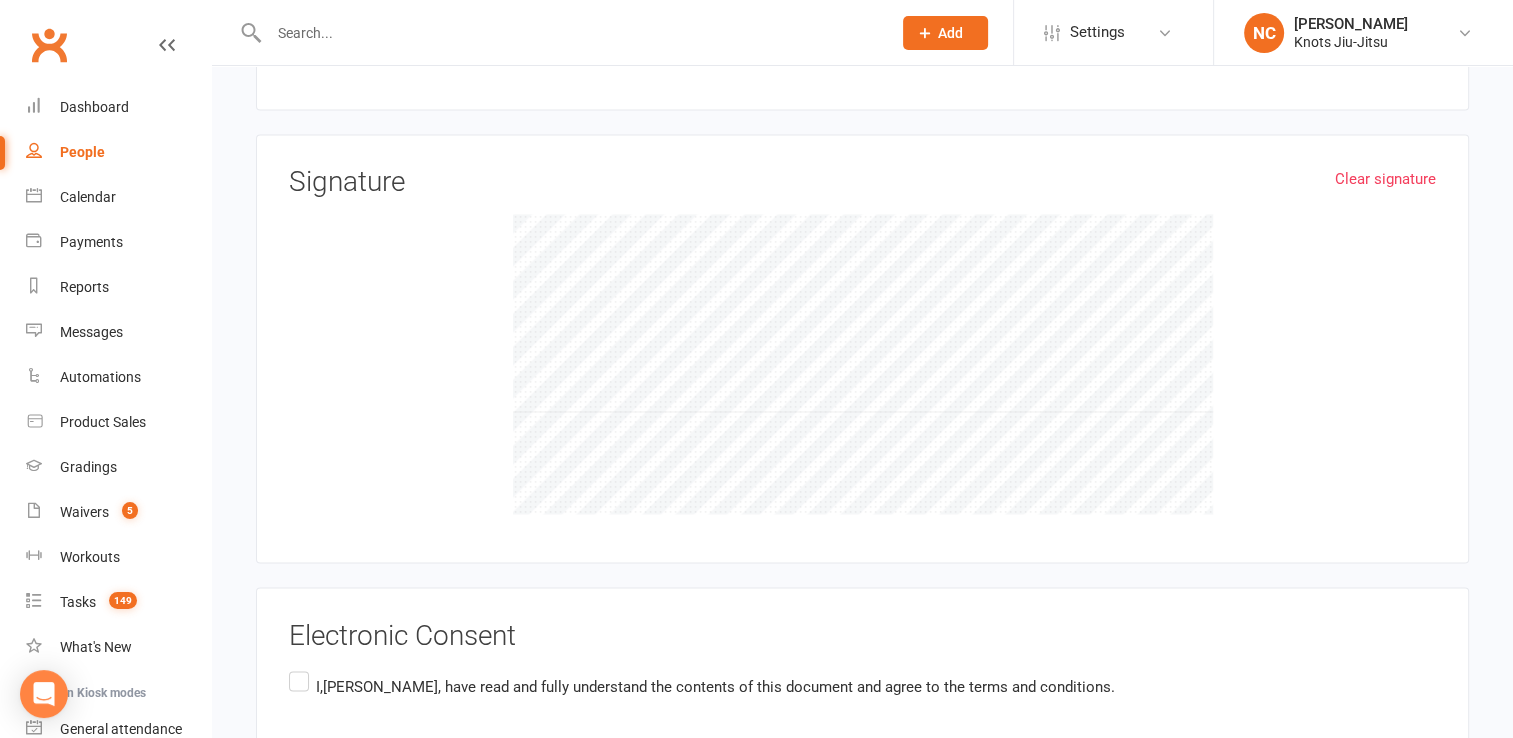 click on "I,[PERSON_NAME]  , have read and fully understand the contents of this document and agree to the terms and conditions." at bounding box center (702, 686) 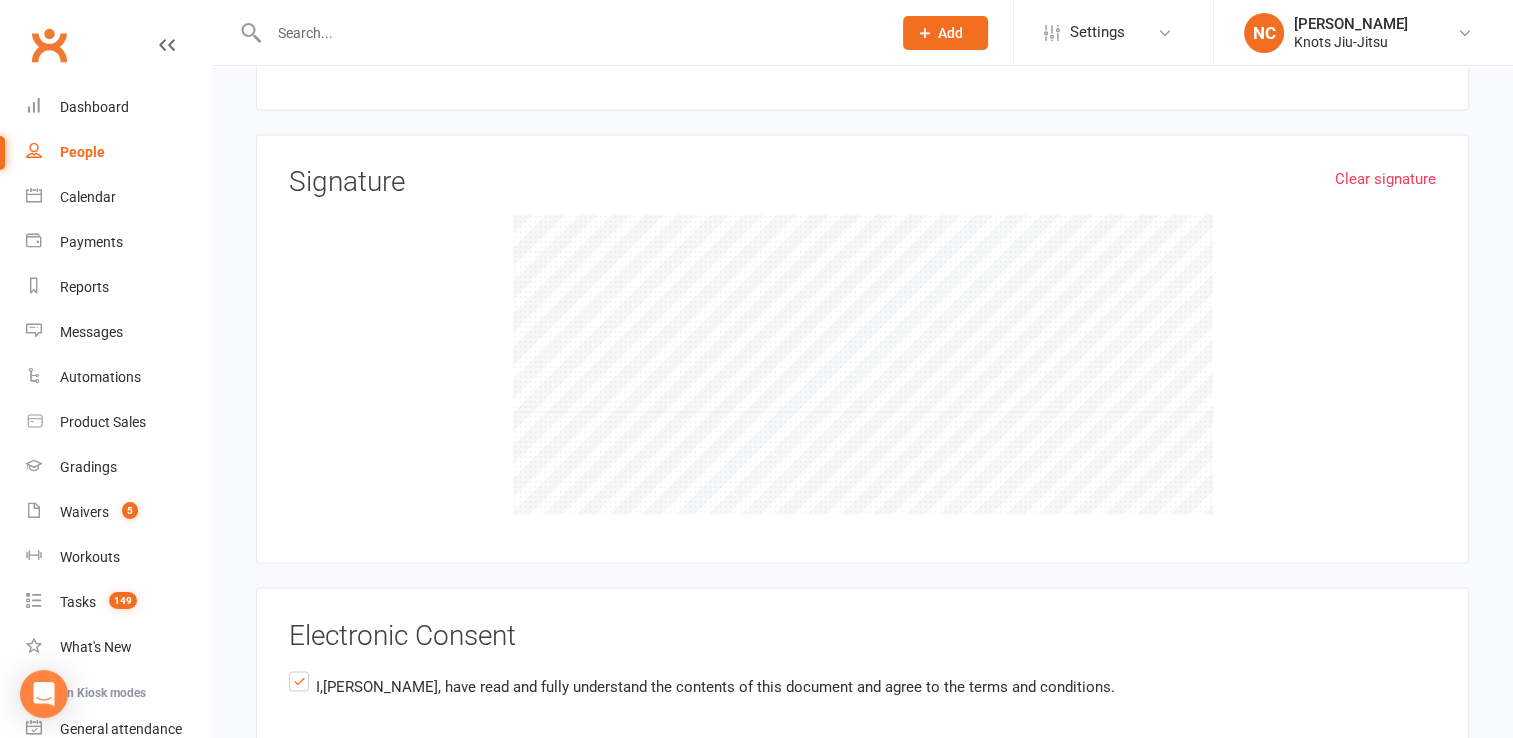 scroll, scrollTop: 3297, scrollLeft: 0, axis: vertical 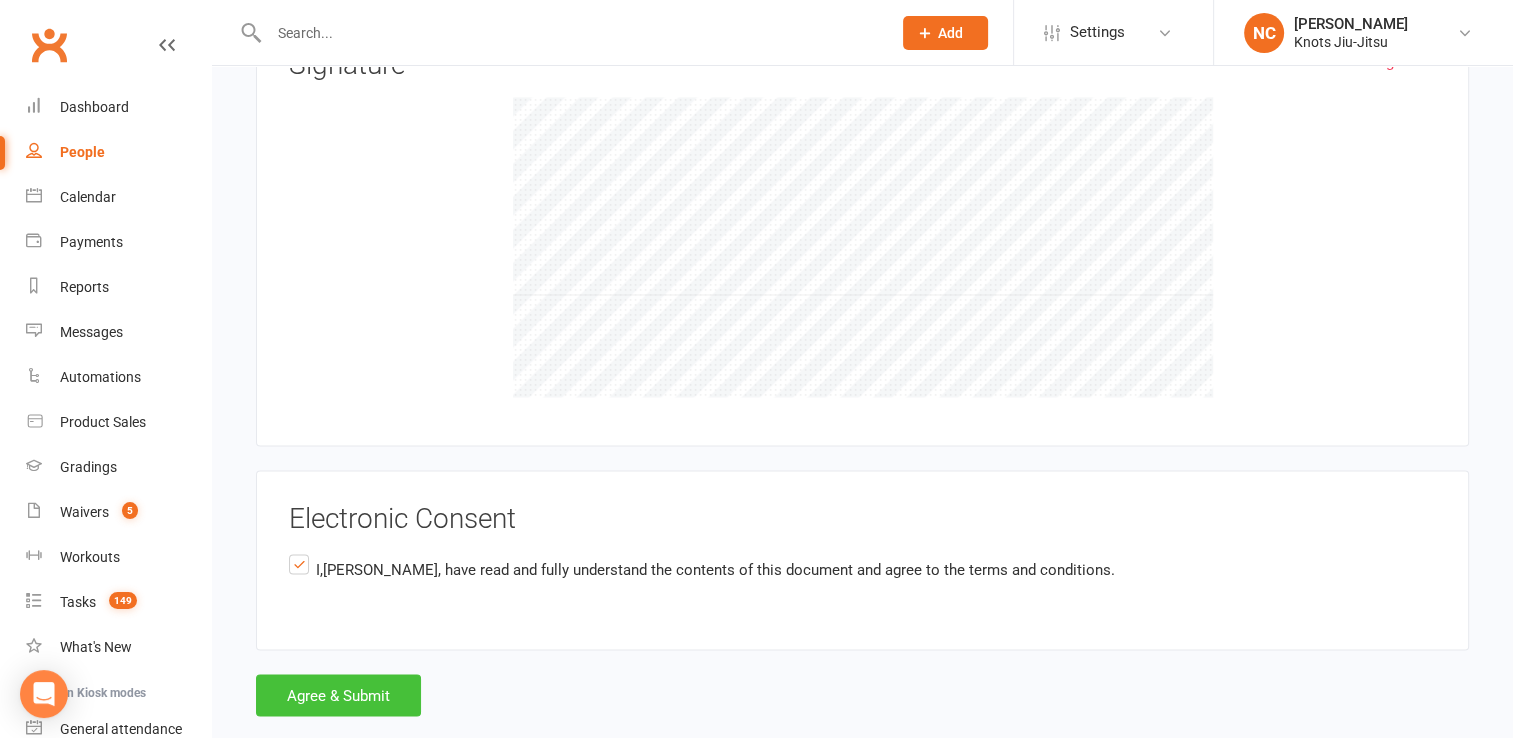 click on "Agree & Submit" at bounding box center (338, 695) 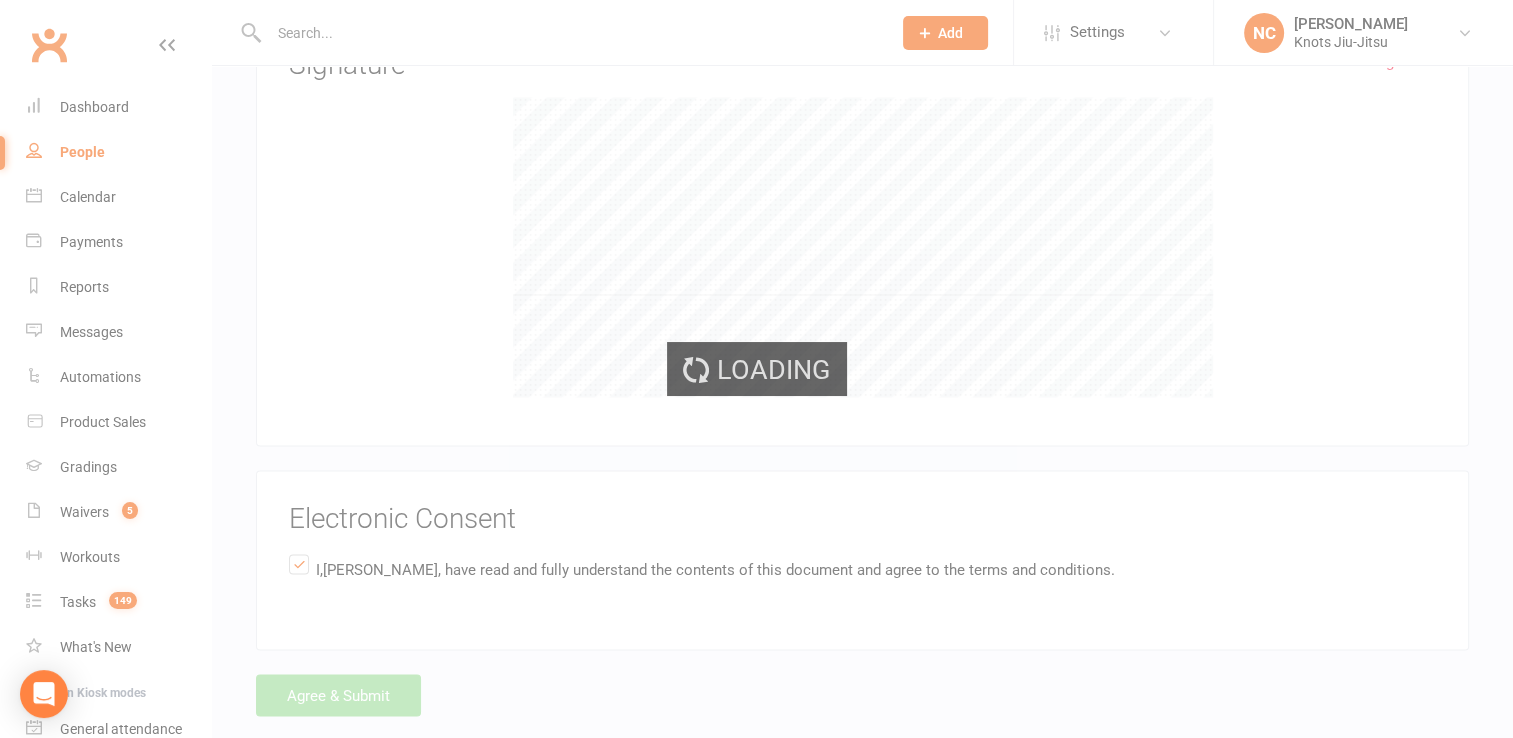 scroll, scrollTop: 0, scrollLeft: 0, axis: both 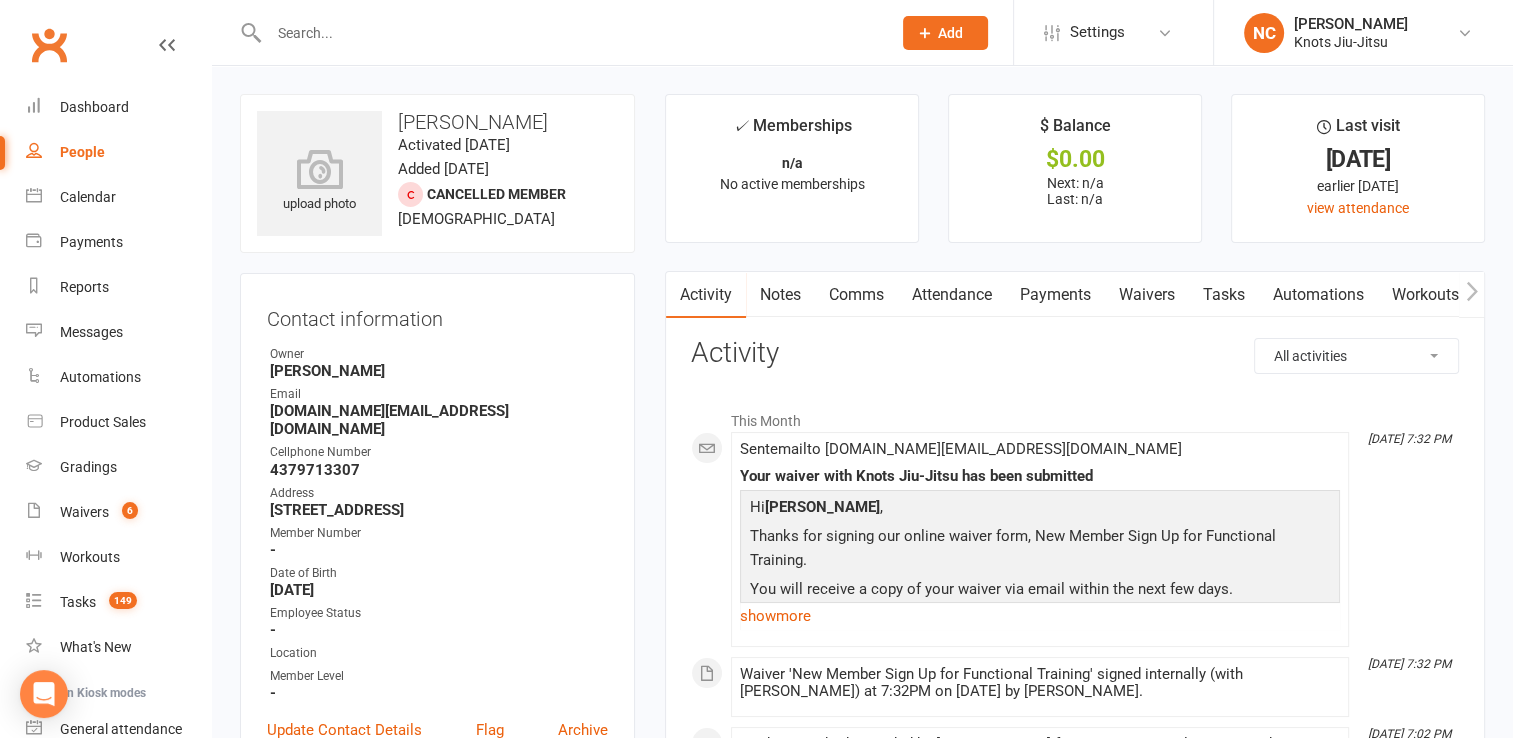 click on "People" at bounding box center [82, 152] 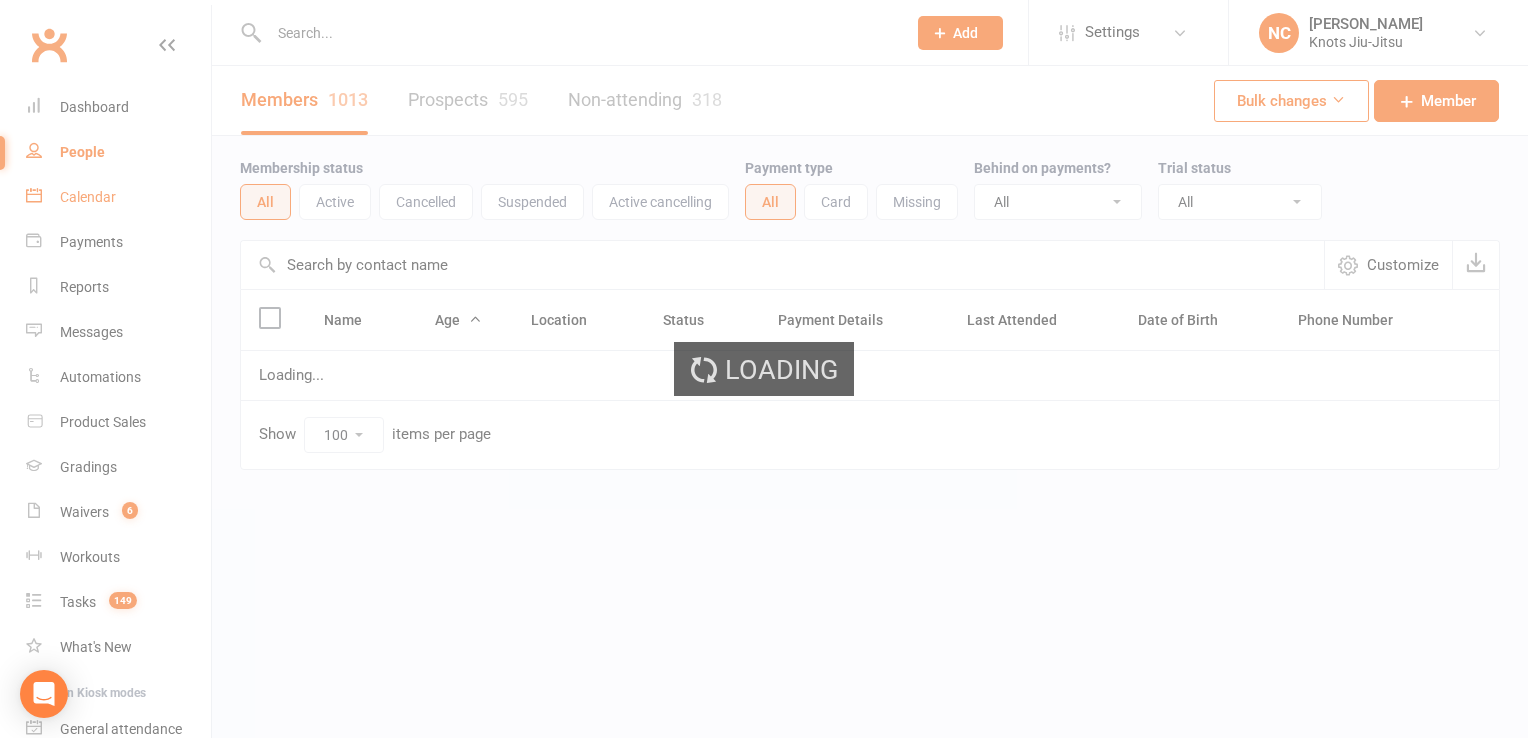click on "Calendar" at bounding box center [88, 197] 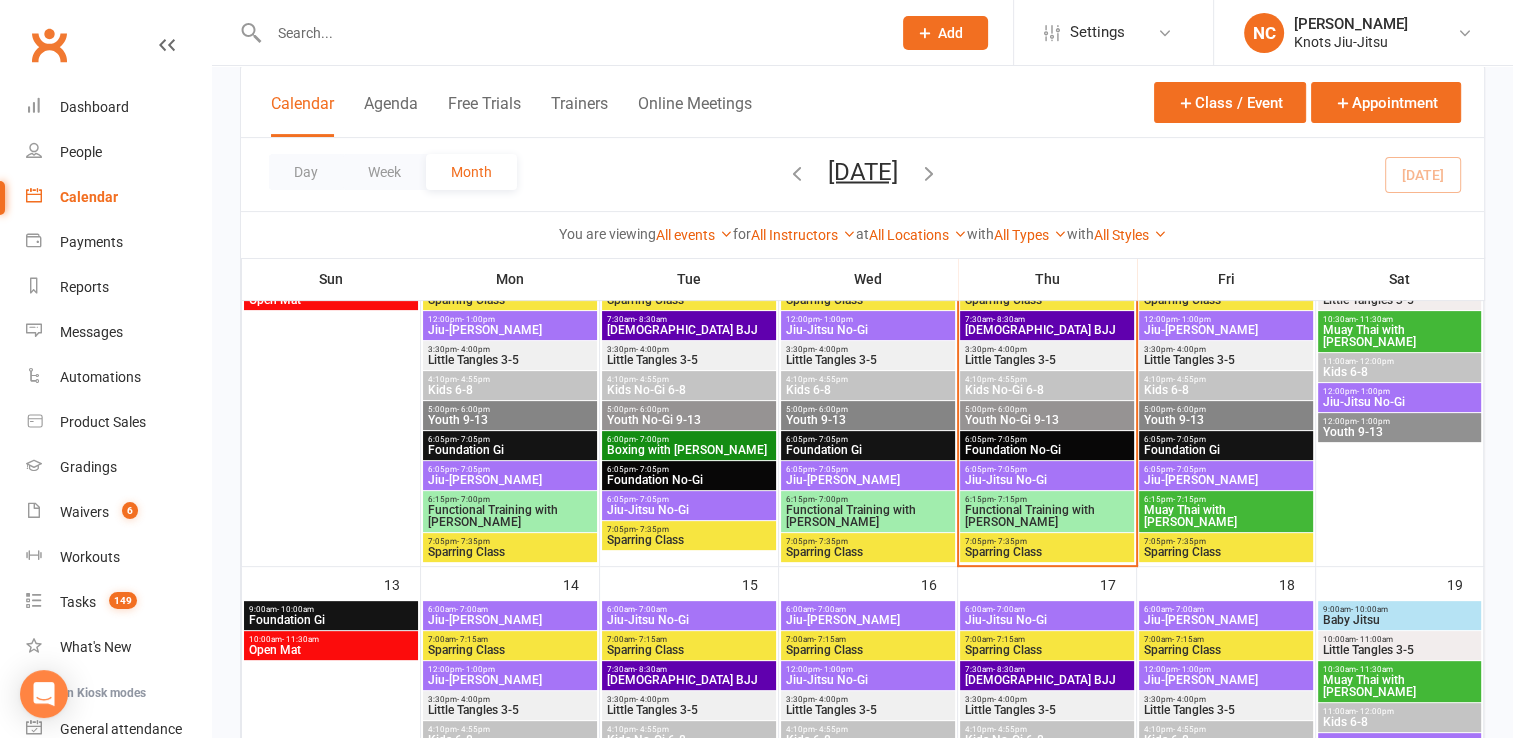 scroll, scrollTop: 559, scrollLeft: 0, axis: vertical 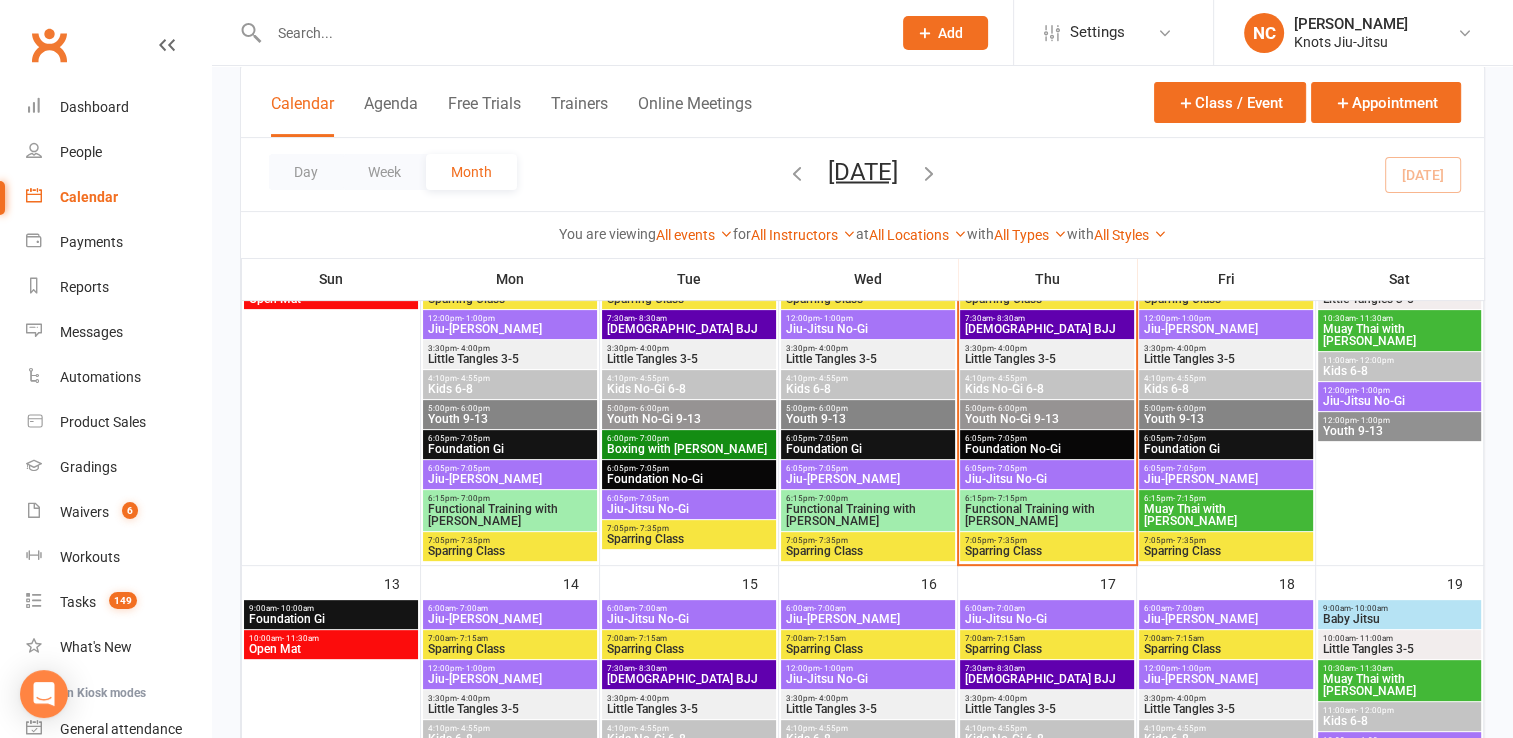 click on "Functional Training with [PERSON_NAME]" at bounding box center [1047, 515] 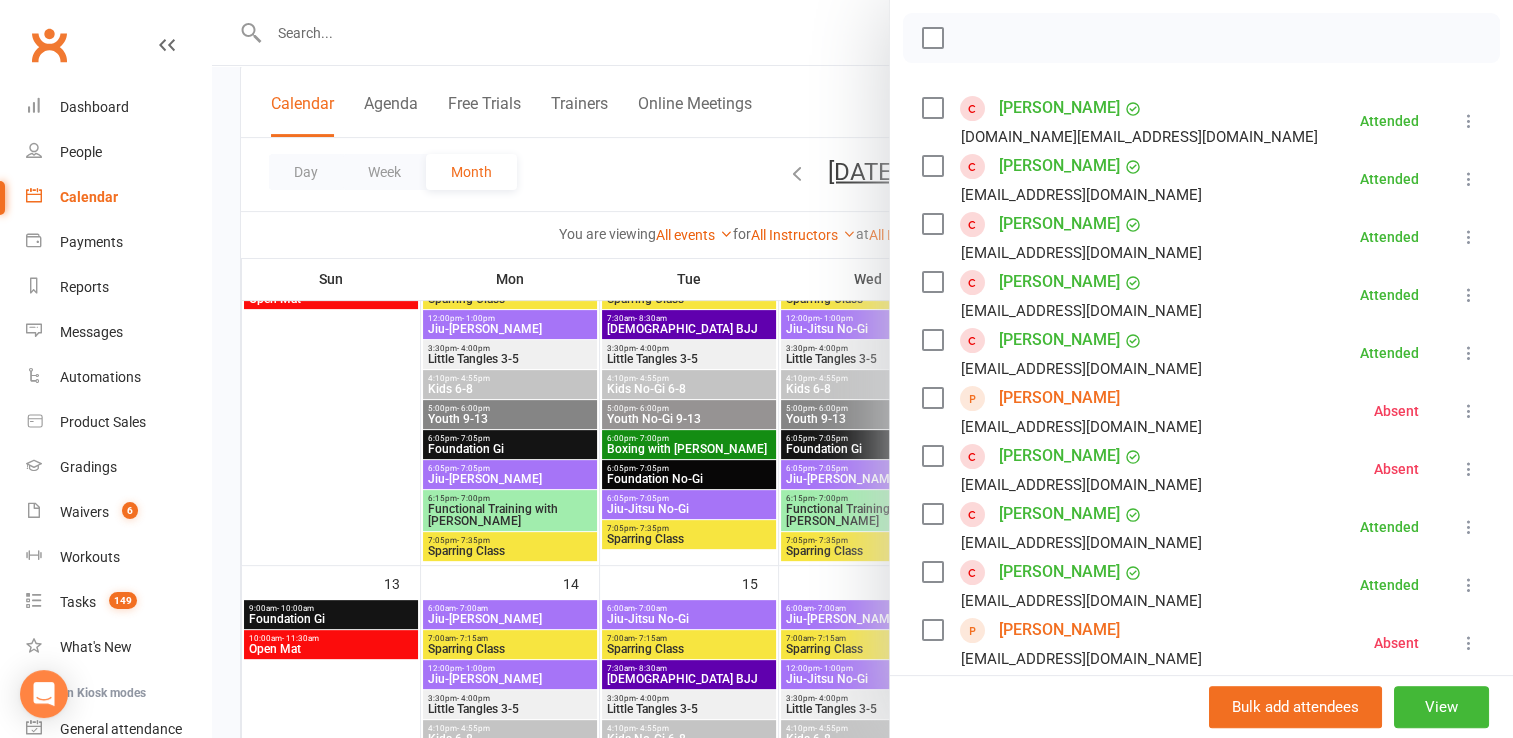 scroll, scrollTop: 279, scrollLeft: 0, axis: vertical 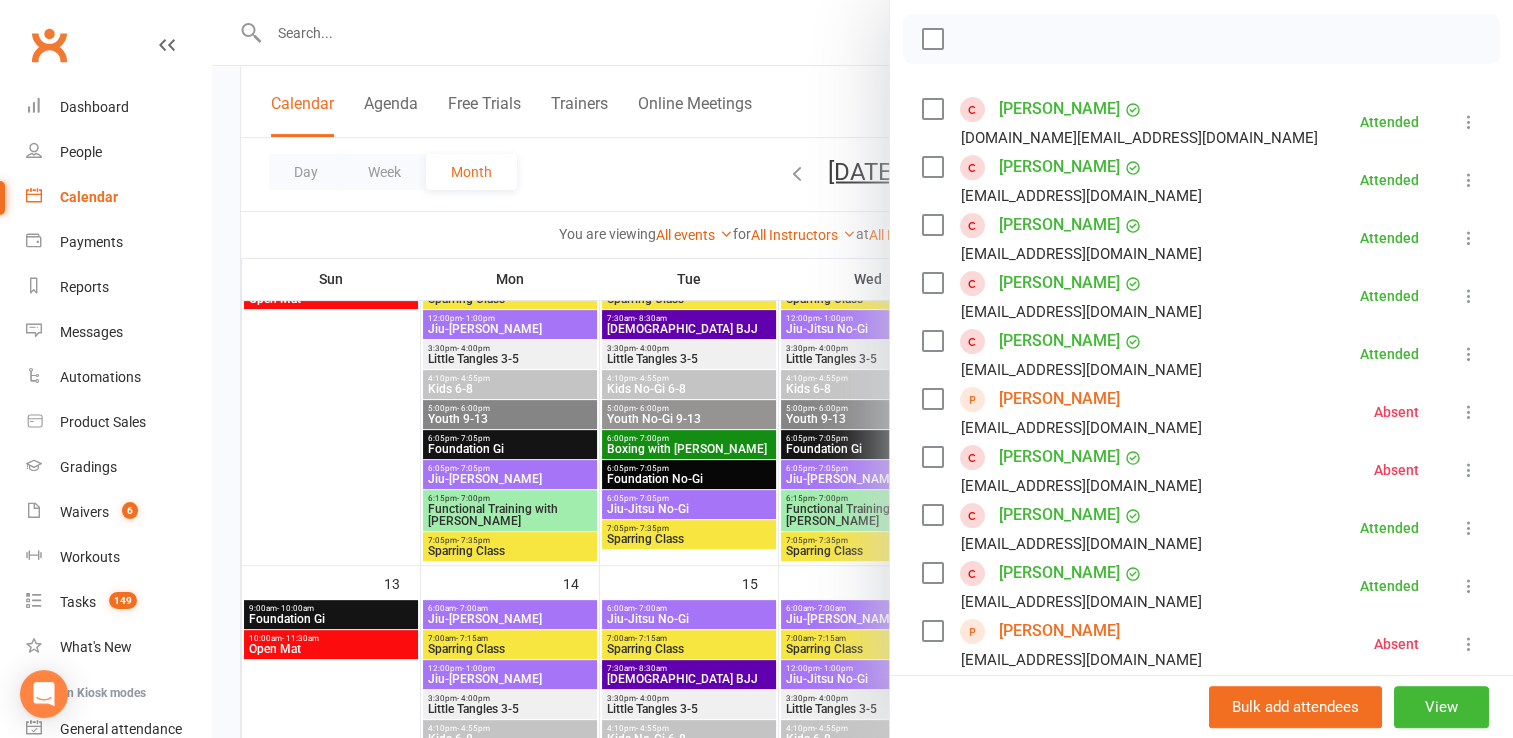click on "[PERSON_NAME]" at bounding box center [1059, 283] 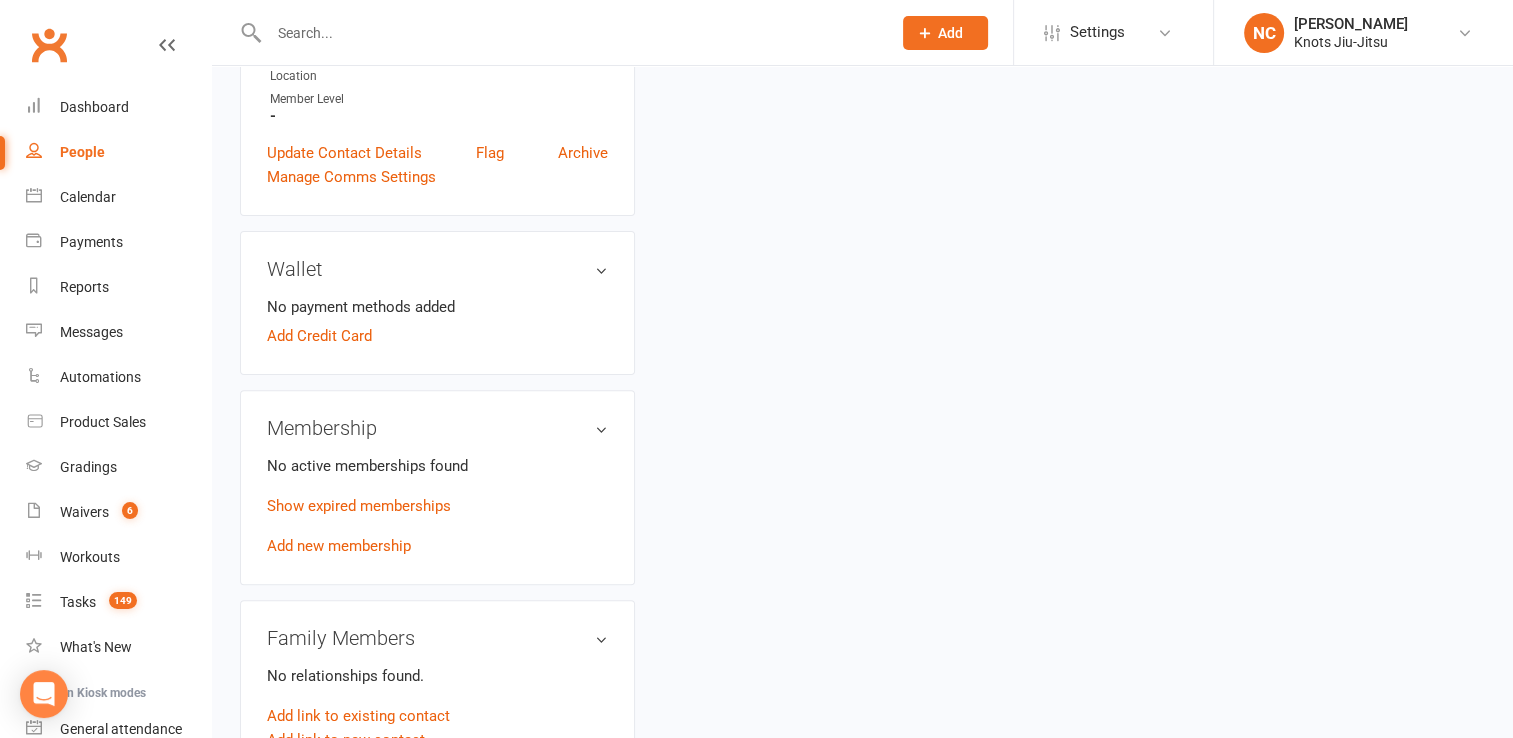 scroll, scrollTop: 0, scrollLeft: 0, axis: both 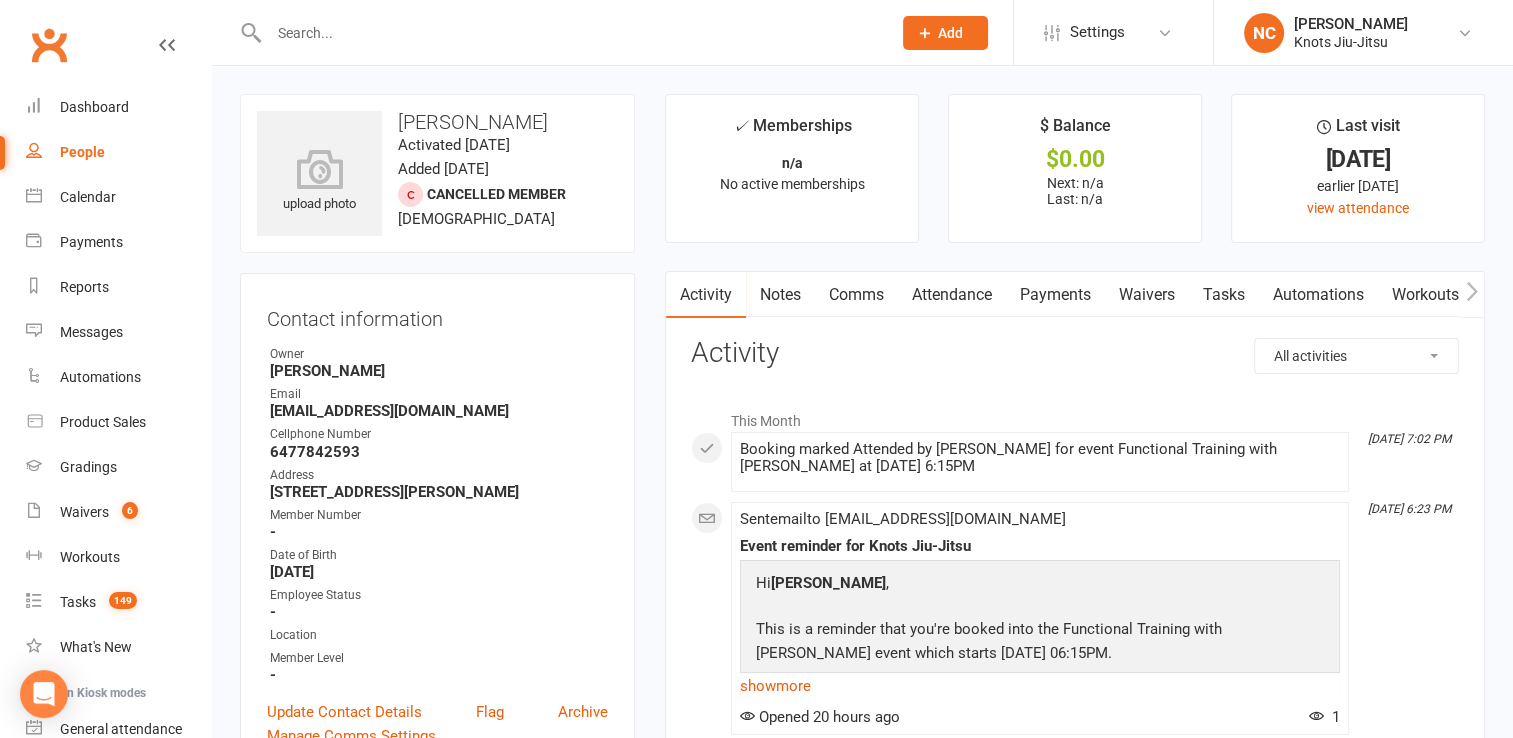 click on "Waivers" at bounding box center [1147, 295] 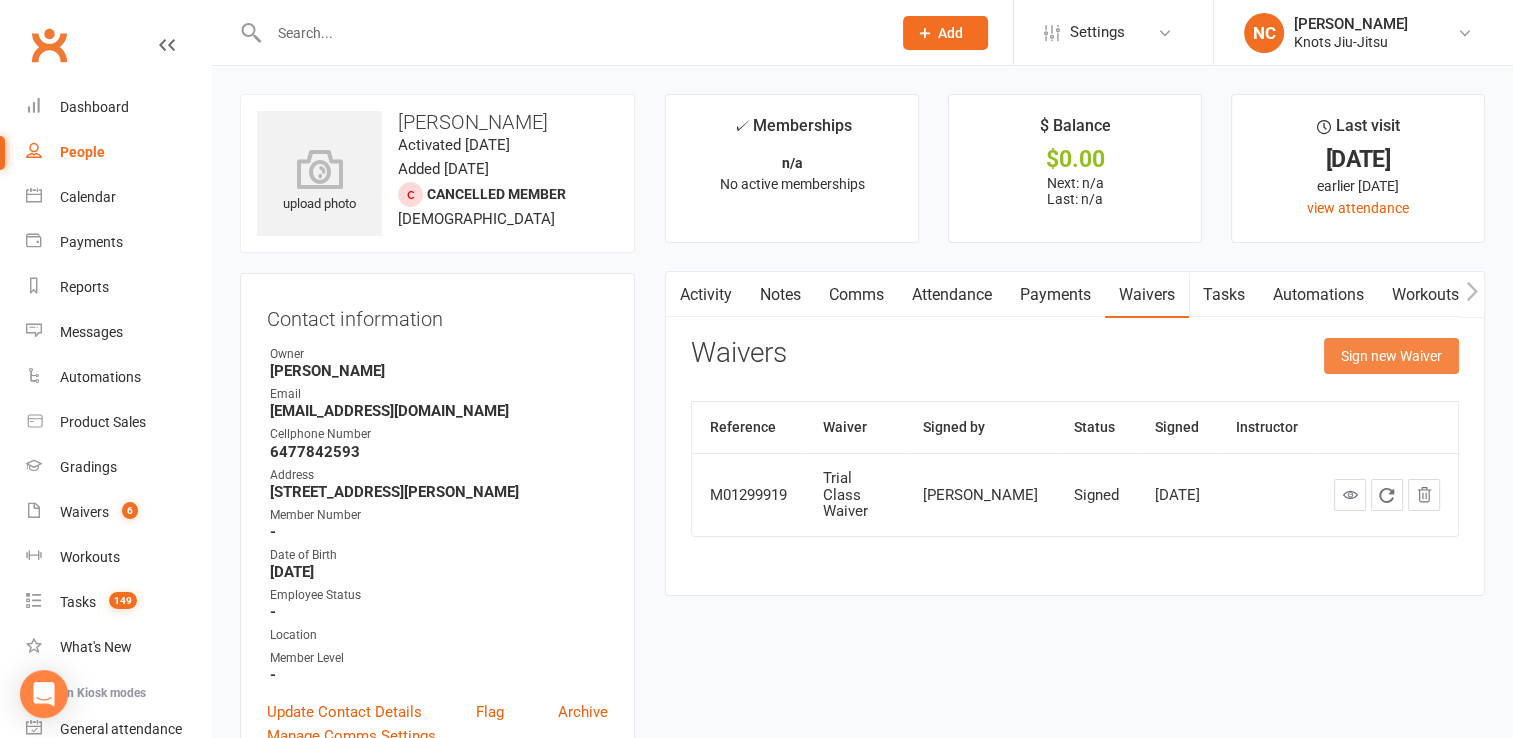 click on "Sign new Waiver" at bounding box center (1391, 356) 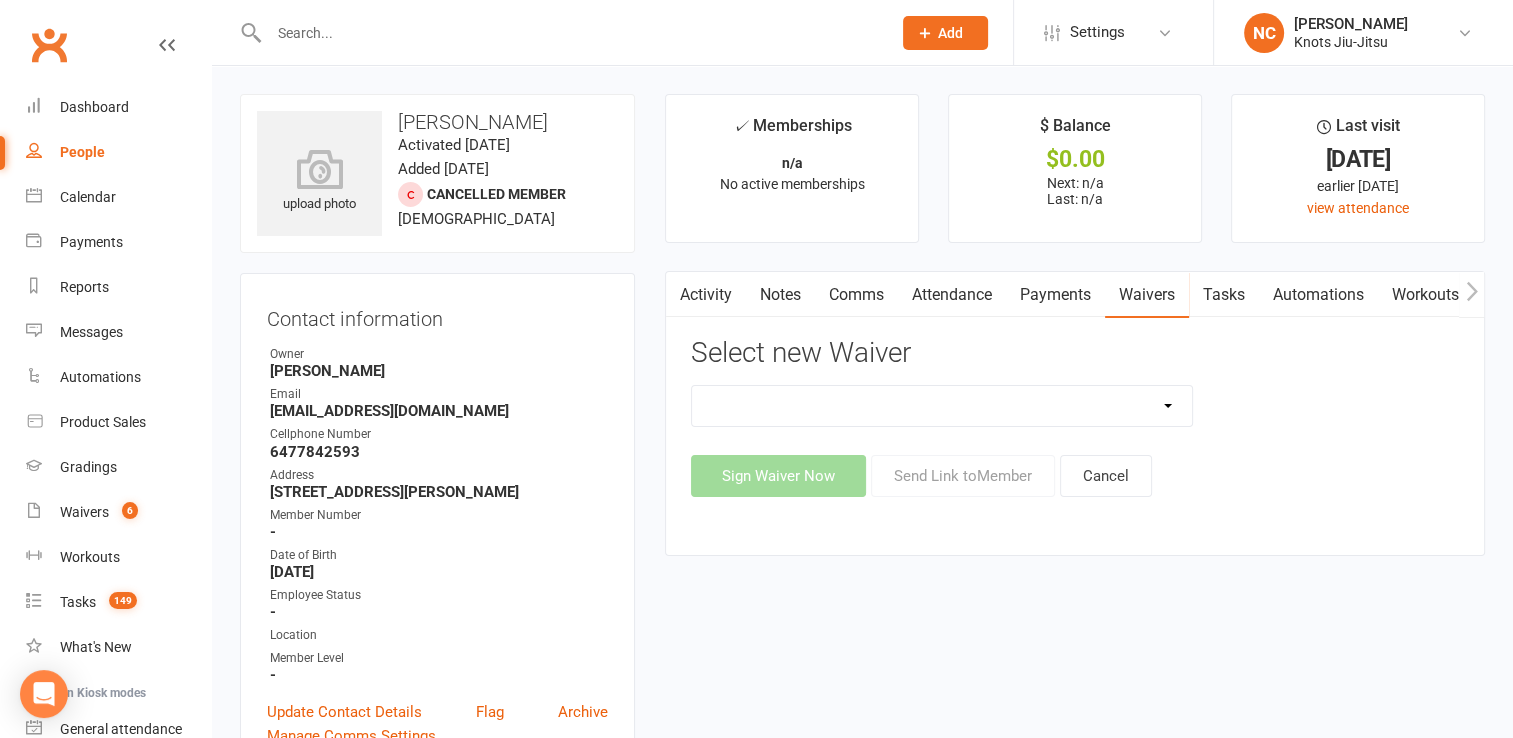 click on "Covid Vaccine Confirmation E.T.C. Partnership Member E.T.C. Partnership Member (No Photo) Existing Member Waiver Existing Member Waiver W/O Cc Details Faixa Branca - New Member Faixa Branca Trial Class Family Member Sign-Up New Member (No Photo) New Member Sign Up New Member Sign Up for Functional Training New Member Sign Up for Muay Thai New Member Waiver (Without CC) Permission To Use Credit Card Trial Class Waiver" at bounding box center (942, 406) 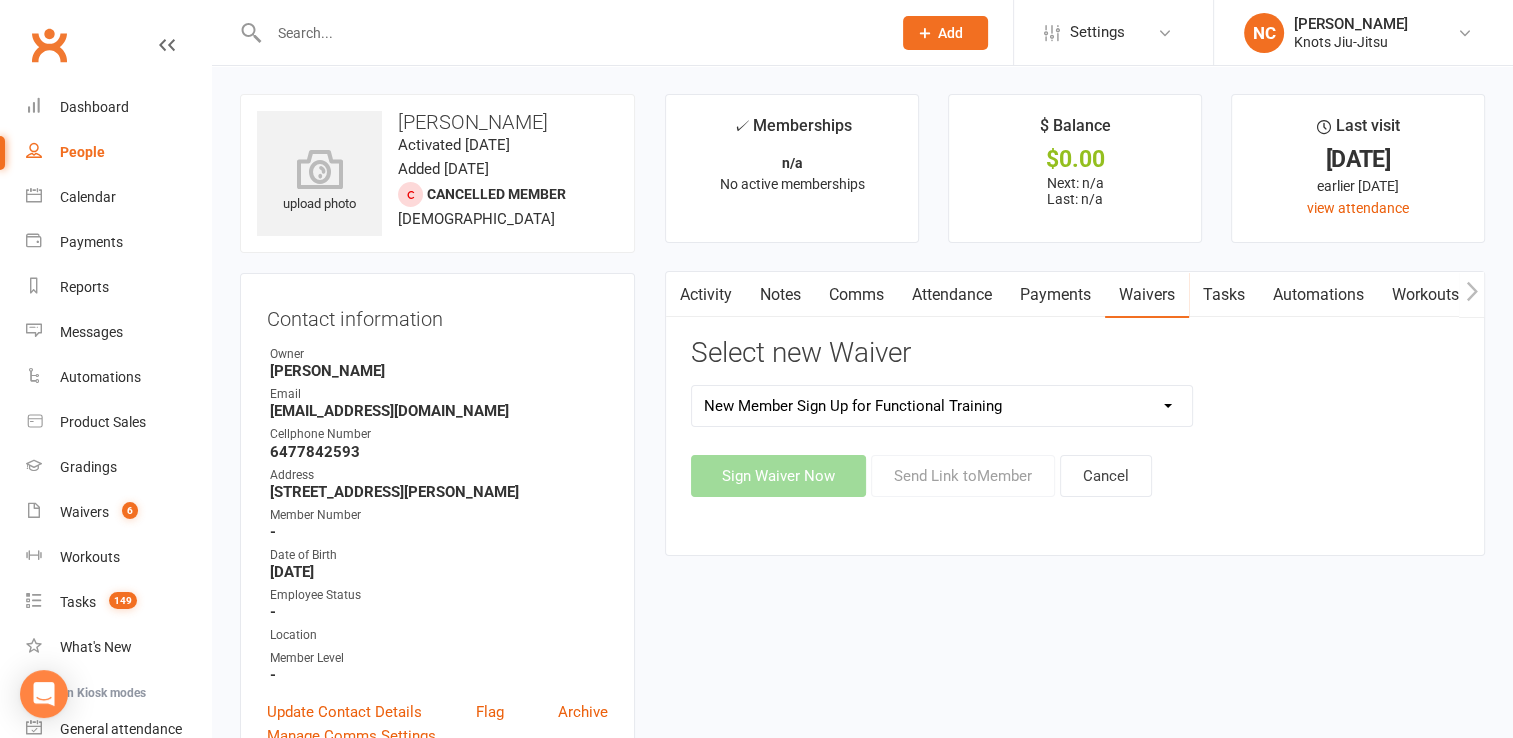 click on "Covid Vaccine Confirmation E.T.C. Partnership Member E.T.C. Partnership Member (No Photo) Existing Member Waiver Existing Member Waiver W/O Cc Details Faixa Branca - New Member Faixa Branca Trial Class Family Member Sign-Up New Member (No Photo) New Member Sign Up New Member Sign Up for Functional Training New Member Sign Up for Muay Thai New Member Waiver (Without CC) Permission To Use Credit Card Trial Class Waiver" at bounding box center [942, 406] 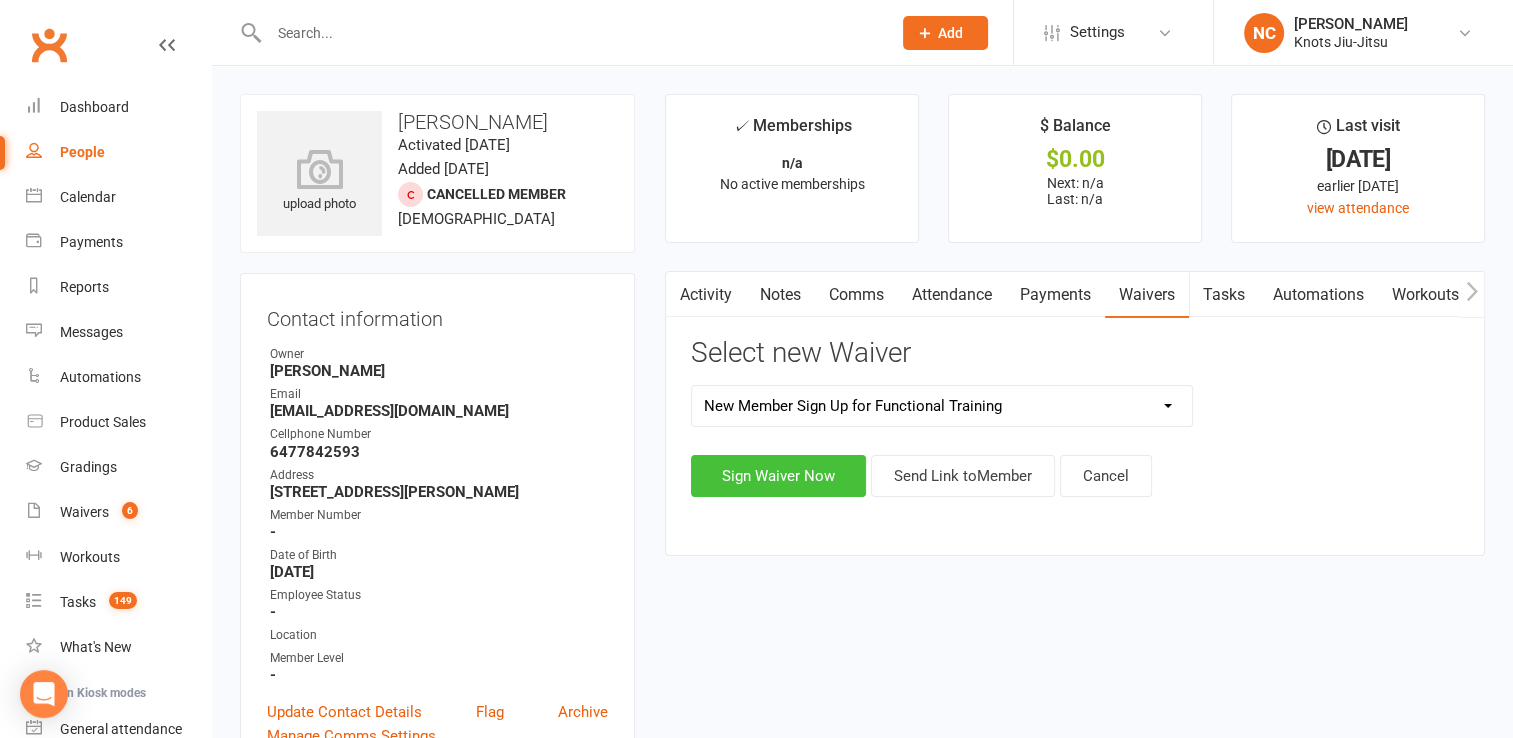 click on "Sign Waiver Now" at bounding box center (778, 476) 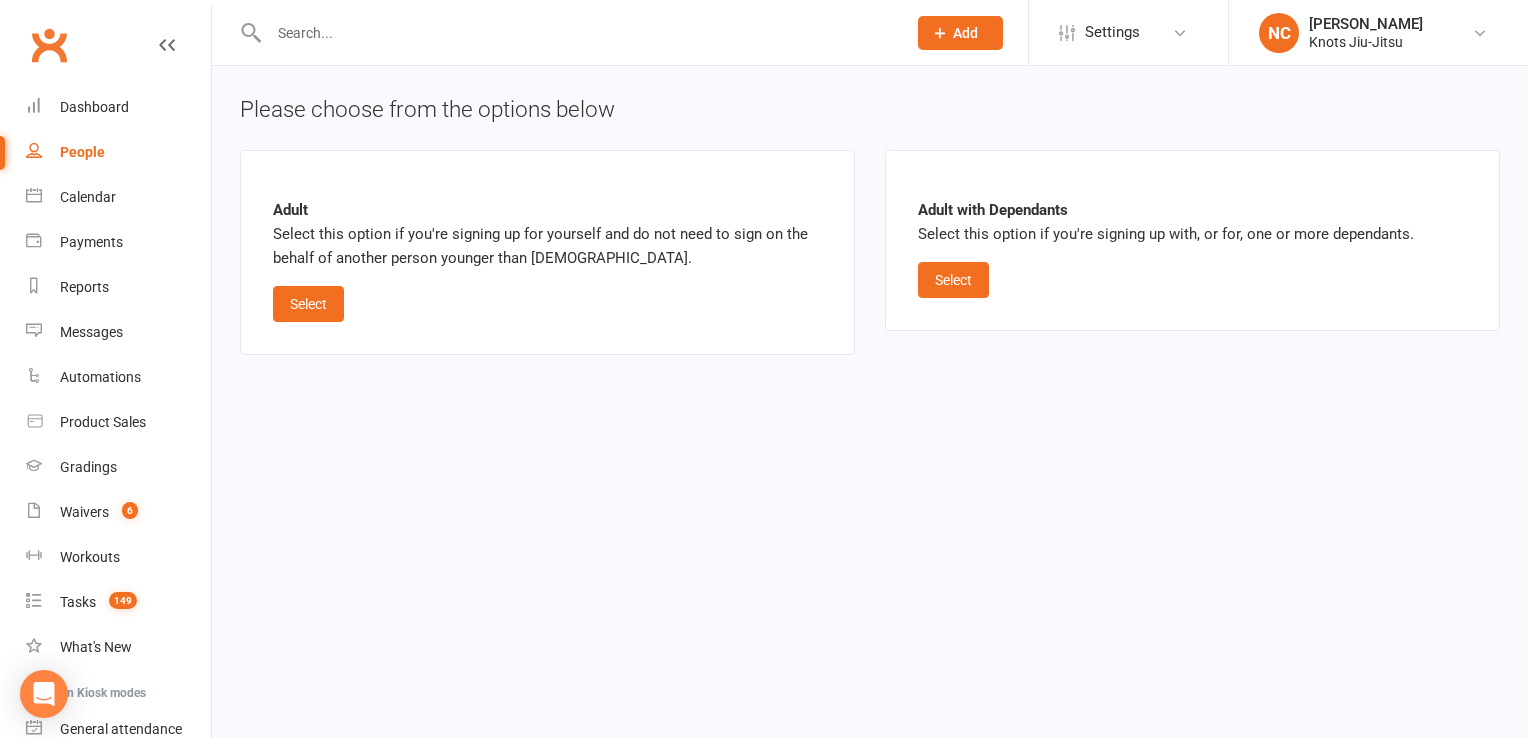 click on "Adult with Dependants Select this option if you're signing up with, or for, one or more dependants. Select" at bounding box center [1192, 240] 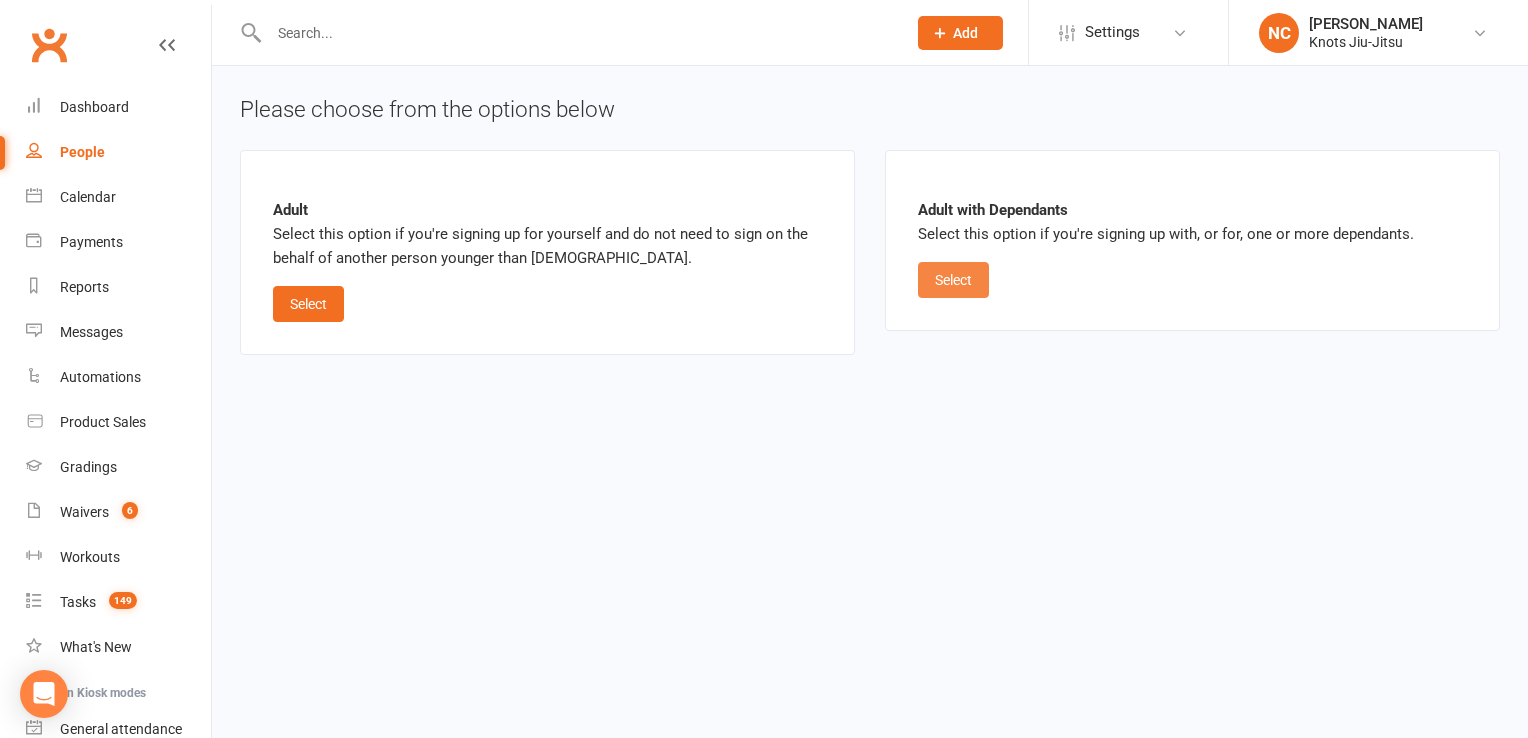 click on "Select" at bounding box center [953, 280] 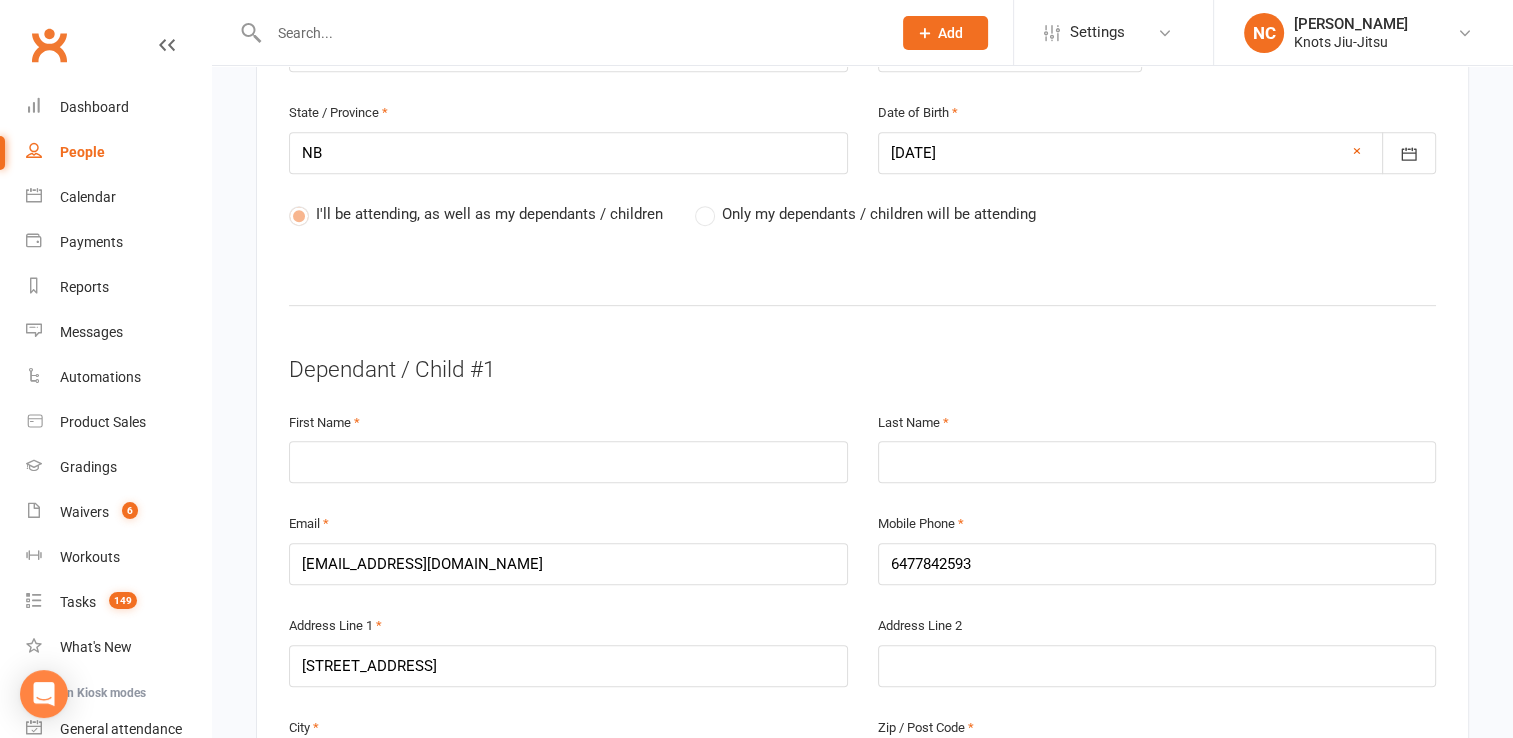 scroll, scrollTop: 904, scrollLeft: 0, axis: vertical 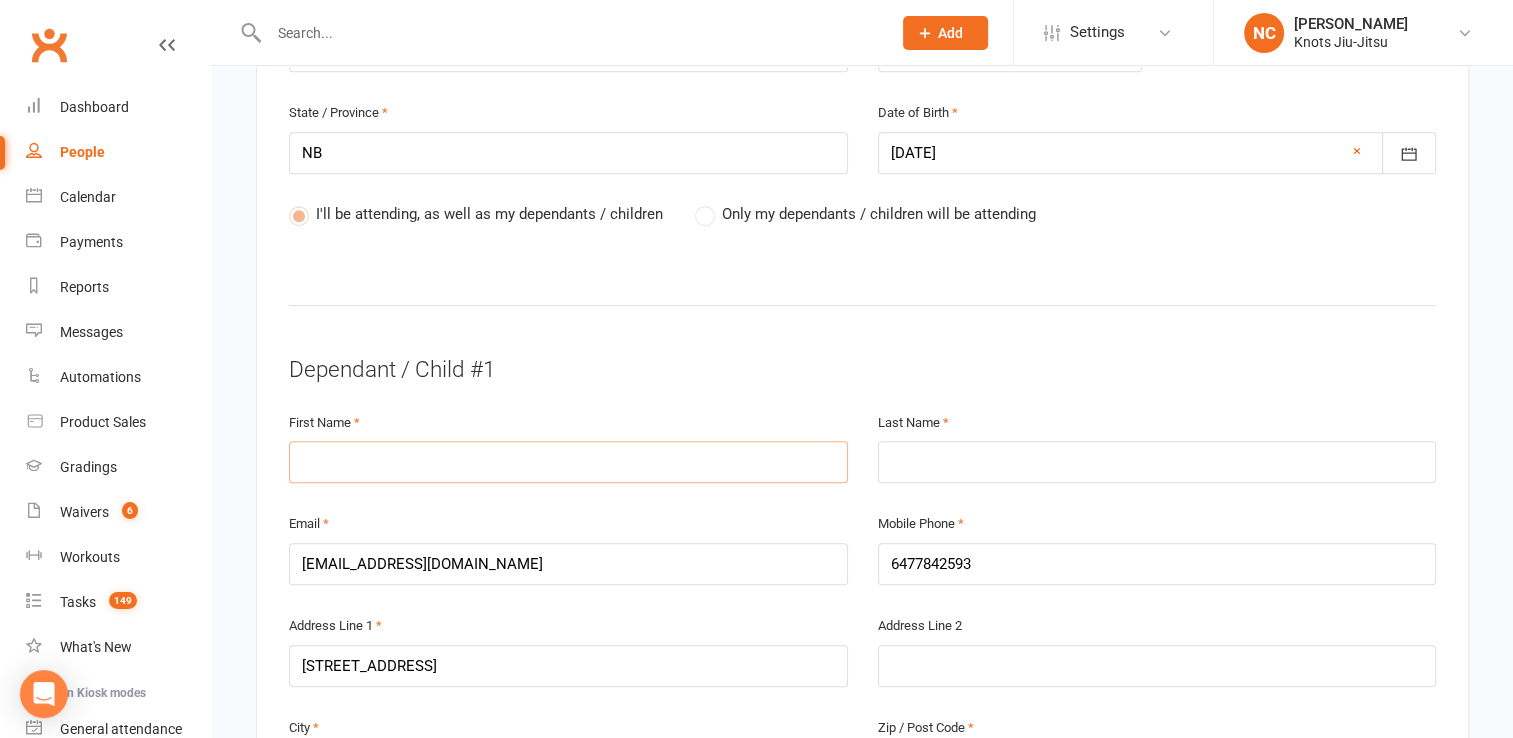 click at bounding box center (568, 462) 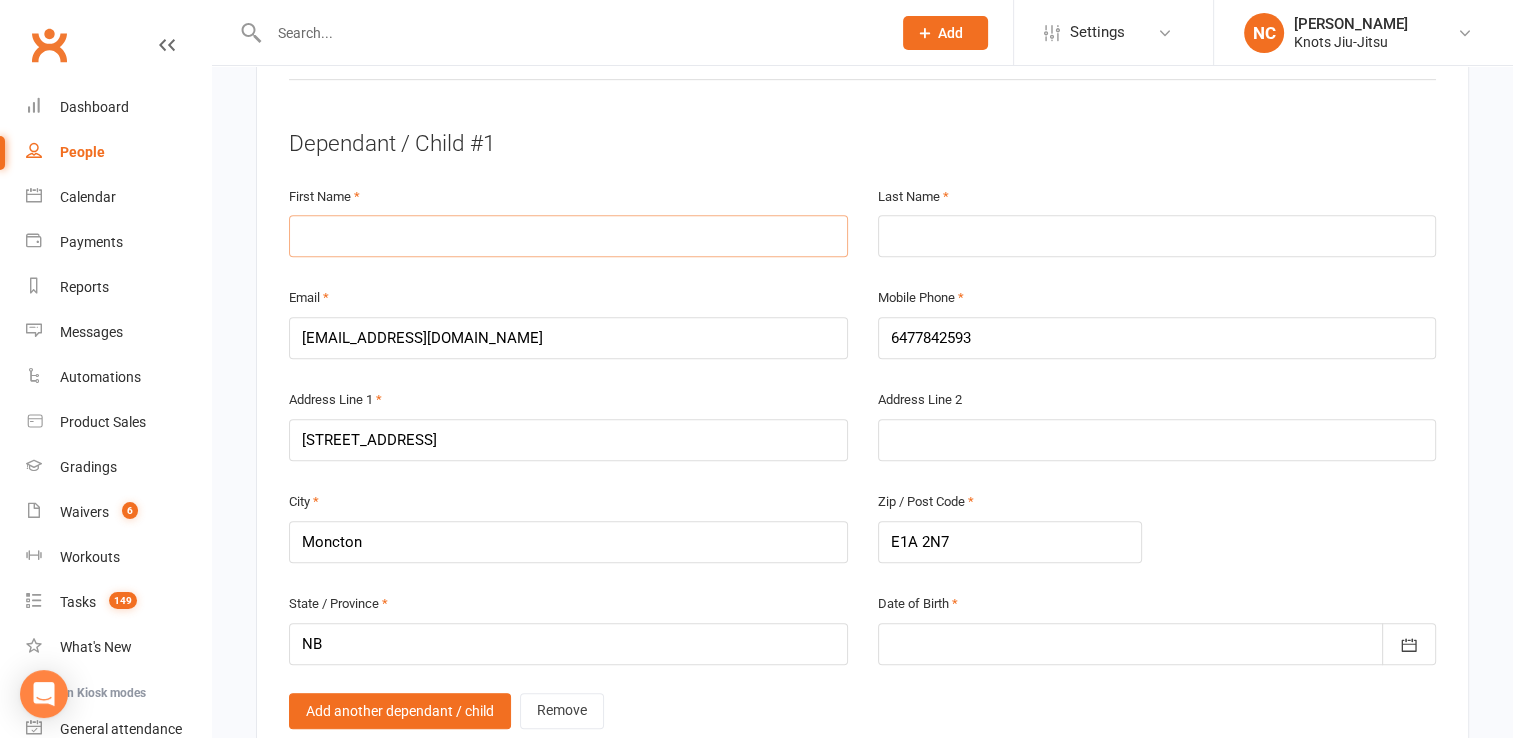 scroll, scrollTop: 1132, scrollLeft: 0, axis: vertical 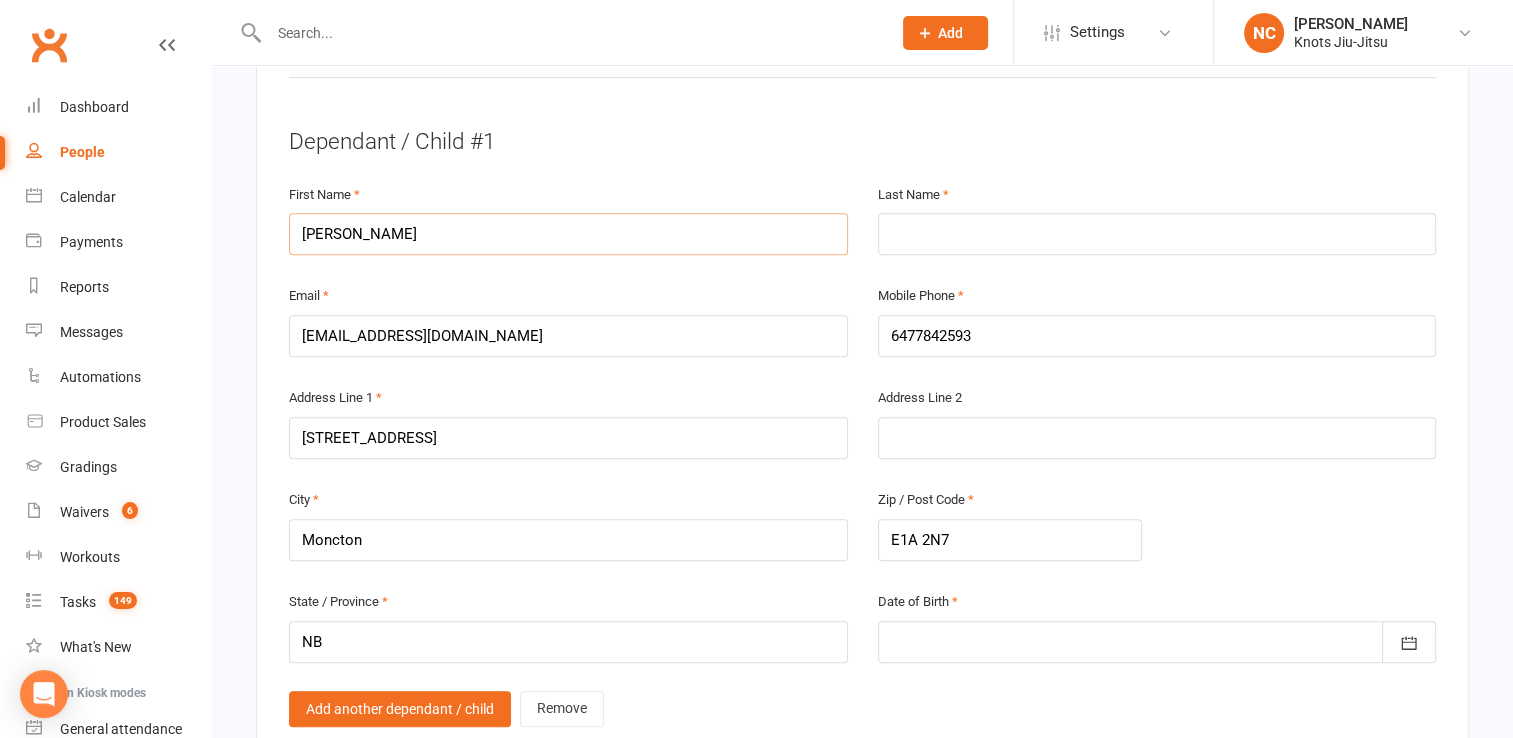 type on "[PERSON_NAME]" 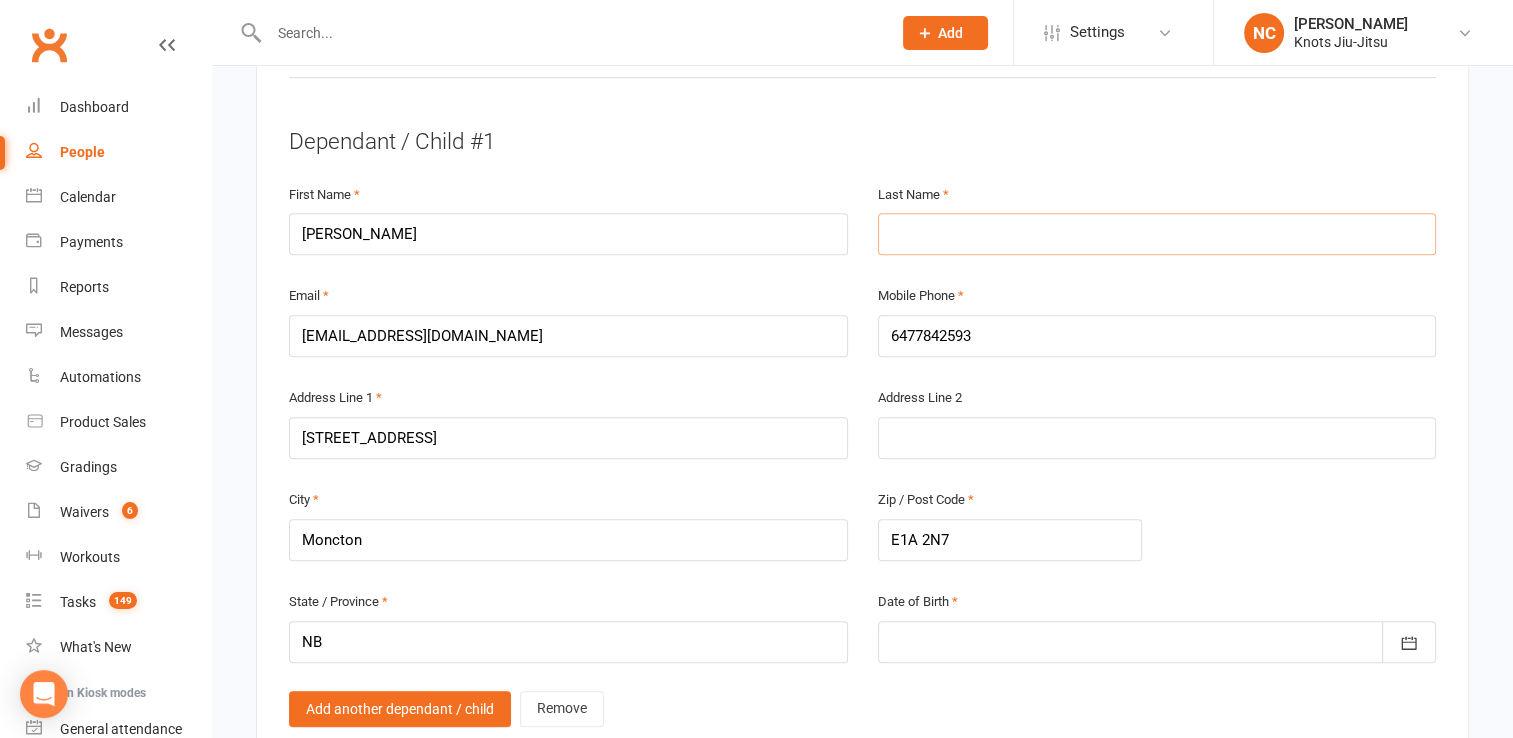 click at bounding box center [1157, 234] 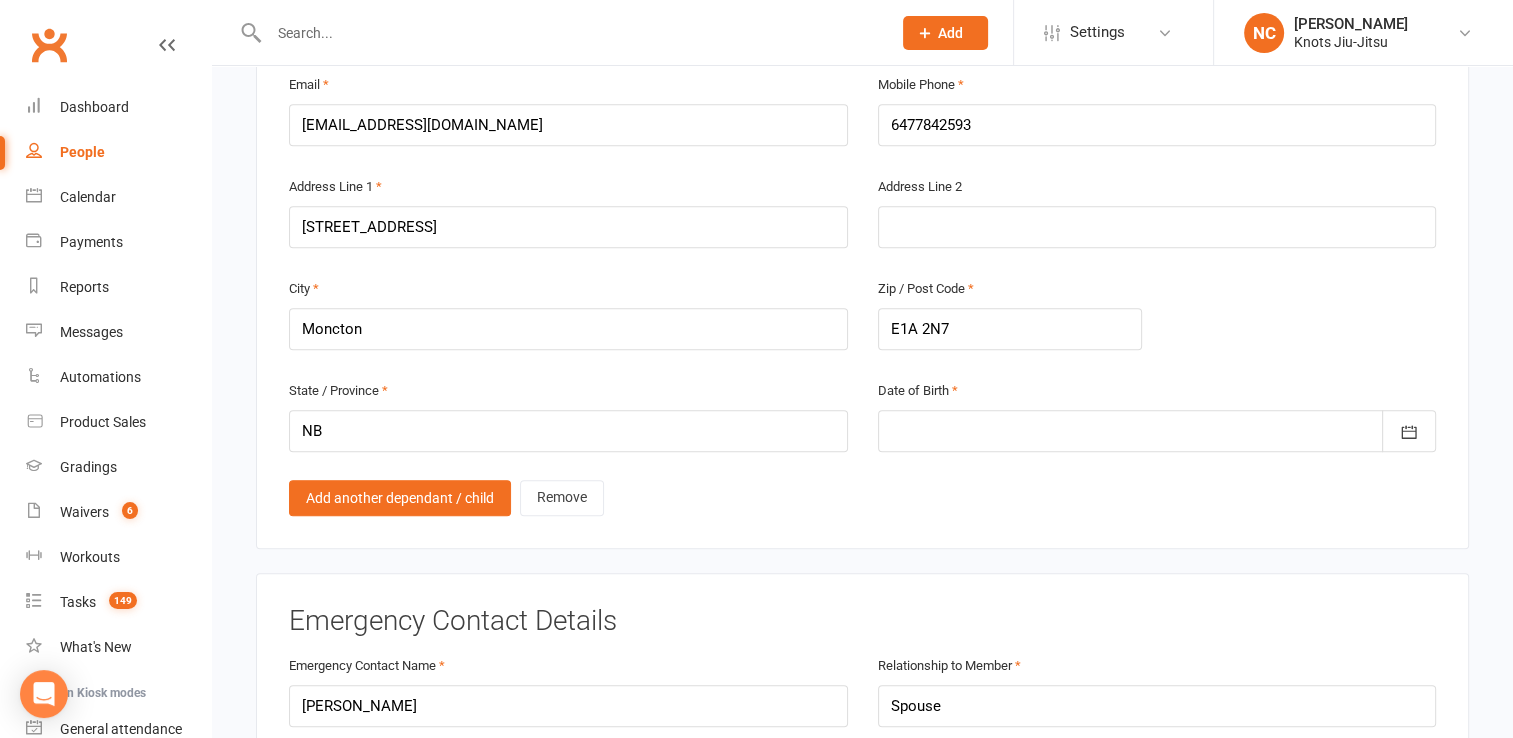 scroll, scrollTop: 1355, scrollLeft: 0, axis: vertical 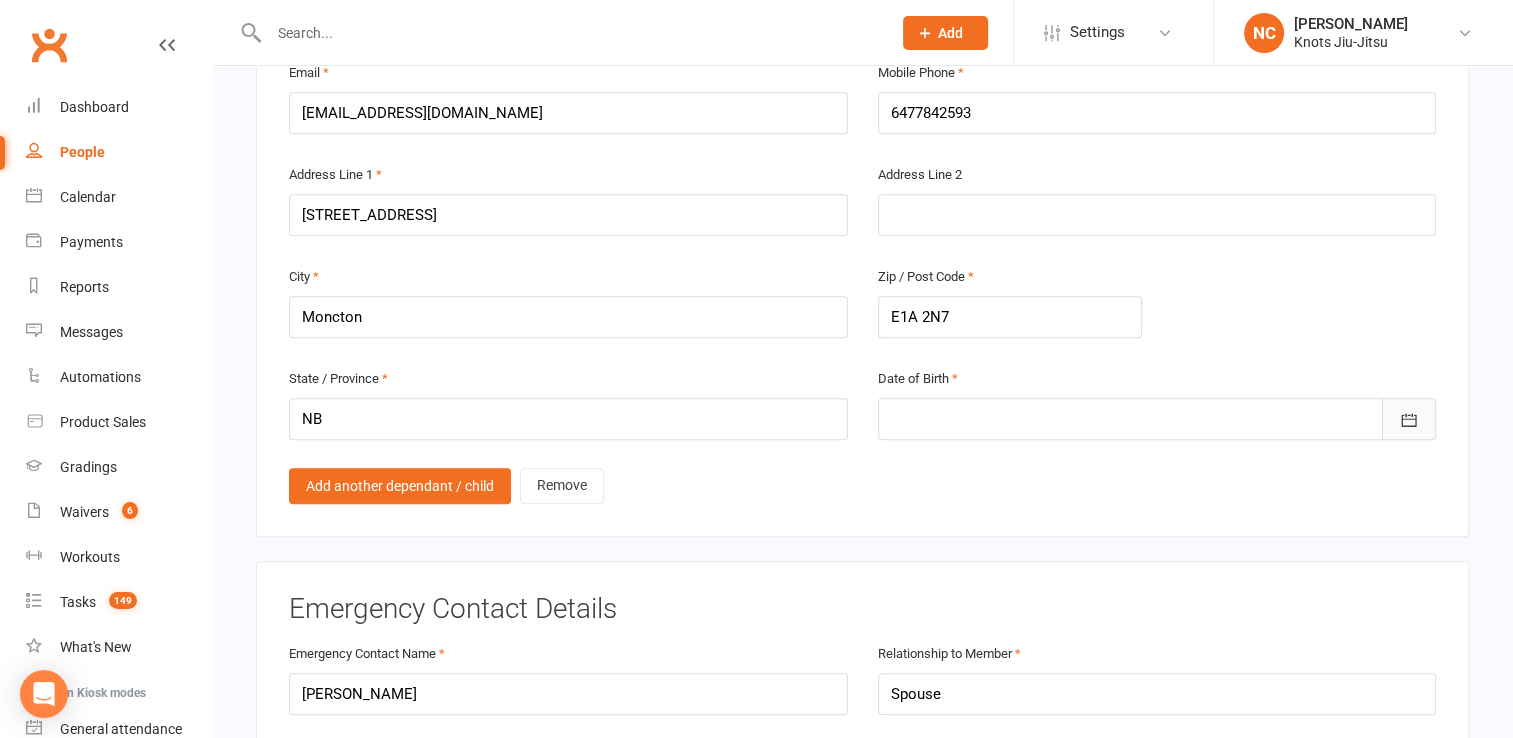 type on "[GEOGRAPHIC_DATA]" 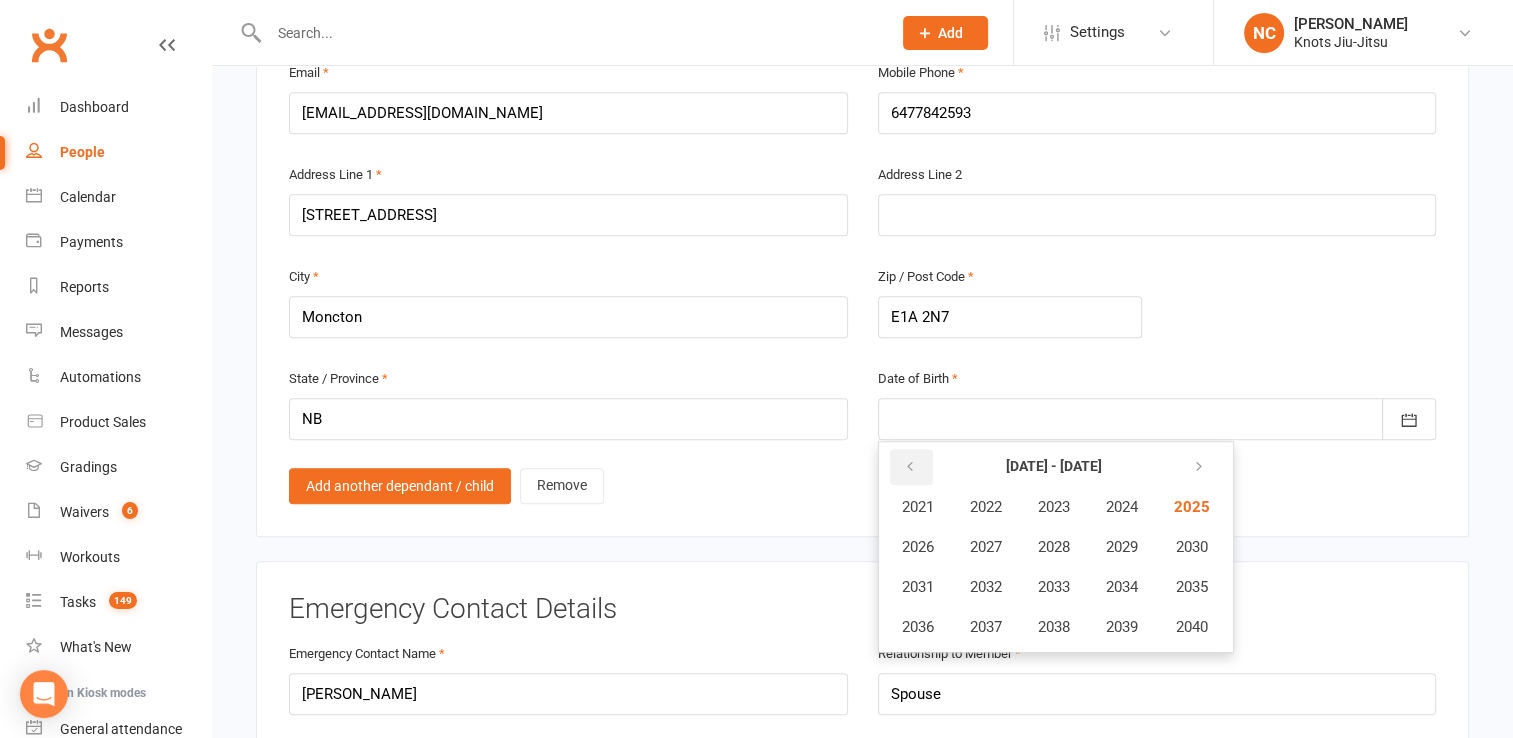 click at bounding box center (910, 467) 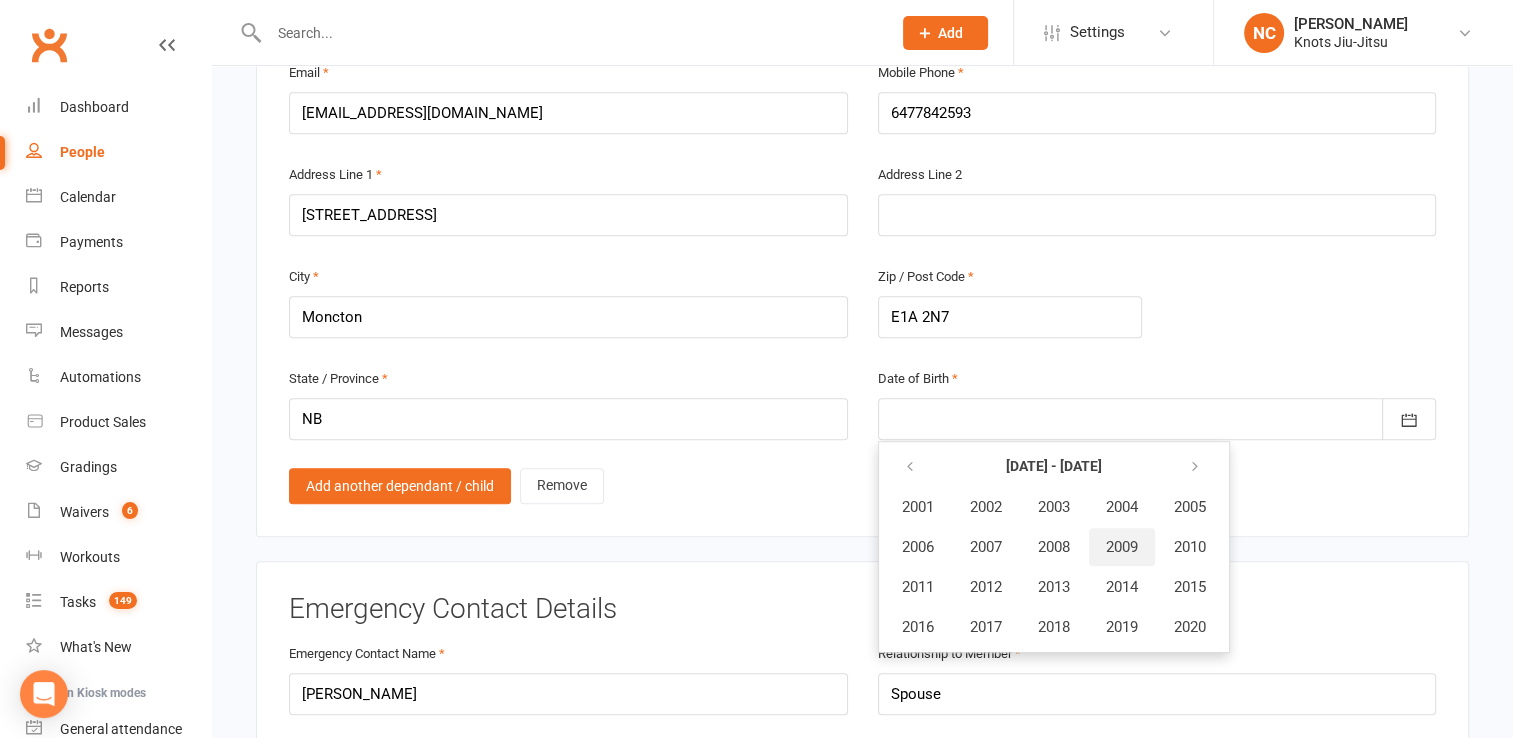 click on "2009" at bounding box center [1122, 547] 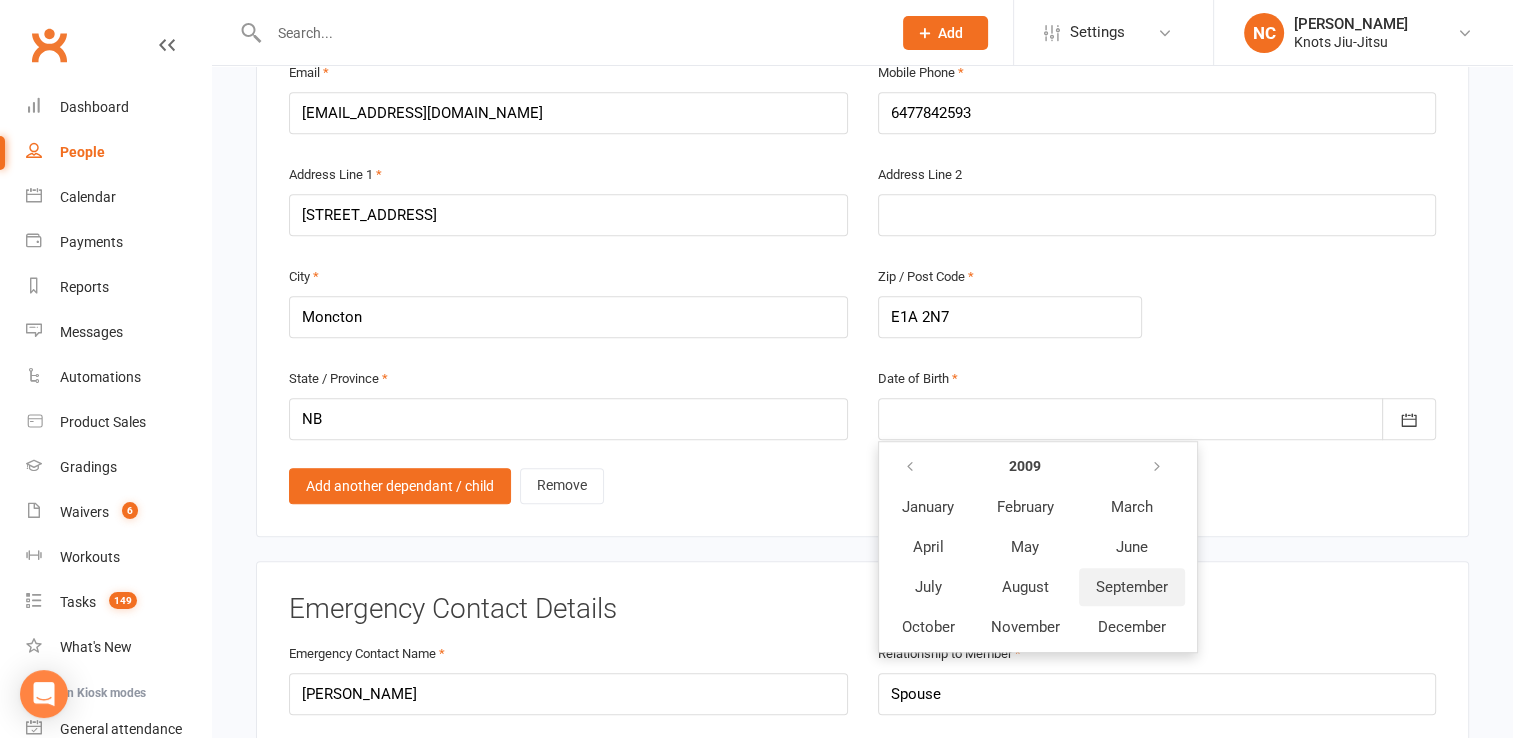 click on "September" at bounding box center [1132, 587] 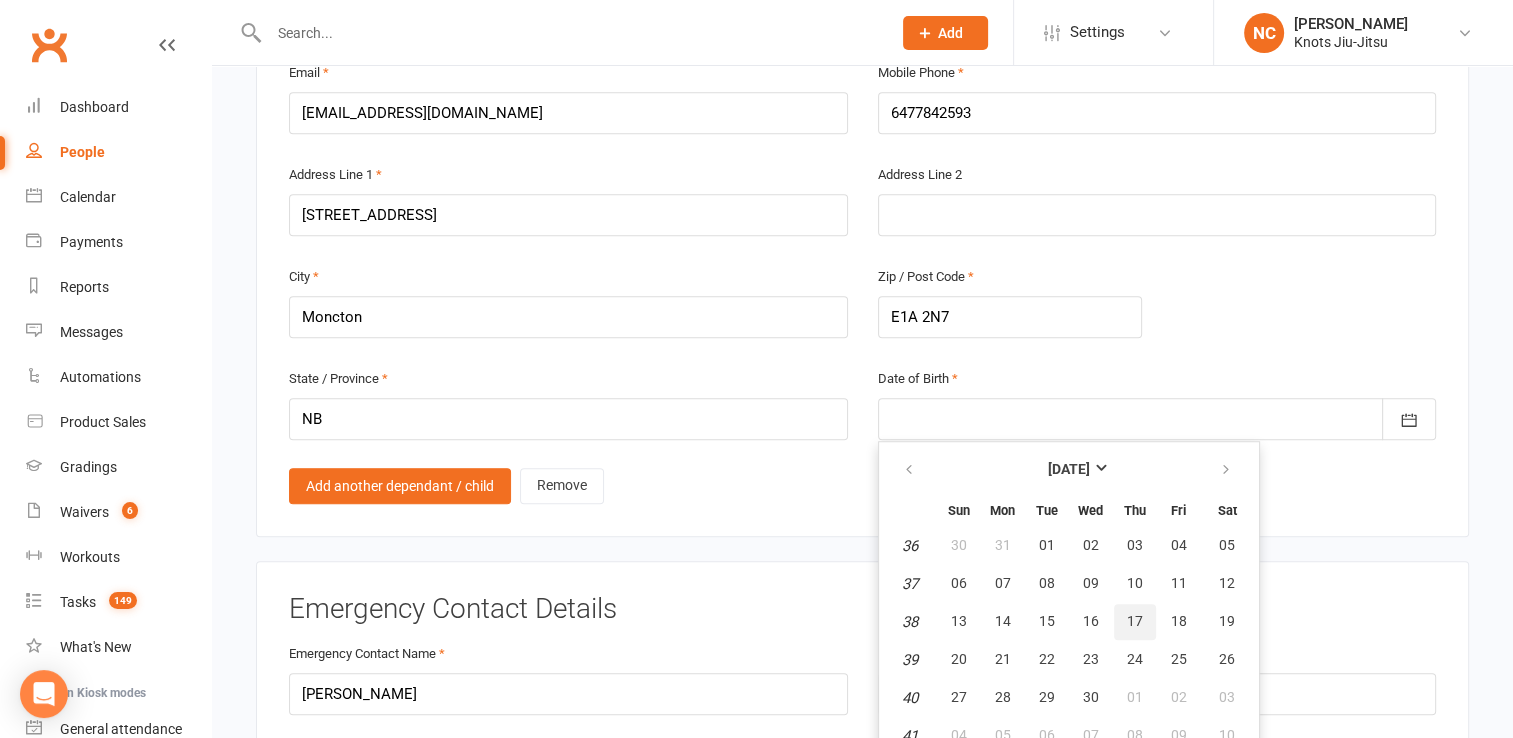 click on "17" at bounding box center (1135, 621) 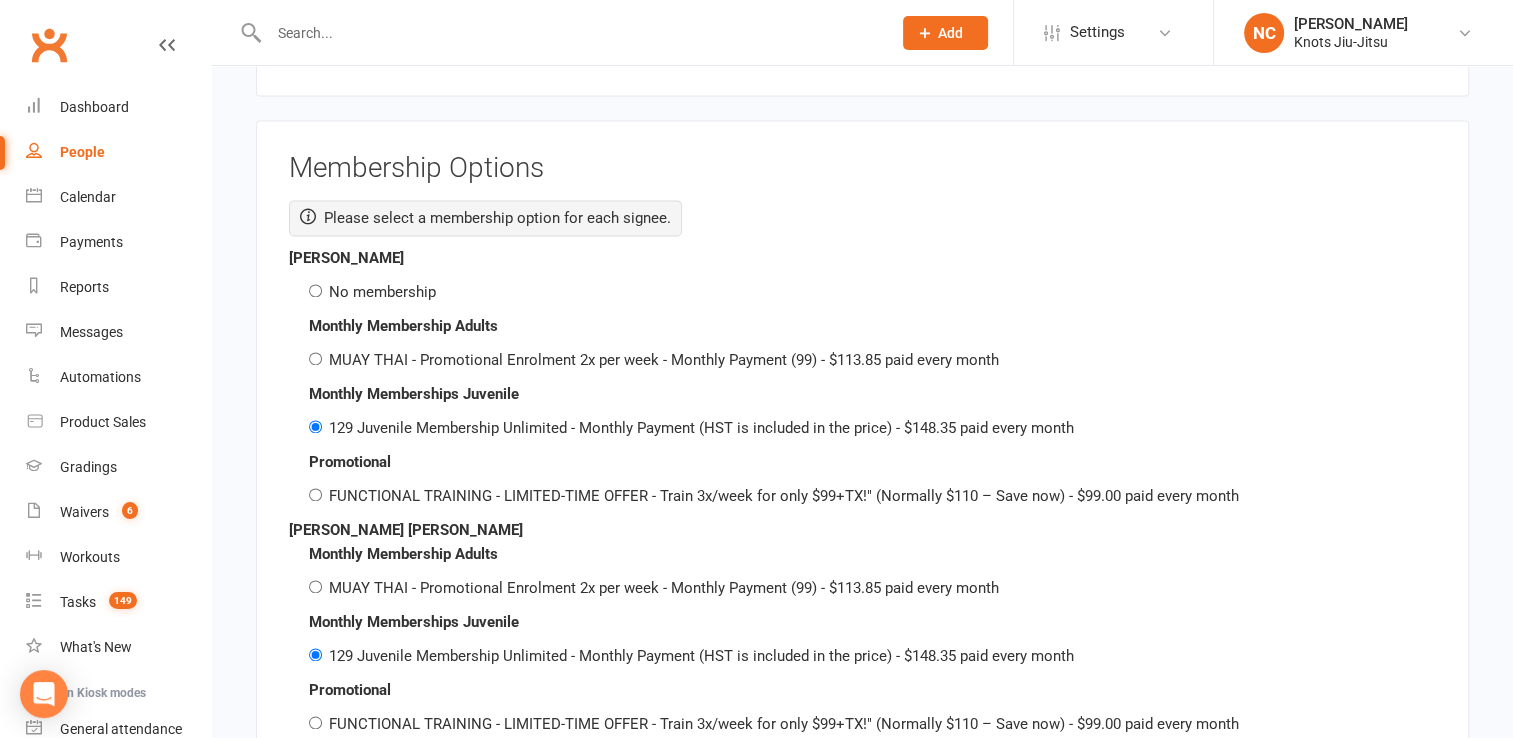 scroll, scrollTop: 2868, scrollLeft: 0, axis: vertical 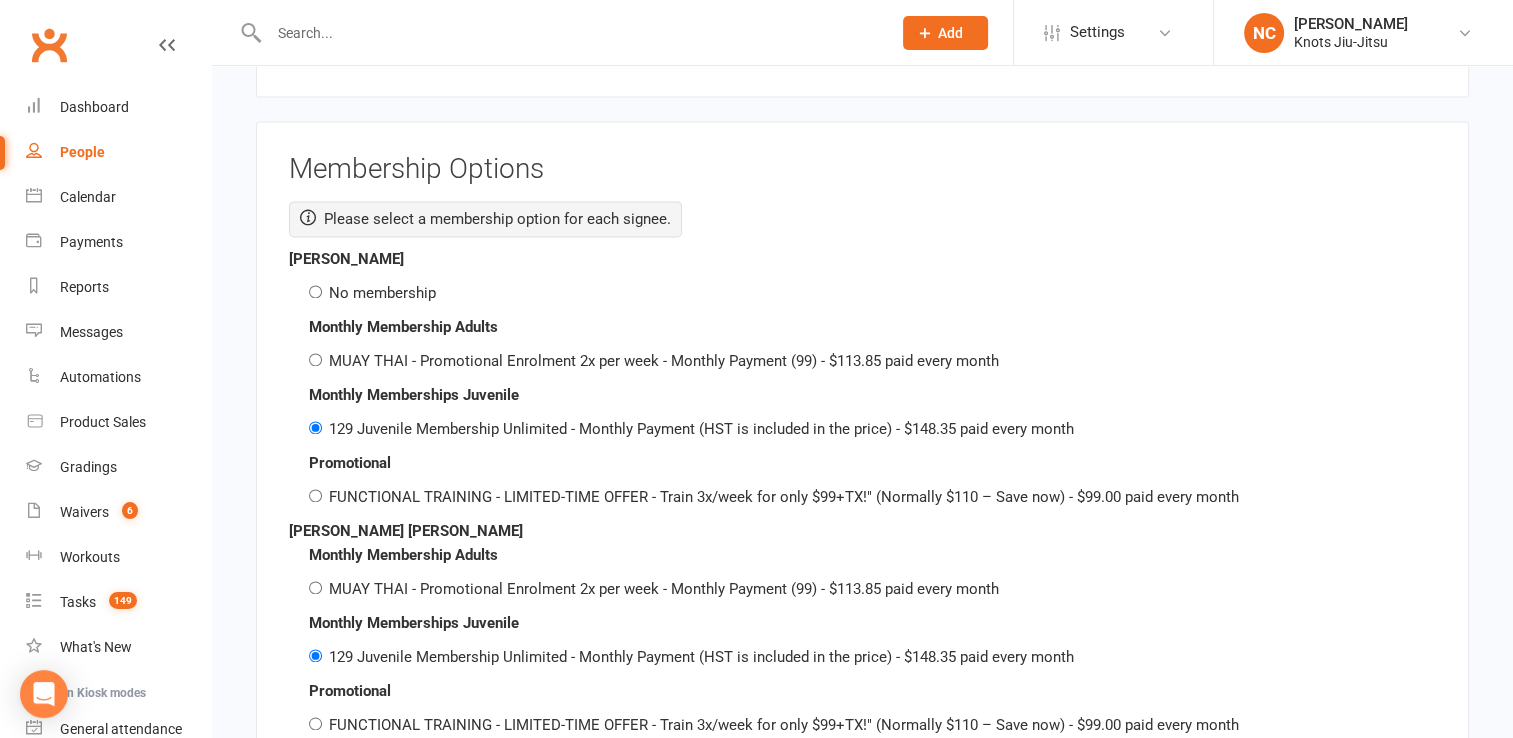 click on "FUNCTIONAL TRAINING - LIMITED-TIME OFFER - Train 3x/week for only $99+TX!" (Normally $110 – Save now) - $99.00 paid every month" at bounding box center [872, 497] 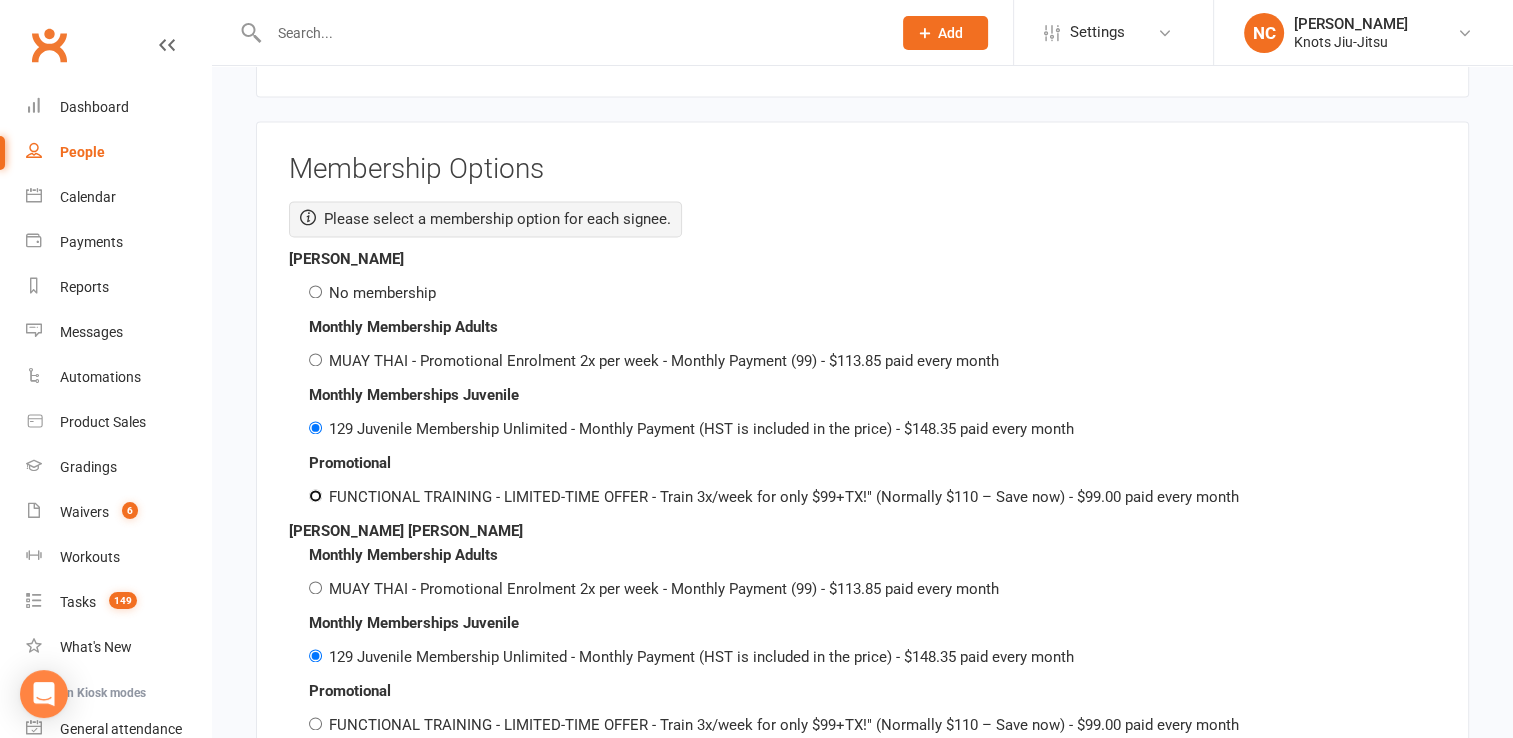 click on "FUNCTIONAL TRAINING - LIMITED-TIME OFFER - Train 3x/week for only $99+TX!" (Normally $110 – Save now) - $99.00 paid every month" at bounding box center [315, 495] 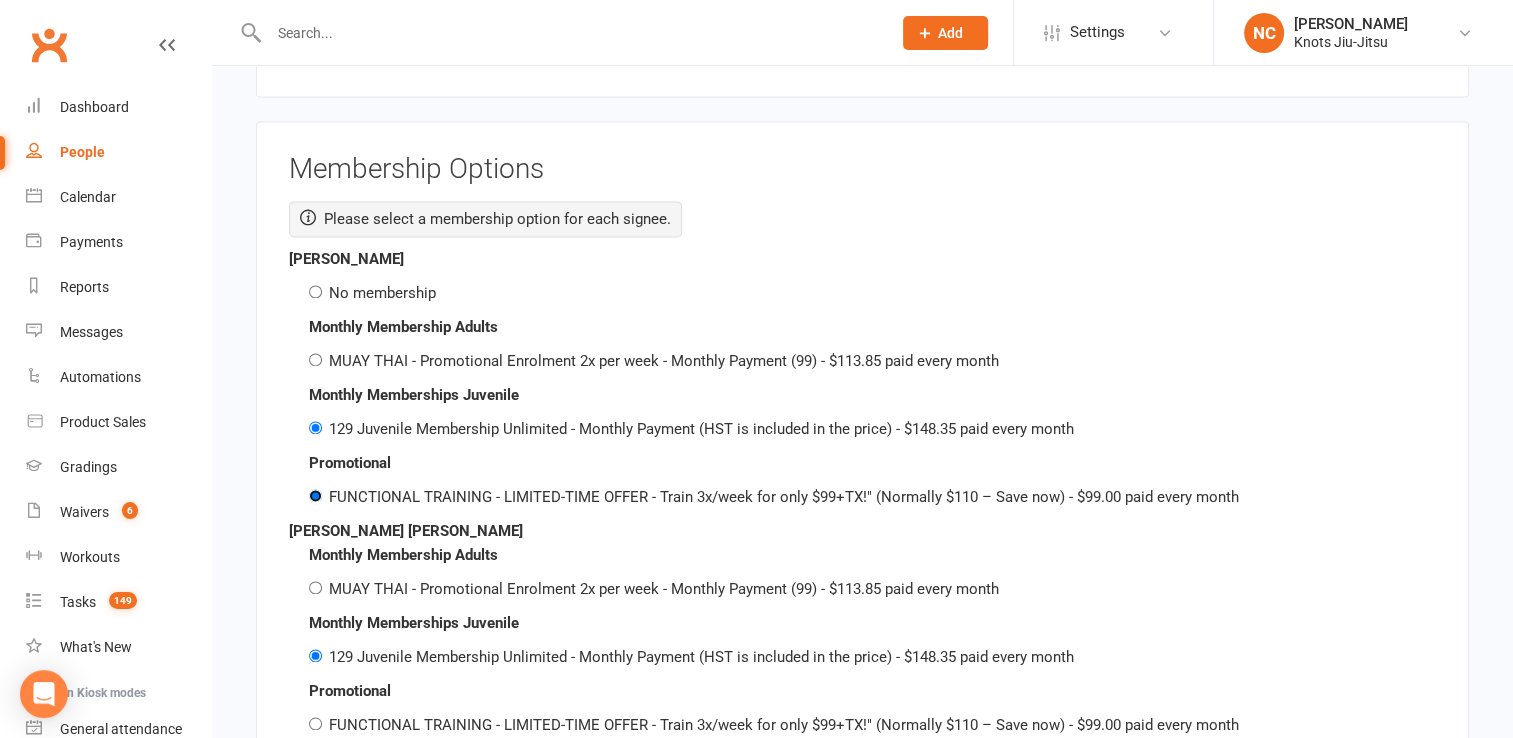 radio on "false" 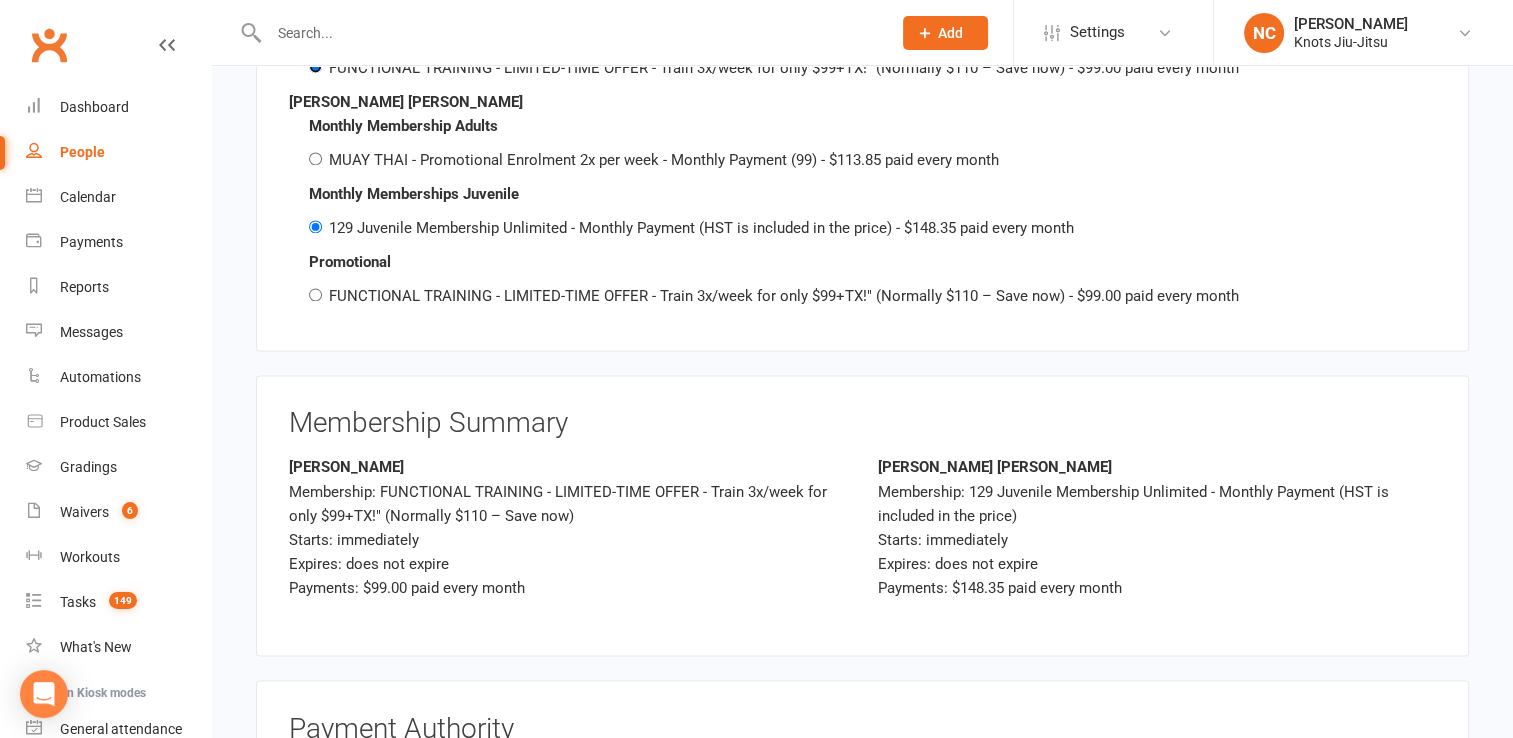 scroll, scrollTop: 3299, scrollLeft: 0, axis: vertical 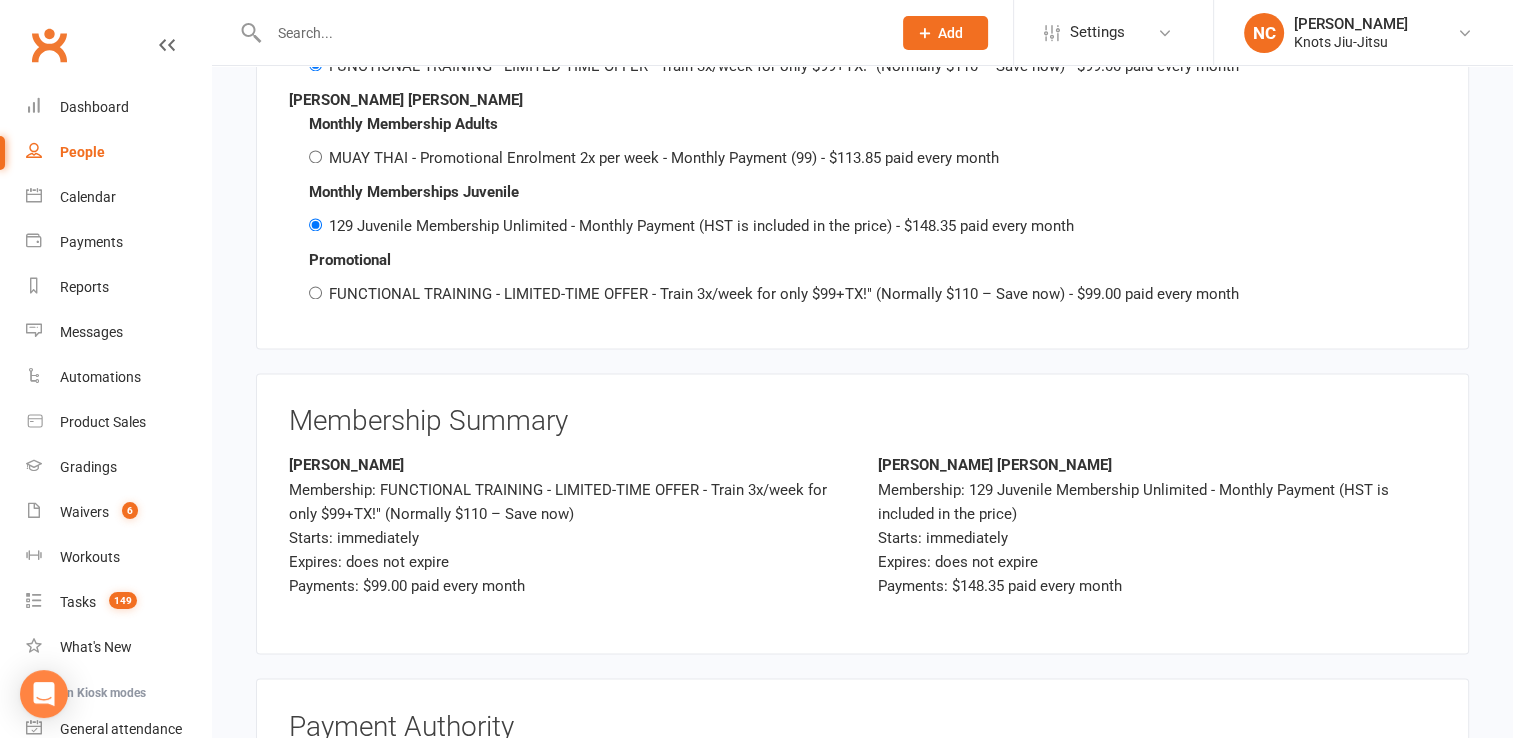 click on "FUNCTIONAL TRAINING - LIMITED-TIME OFFER - Train 3x/week for only $99+TX!" (Normally $110 – Save now) - $99.00 paid every month" at bounding box center (784, 294) 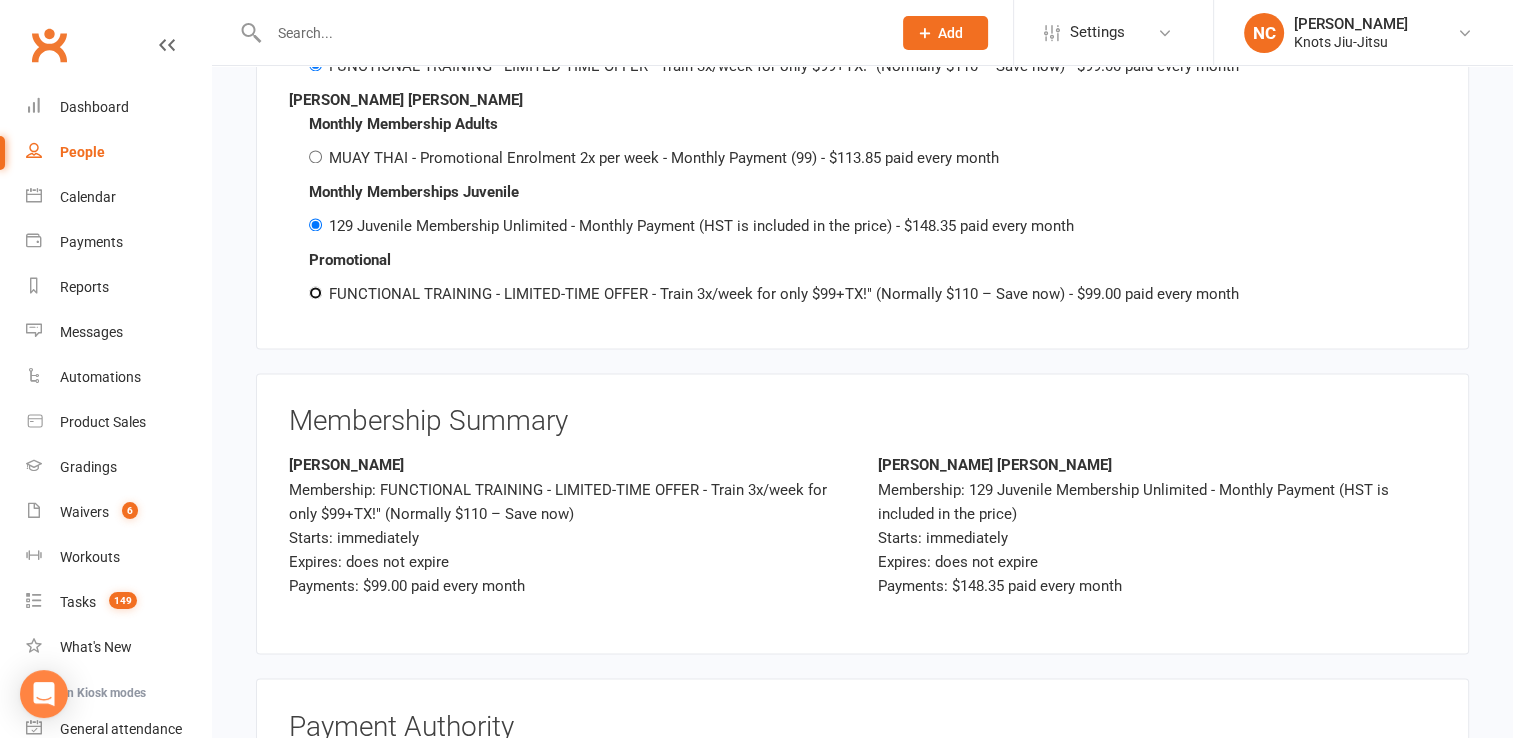 click on "FUNCTIONAL TRAINING - LIMITED-TIME OFFER - Train 3x/week for only $99+TX!" (Normally $110 – Save now) - $99.00 paid every month" at bounding box center (315, 292) 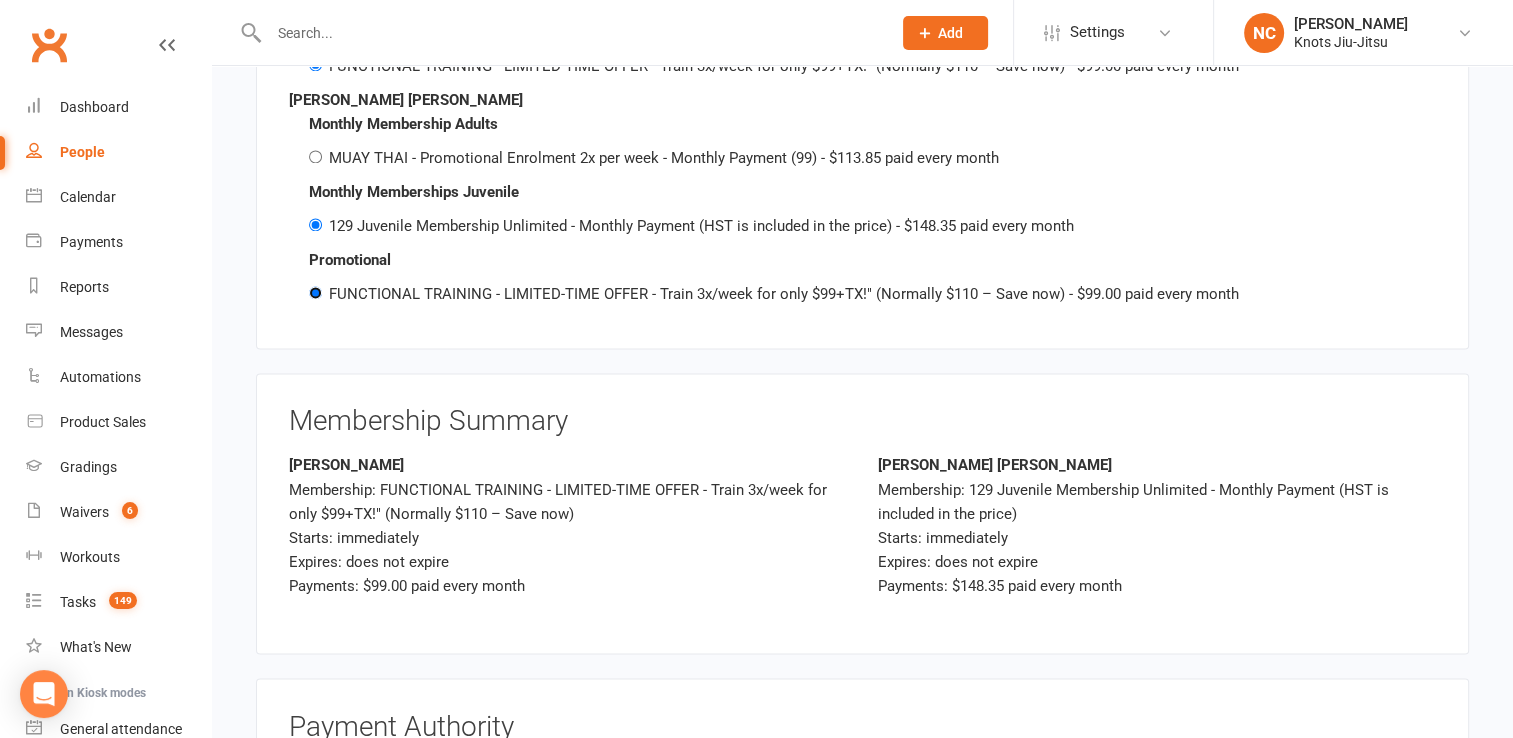 radio on "false" 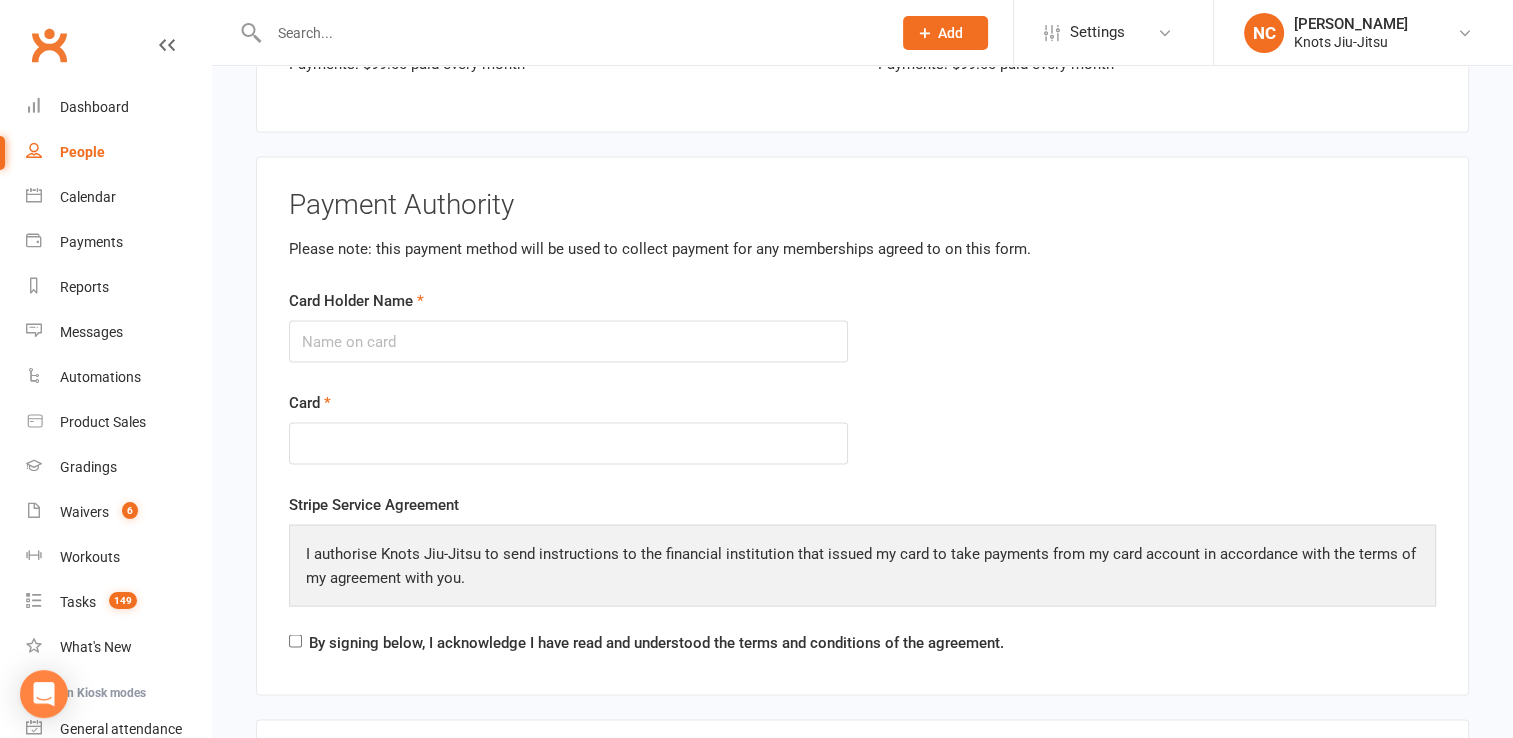 scroll, scrollTop: 3820, scrollLeft: 0, axis: vertical 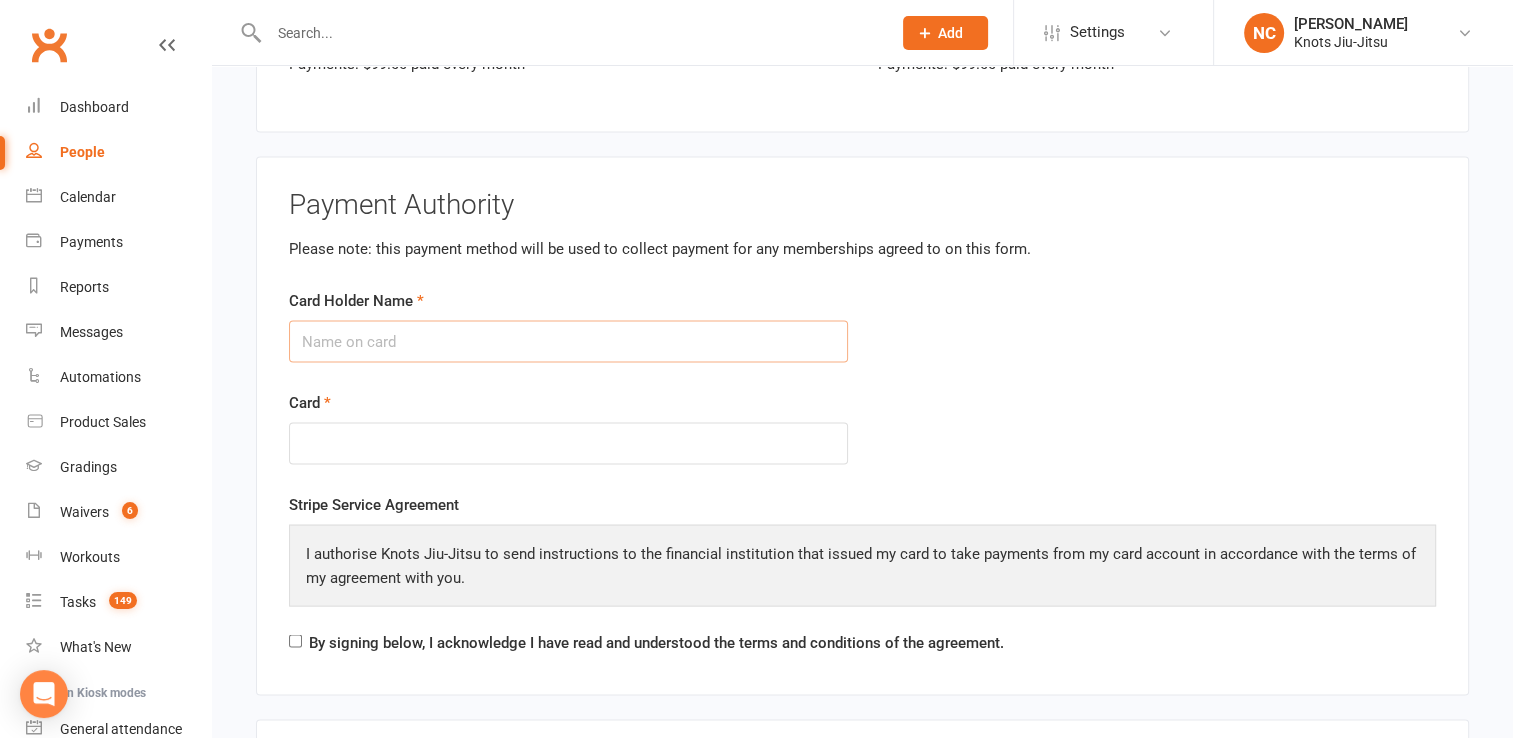 click on "Card Holder Name" at bounding box center [568, 342] 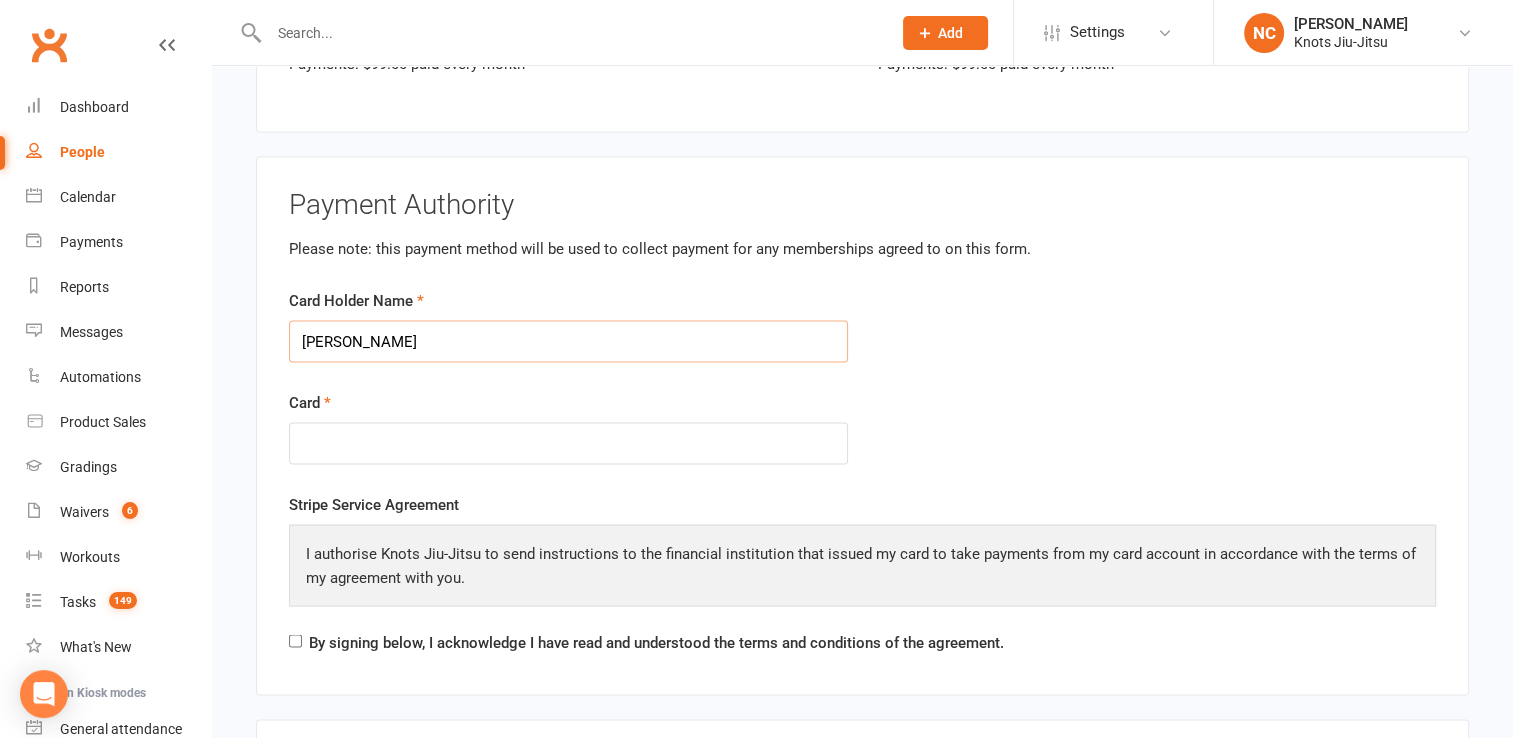 type on "[PERSON_NAME]" 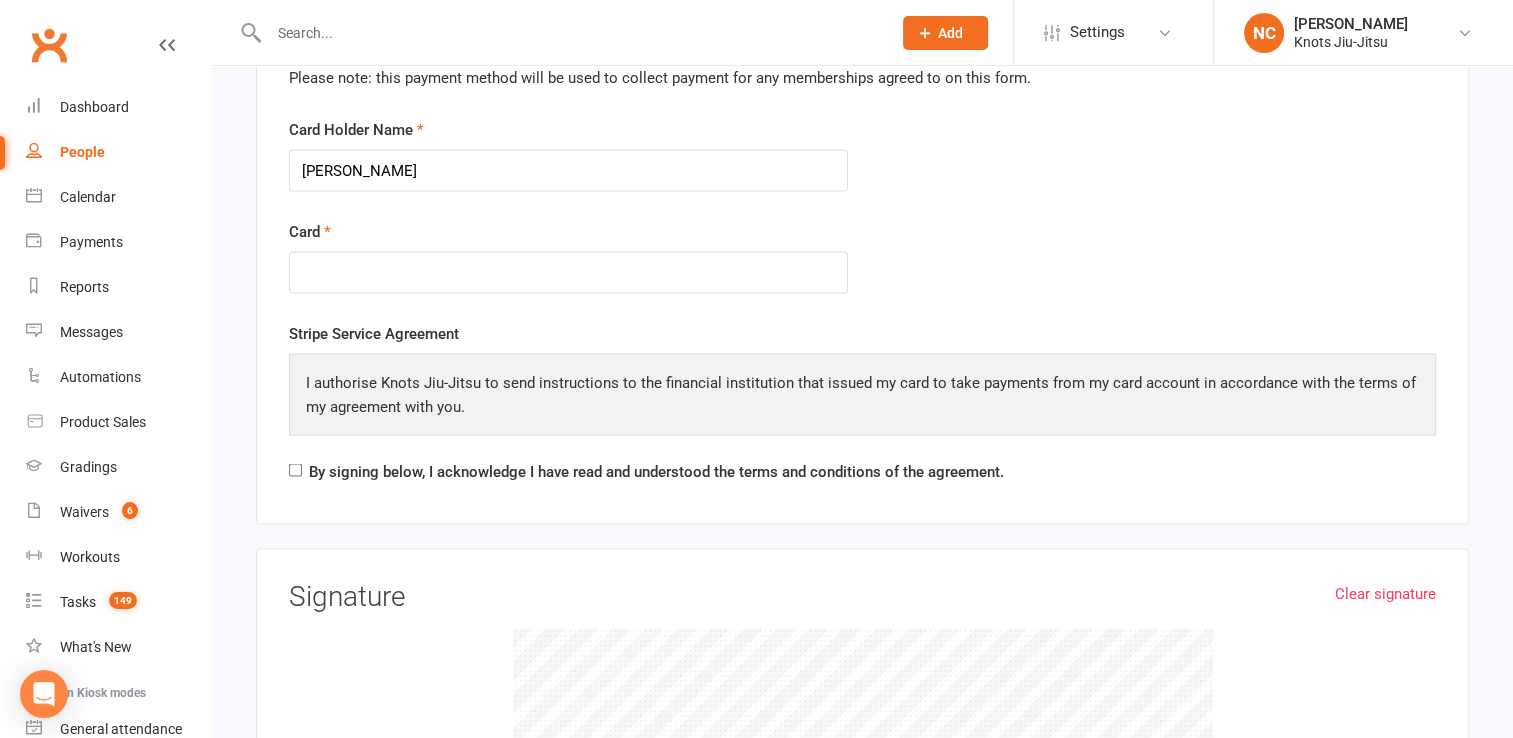 scroll, scrollTop: 3992, scrollLeft: 0, axis: vertical 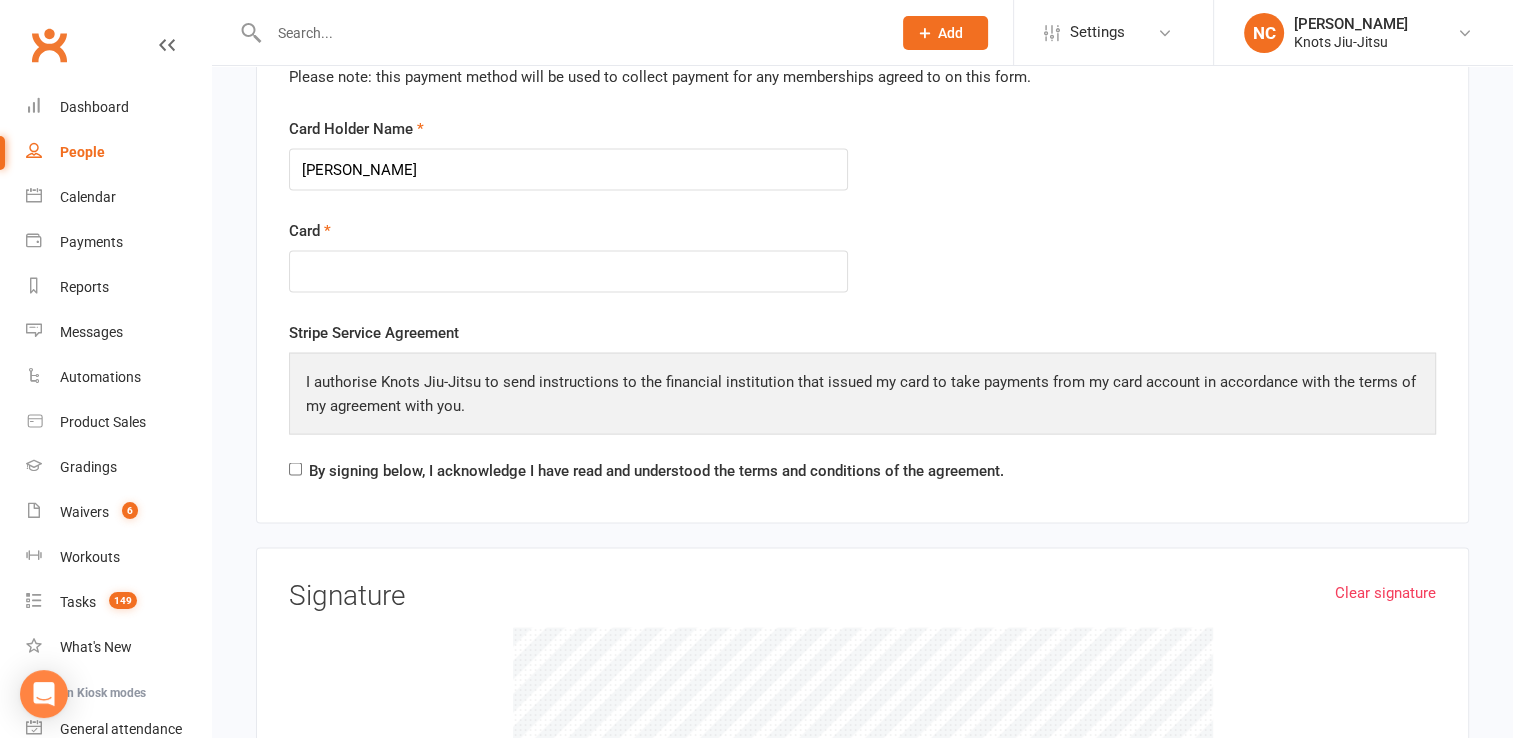 click on "Payment Authority Please note: this payment method will be used to collect payment for any memberships agreed to on this form. Card Holder Name [PERSON_NAME] Card Stripe Service Agreement I authorise Knots Jiu-Jitsu to send instructions to the financial institution that issued my card to take payments from my card account in accordance with the terms of my agreement with you.
By signing below, I acknowledge I have read and understood the terms and conditions of the agreement." at bounding box center (862, 255) 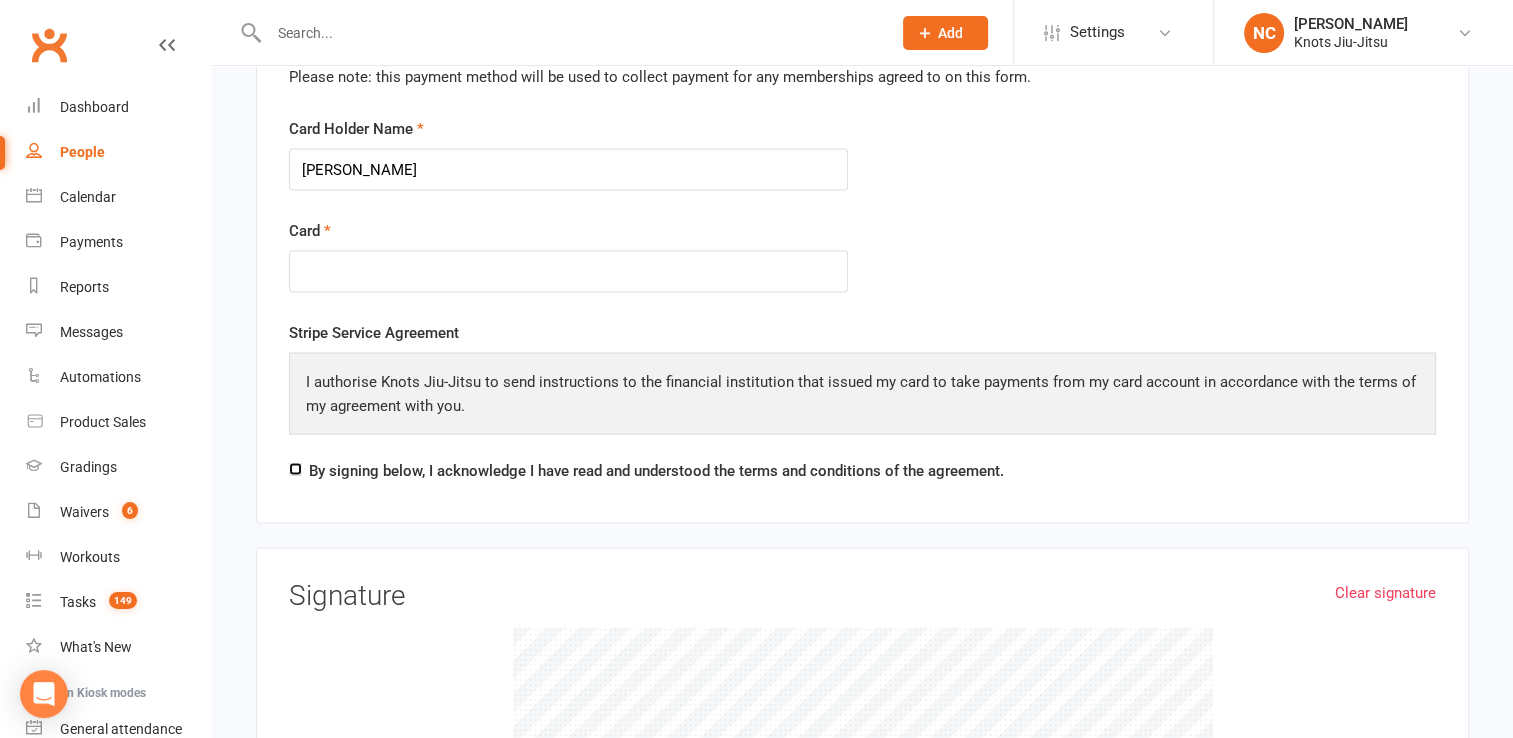 click on "By signing below, I acknowledge I have read and understood the terms and conditions of the agreement." at bounding box center [295, 469] 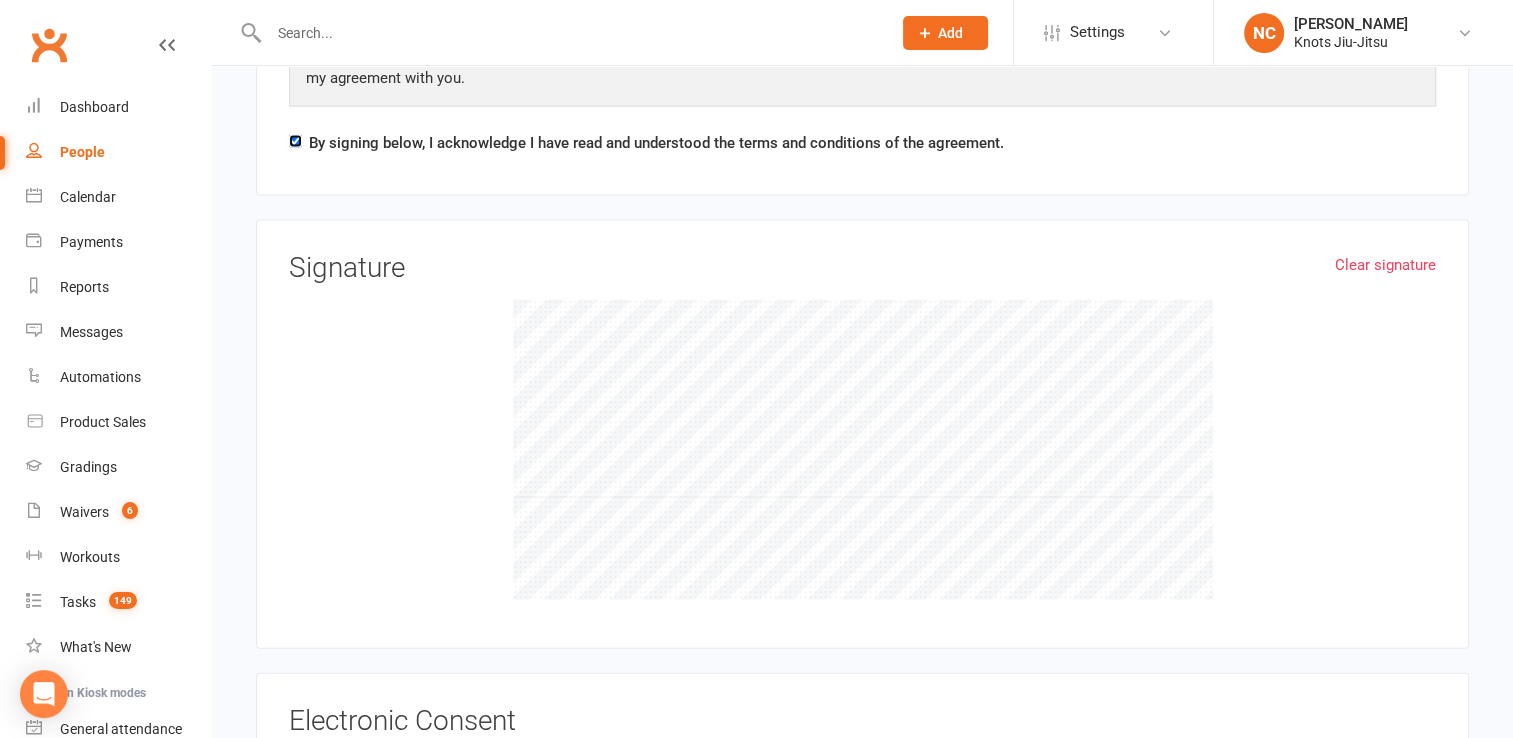 scroll, scrollTop: 4317, scrollLeft: 0, axis: vertical 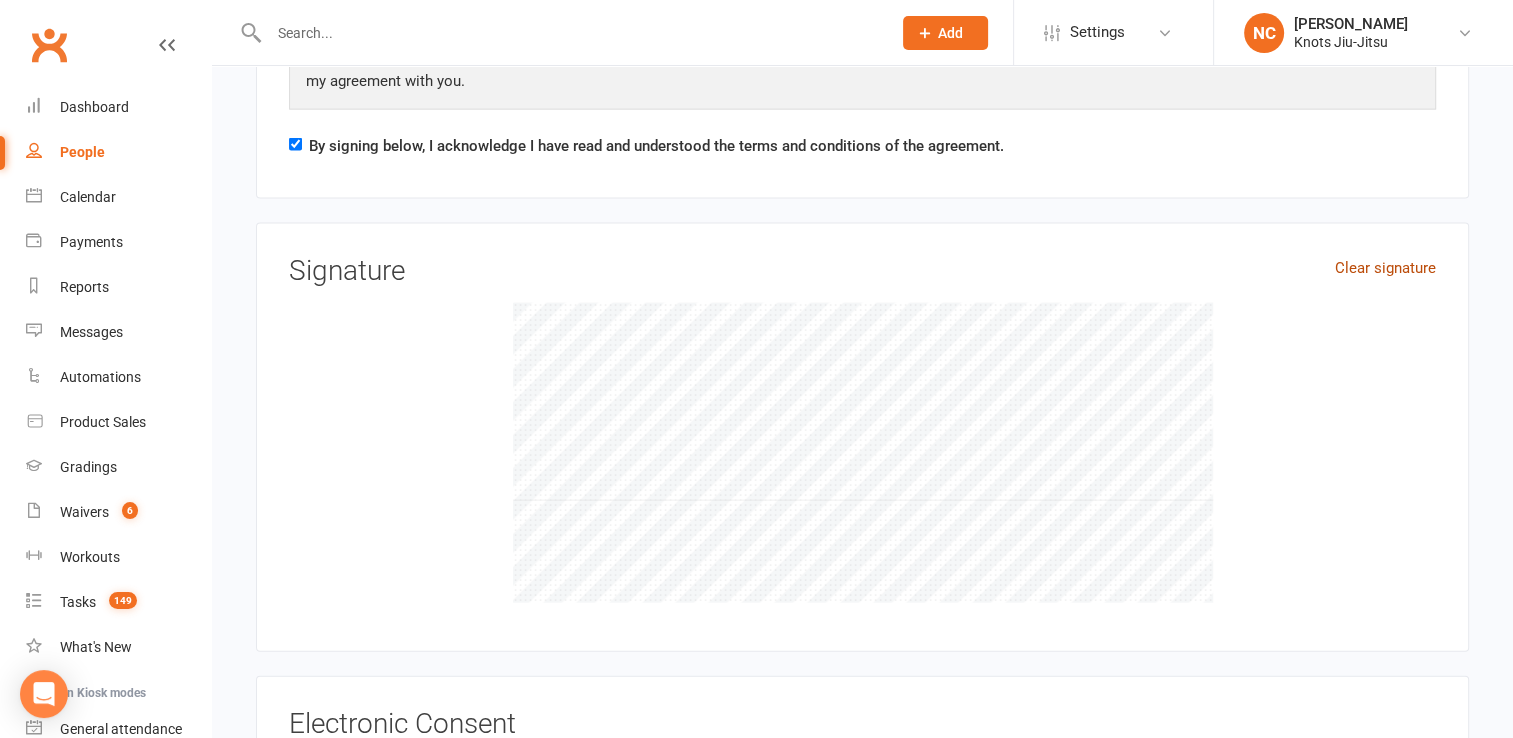click on "Clear signature" at bounding box center [1385, 268] 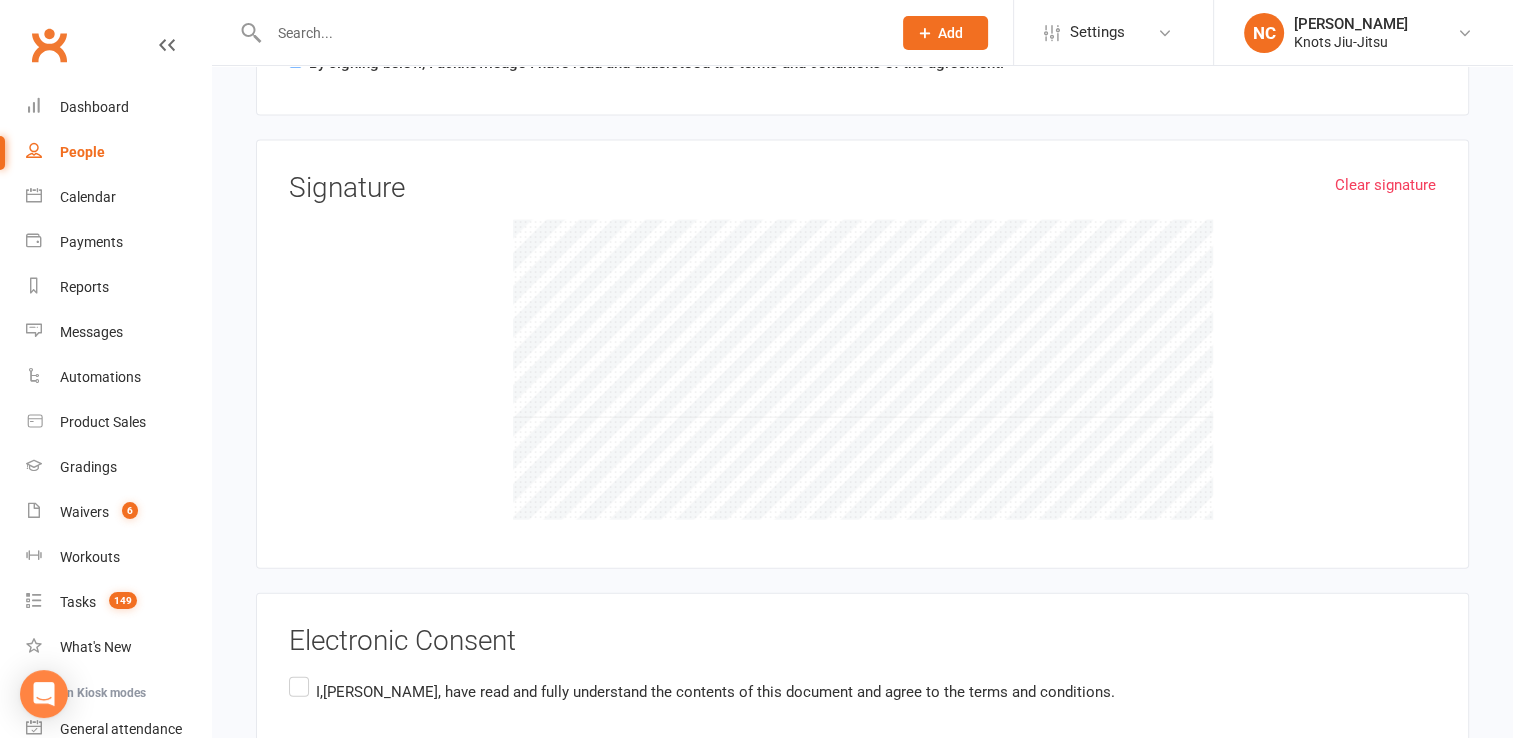 scroll, scrollTop: 4518, scrollLeft: 0, axis: vertical 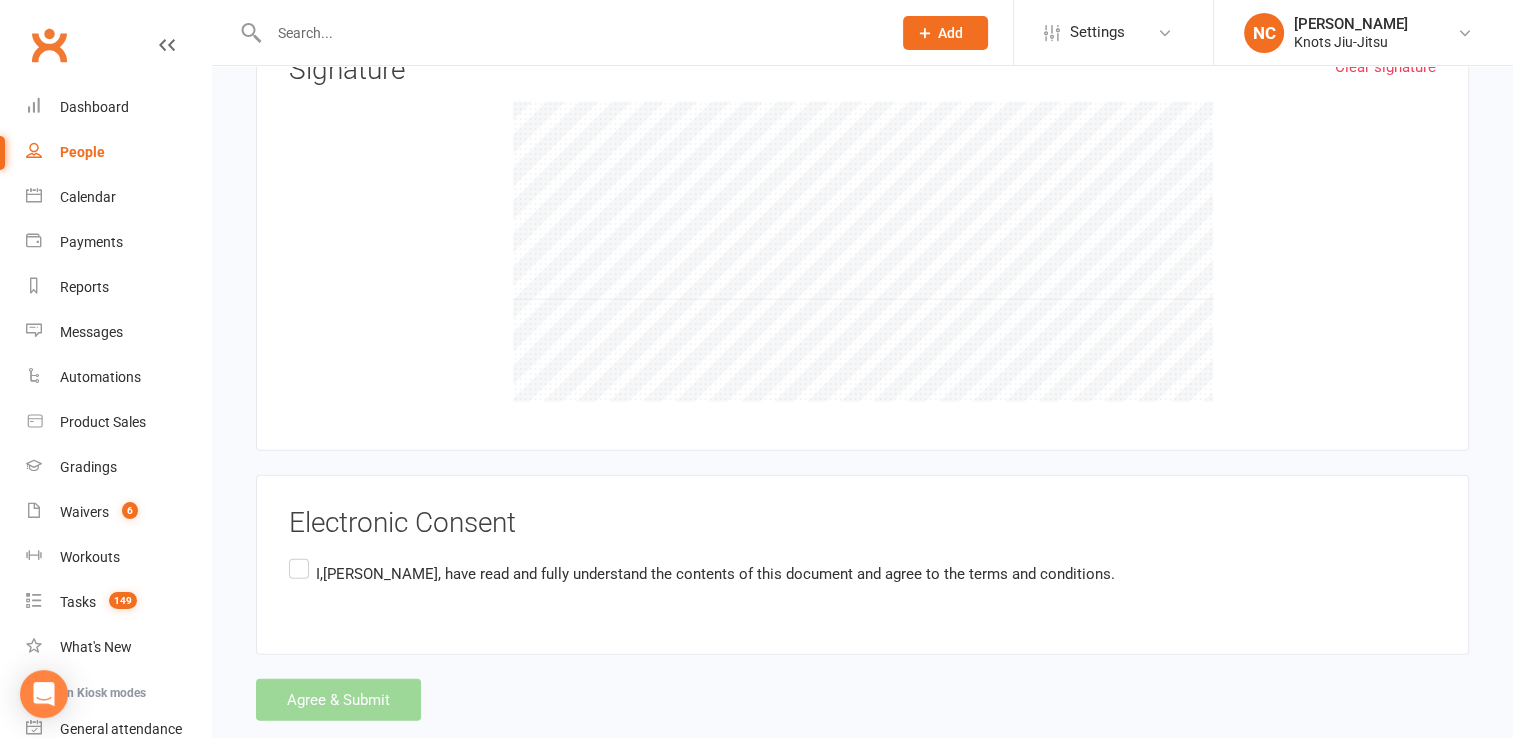 click on "I,[PERSON_NAME]  , have read and fully understand the contents of this document and agree to the terms and conditions." at bounding box center (702, 574) 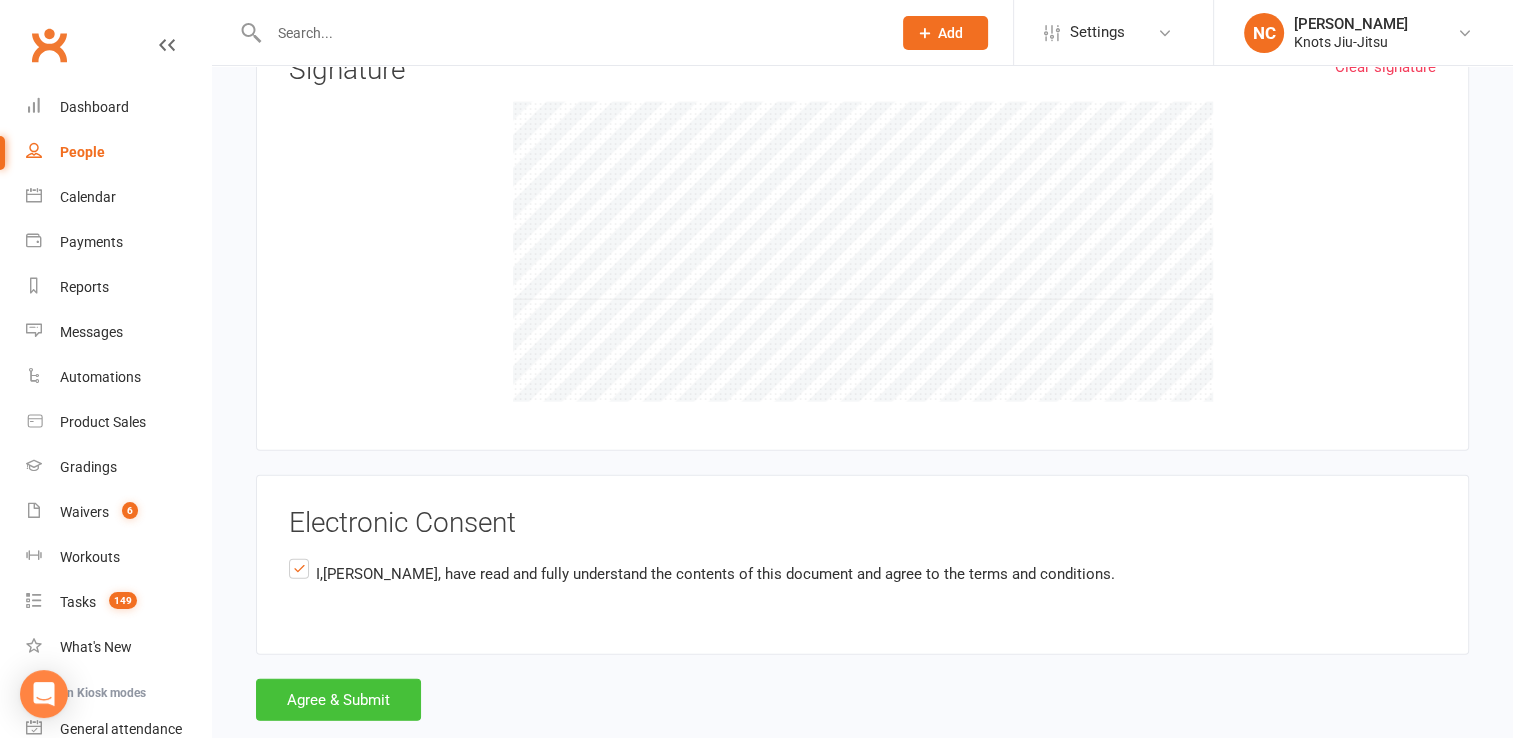 click on "Agree & Submit" at bounding box center (338, 700) 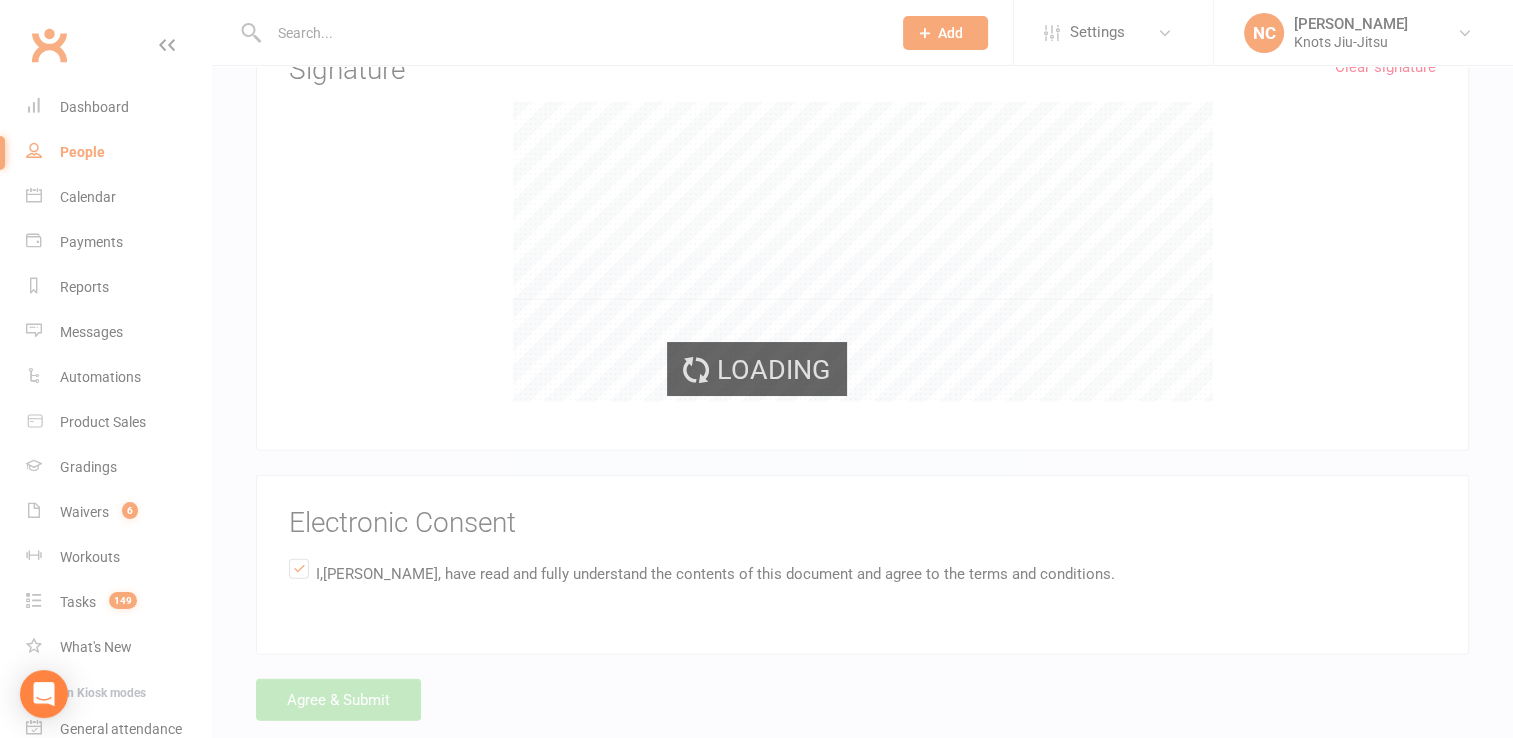 scroll, scrollTop: 0, scrollLeft: 0, axis: both 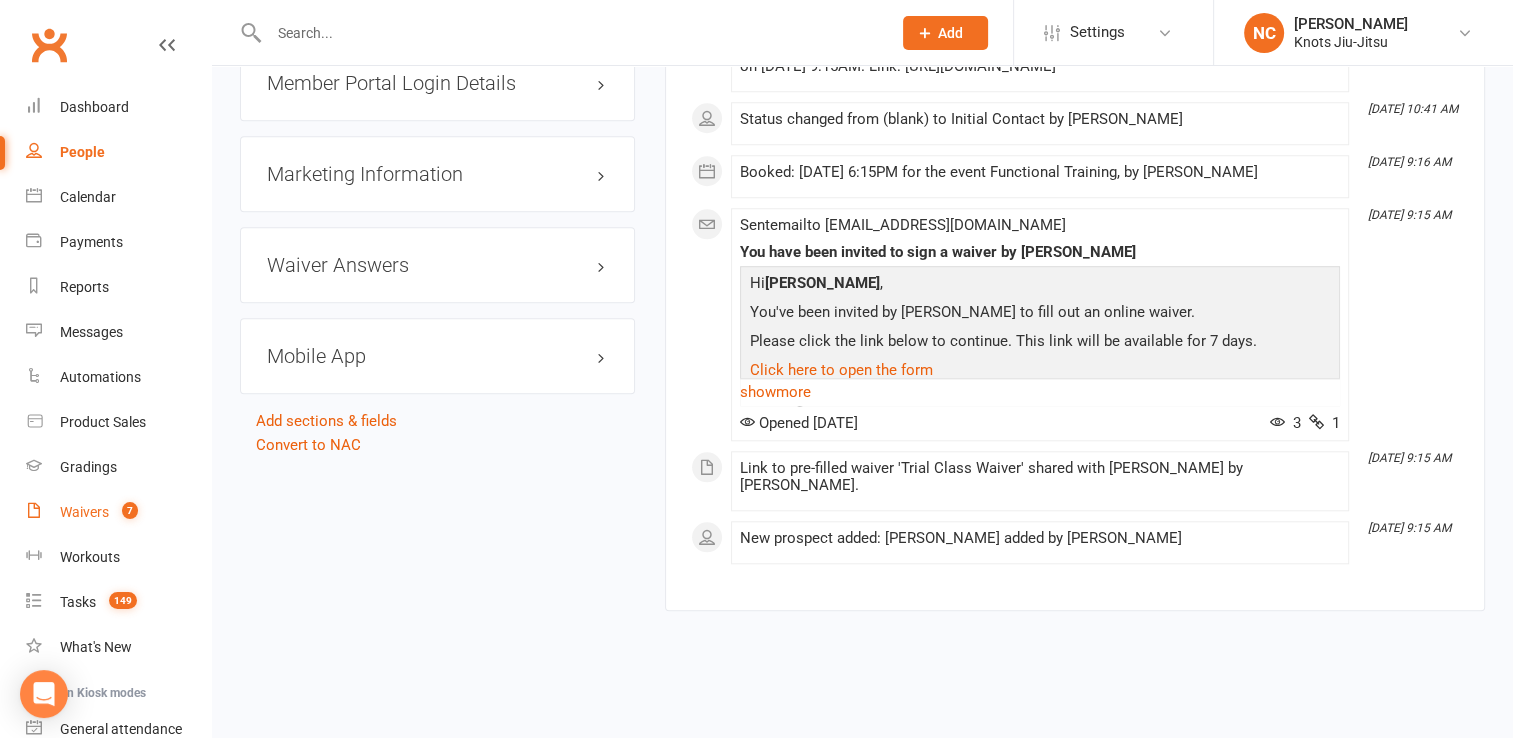 click on "Waivers" at bounding box center (84, 512) 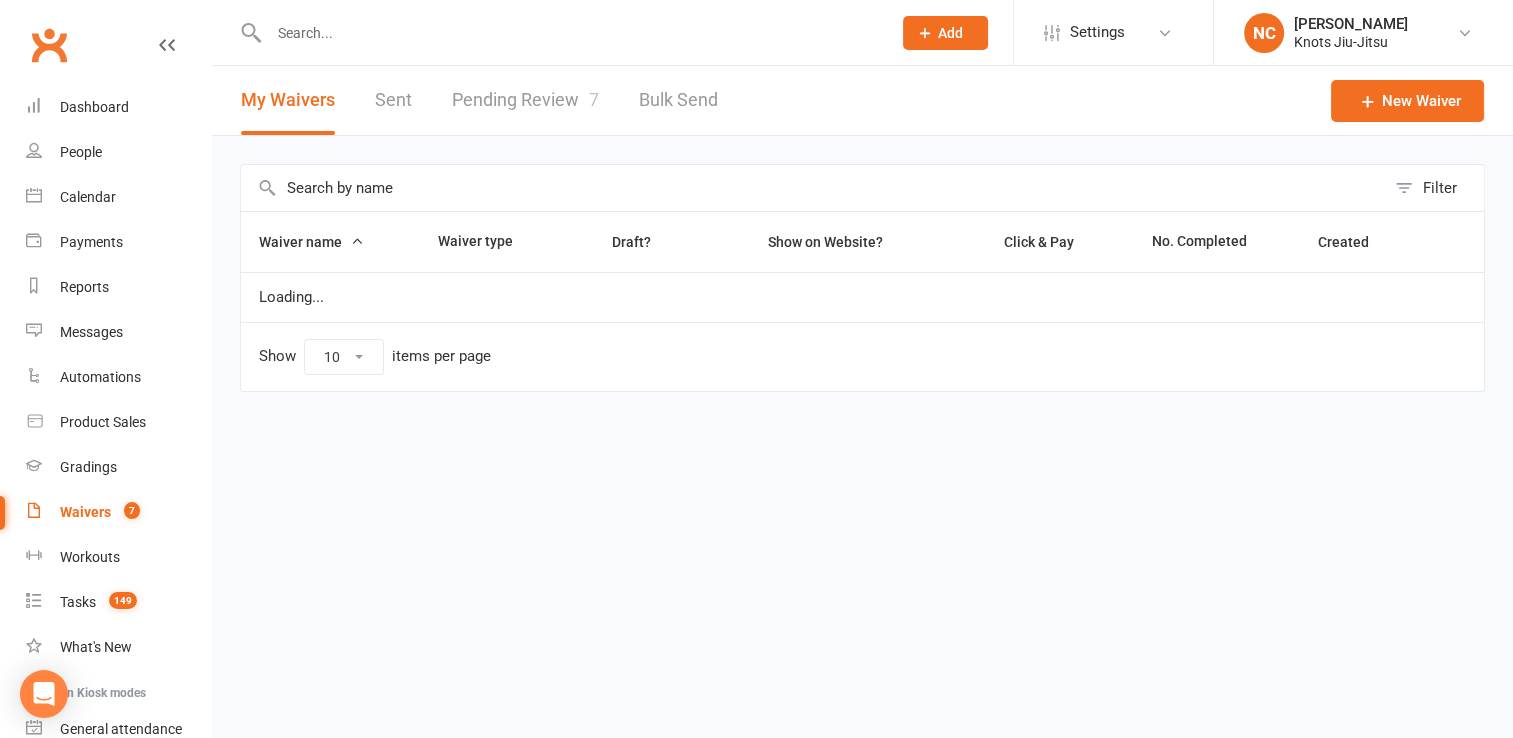scroll, scrollTop: 0, scrollLeft: 0, axis: both 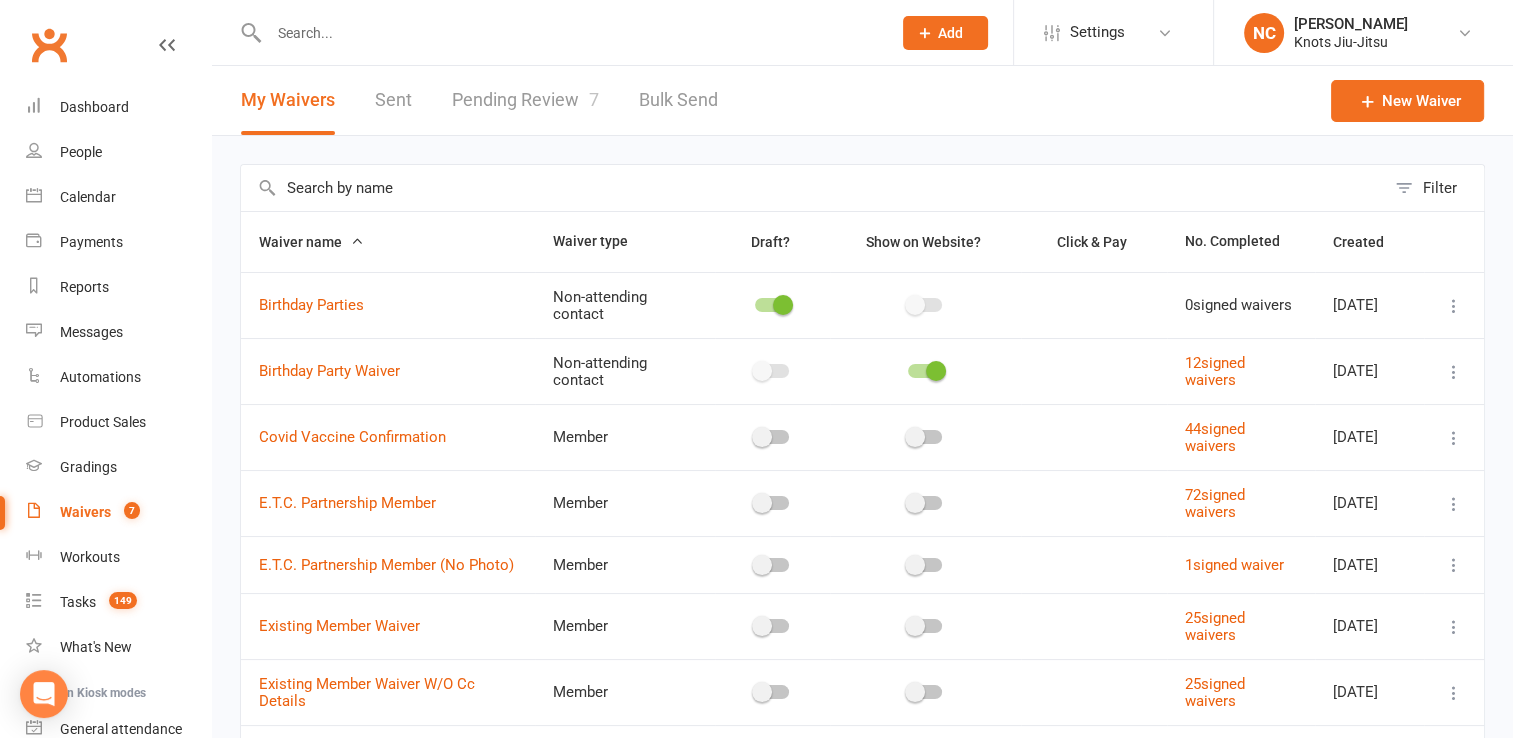 click on "Pending Review 7" at bounding box center (525, 100) 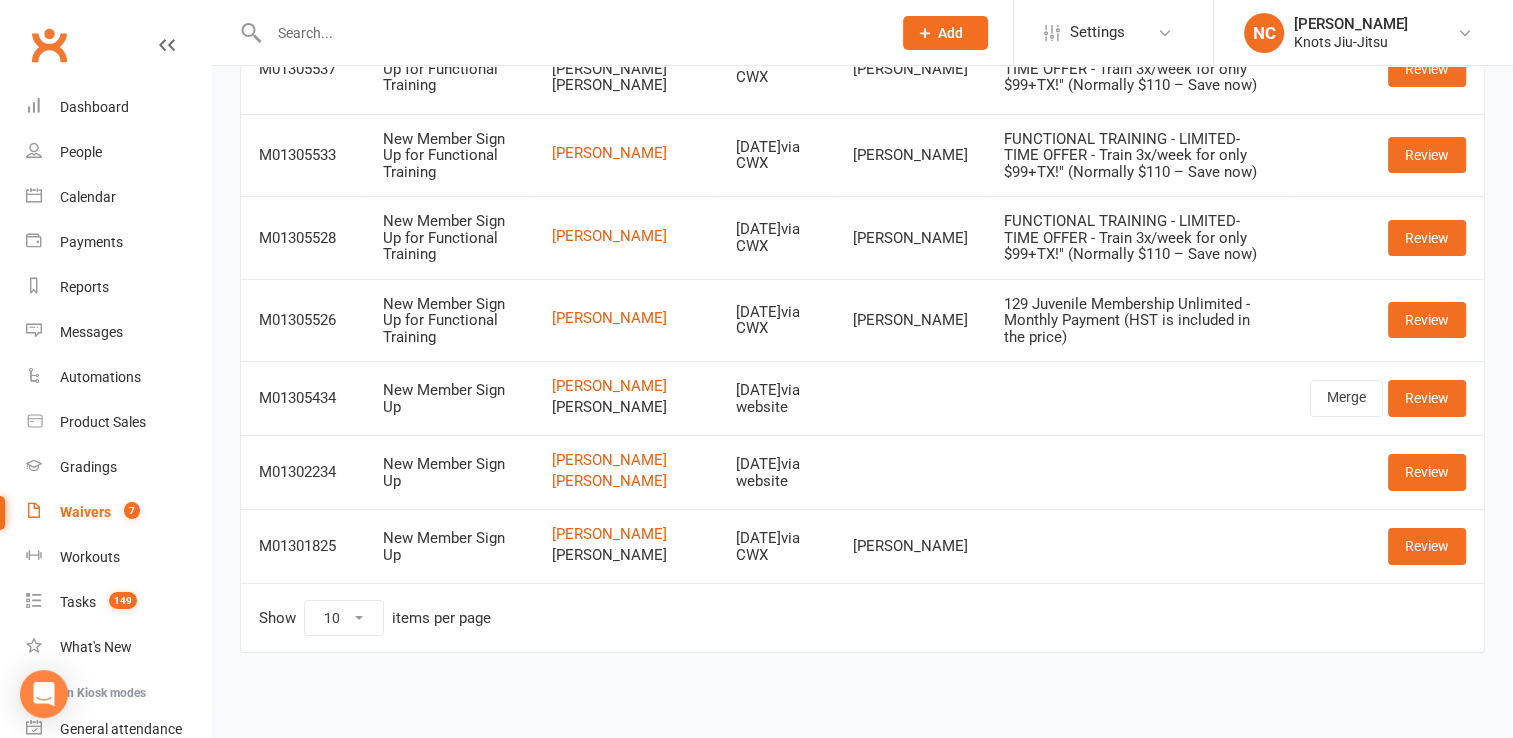 scroll, scrollTop: 0, scrollLeft: 0, axis: both 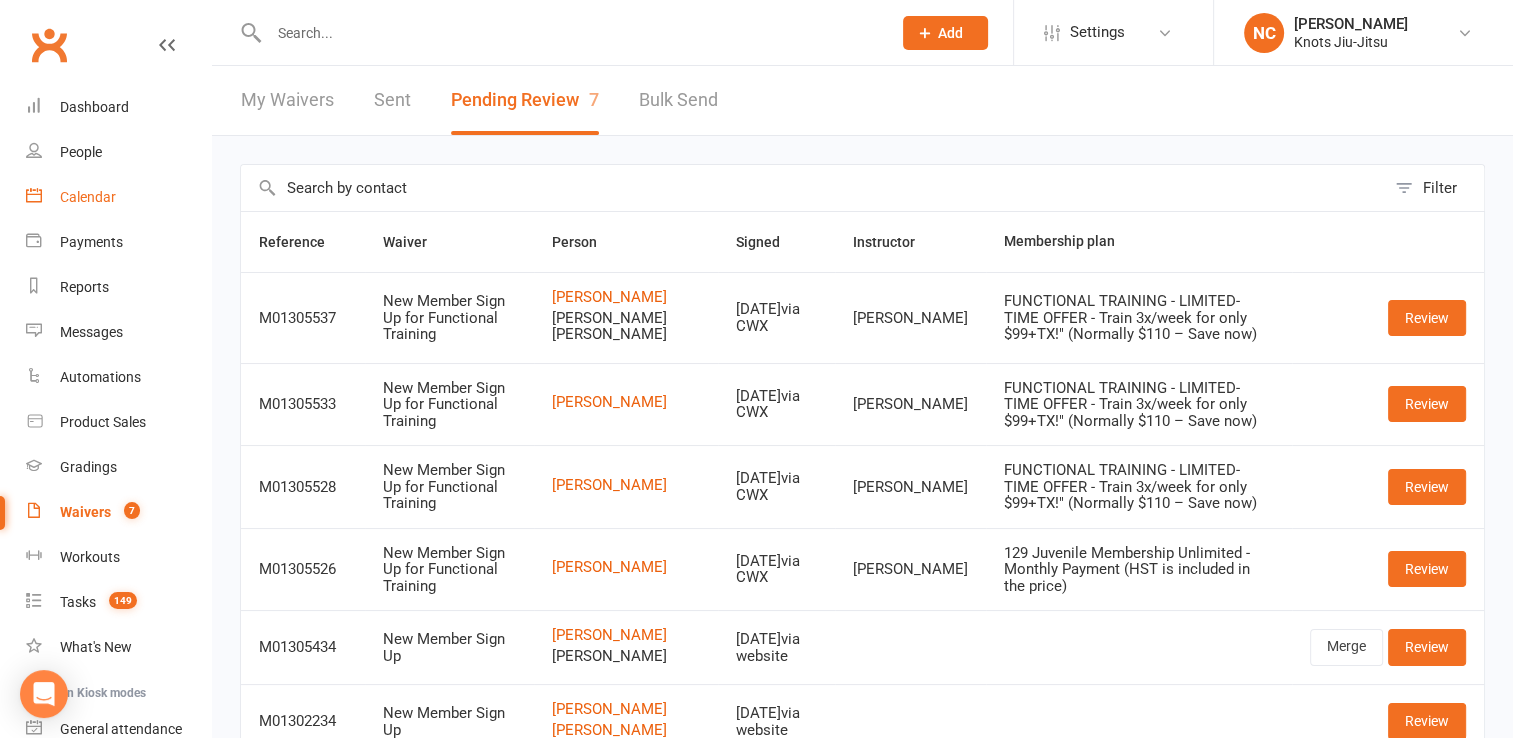 drag, startPoint x: 72, startPoint y: 188, endPoint x: 56, endPoint y: 194, distance: 17.088007 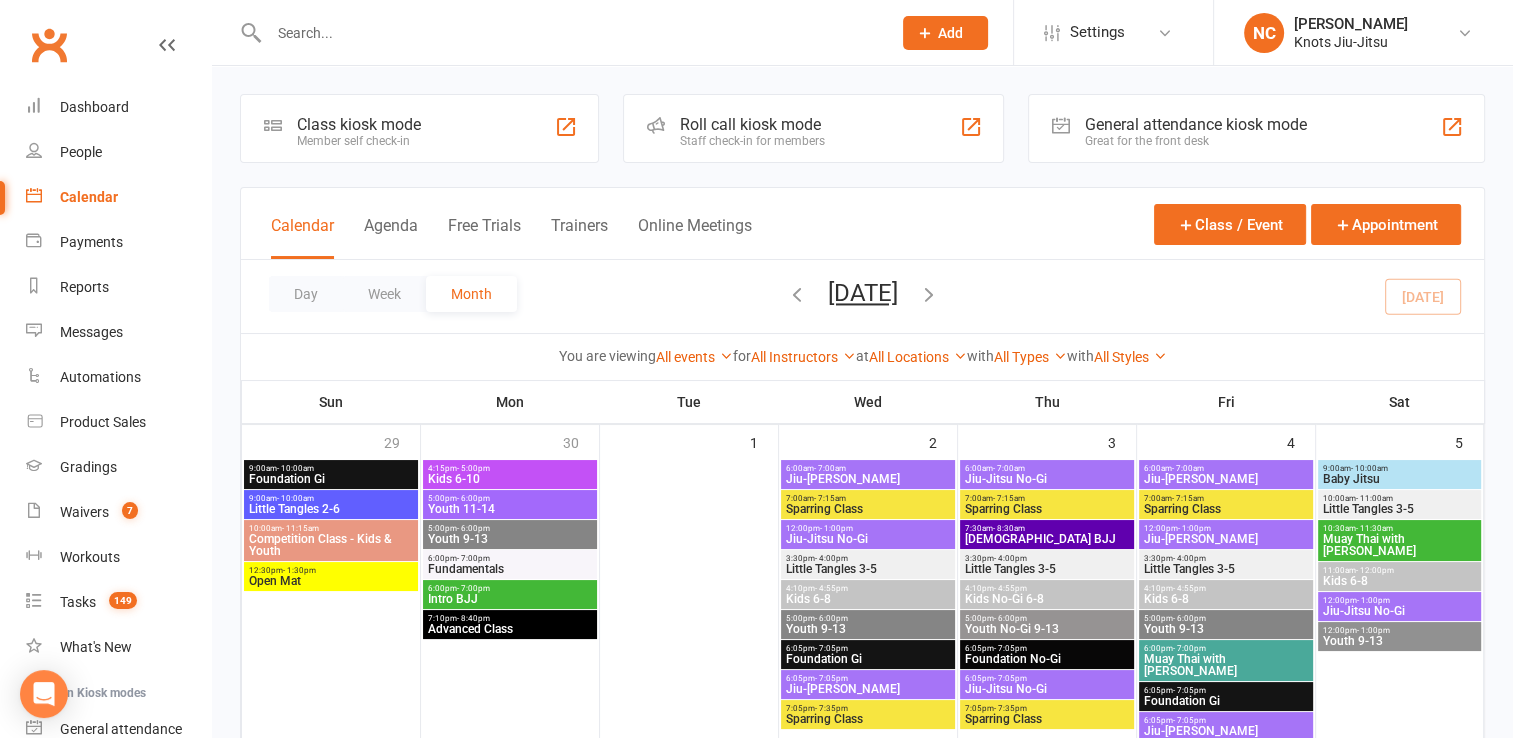 scroll, scrollTop: 590, scrollLeft: 0, axis: vertical 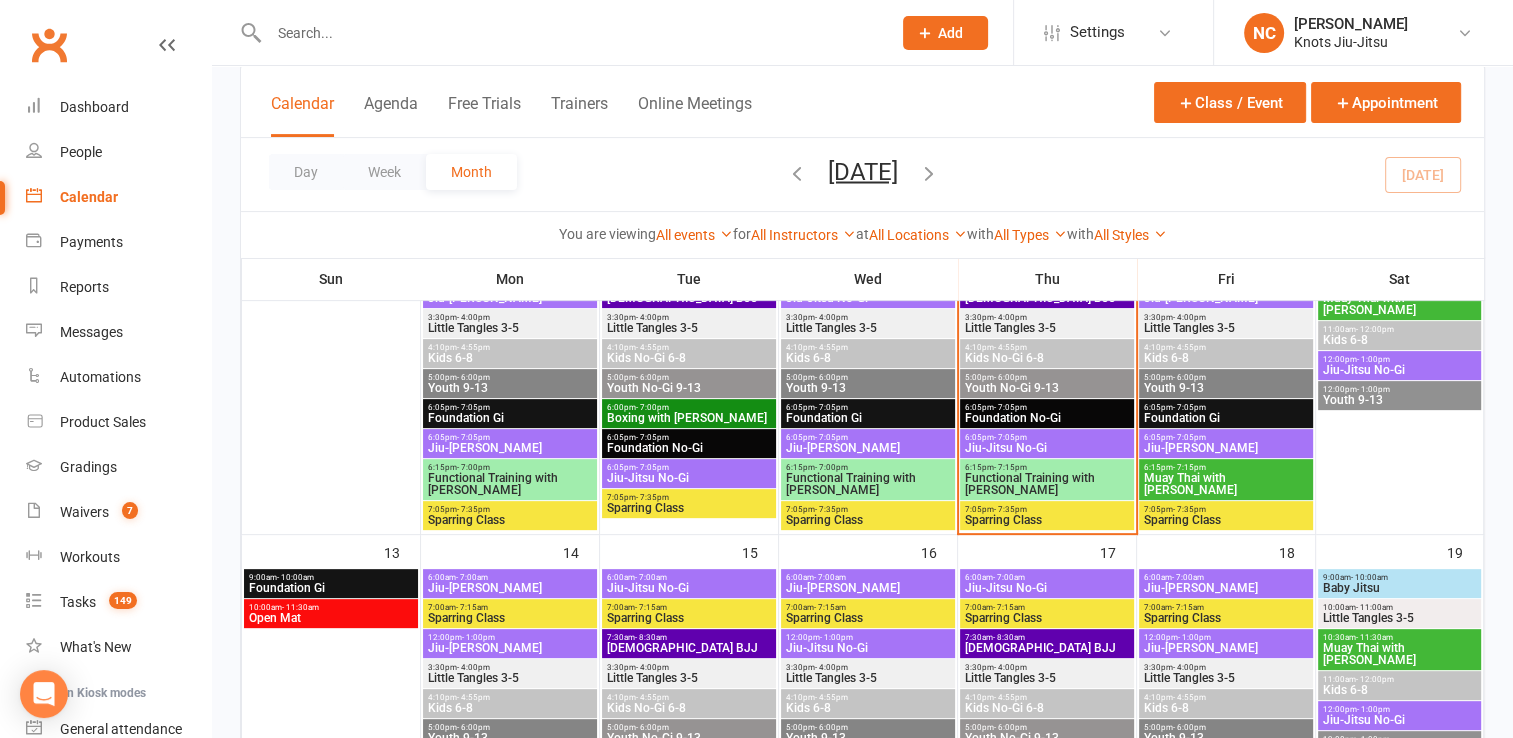 drag, startPoint x: 995, startPoint y: 486, endPoint x: 964, endPoint y: 471, distance: 34.43835 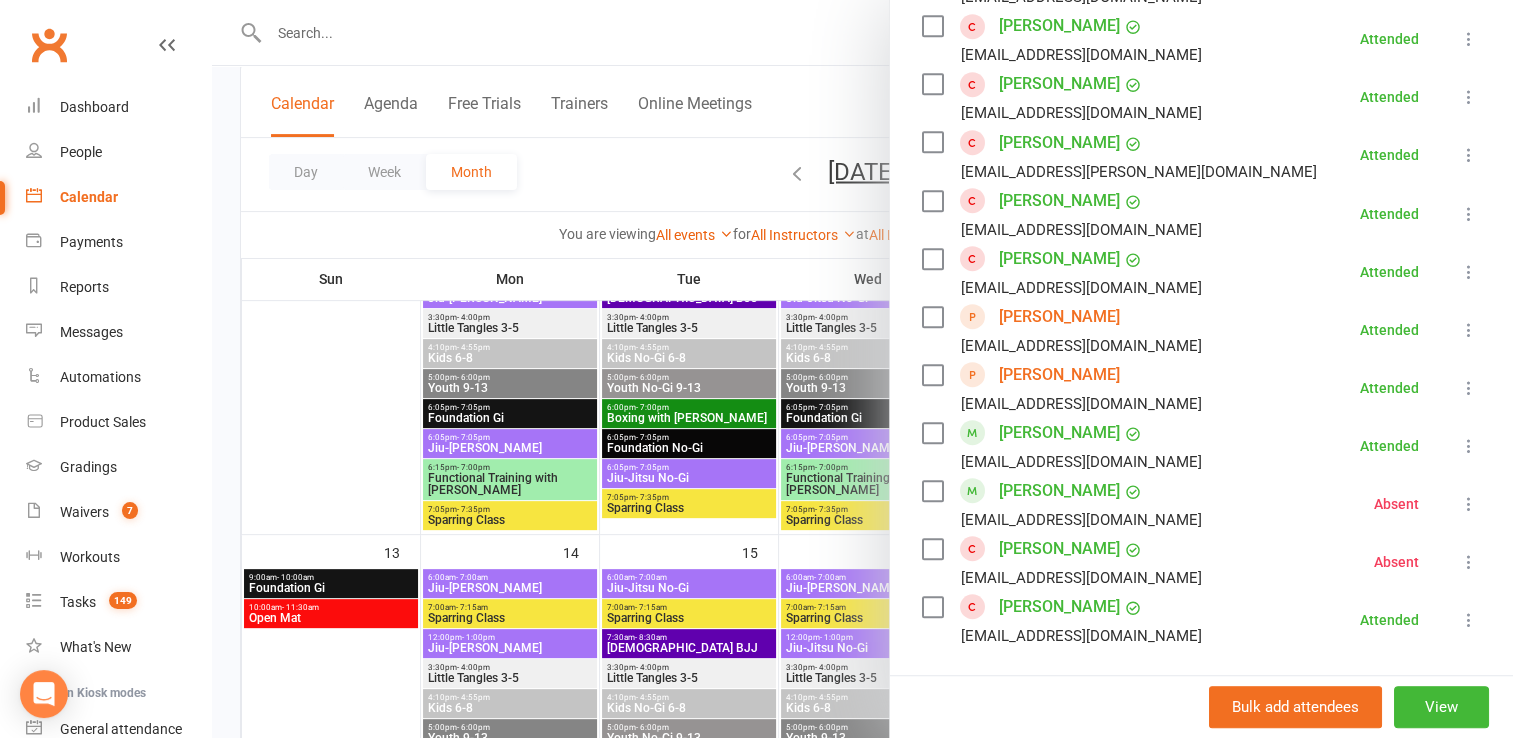 scroll, scrollTop: 1446, scrollLeft: 0, axis: vertical 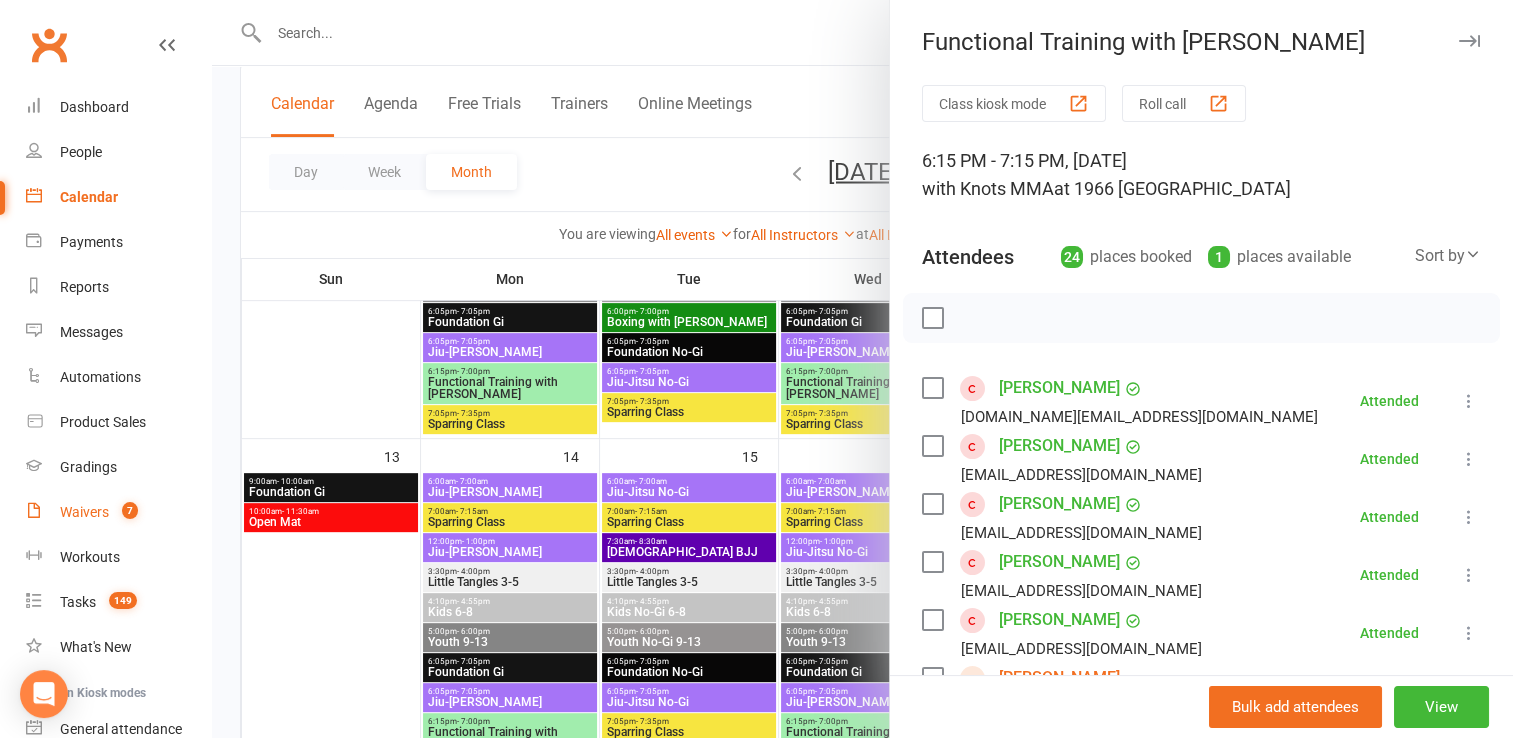 click on "Waivers" at bounding box center [84, 512] 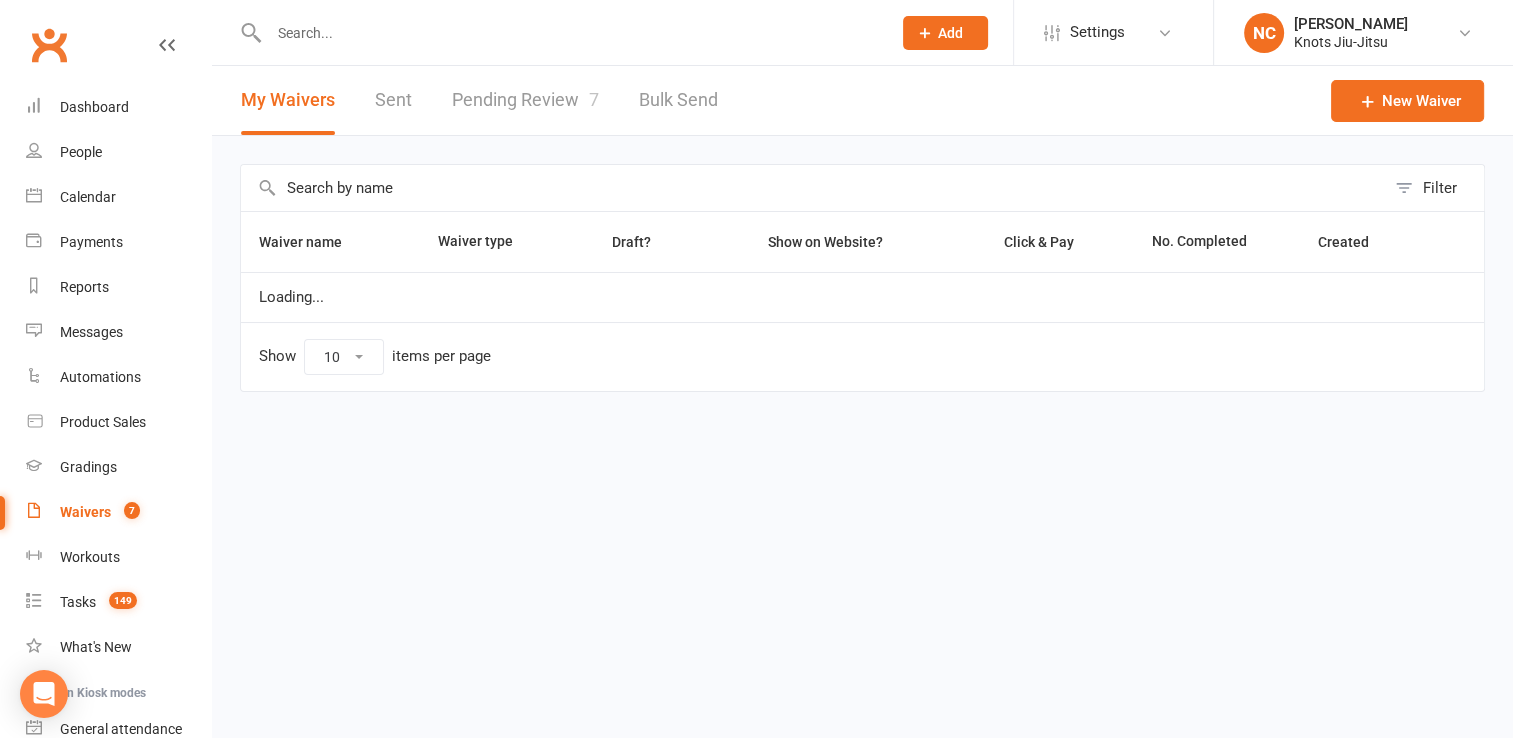 scroll, scrollTop: 0, scrollLeft: 0, axis: both 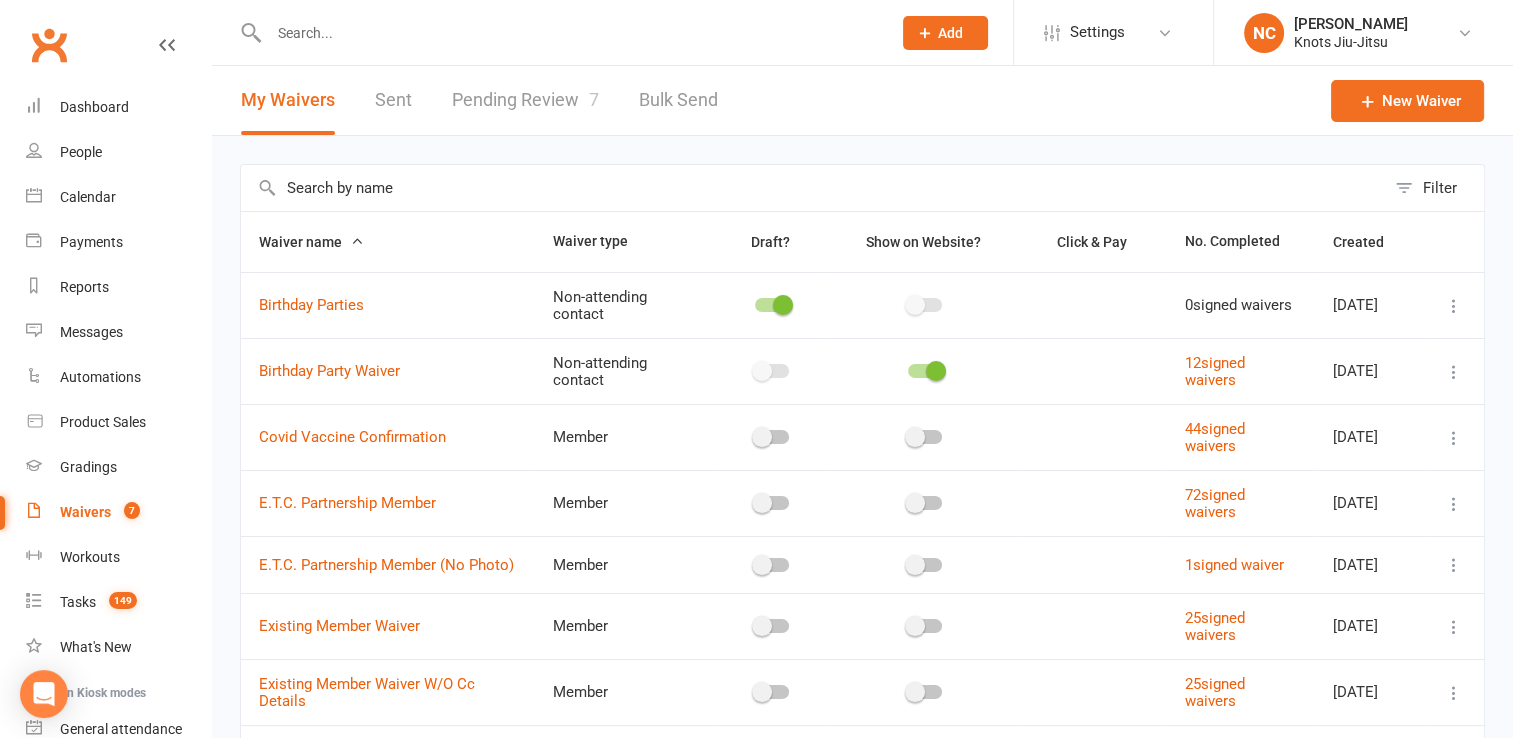 click on "Pending Review 7" at bounding box center [525, 100] 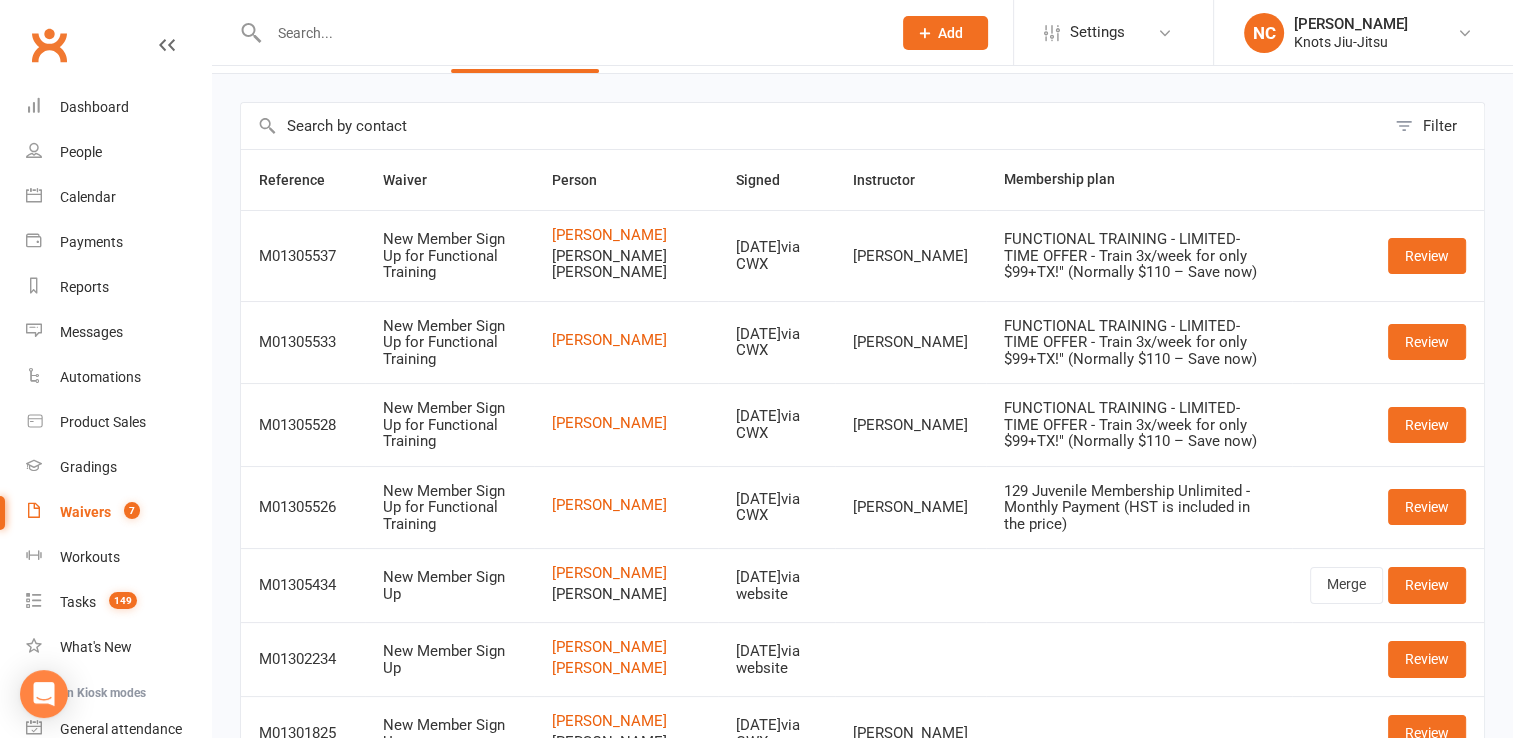 scroll, scrollTop: 60, scrollLeft: 0, axis: vertical 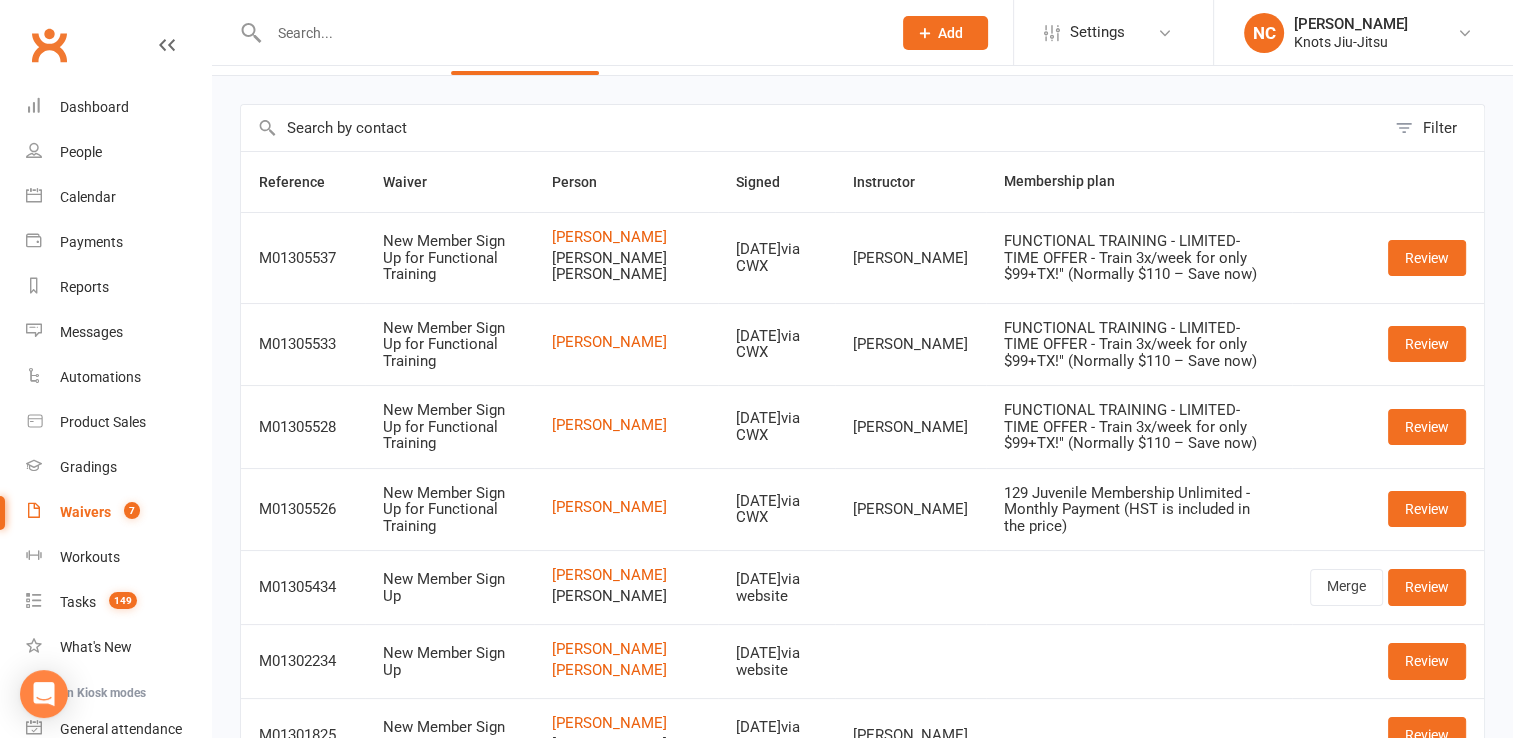 click on "[PERSON_NAME] [PERSON_NAME]" at bounding box center (626, 266) 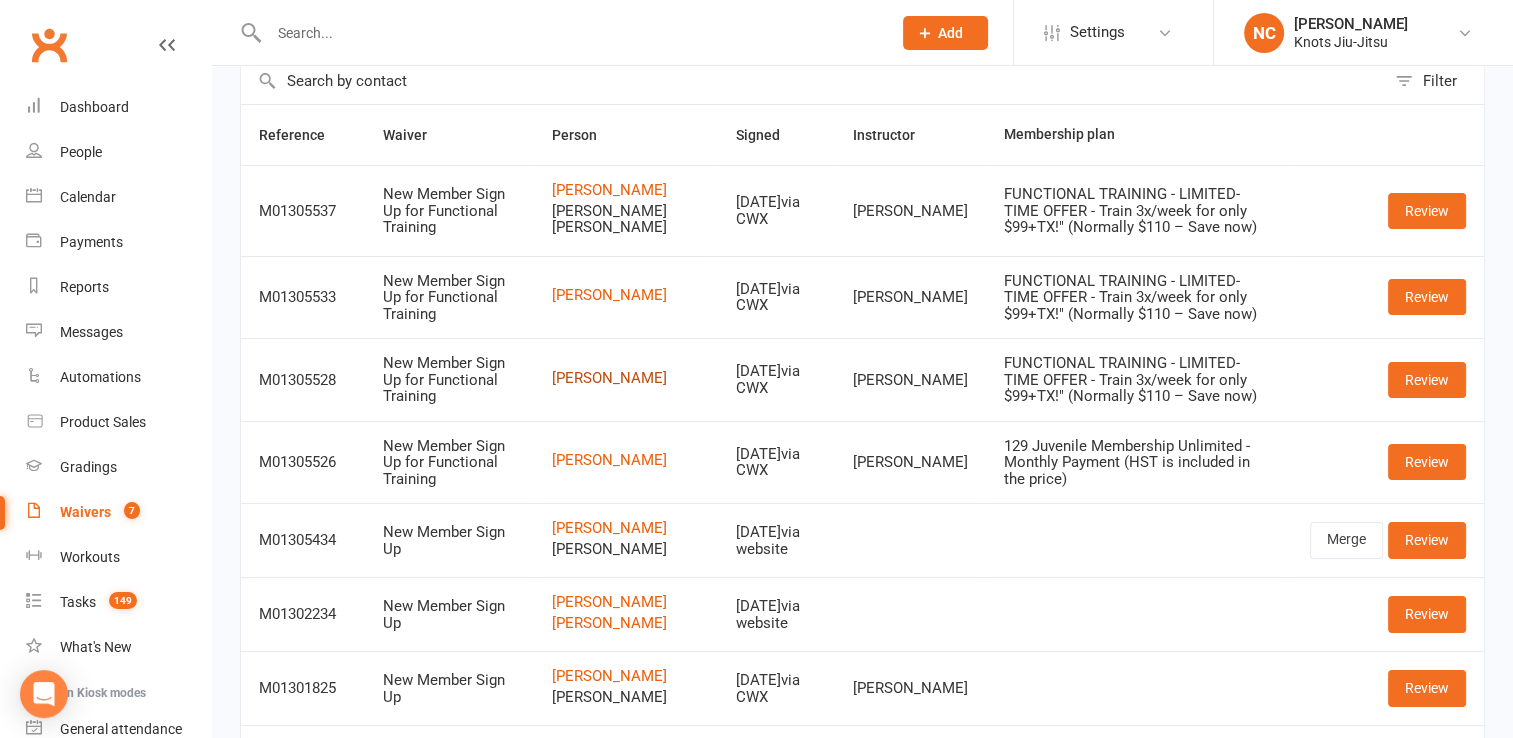 scroll, scrollTop: 0, scrollLeft: 0, axis: both 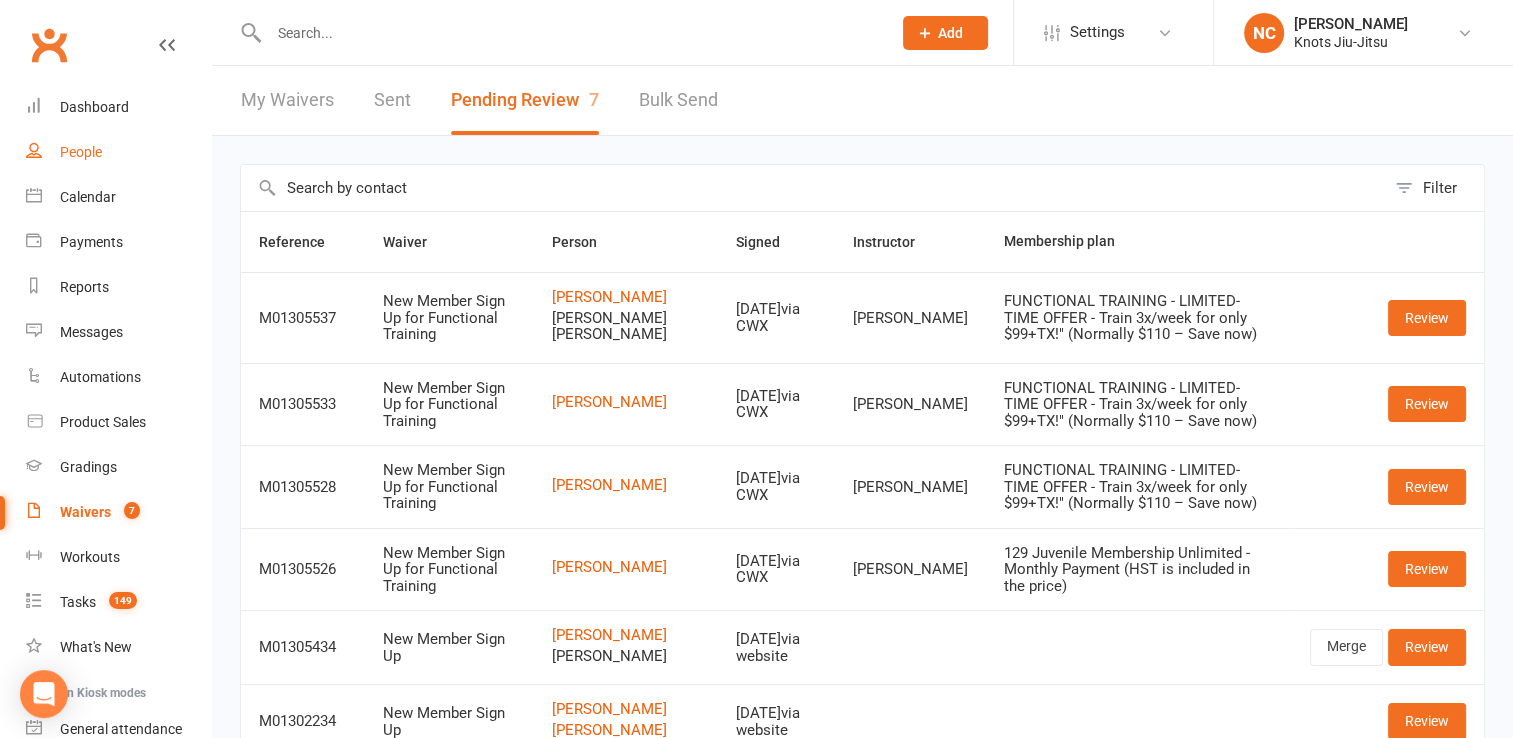 click on "People" at bounding box center [118, 152] 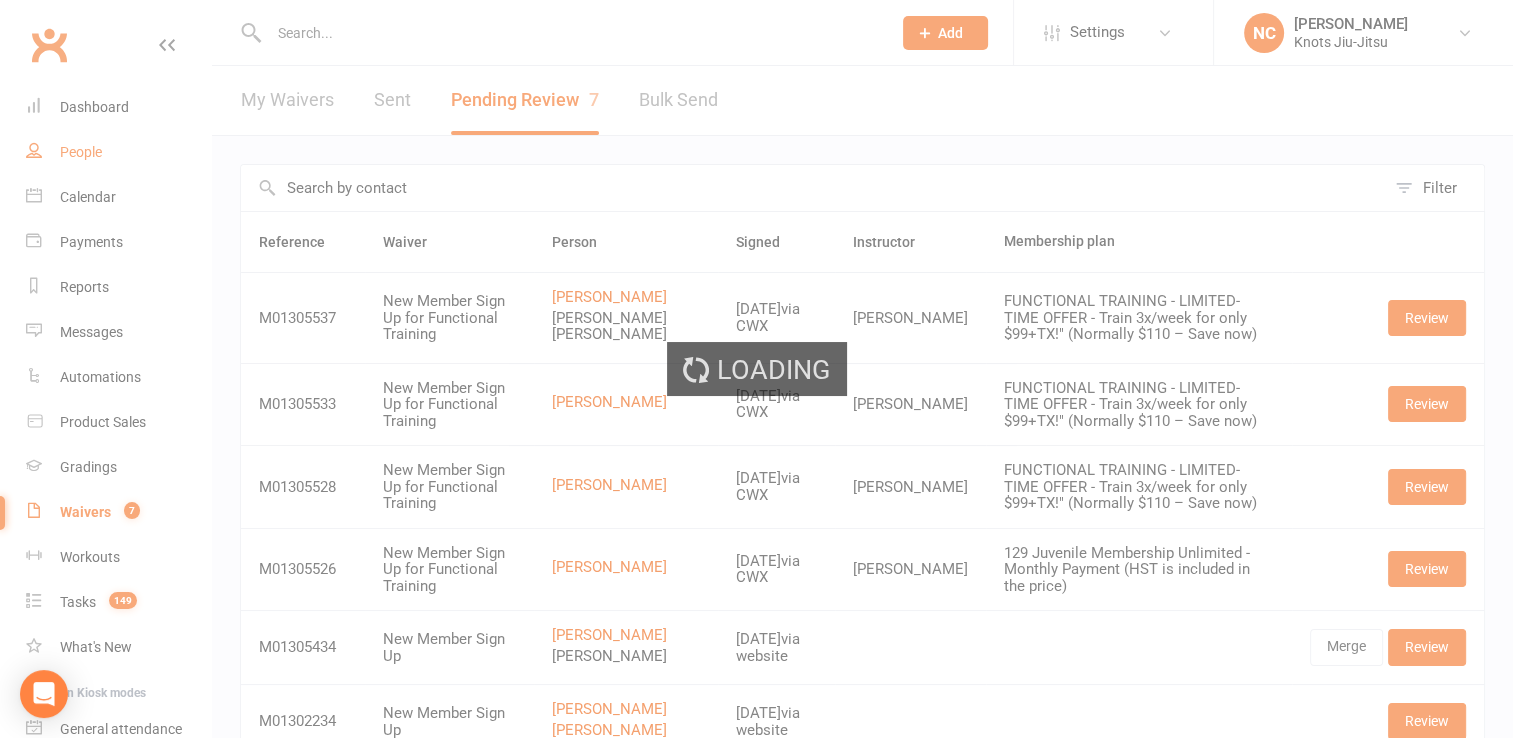select on "100" 